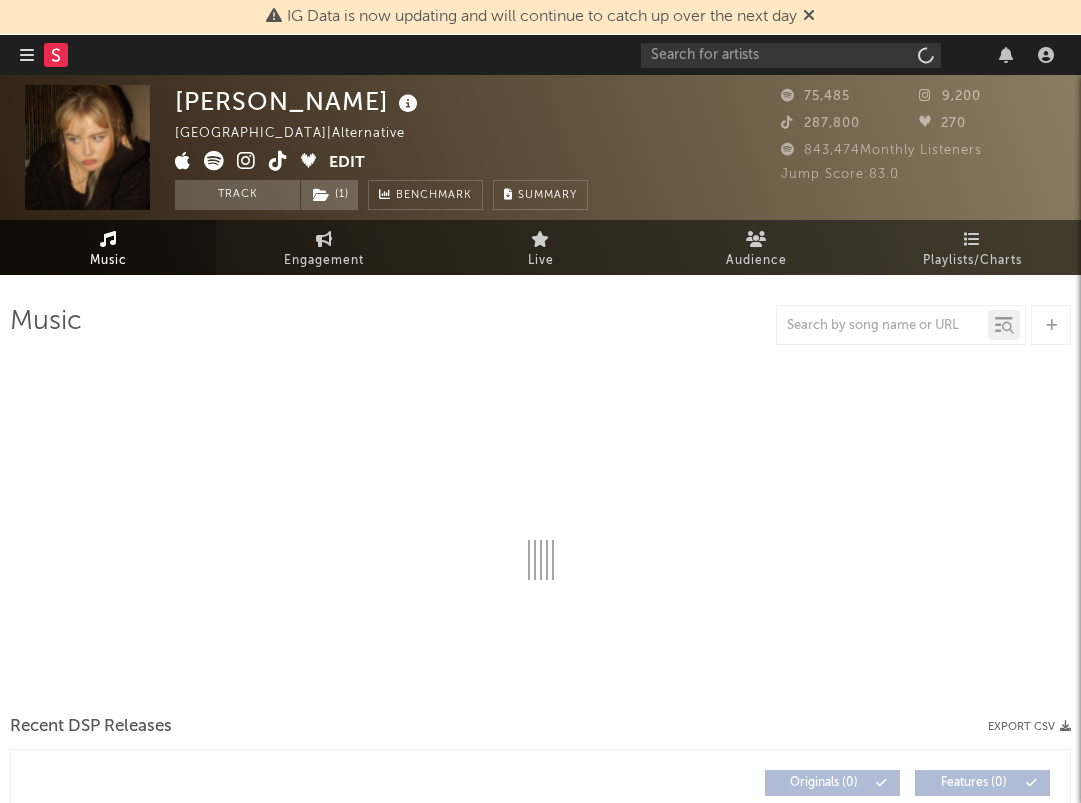 scroll, scrollTop: 0, scrollLeft: 0, axis: both 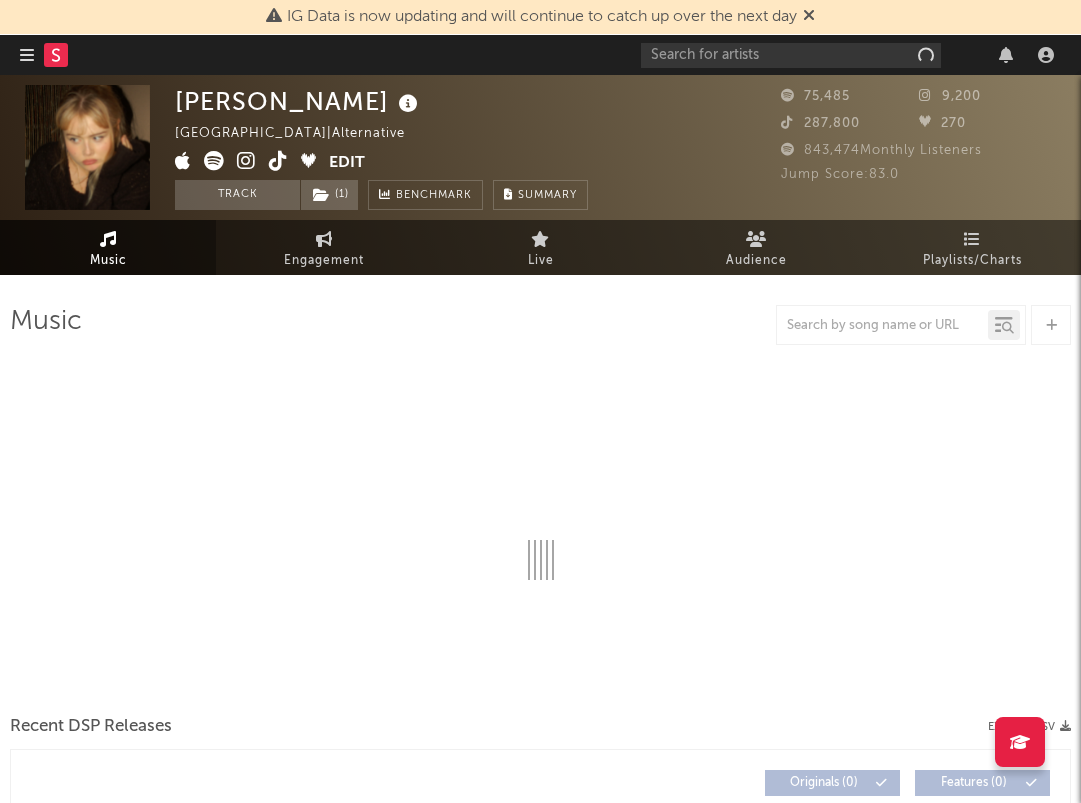 select on "6m" 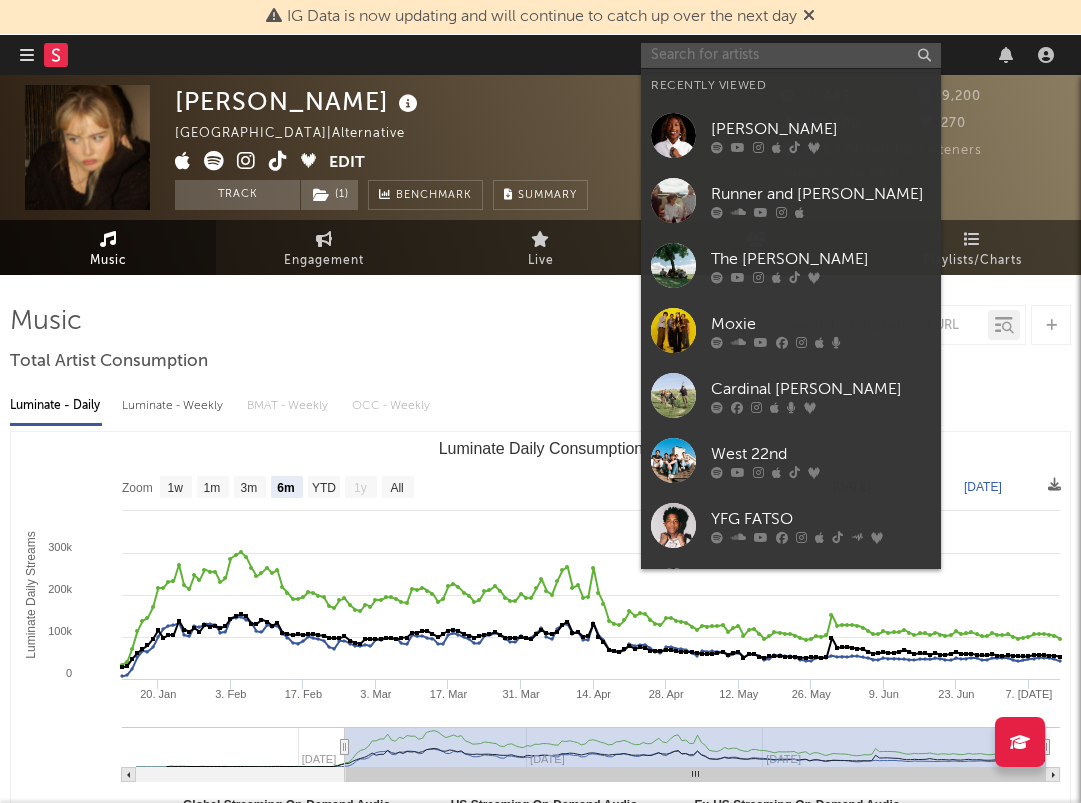 click at bounding box center [791, 55] 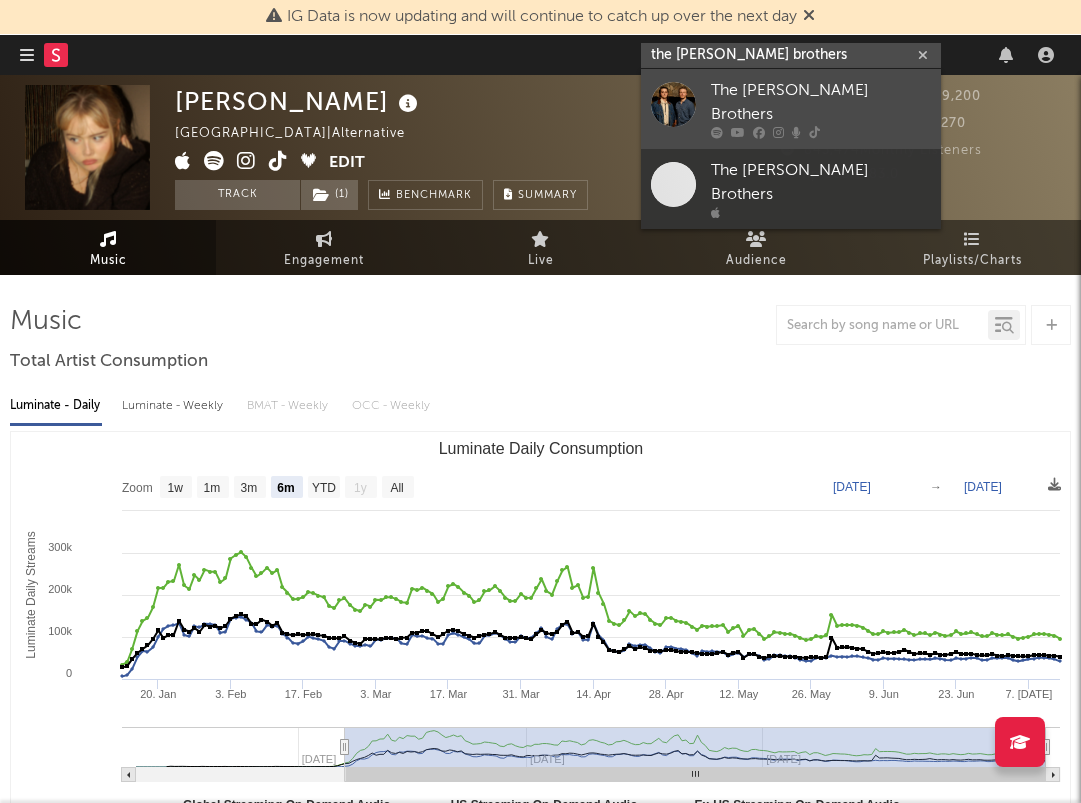 type on "the kruse brothers" 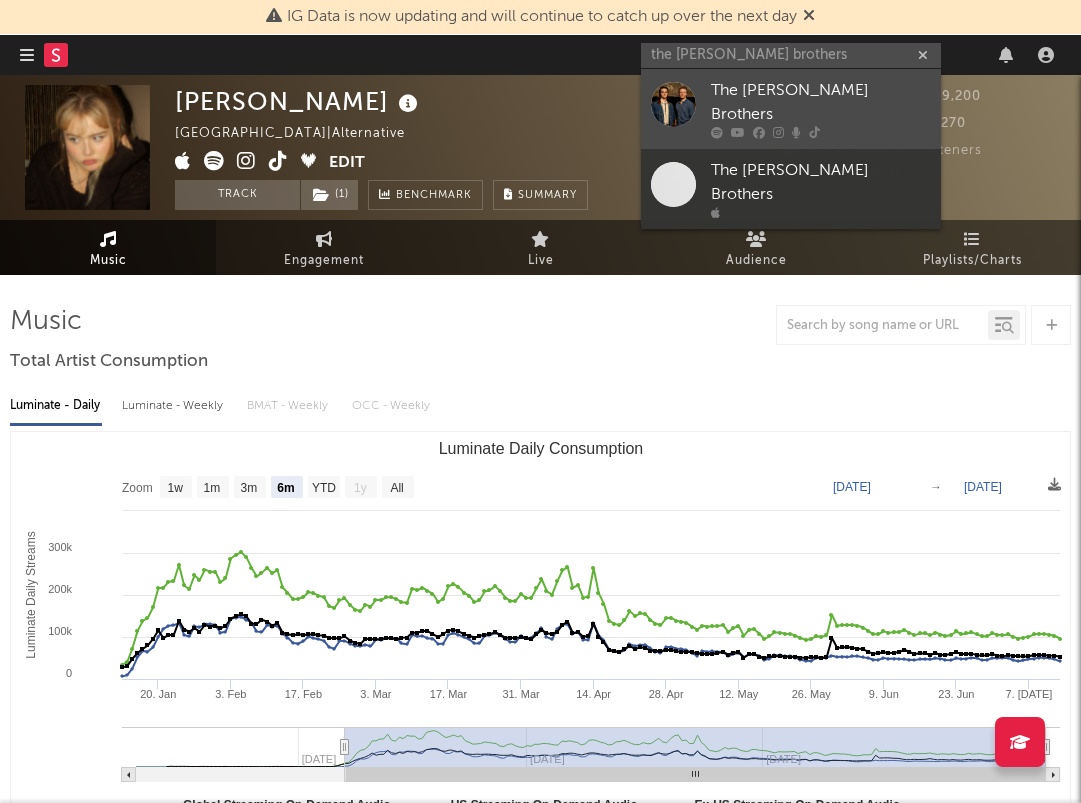 click at bounding box center (814, 133) 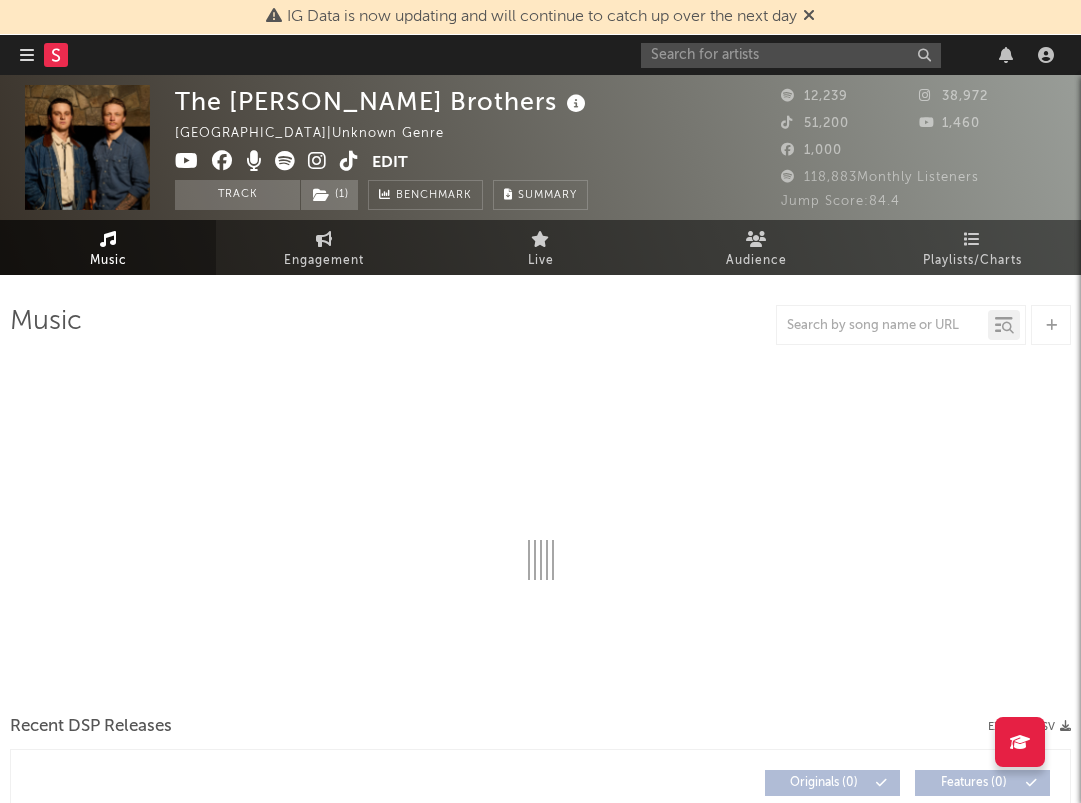 select on "6m" 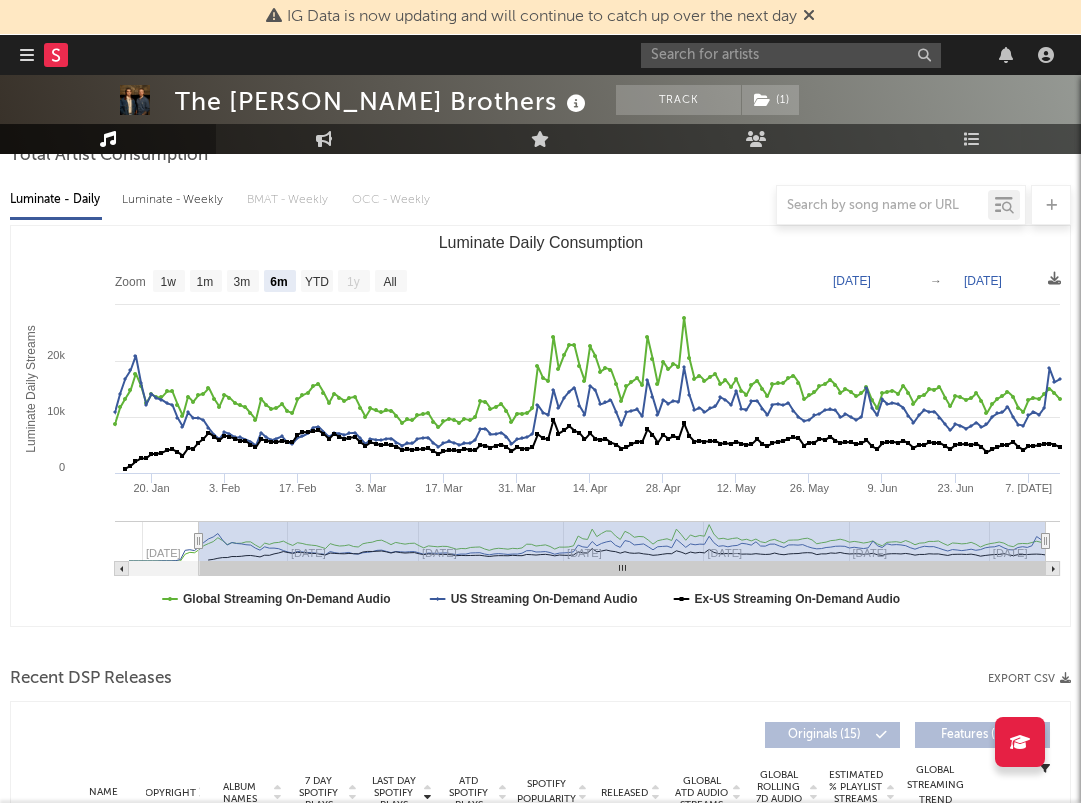scroll, scrollTop: 210, scrollLeft: 0, axis: vertical 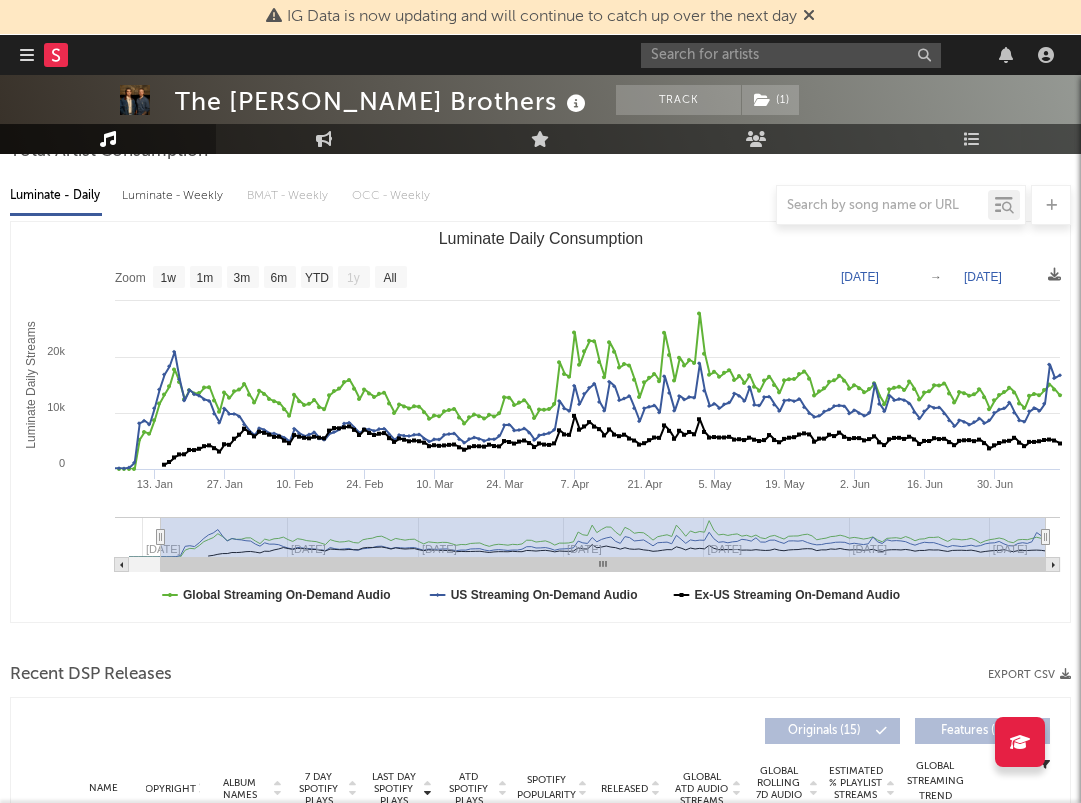 type on "2024-12-29" 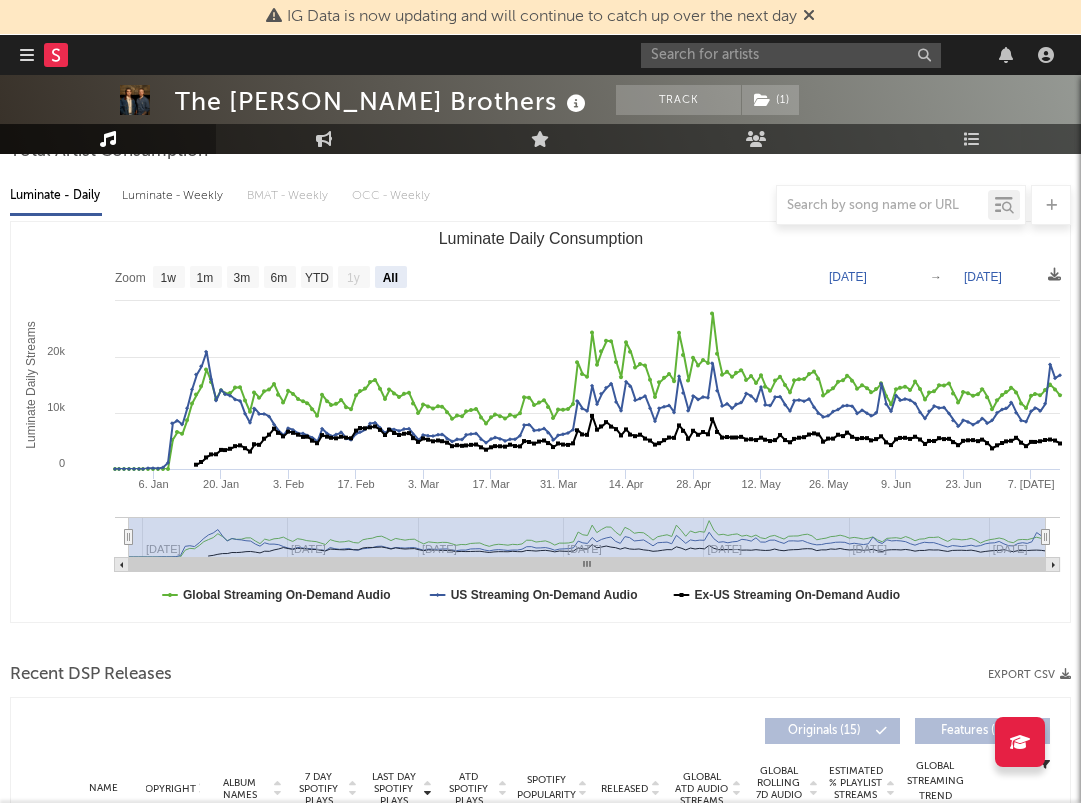 drag, startPoint x: 202, startPoint y: 537, endPoint x: 77, endPoint y: 552, distance: 125.89678 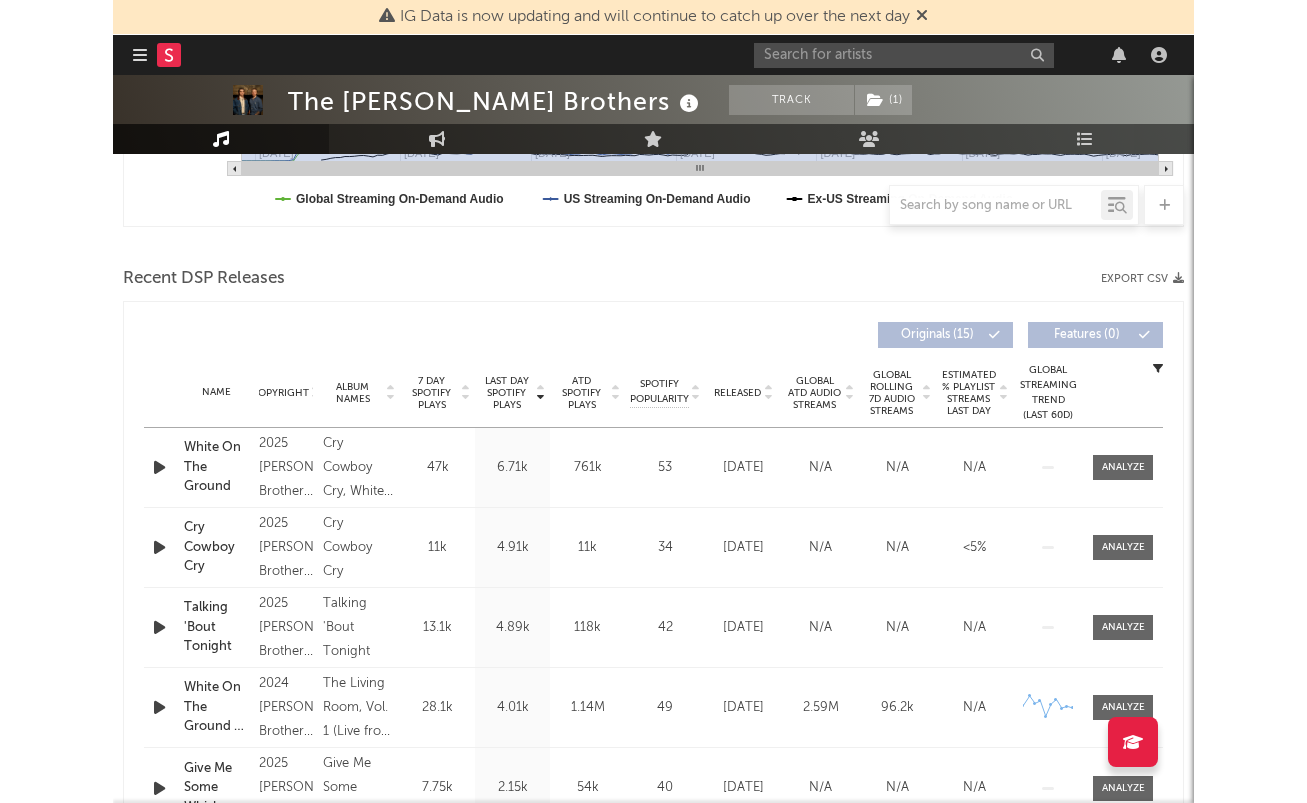 scroll, scrollTop: 557, scrollLeft: 0, axis: vertical 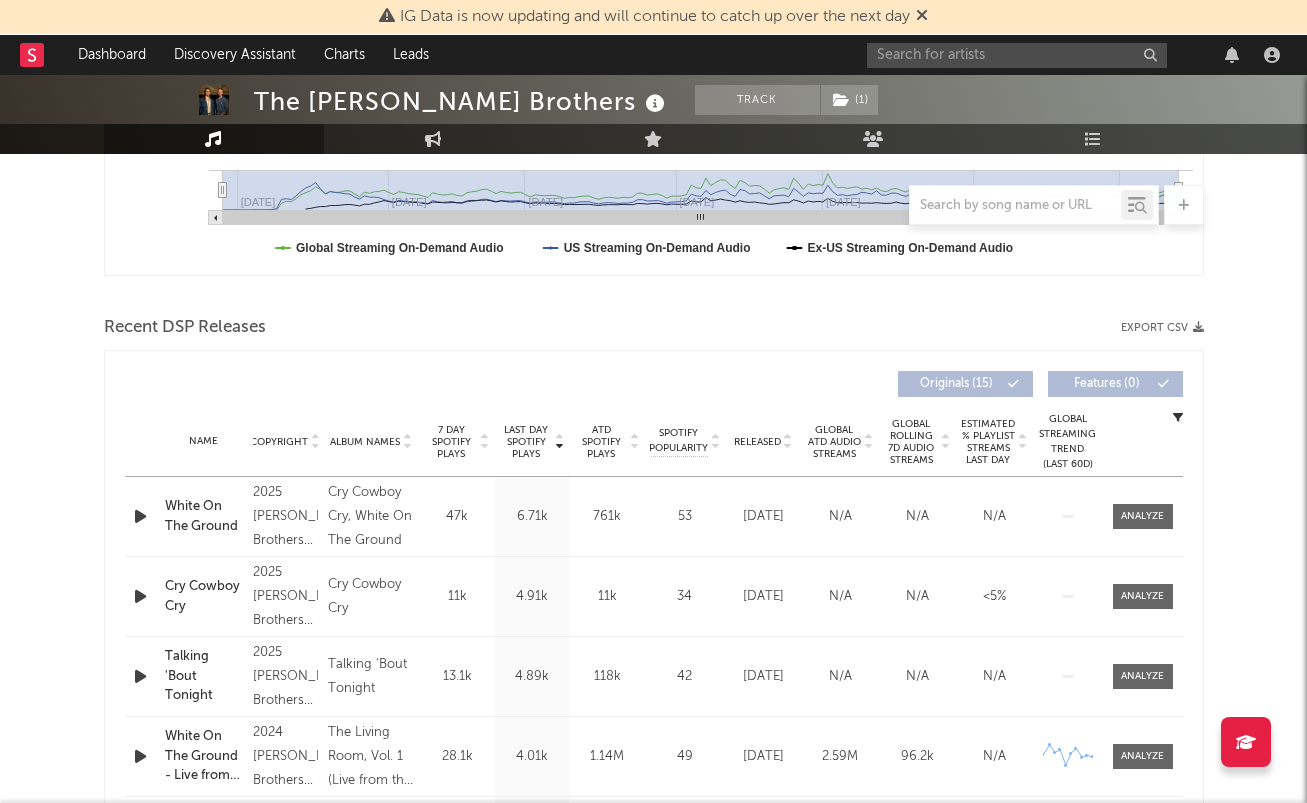click at bounding box center [1178, 417] 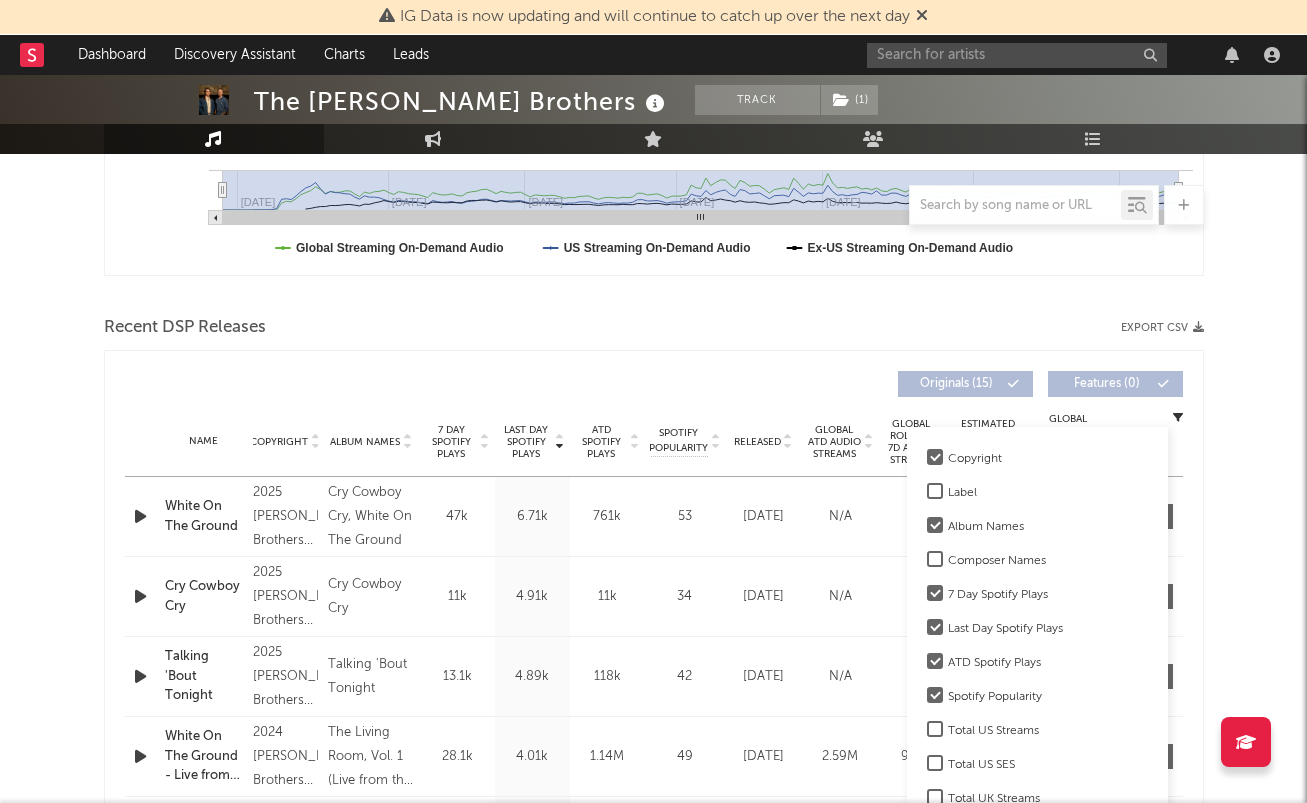 click at bounding box center (1178, 417) 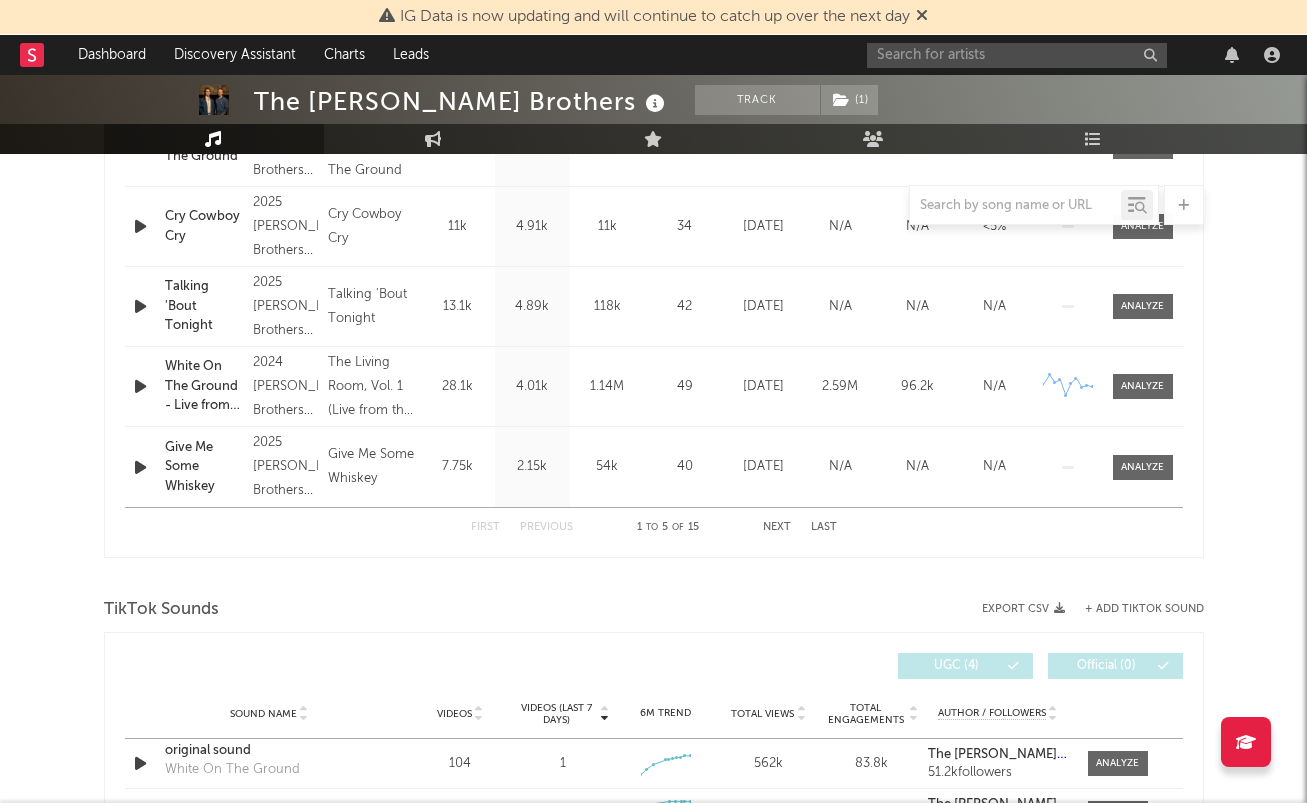 scroll, scrollTop: 1115, scrollLeft: 0, axis: vertical 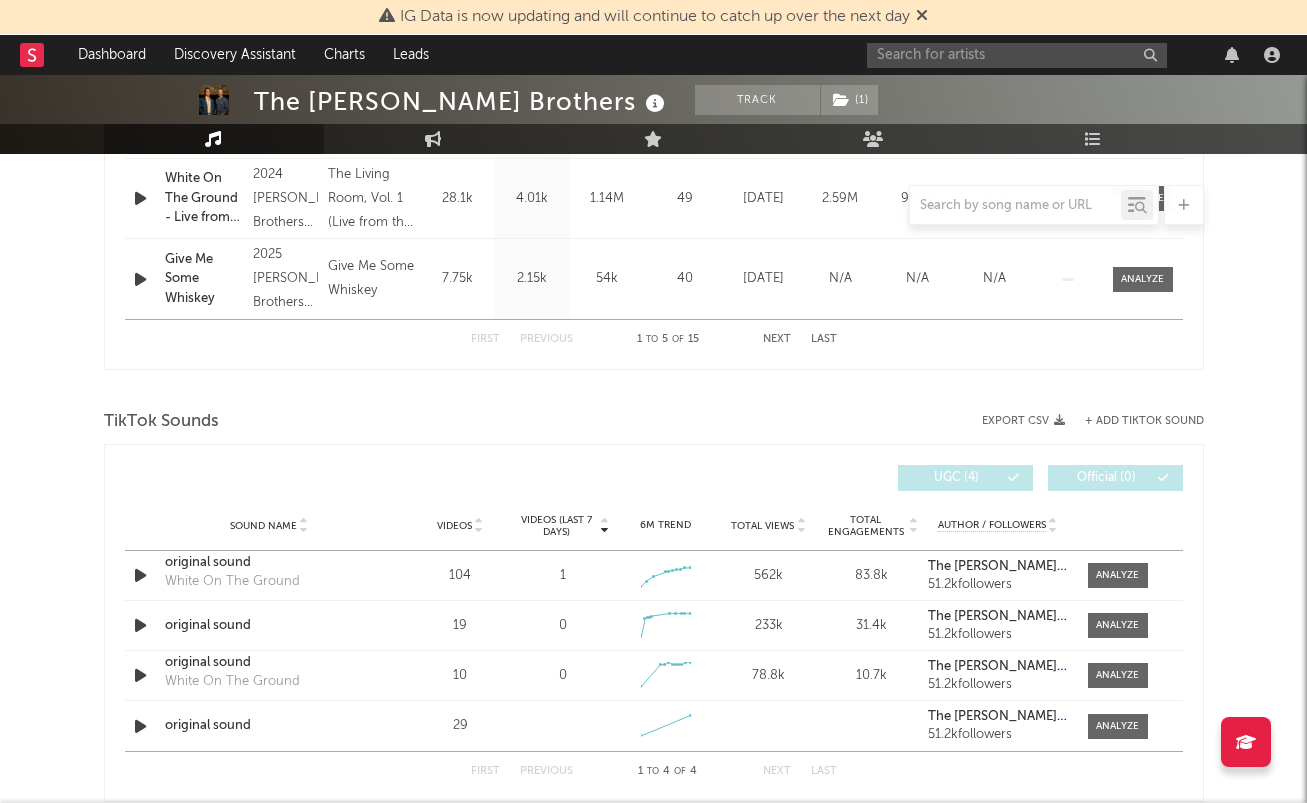 click on "Next" at bounding box center [777, 339] 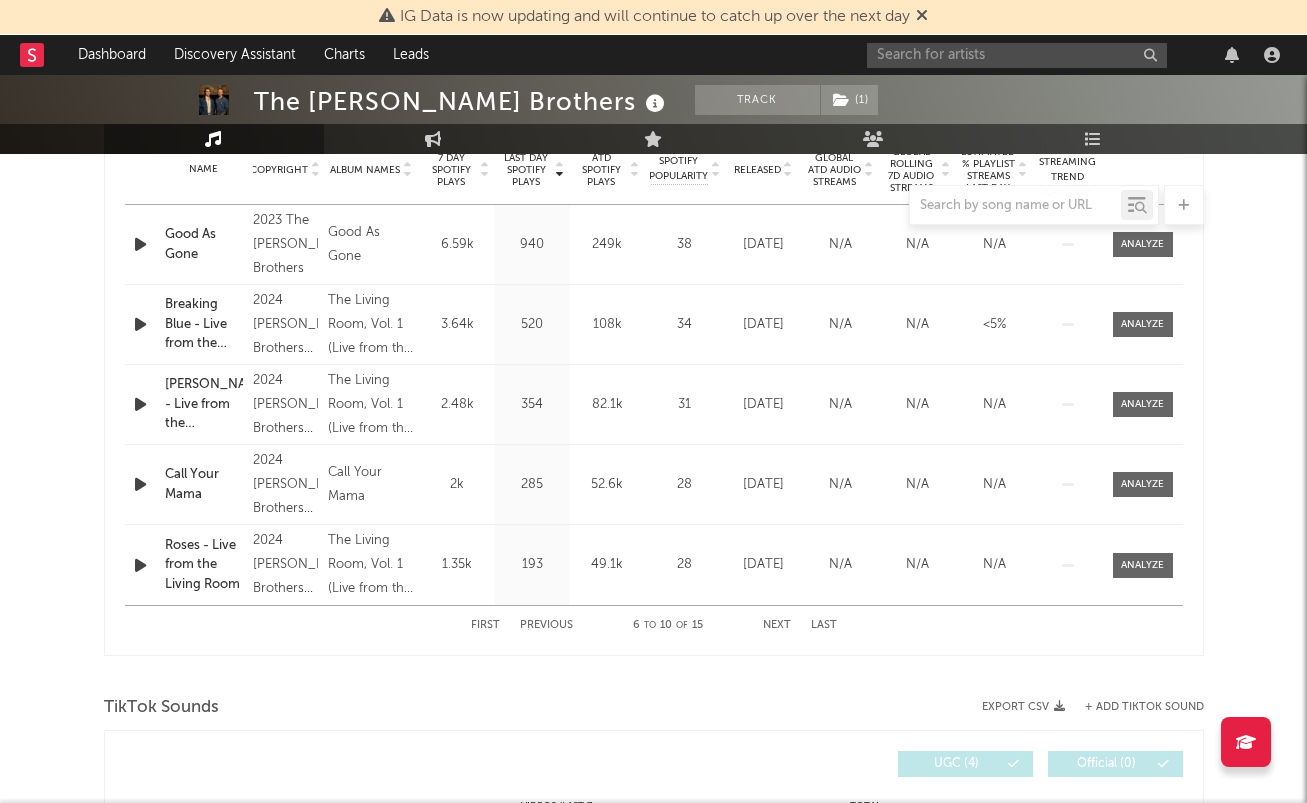 scroll, scrollTop: 802, scrollLeft: 0, axis: vertical 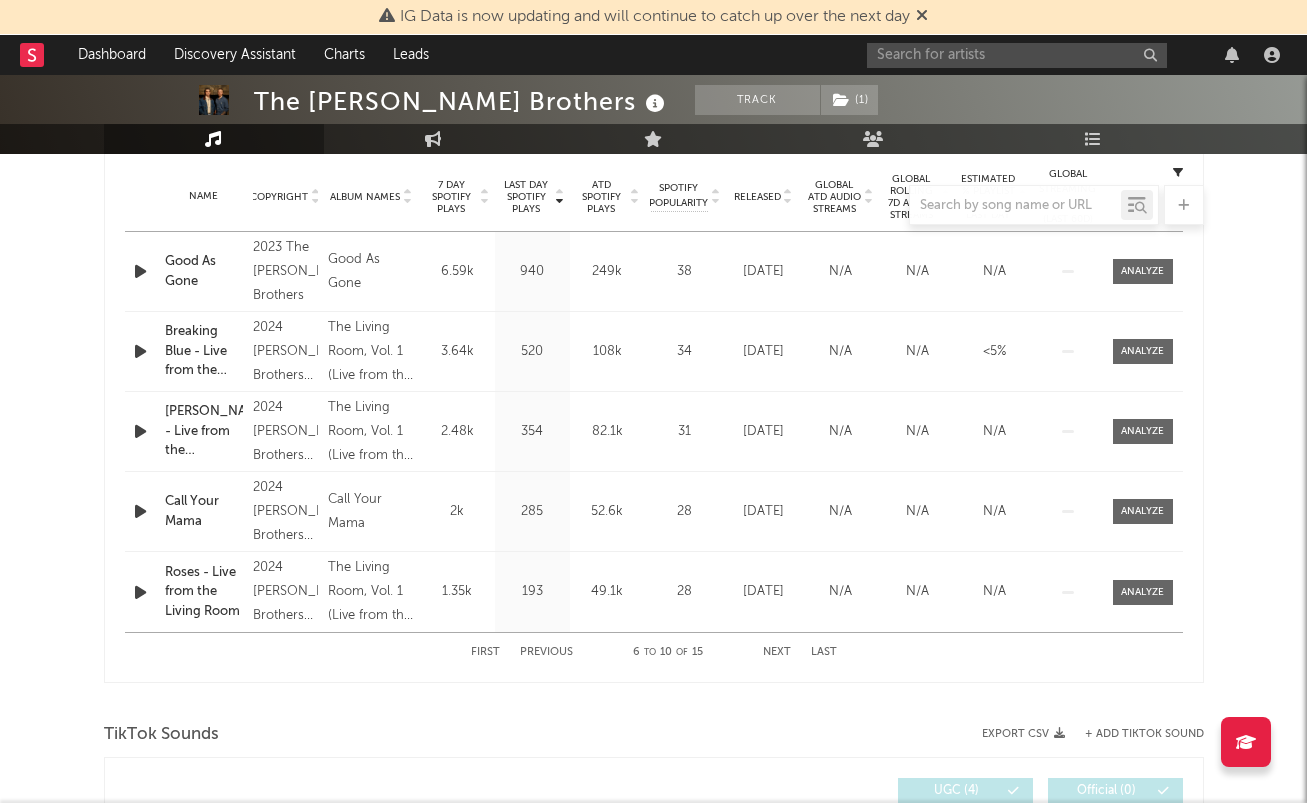 click on "First" at bounding box center (485, 652) 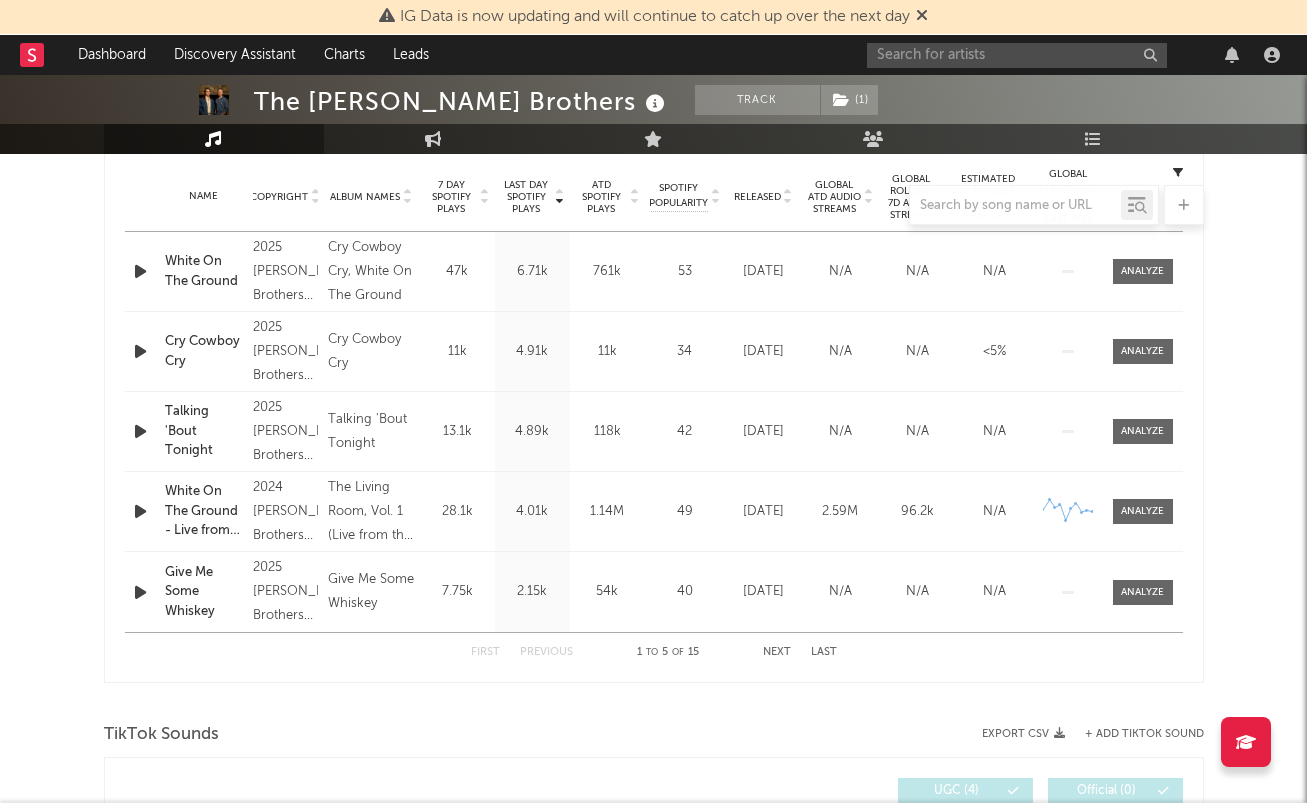 scroll, scrollTop: 229, scrollLeft: 0, axis: vertical 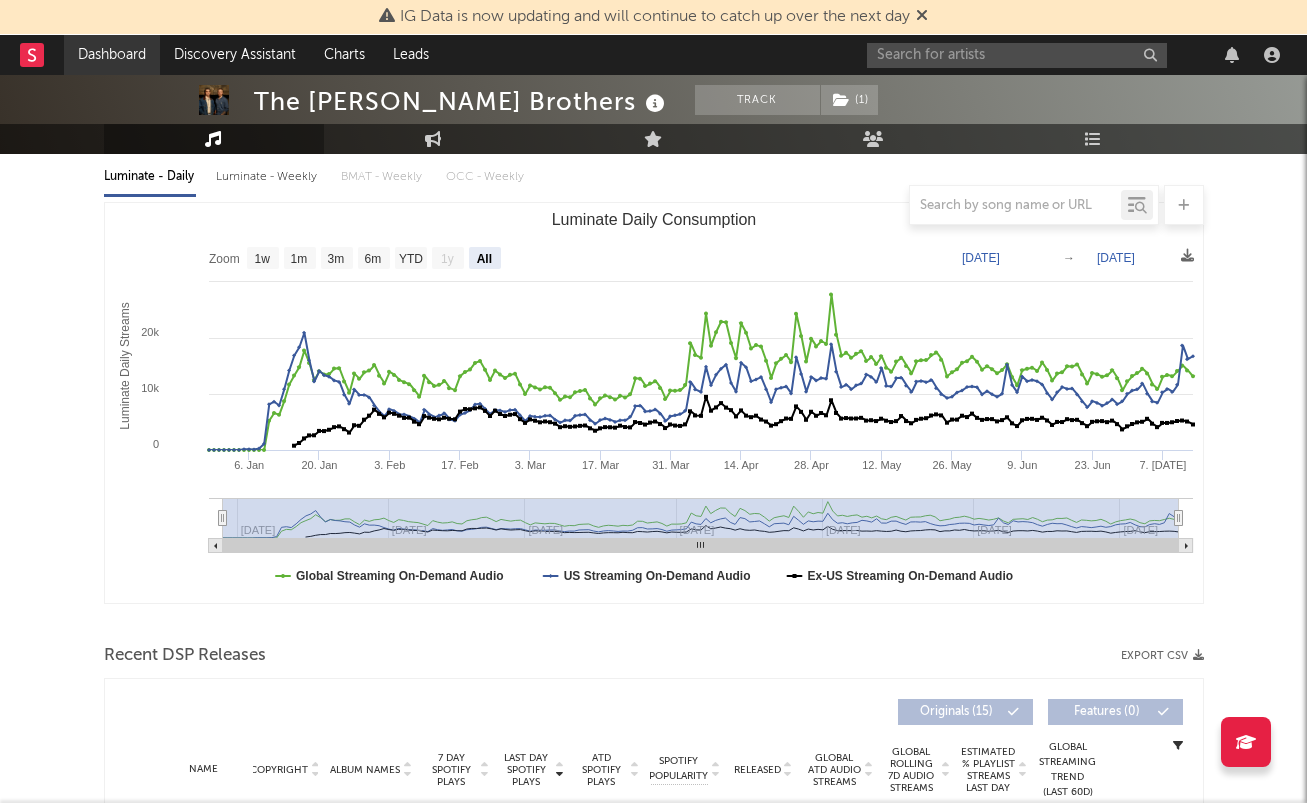 click on "Dashboard" at bounding box center (112, 55) 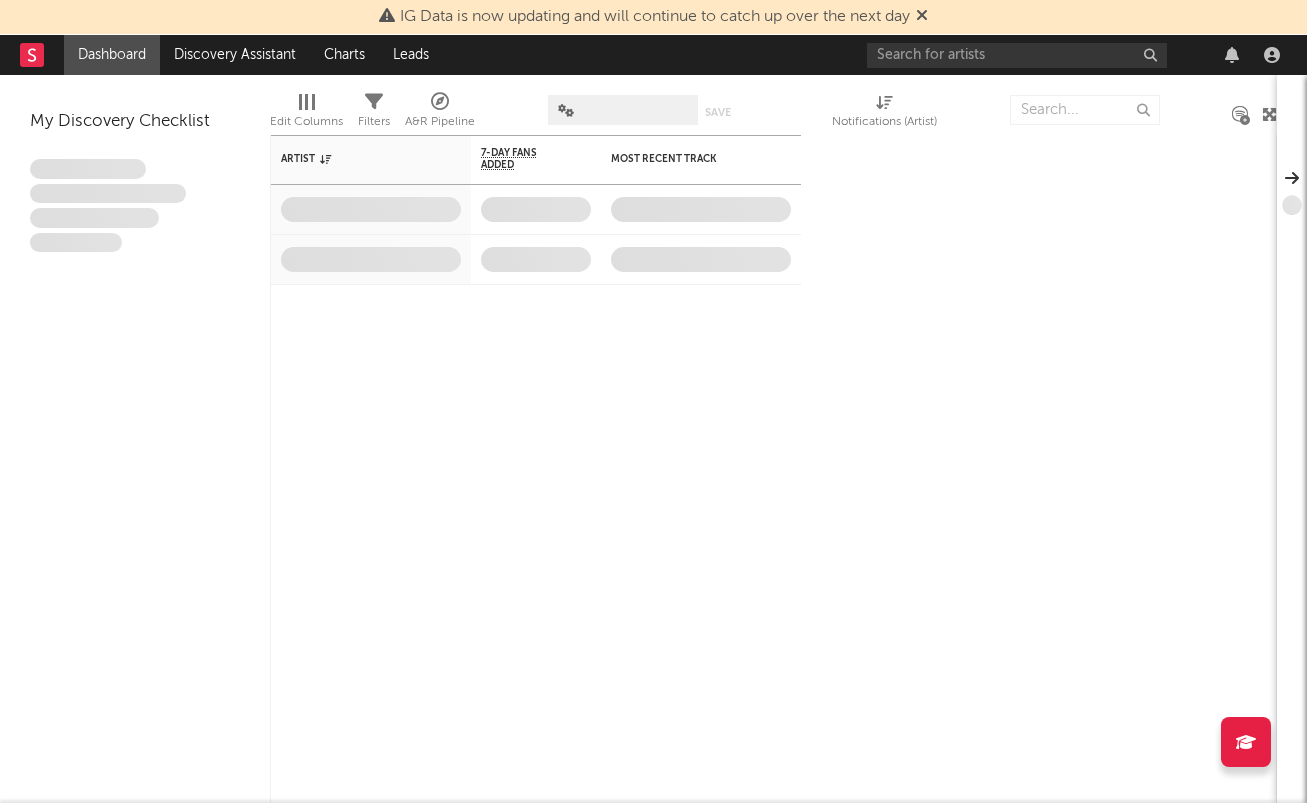 scroll, scrollTop: 0, scrollLeft: 0, axis: both 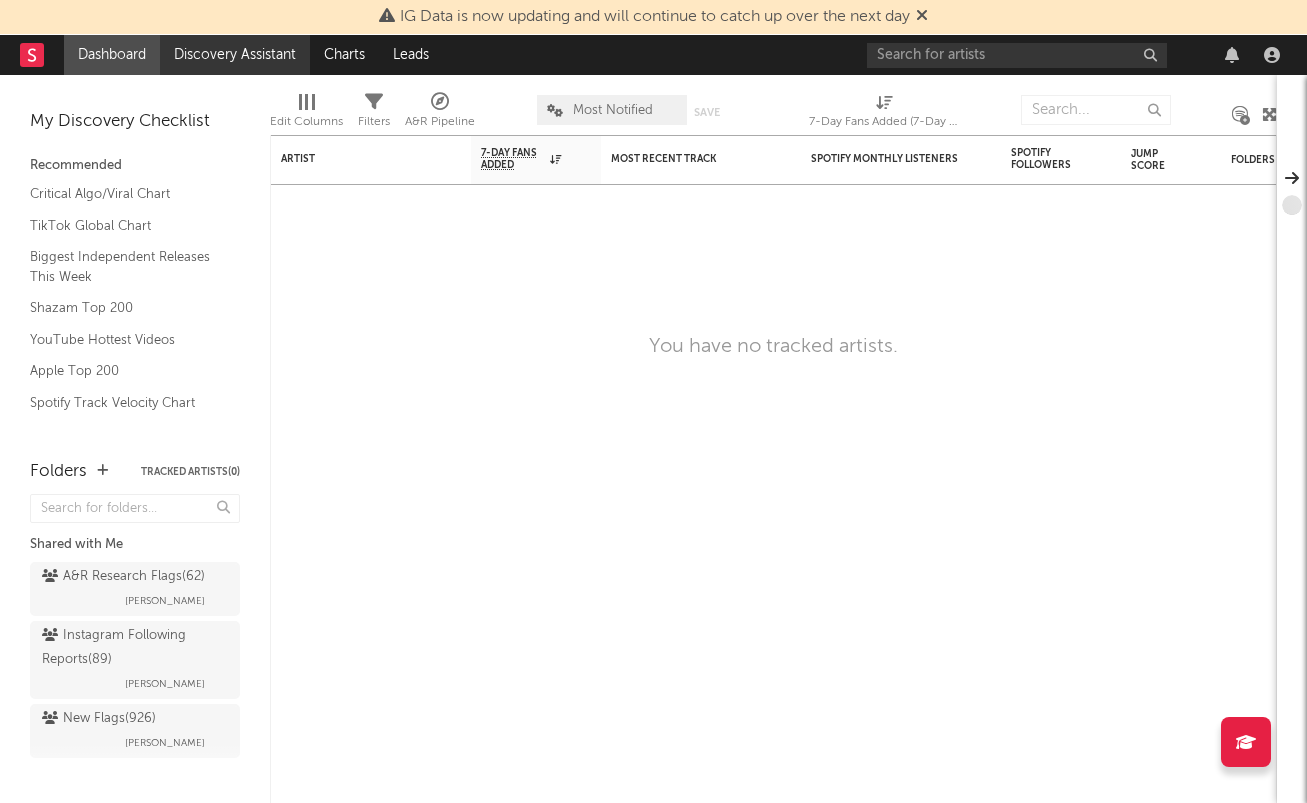 click on "Discovery Assistant" at bounding box center [235, 55] 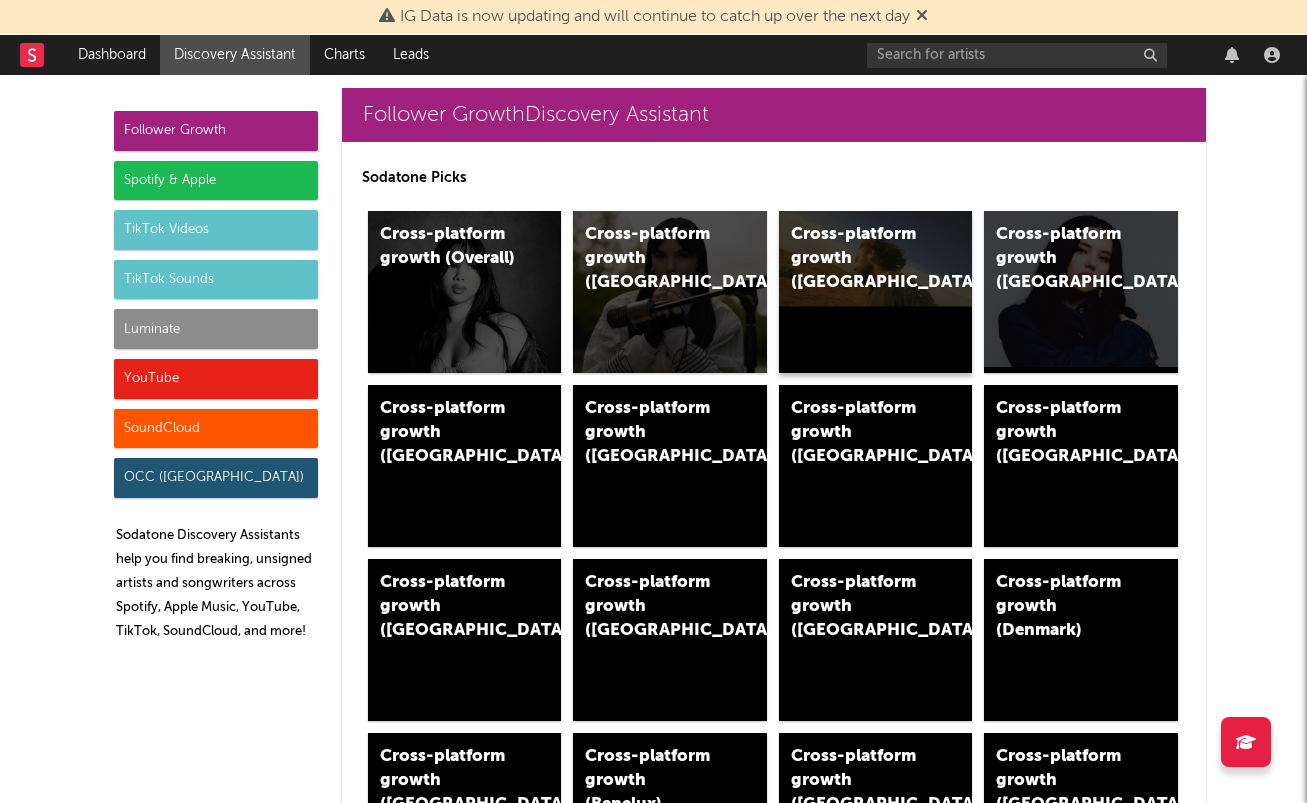scroll, scrollTop: 22, scrollLeft: 0, axis: vertical 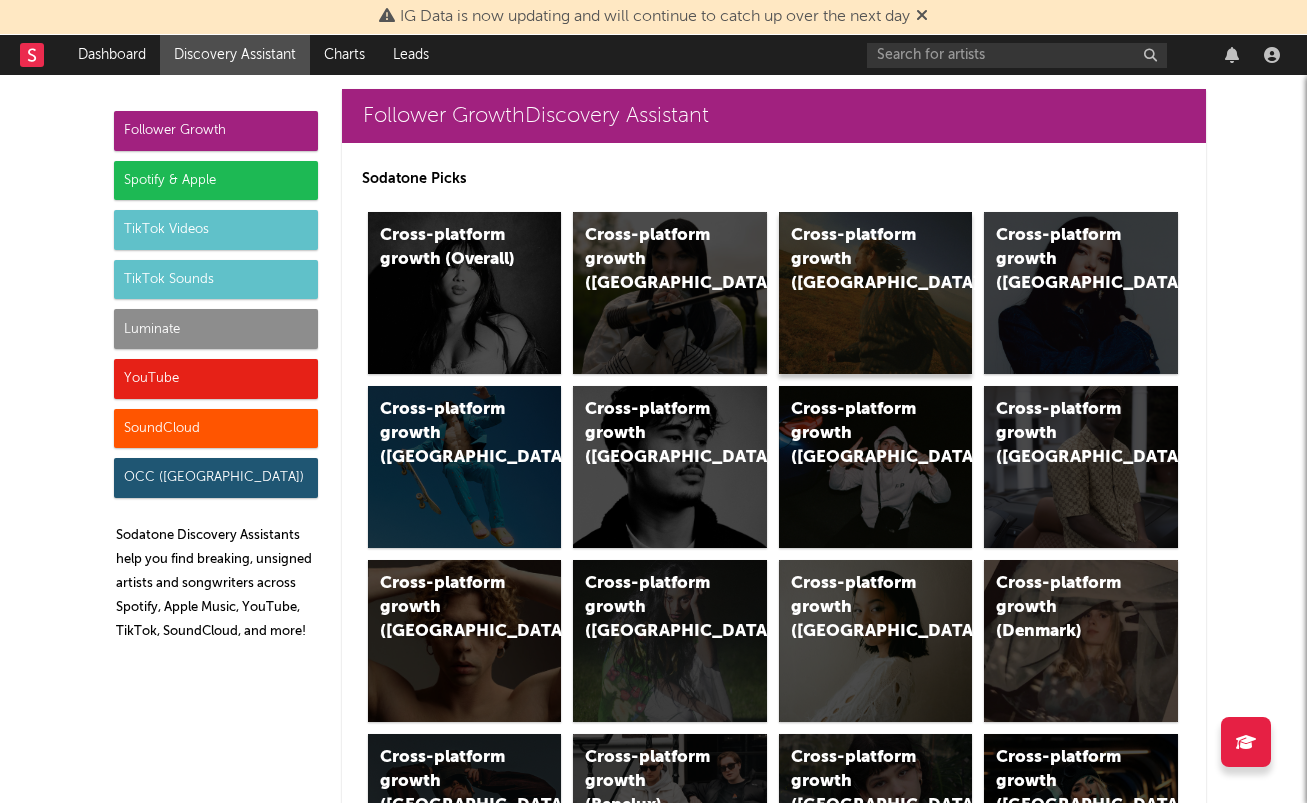click on "Cross-platform growth ([GEOGRAPHIC_DATA])" at bounding box center (876, 293) 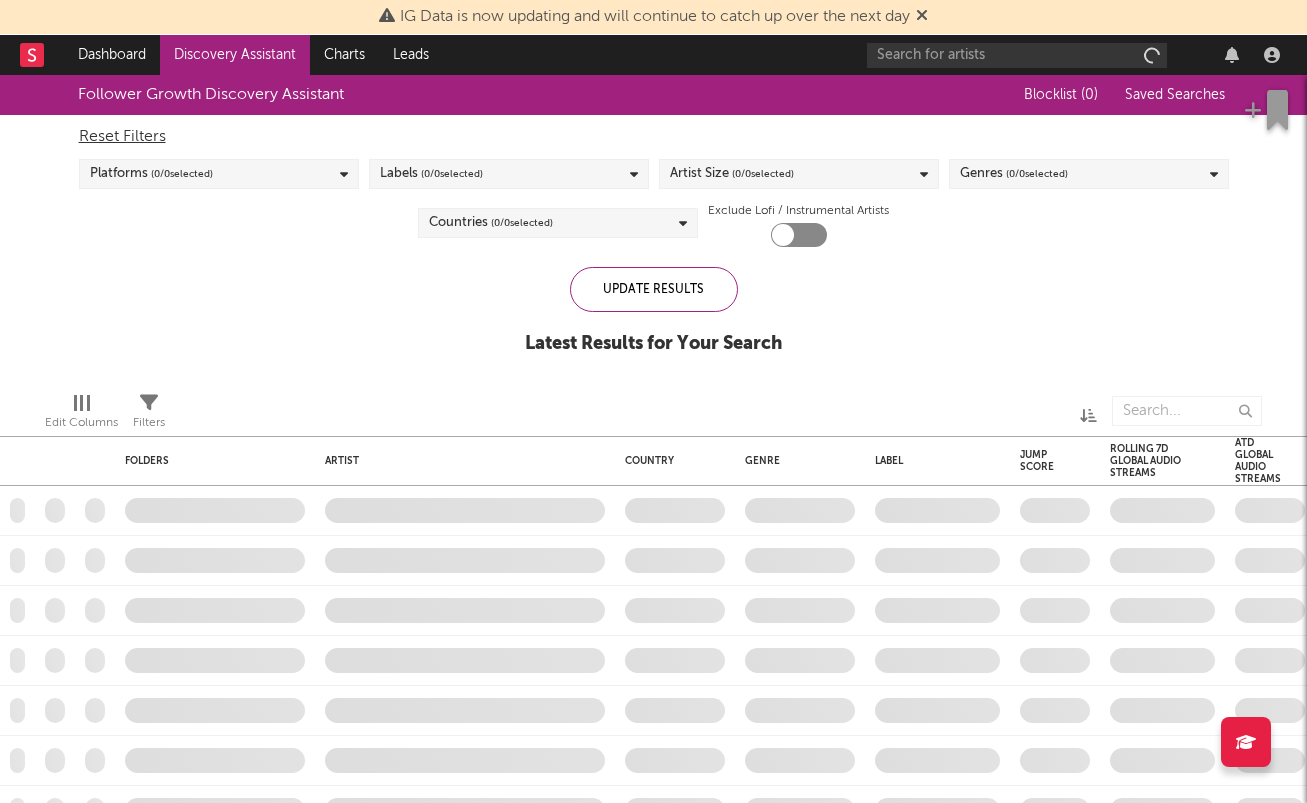 checkbox on "true" 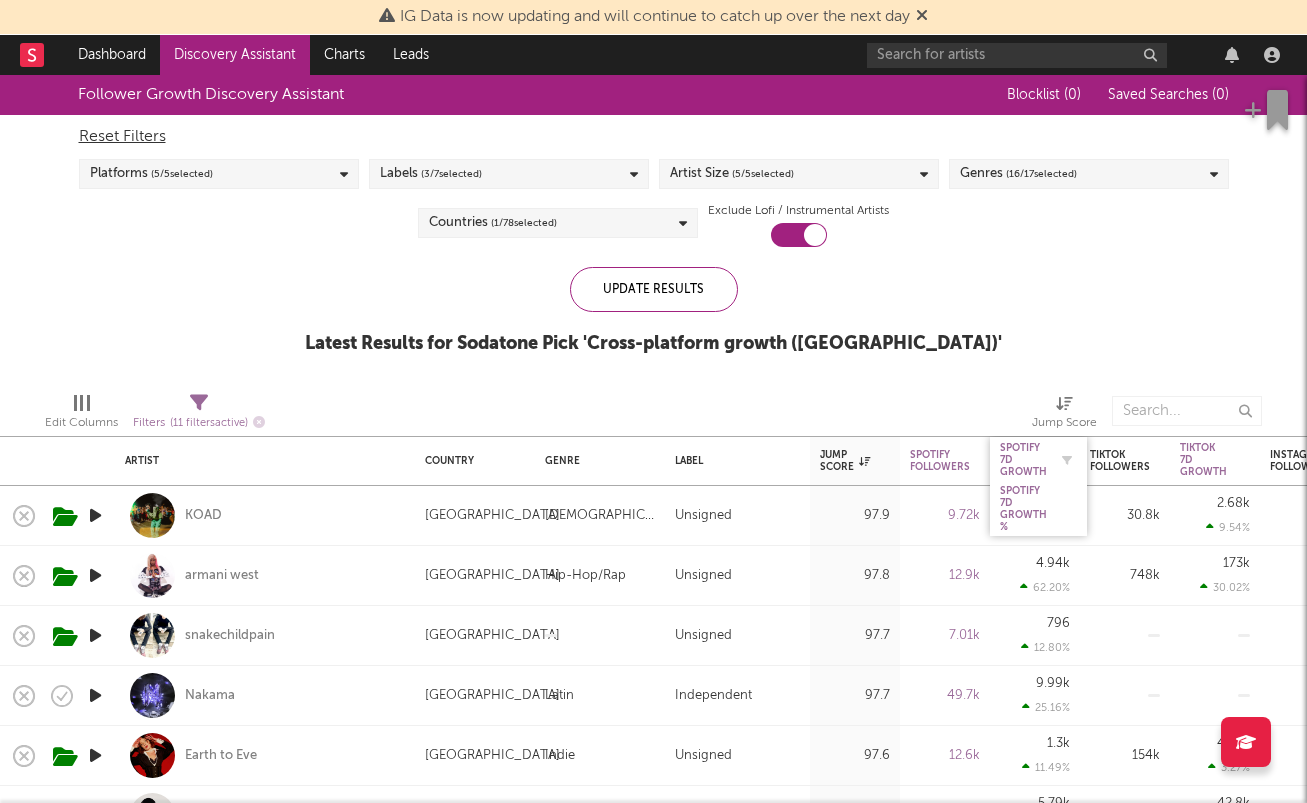 click on "Spotify 7D Growth" at bounding box center [1023, 460] 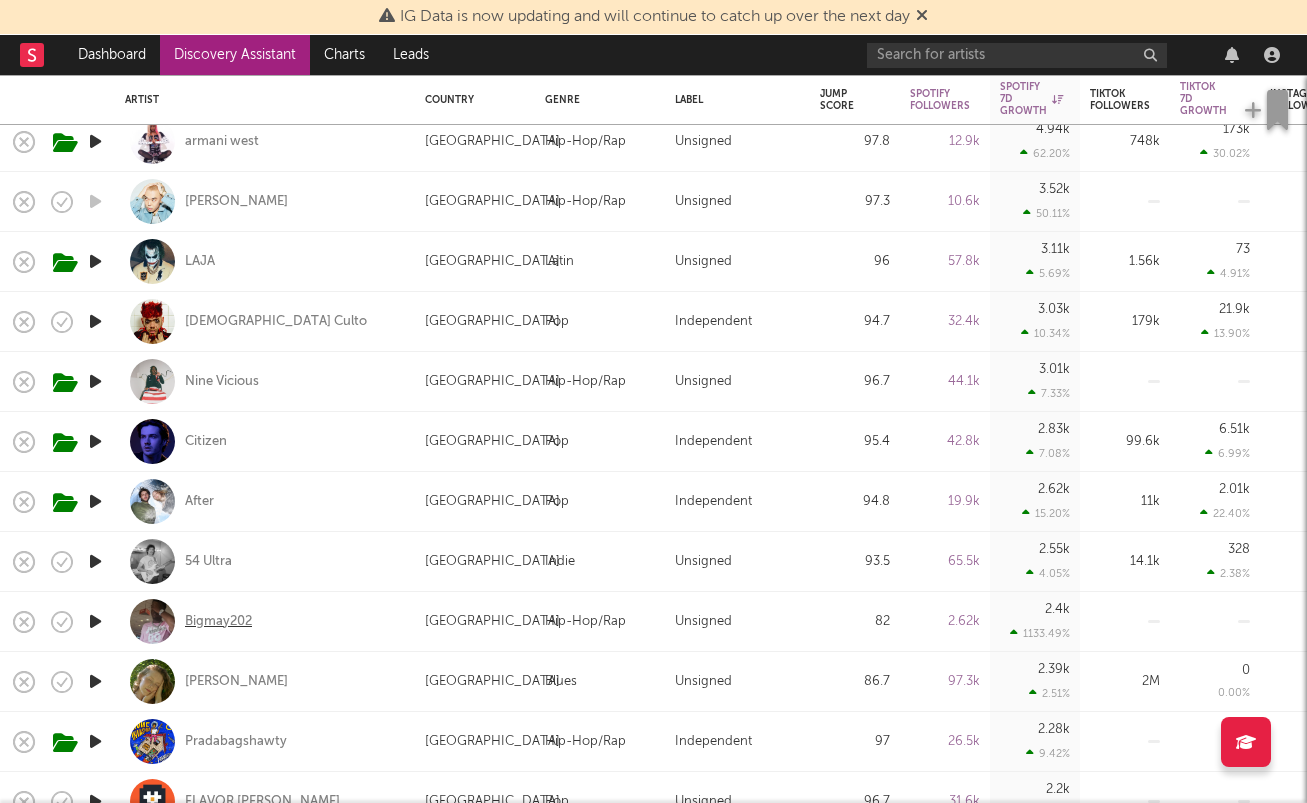 click on "Bigmay202" at bounding box center (218, 622) 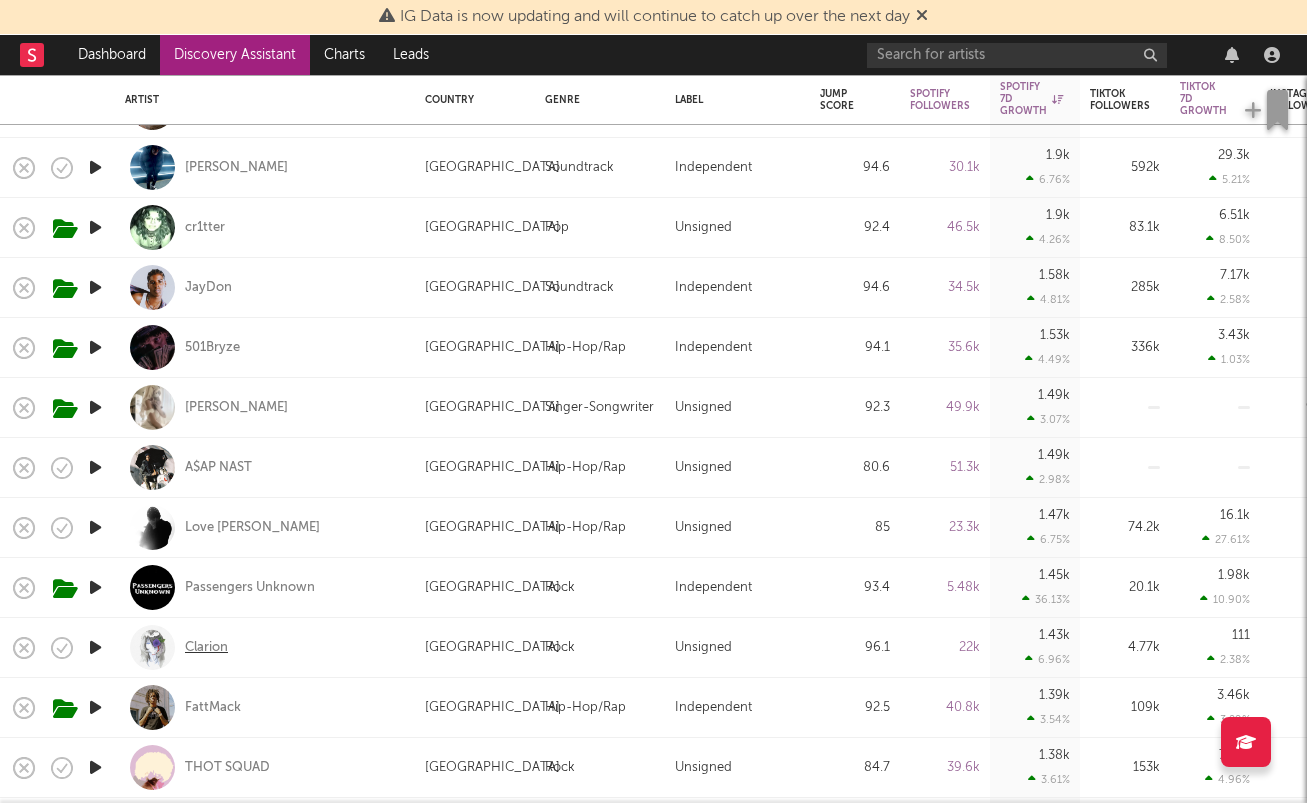click on "Clarion" at bounding box center [206, 648] 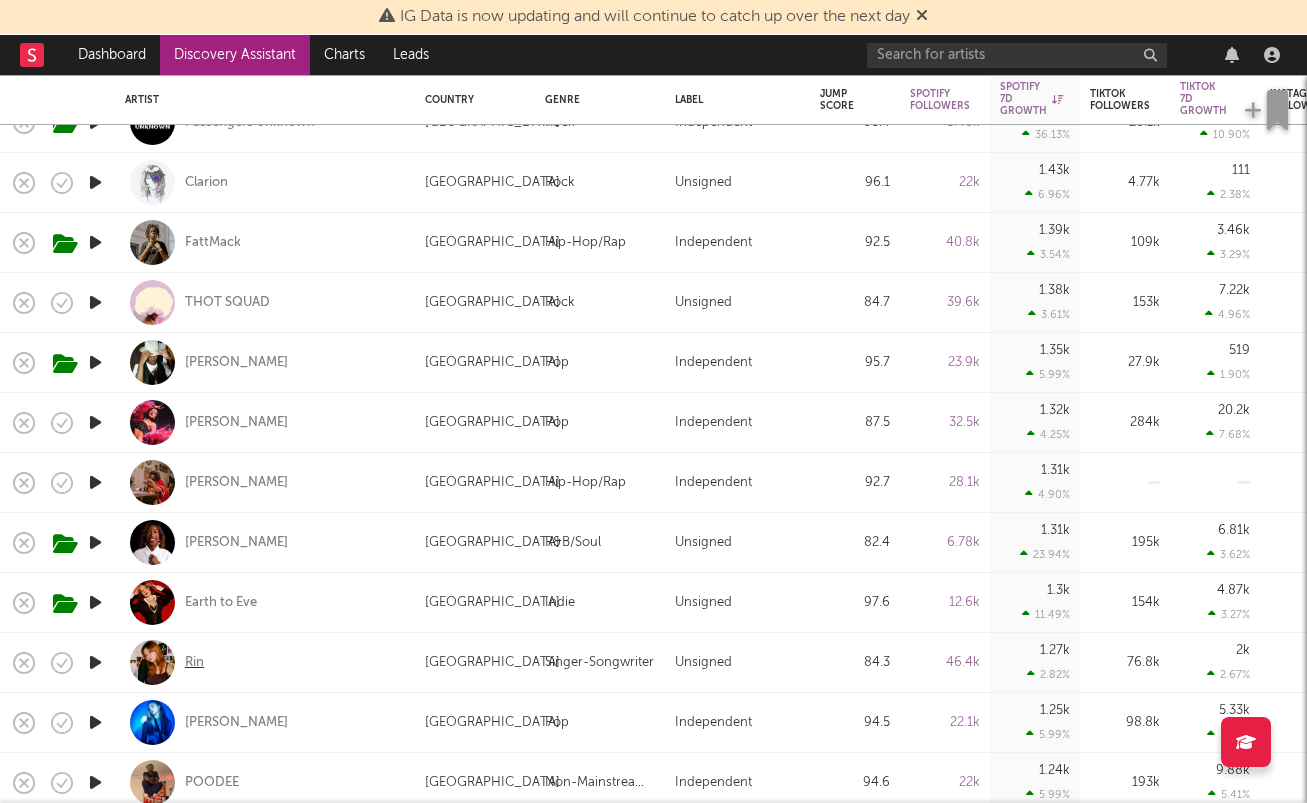 click on "Rin" at bounding box center (194, 663) 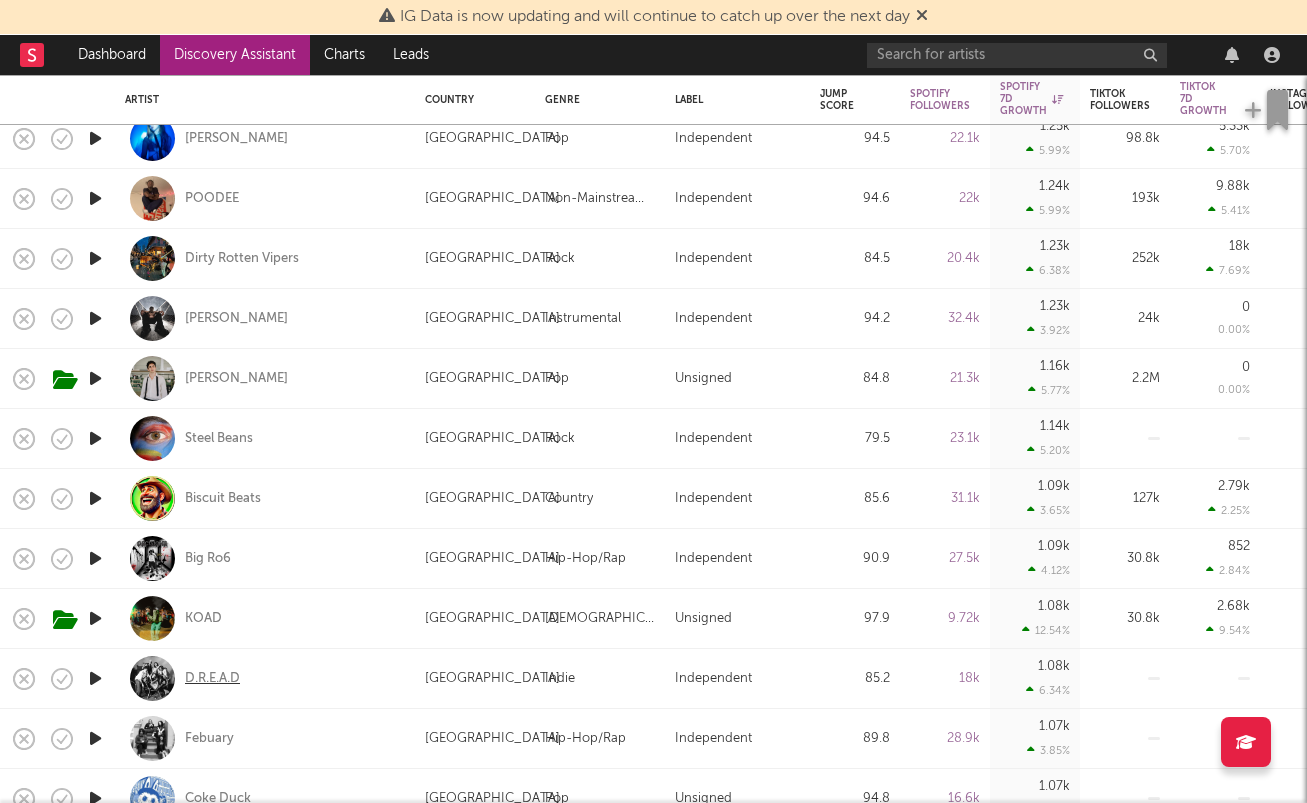 click on "D.R.E.A.D" at bounding box center [212, 679] 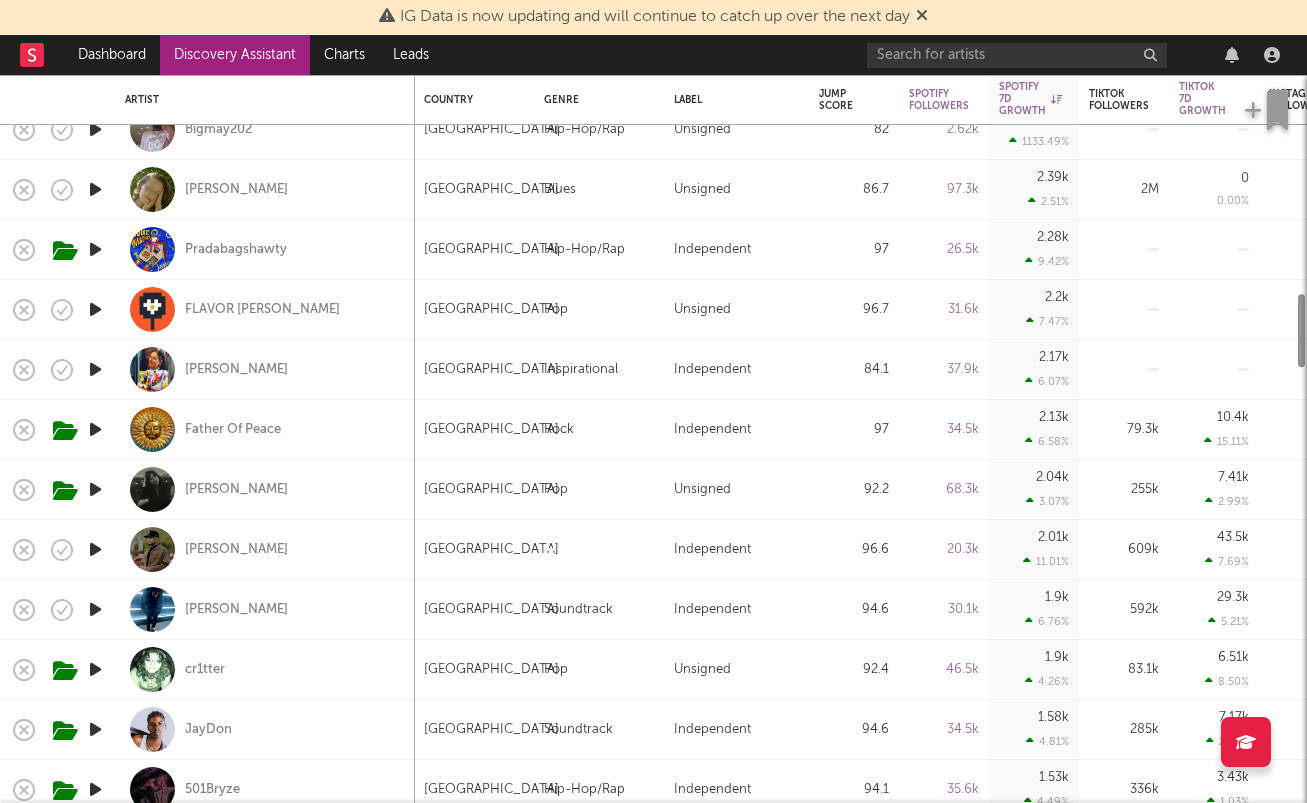 click at bounding box center [152, 249] 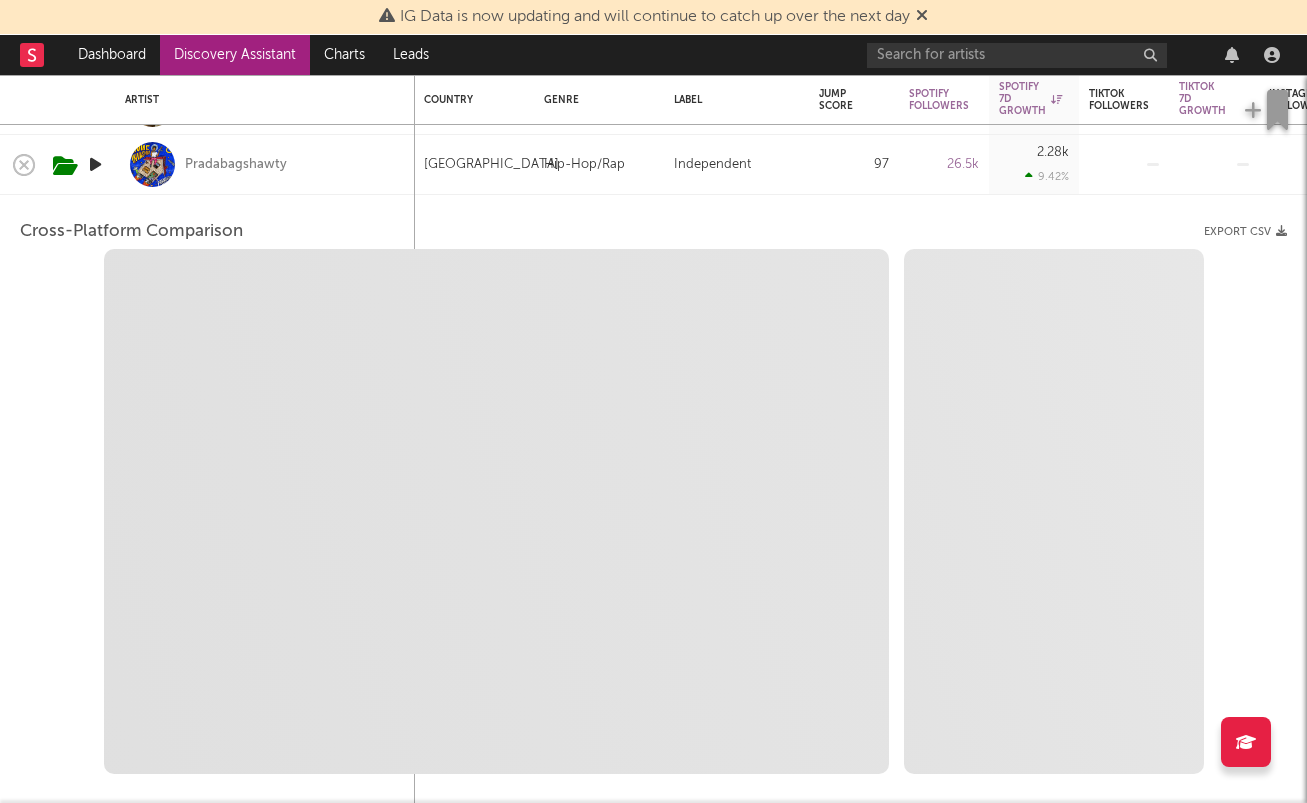 click on "Pradabagshawty" at bounding box center (265, 164) 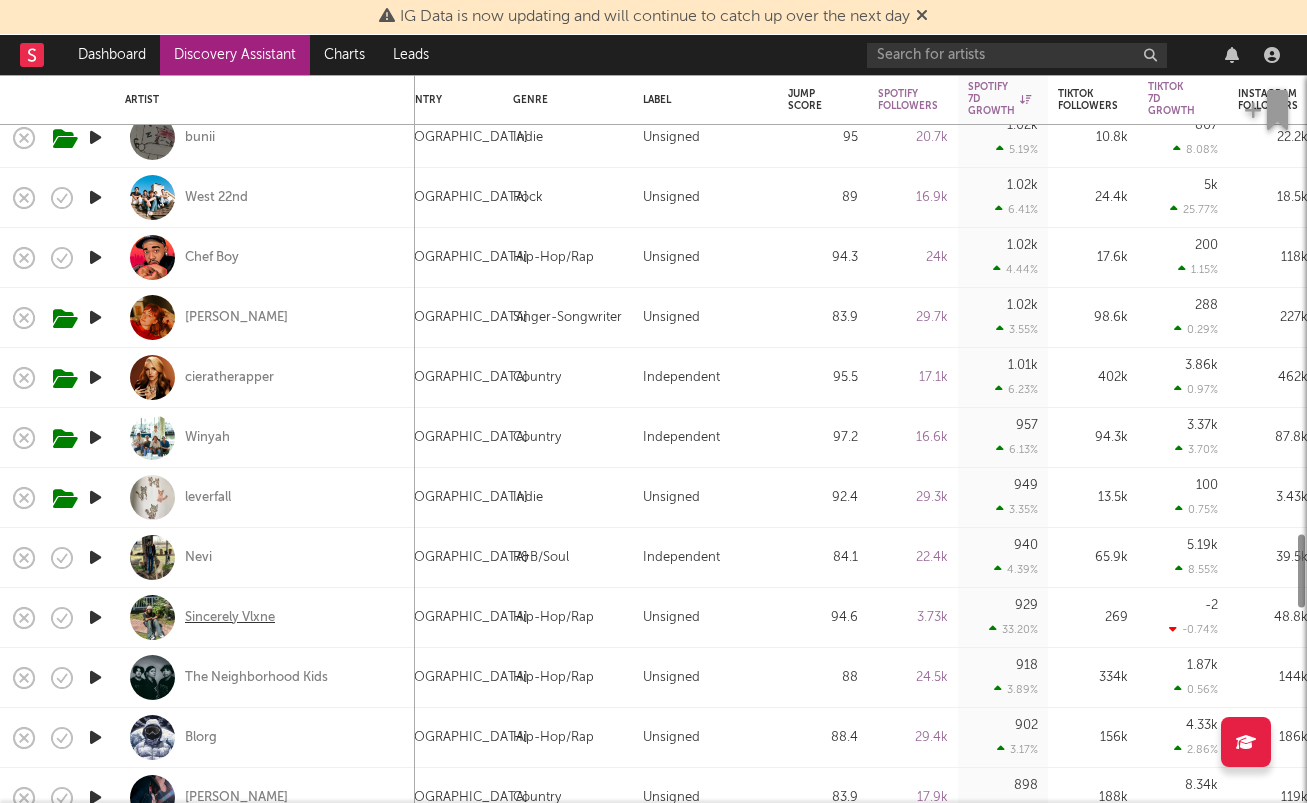 click on "Sincerely Vlxne" at bounding box center [230, 618] 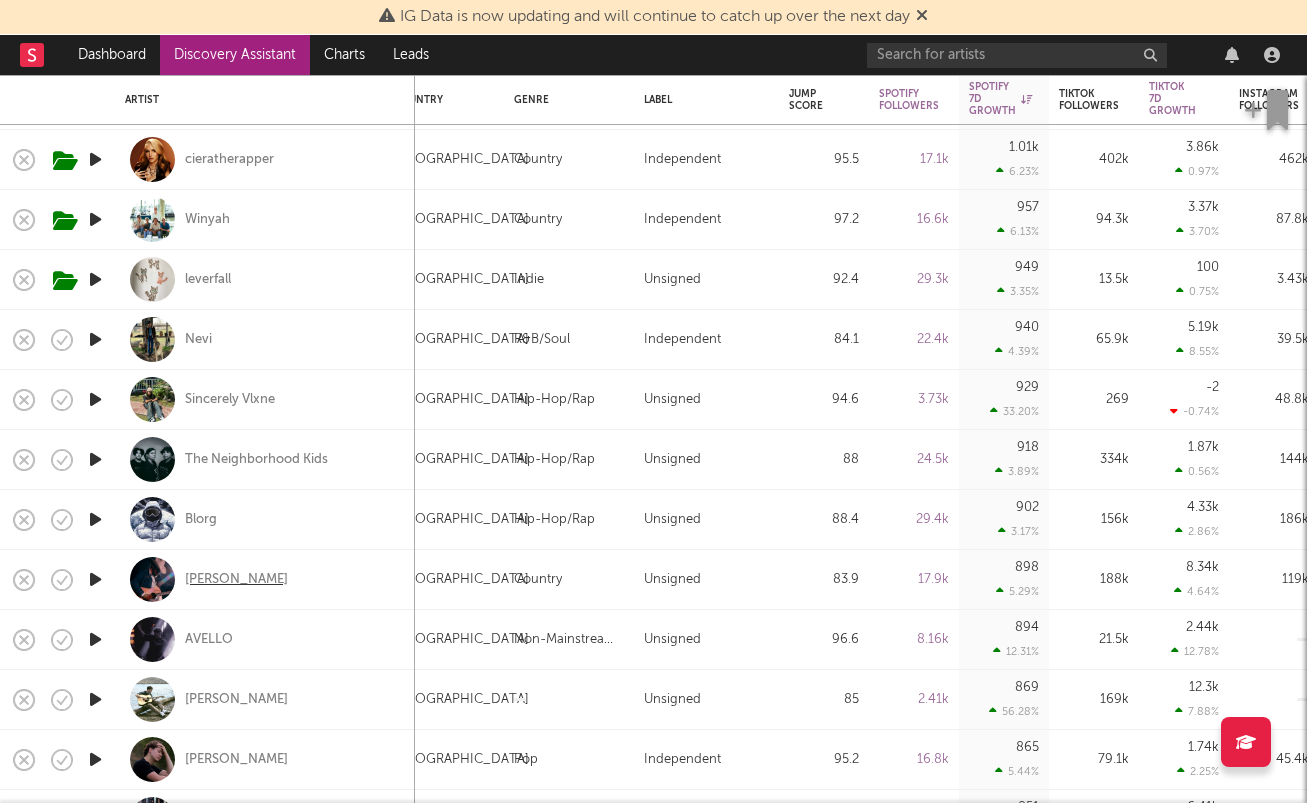 click on "Josh Weathers" at bounding box center (236, 580) 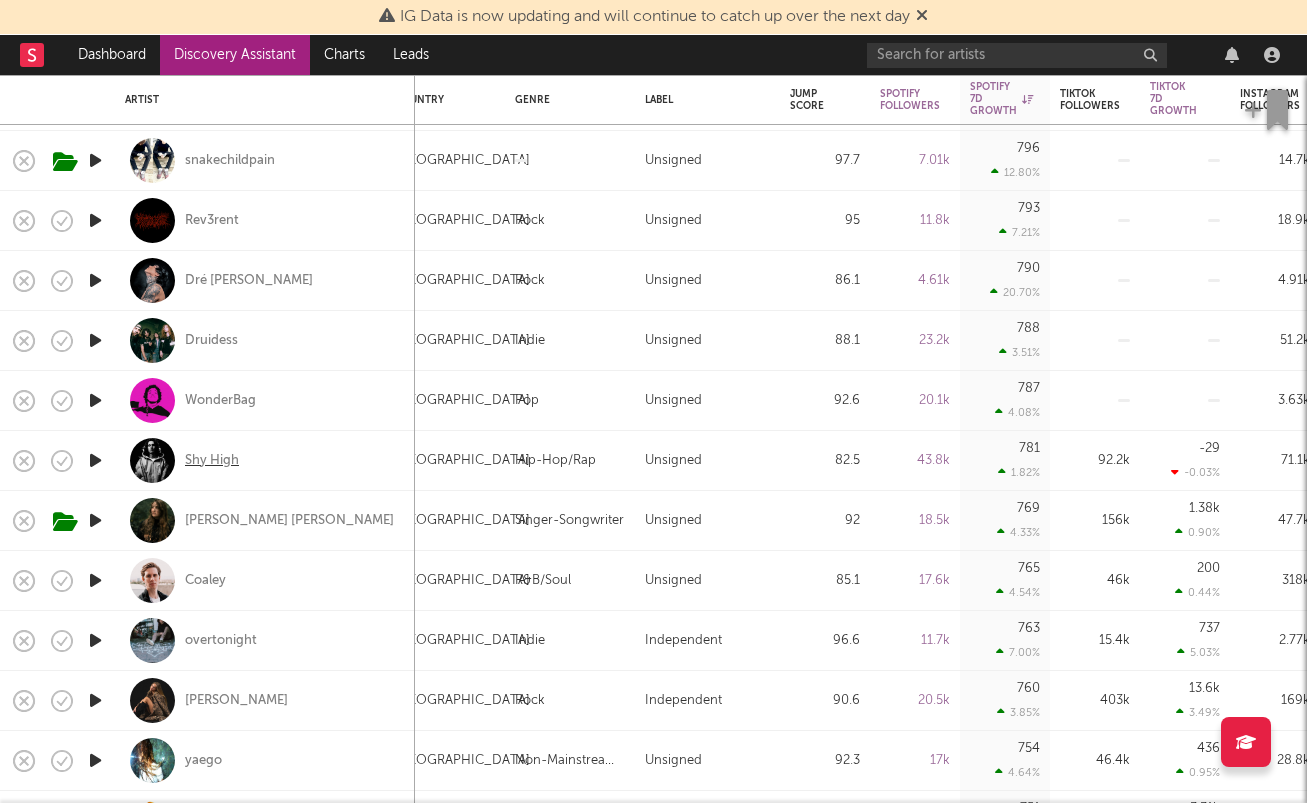 click on "Shy High" at bounding box center [212, 461] 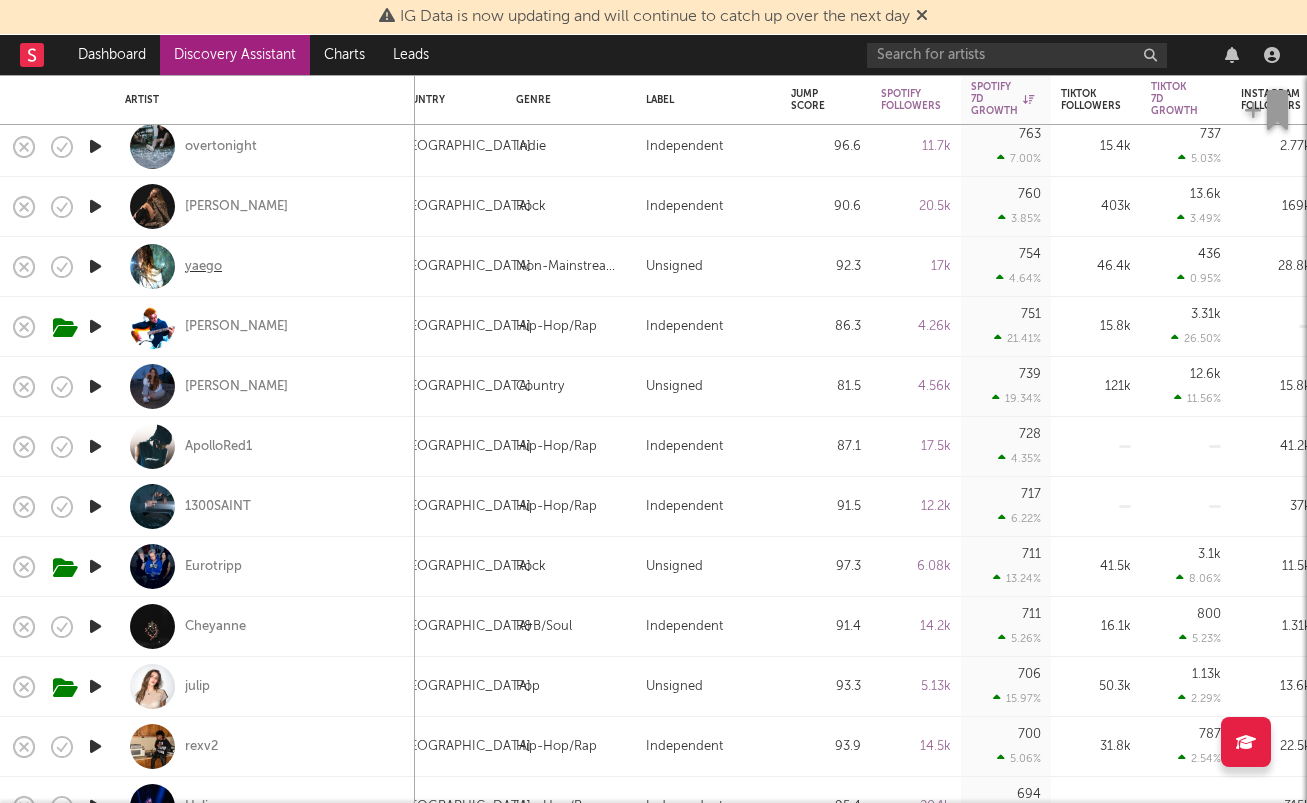click on "yaego" at bounding box center (203, 267) 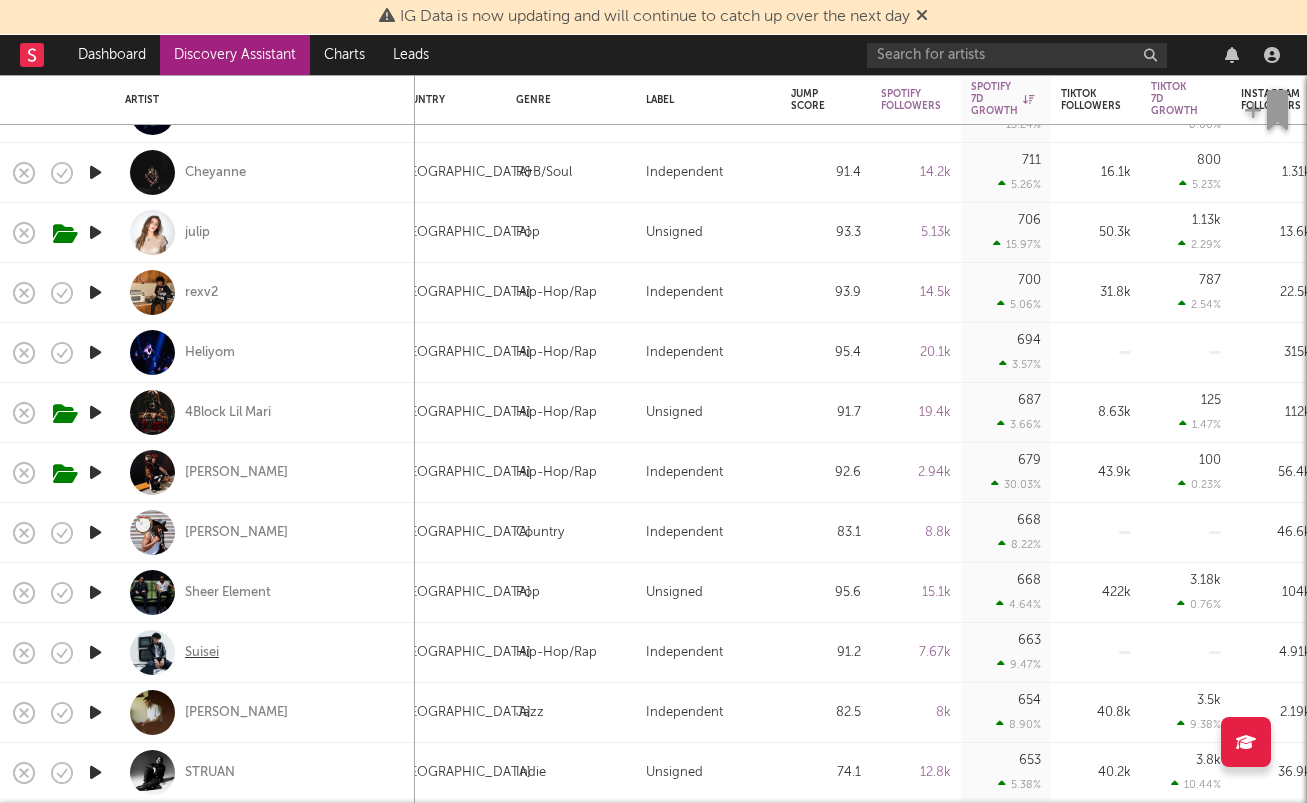 click on "Suisei" at bounding box center (202, 653) 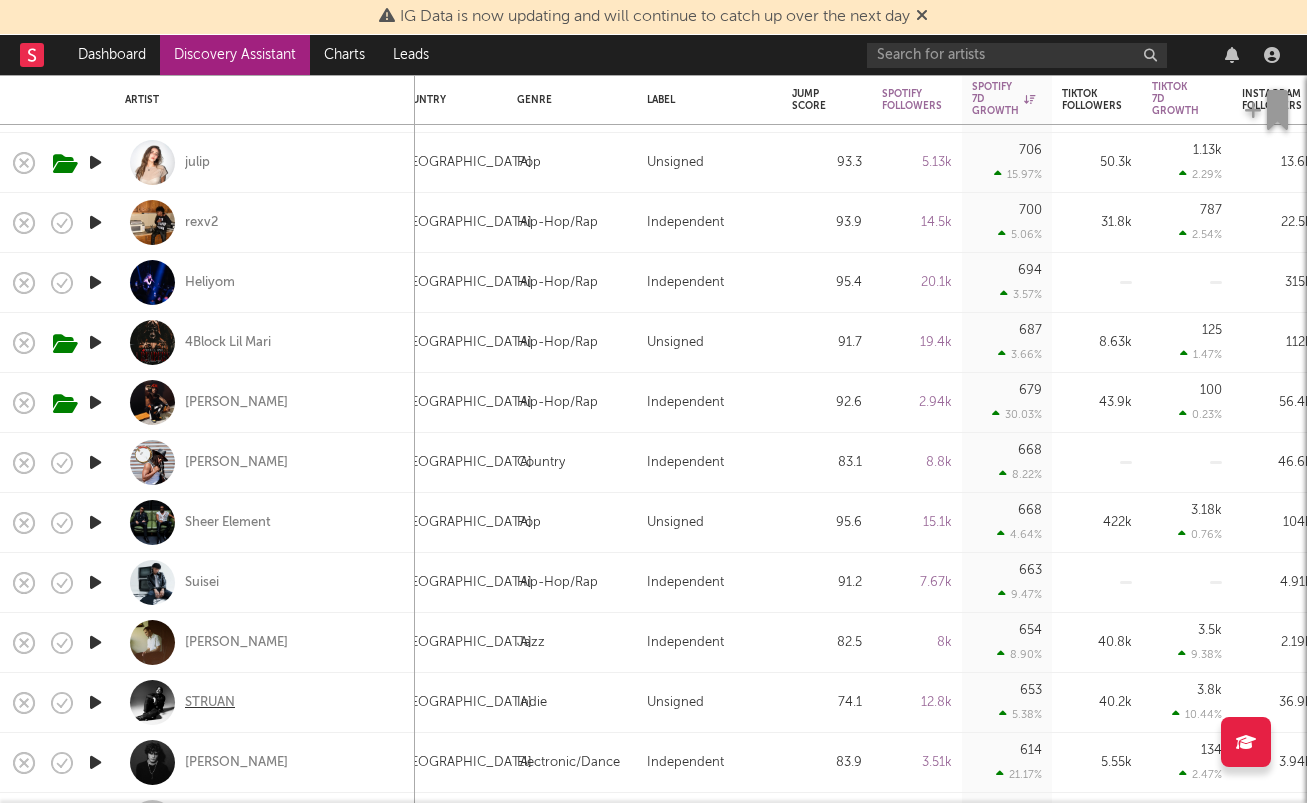 click on "STRUAN" at bounding box center [210, 703] 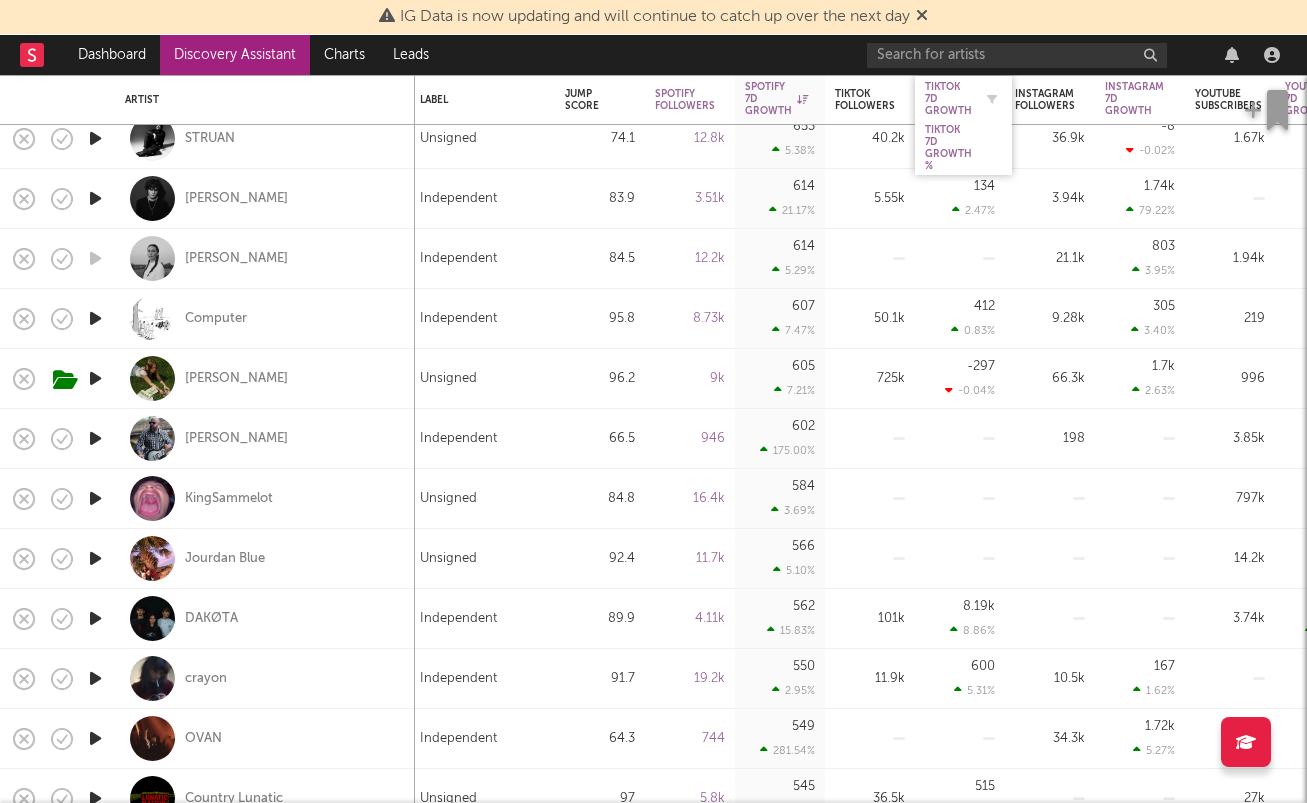 click on "Tiktok 7D Growth" at bounding box center (948, 99) 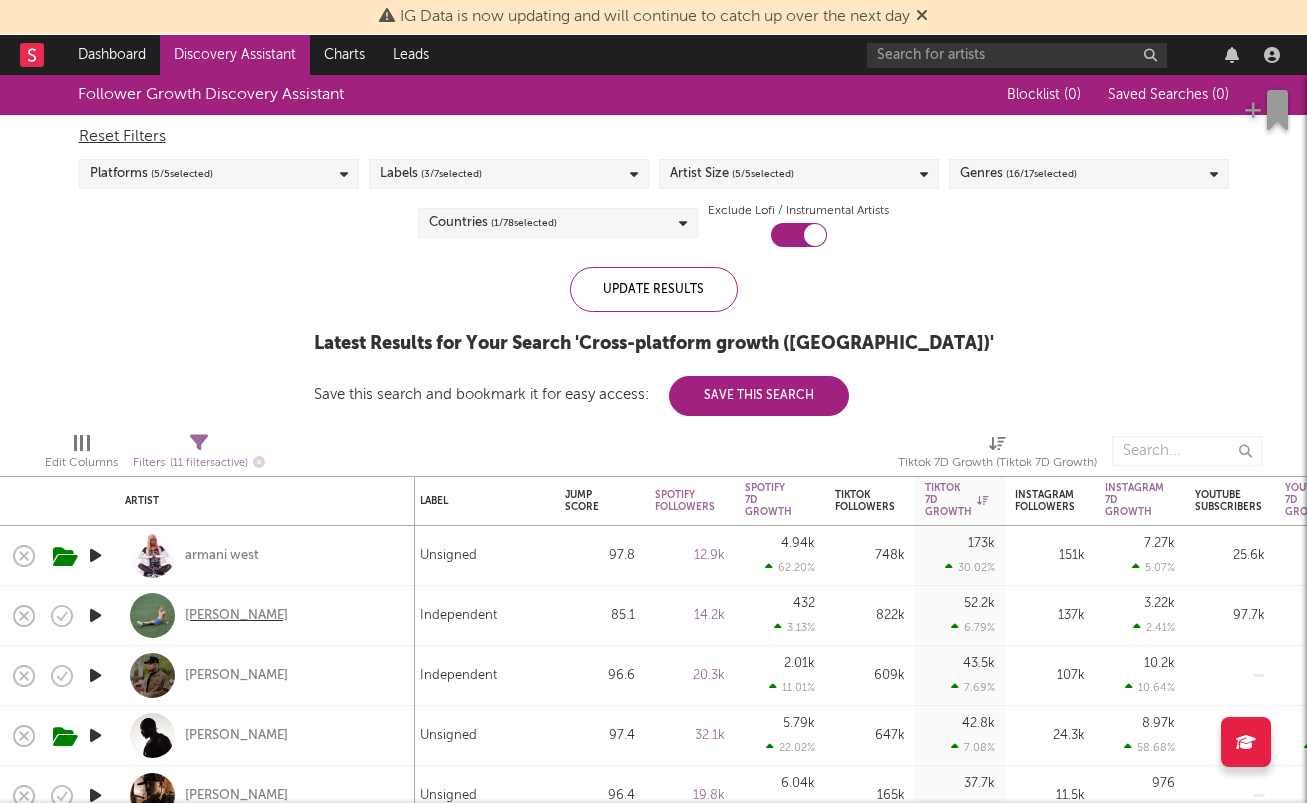 click on "Aeden Alvarez" at bounding box center [236, 616] 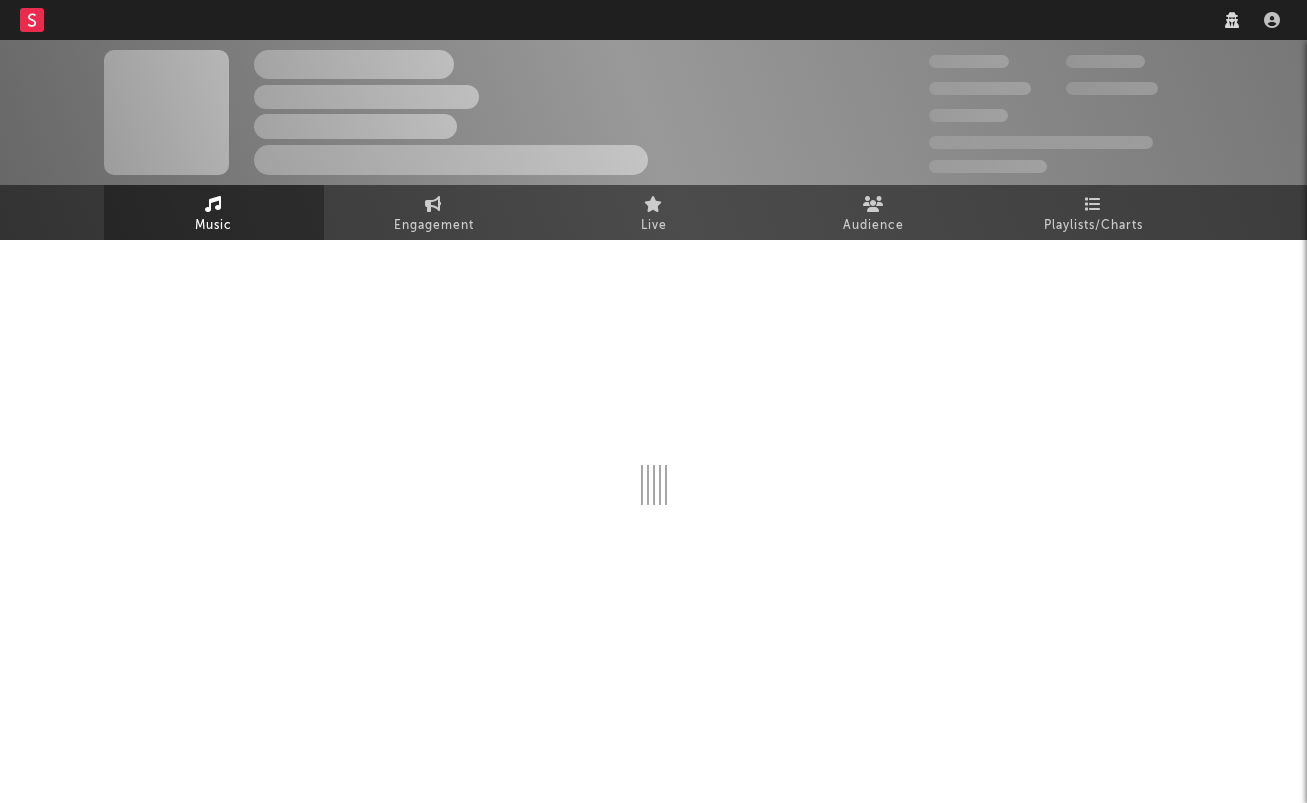 scroll, scrollTop: 0, scrollLeft: 0, axis: both 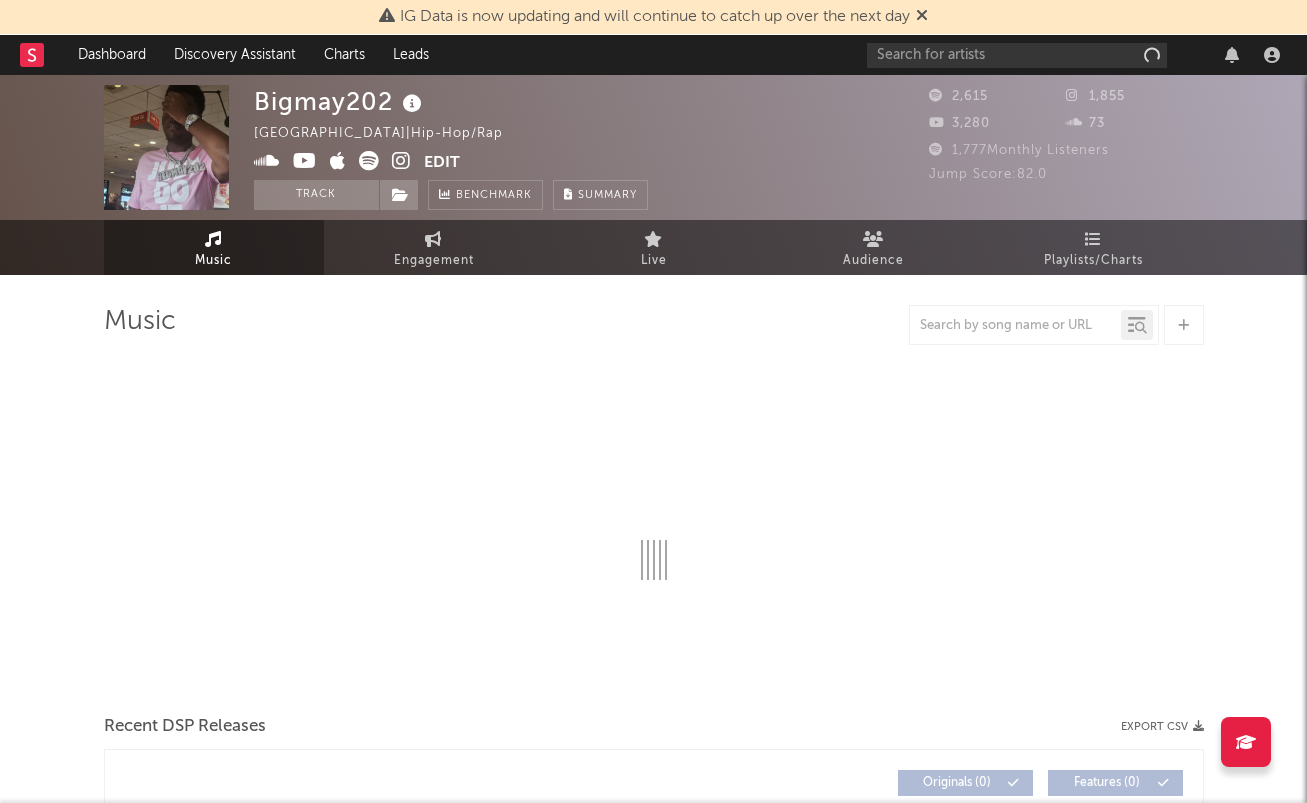select on "1w" 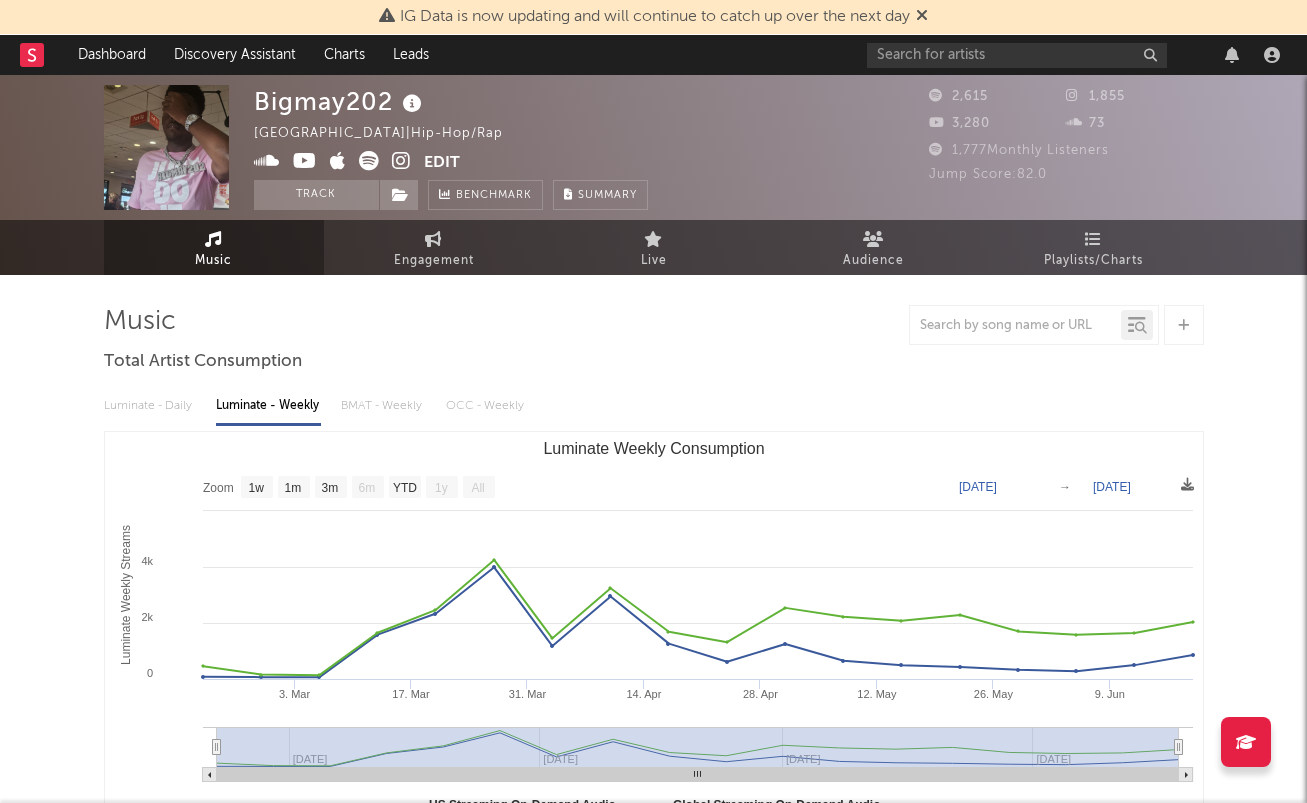 scroll, scrollTop: 0, scrollLeft: 0, axis: both 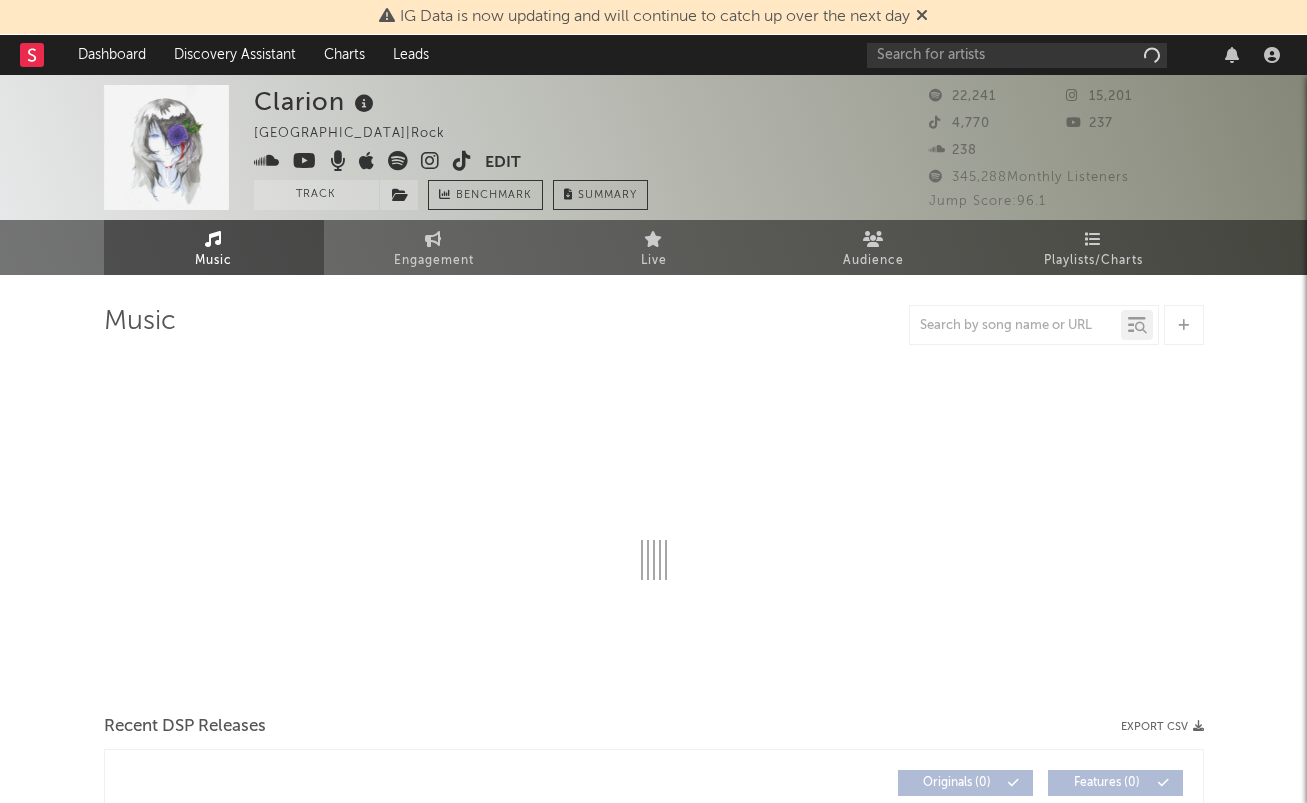 select on "1w" 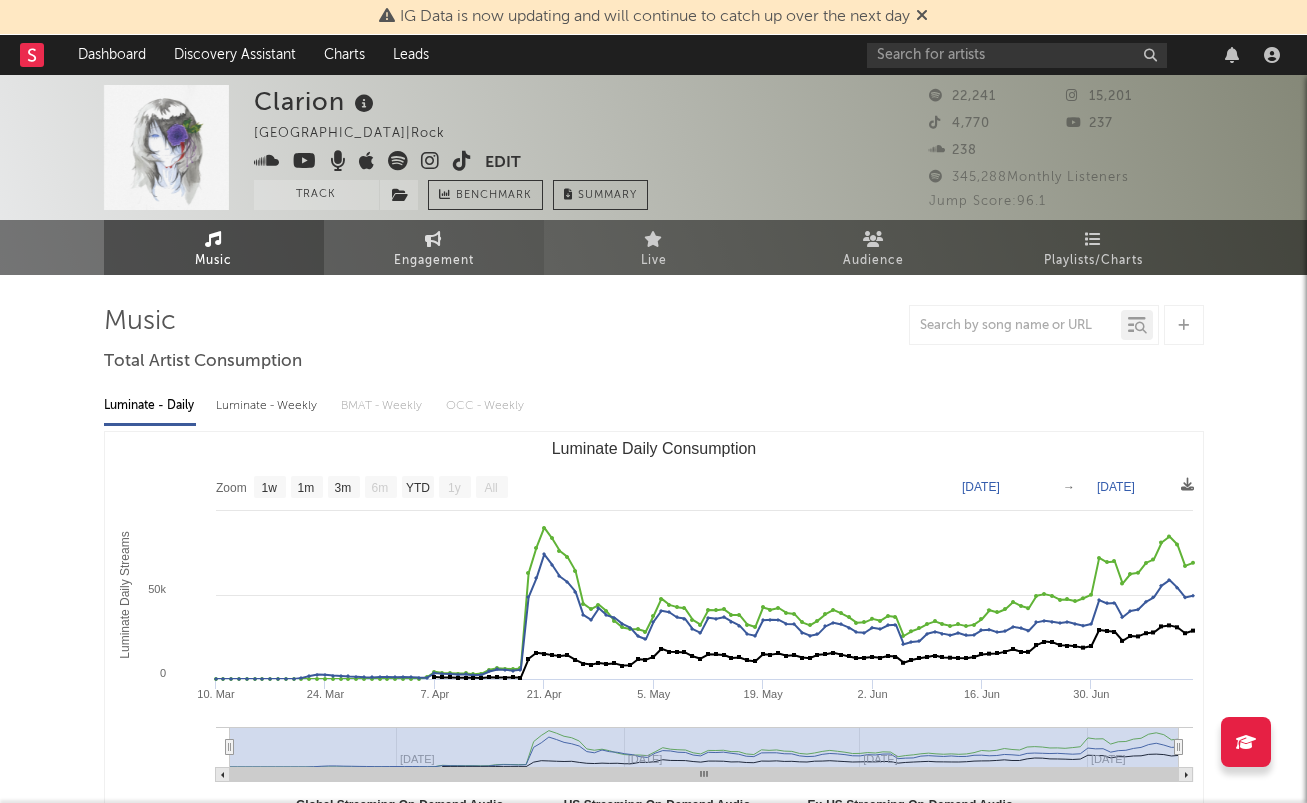 scroll, scrollTop: 0, scrollLeft: 0, axis: both 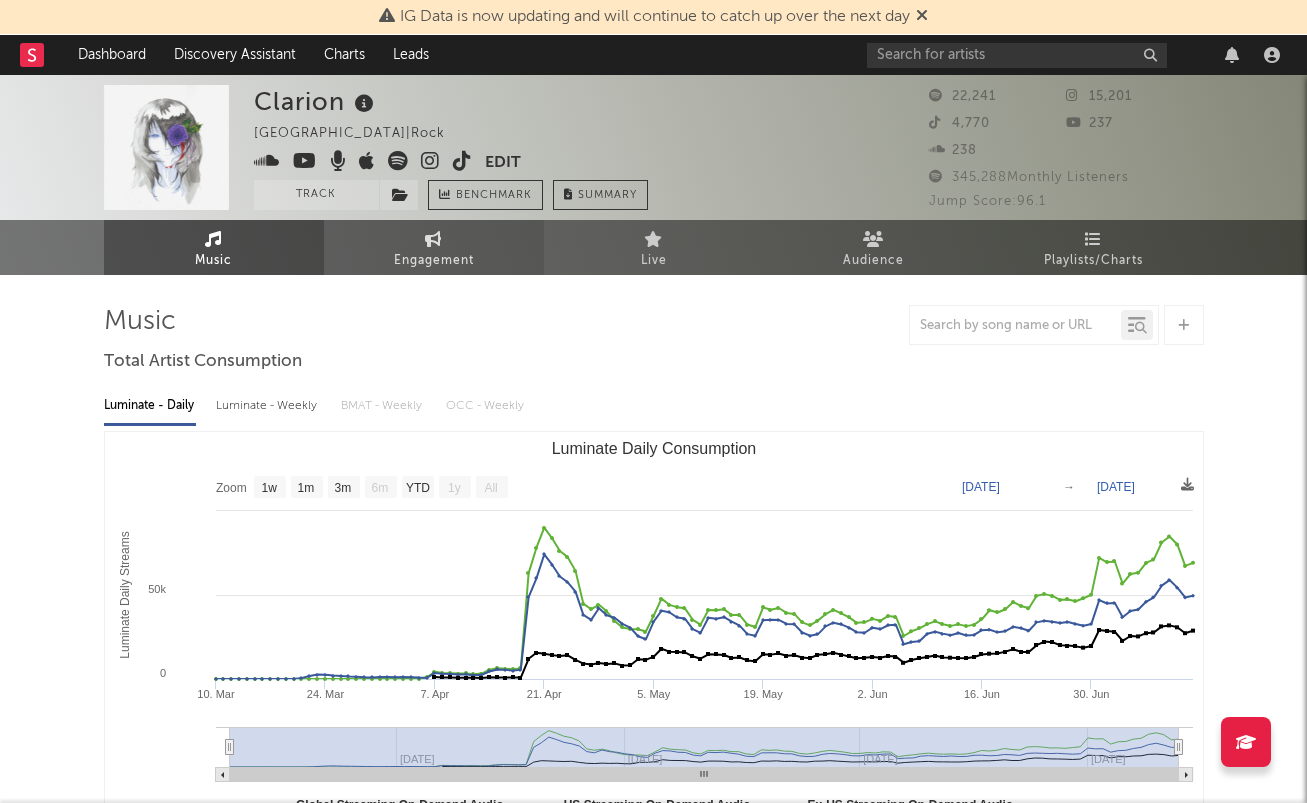 click on "Engagement" at bounding box center (434, 261) 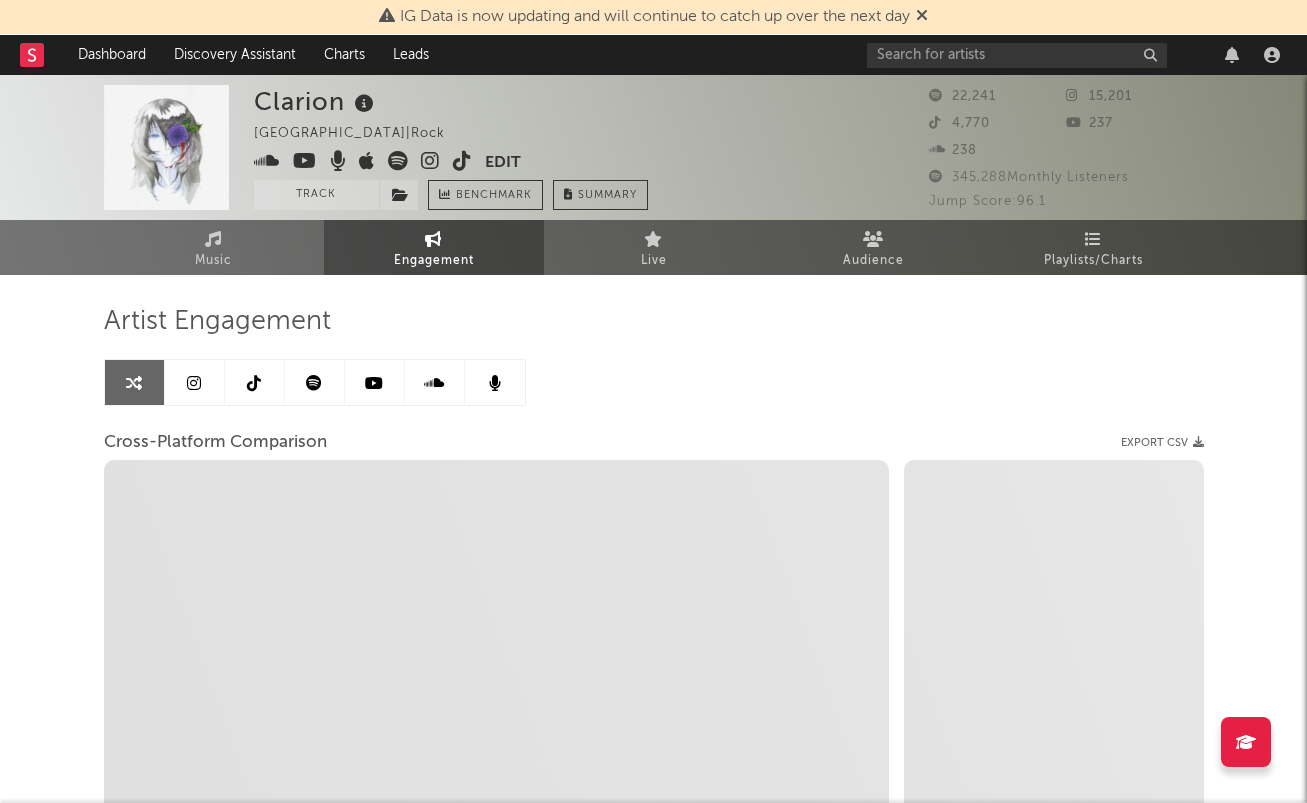 select on "1m" 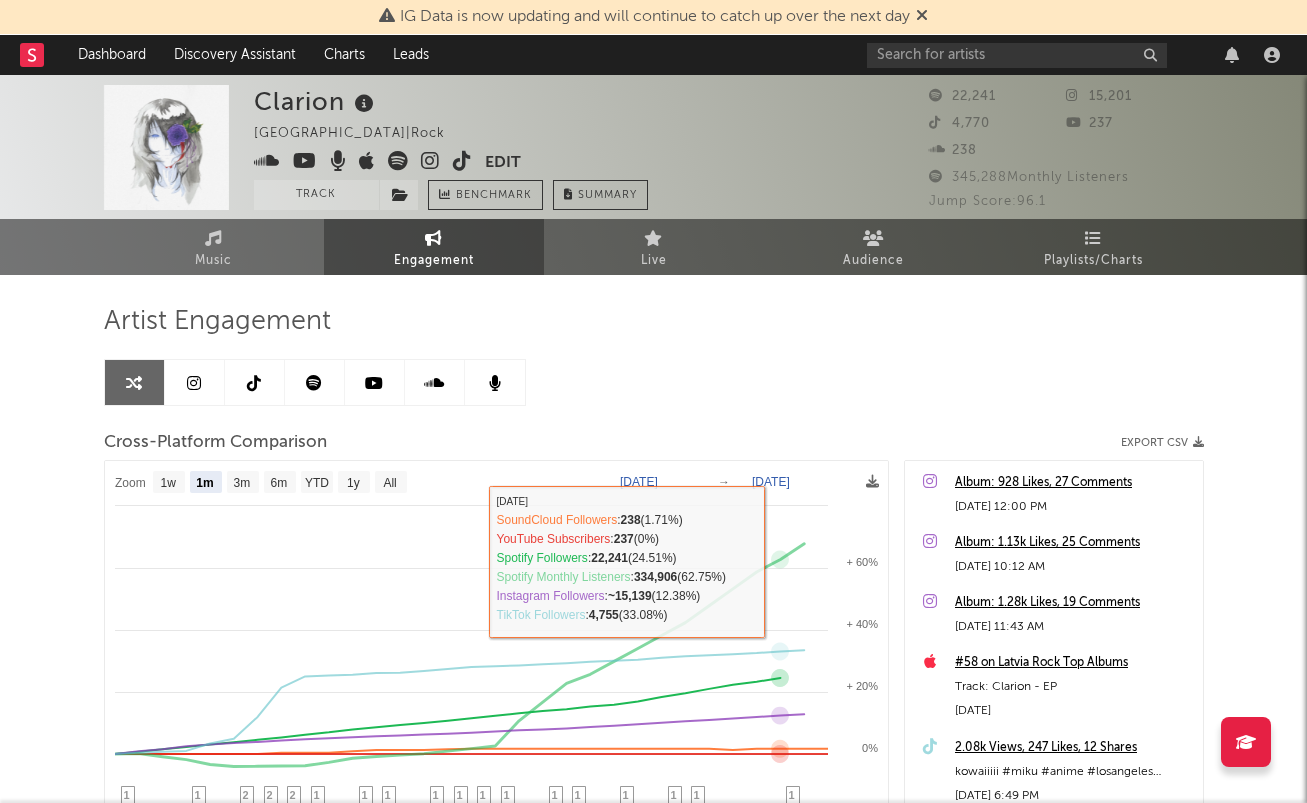 scroll, scrollTop: 0, scrollLeft: 0, axis: both 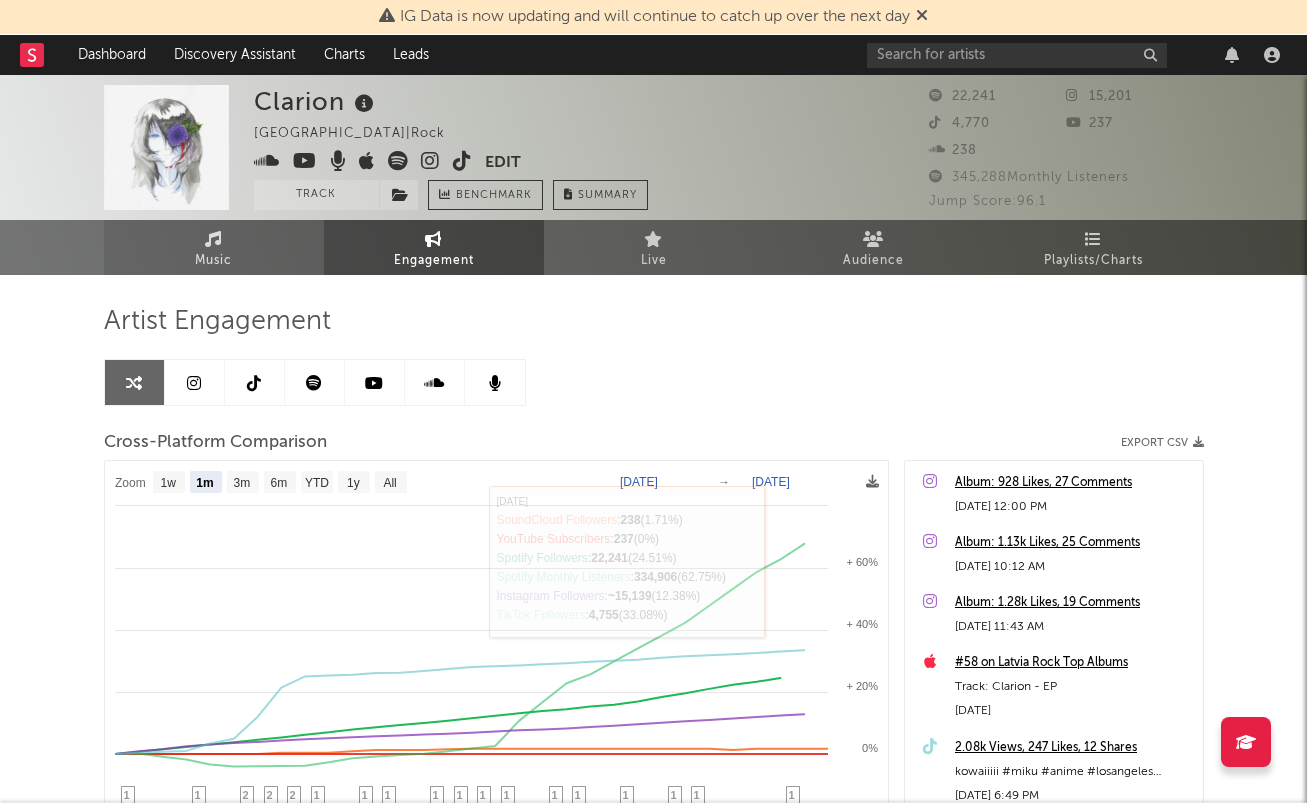 click on "Music" at bounding box center [214, 247] 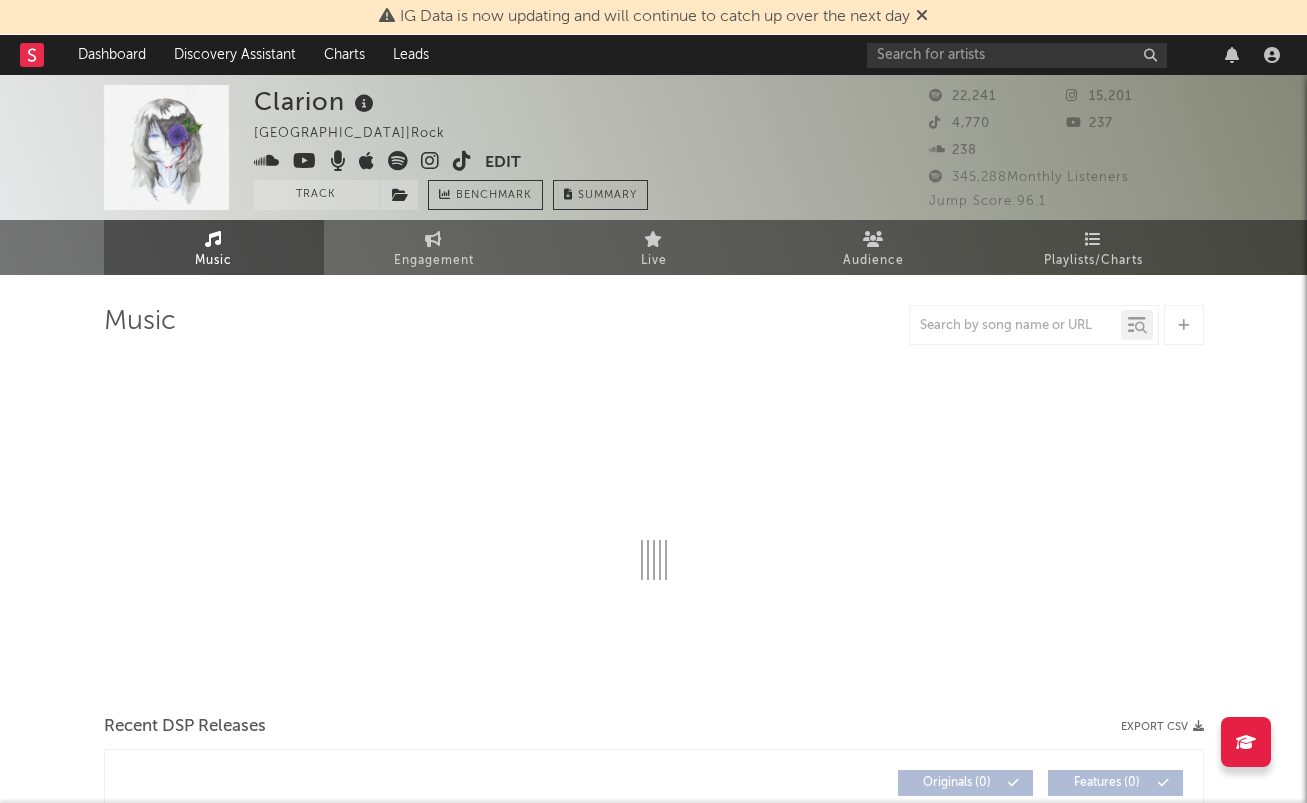 select on "1w" 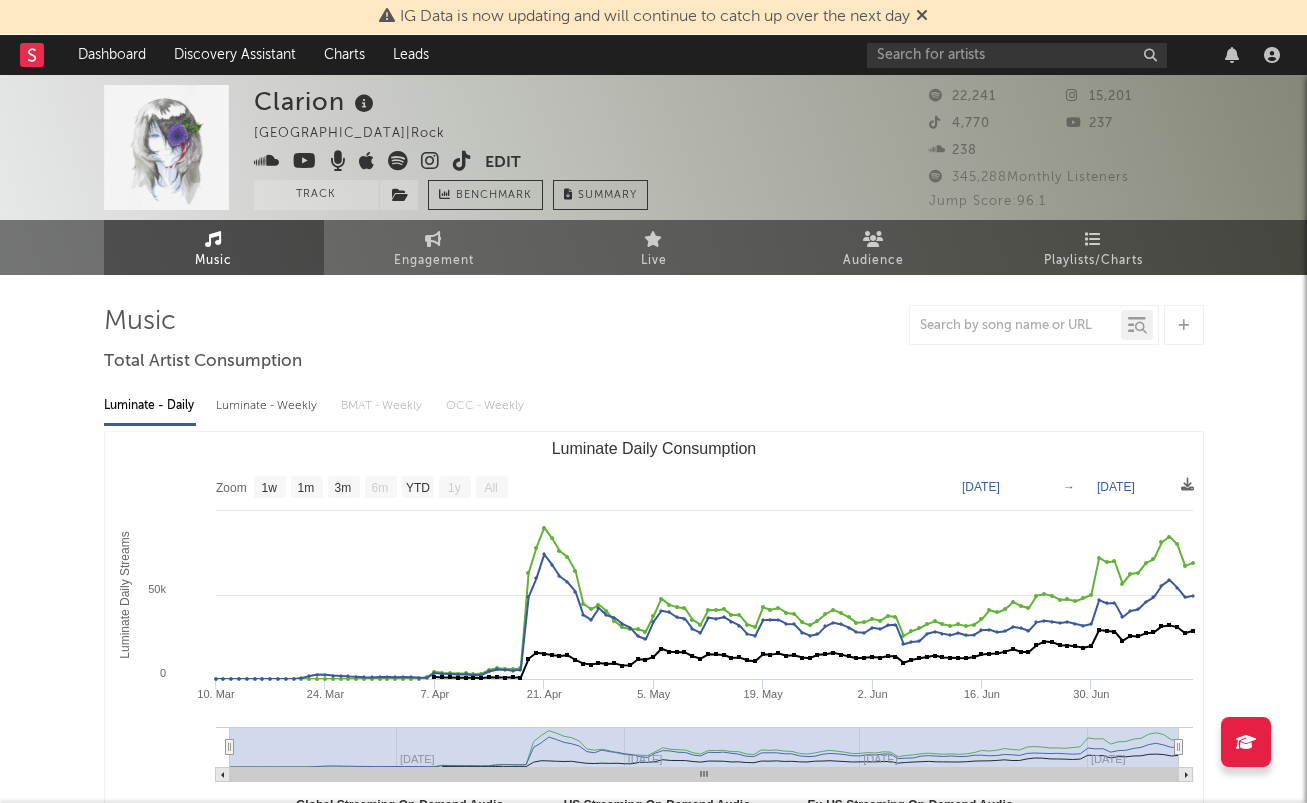 scroll, scrollTop: 0, scrollLeft: 0, axis: both 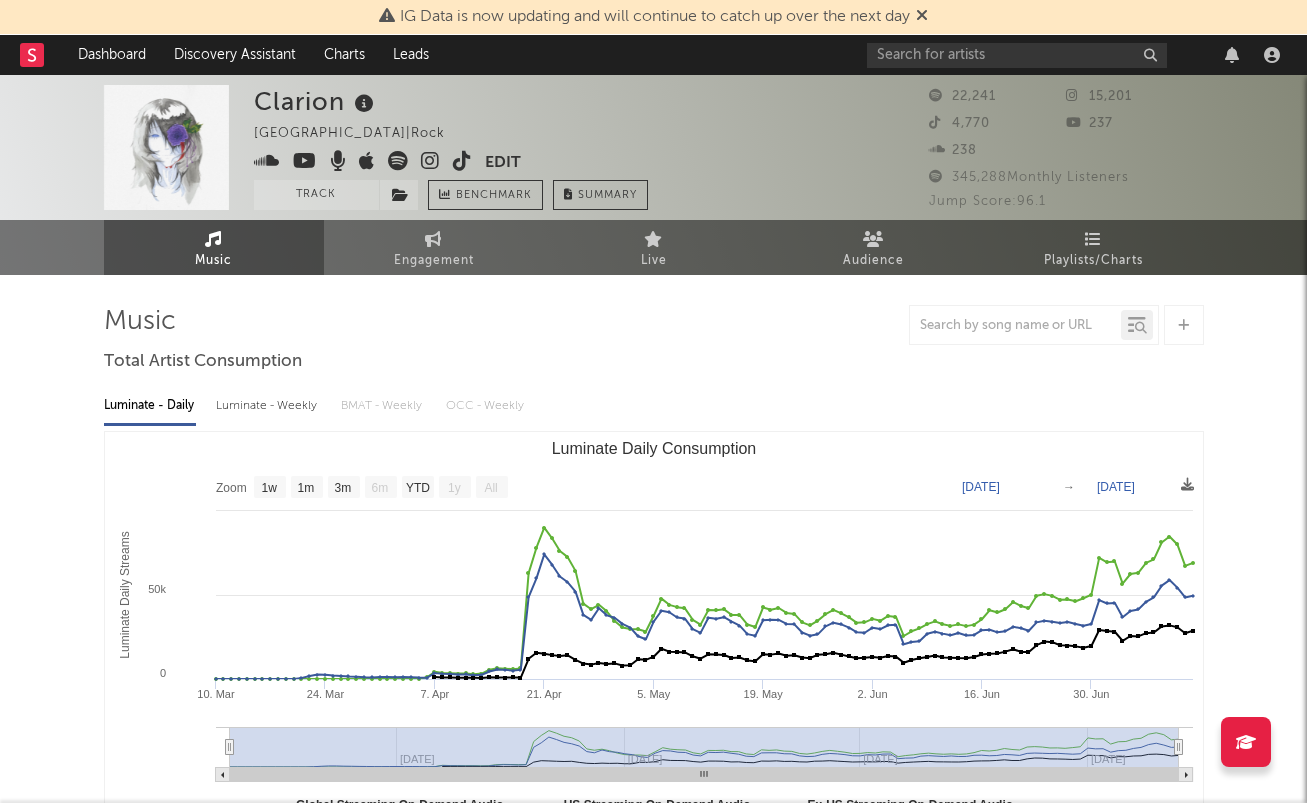 select on "1w" 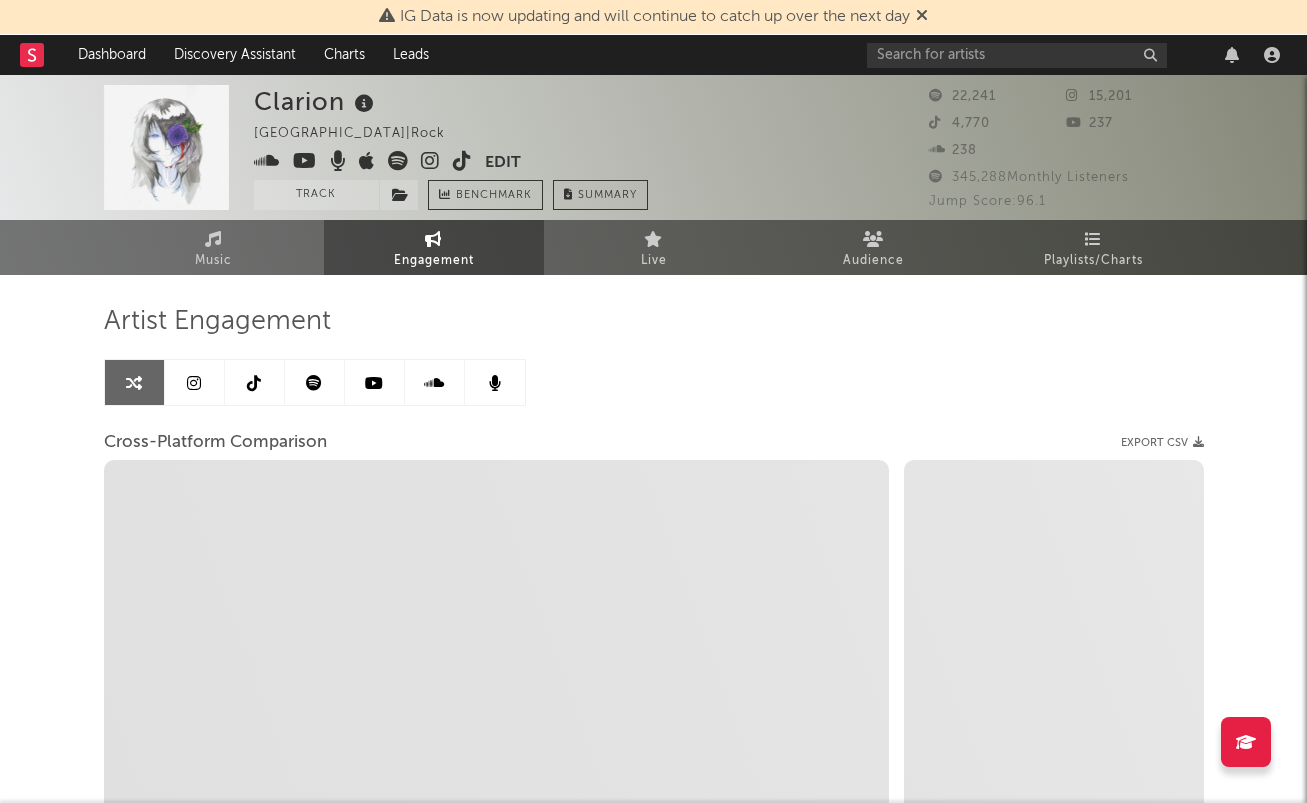 select on "1m" 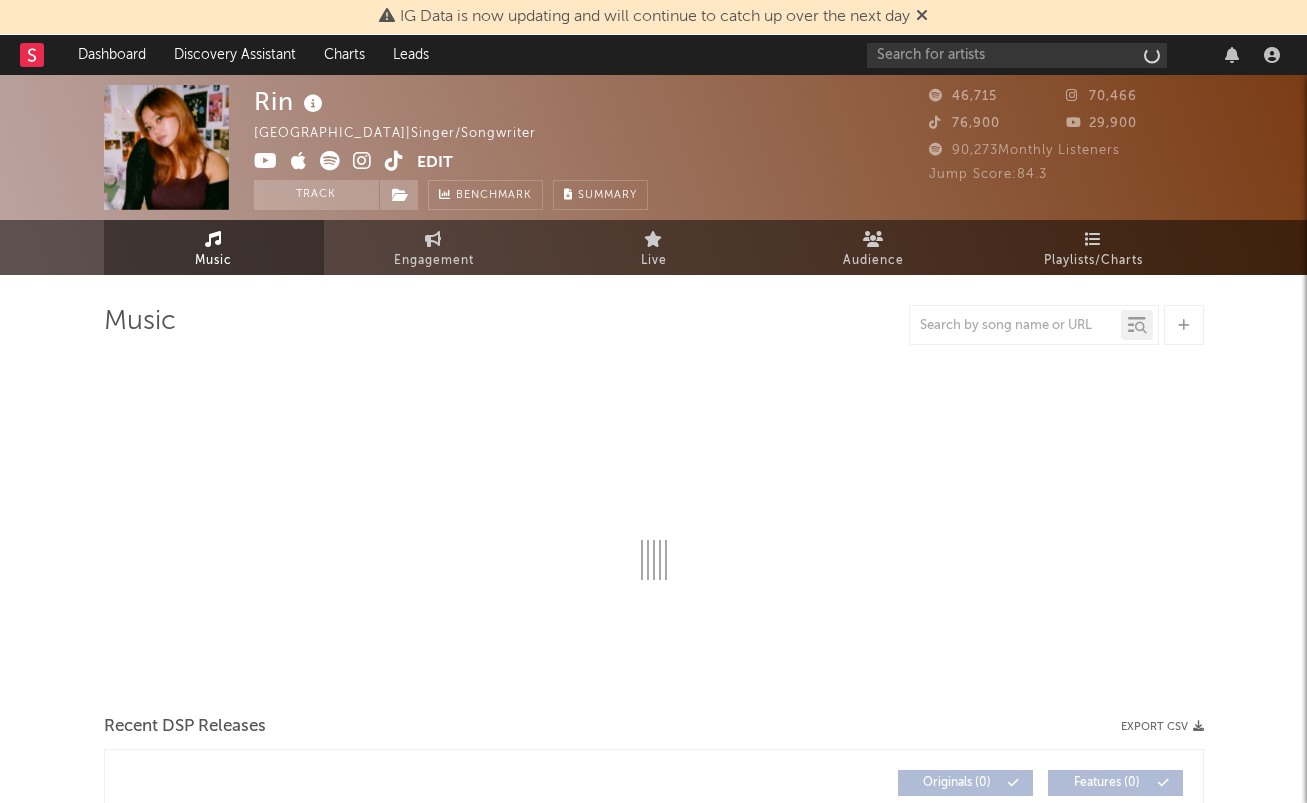scroll, scrollTop: 0, scrollLeft: 0, axis: both 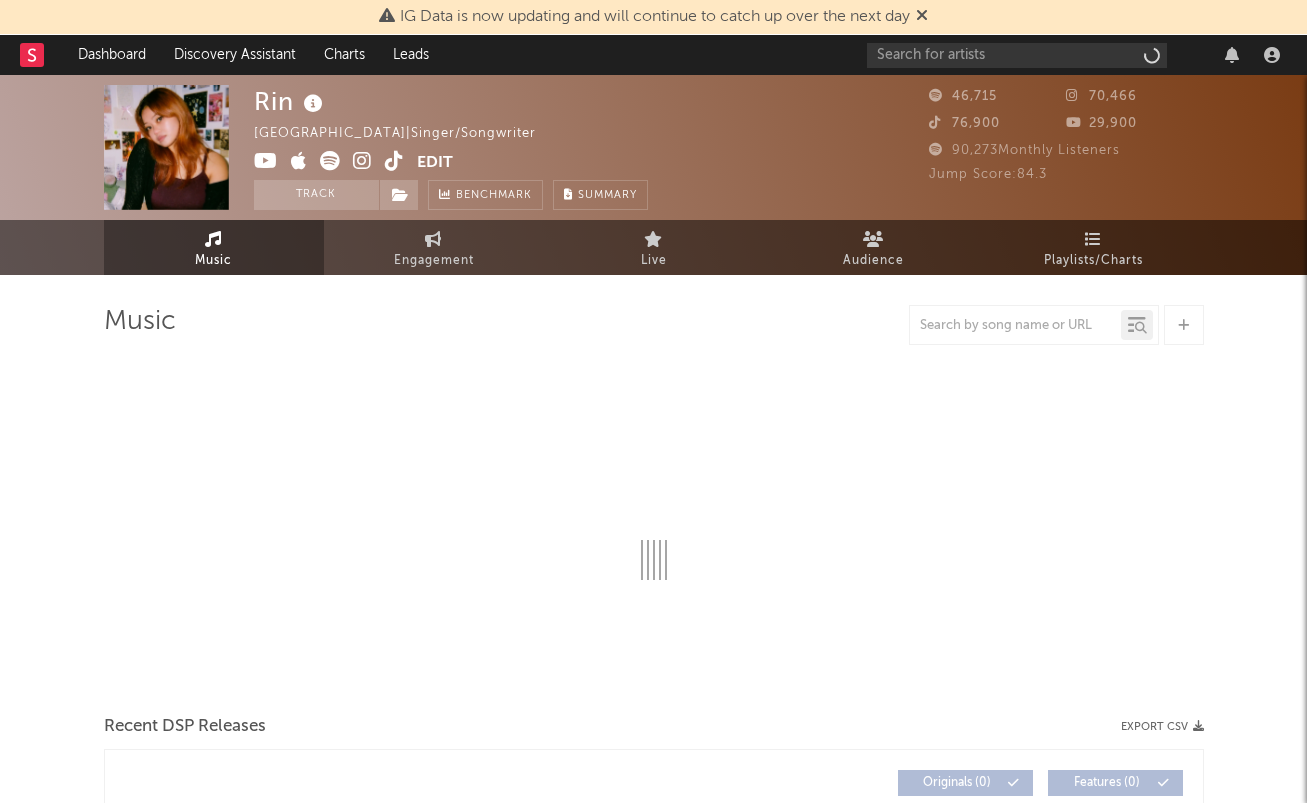select on "6m" 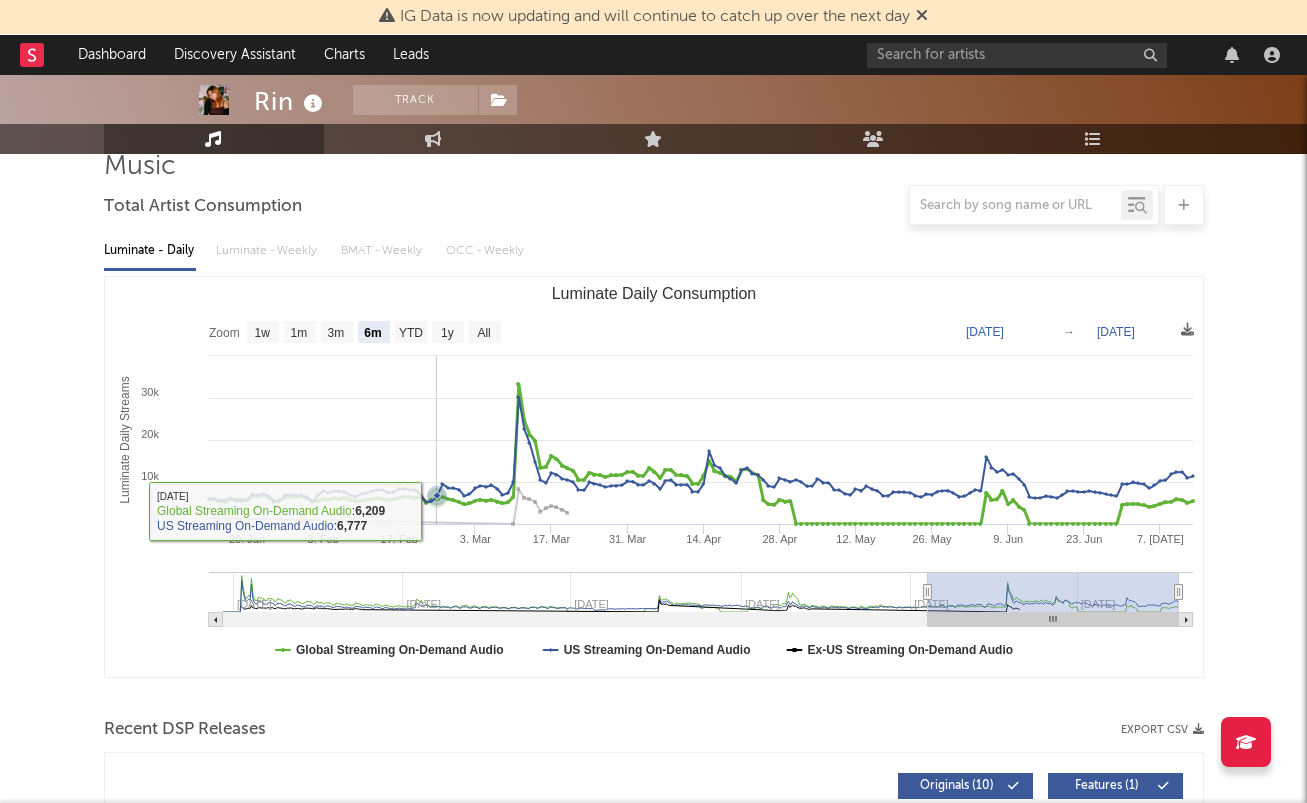scroll, scrollTop: 157, scrollLeft: 0, axis: vertical 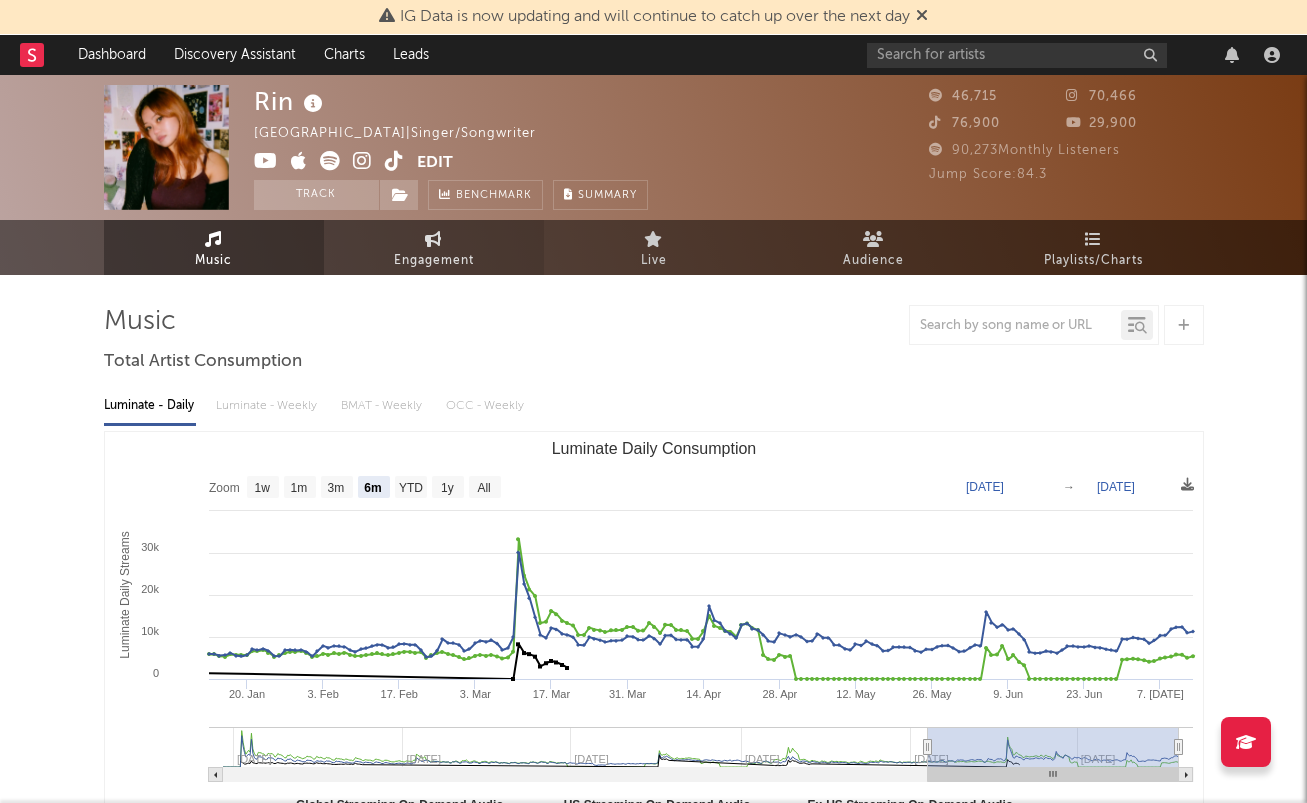 click on "Engagement" at bounding box center (434, 247) 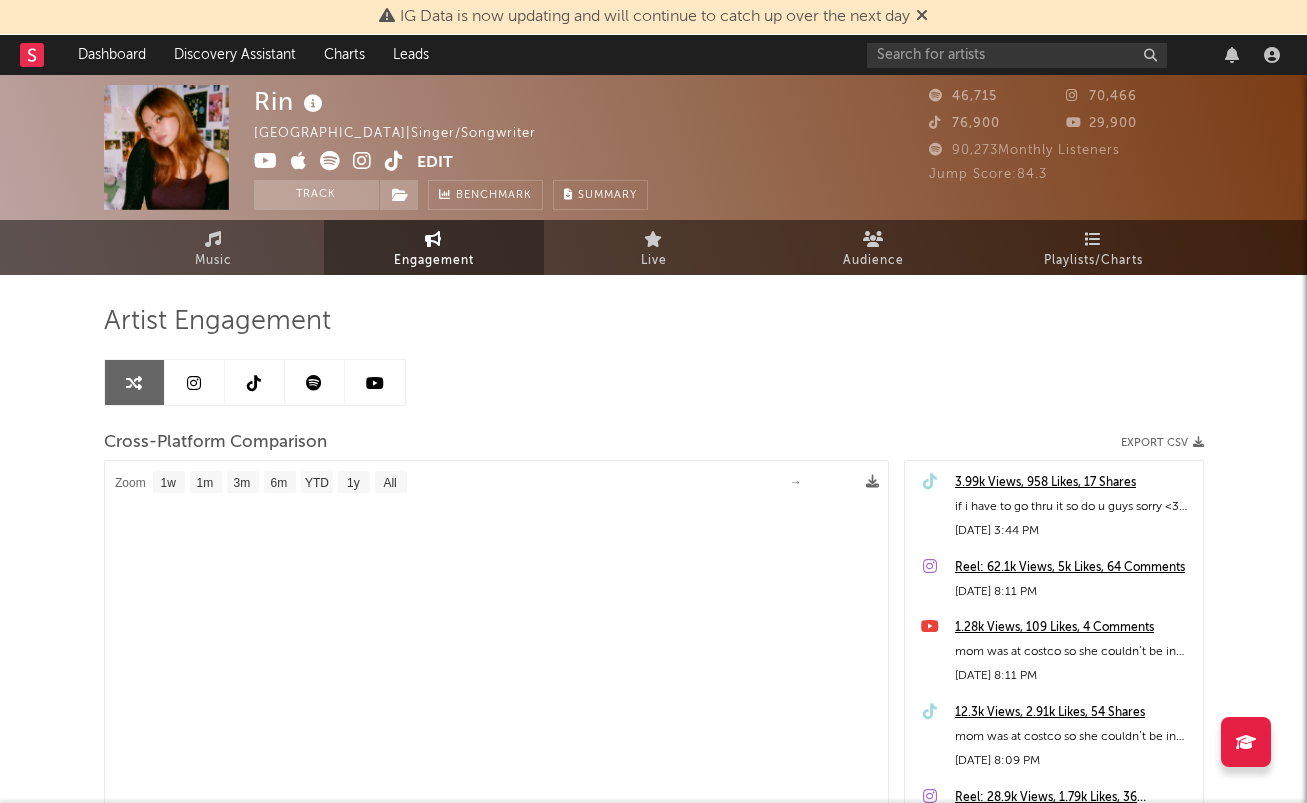 select on "1m" 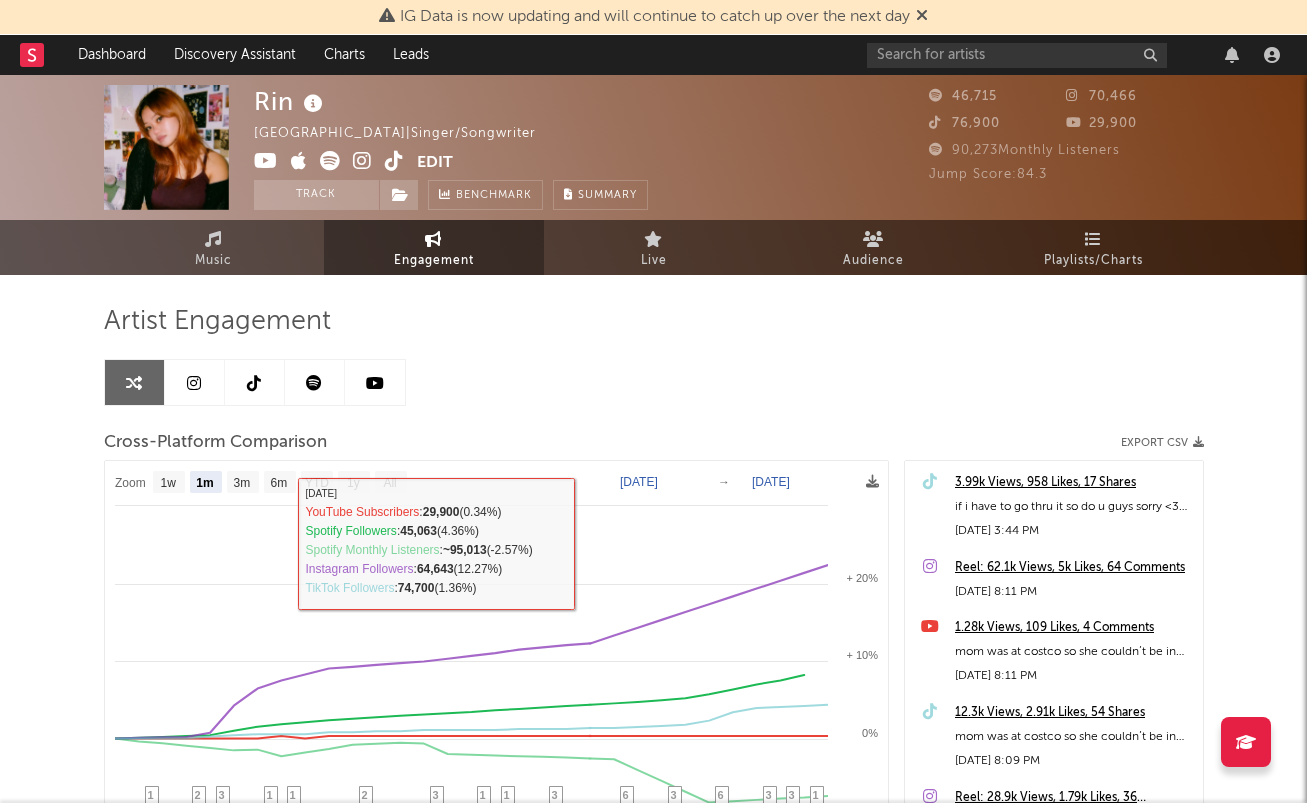 scroll, scrollTop: 0, scrollLeft: 0, axis: both 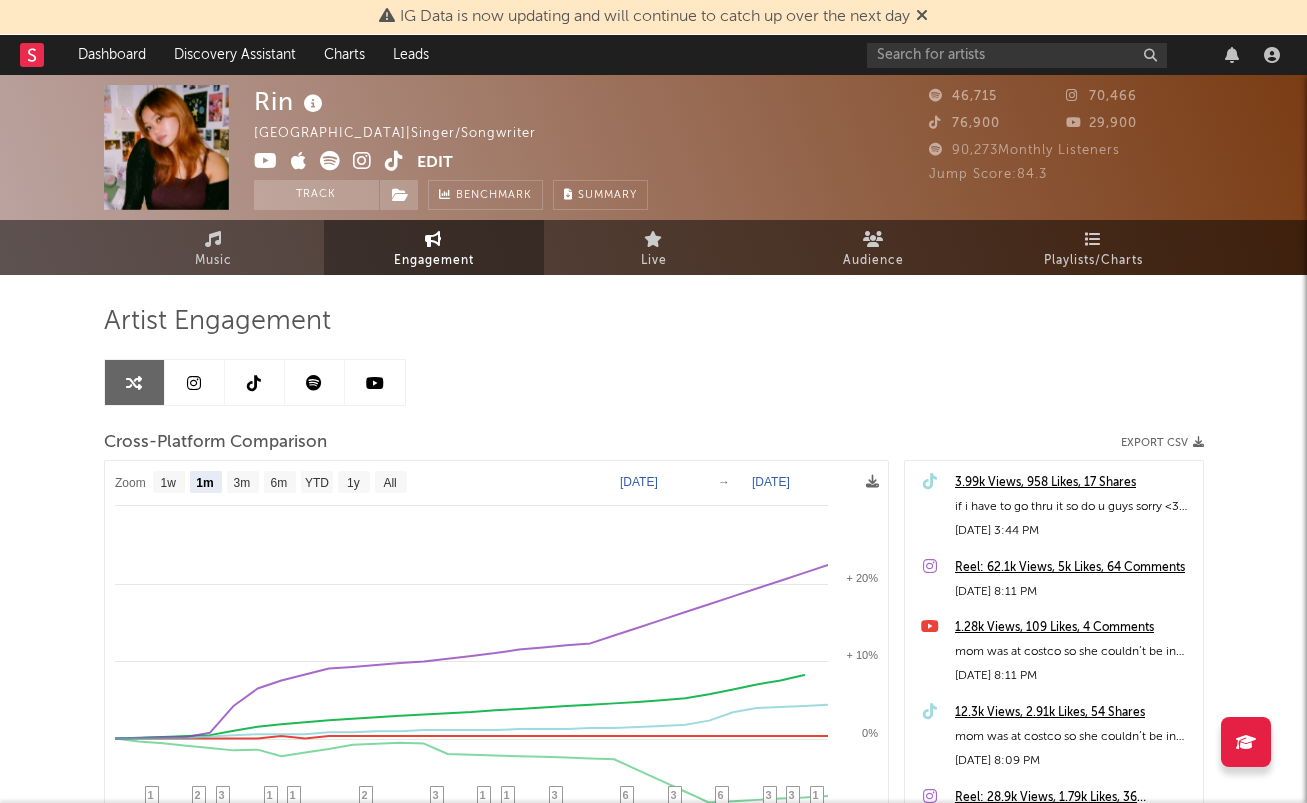 click at bounding box center (394, 161) 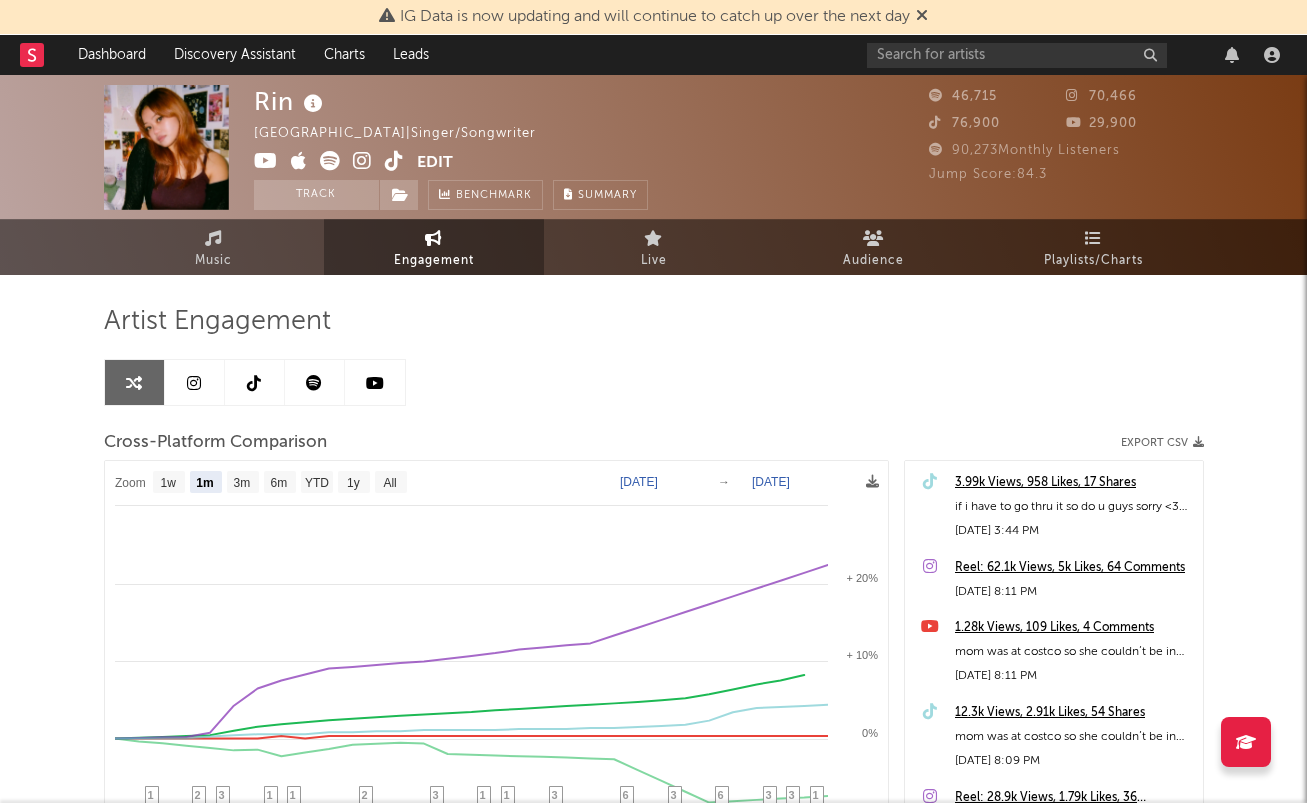 scroll, scrollTop: 0, scrollLeft: 0, axis: both 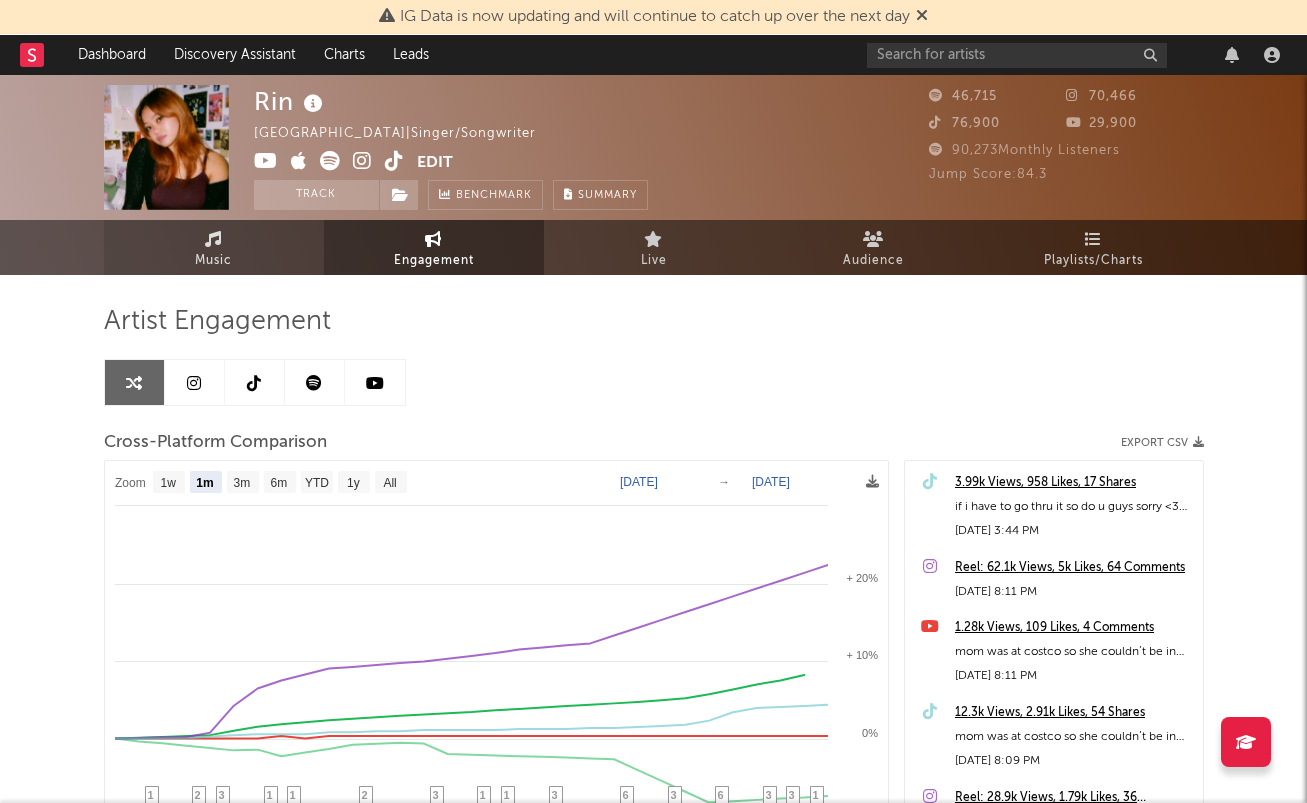 click on "Music" at bounding box center (214, 247) 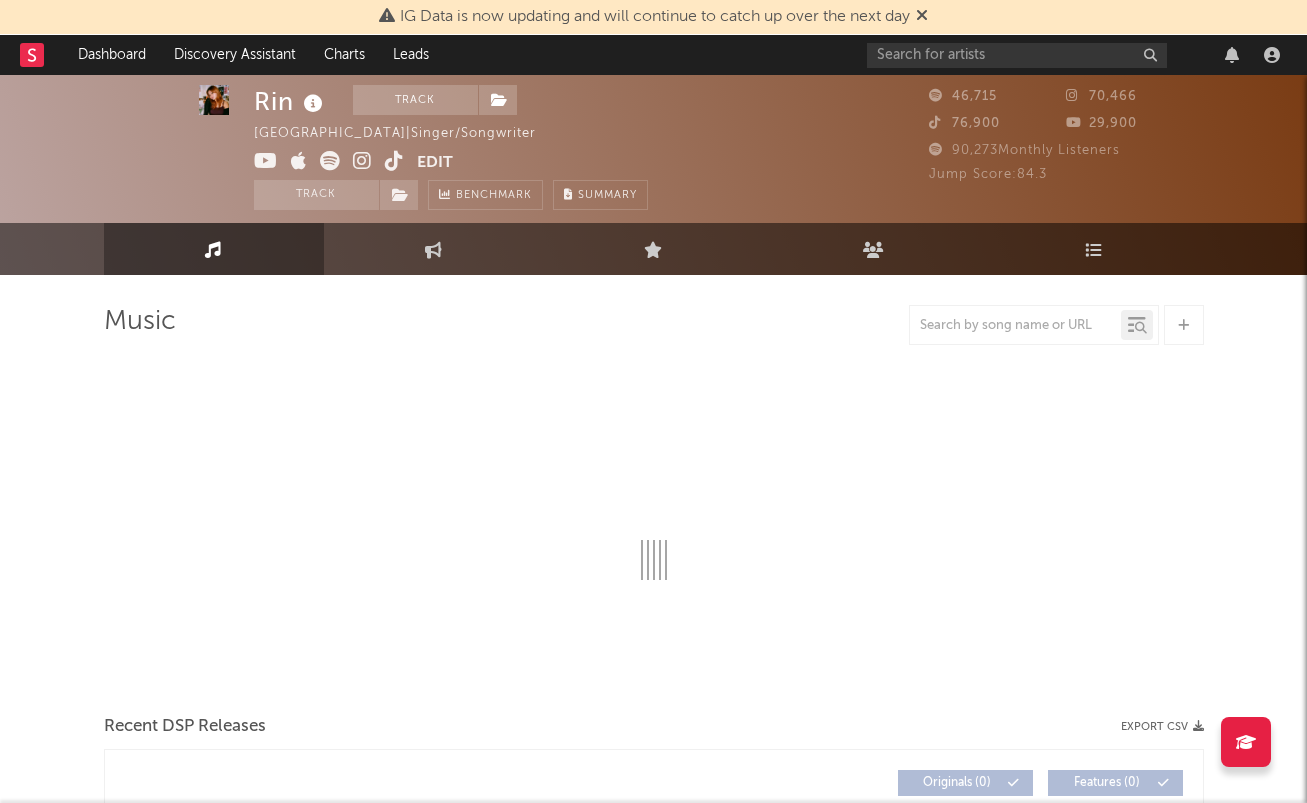 select on "6m" 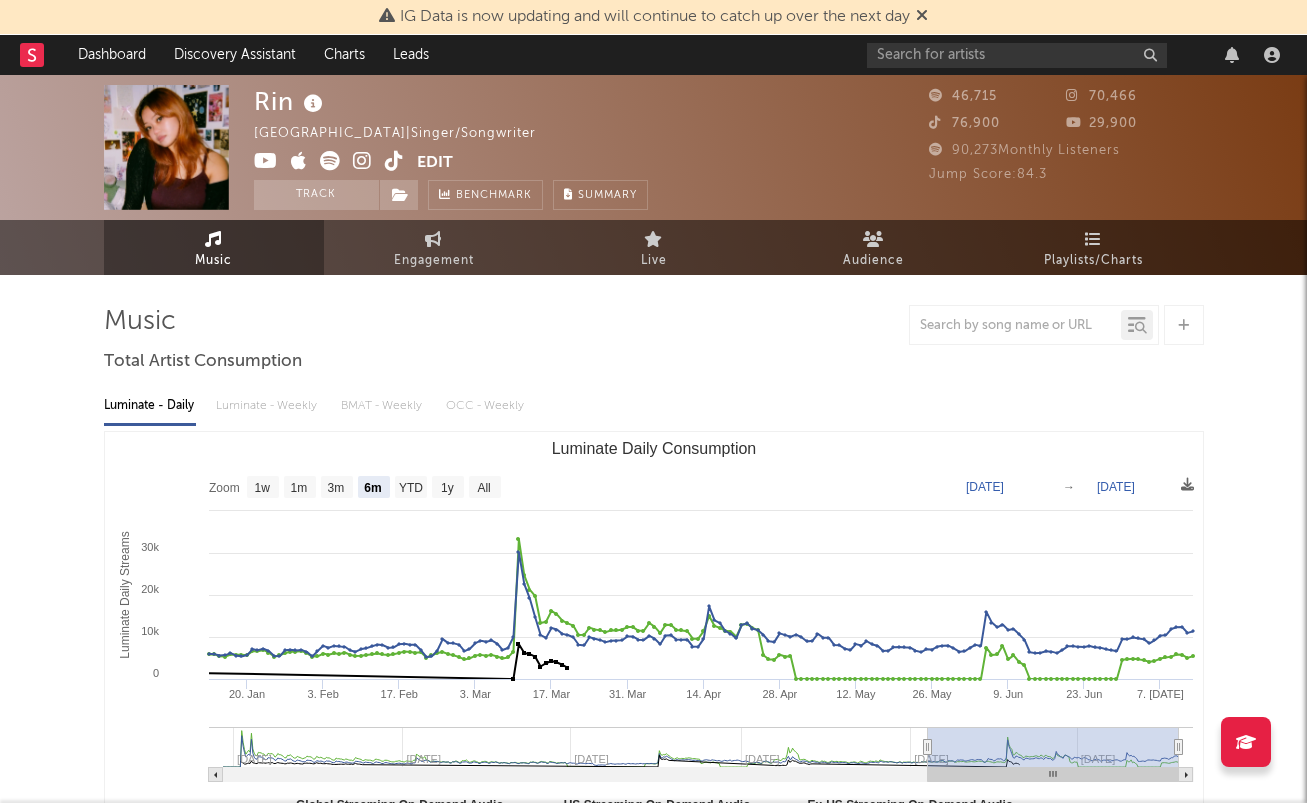 scroll, scrollTop: 0, scrollLeft: 0, axis: both 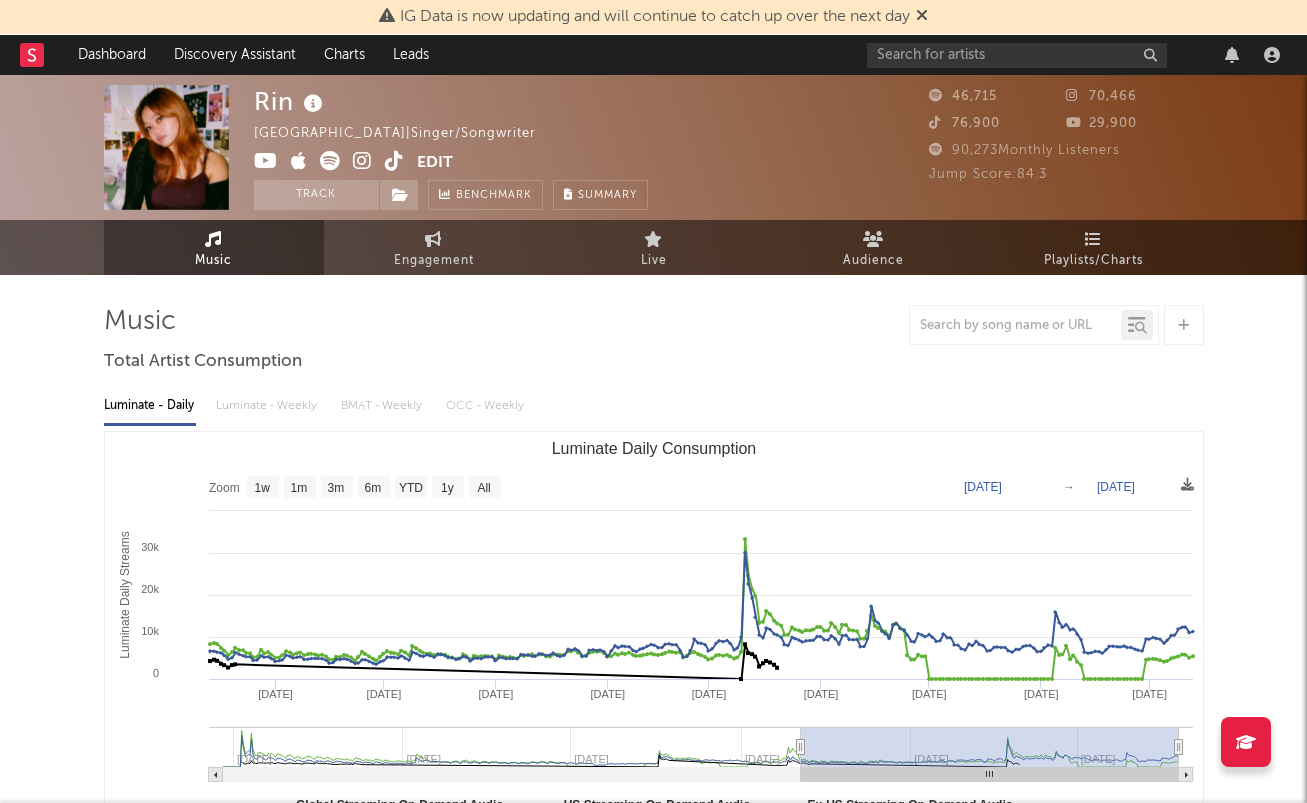 type on "2025-01-02" 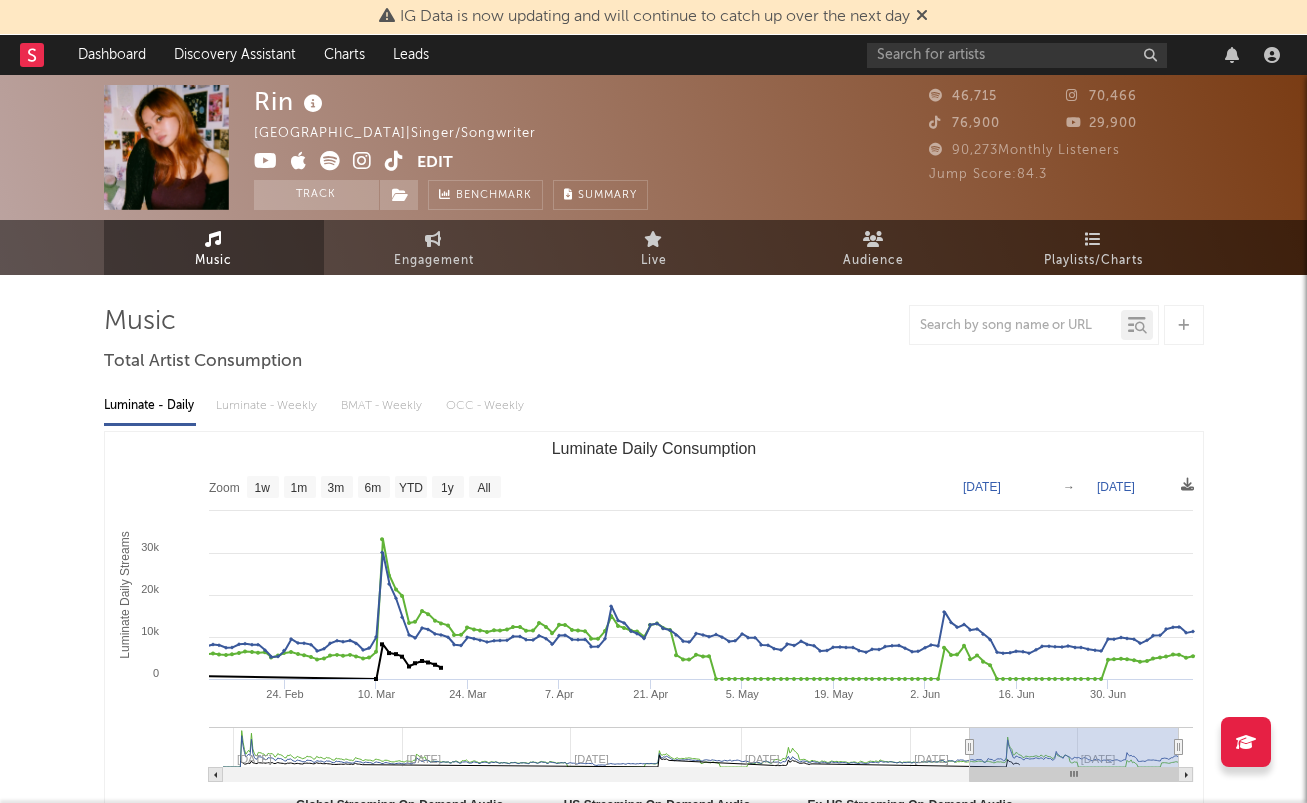 type on "2025-02-15" 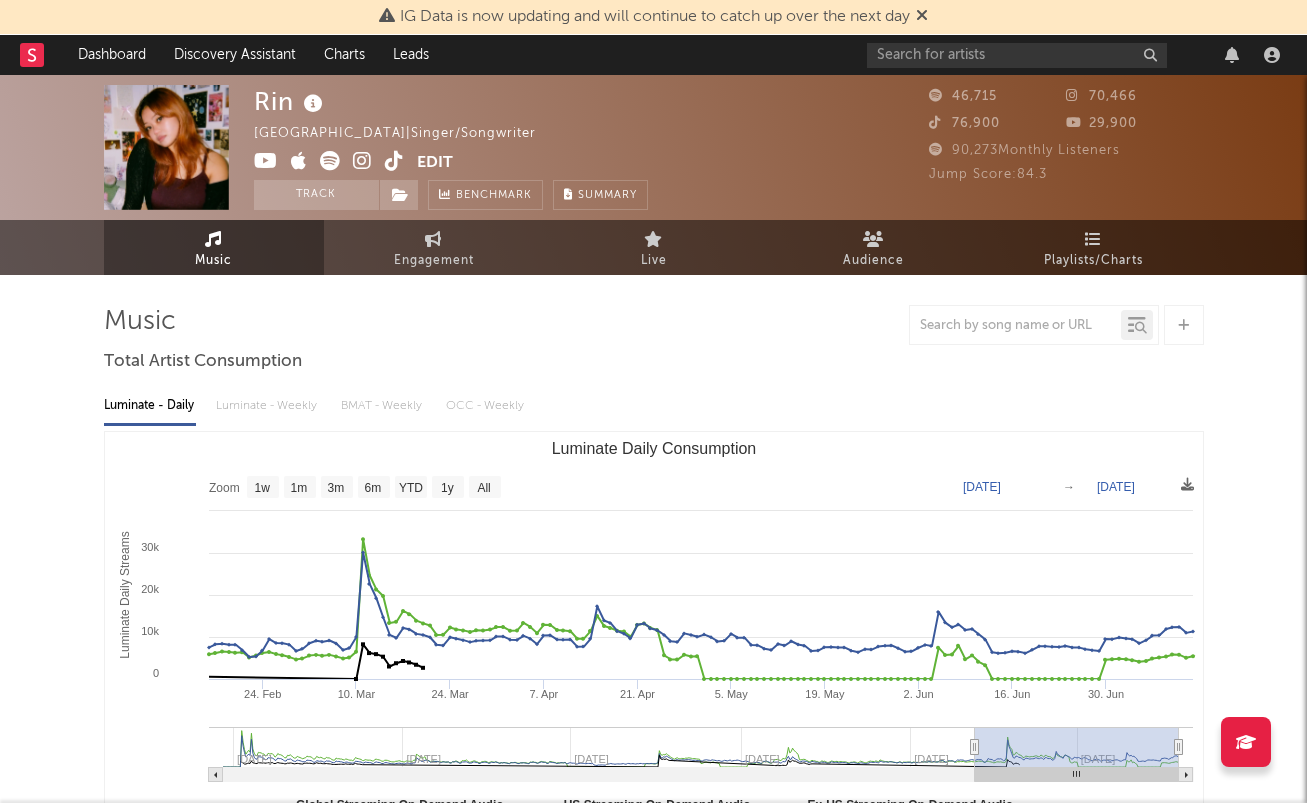 drag, startPoint x: 930, startPoint y: 745, endPoint x: 974, endPoint y: 747, distance: 44.04543 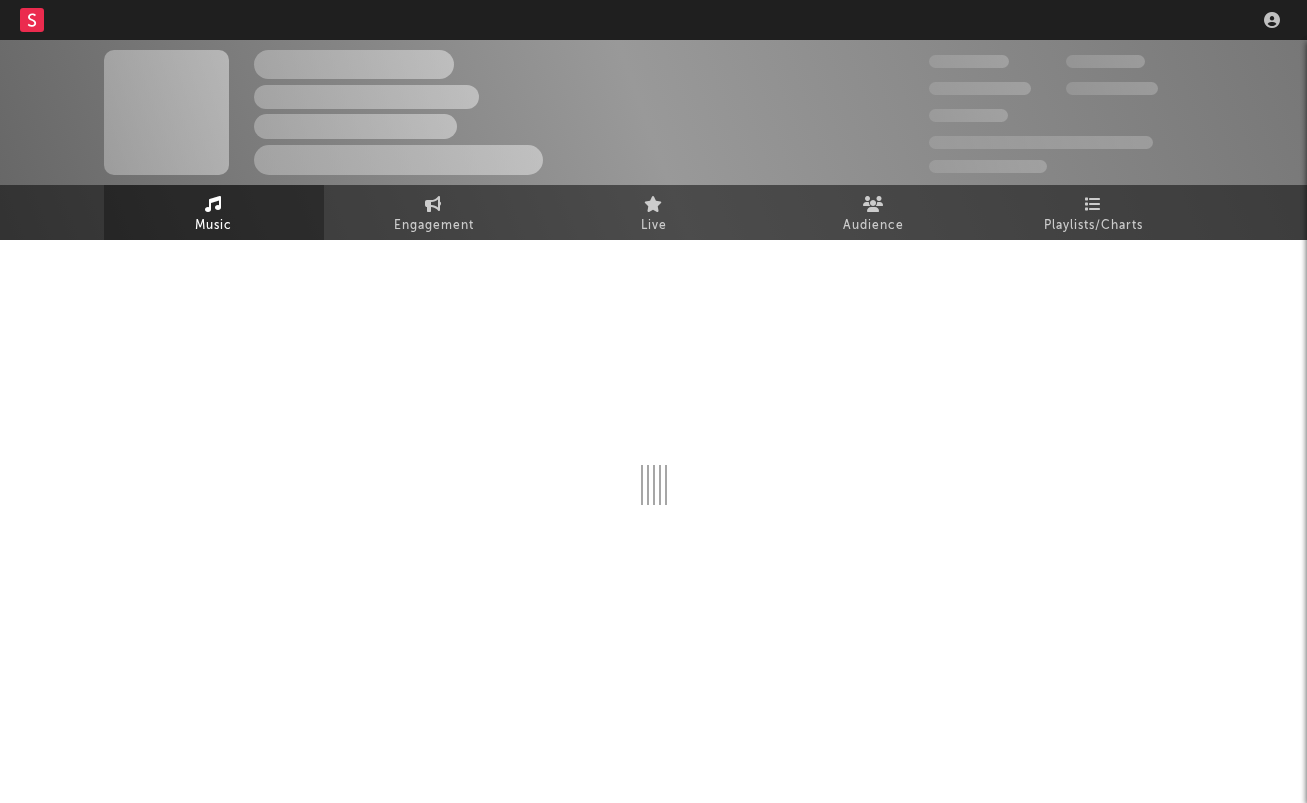 scroll, scrollTop: 0, scrollLeft: 0, axis: both 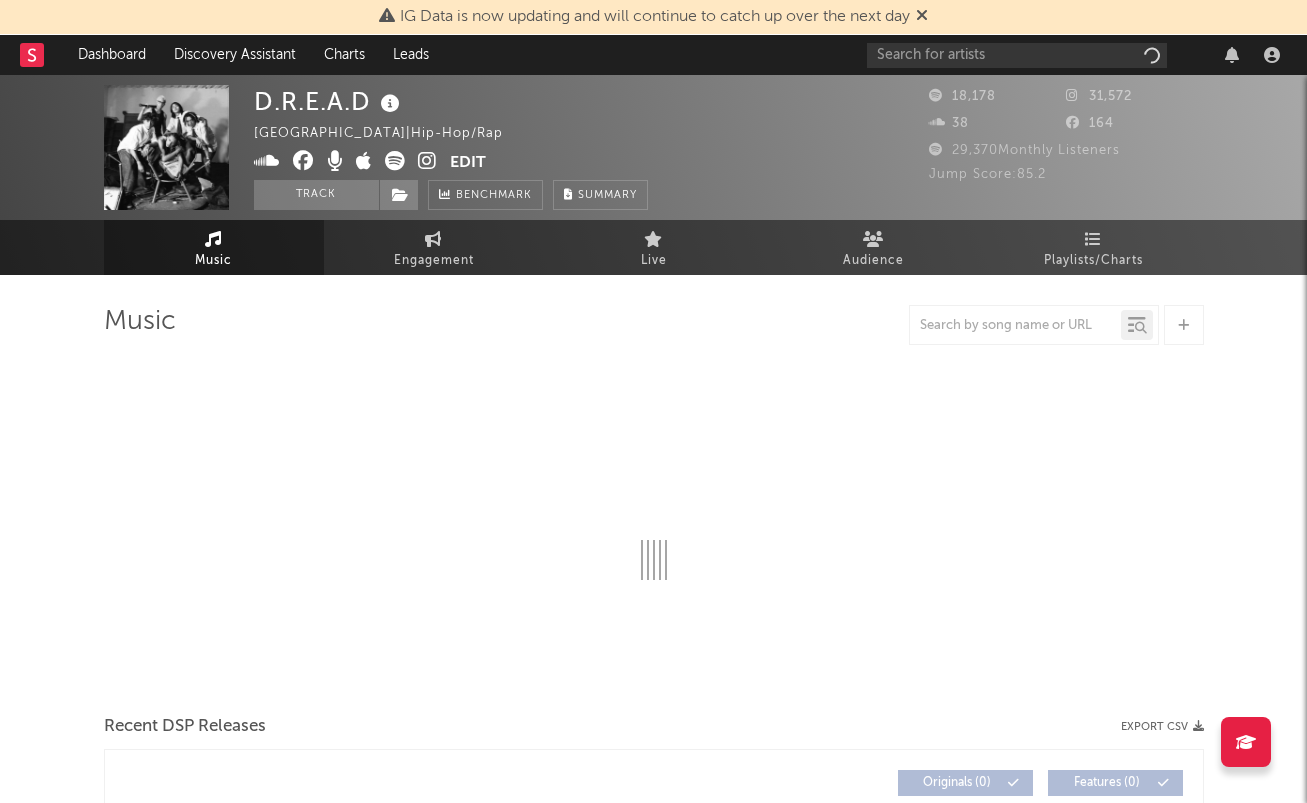 select on "1w" 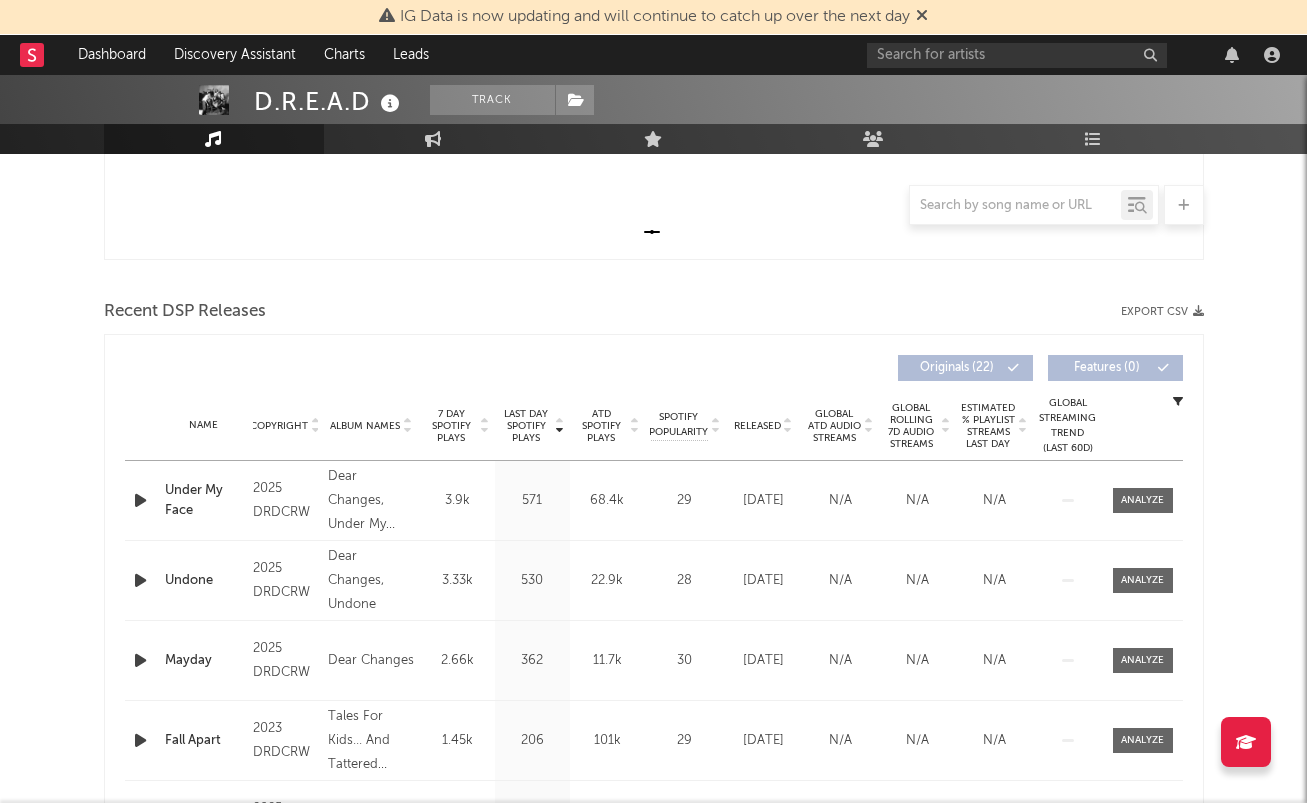 click on "Name Copyright Label Album Names Composer Names 7 Day Spotify Plays Last Day Spotify Plays ATD Spotify Plays Spotify Popularity Total US Streams Total US SES Total UK Streams Total UK Audio Streams UK Weekly Streams UK Weekly Audio Streams Released US ATD Audio Streams US Rolling 7D Audio Streams US Rolling WoW % Chg Global ATD Audio Streams Global Rolling 7D Audio Streams Global Rolling WoW % Chg Estimated % Playlist Streams Last Day Global Streaming Trend (Last 60D) Ex-US Streaming Trend (Last 60D) US Streaming Trend (Last 60D) Global Latest Day Audio Streams US Latest Day Audio Streams" at bounding box center [654, 426] 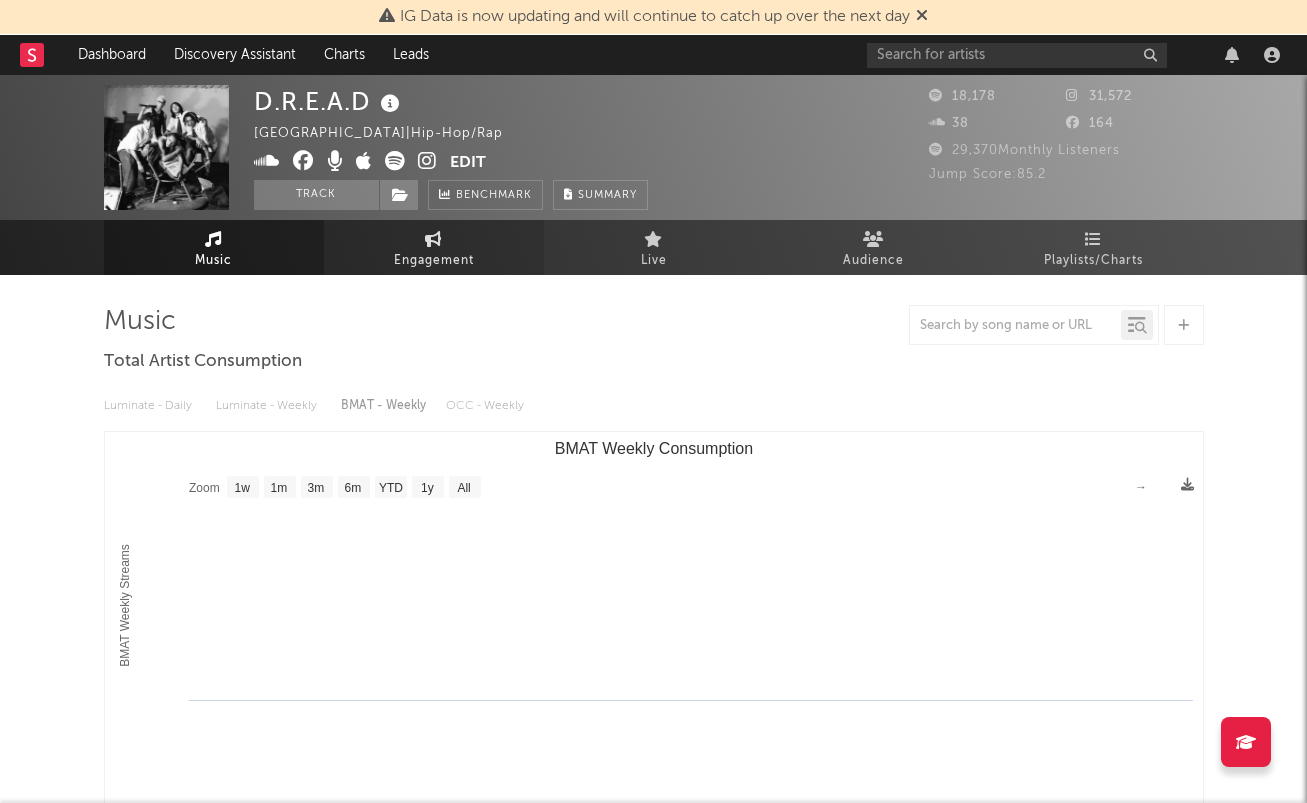 scroll, scrollTop: 0, scrollLeft: 0, axis: both 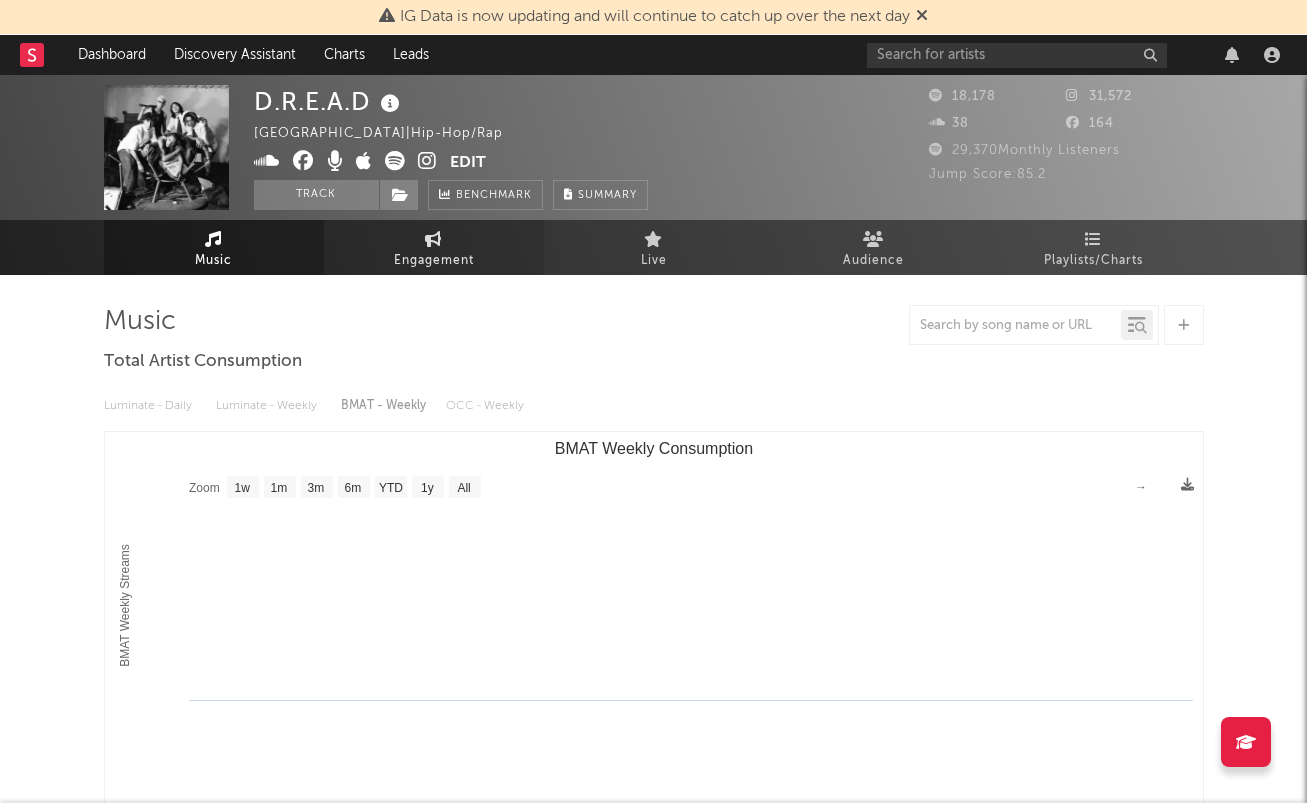 click on "Engagement" at bounding box center [434, 261] 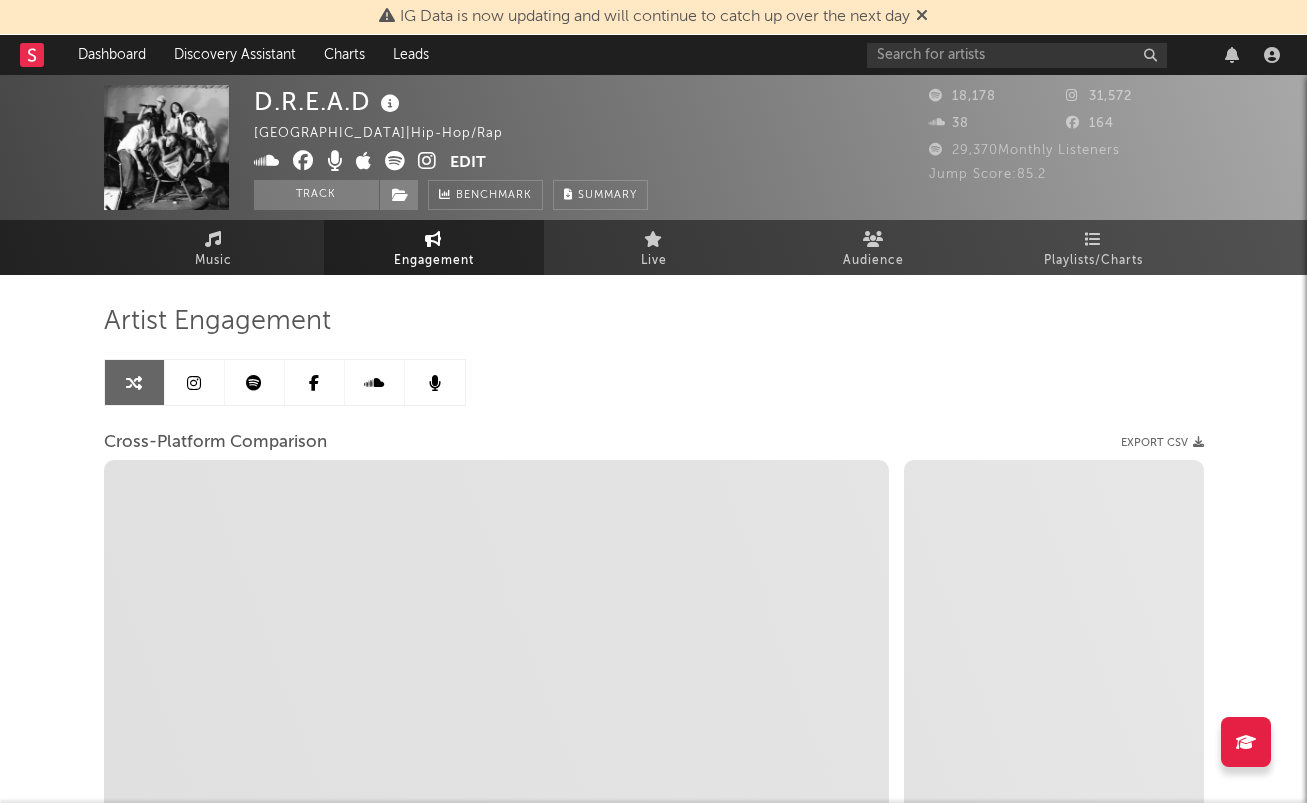 select on "1m" 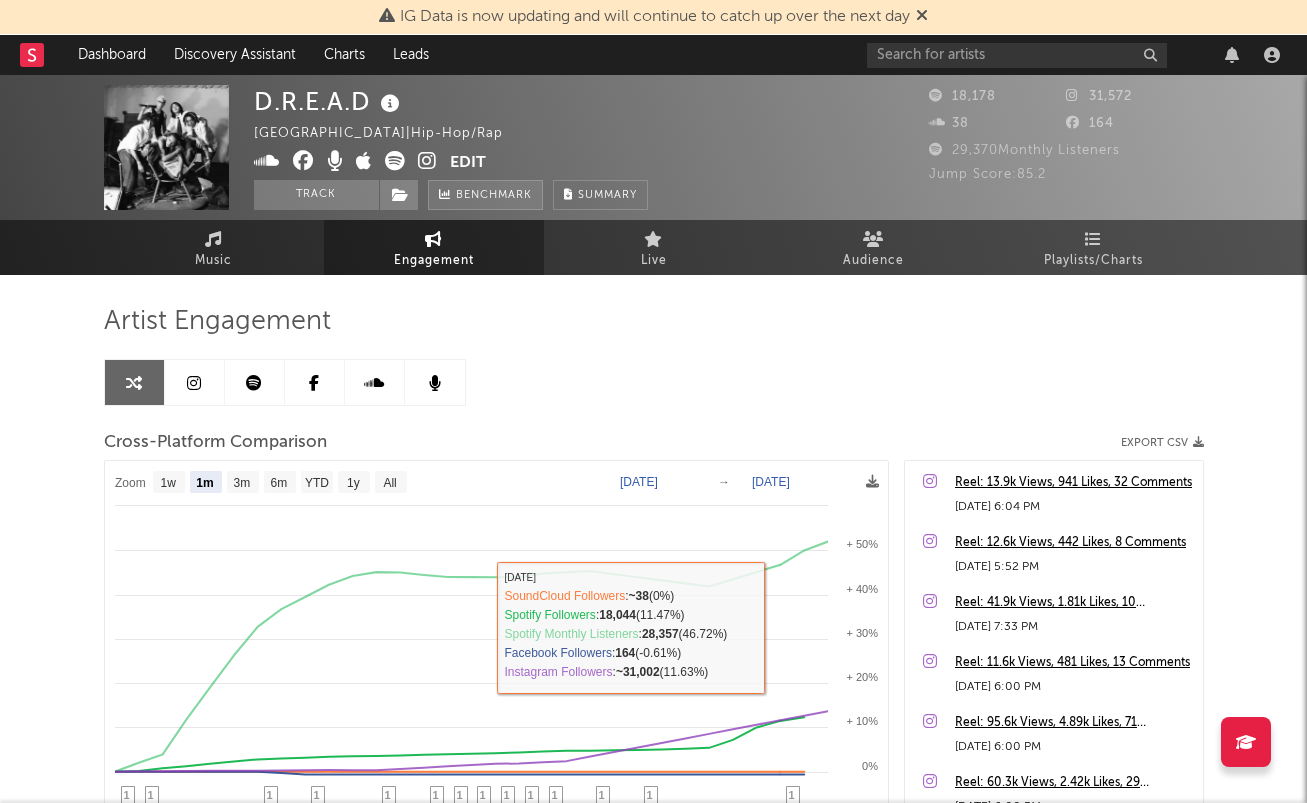 scroll, scrollTop: 0, scrollLeft: 0, axis: both 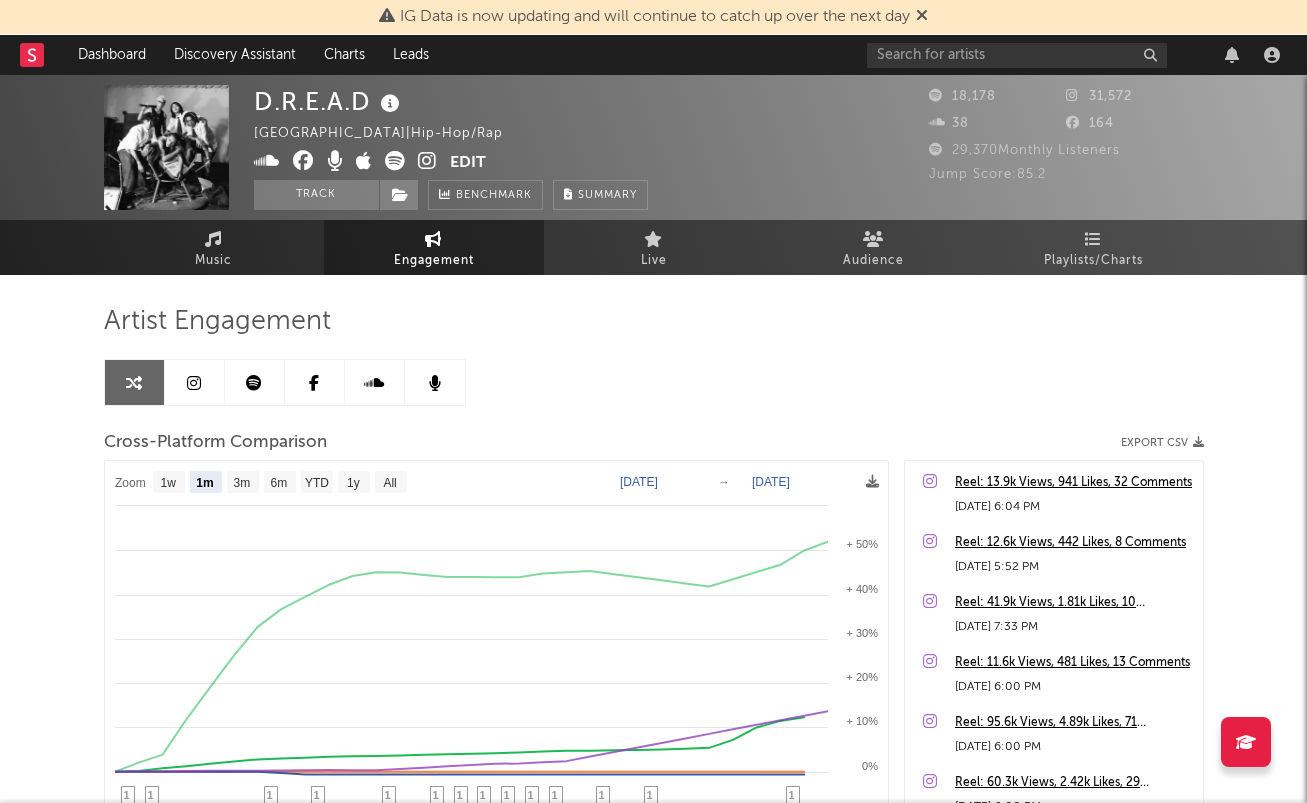 click at bounding box center [427, 161] 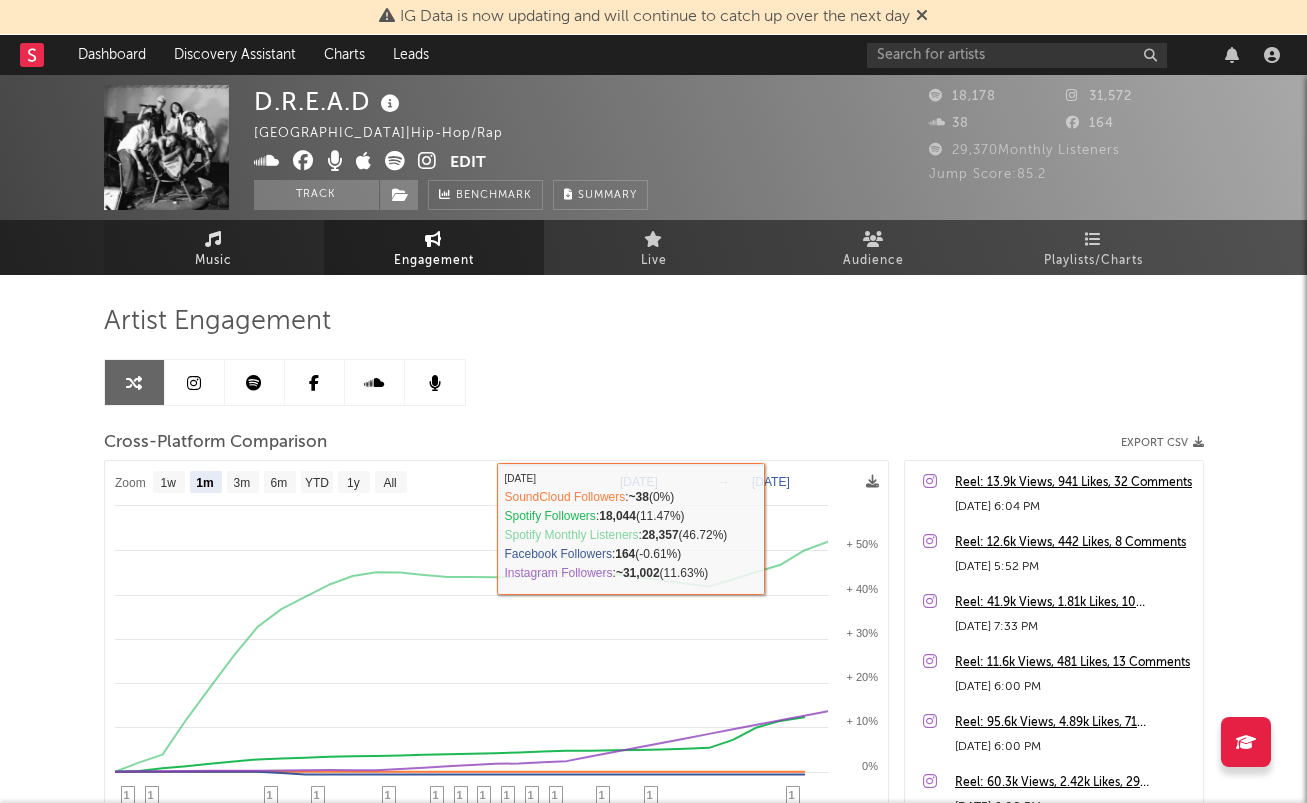 click on "Music" at bounding box center [214, 247] 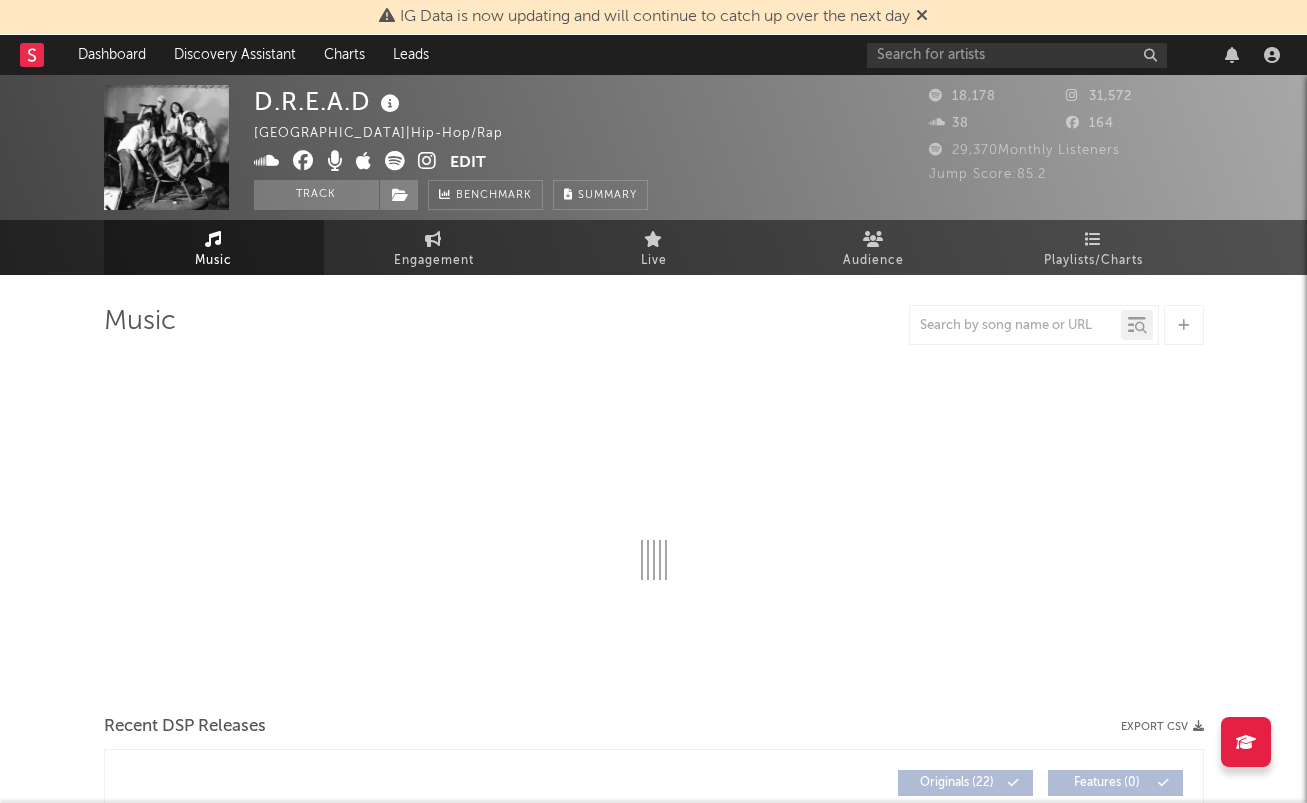 select on "1w" 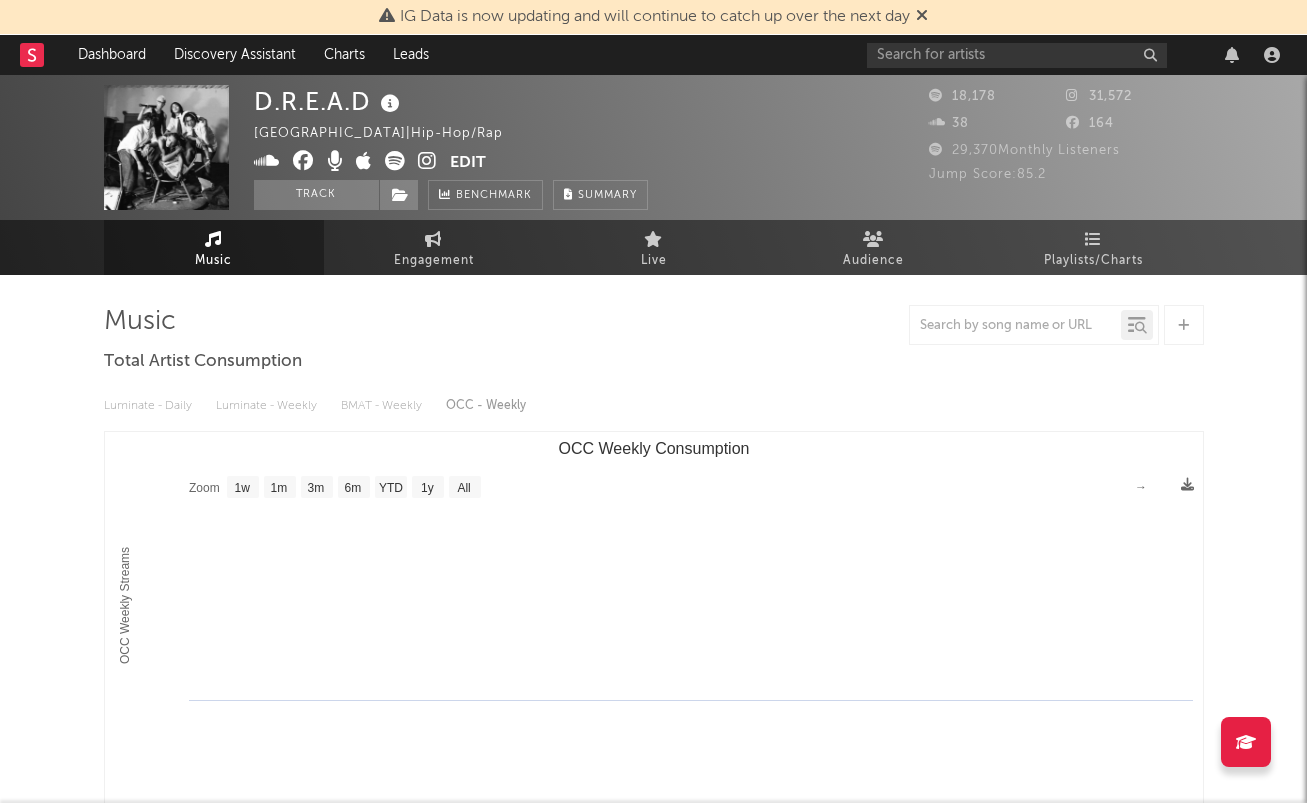 click on "Luminate - Daily Luminate - Weekly BMAT - Weekly OCC - Weekly" at bounding box center [654, 406] 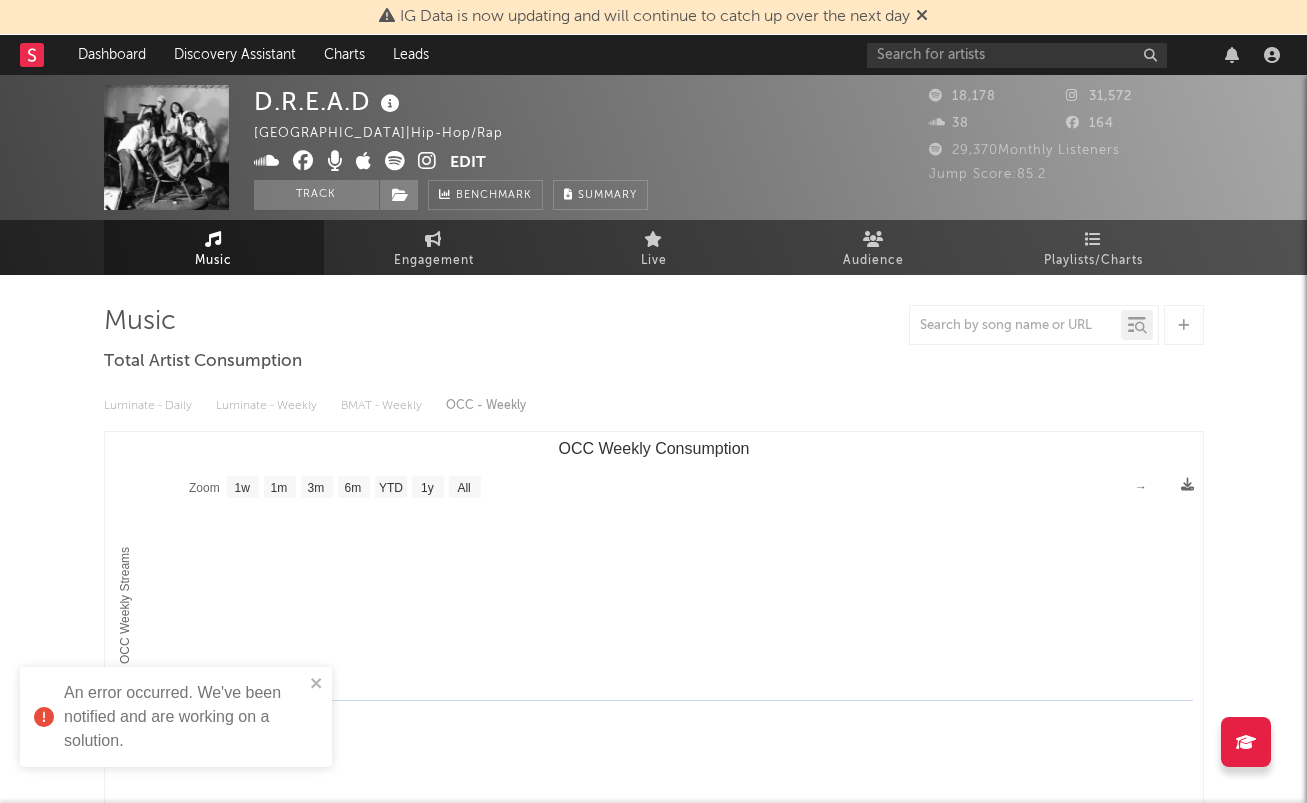 scroll, scrollTop: 0, scrollLeft: 0, axis: both 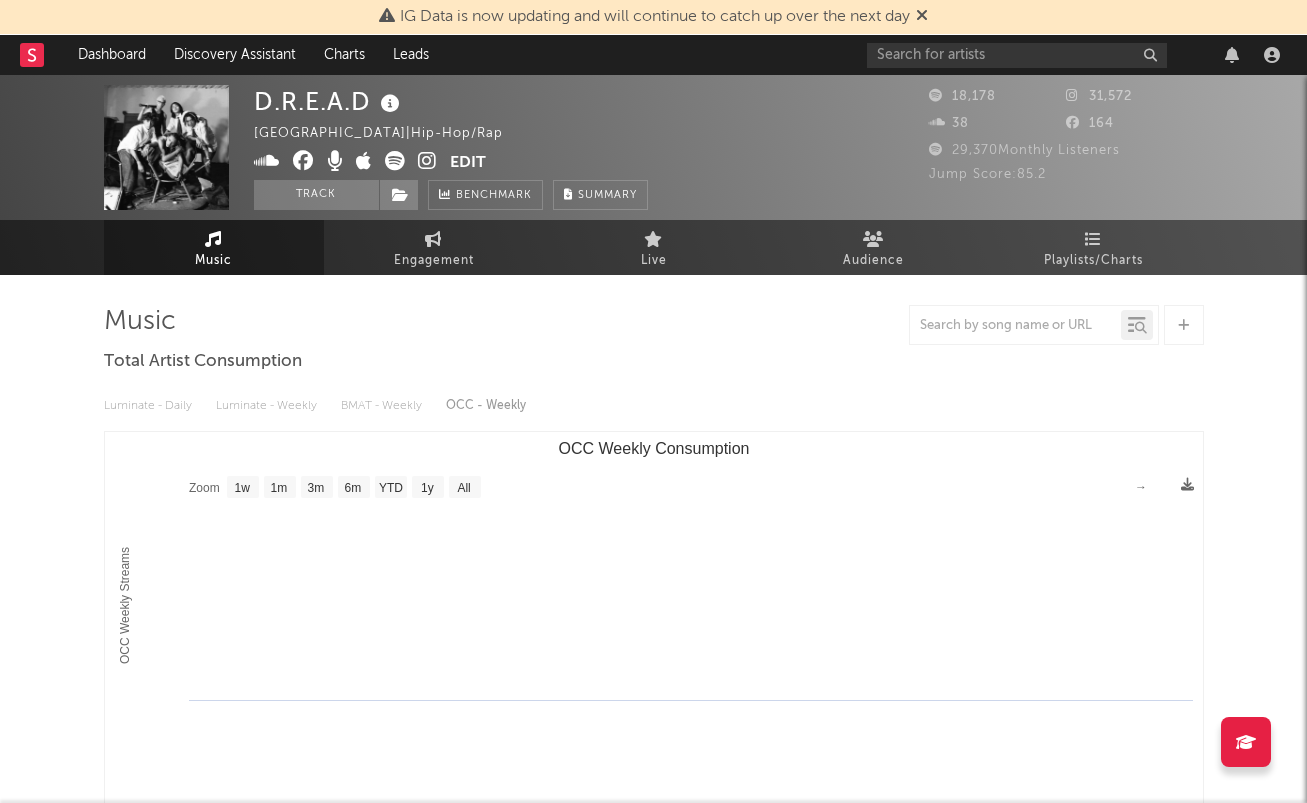 click on "Edit" at bounding box center (468, 163) 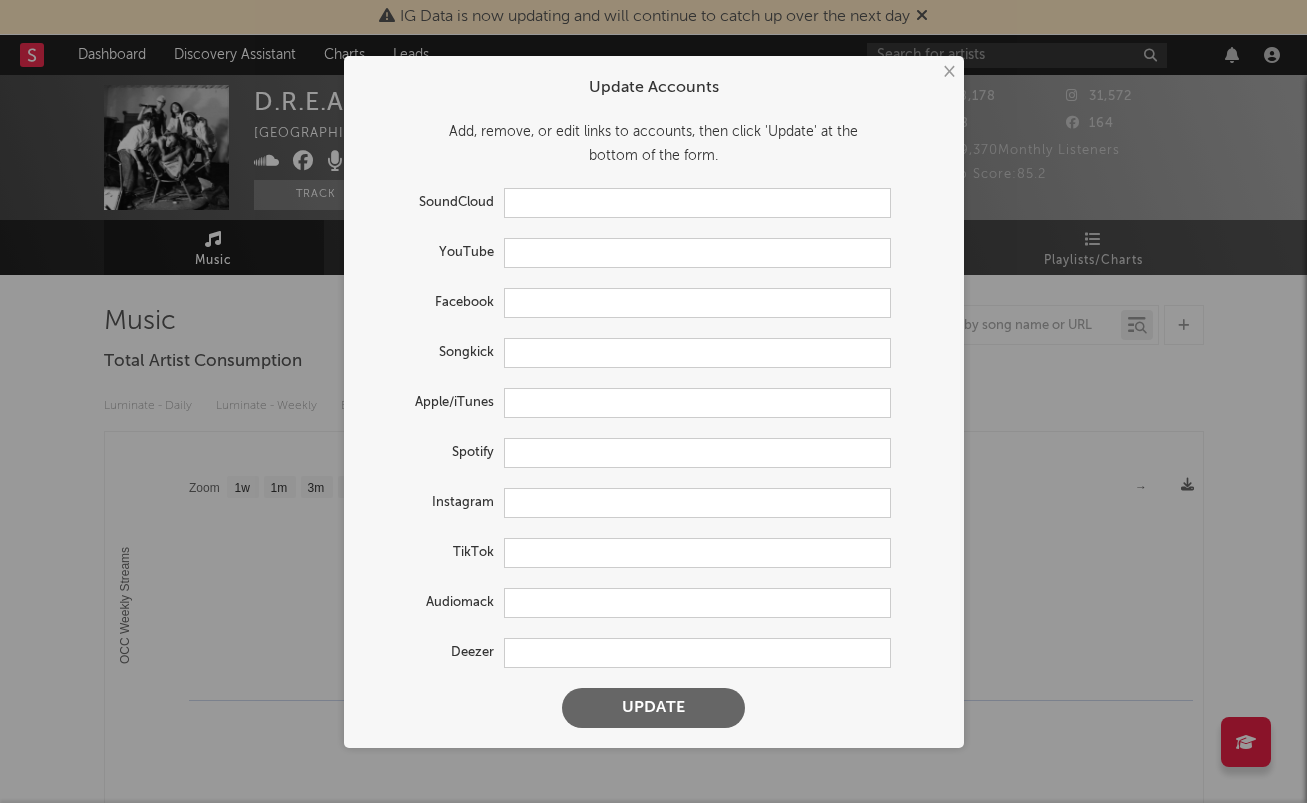 type on "https://soundcloud.com/drxad" 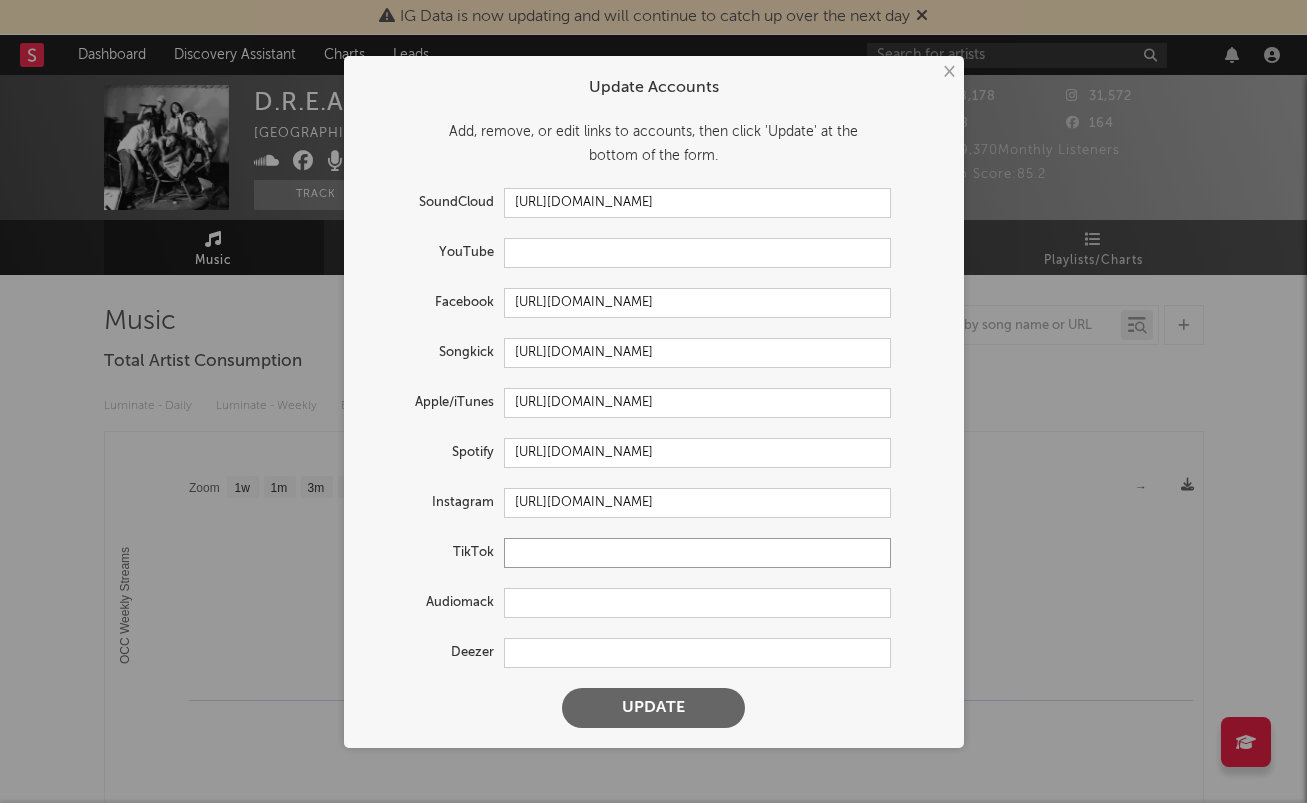 click at bounding box center [697, 553] 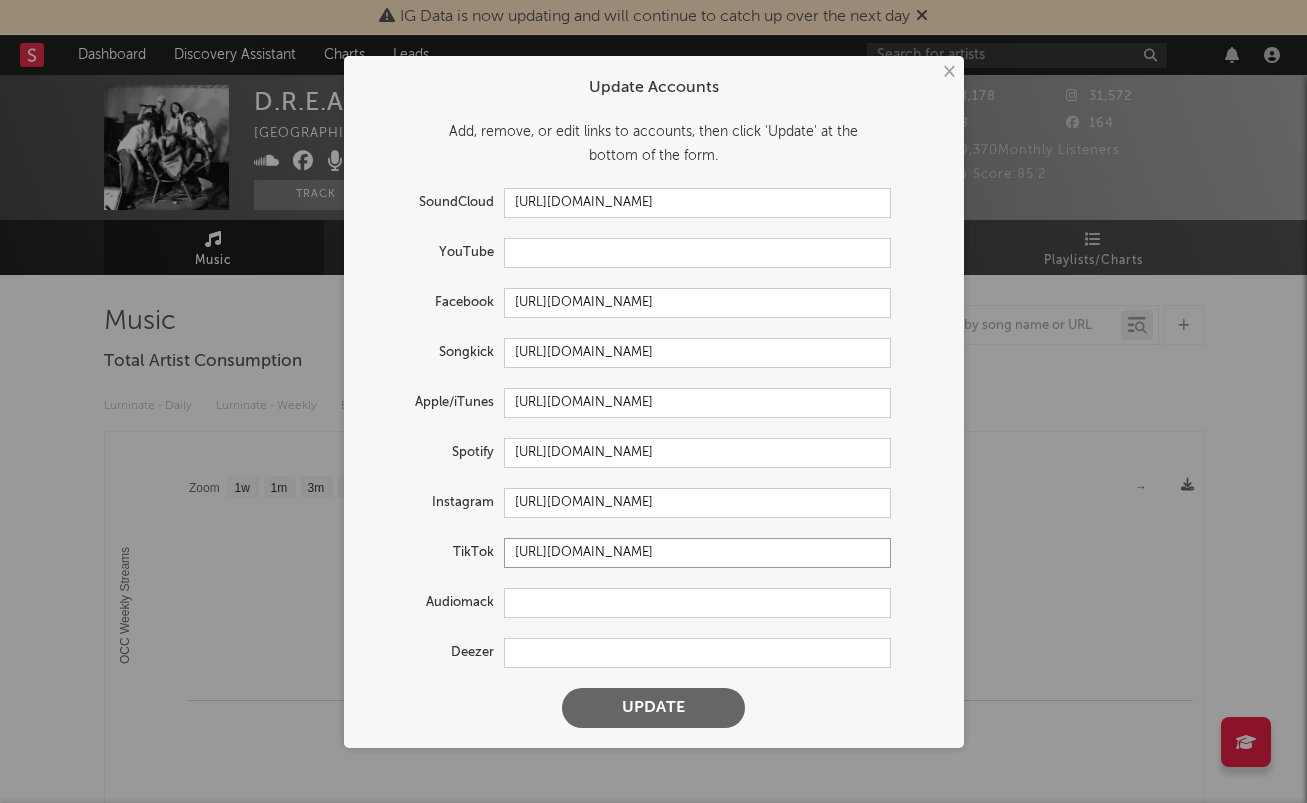 drag, startPoint x: 882, startPoint y: 552, endPoint x: 702, endPoint y: 548, distance: 180.04443 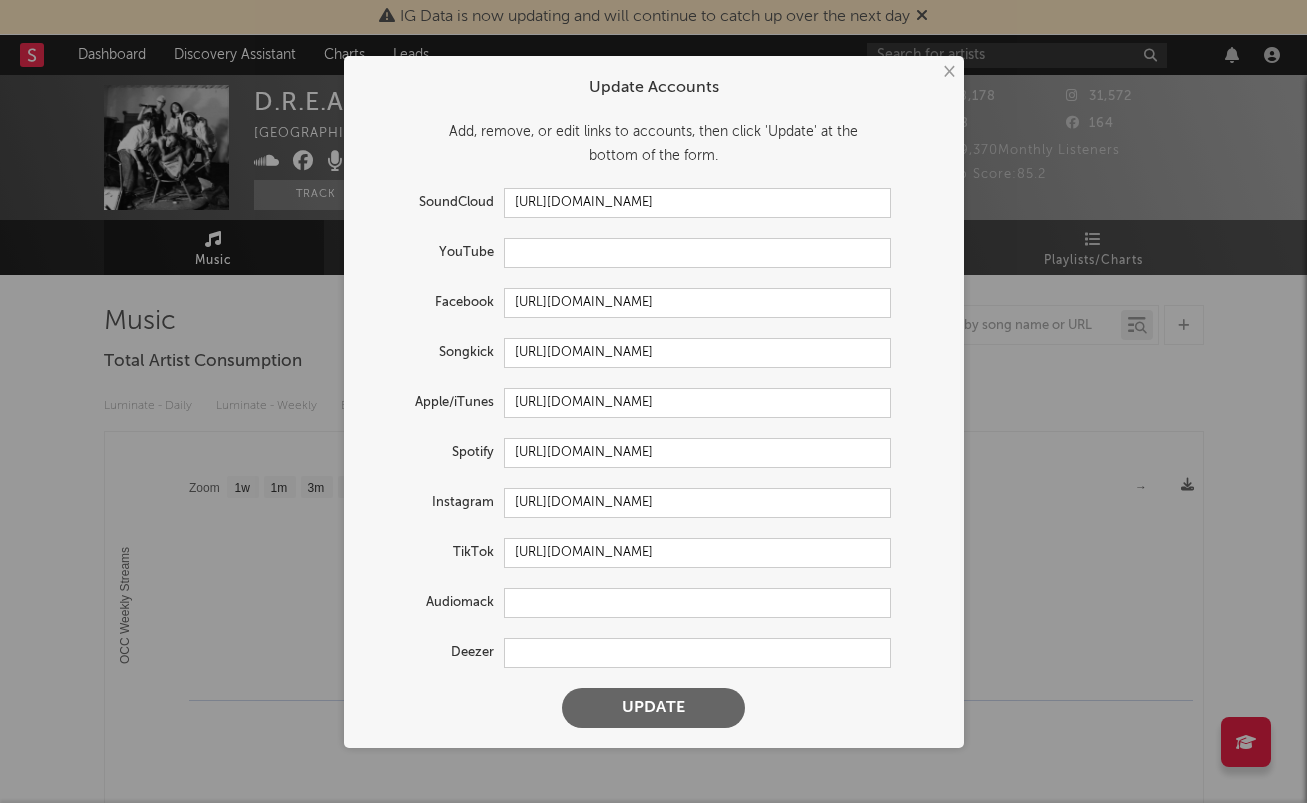 click on "Update" at bounding box center (653, 708) 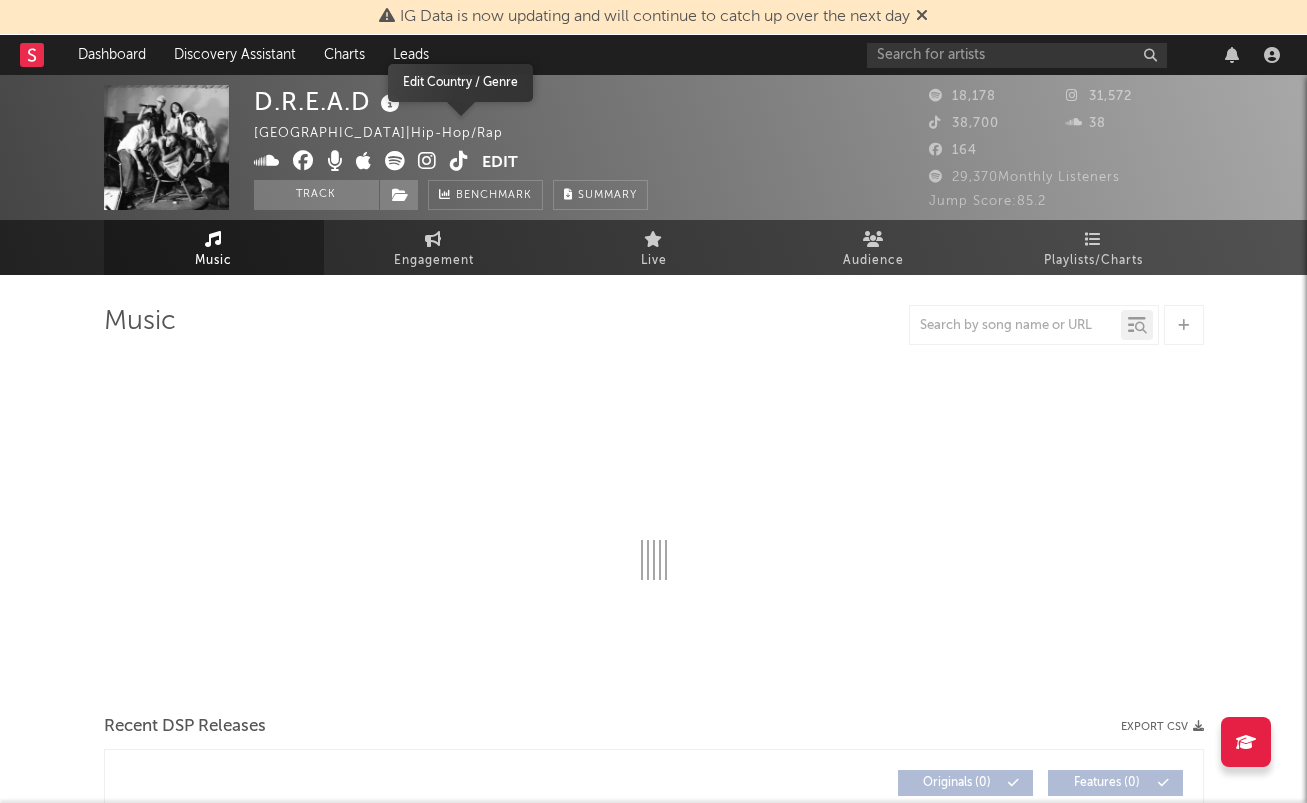 select on "1w" 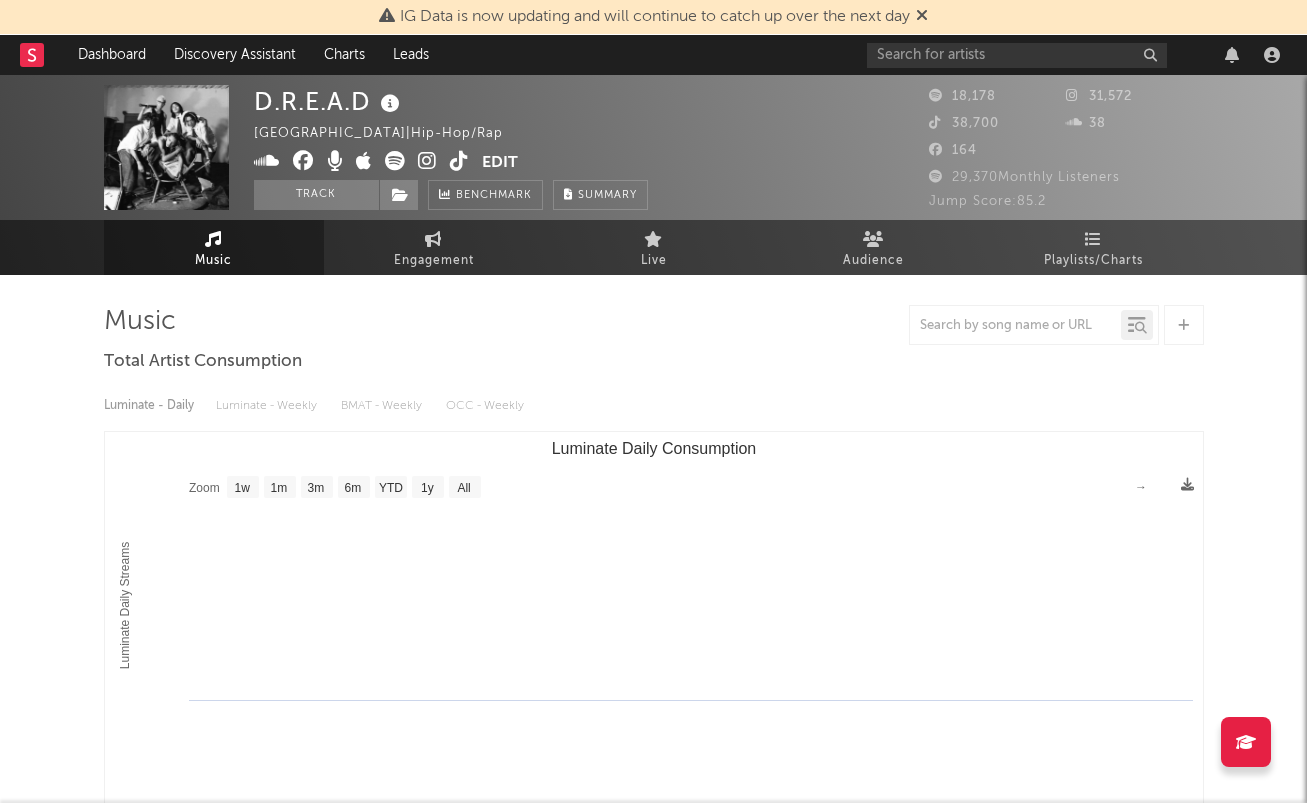 click at bounding box center [459, 161] 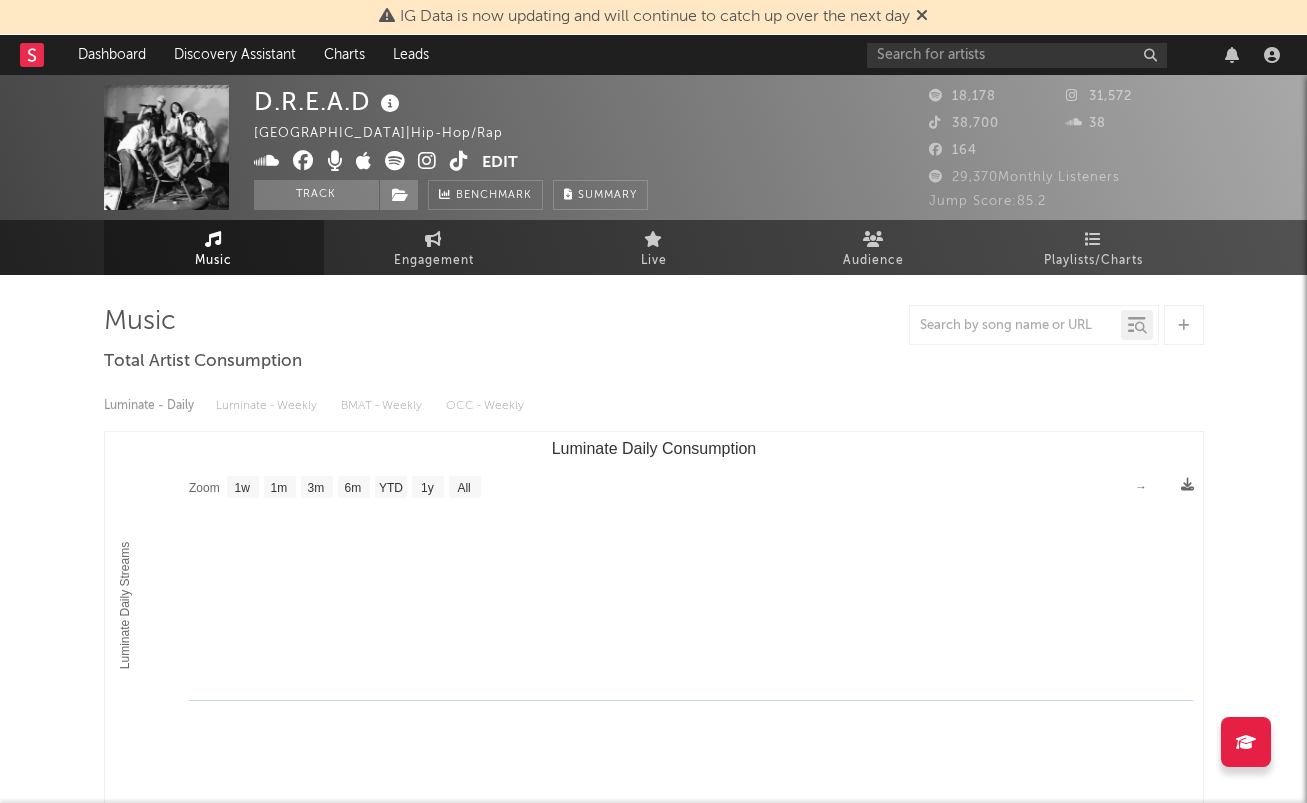 scroll, scrollTop: 0, scrollLeft: 0, axis: both 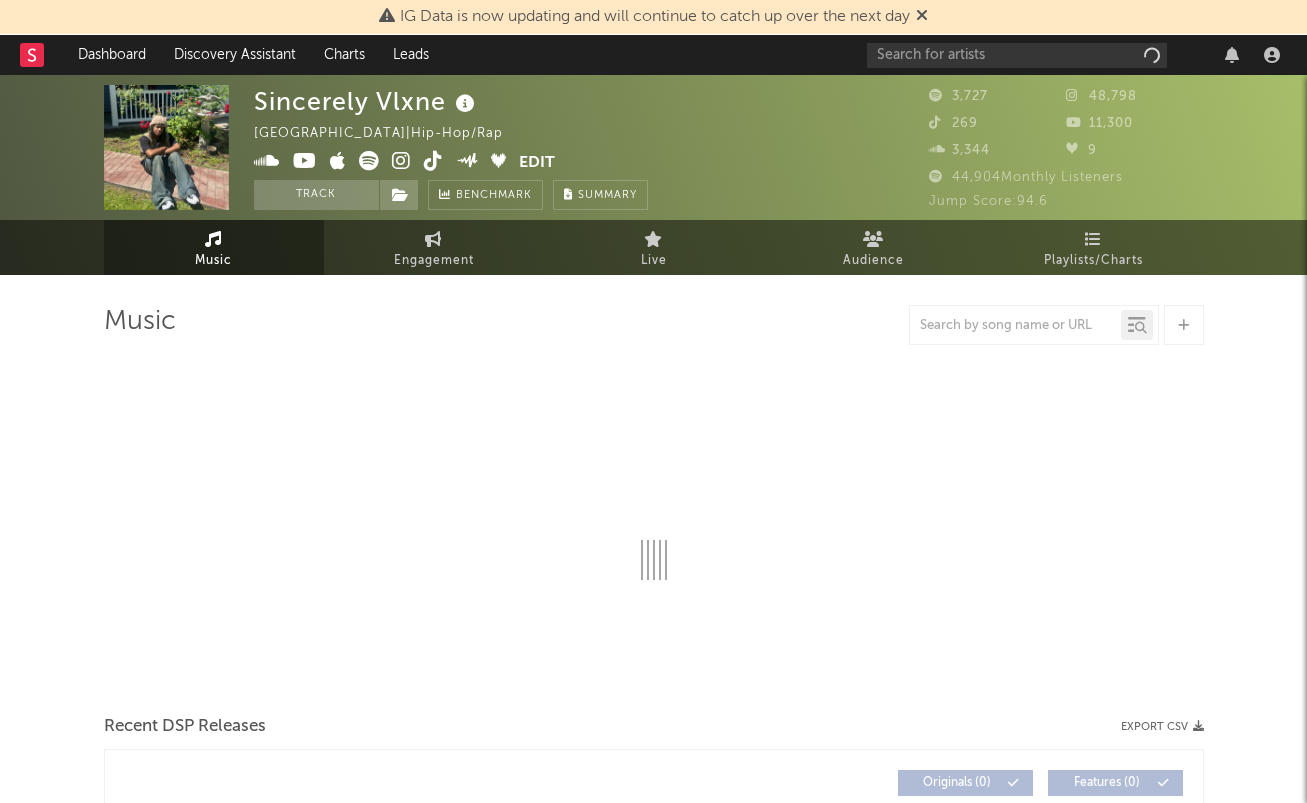 select on "6m" 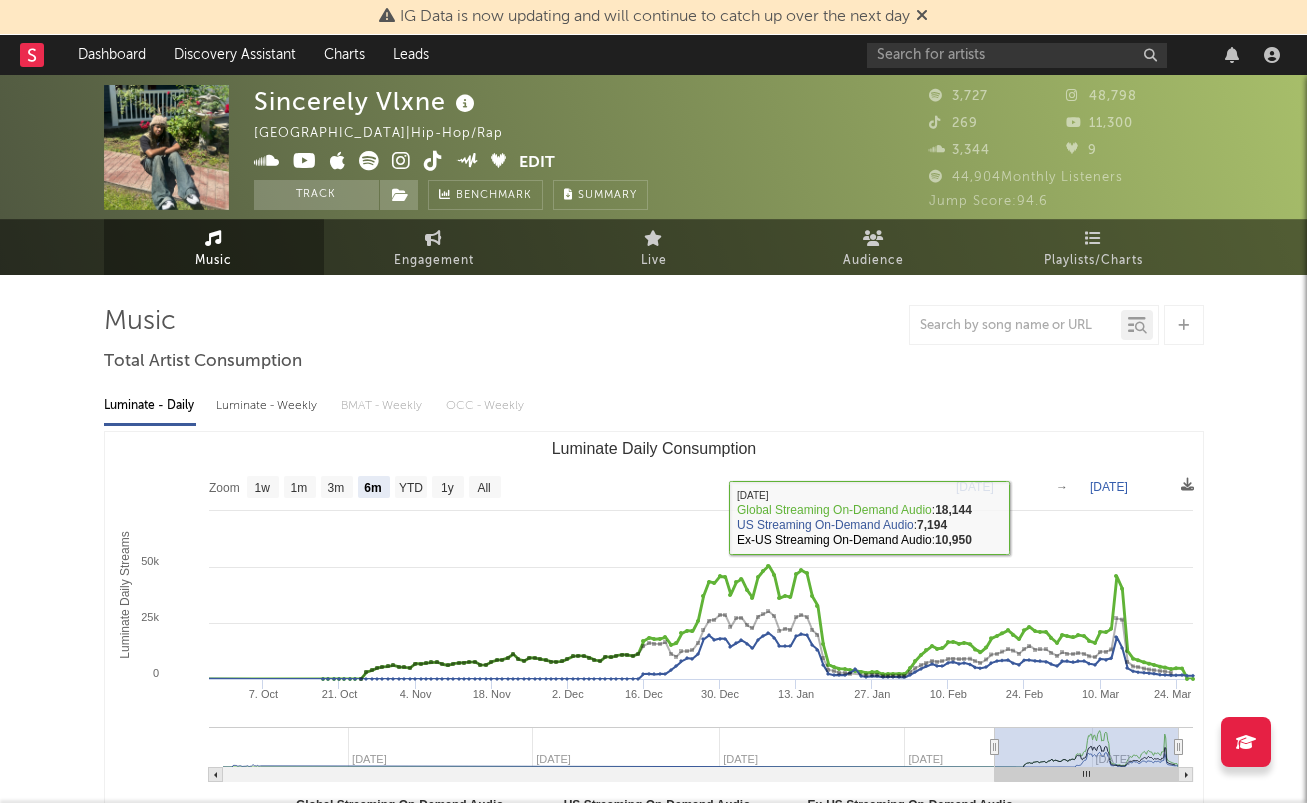 scroll, scrollTop: 0, scrollLeft: 0, axis: both 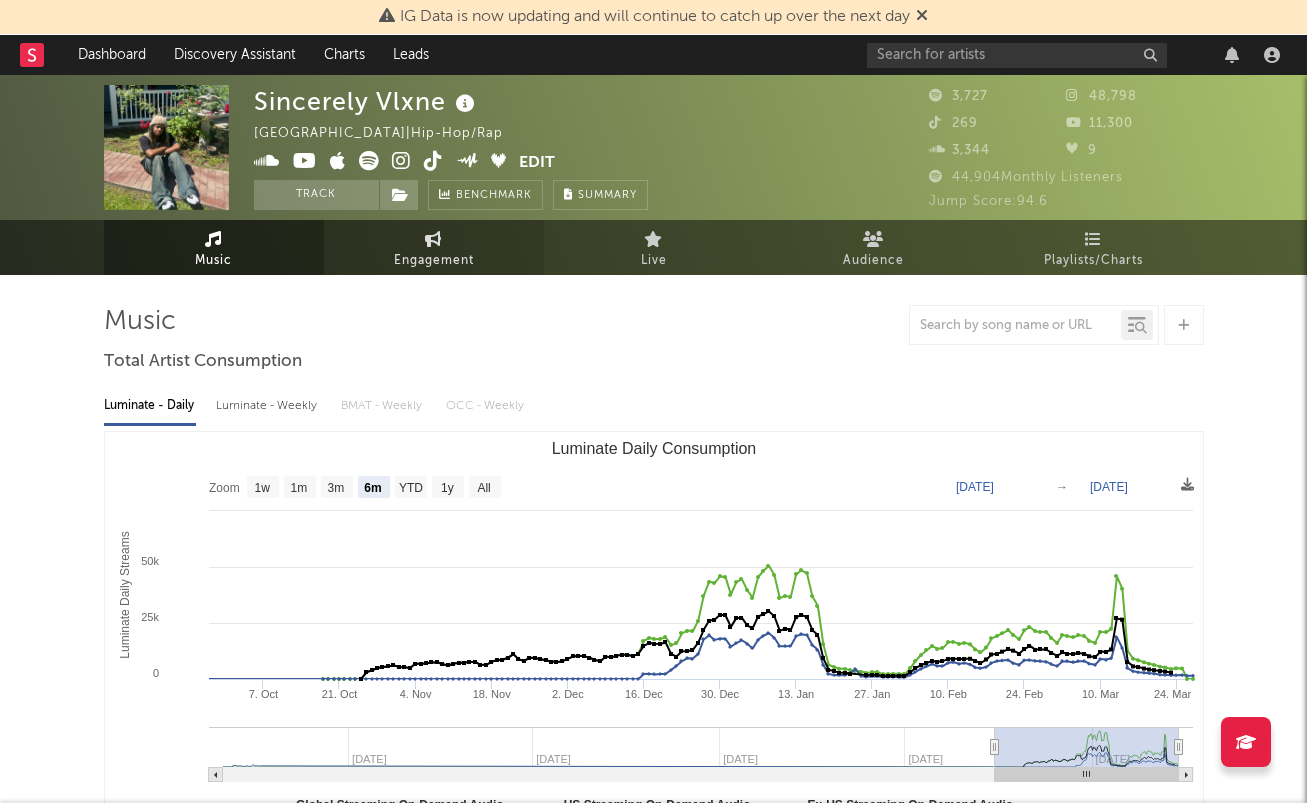 click on "Engagement" at bounding box center [434, 247] 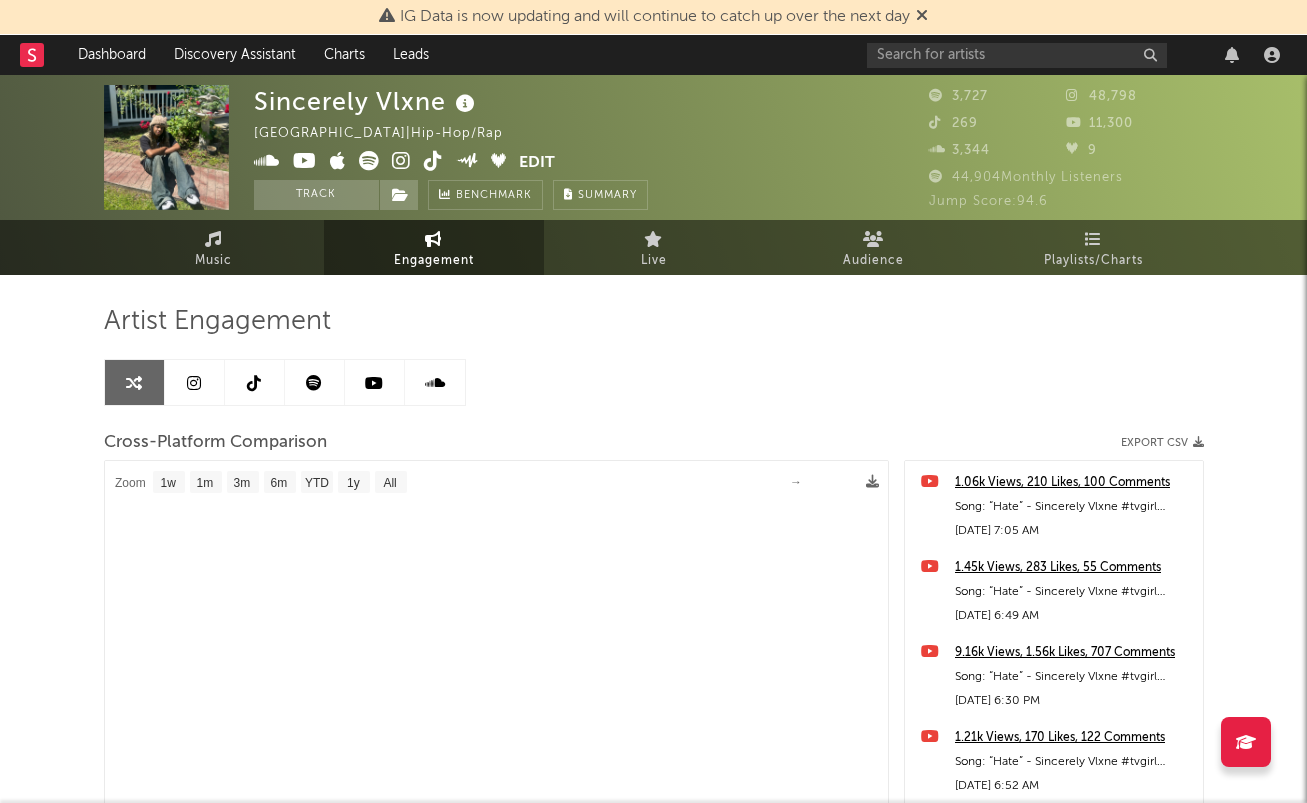 select on "1m" 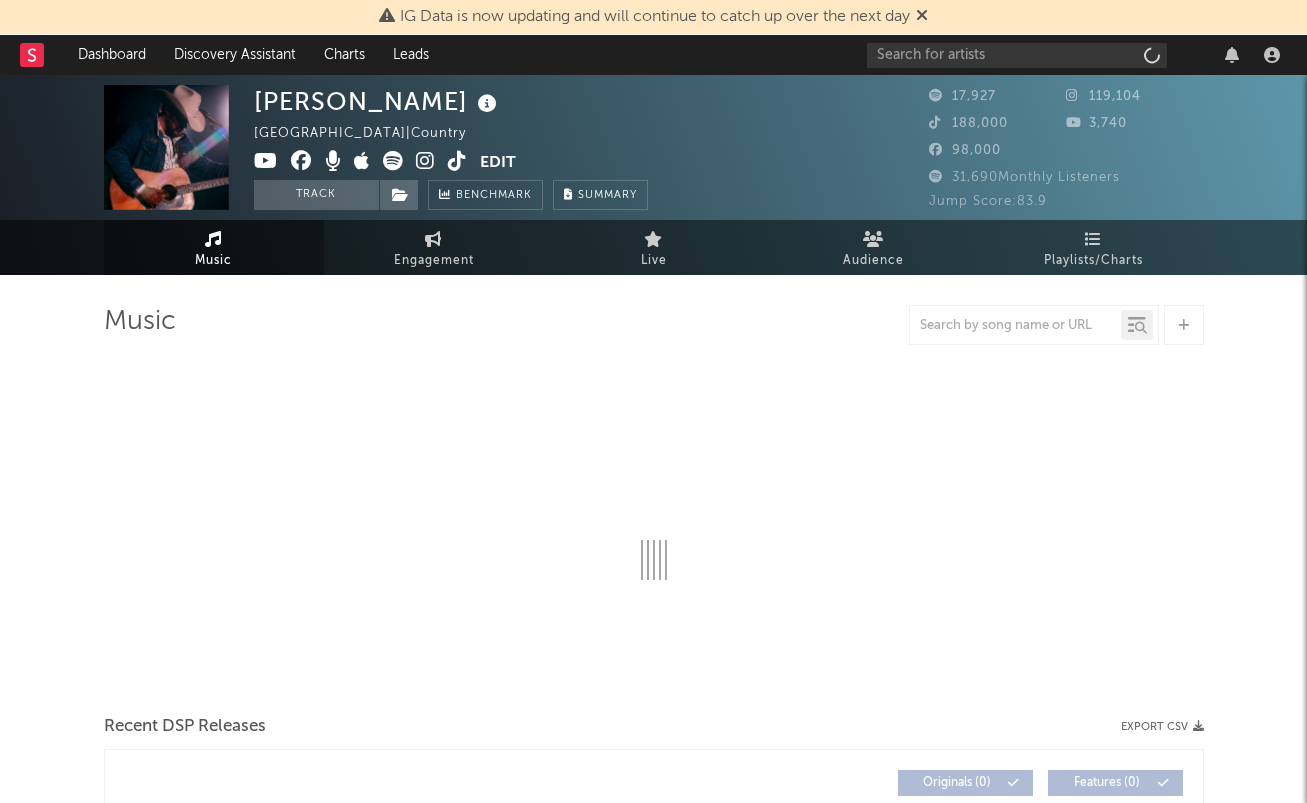 scroll, scrollTop: 0, scrollLeft: 0, axis: both 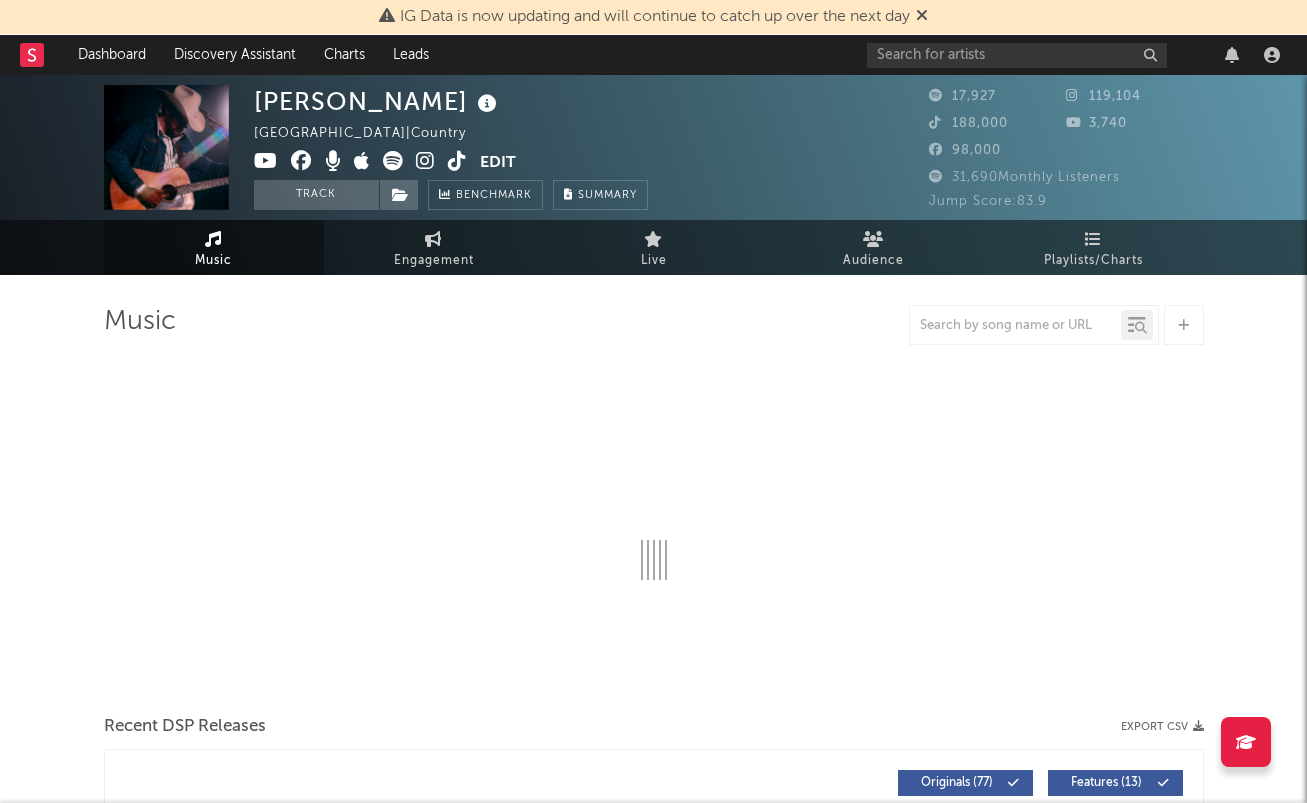 select on "6m" 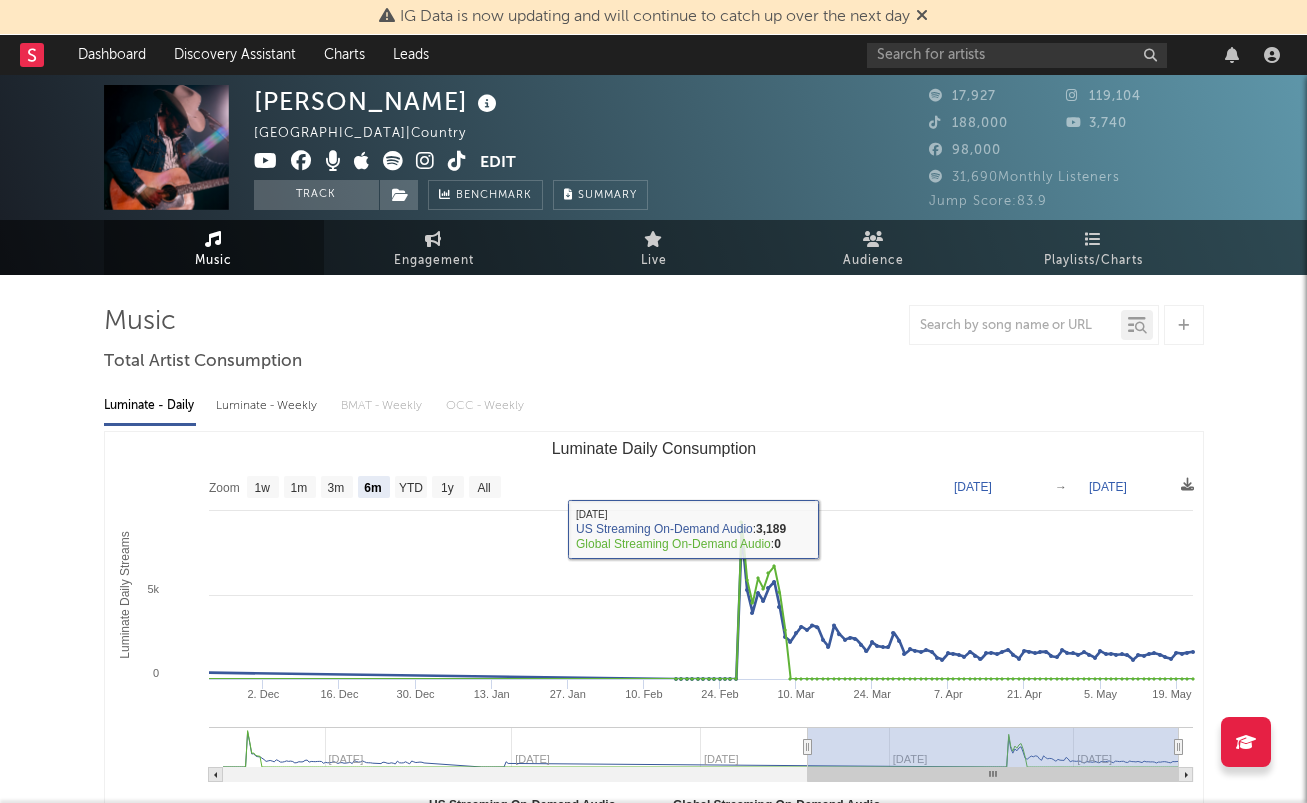 scroll, scrollTop: -4, scrollLeft: 0, axis: vertical 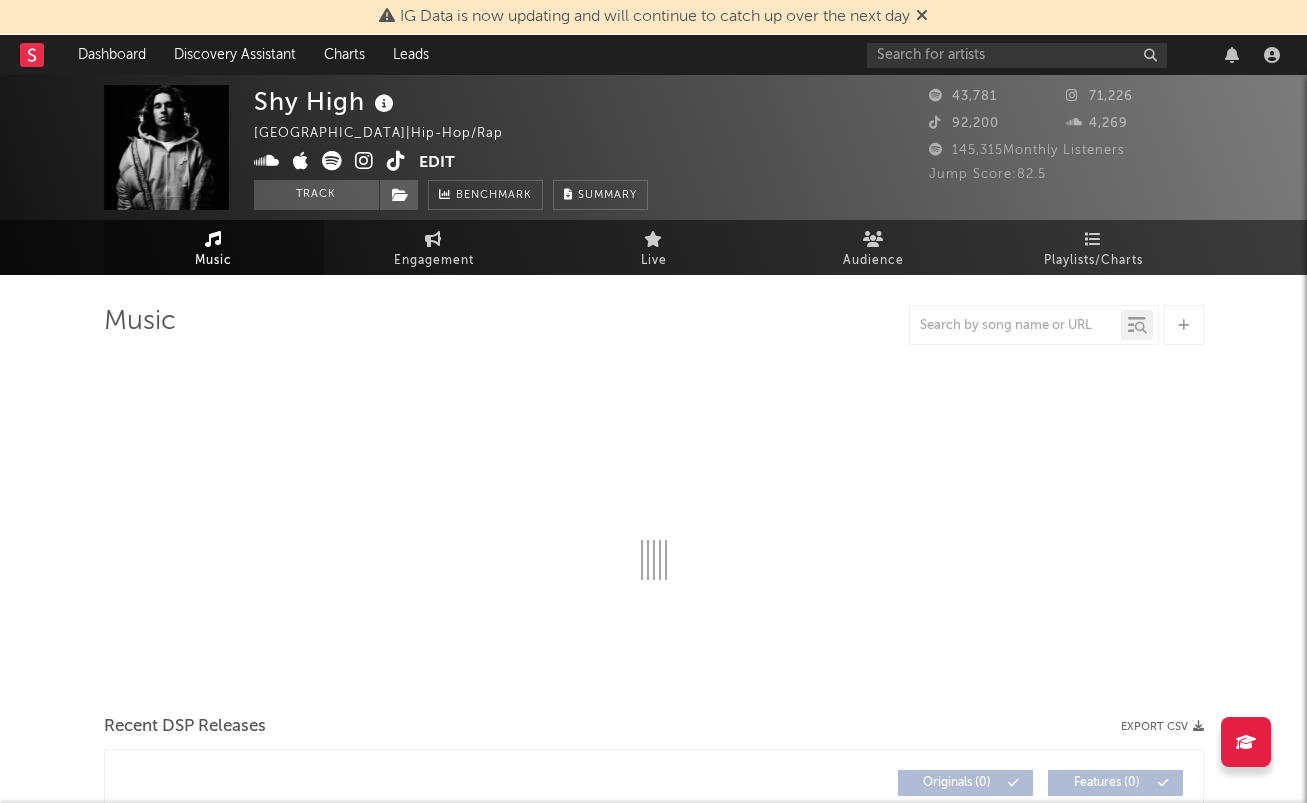 select on "6m" 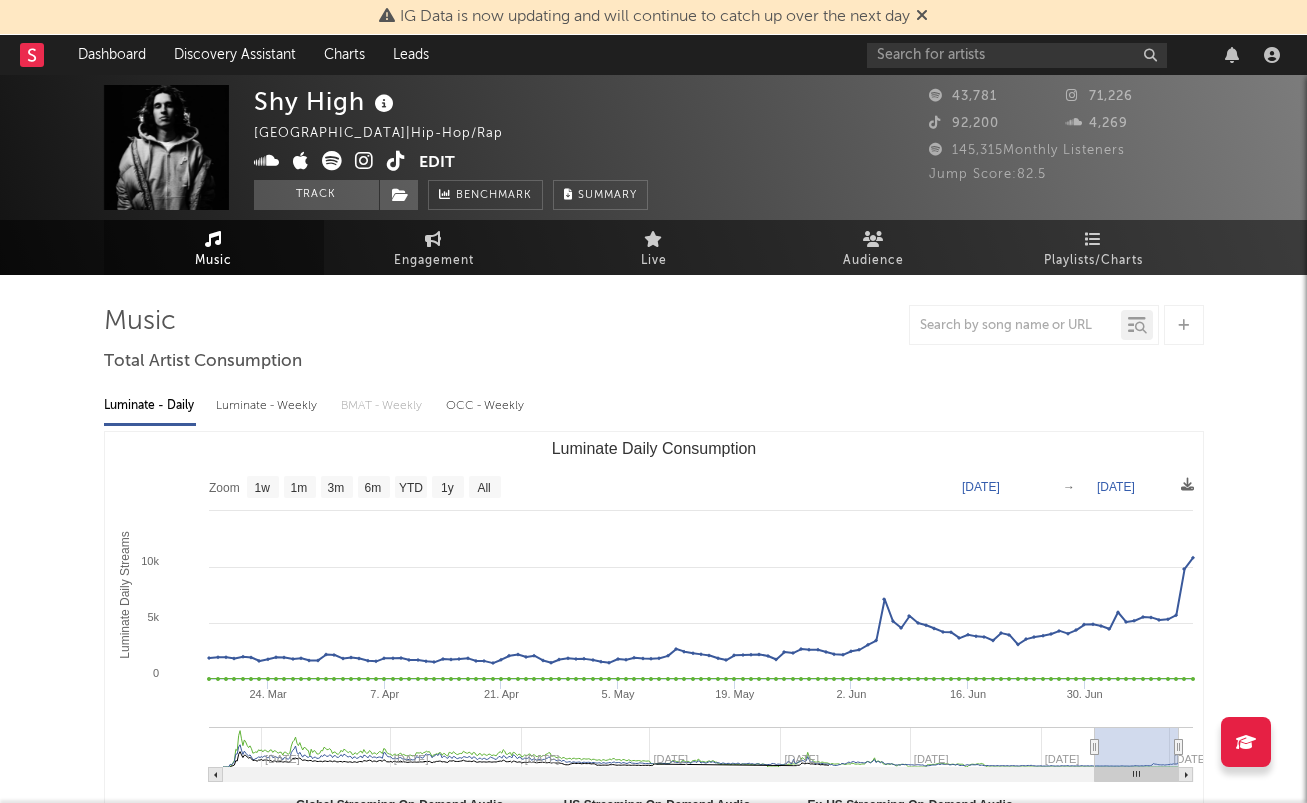 drag, startPoint x: 1047, startPoint y: 741, endPoint x: 1094, endPoint y: 746, distance: 47.26521 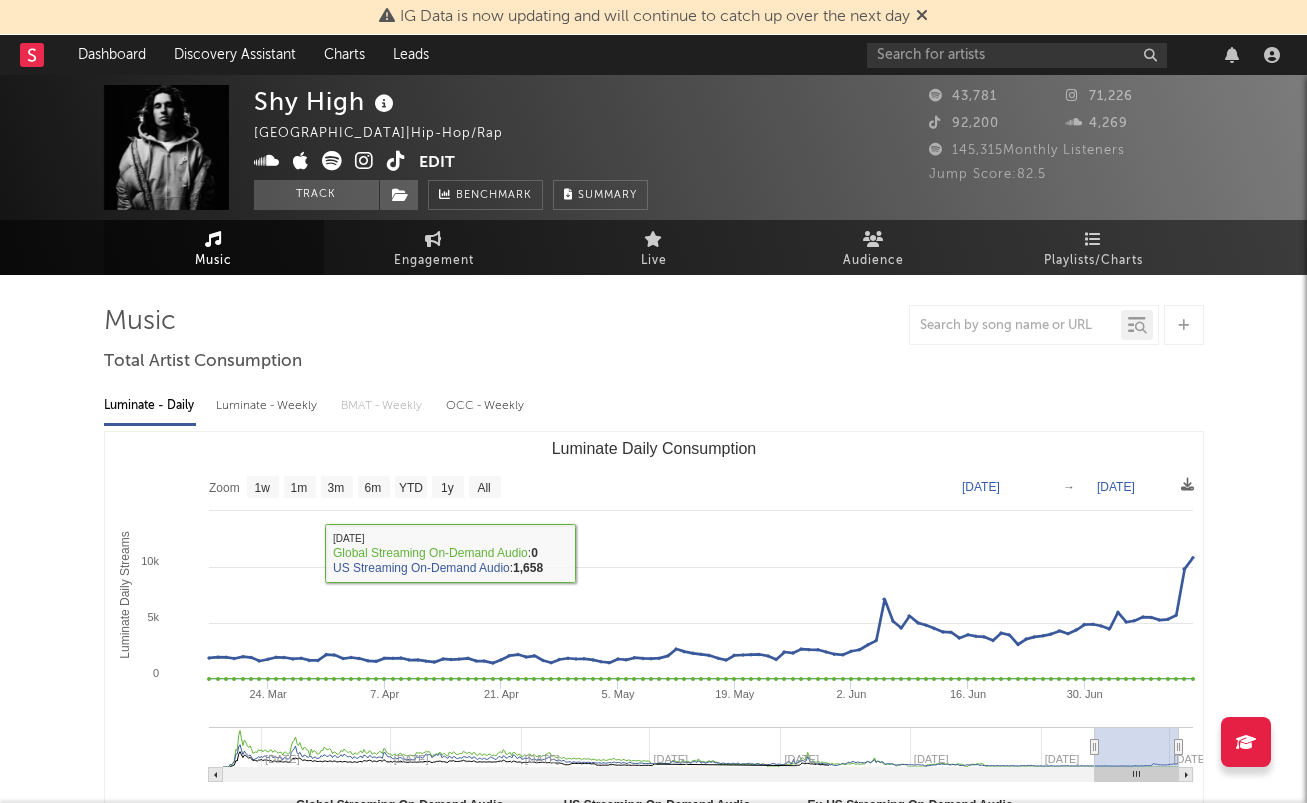 scroll, scrollTop: 0, scrollLeft: 0, axis: both 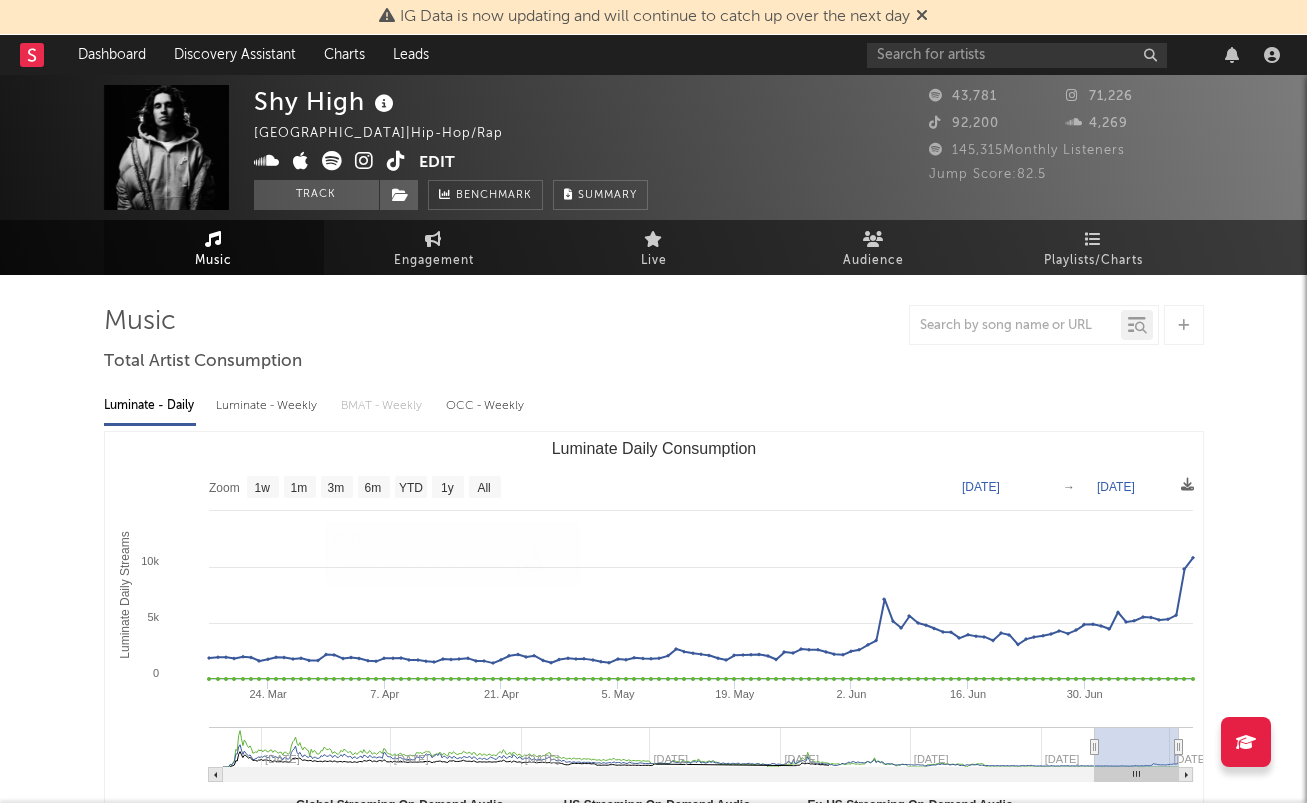click at bounding box center (396, 161) 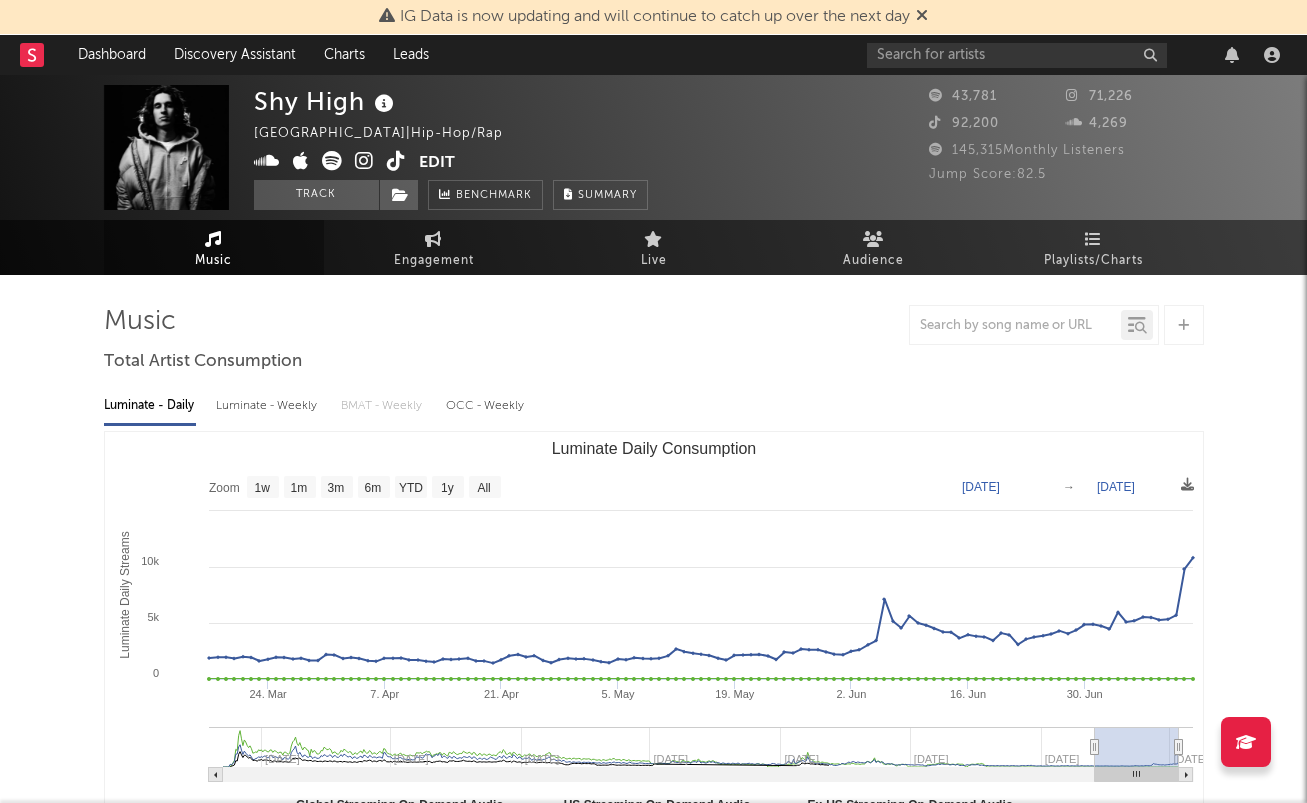 click at bounding box center [364, 161] 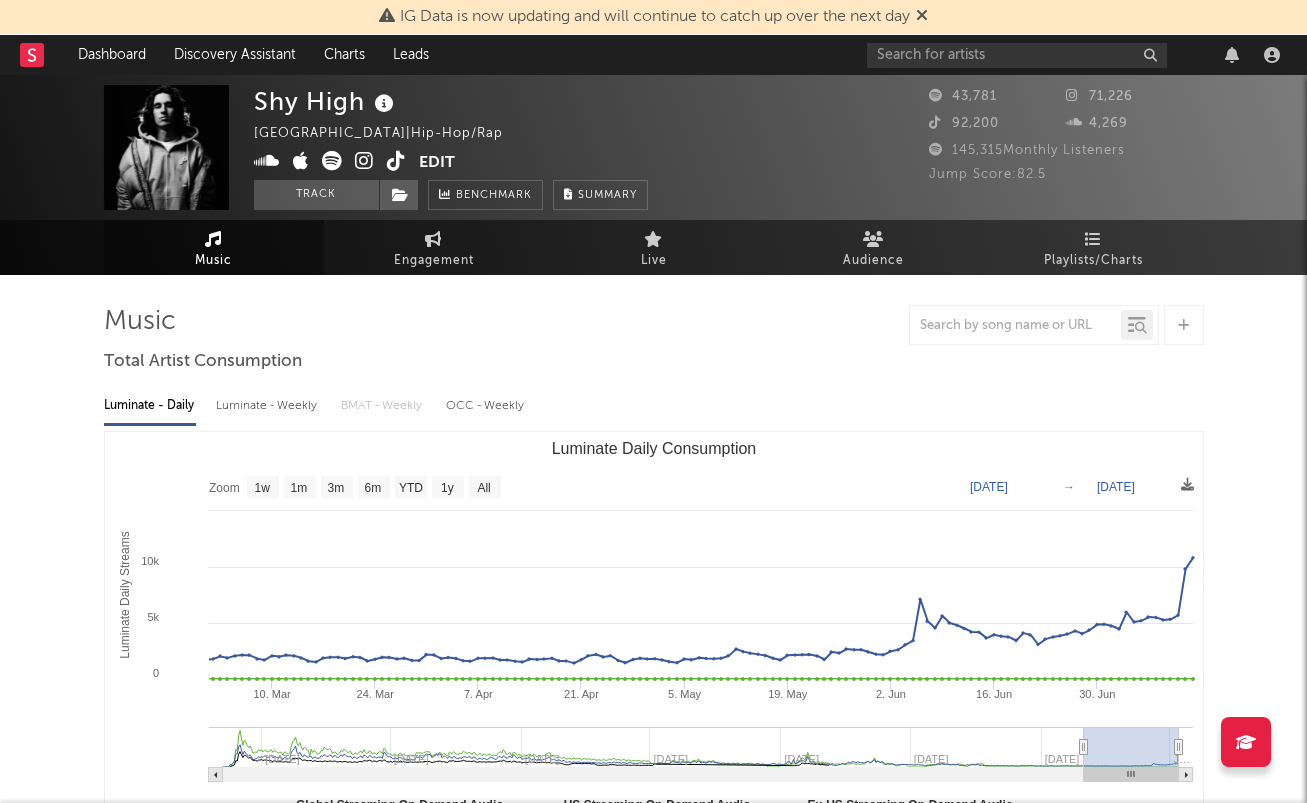type on "2025-01-28" 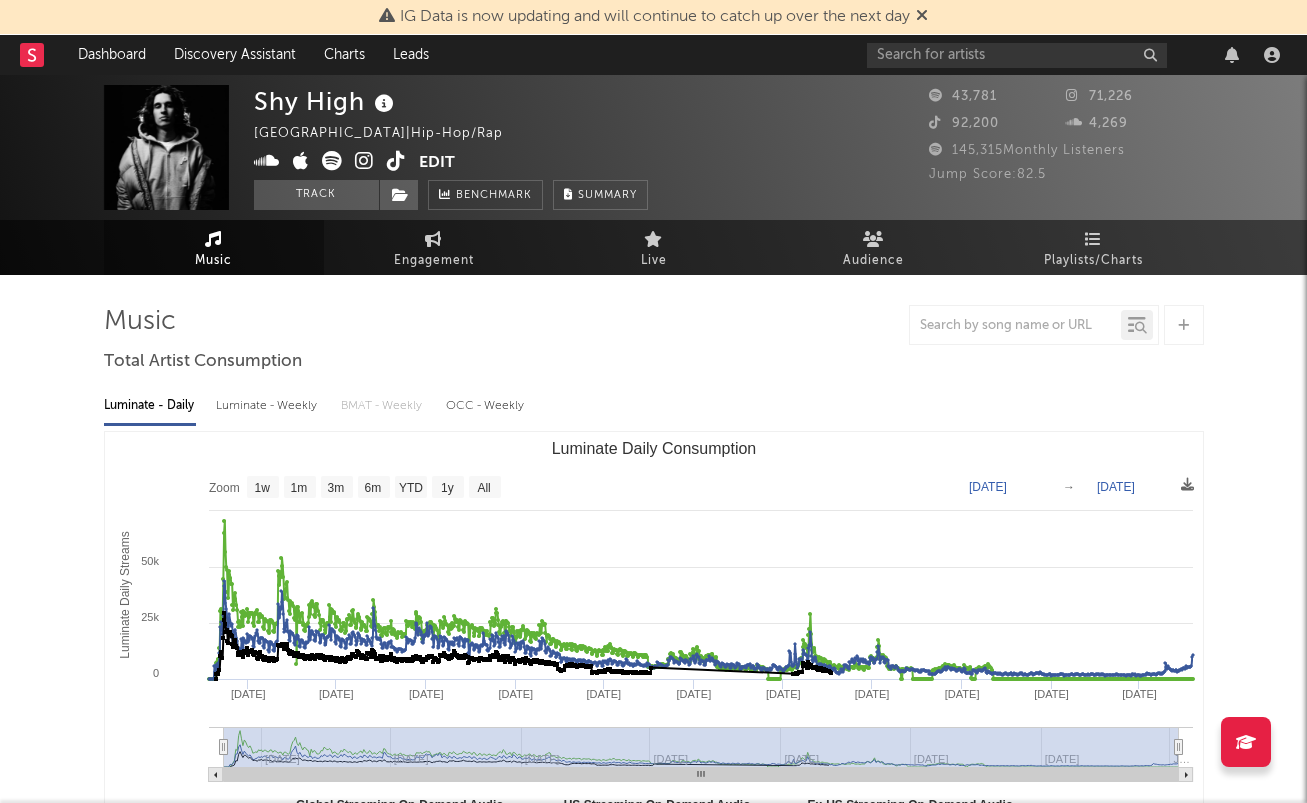 type on "2021-11-08" 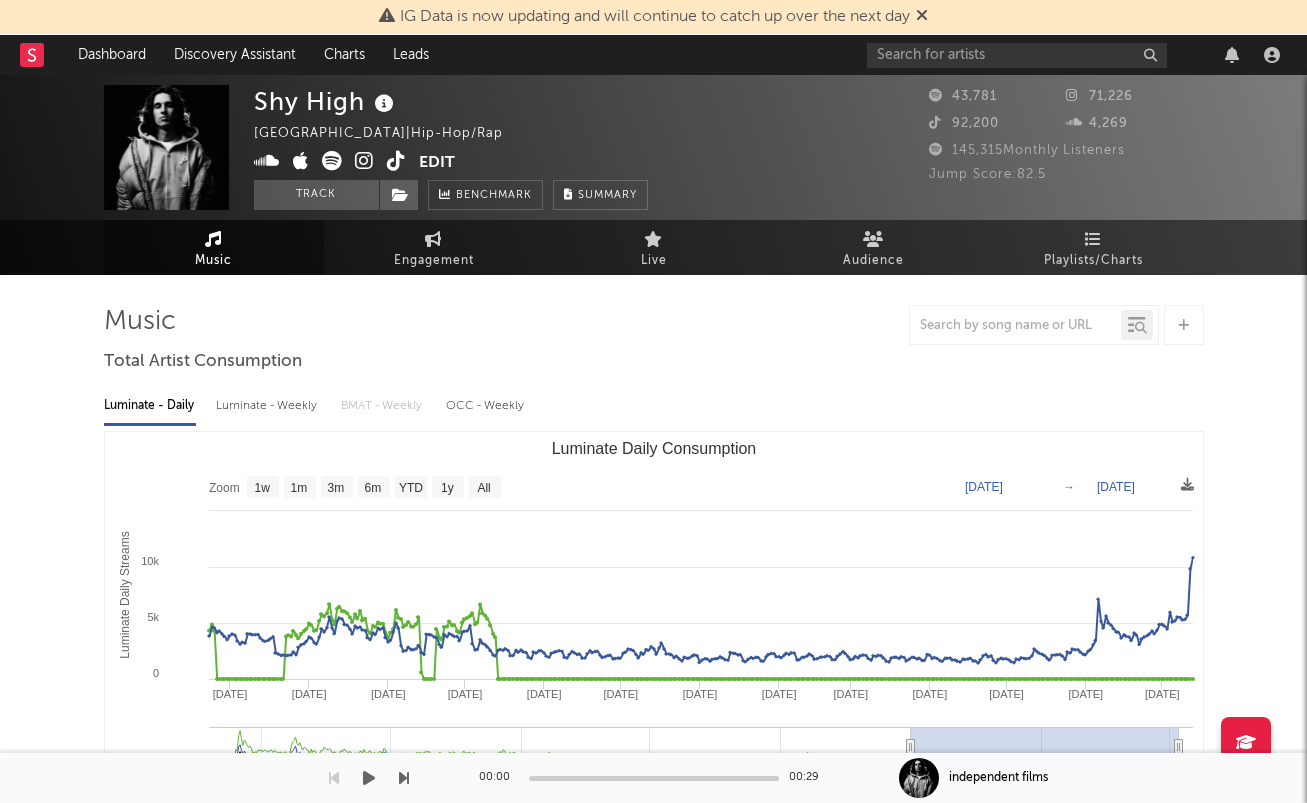 type on "2024-08-13" 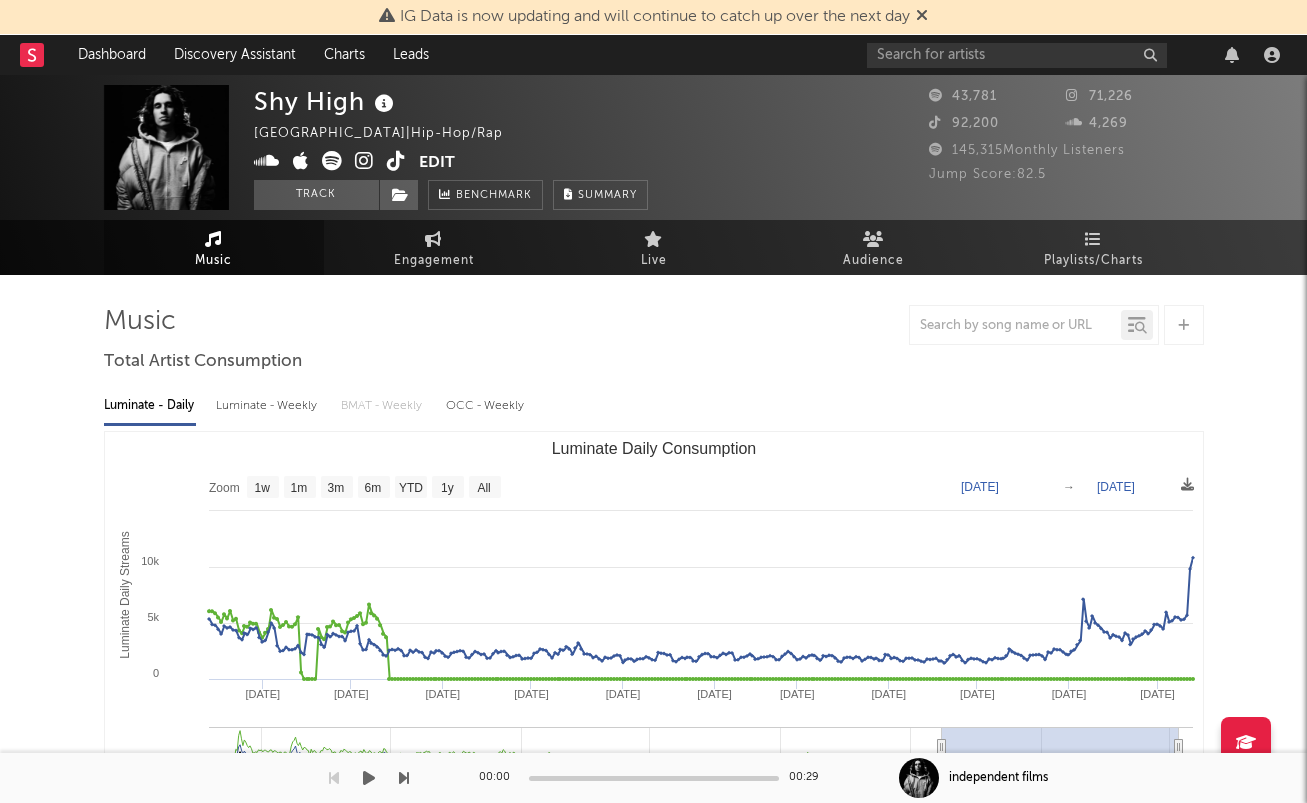 select on "6m" 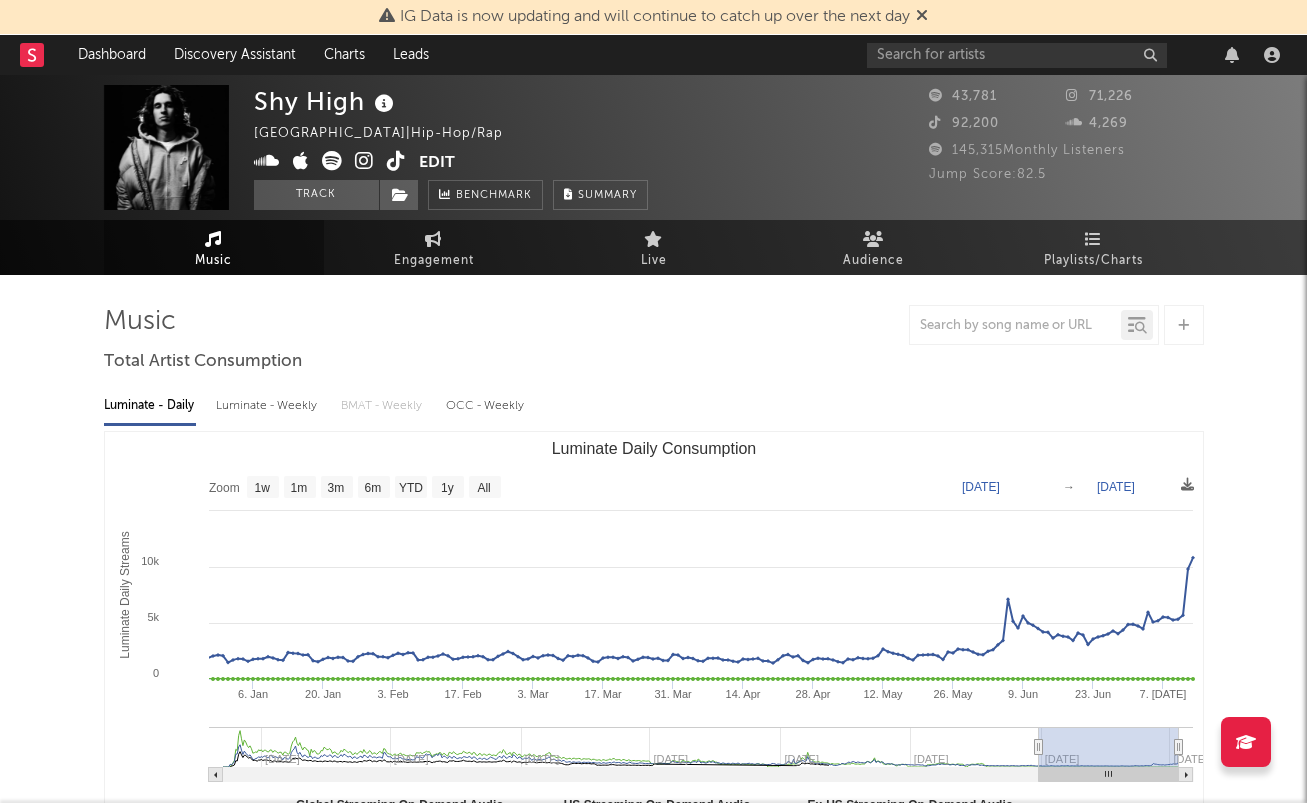 drag, startPoint x: 365, startPoint y: 159, endPoint x: 1038, endPoint y: 736, distance: 886.4863 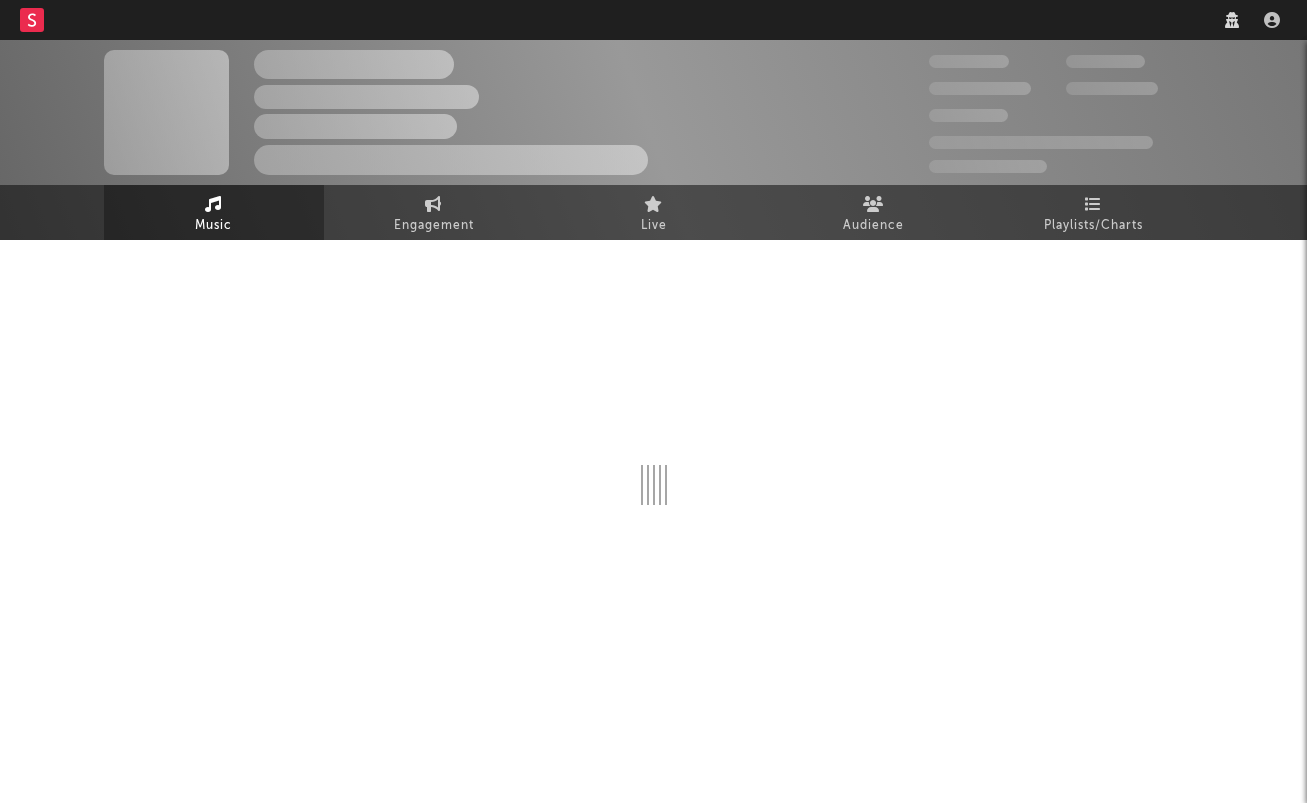 scroll, scrollTop: 0, scrollLeft: 0, axis: both 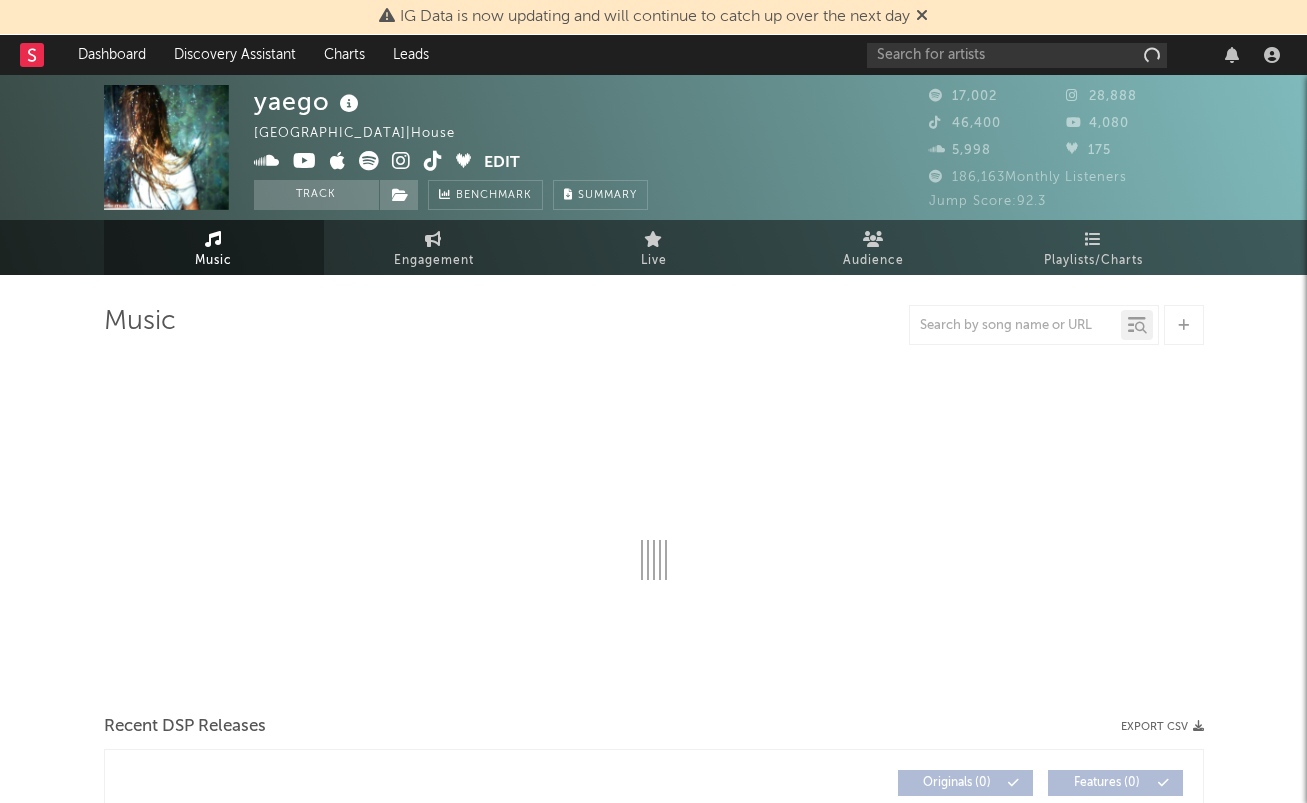 select on "6m" 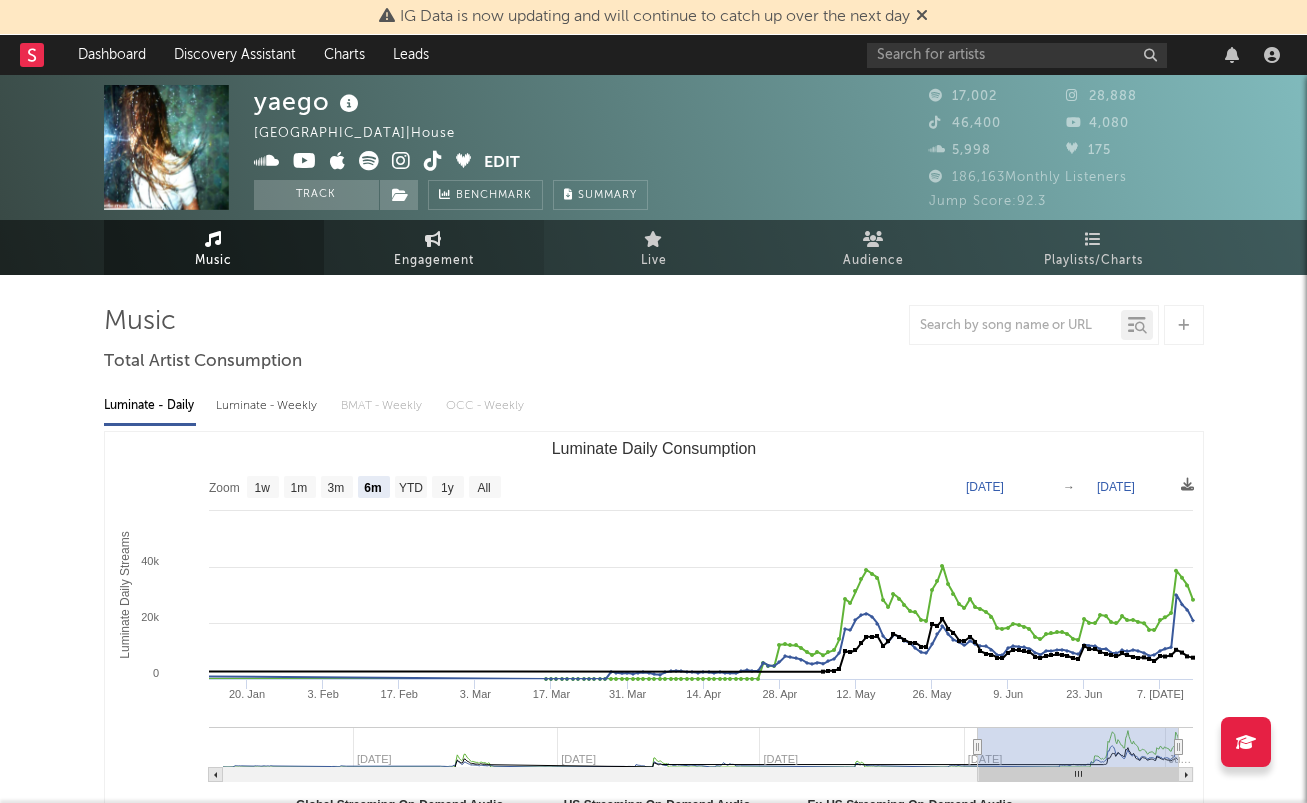 click on "Engagement" at bounding box center (434, 261) 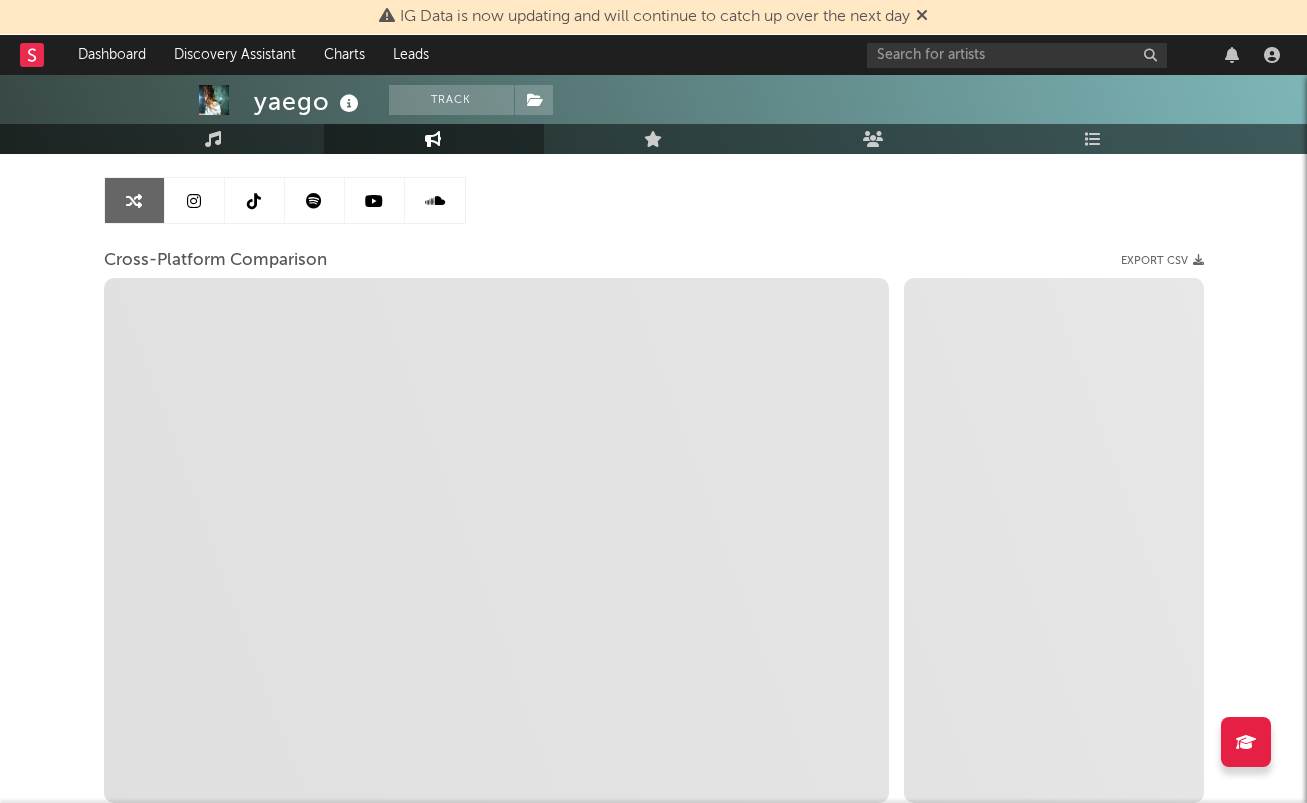 scroll, scrollTop: 209, scrollLeft: 0, axis: vertical 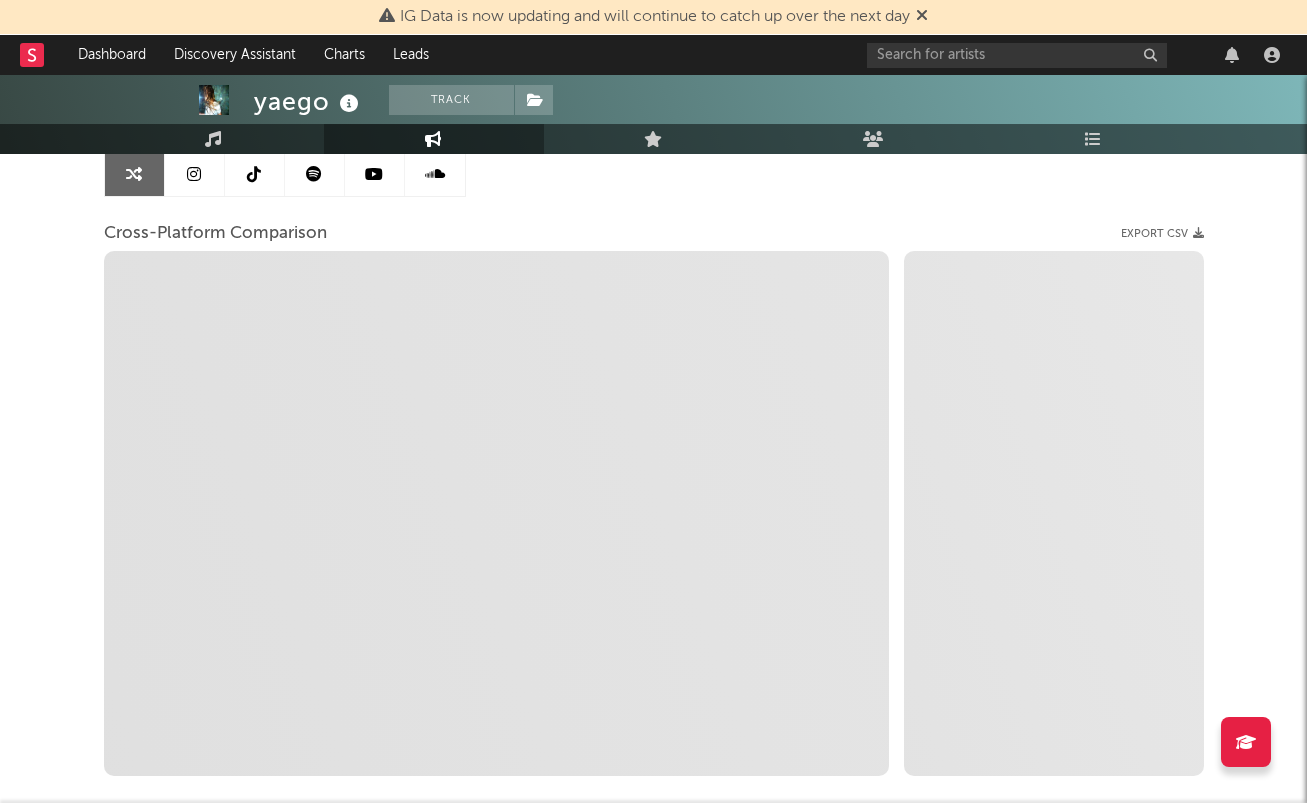 select on "1m" 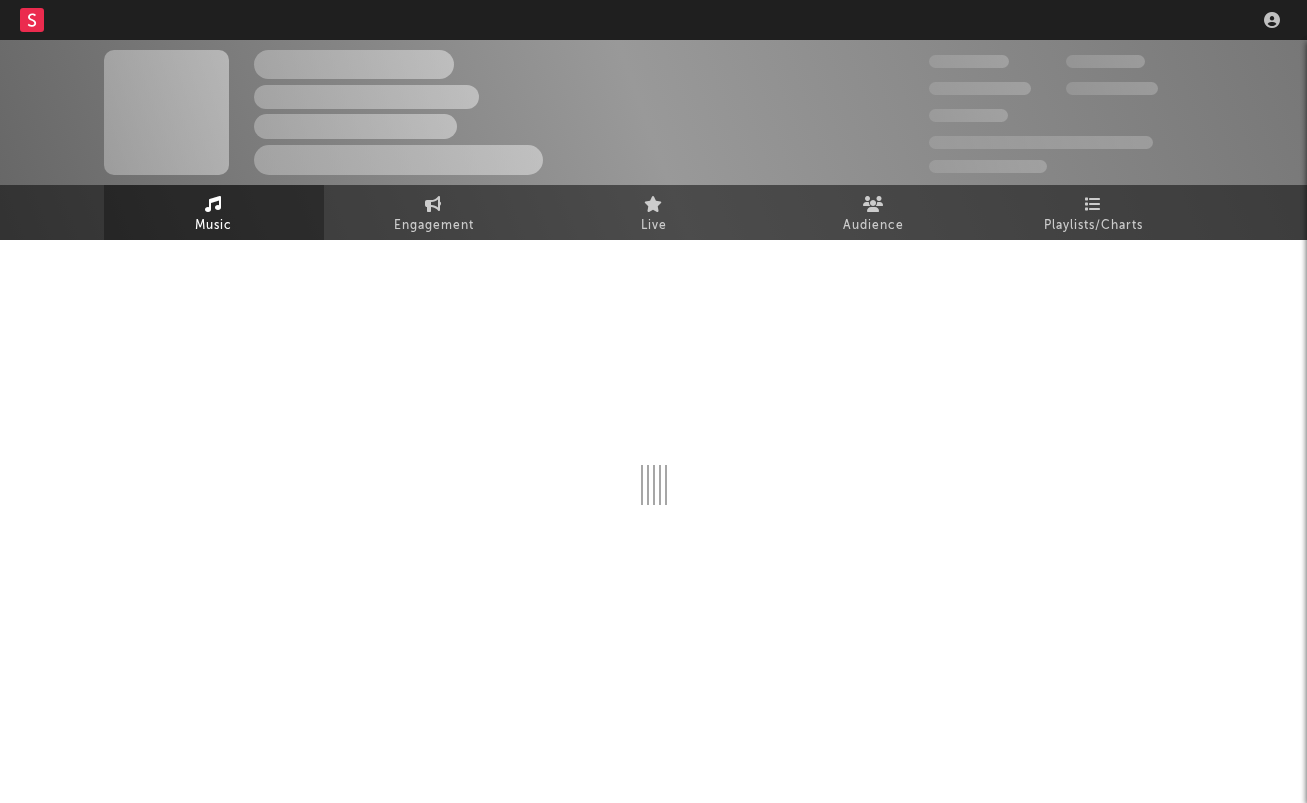 scroll, scrollTop: 0, scrollLeft: 0, axis: both 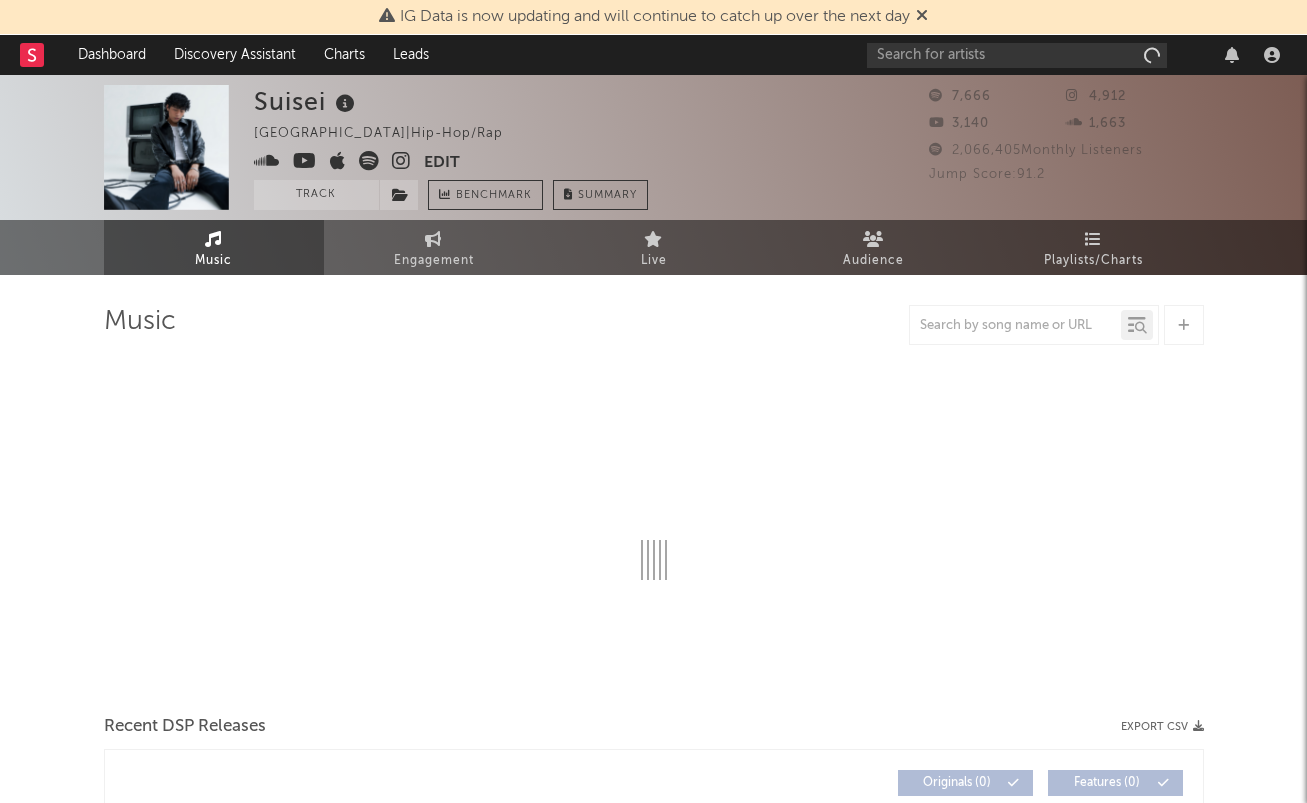 select on "6m" 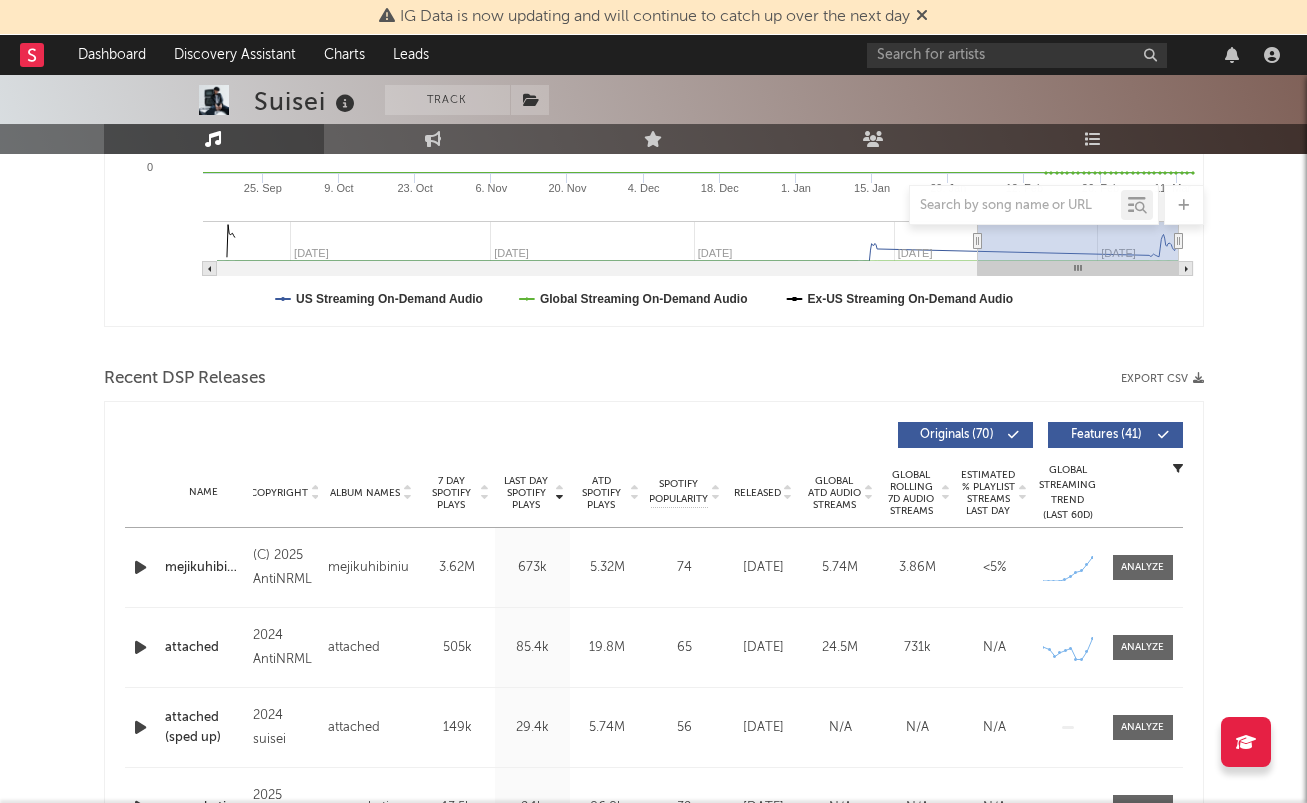 scroll, scrollTop: 507, scrollLeft: 0, axis: vertical 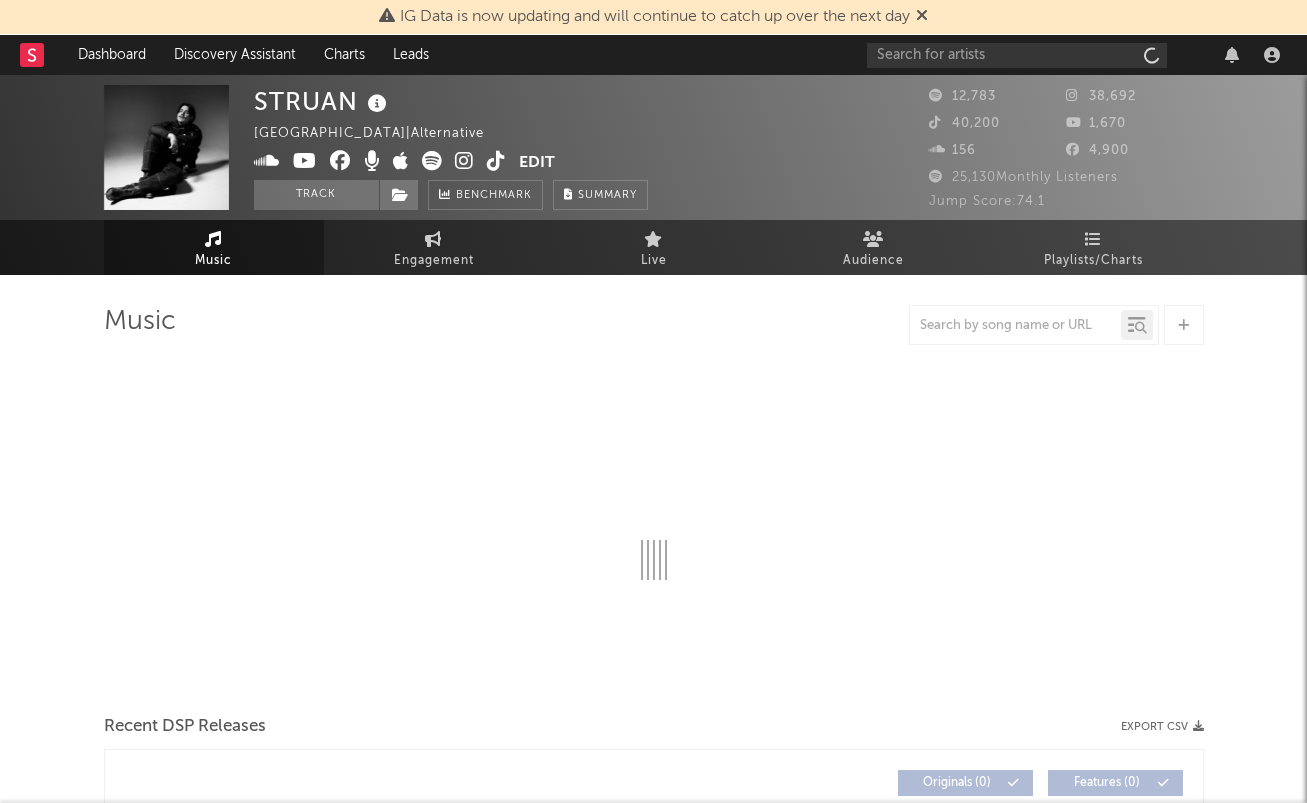 select on "6m" 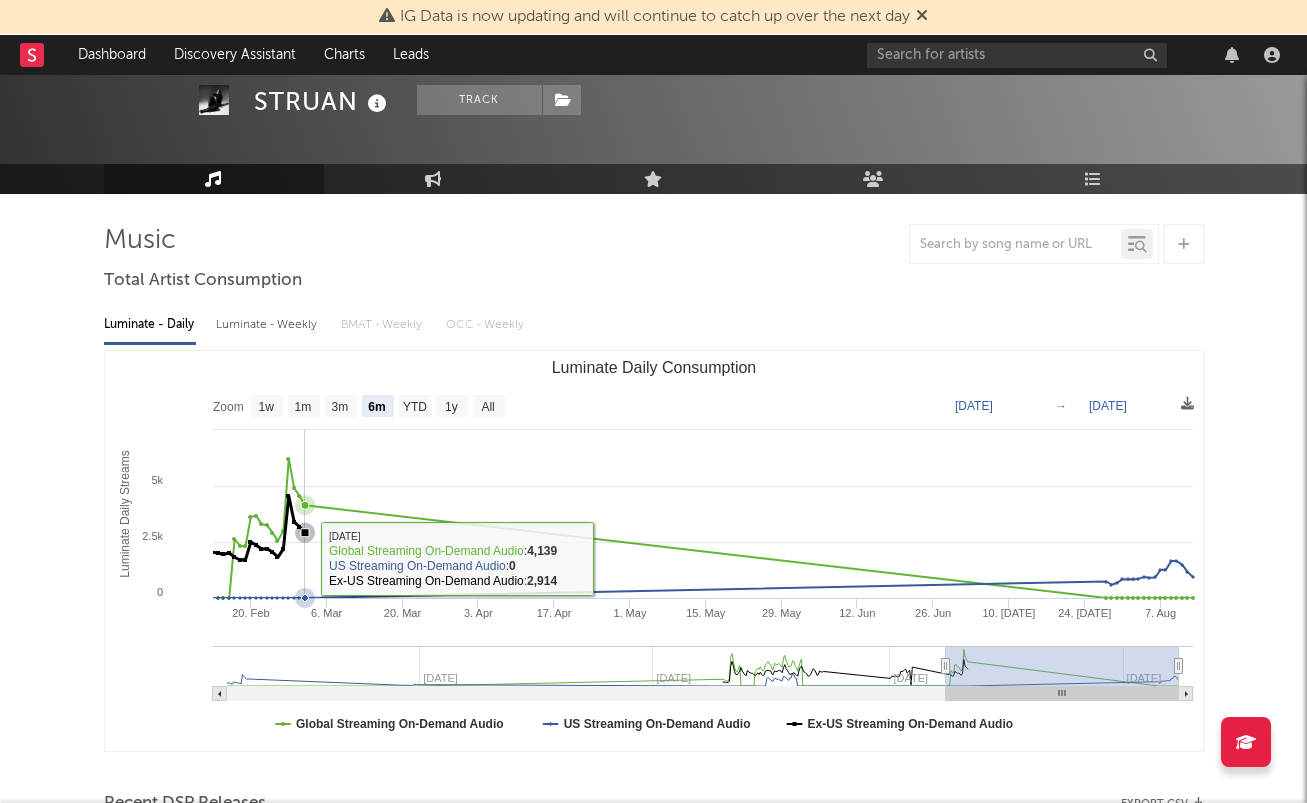 scroll, scrollTop: 76, scrollLeft: 0, axis: vertical 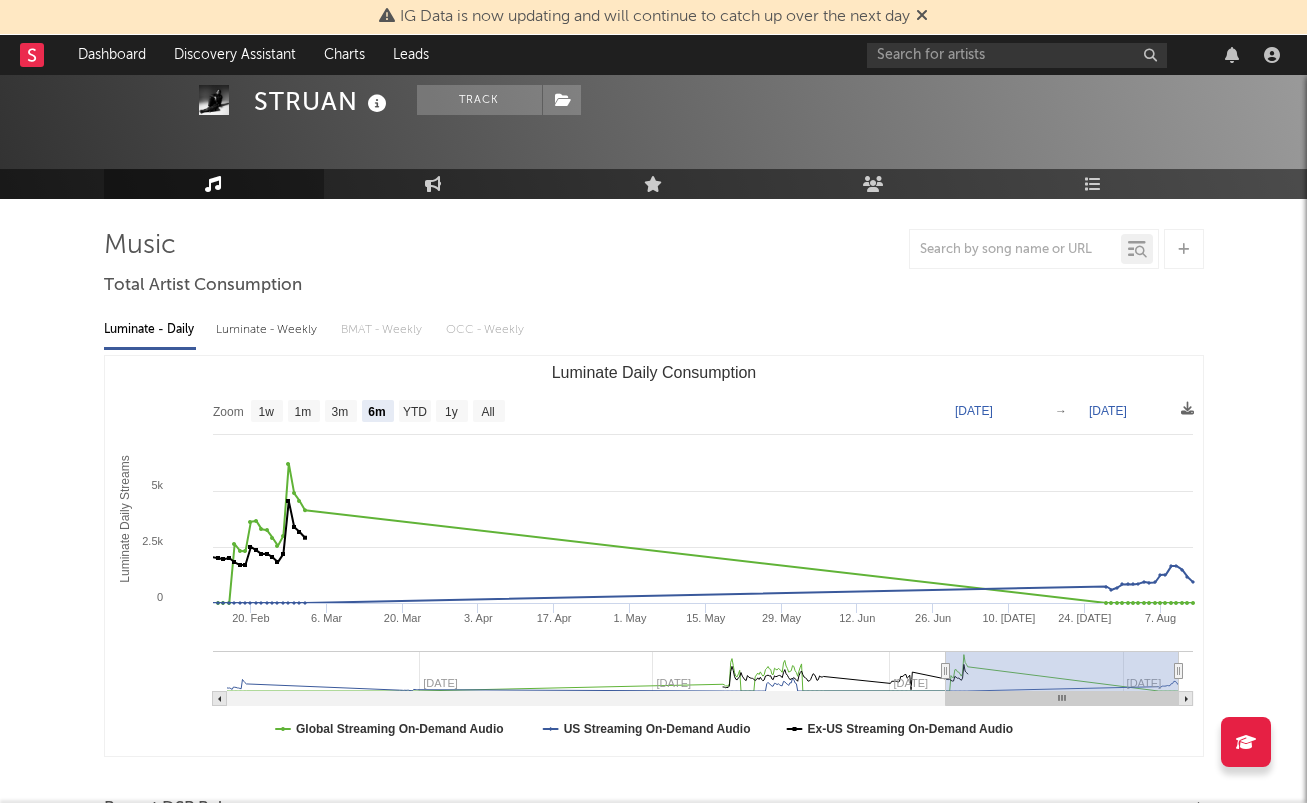 type on "2023-02-12" 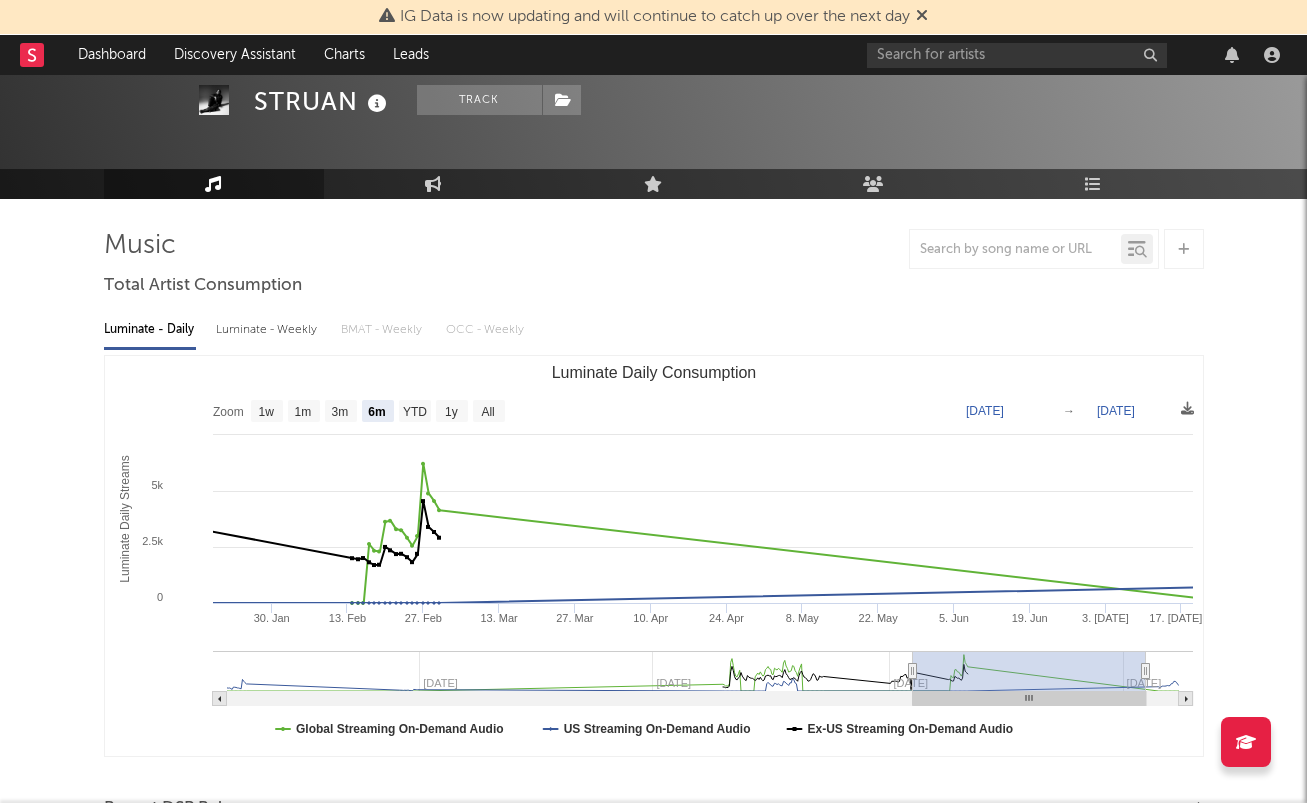 type on "2023-01-16" 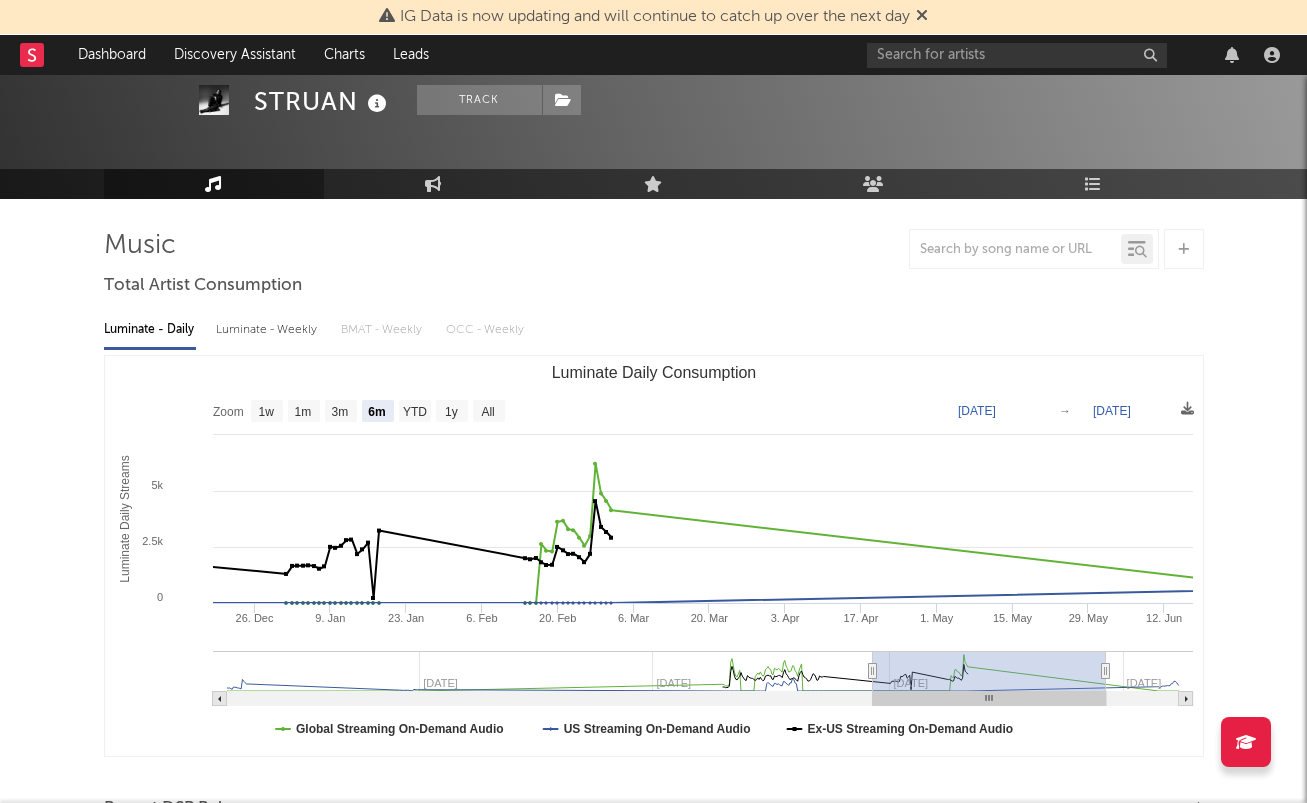 type on "2022-12-19" 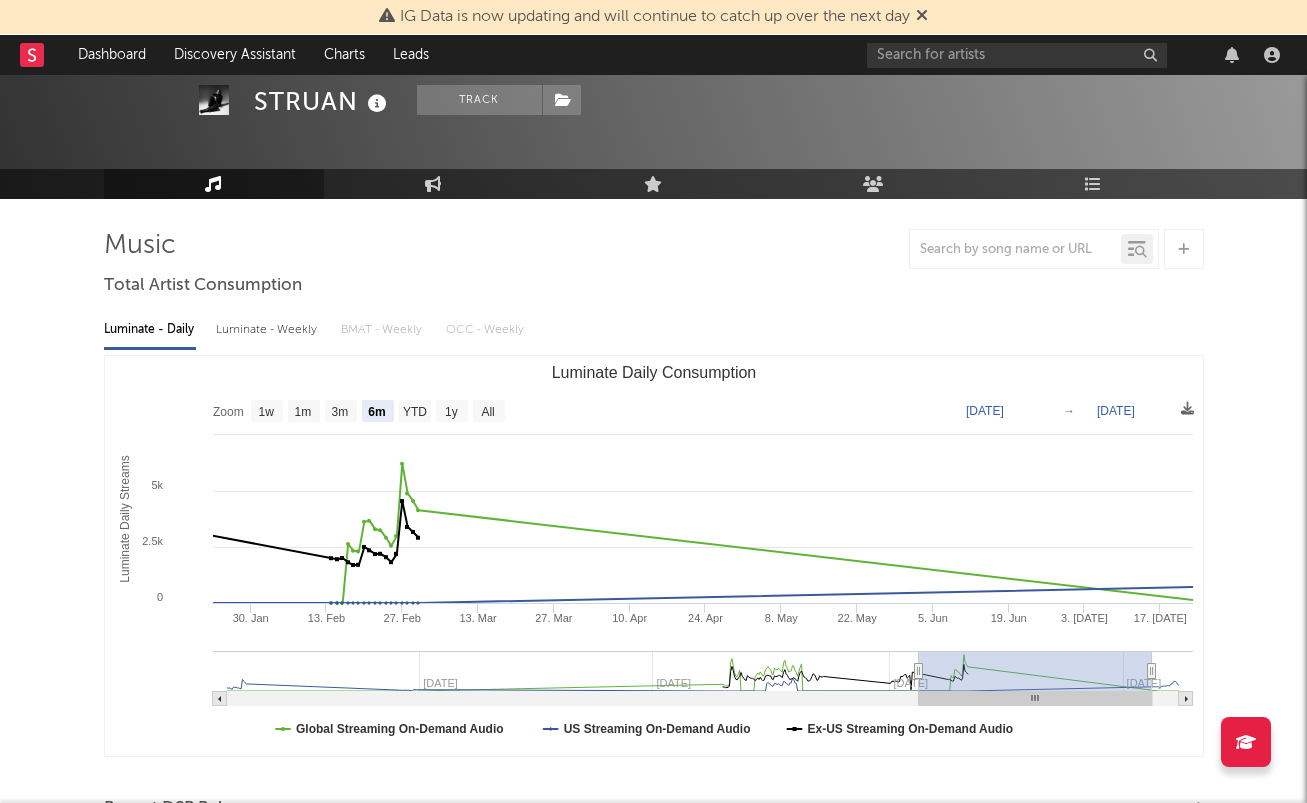 type on "2023-02-13" 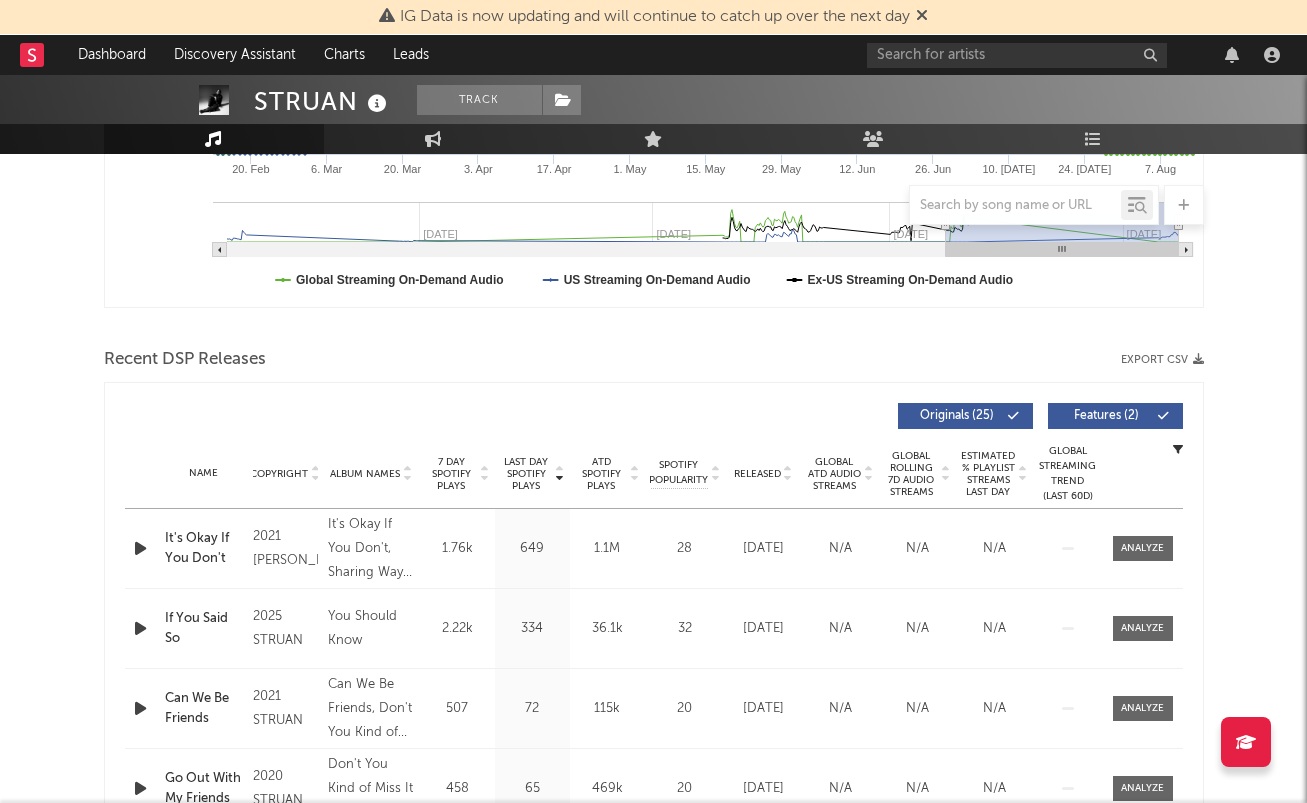 scroll, scrollTop: 526, scrollLeft: 0, axis: vertical 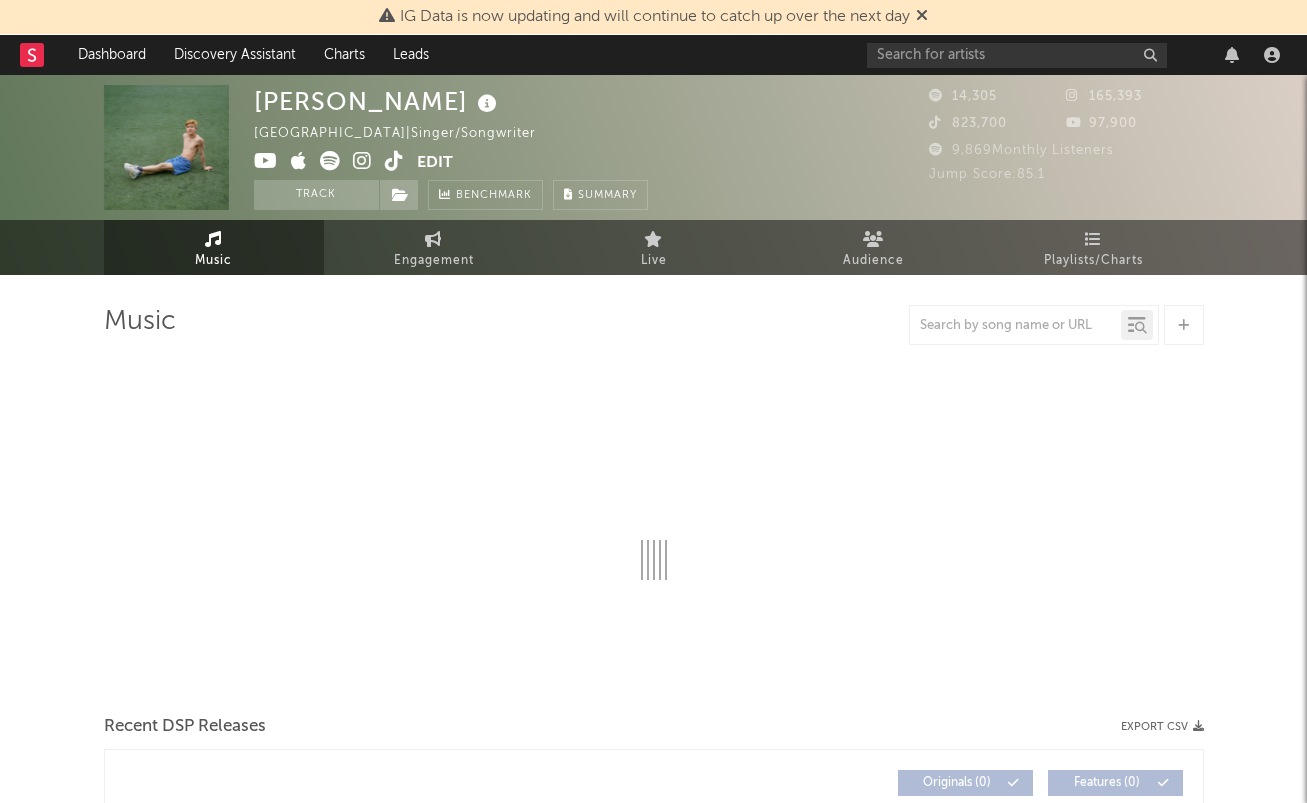 select on "6m" 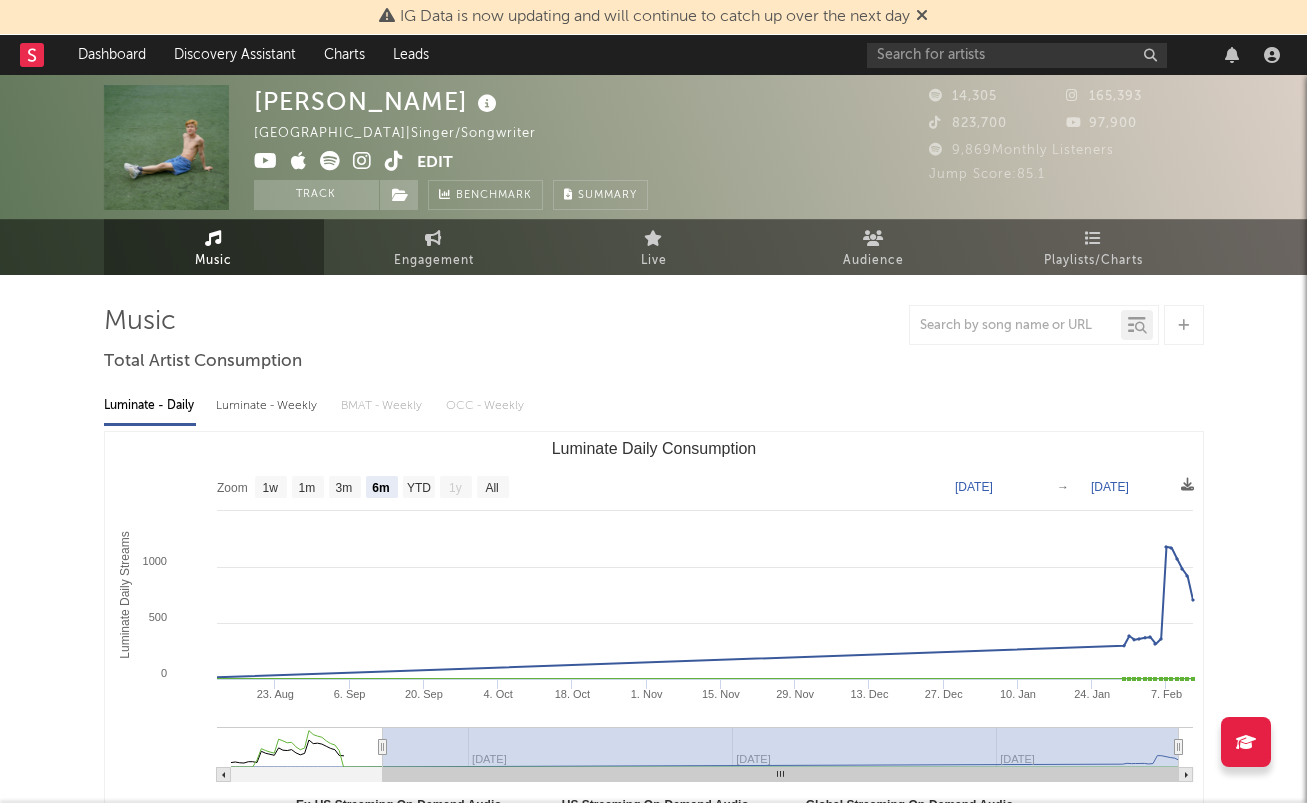 scroll, scrollTop: 0, scrollLeft: 0, axis: both 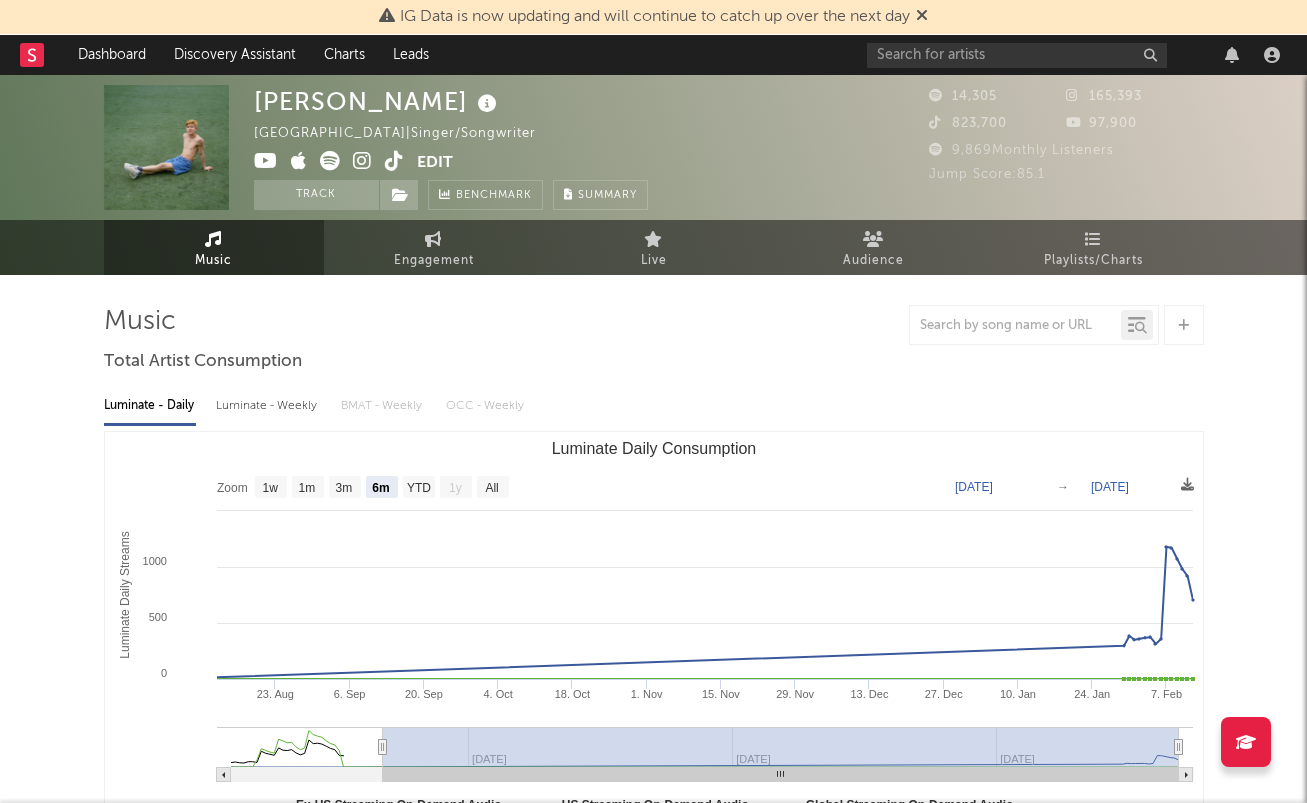 click 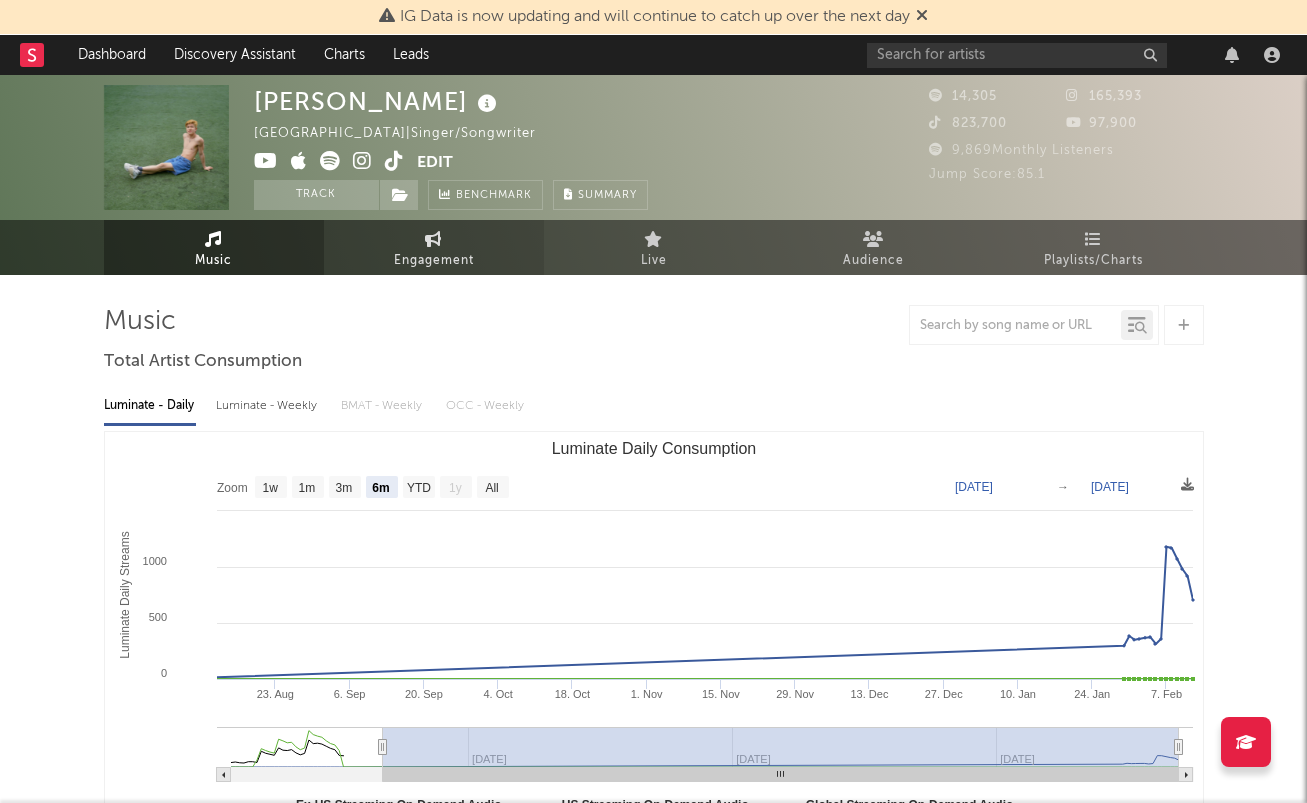 click on "Engagement" at bounding box center [434, 261] 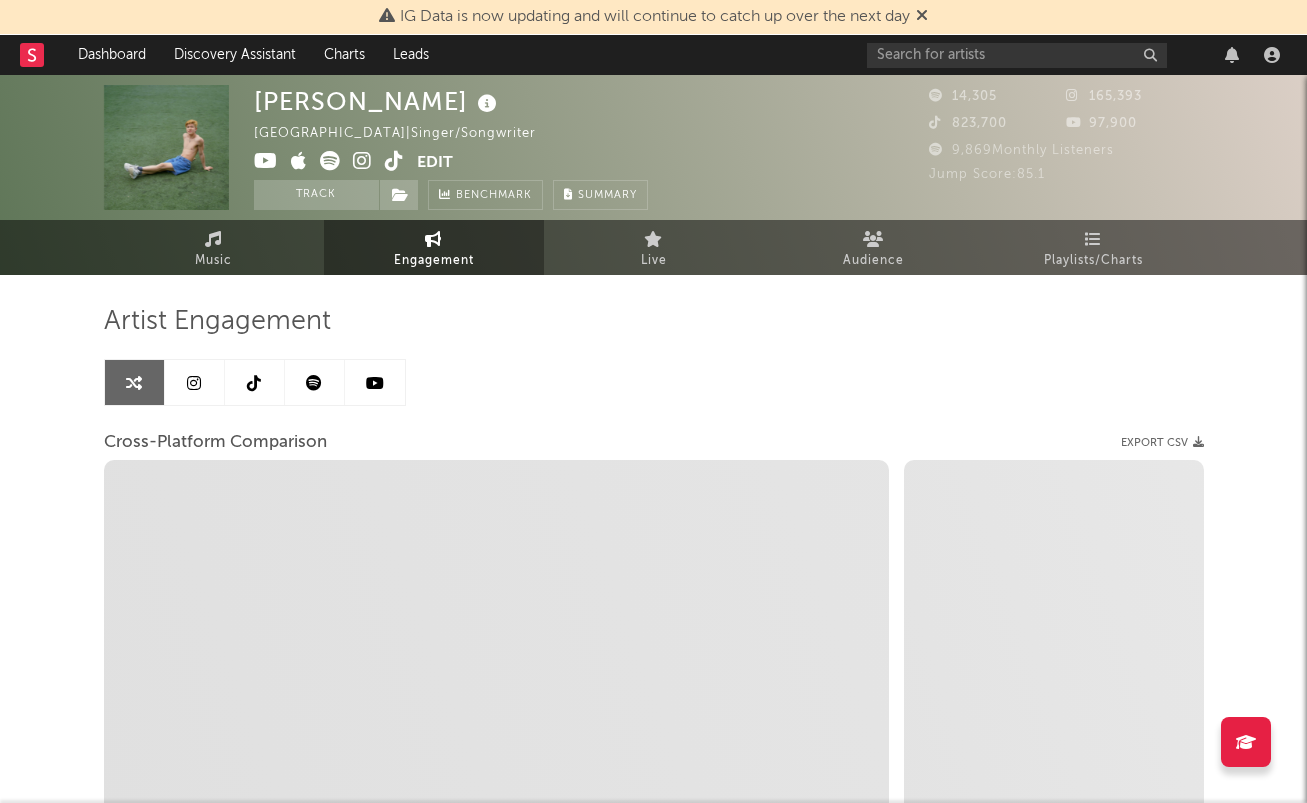 select on "1w" 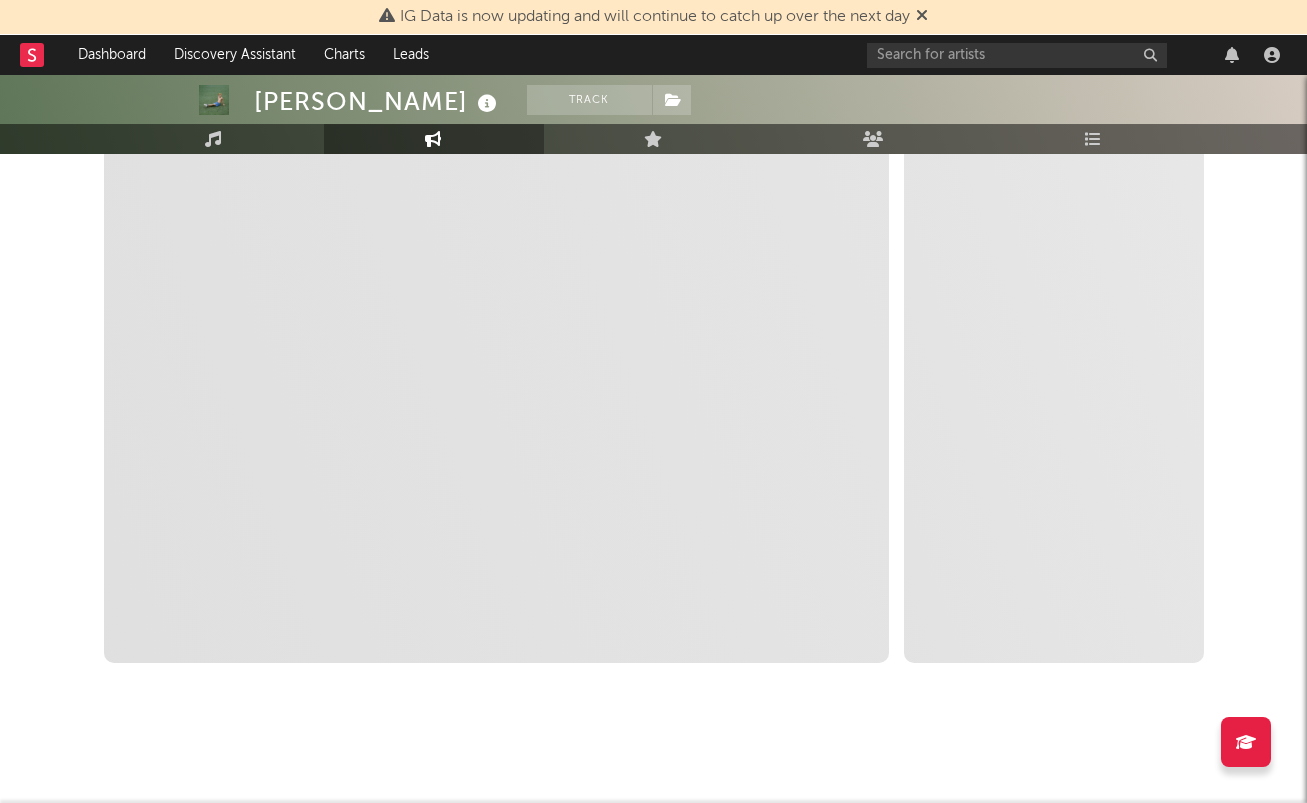 scroll, scrollTop: 322, scrollLeft: 0, axis: vertical 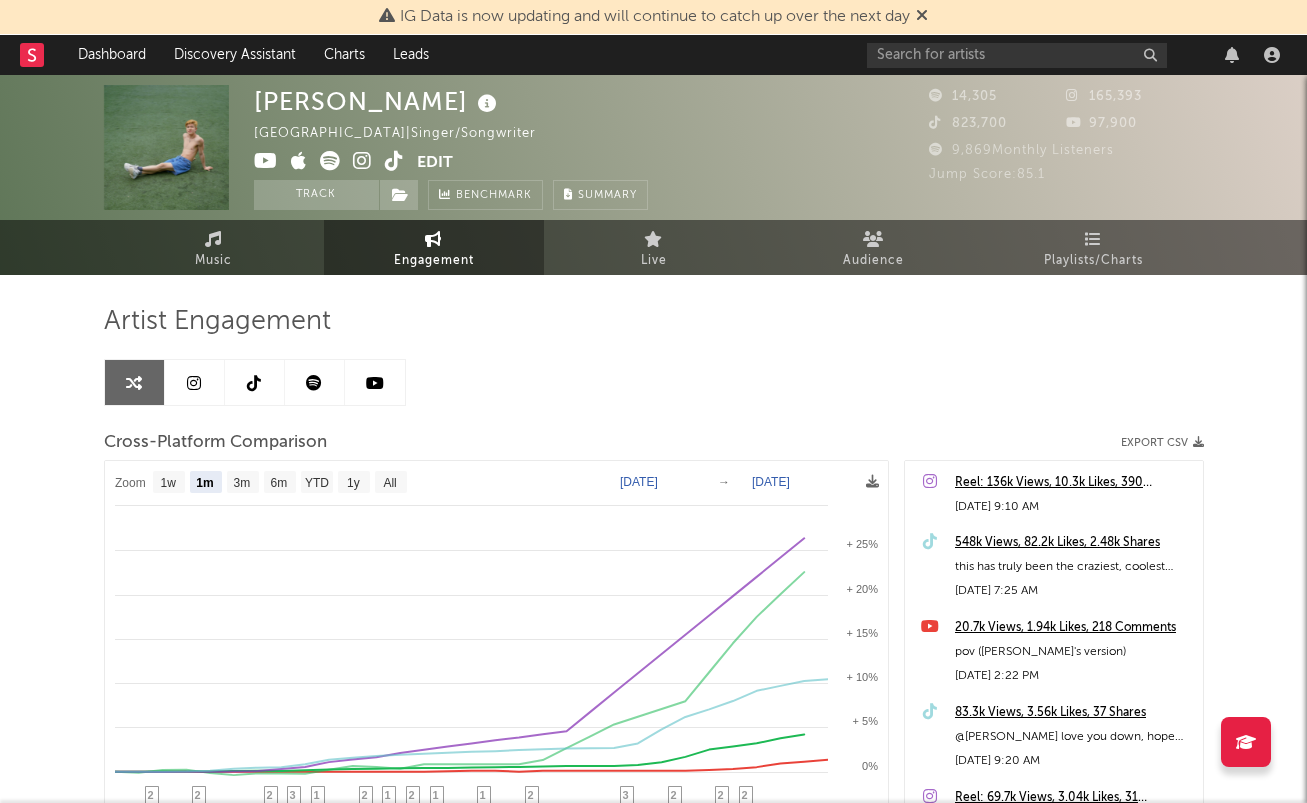 click at bounding box center (394, 161) 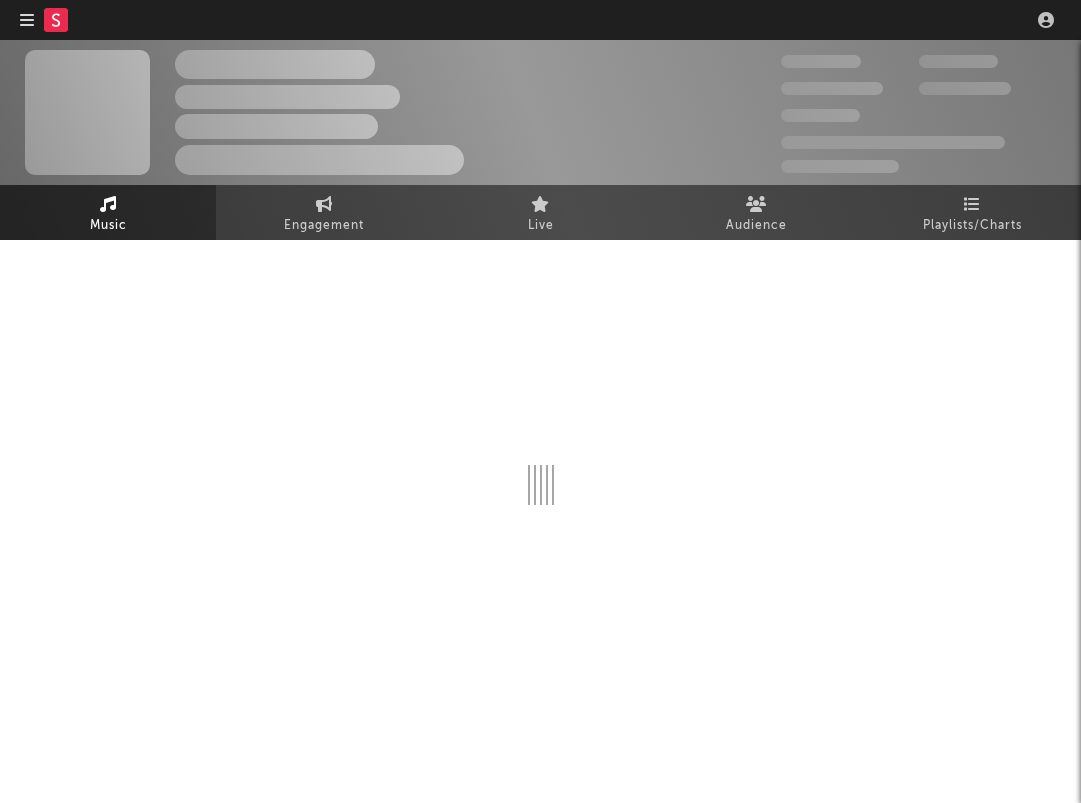scroll, scrollTop: 0, scrollLeft: 0, axis: both 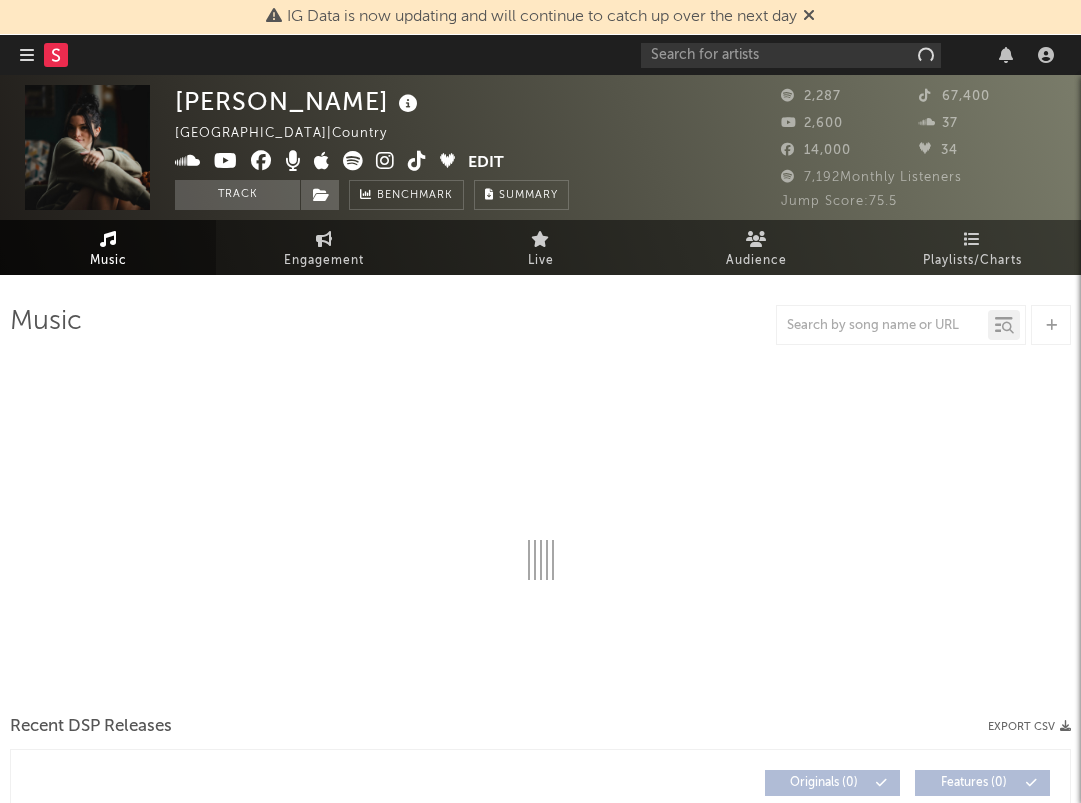 select on "1w" 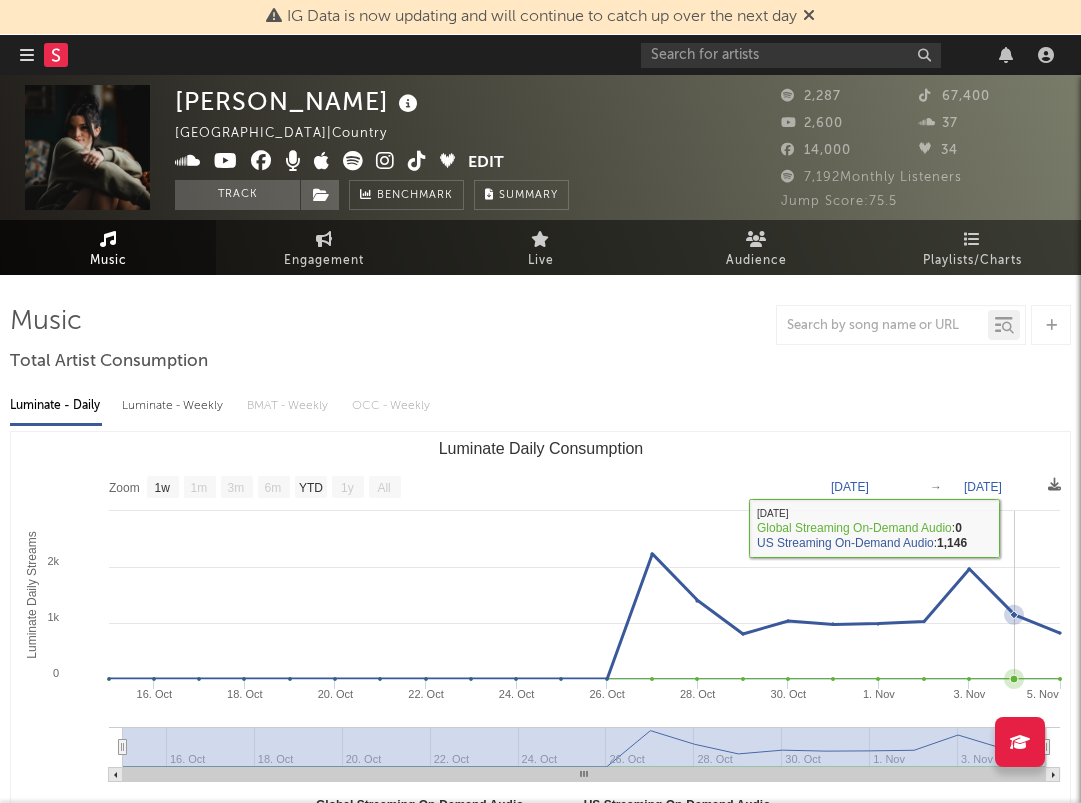 click 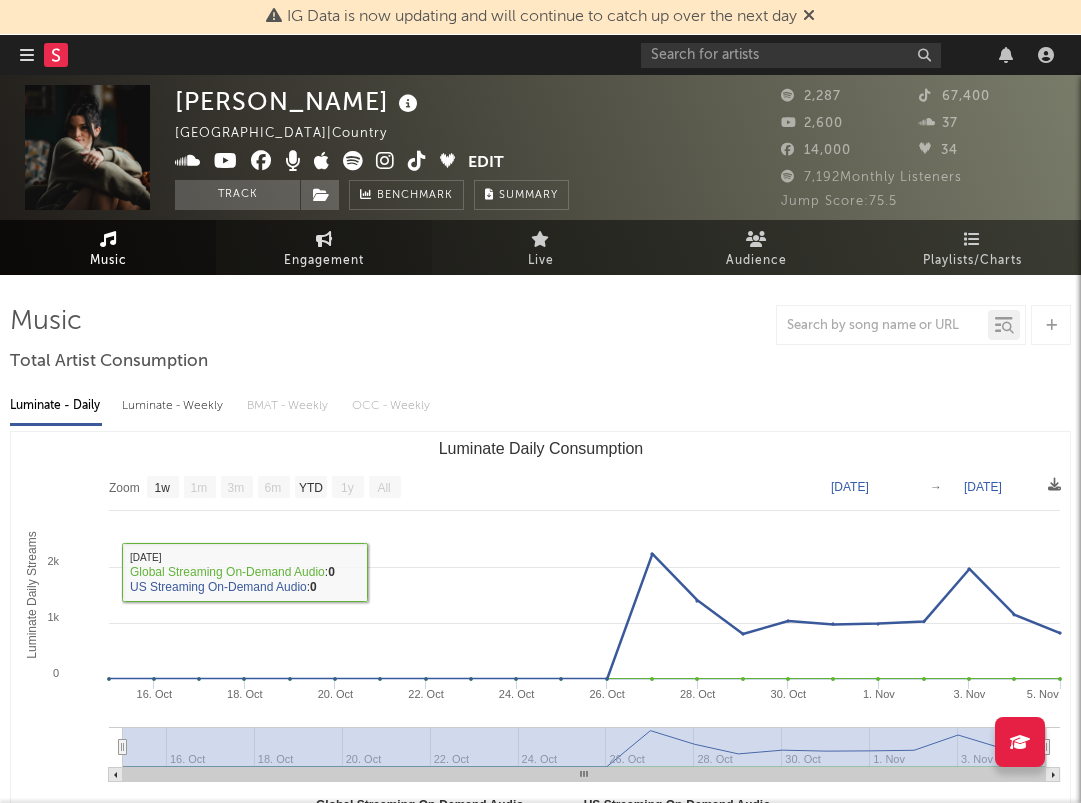 scroll, scrollTop: 0, scrollLeft: 0, axis: both 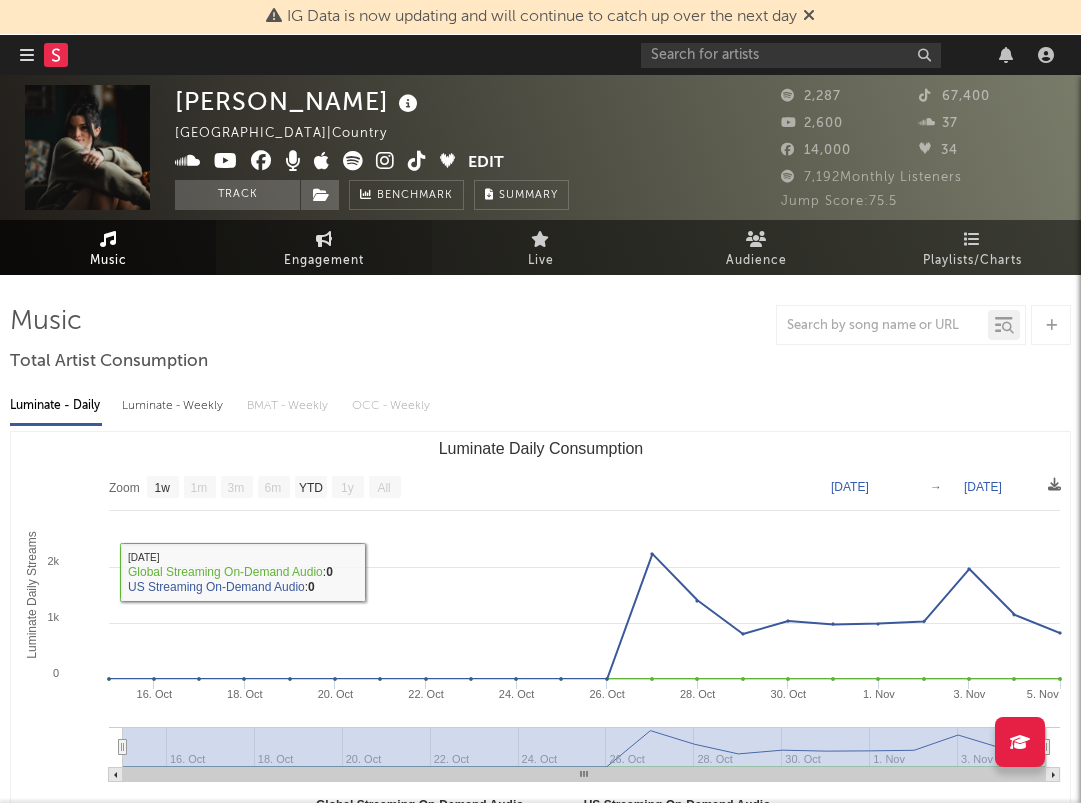 click on "Engagement" at bounding box center (324, 261) 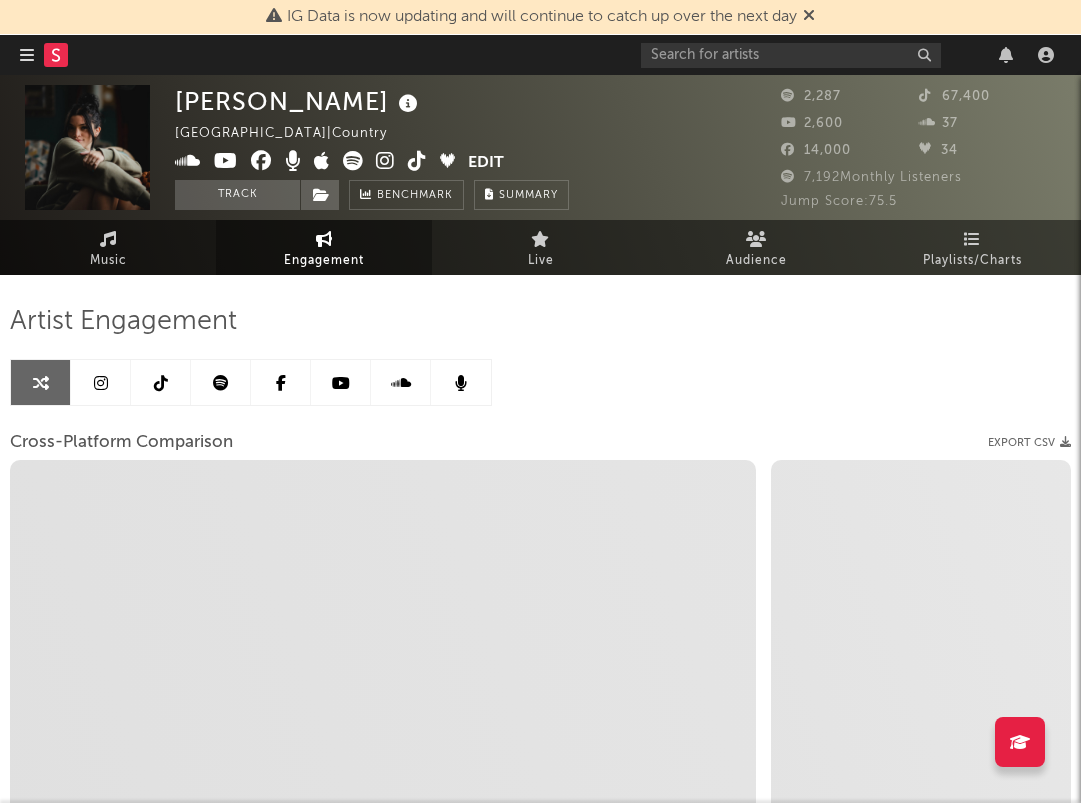 select on "1w" 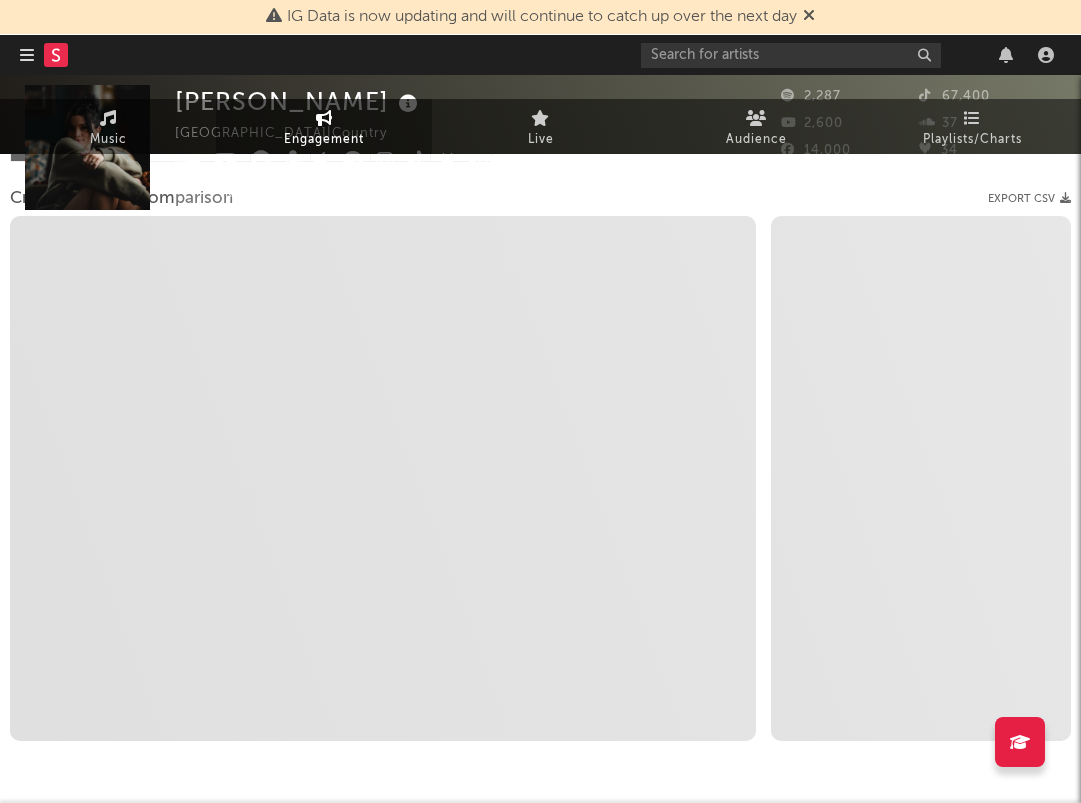 scroll, scrollTop: 303, scrollLeft: 0, axis: vertical 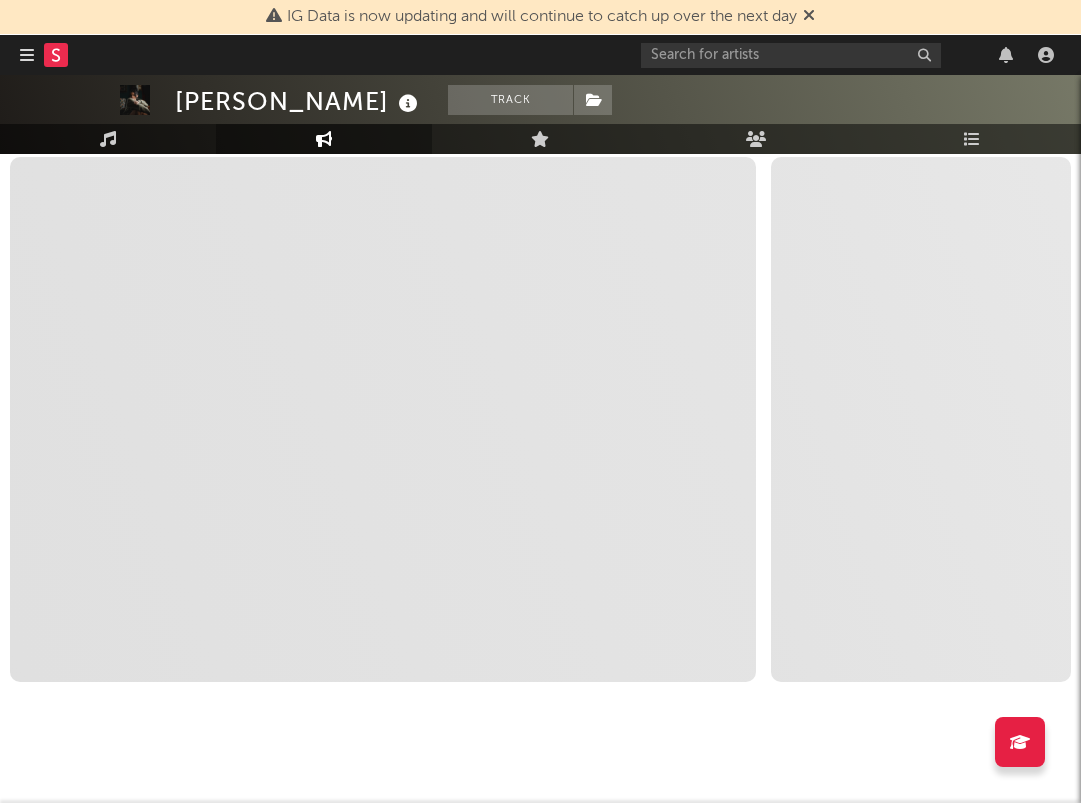 select on "1m" 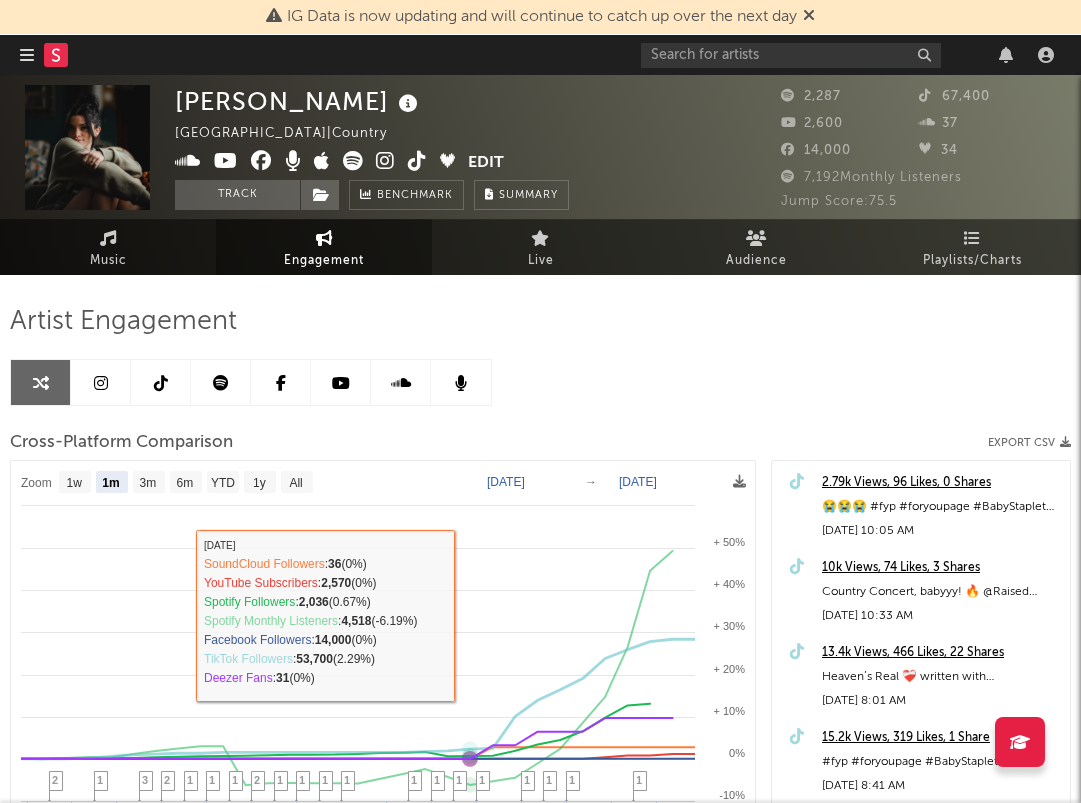 scroll, scrollTop: 0, scrollLeft: 0, axis: both 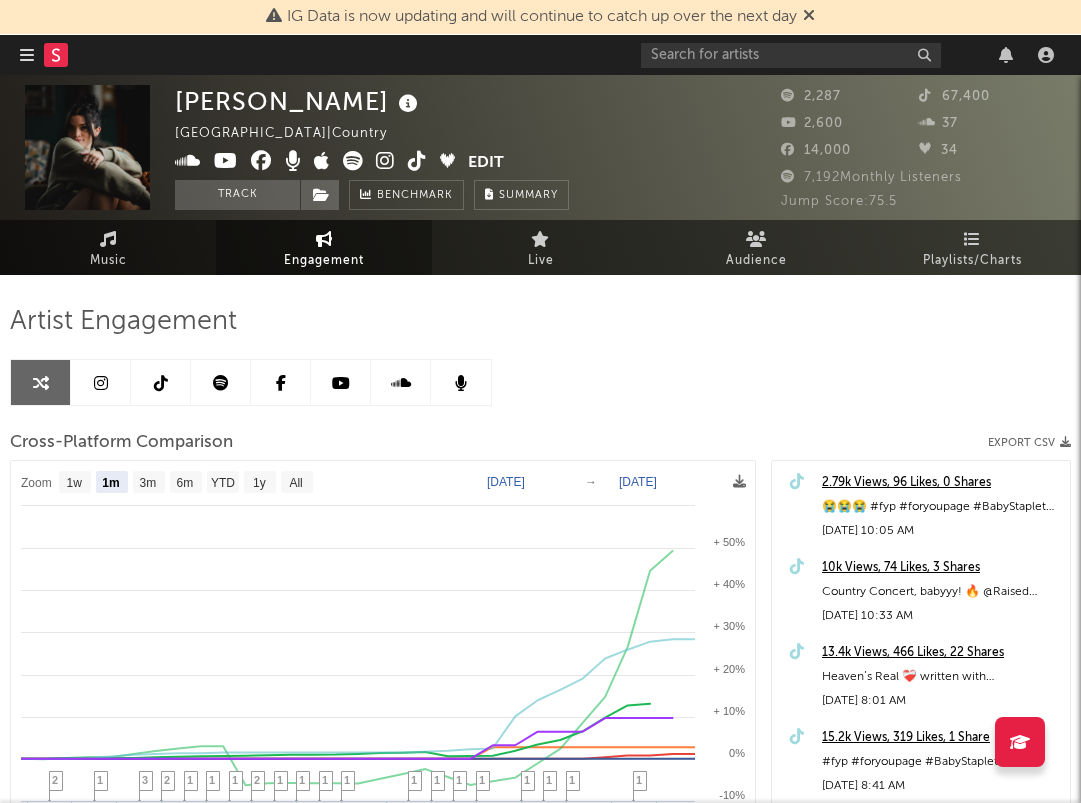 click at bounding box center [417, 161] 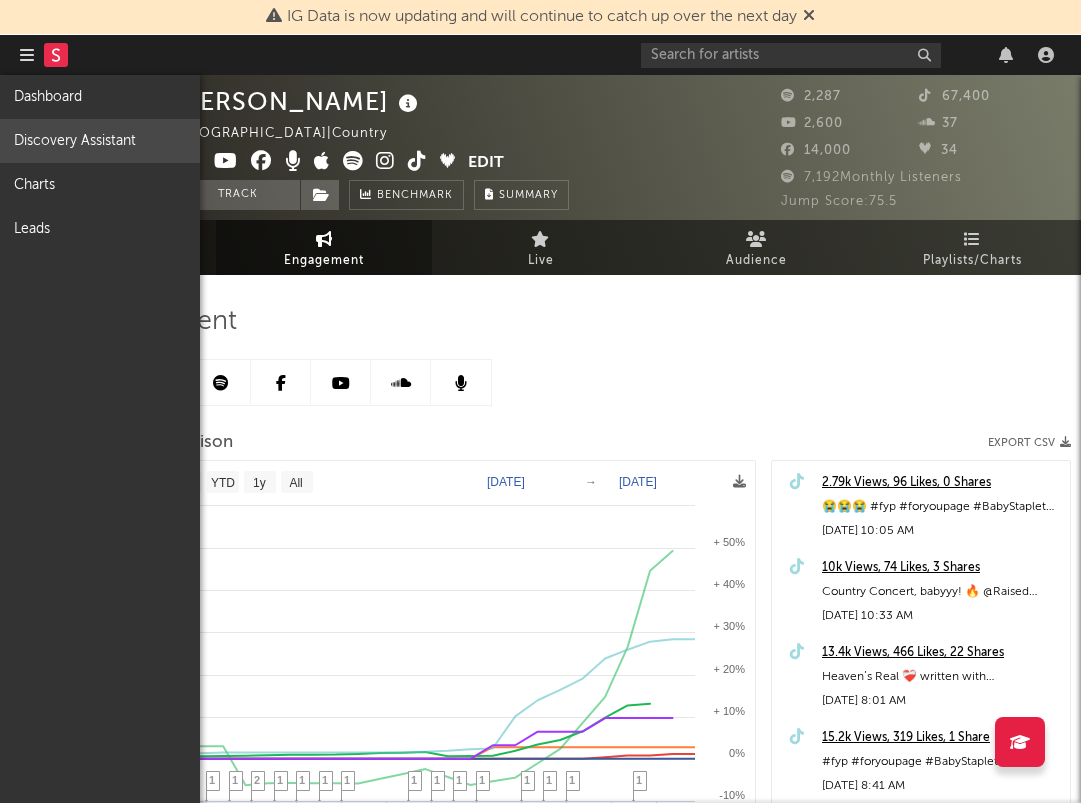 click on "Discovery Assistant" at bounding box center (100, 141) 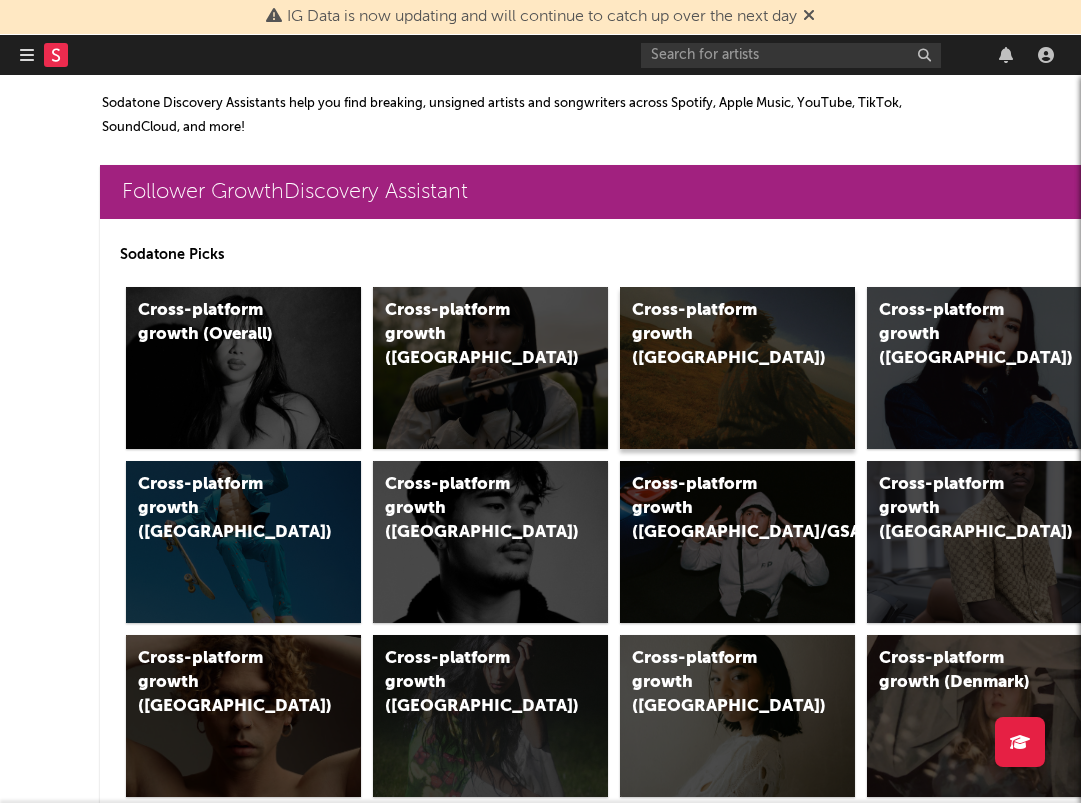 click on "Cross-platform growth (US)" at bounding box center [737, 368] 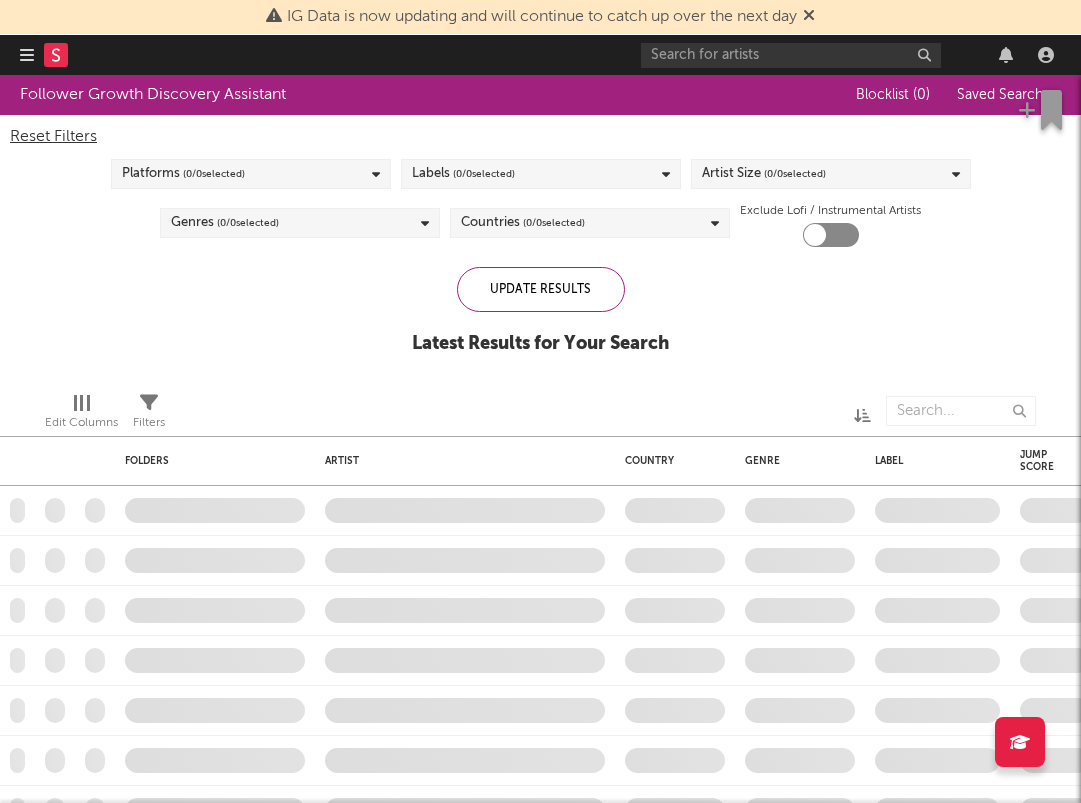 checkbox on "true" 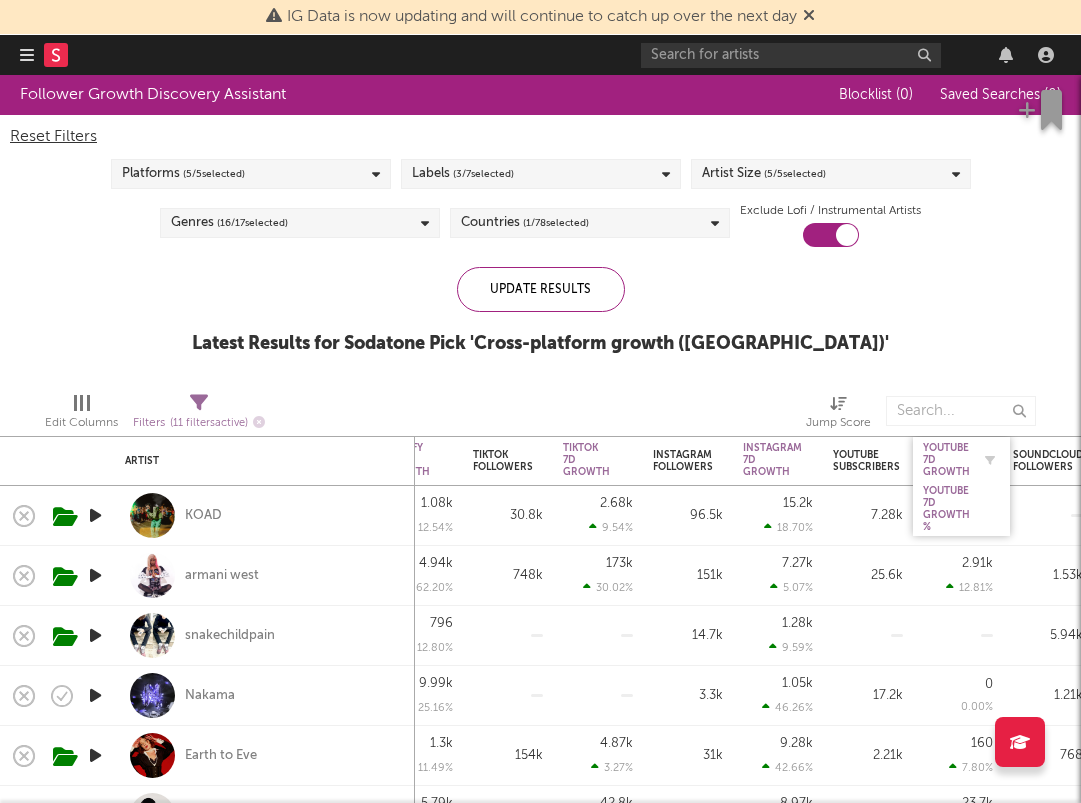 click on "YouTube 7D Growth" at bounding box center (946, 460) 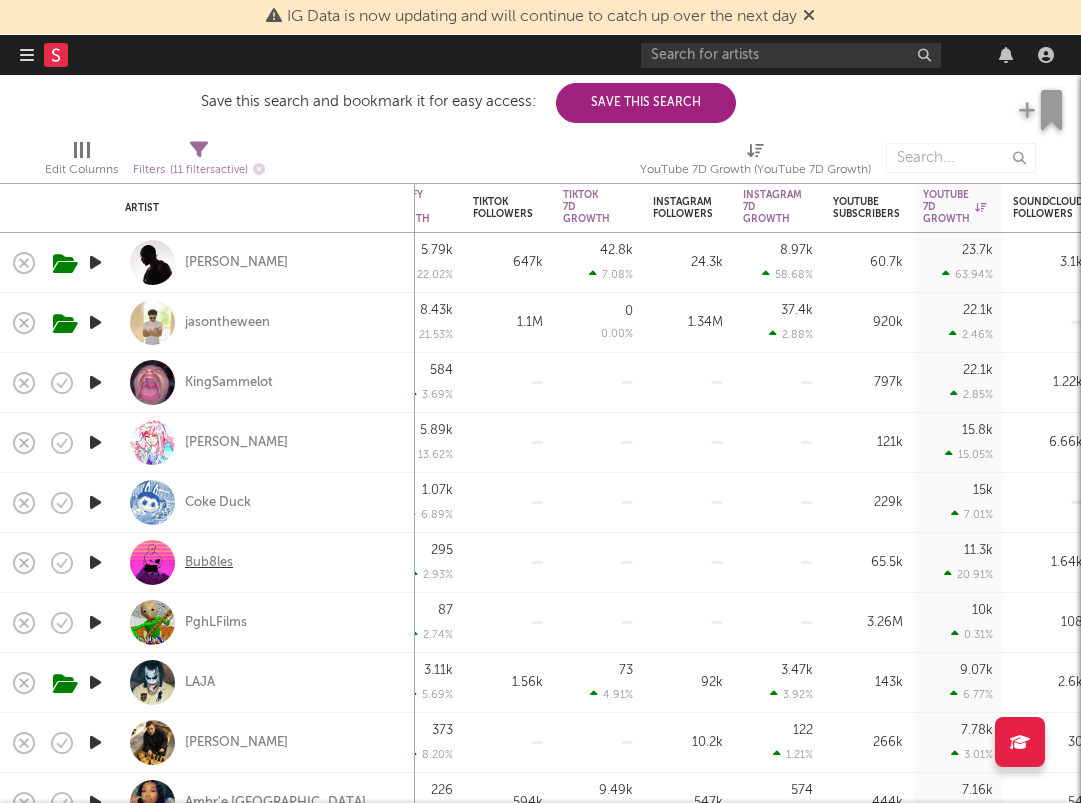 click on "Bub8les" at bounding box center [209, 563] 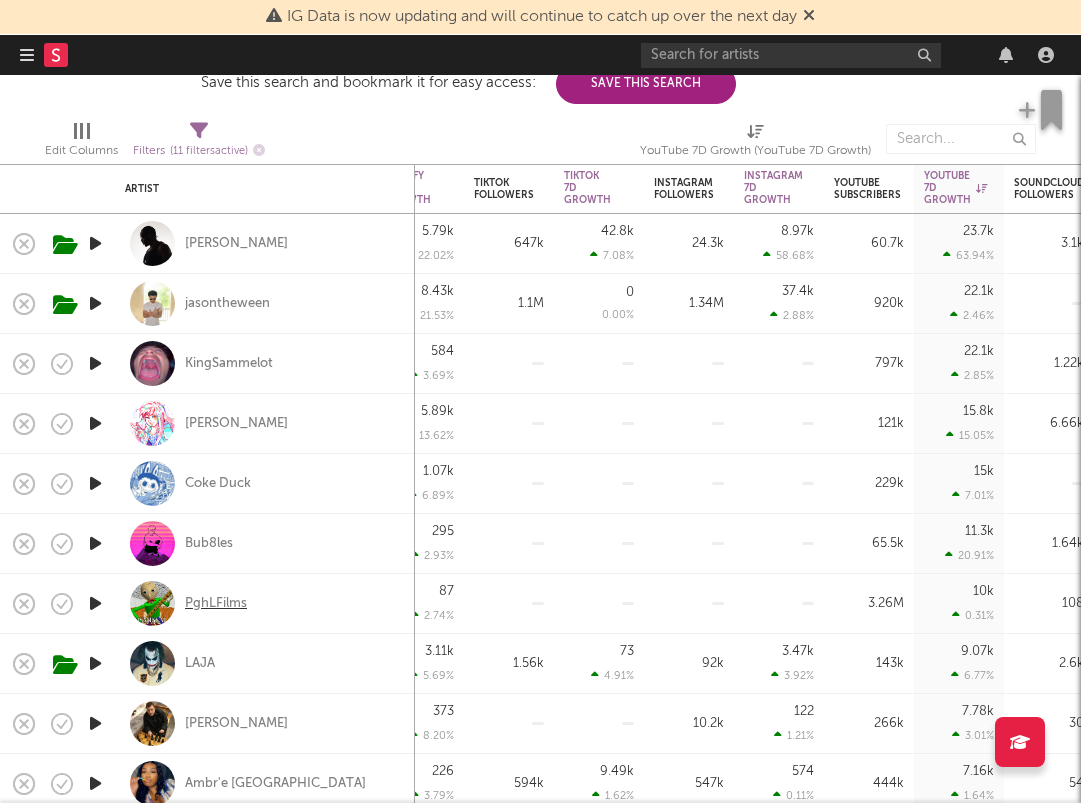 click on "PghLFilms" at bounding box center [216, 604] 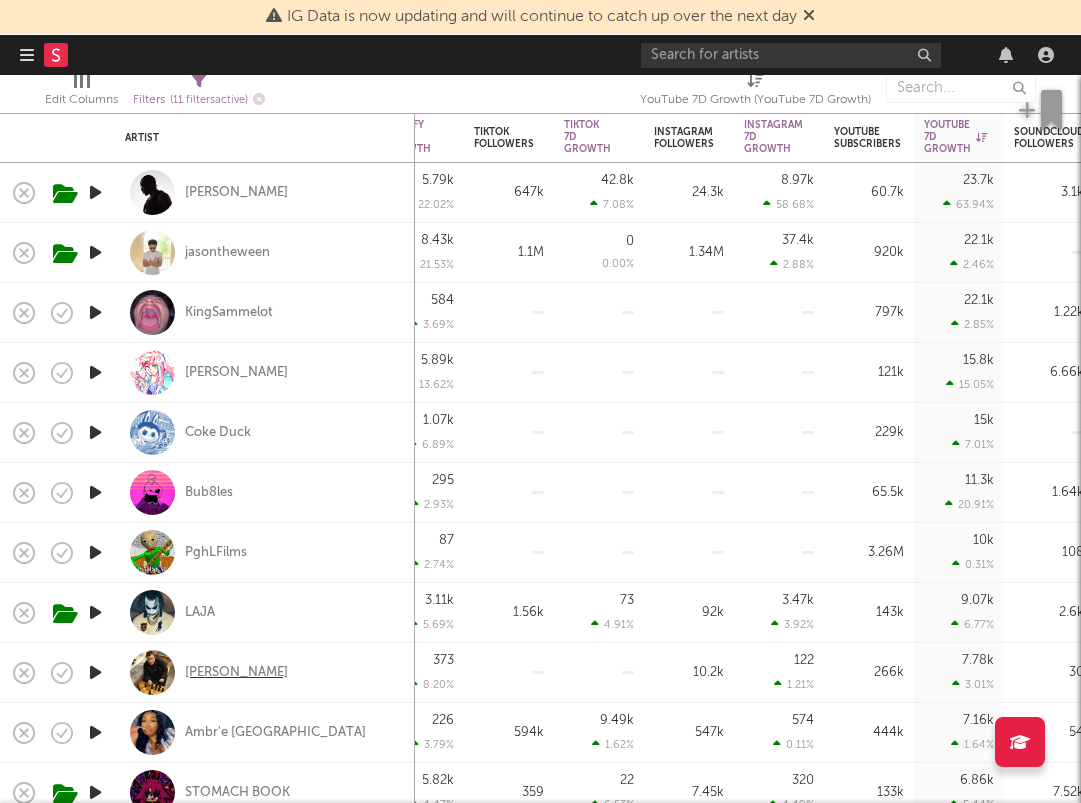 click on "Max Ceddo" at bounding box center [236, 673] 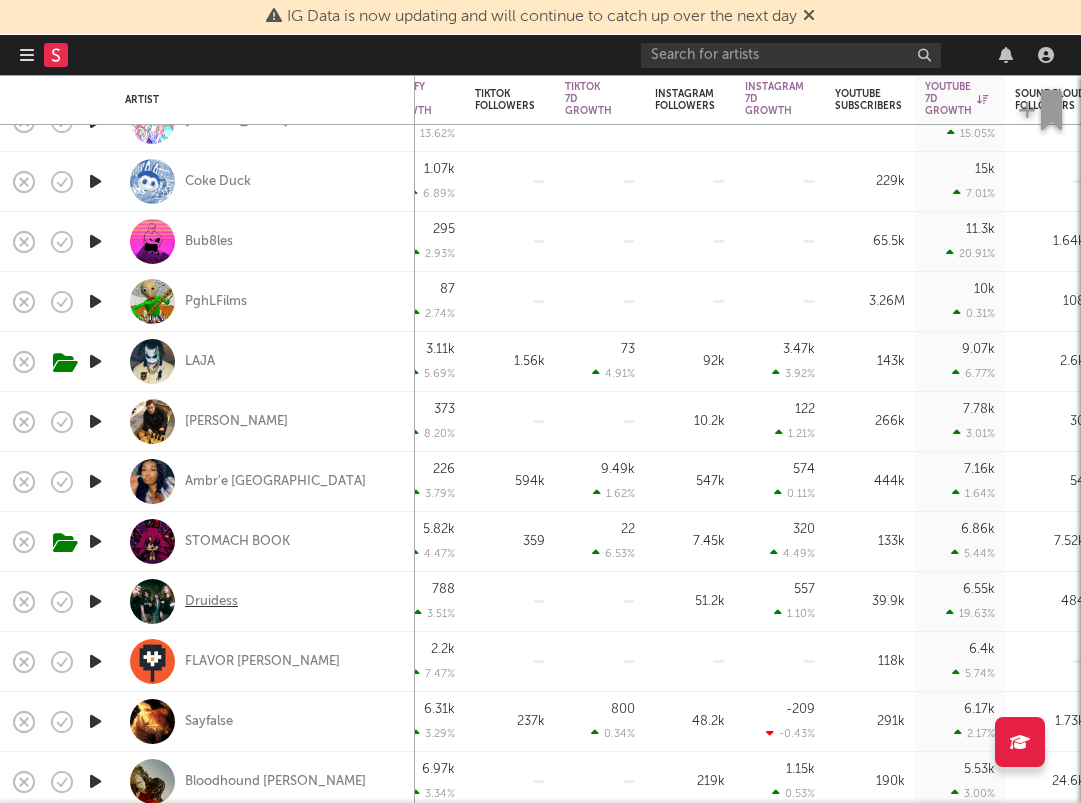 click on "Druidess" at bounding box center [211, 602] 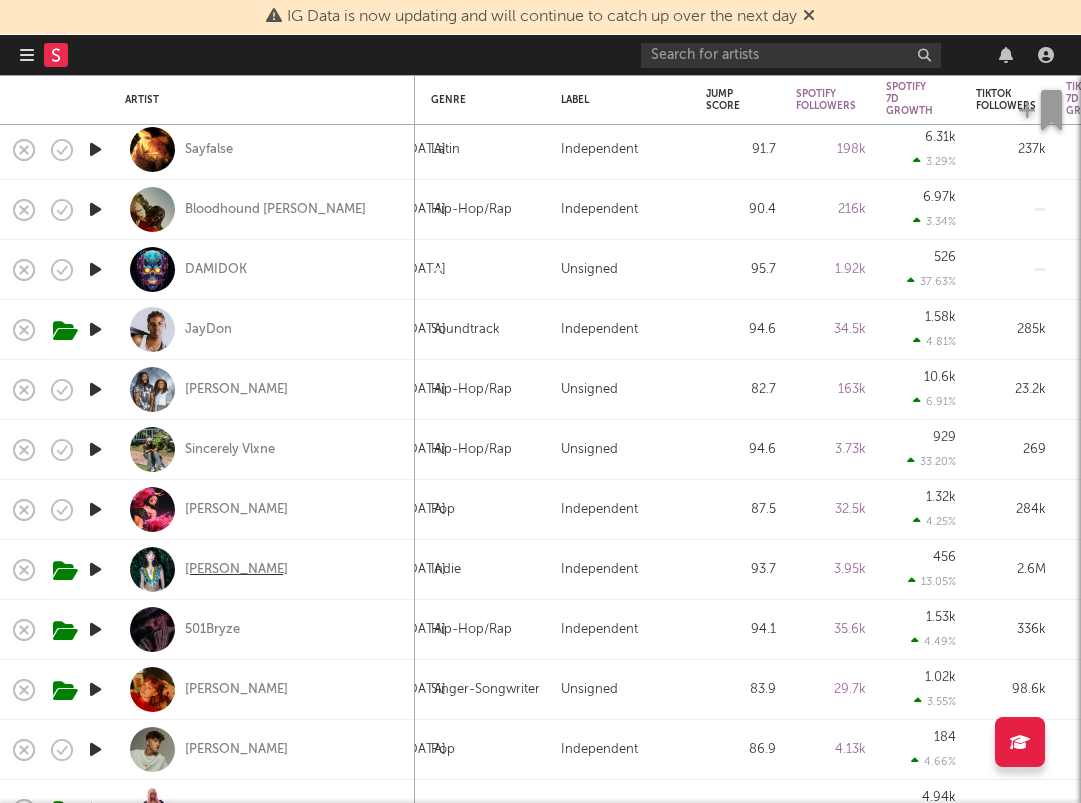 click on "Frances Anderson" at bounding box center [236, 570] 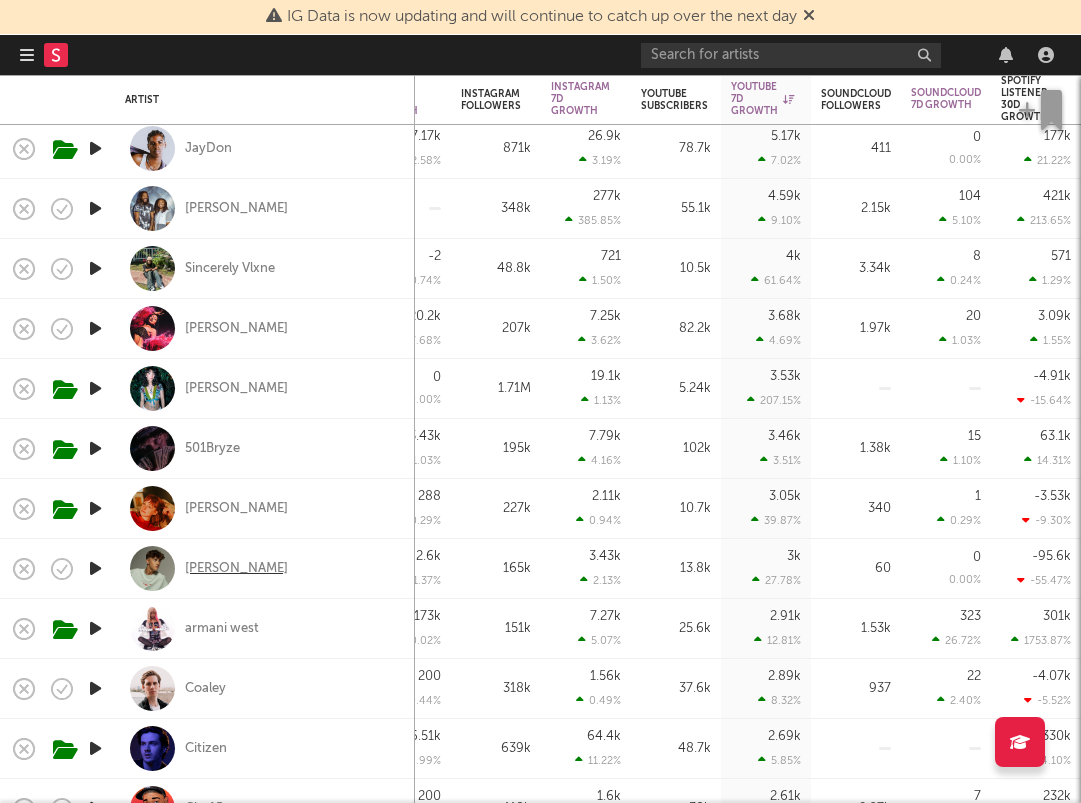 click on "Tyler Bragoli" at bounding box center (236, 569) 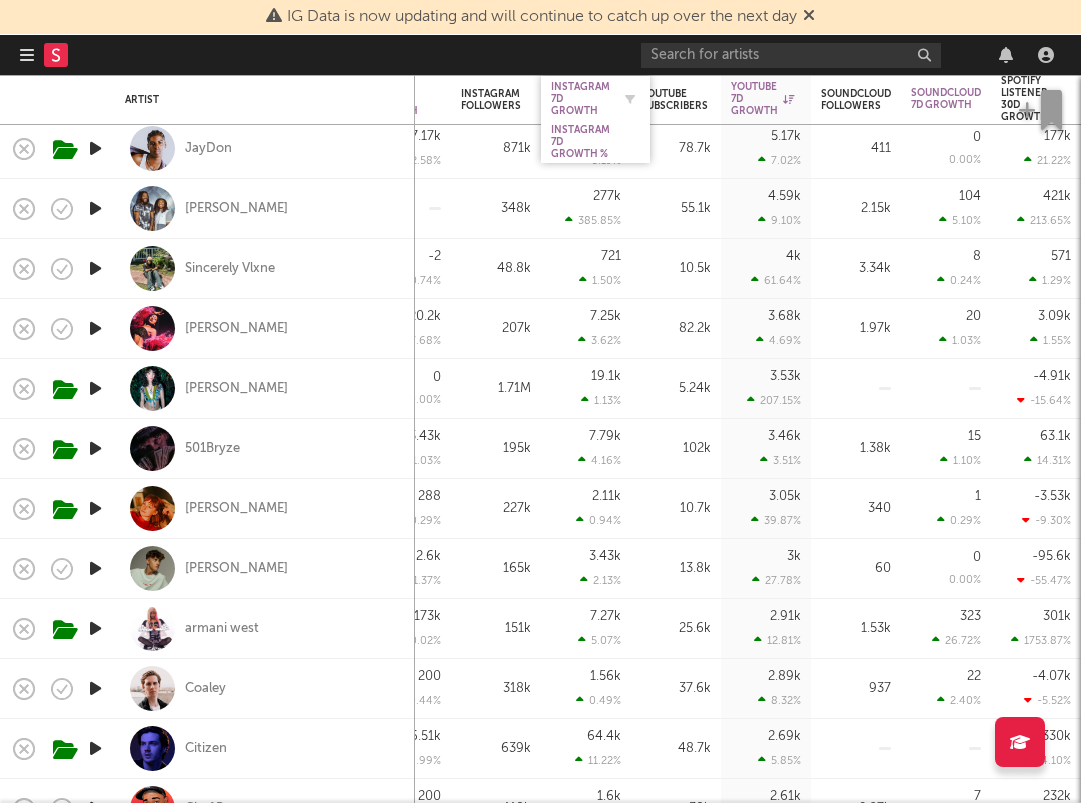 click on "Instagram 7D Growth" at bounding box center (580, 99) 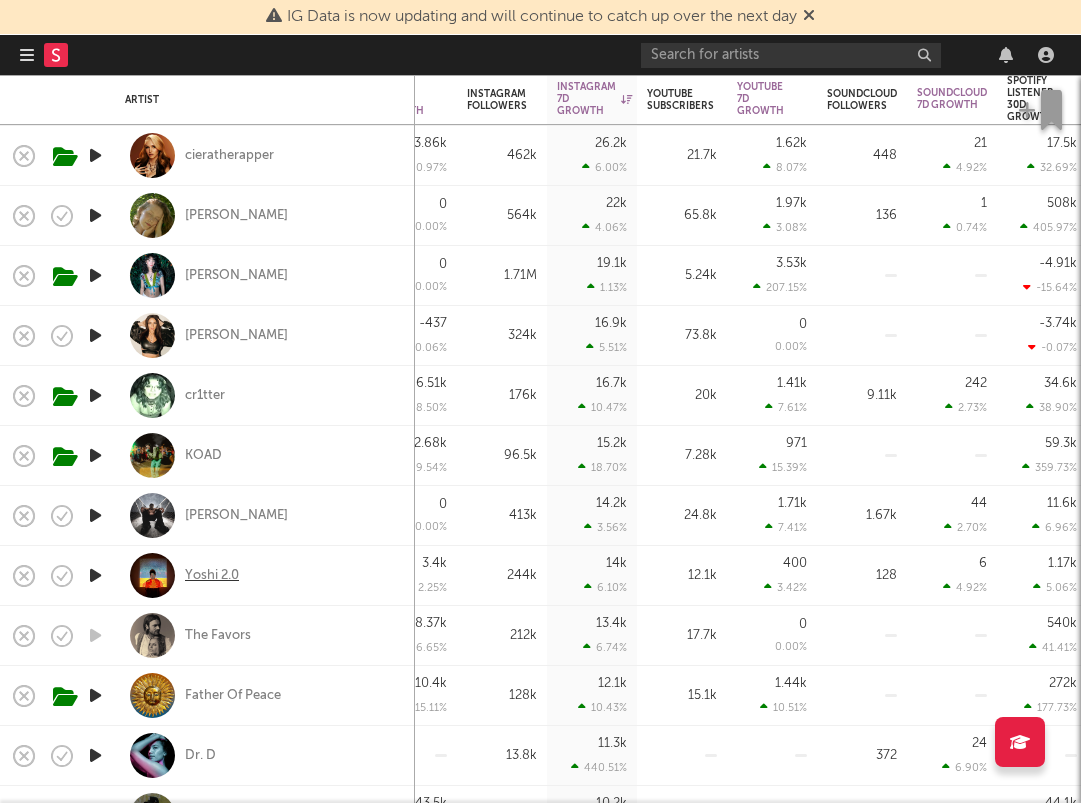 click on "Yoshi 2.0" at bounding box center (212, 576) 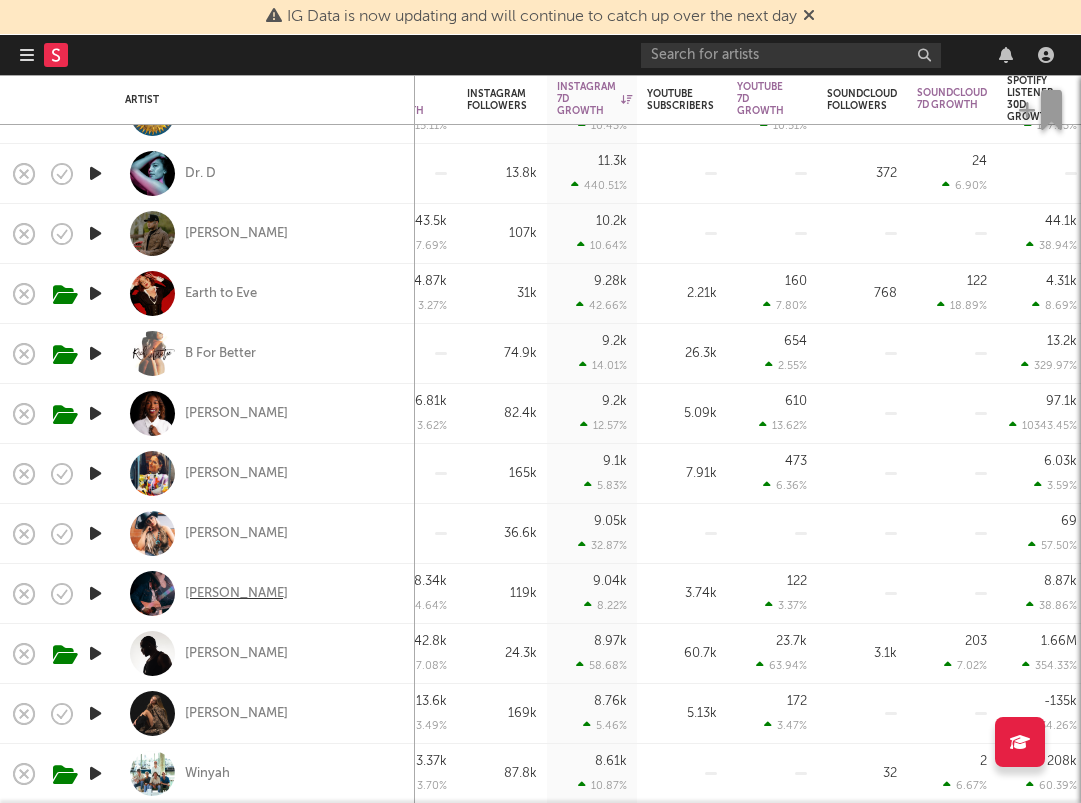 click on "Josh Weathers" at bounding box center (236, 594) 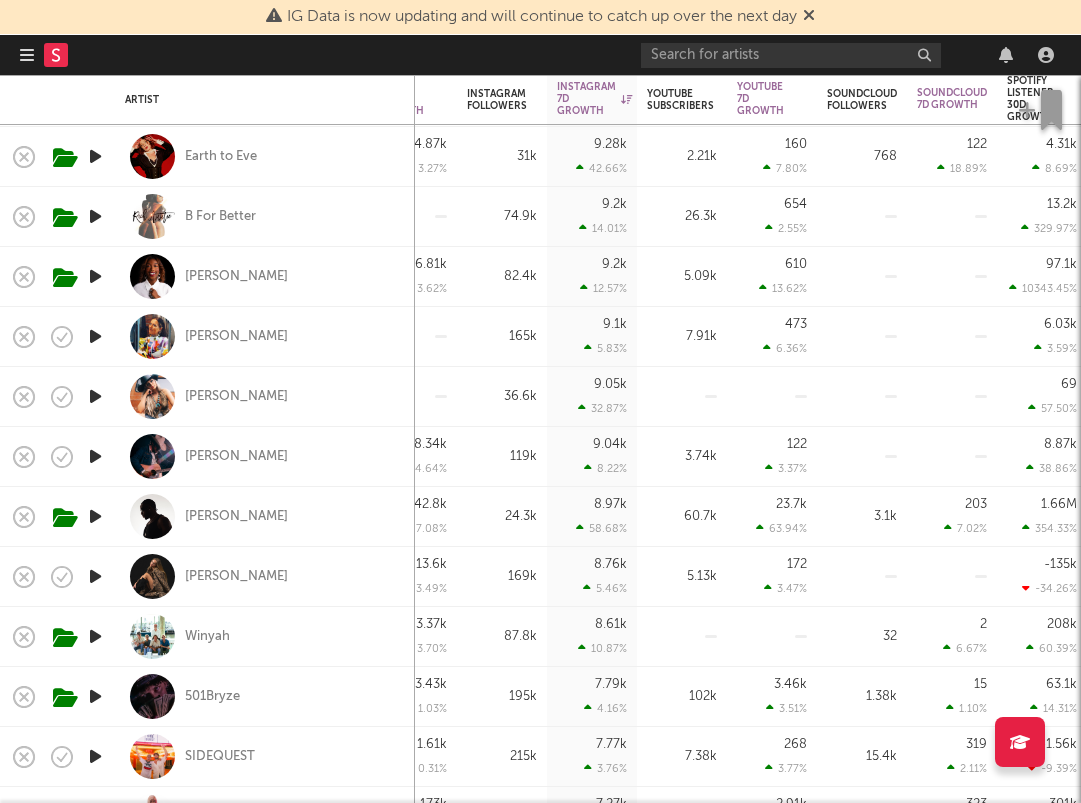 click at bounding box center [27, 55] 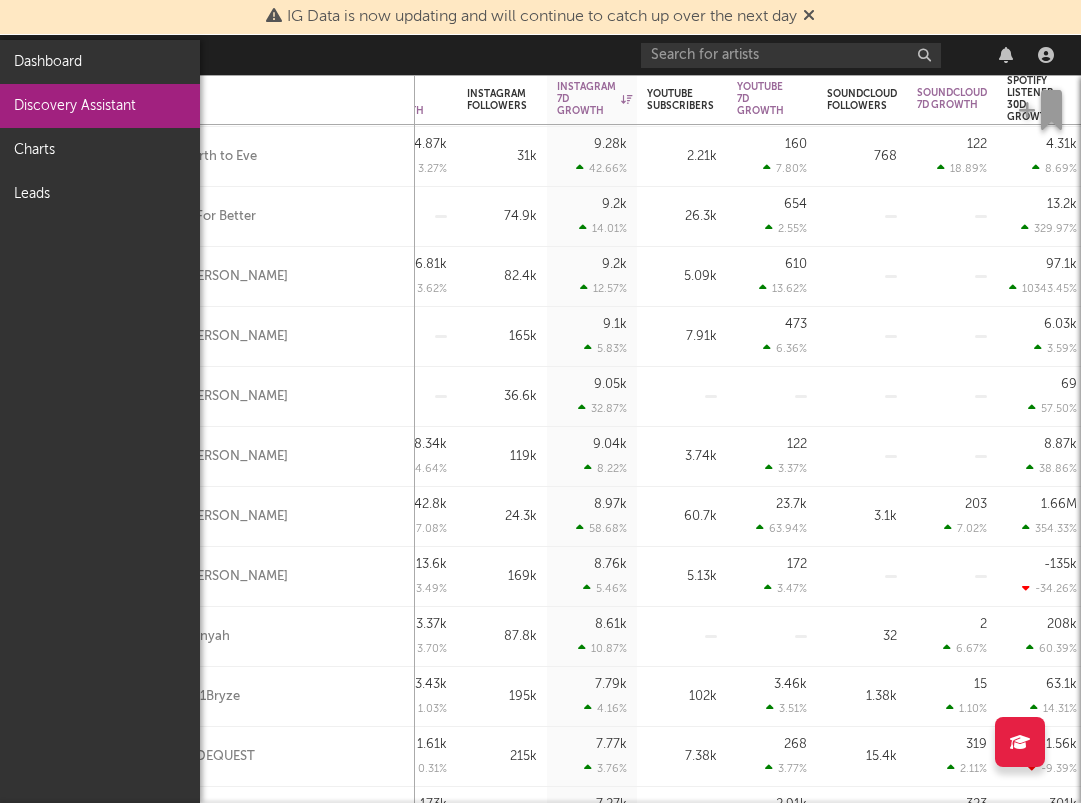 click on "Discovery Assistant" at bounding box center [100, 106] 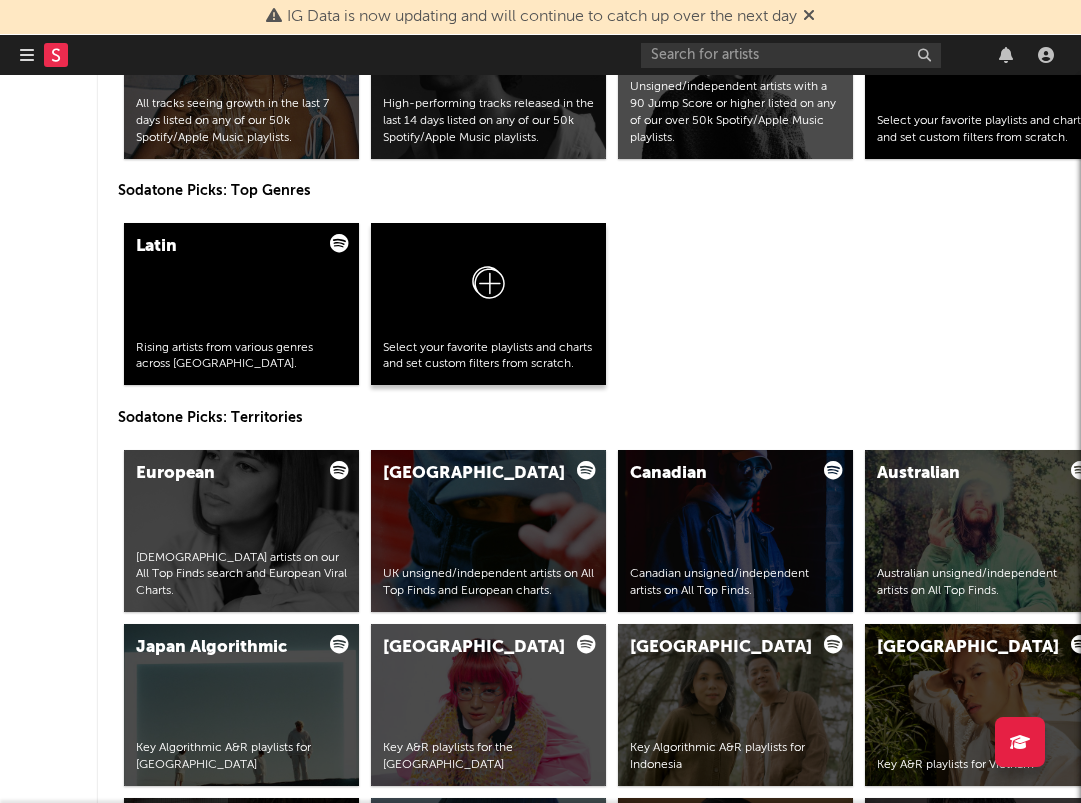 scroll, scrollTop: 4770, scrollLeft: 2, axis: both 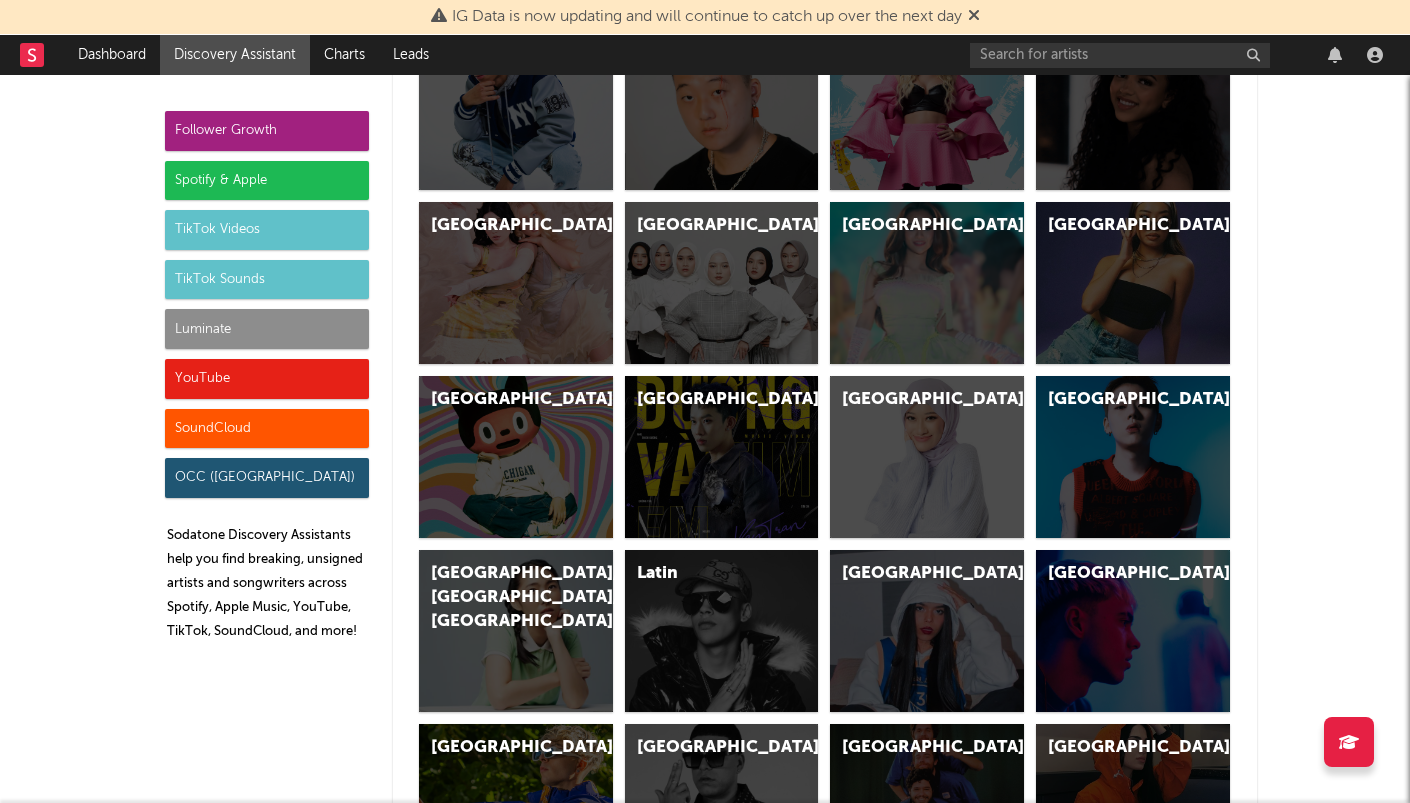click on "Luminate" at bounding box center (267, 329) 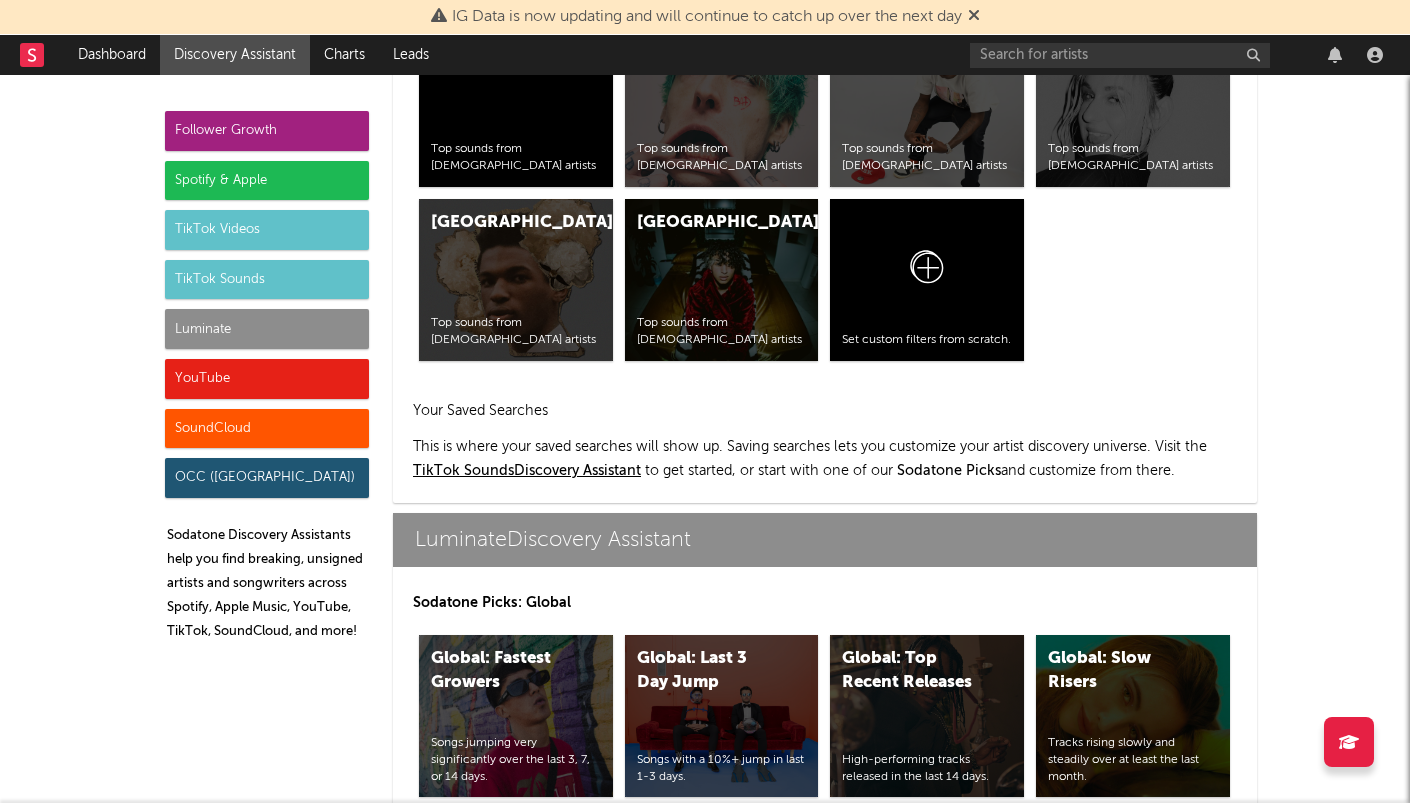 scroll, scrollTop: 8708, scrollLeft: 2, axis: both 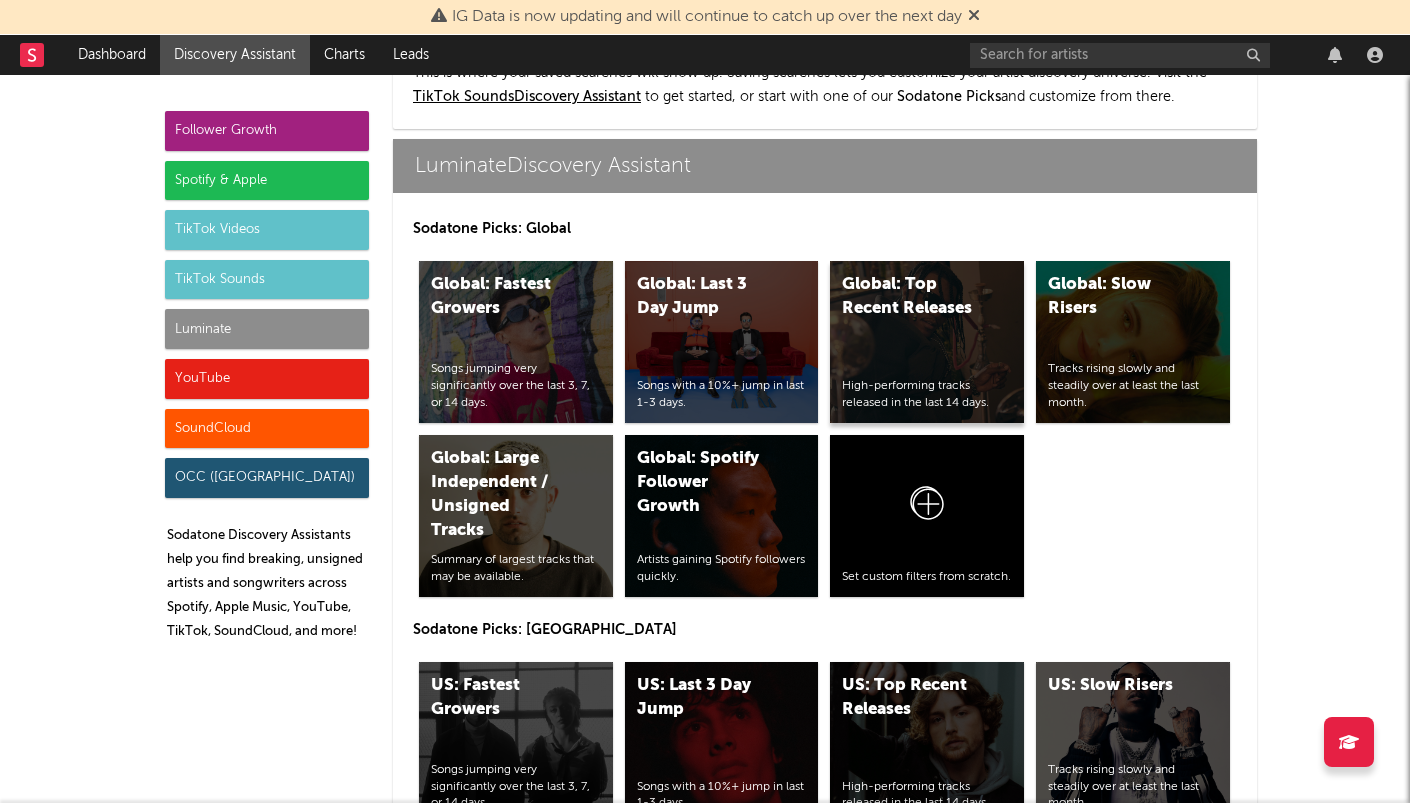 click on "Global: Top Recent Releases High-performing tracks released in the last 14 days." at bounding box center [927, 342] 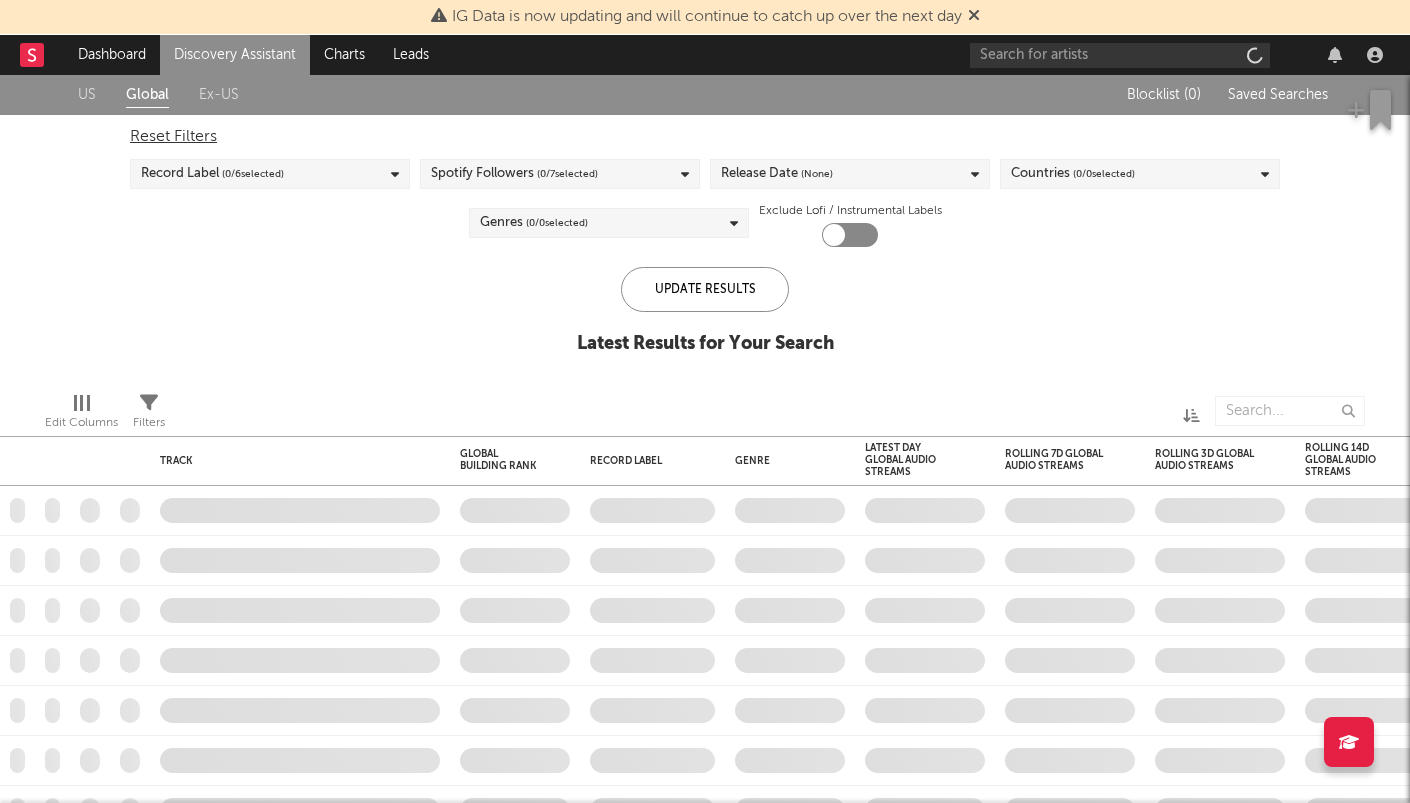checkbox on "true" 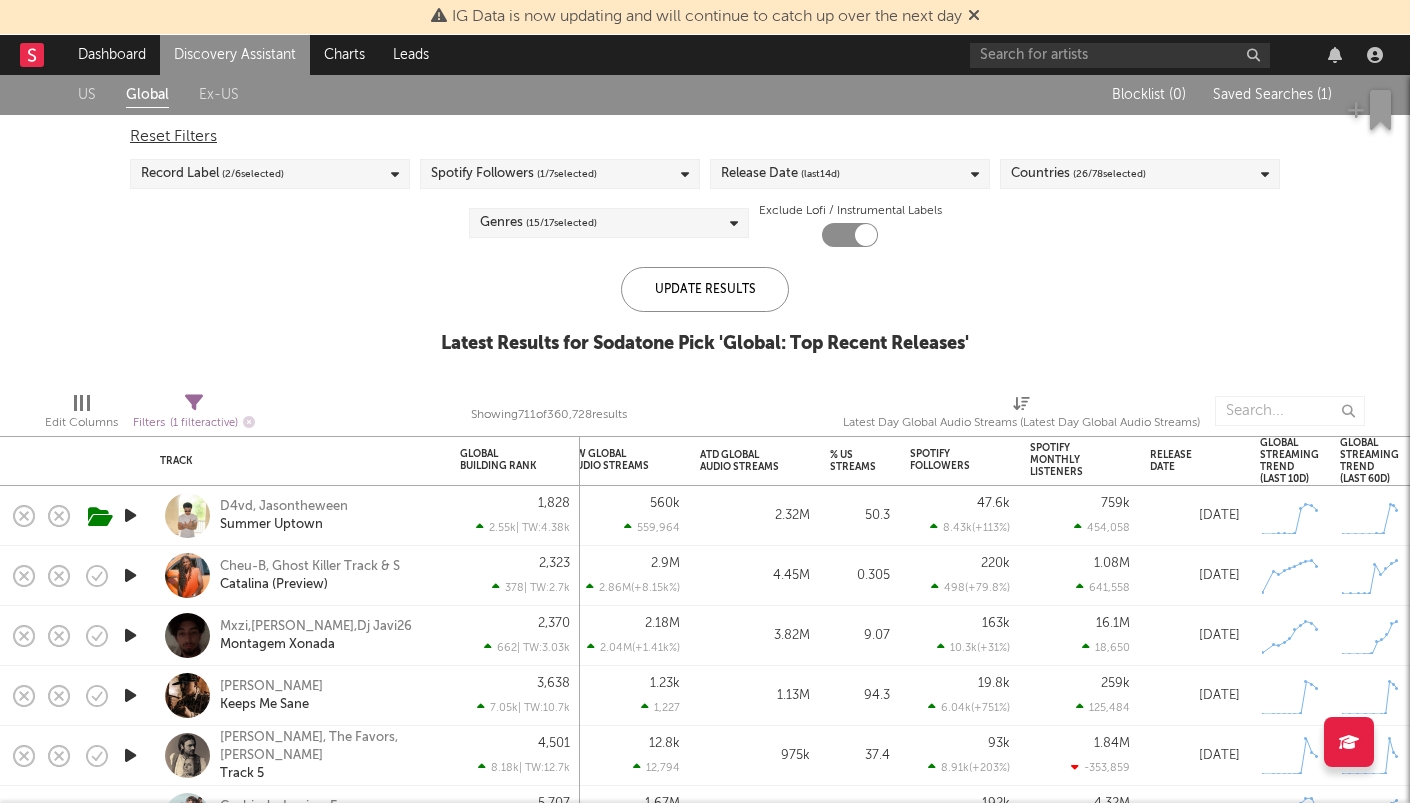 click on "( 15 / 17  selected)" at bounding box center (561, 223) 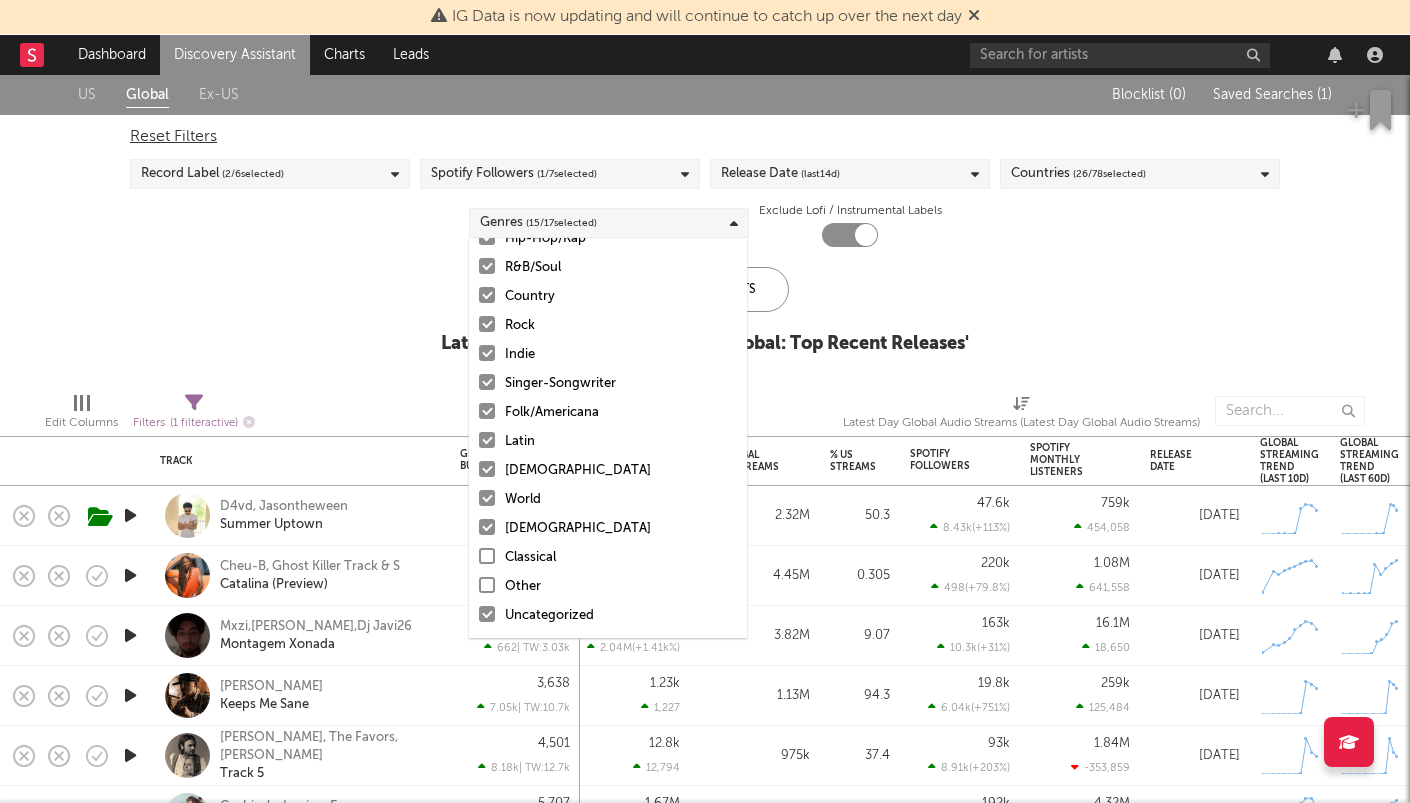 scroll, scrollTop: 141, scrollLeft: 0, axis: vertical 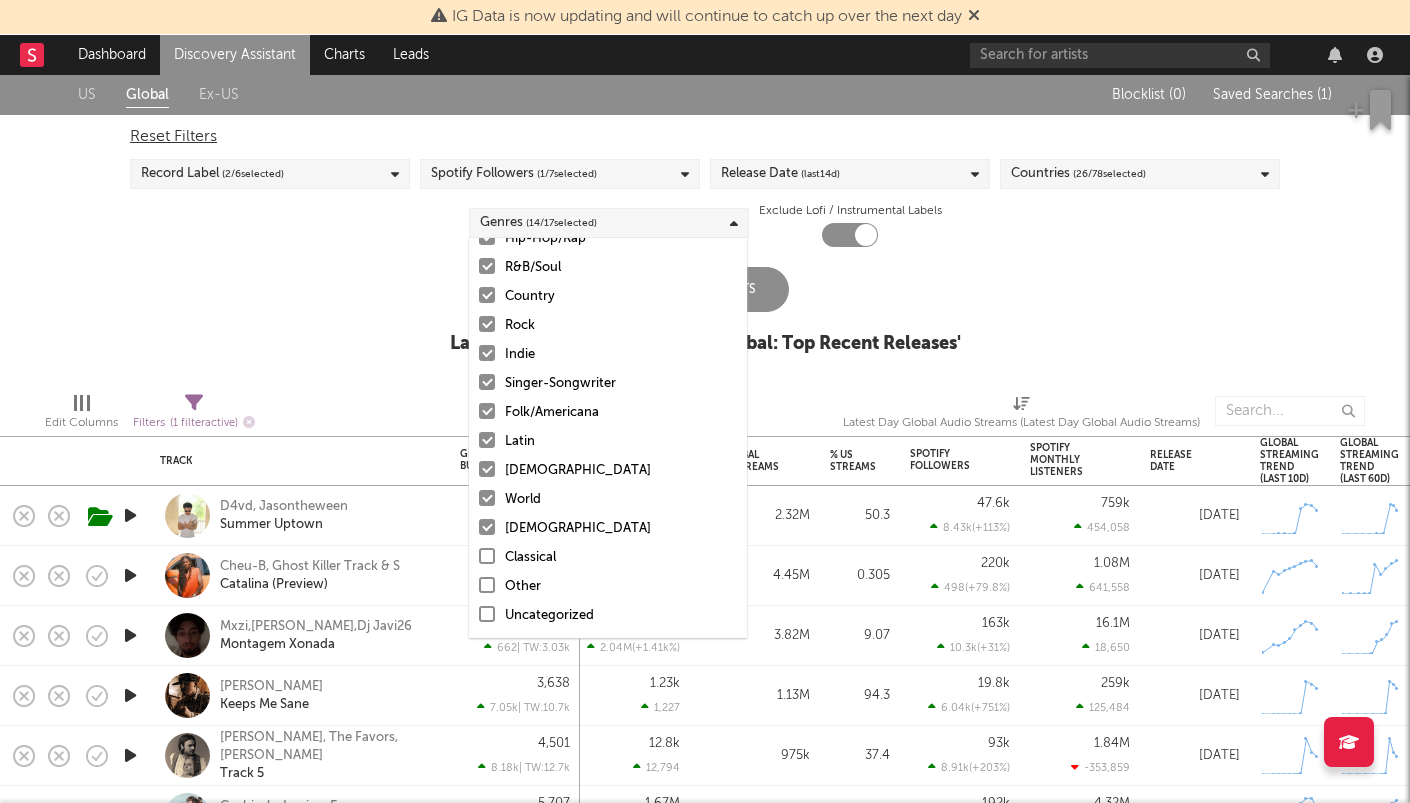click on "Christian" at bounding box center (621, 529) 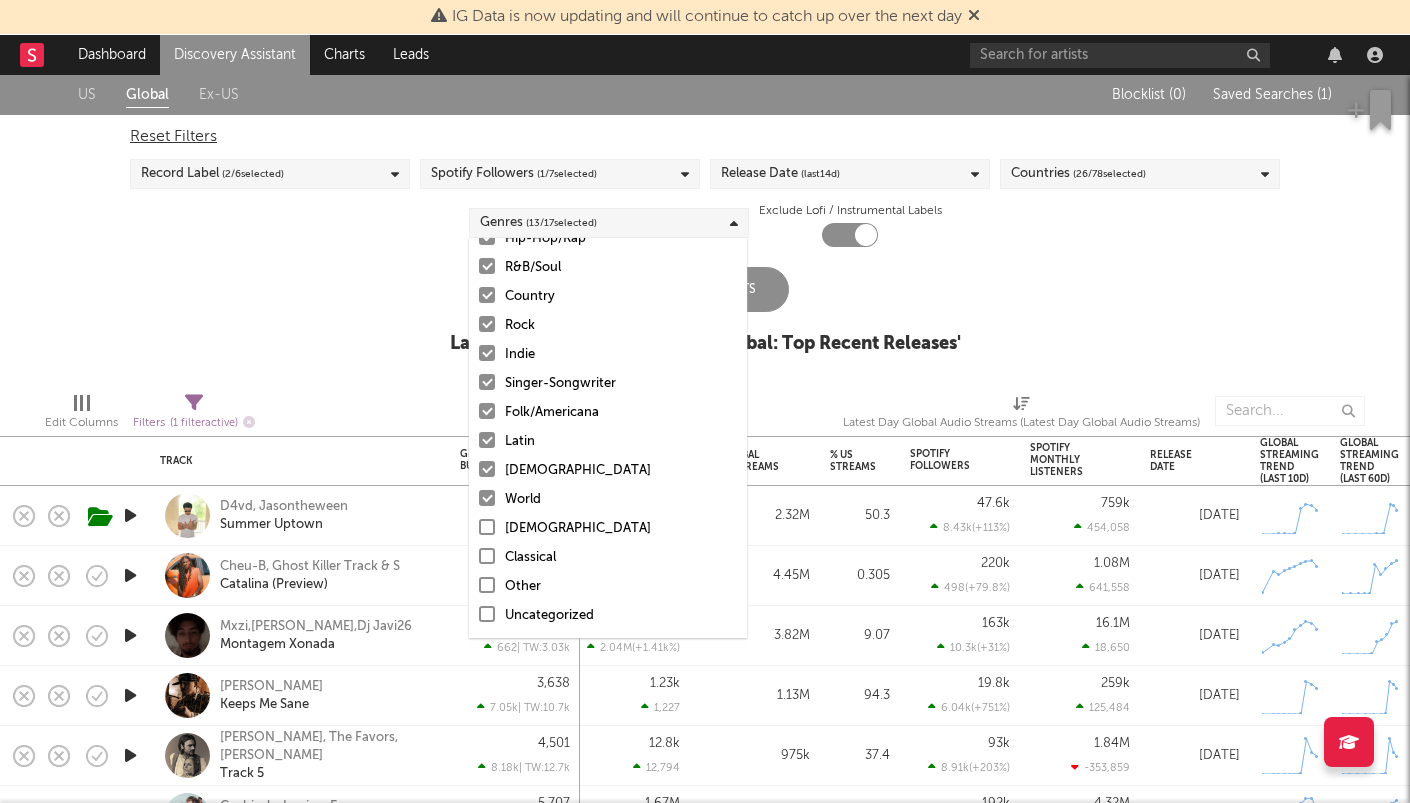 click on "World" at bounding box center (621, 500) 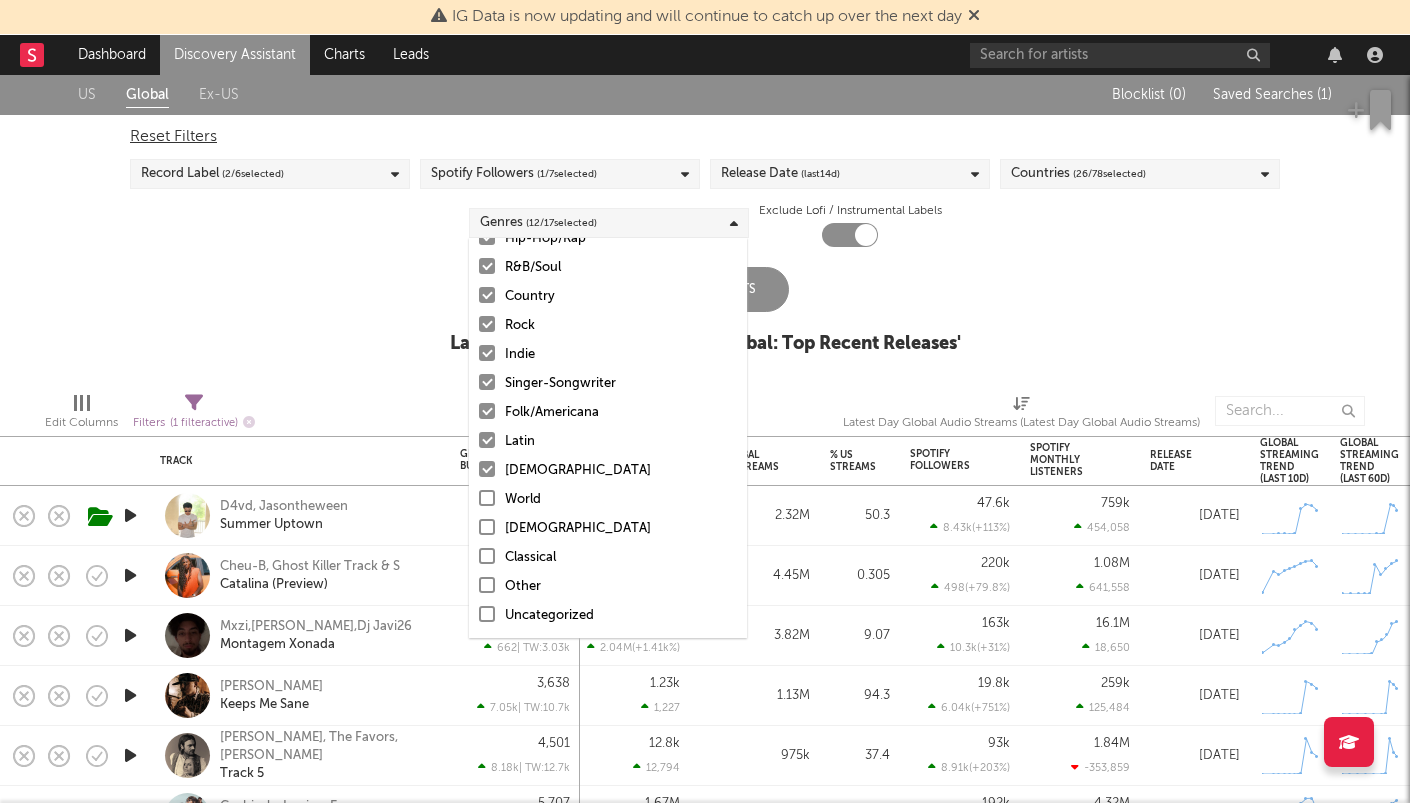 click on "African" at bounding box center (621, 471) 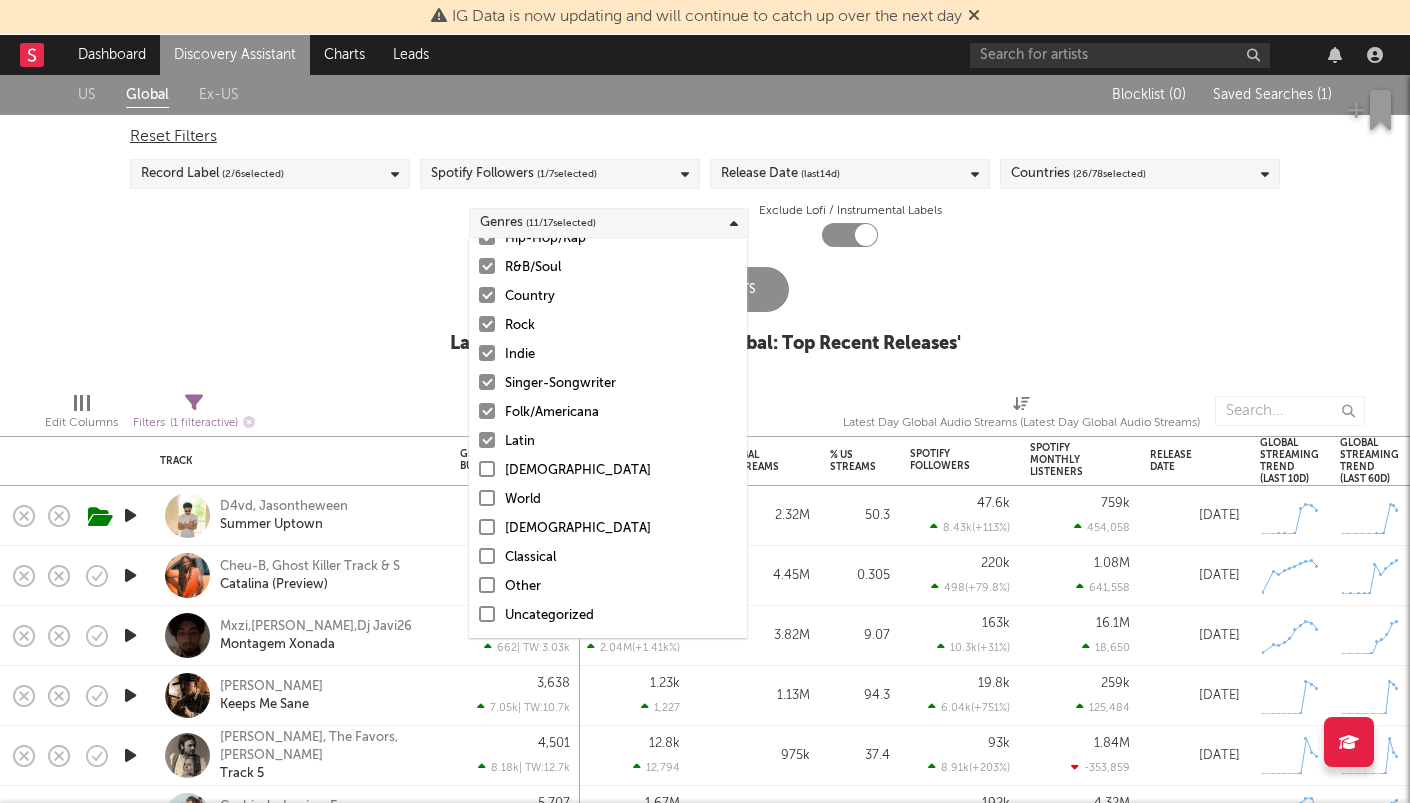 click on "Latin" at bounding box center [621, 442] 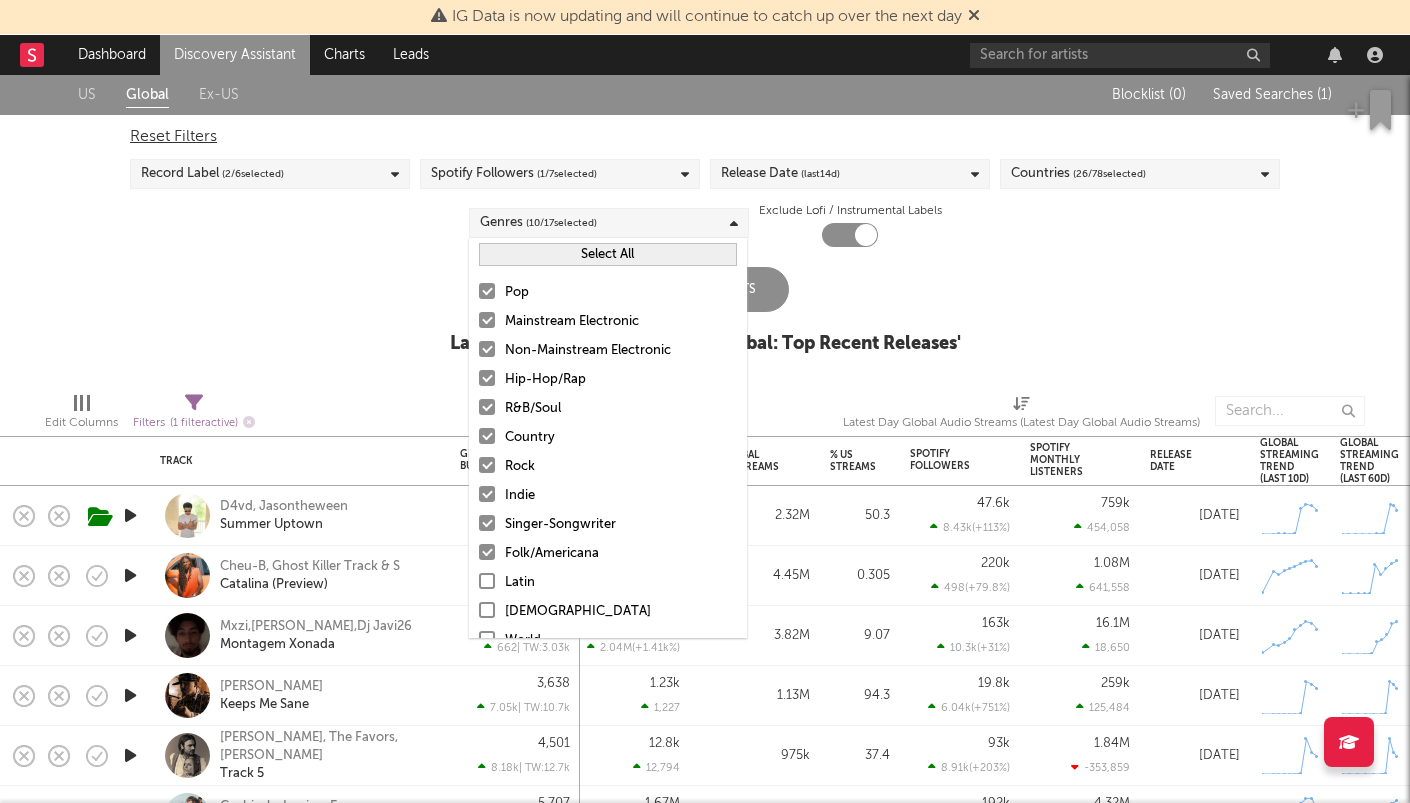 scroll, scrollTop: 0, scrollLeft: 0, axis: both 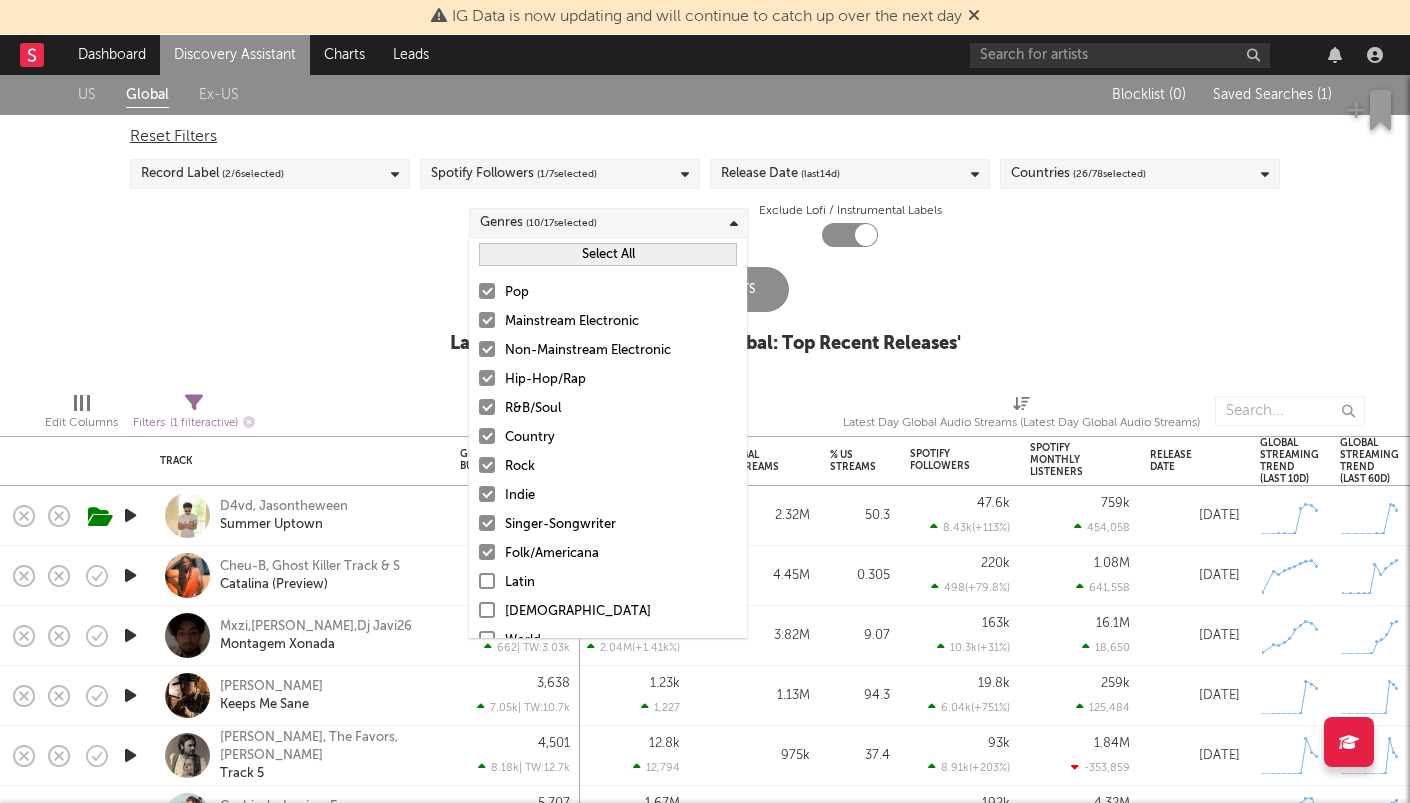 click on "Release Date (last  14 d)" at bounding box center (780, 174) 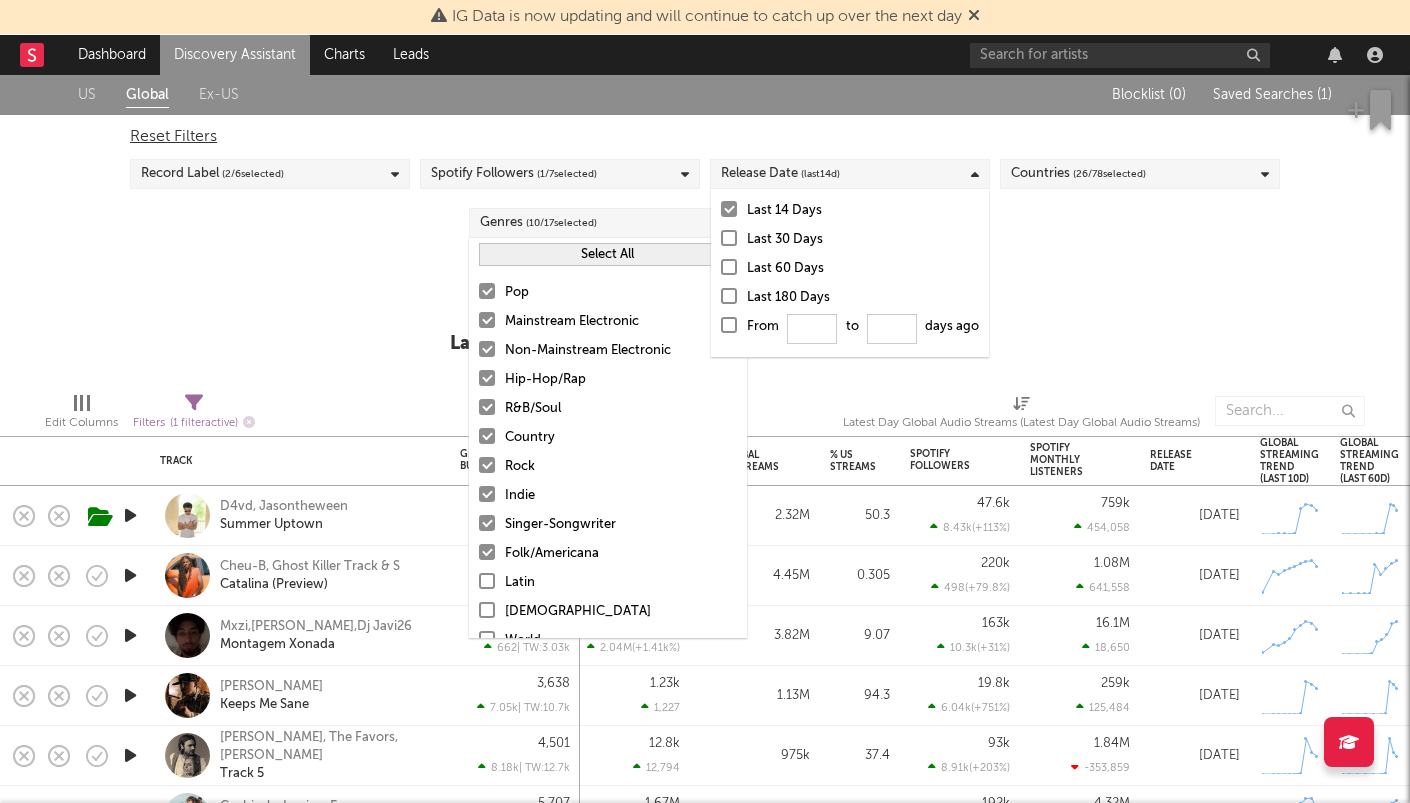click on "Release Date (last  14 d)" at bounding box center (780, 174) 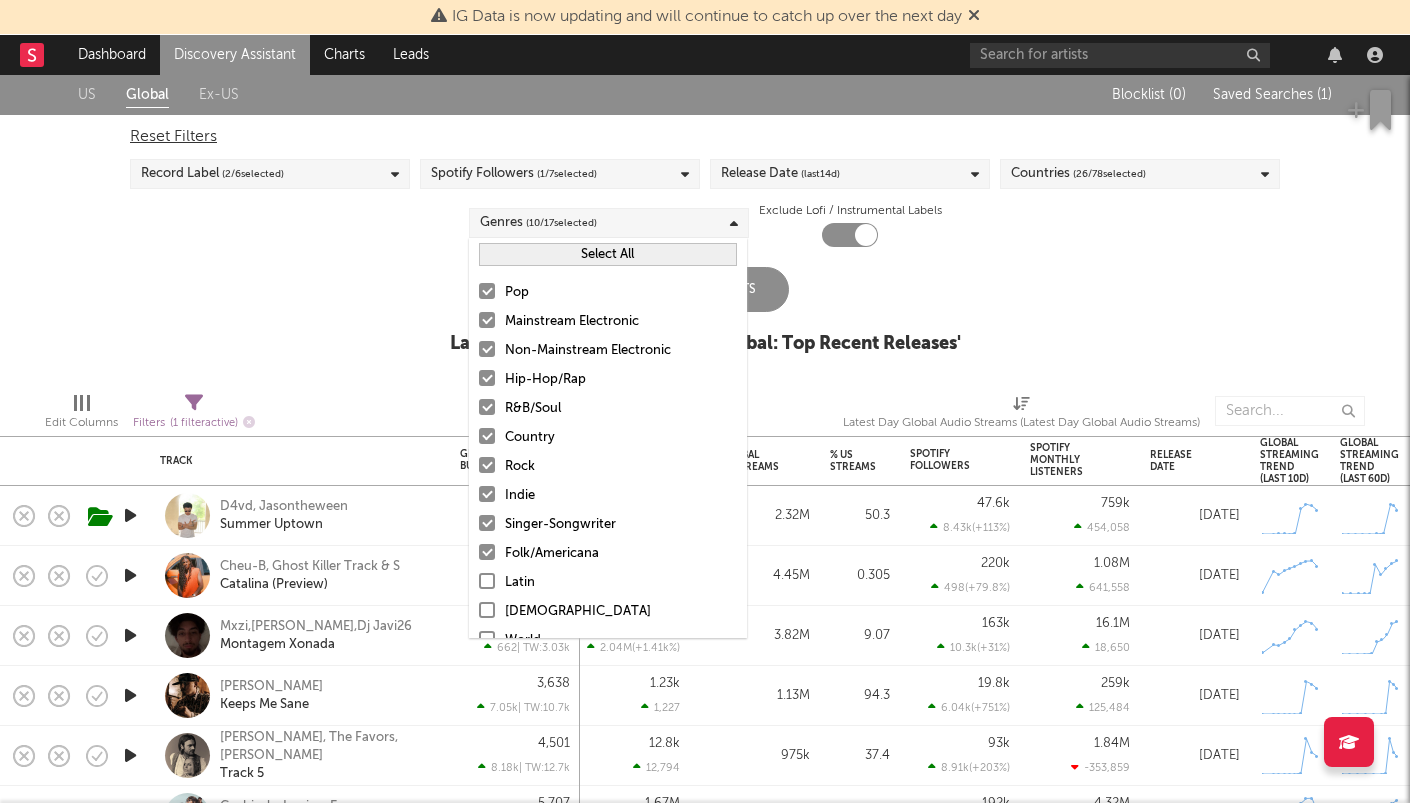 click on "Spotify Followers ( 1 / 7  selected)" at bounding box center [560, 174] 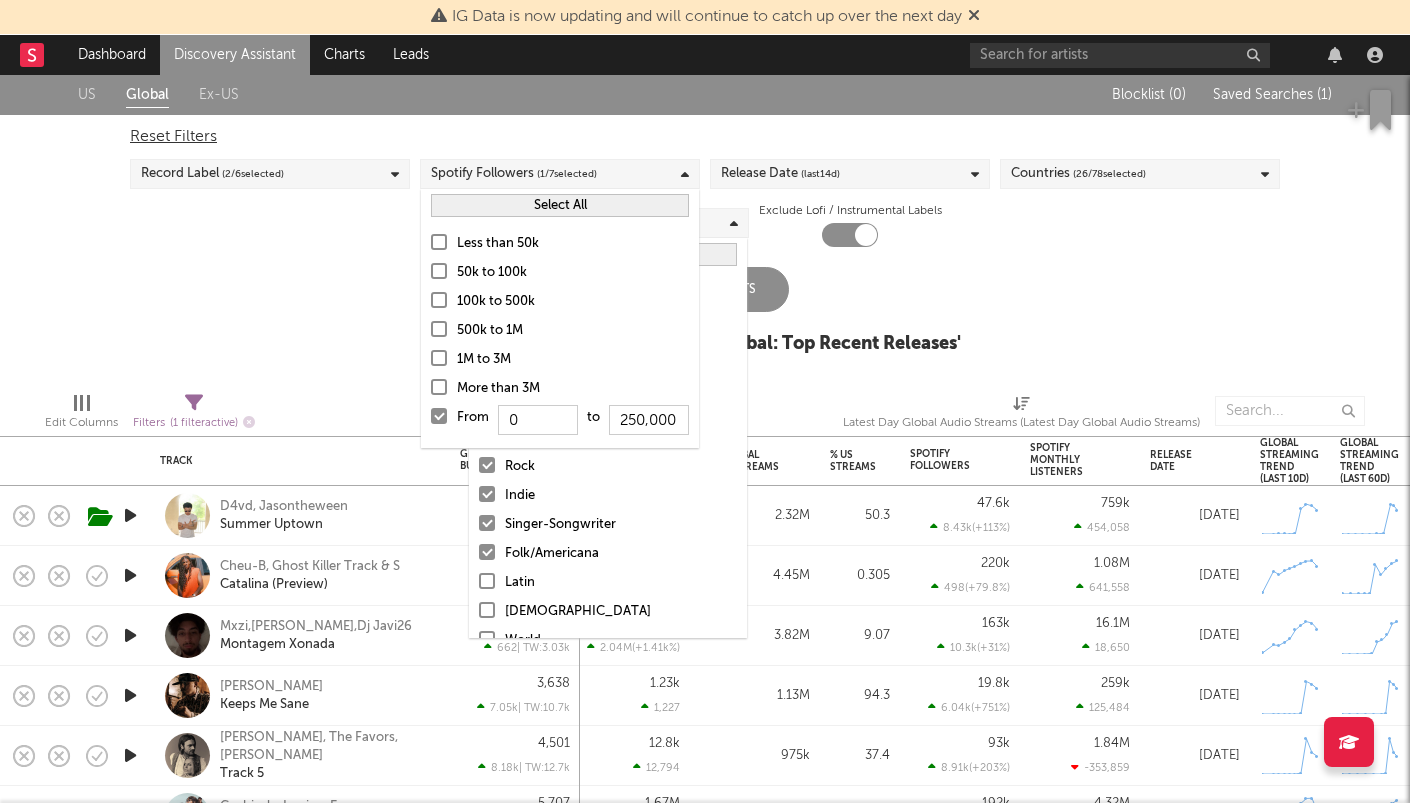 click on "50k to 100k" at bounding box center [573, 273] 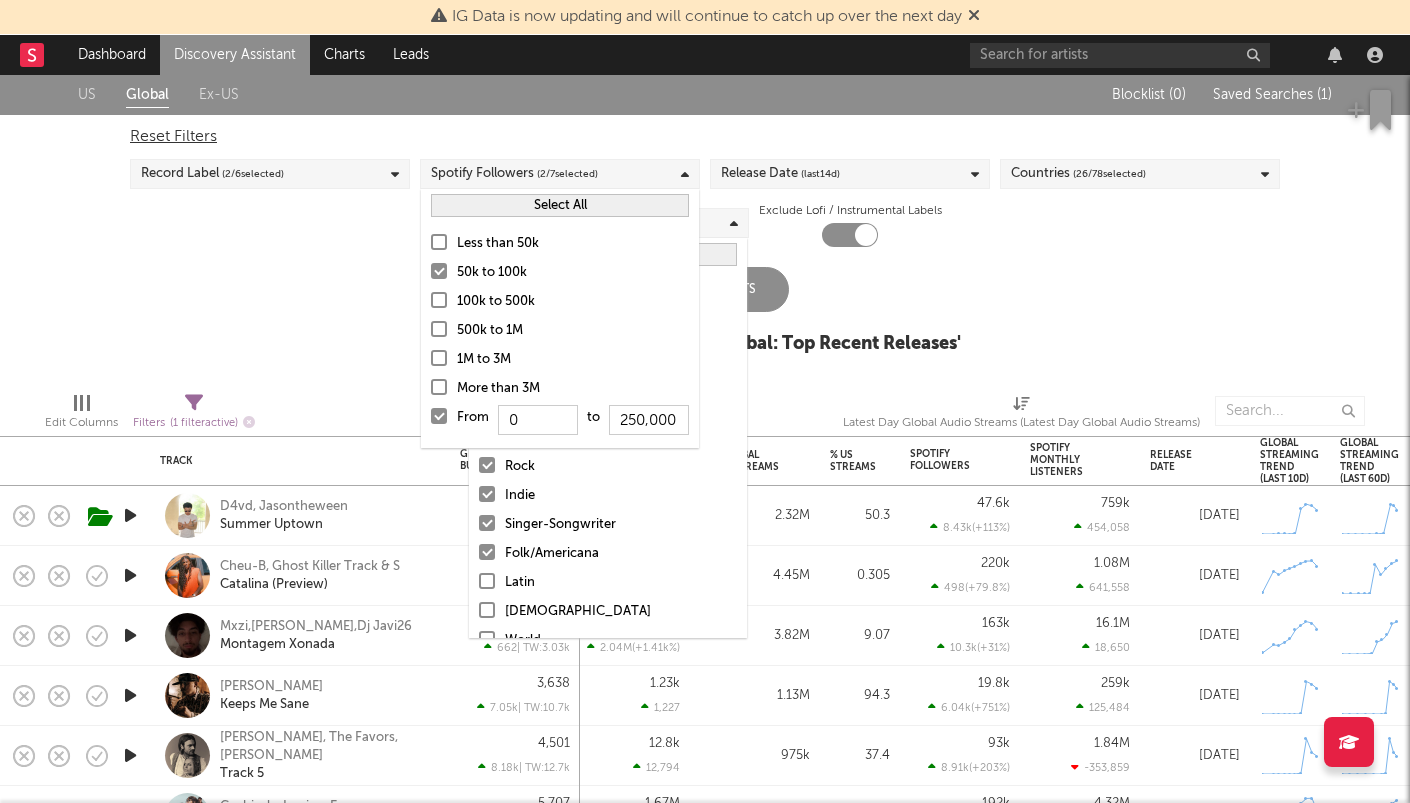 click on "Less than 50k" at bounding box center (573, 244) 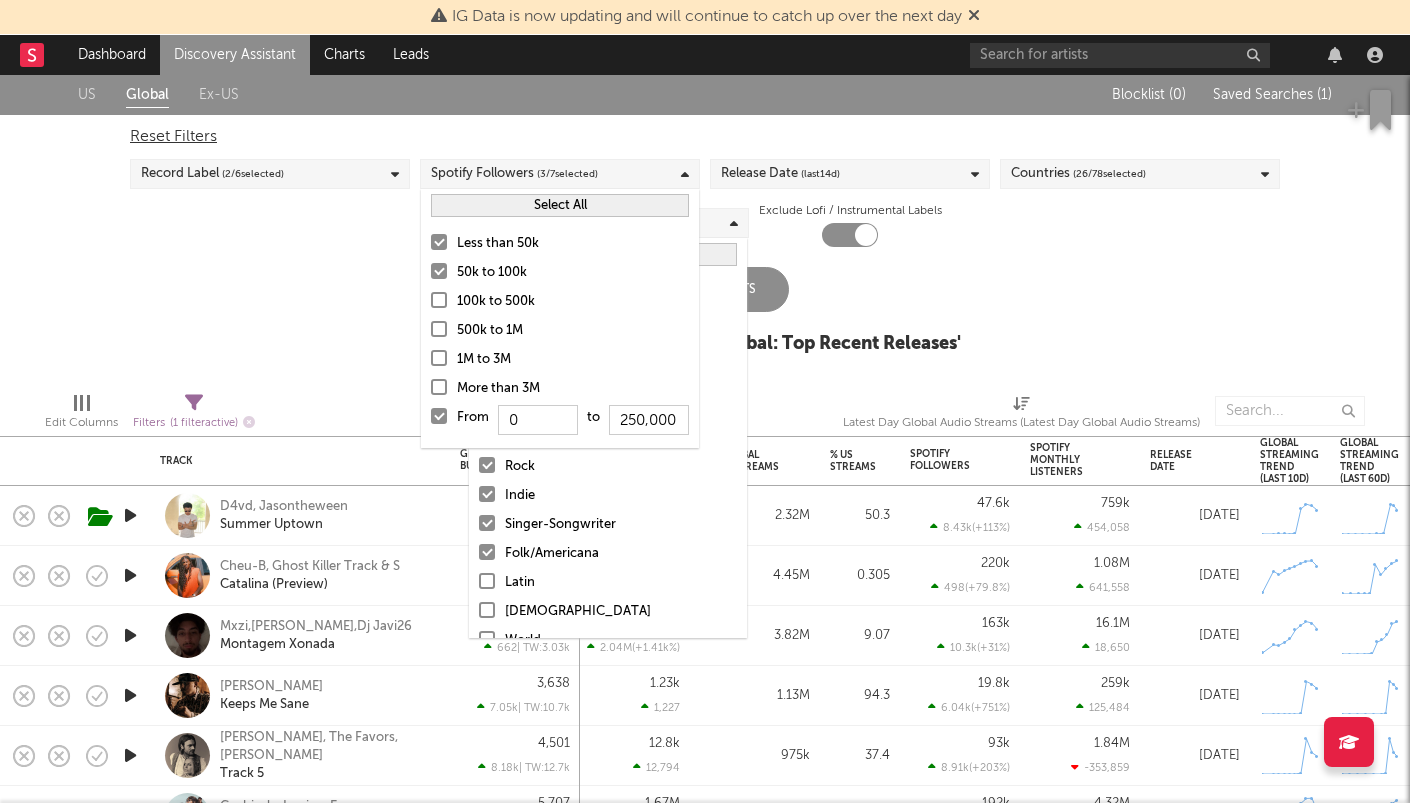 click at bounding box center [439, 416] 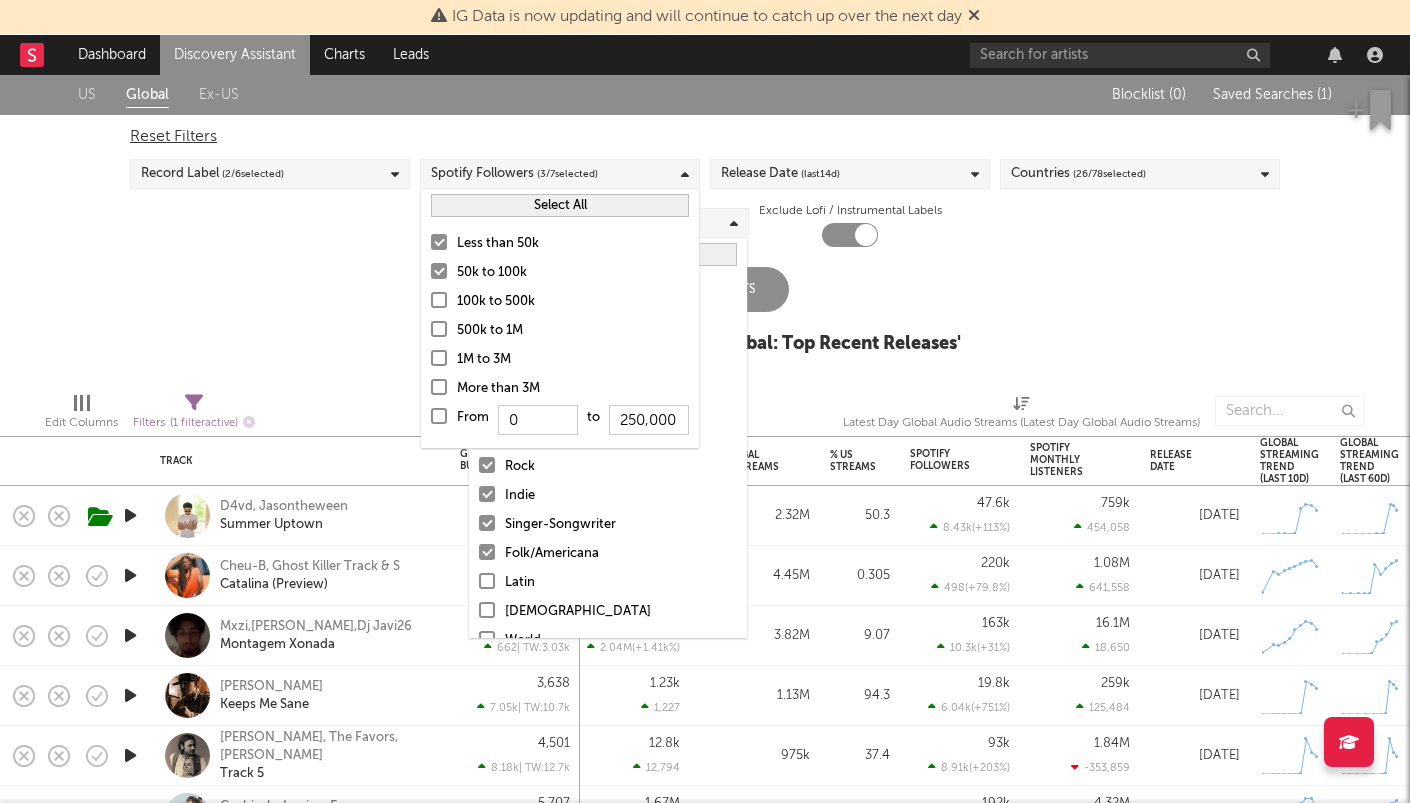 type 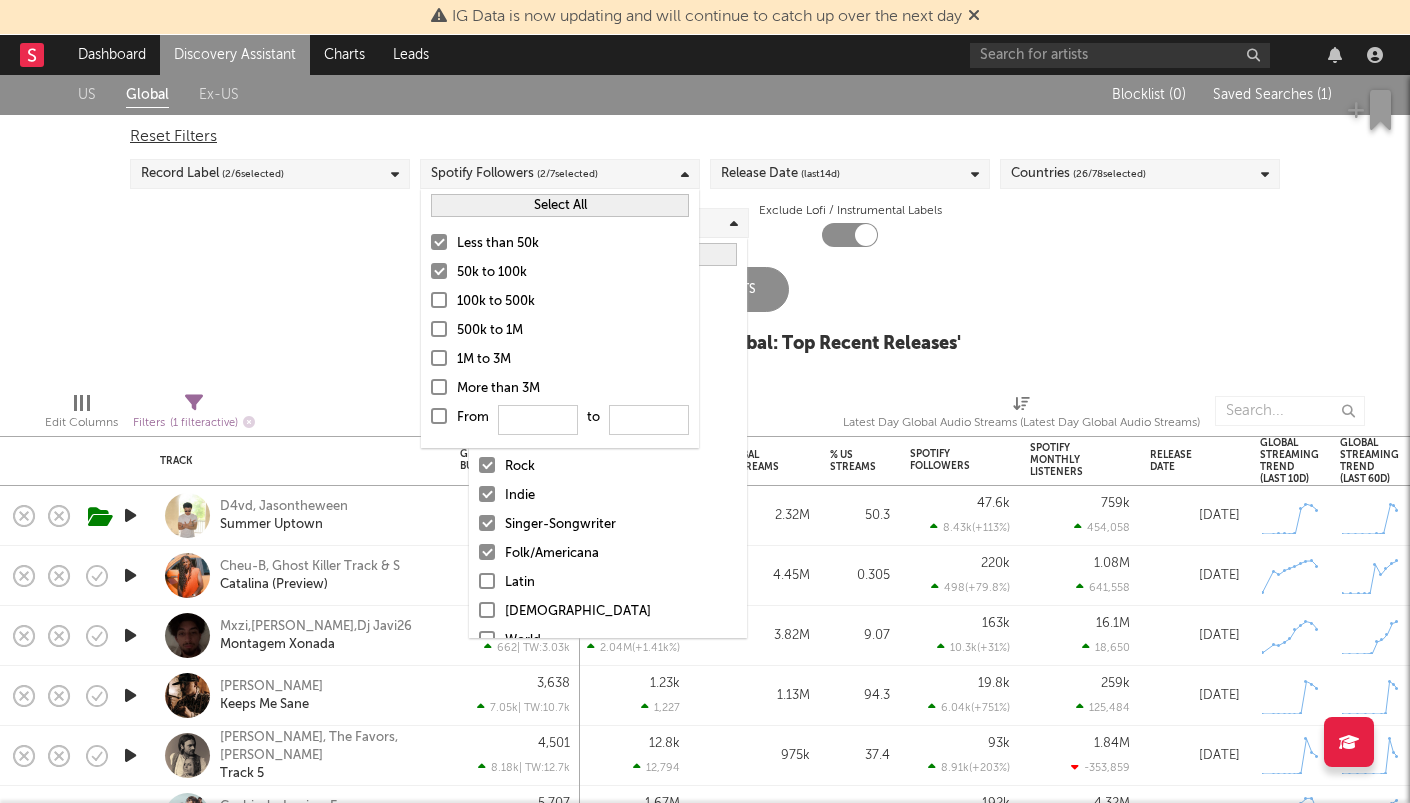 click on "Update Results" at bounding box center (705, 289) 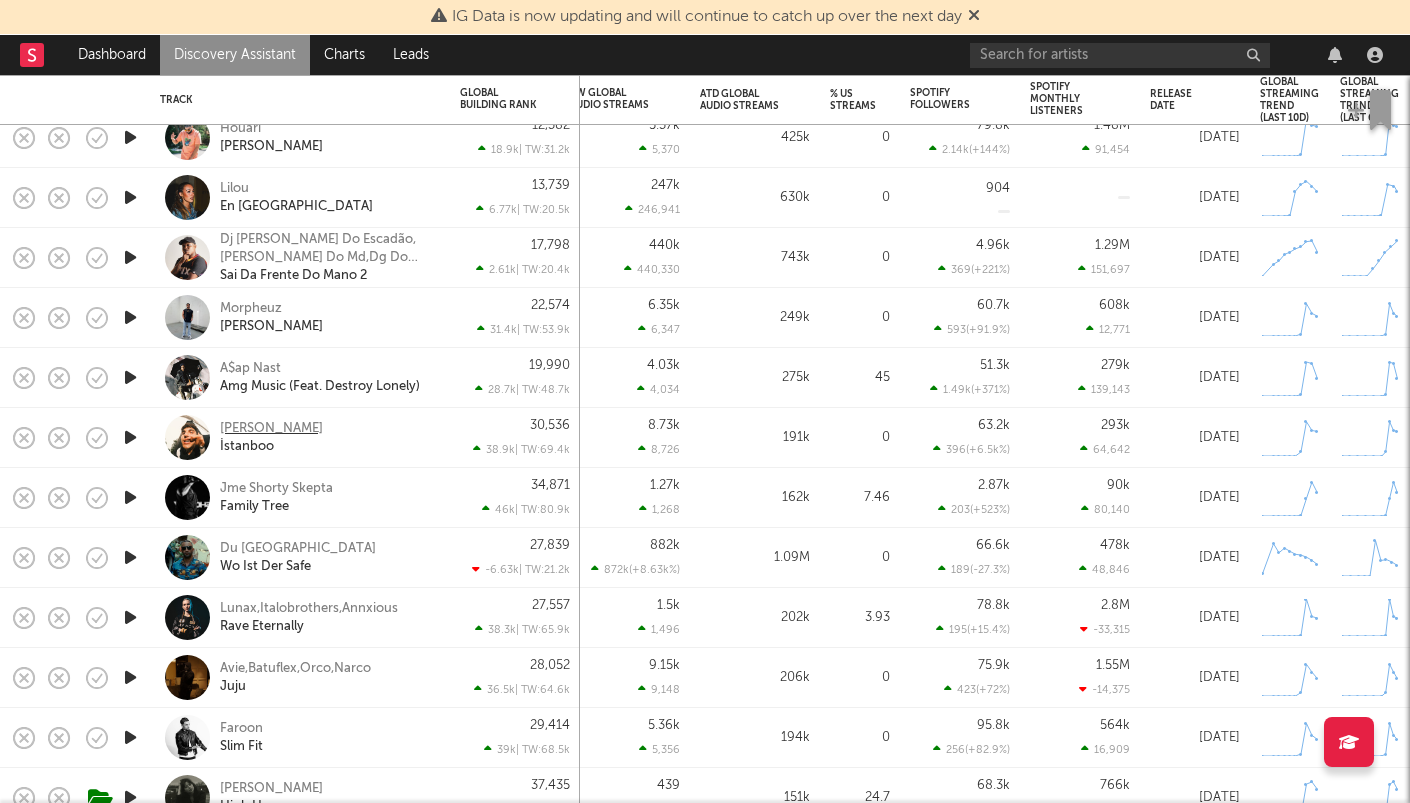 click on "Emir Taha" at bounding box center (271, 429) 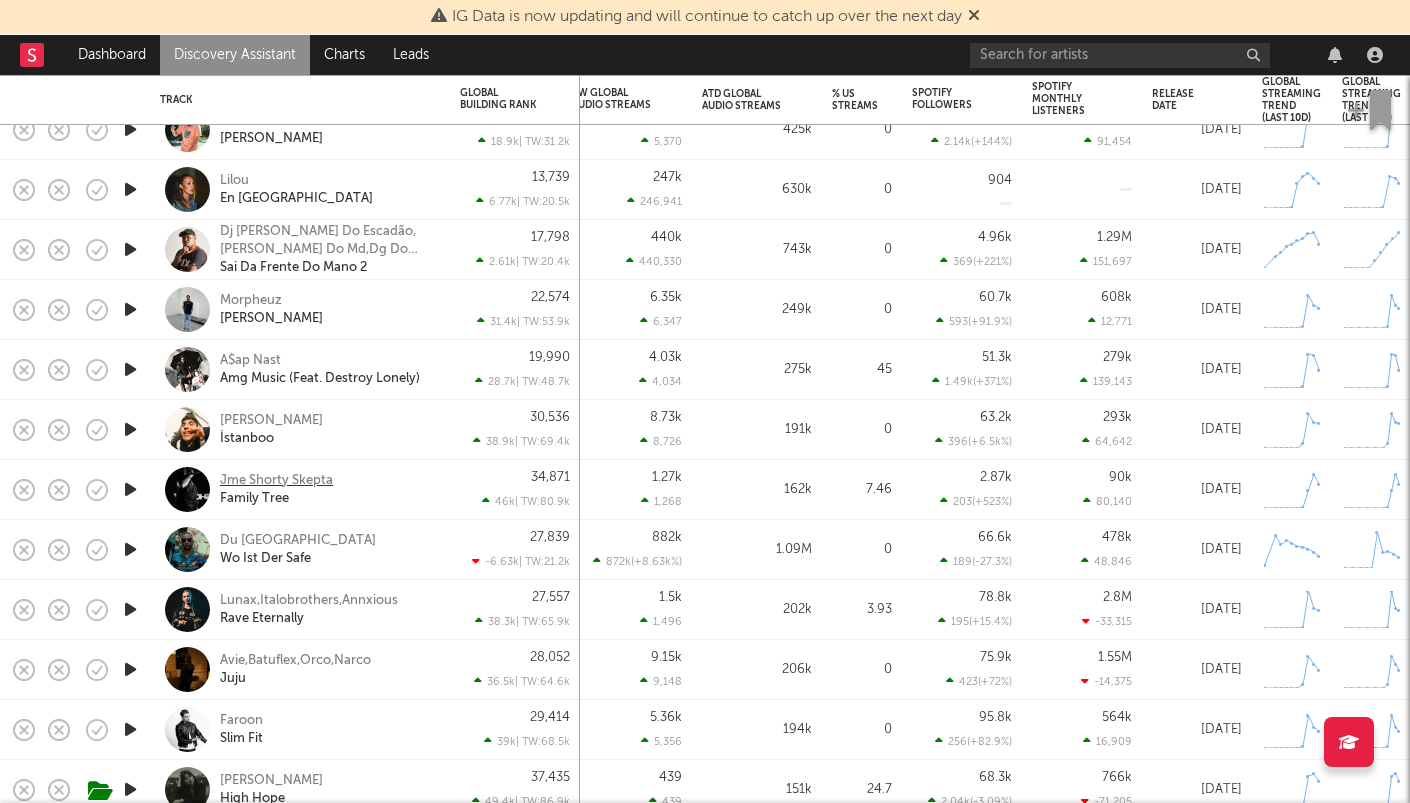 click on "Jme Shorty Skepta" at bounding box center (276, 481) 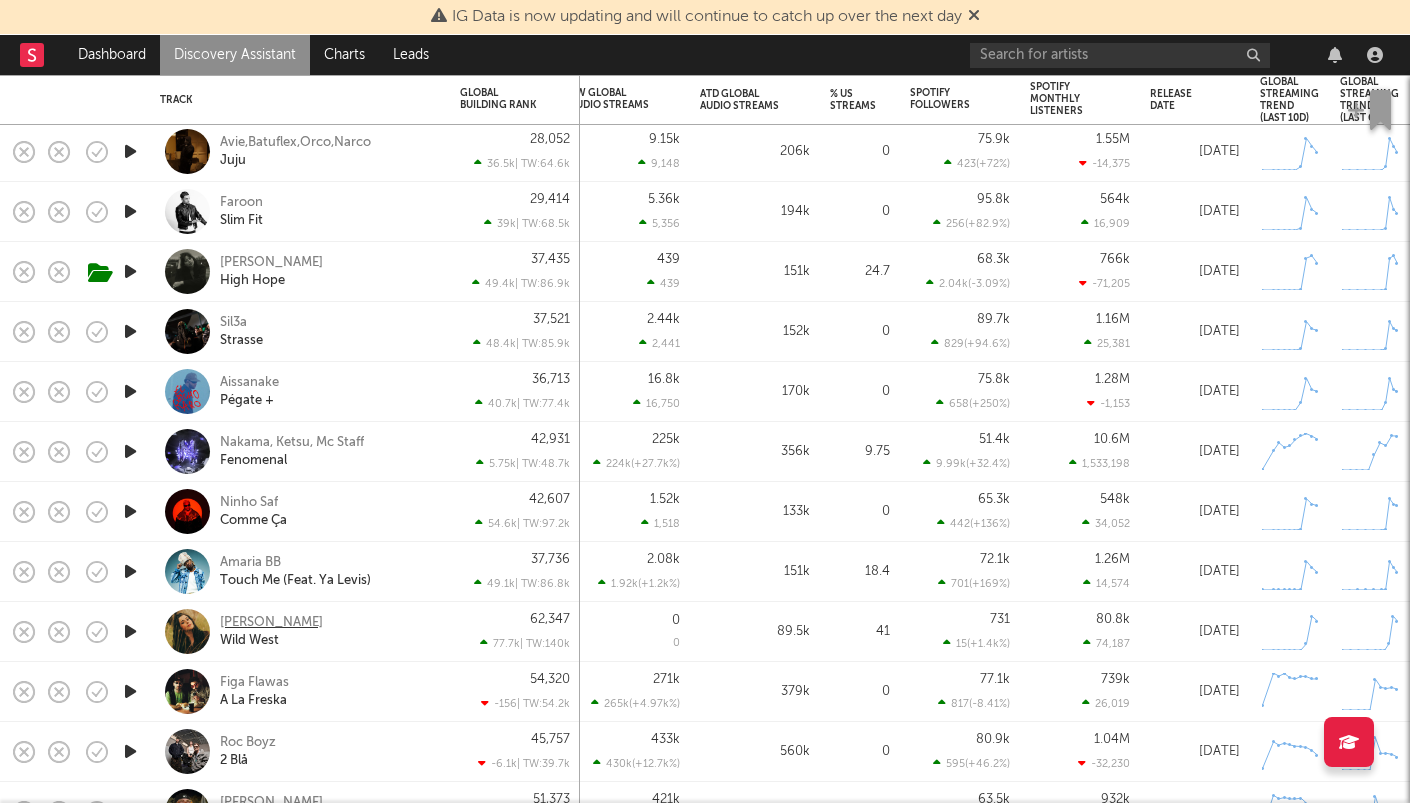 click on "Brettyn Rose" at bounding box center [271, 623] 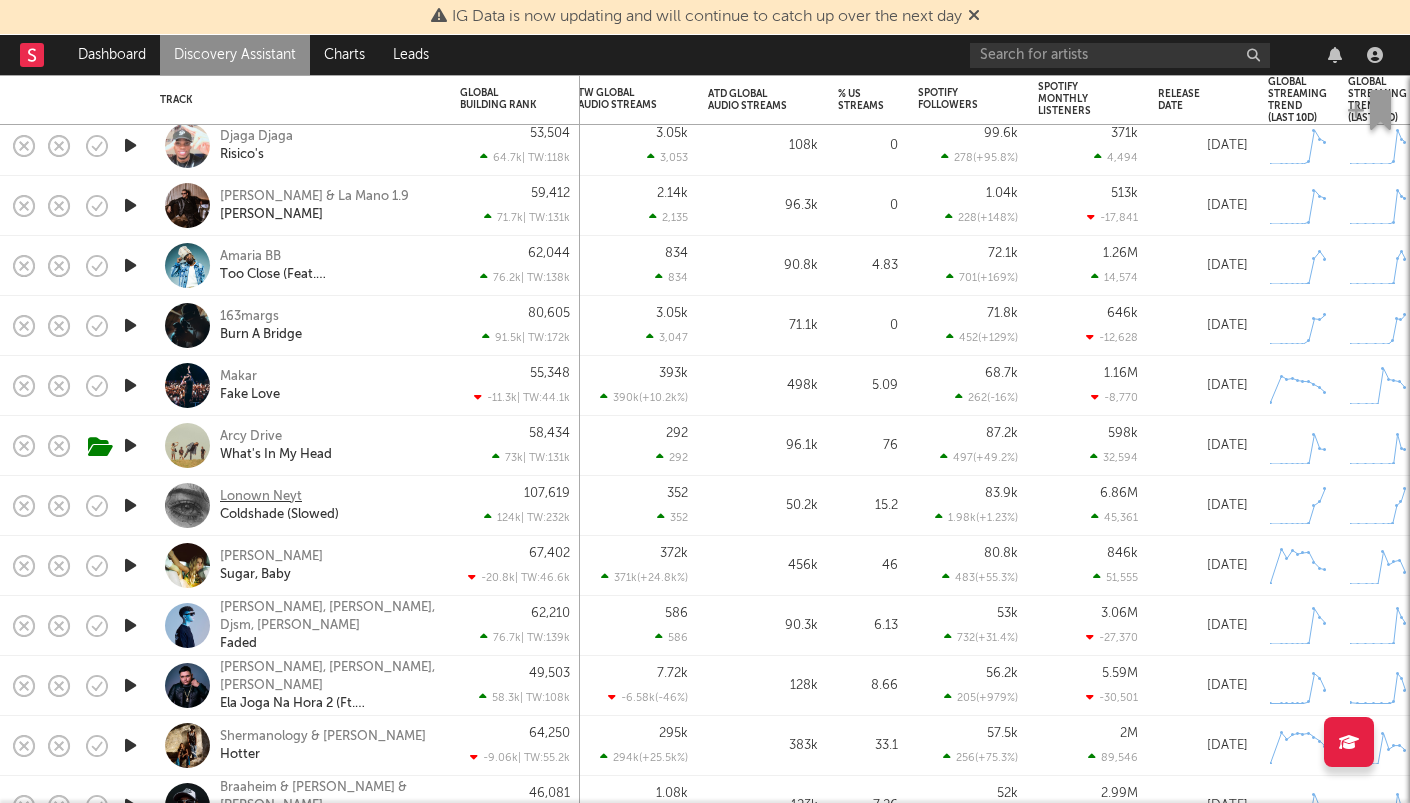 click on "Lonown Neyt" at bounding box center (261, 497) 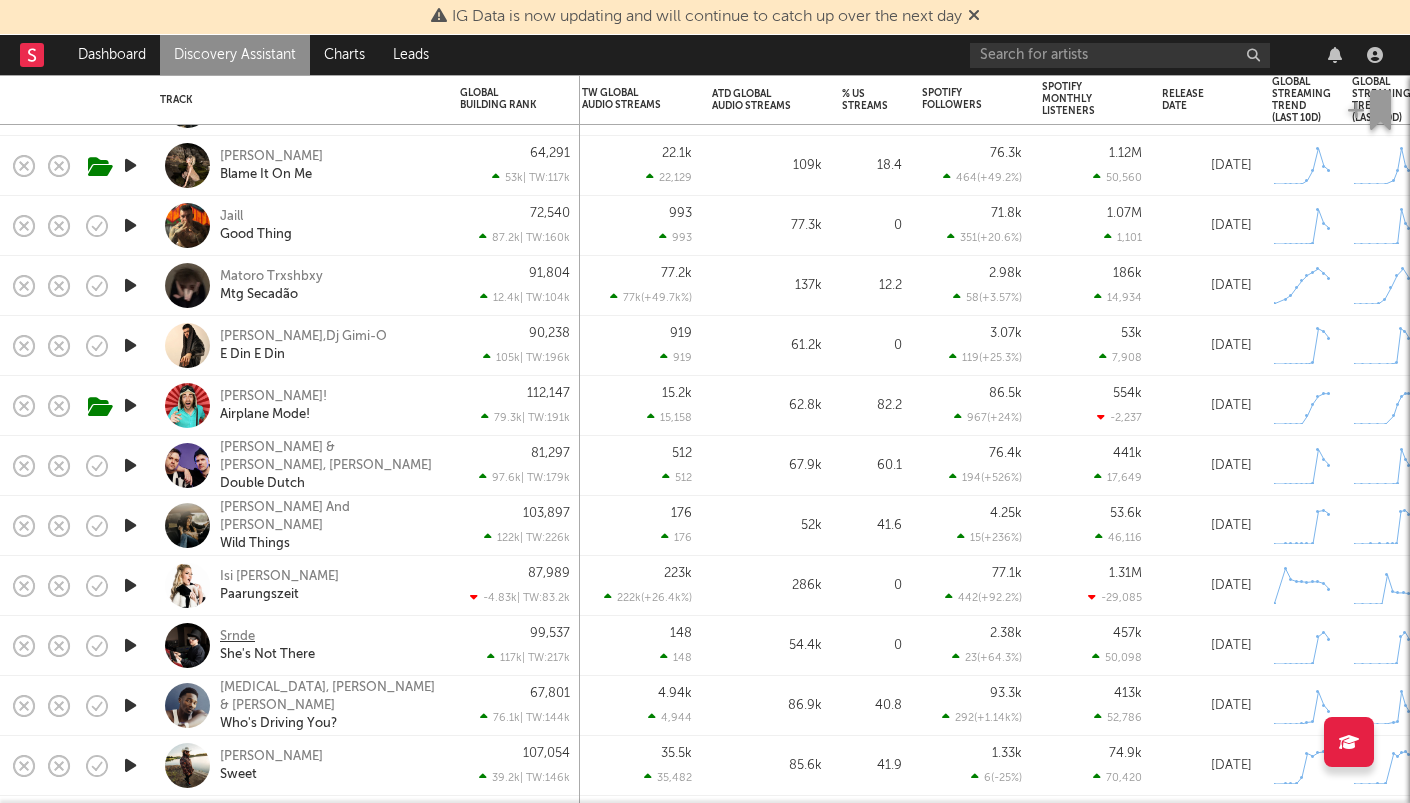 click on "Srnde" at bounding box center [237, 637] 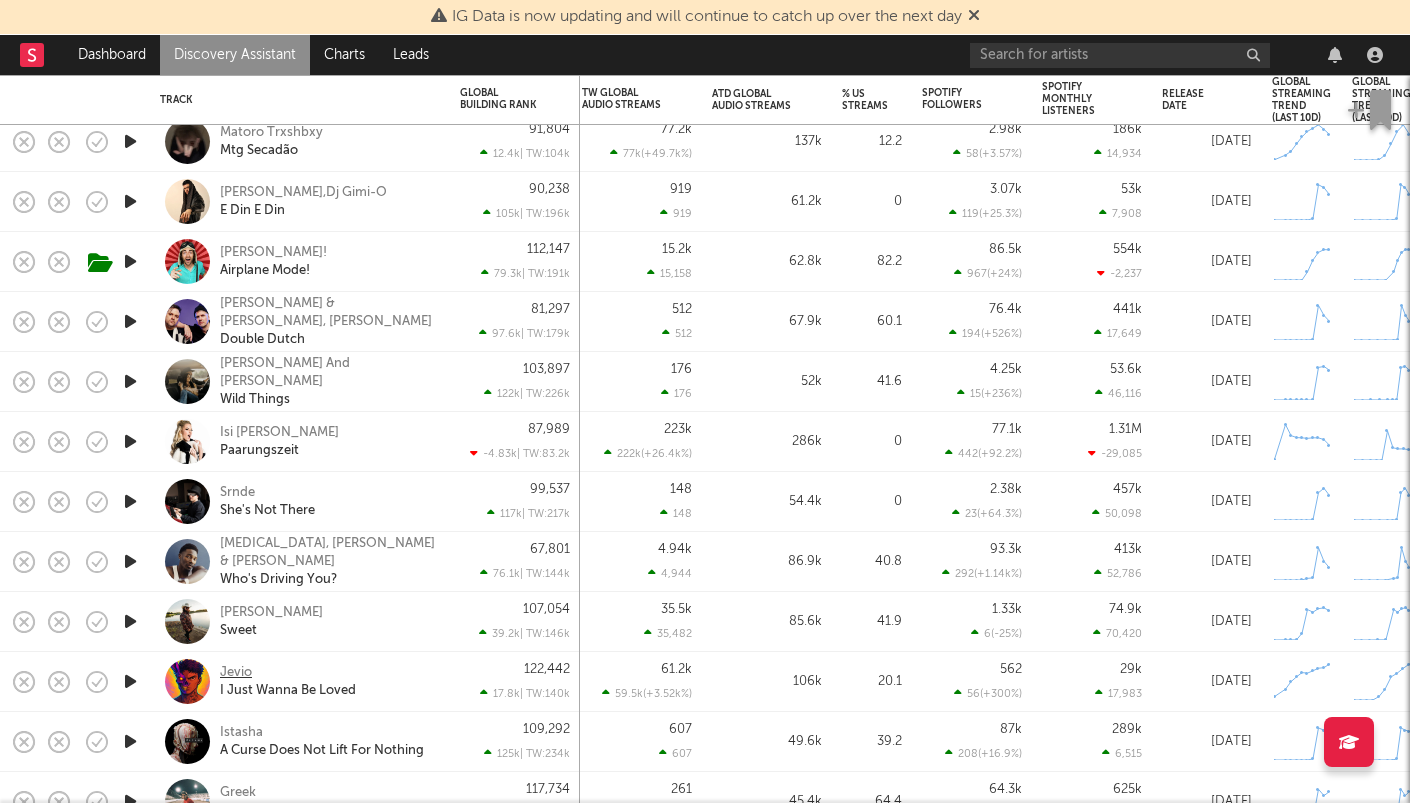 click on "Jevio" at bounding box center [236, 673] 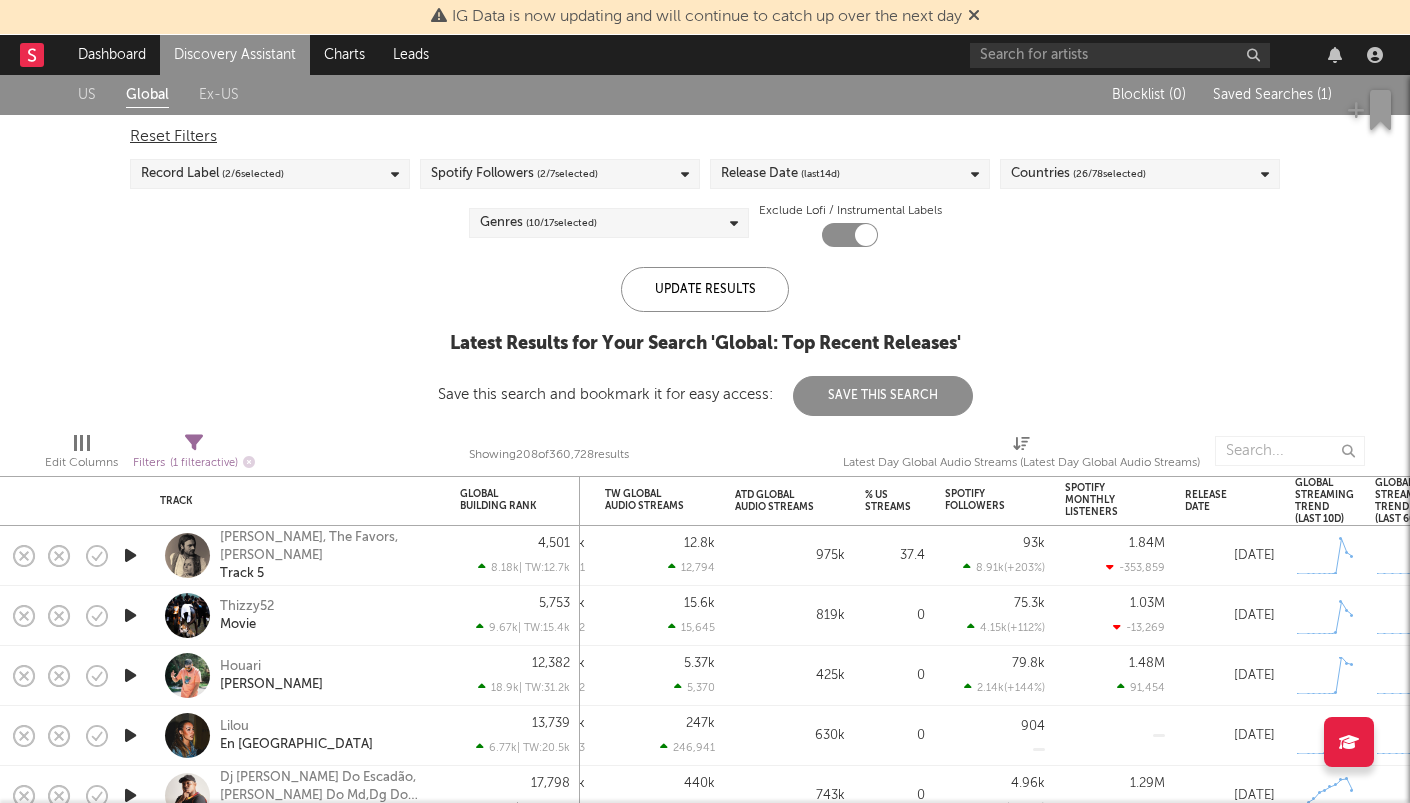 click on "Spotify Followers ( 2 / 7  selected)" at bounding box center [514, 174] 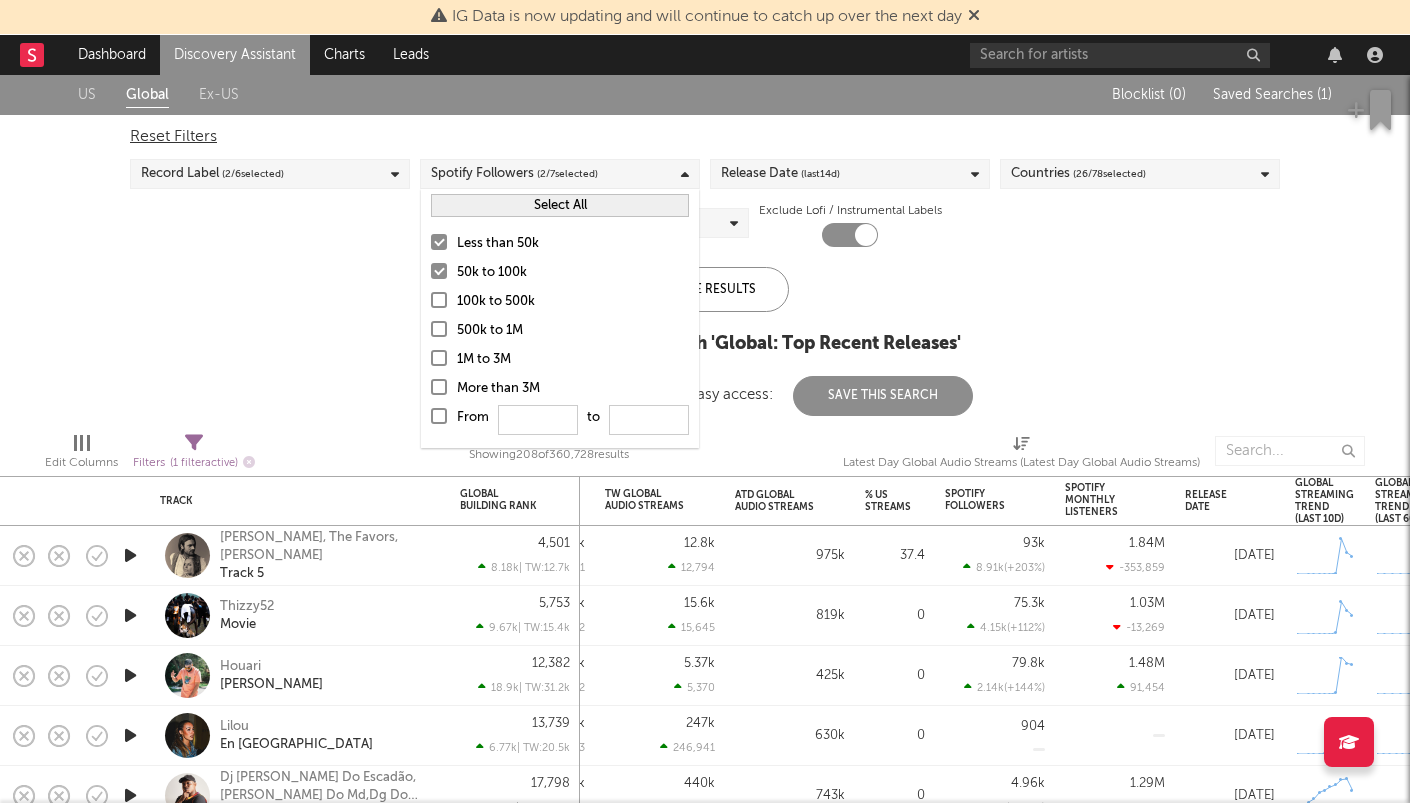 click on "US Global Ex-US Blocklist   ( 0 ) Saved Searches   ( 1 ) Reset Filters Record Label ( 2 / 6  selected) Spotify Followers ( 2 / 7  selected) Release Date (last  14 d) Countries ( 26 / 78  selected) Genres ( 10 / 17  selected) Exclude Lofi / Instrumental Labels Update Results Latest Results for Your Search ' Global: Top Recent Releases ' Save this search and bookmark it for easy access: Save This Search" at bounding box center [705, 245] 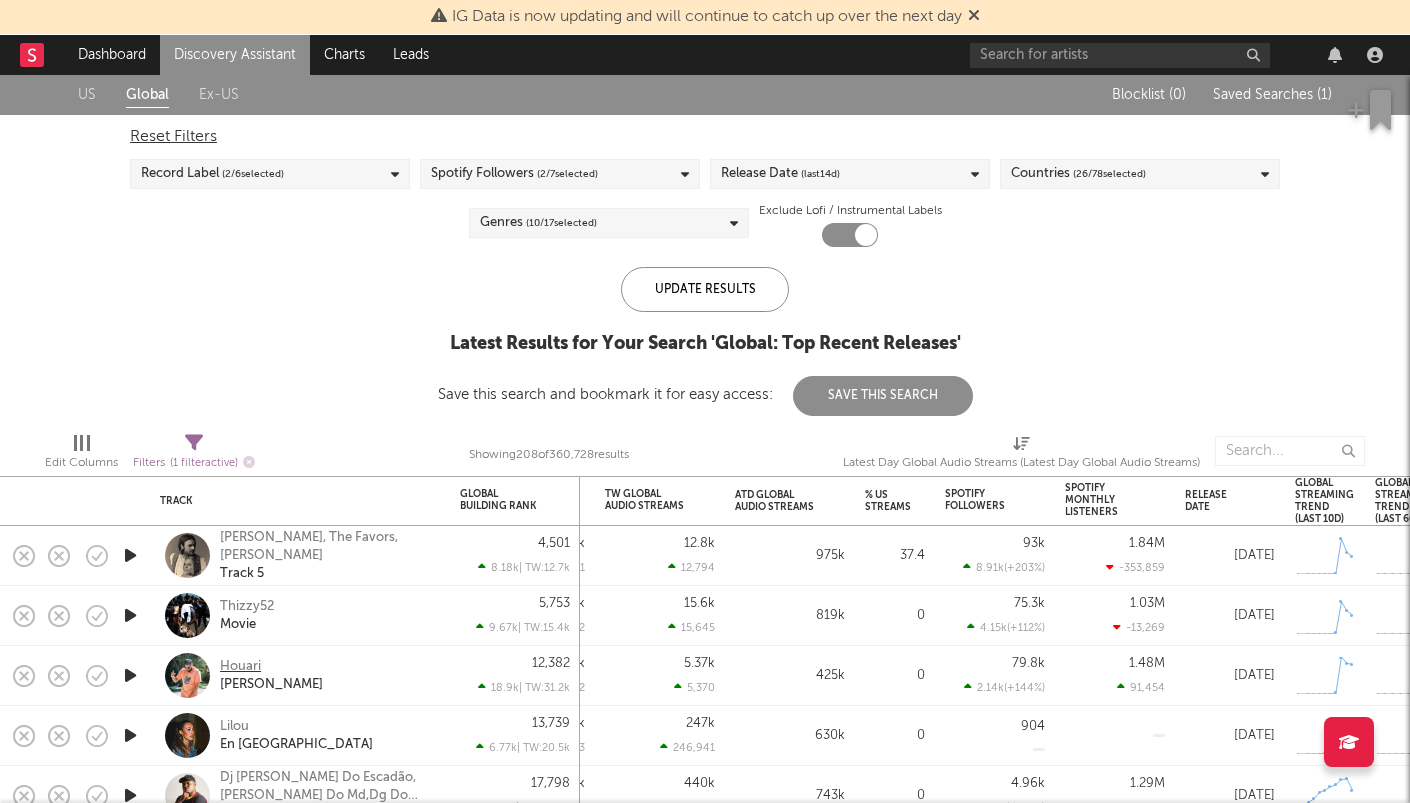 click on "Houari" at bounding box center [240, 667] 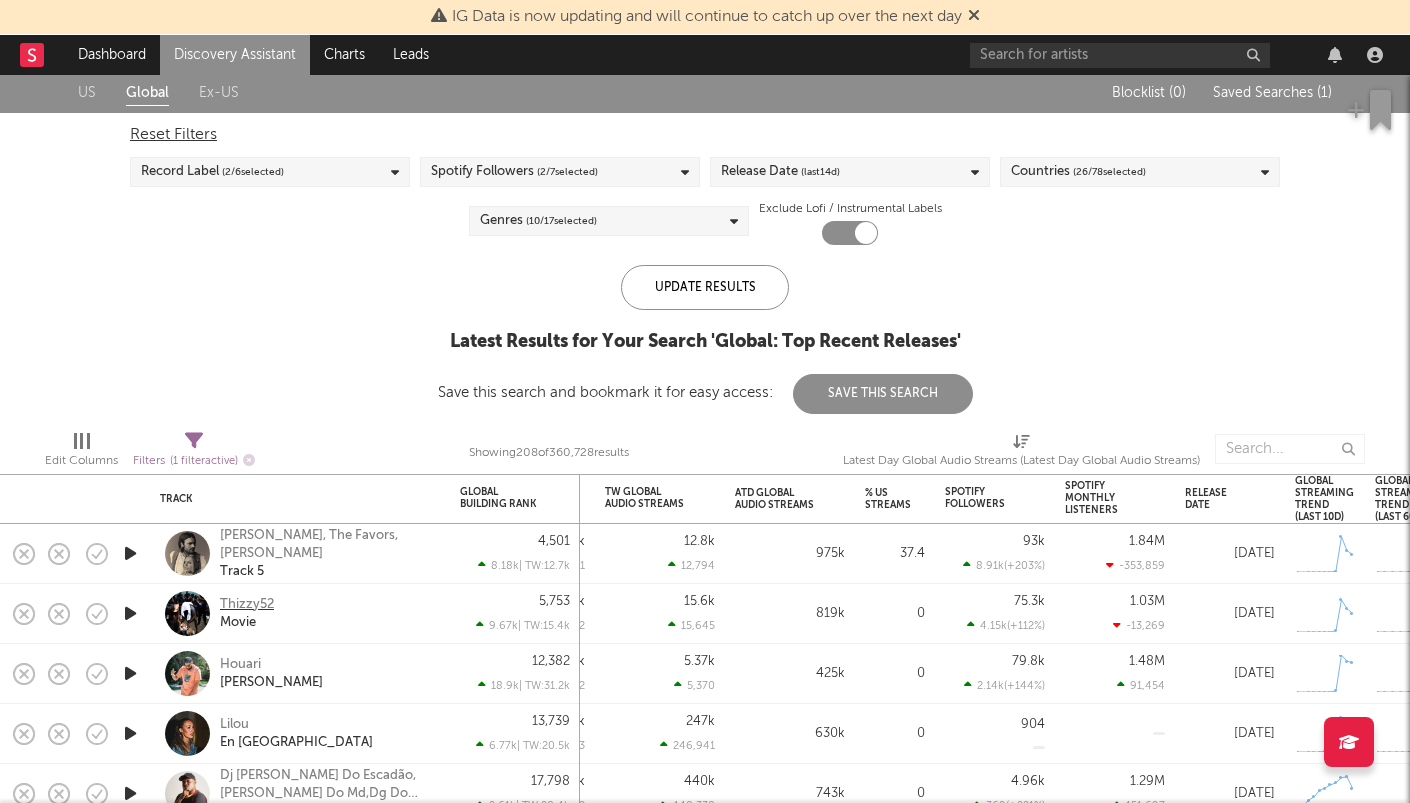 click on "Thizzy52" at bounding box center (247, 605) 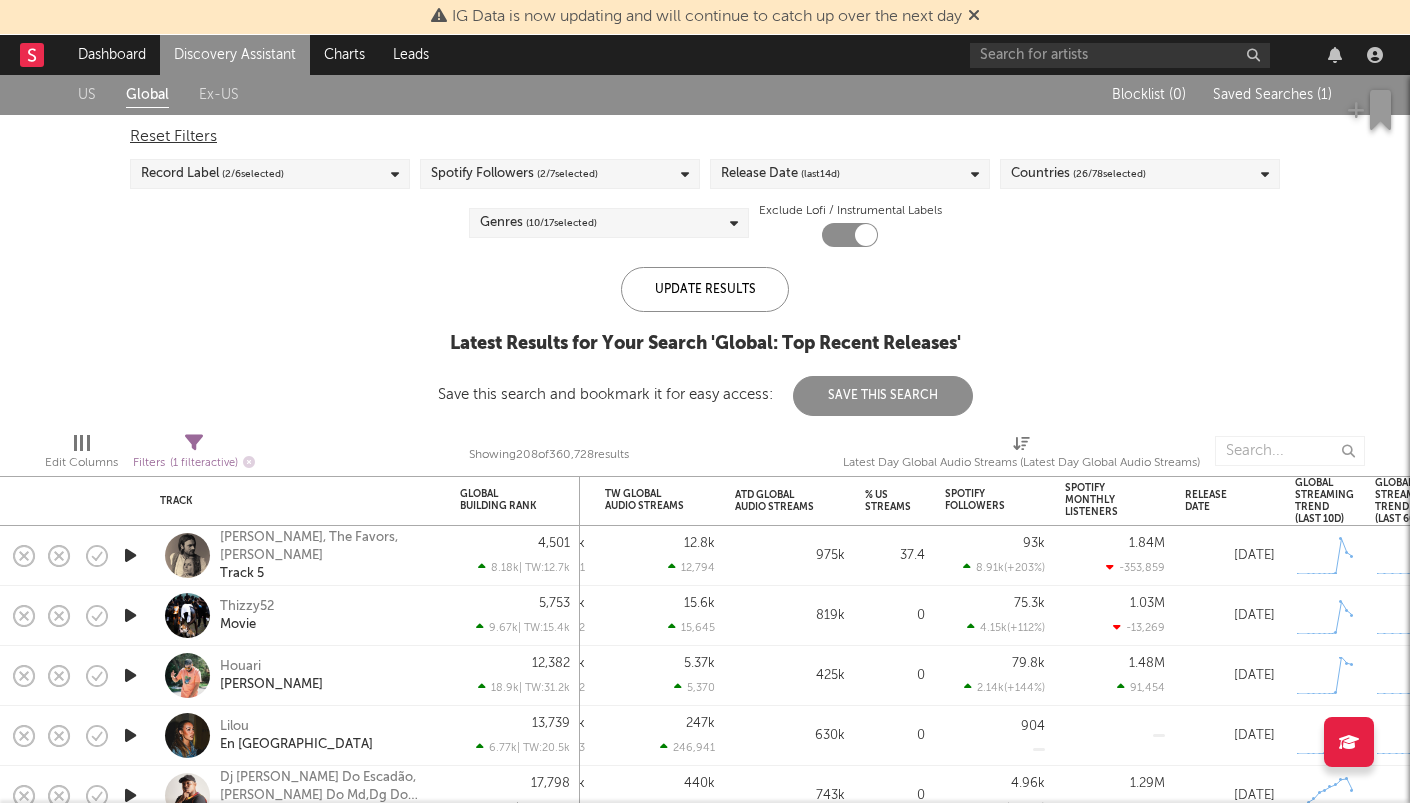 click on "US" at bounding box center [87, 95] 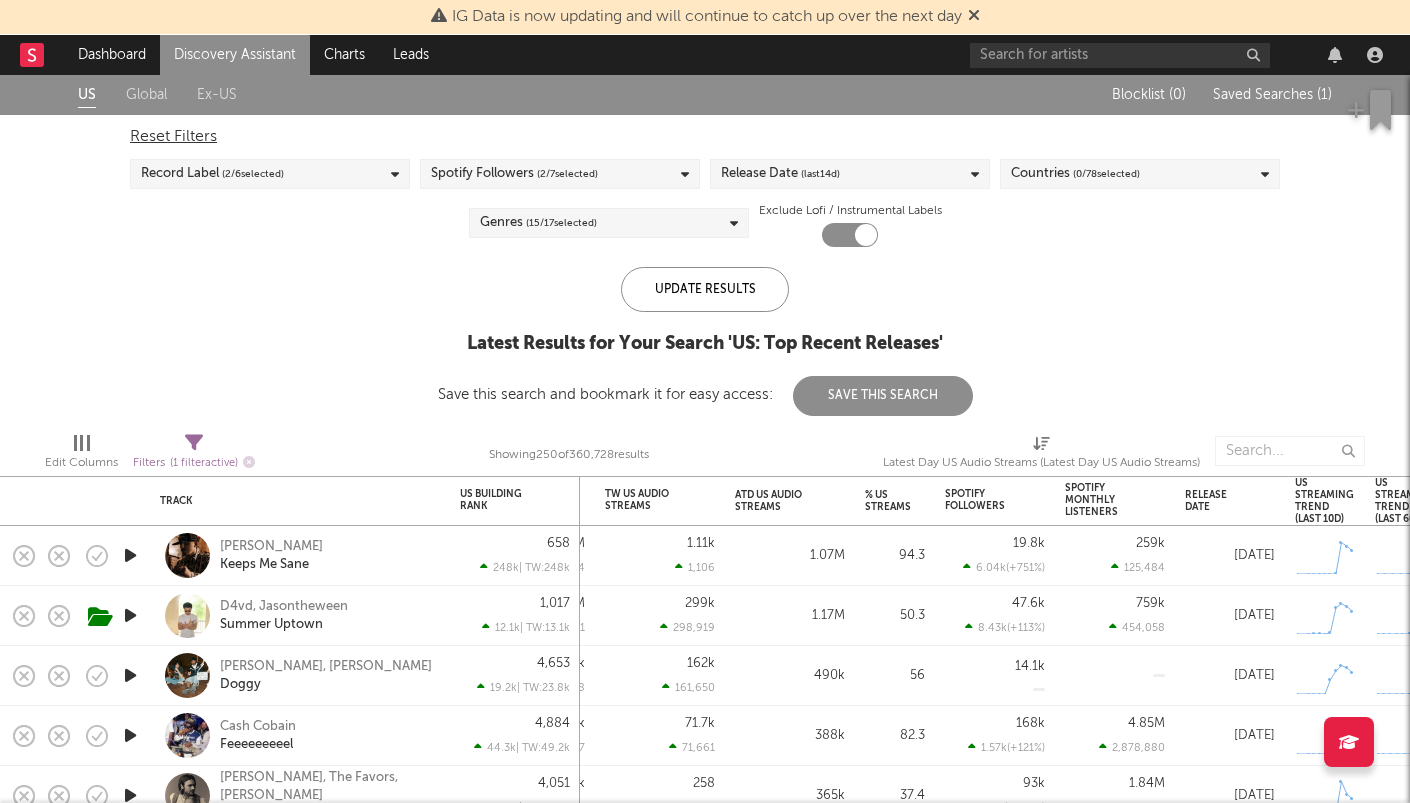 click on "( 15 / 17  selected)" at bounding box center [561, 223] 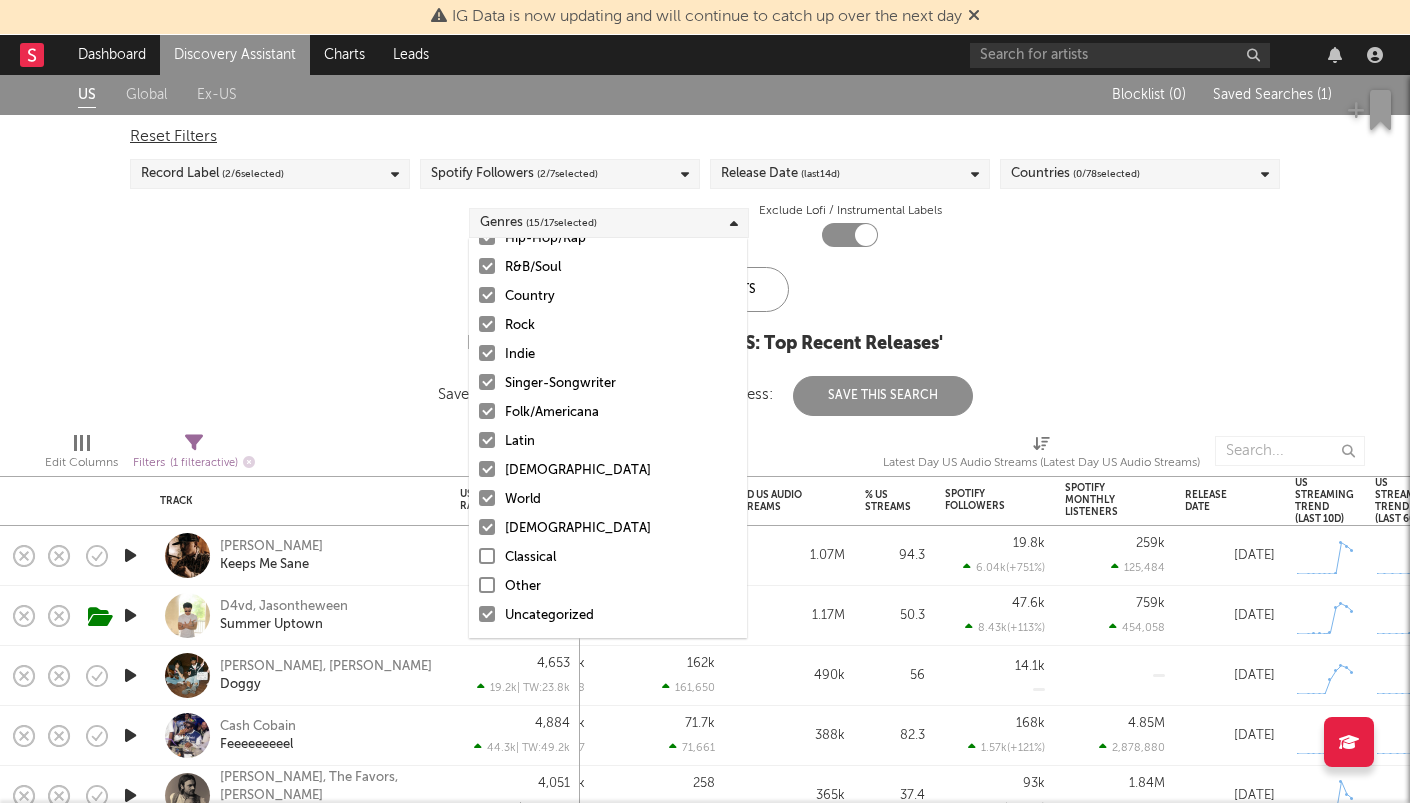 scroll, scrollTop: 141, scrollLeft: 0, axis: vertical 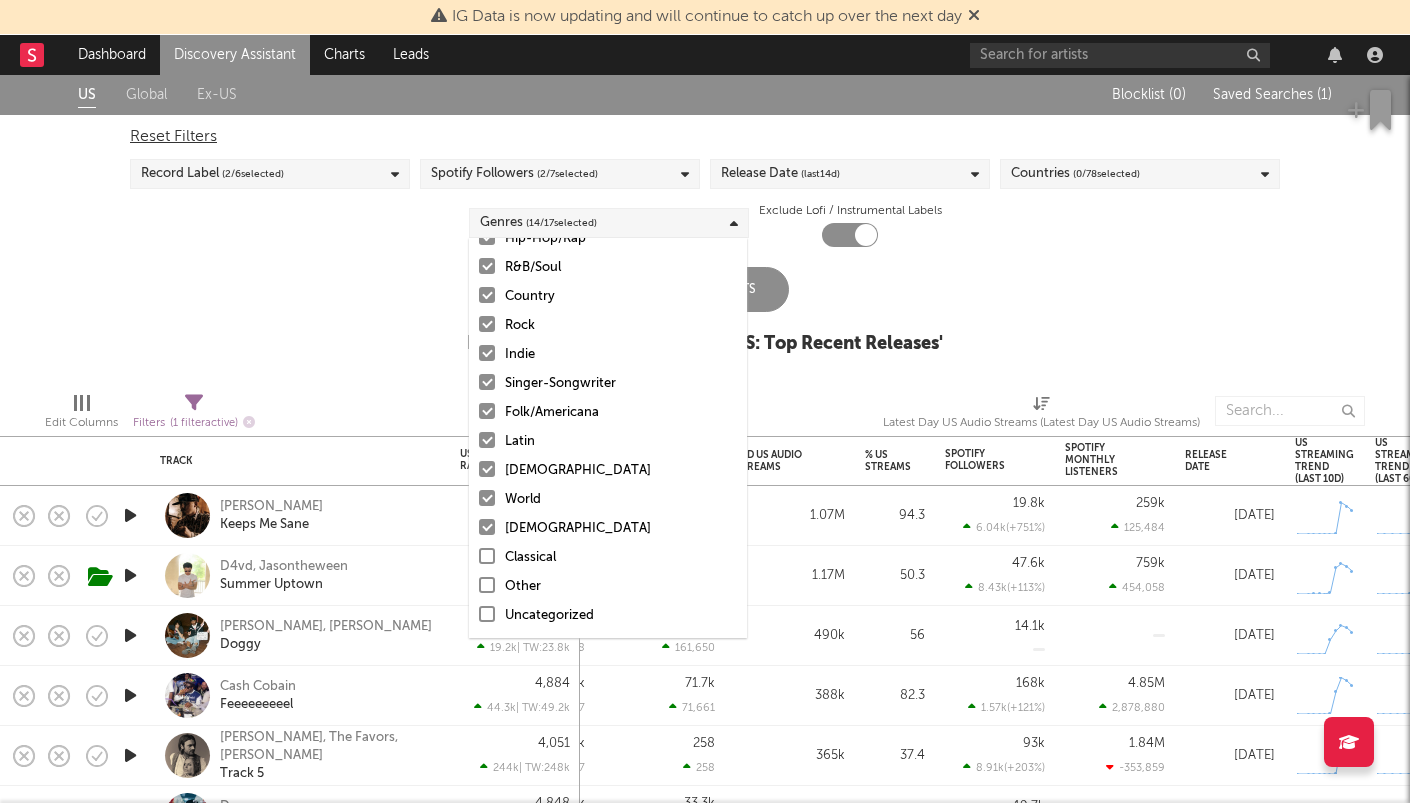 click at bounding box center [487, 527] 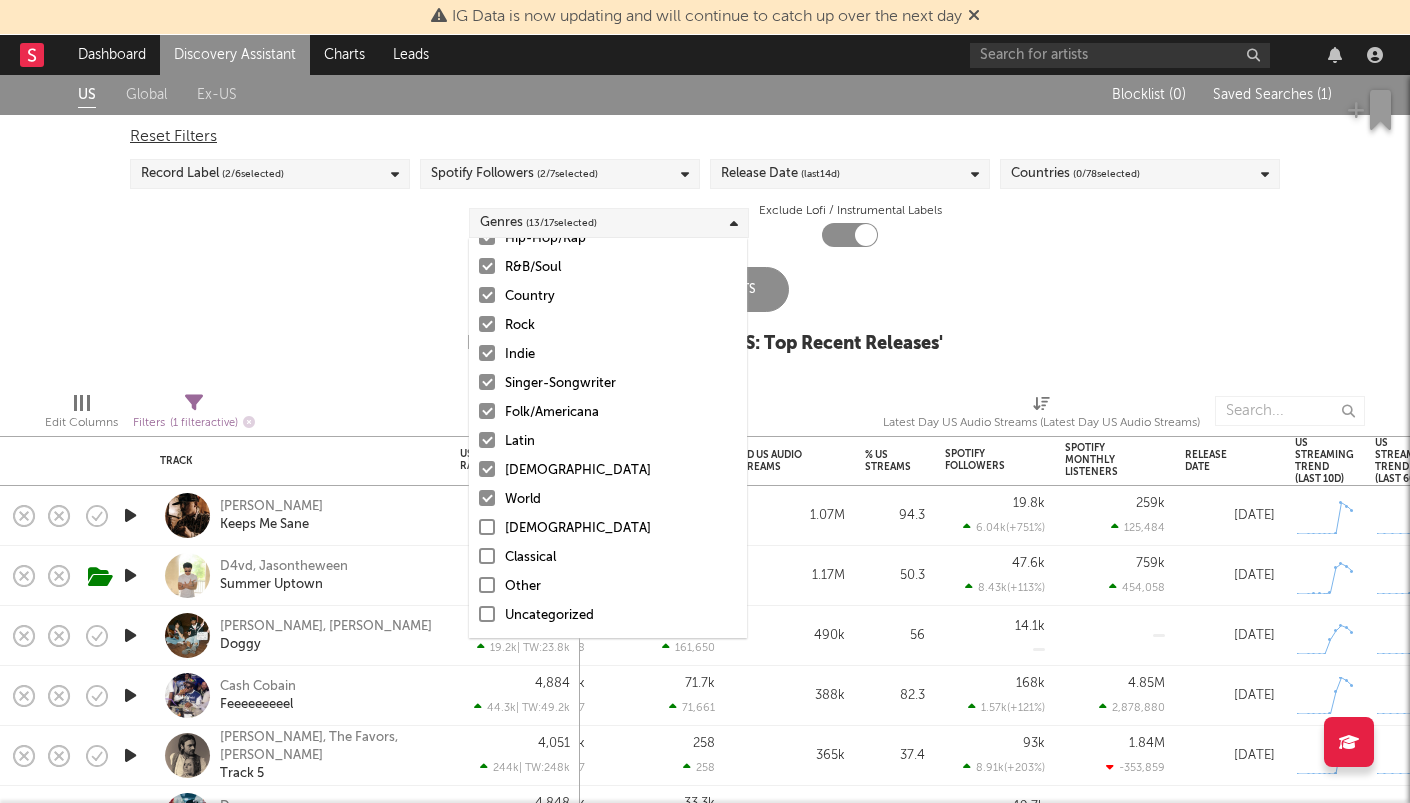 click at bounding box center [487, 498] 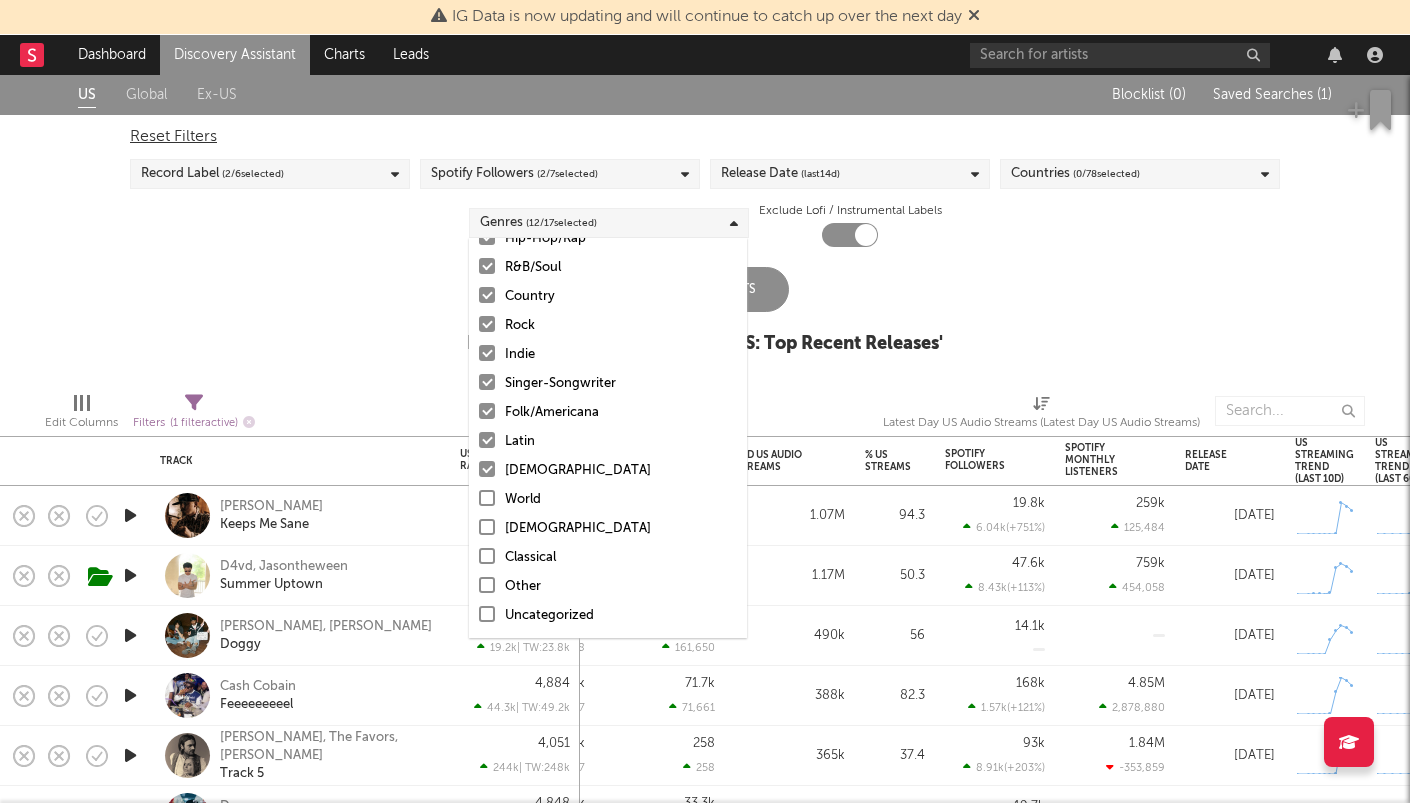 click on "African" at bounding box center (608, 471) 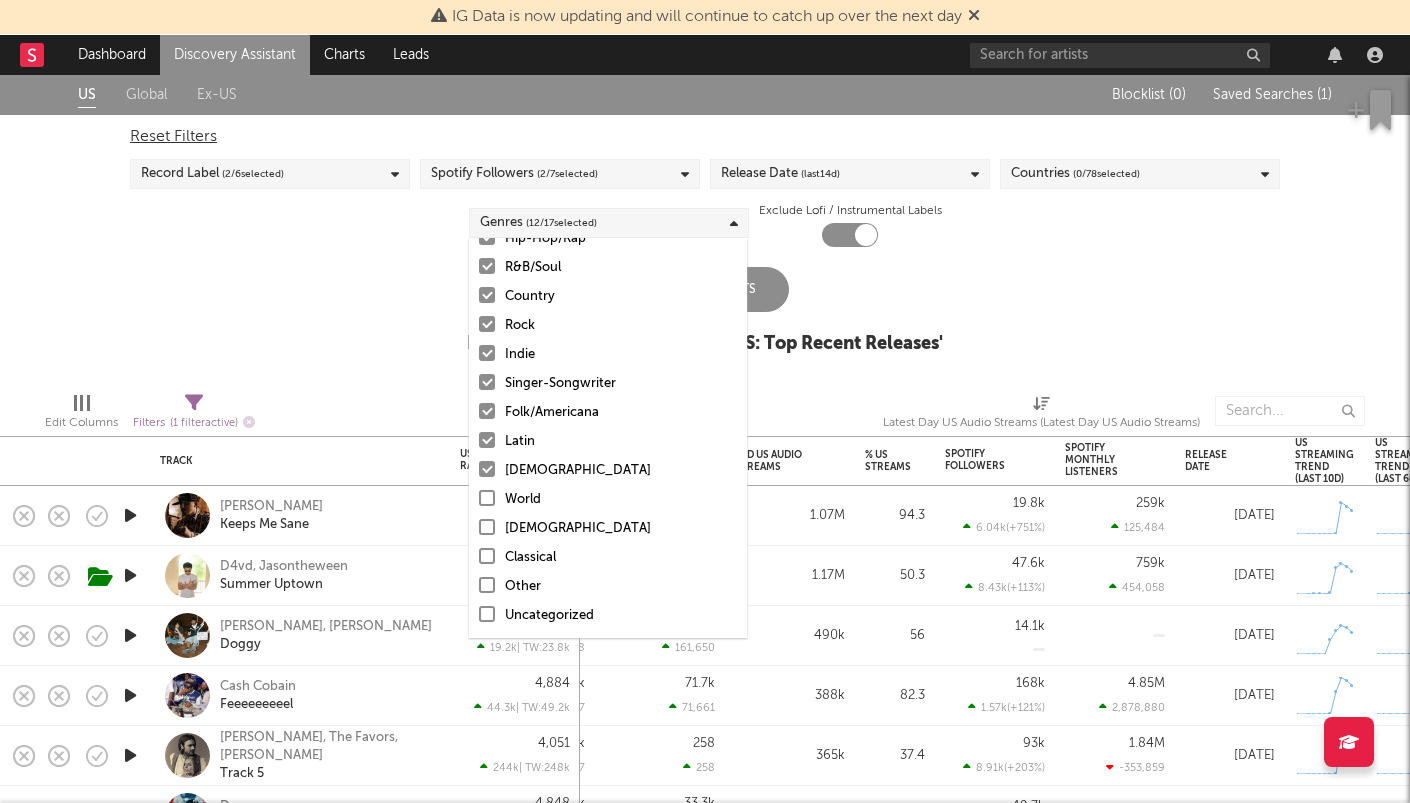 click on "African" 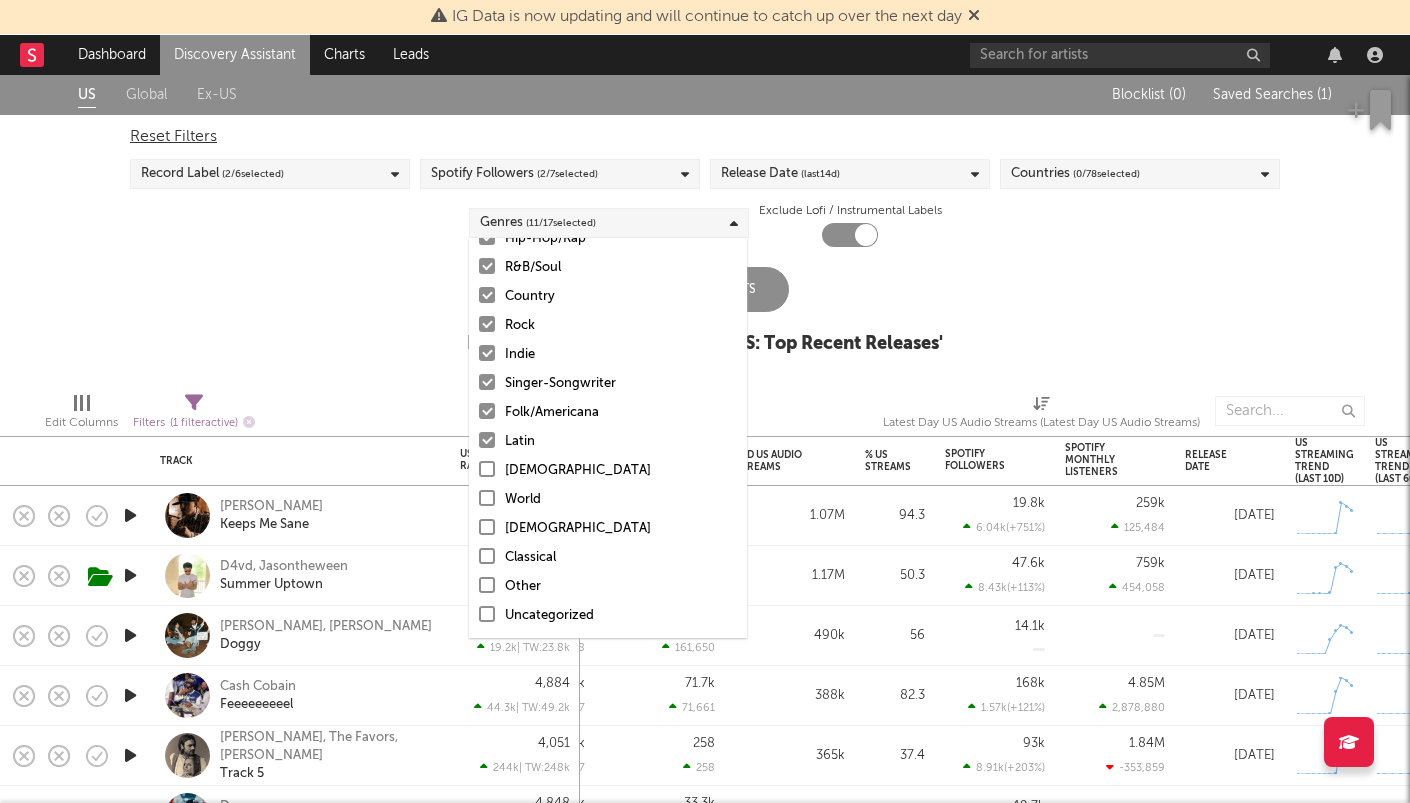 click 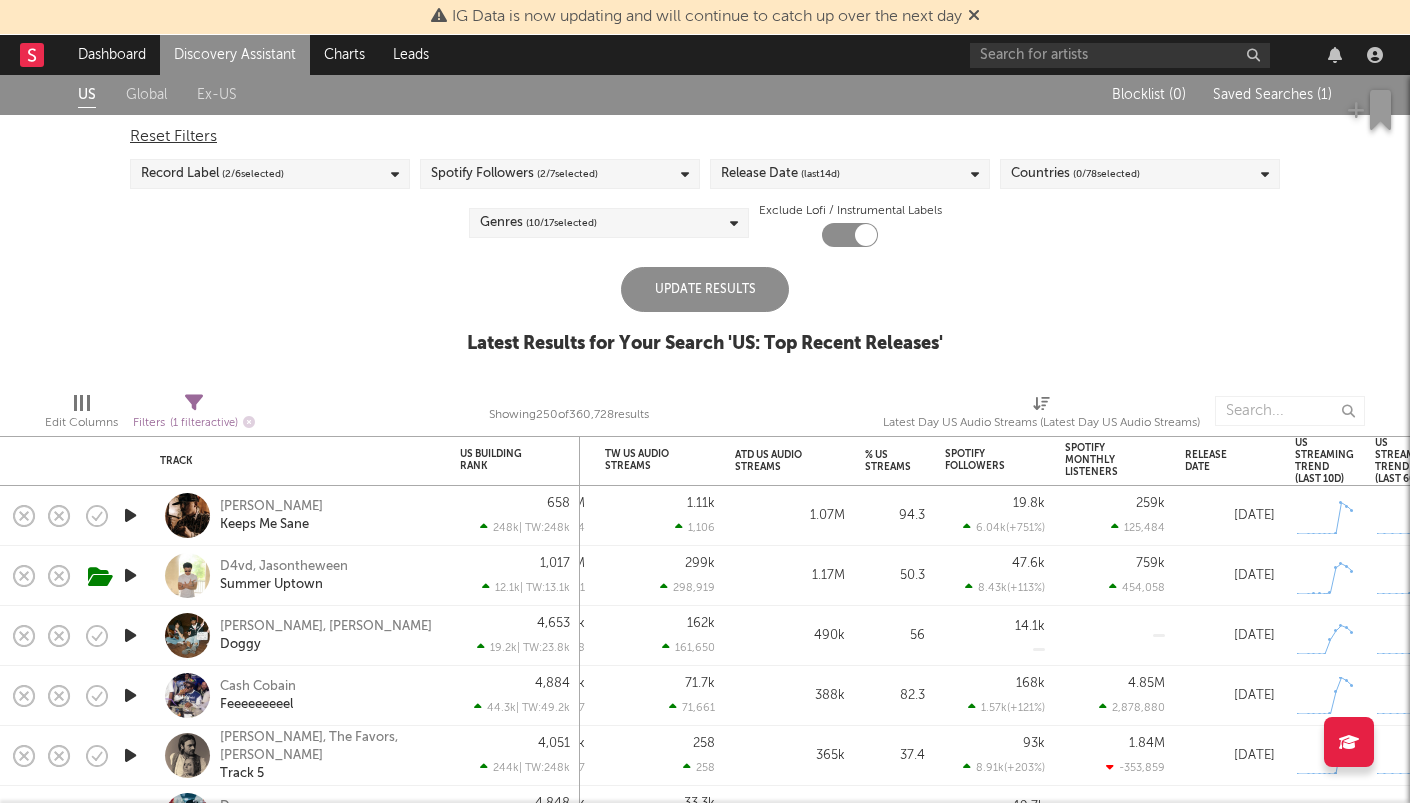 click 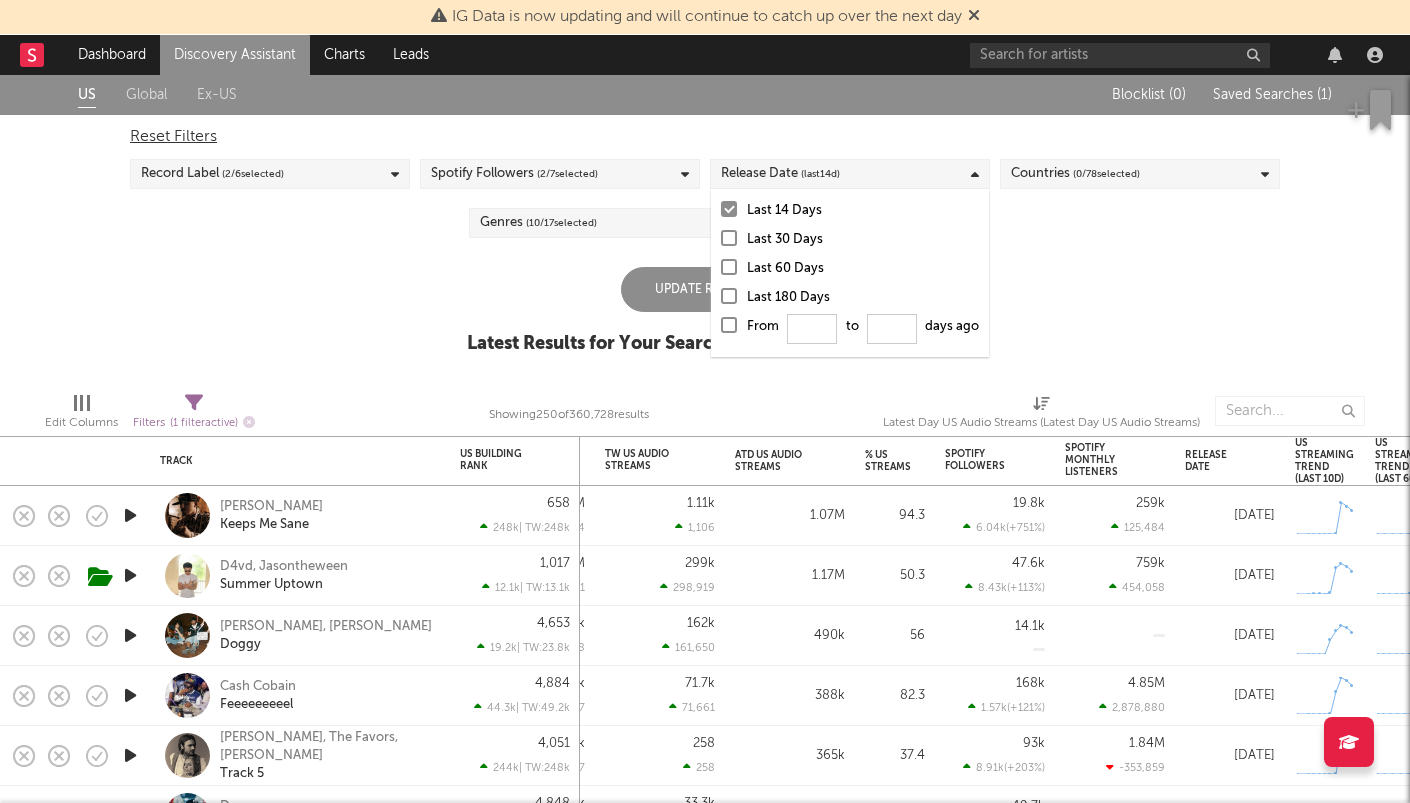 click 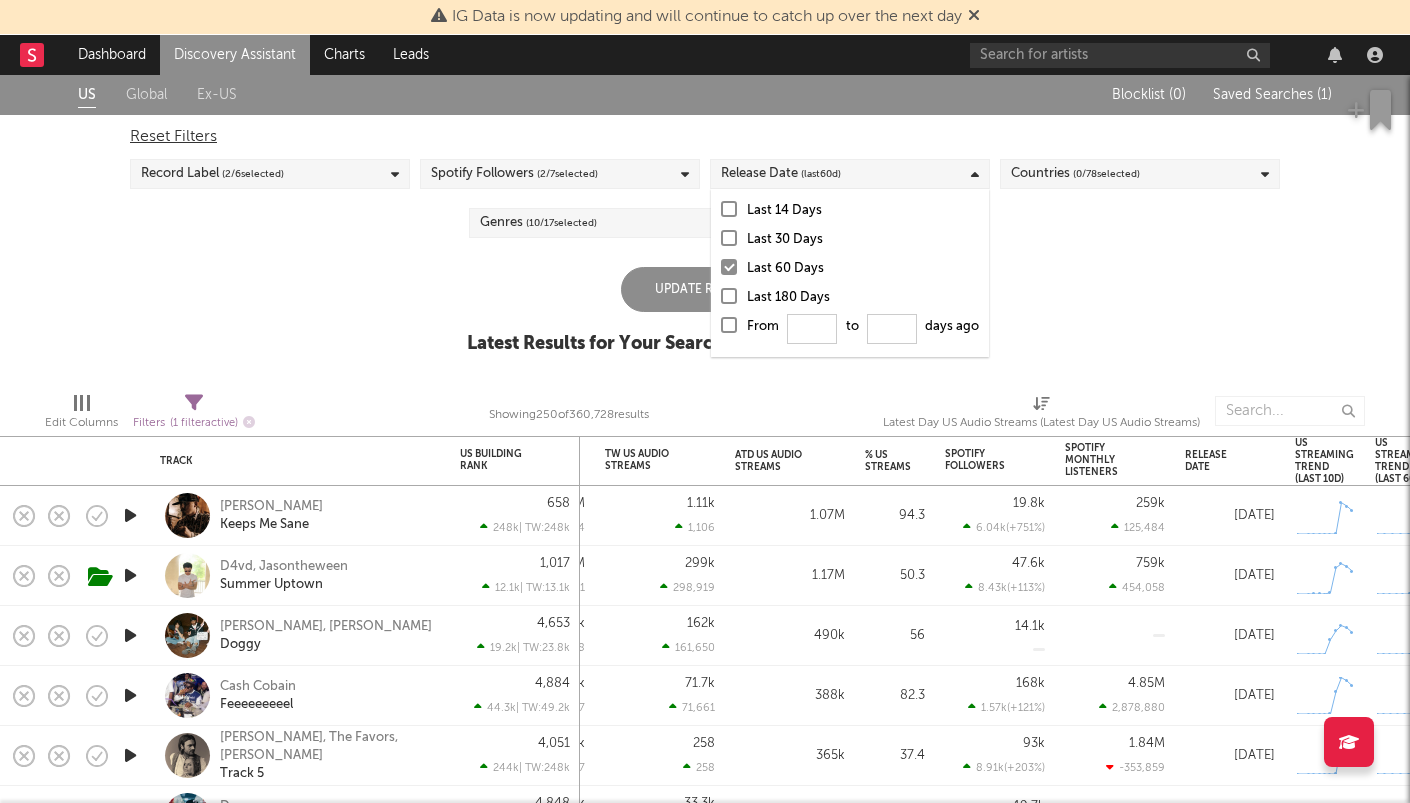 click on "( 2 / 7  selected)" 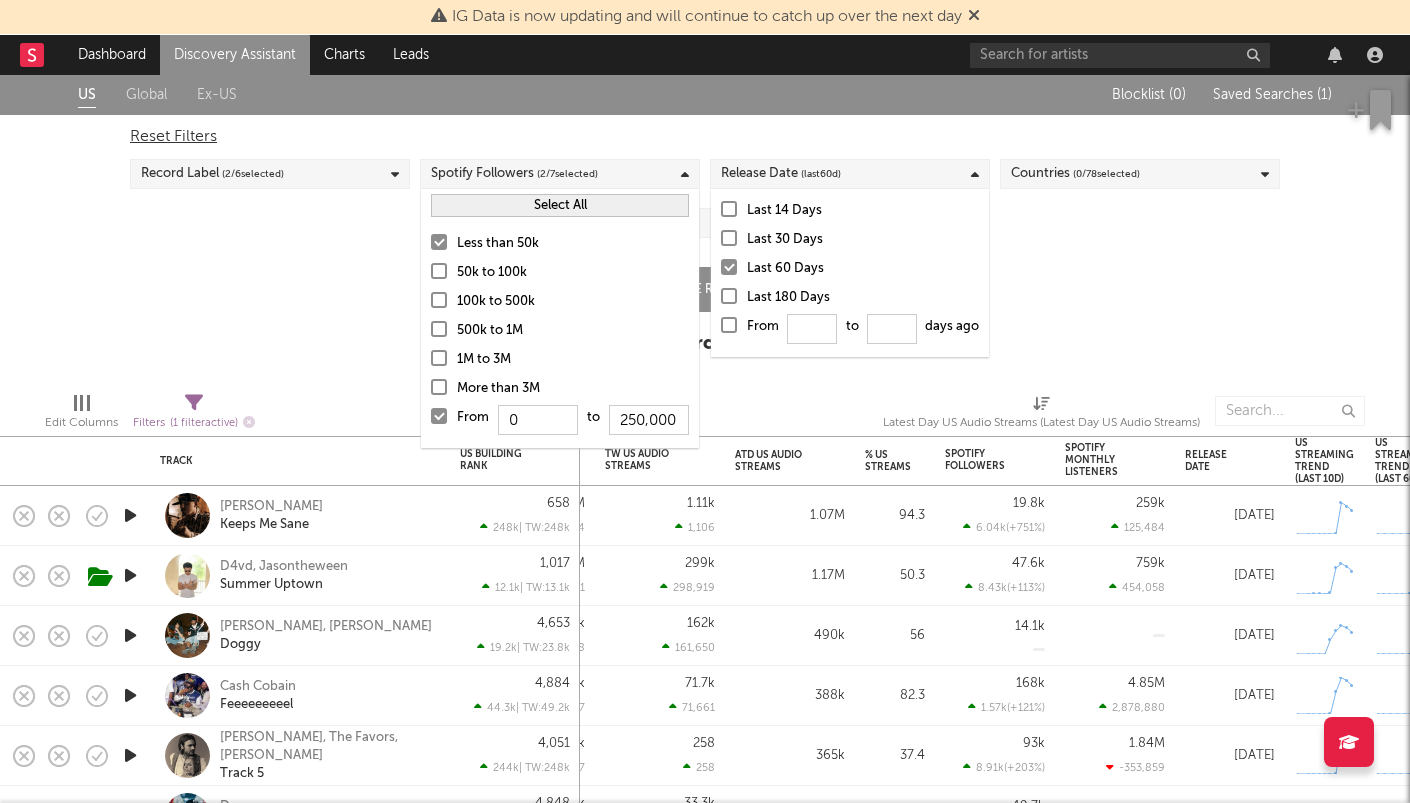 click 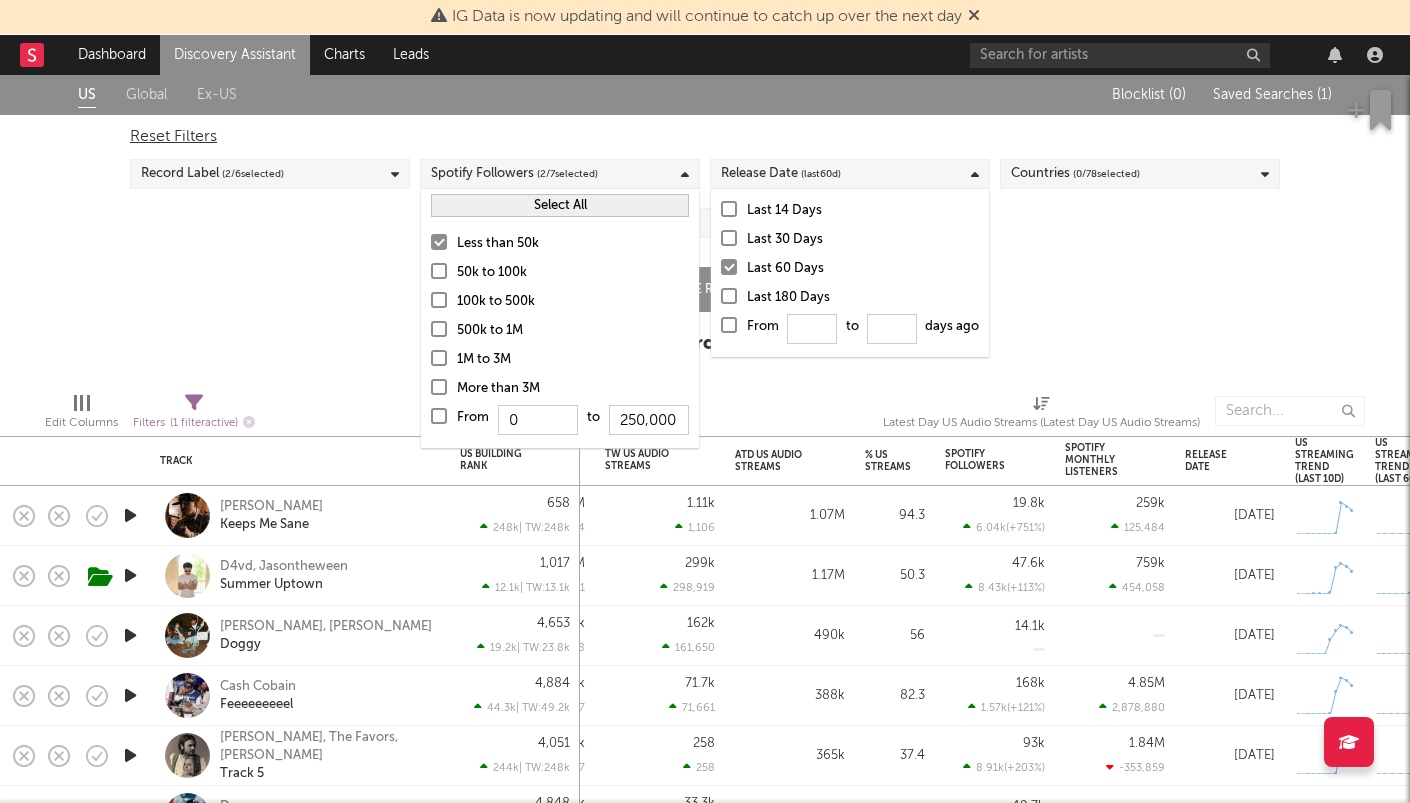 type 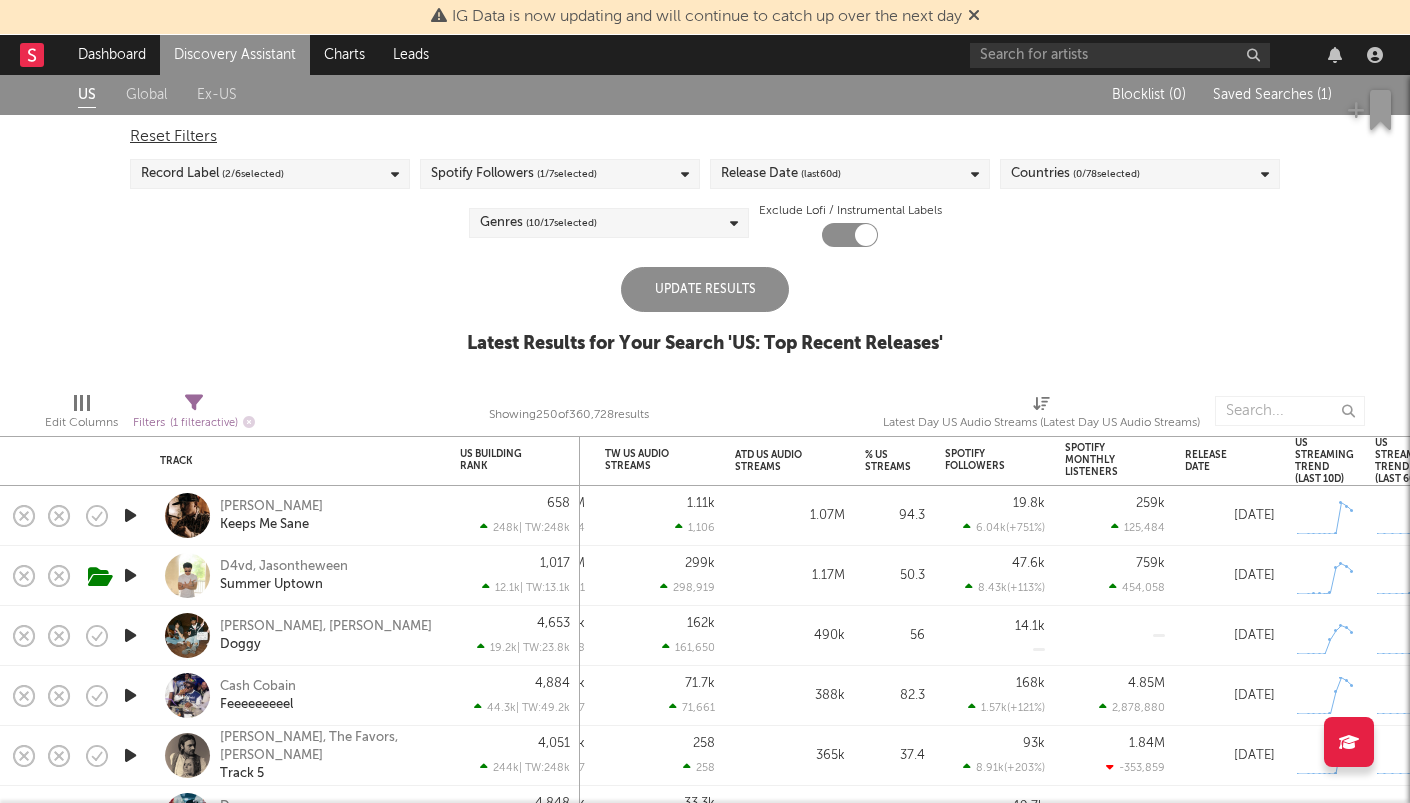 click on "US Global Ex-US Blocklist   ( 0 ) Saved Searches   ( 1 ) Reset Filters Record Label ( 2 / 6  selected) Spotify Followers ( 1 / 7  selected) Release Date (last  60 d) Countries ( 0 / 78  selected) Genres ( 10 / 17  selected) Exclude Lofi / Instrumental Labels Update Results Latest Results for Your Search ' US: Top Recent Releases '" 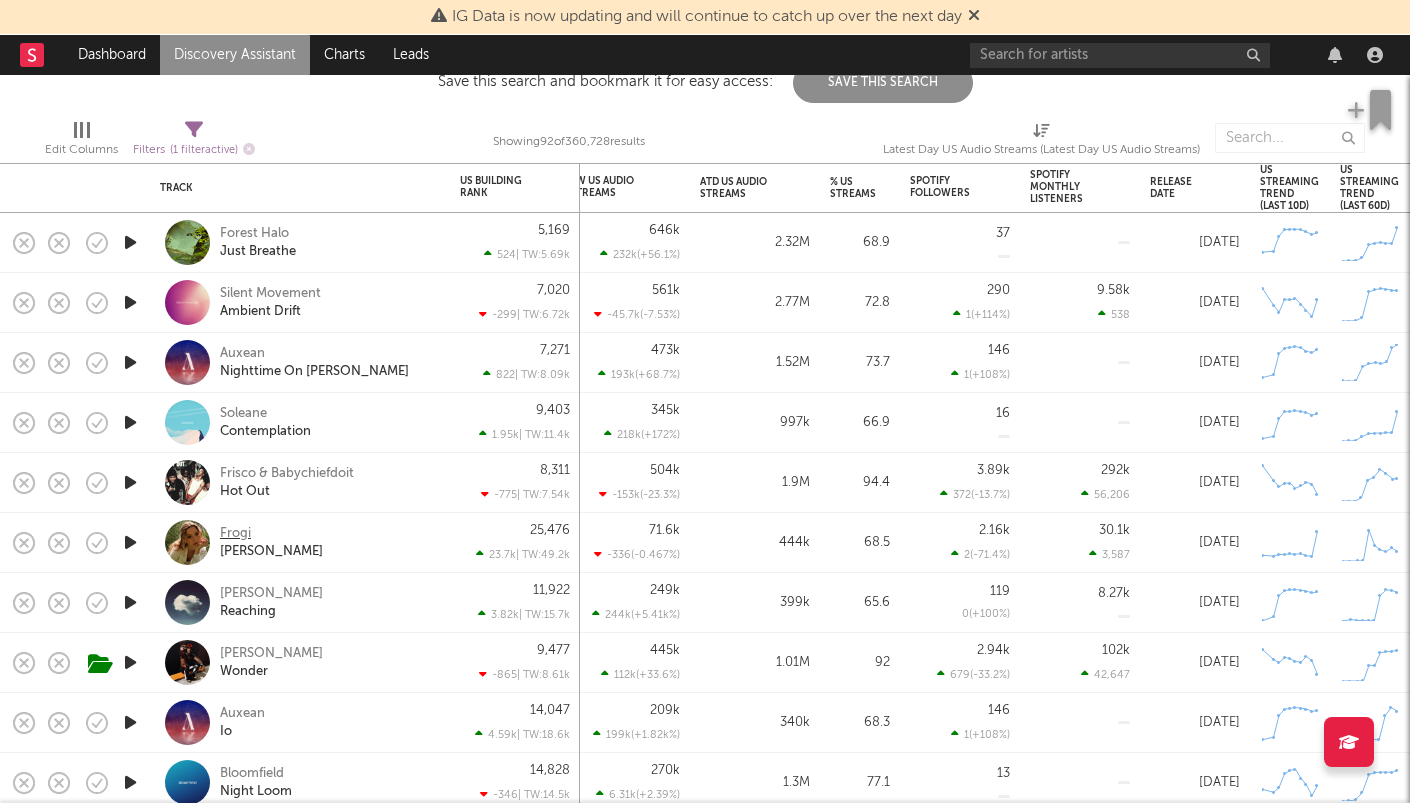 click on "Frogi" 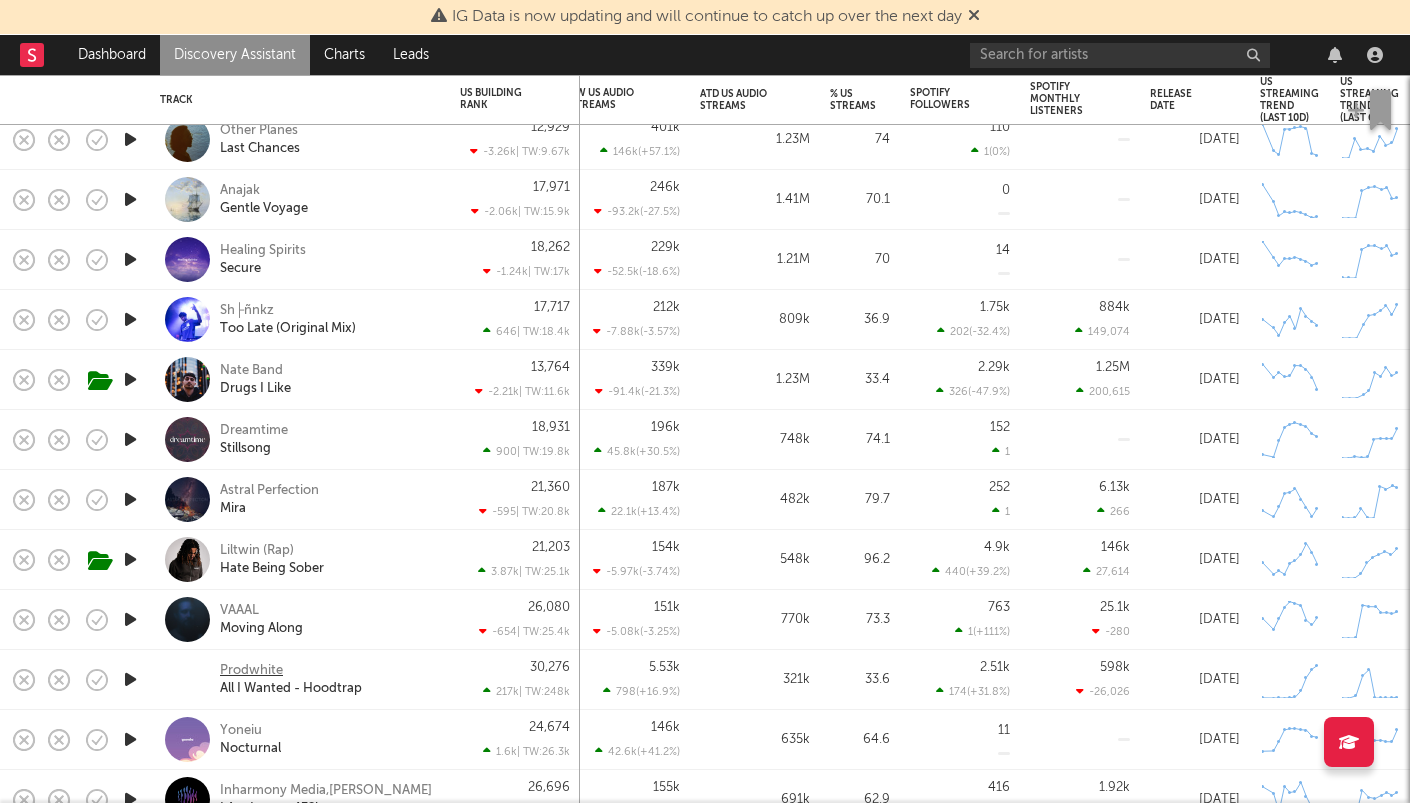 click on "Prodwhite" 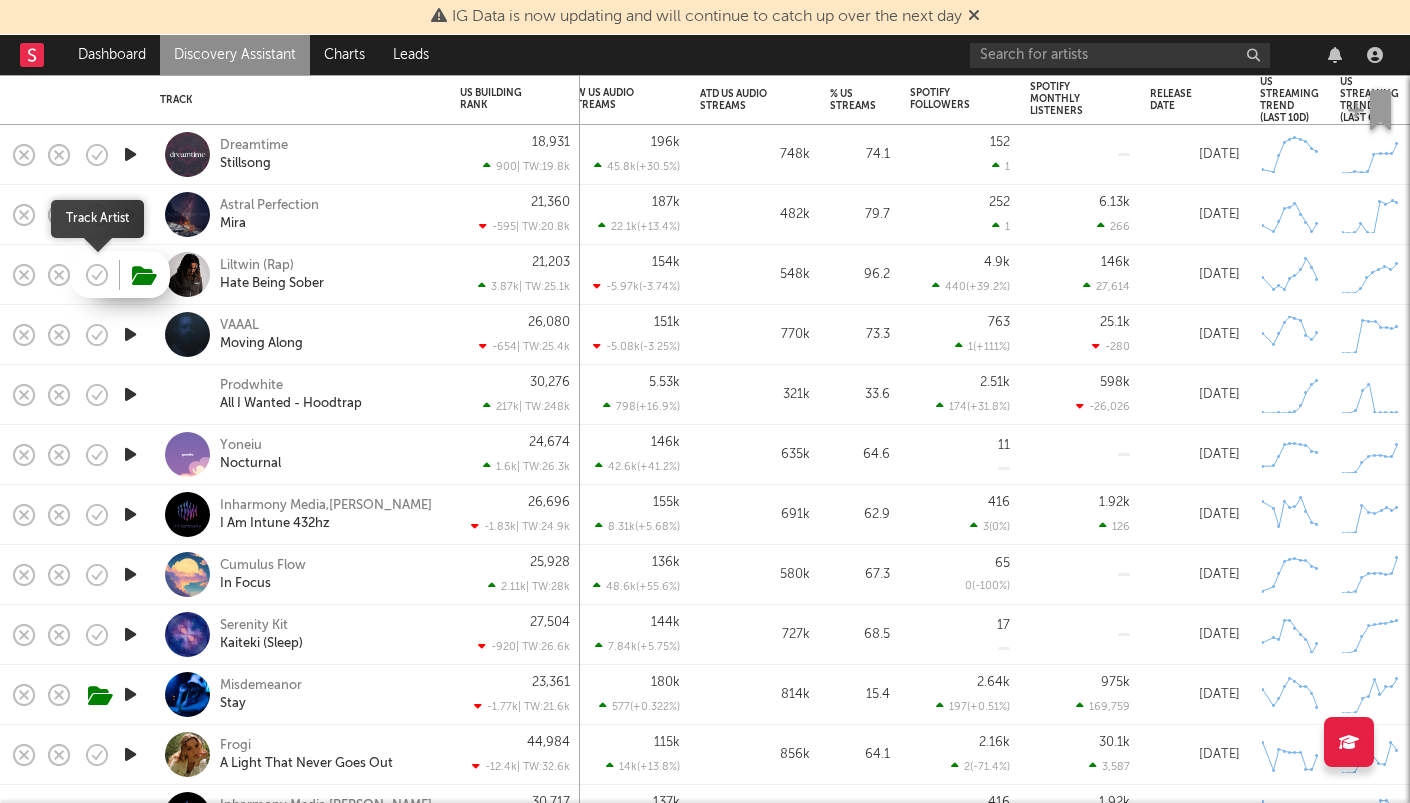click 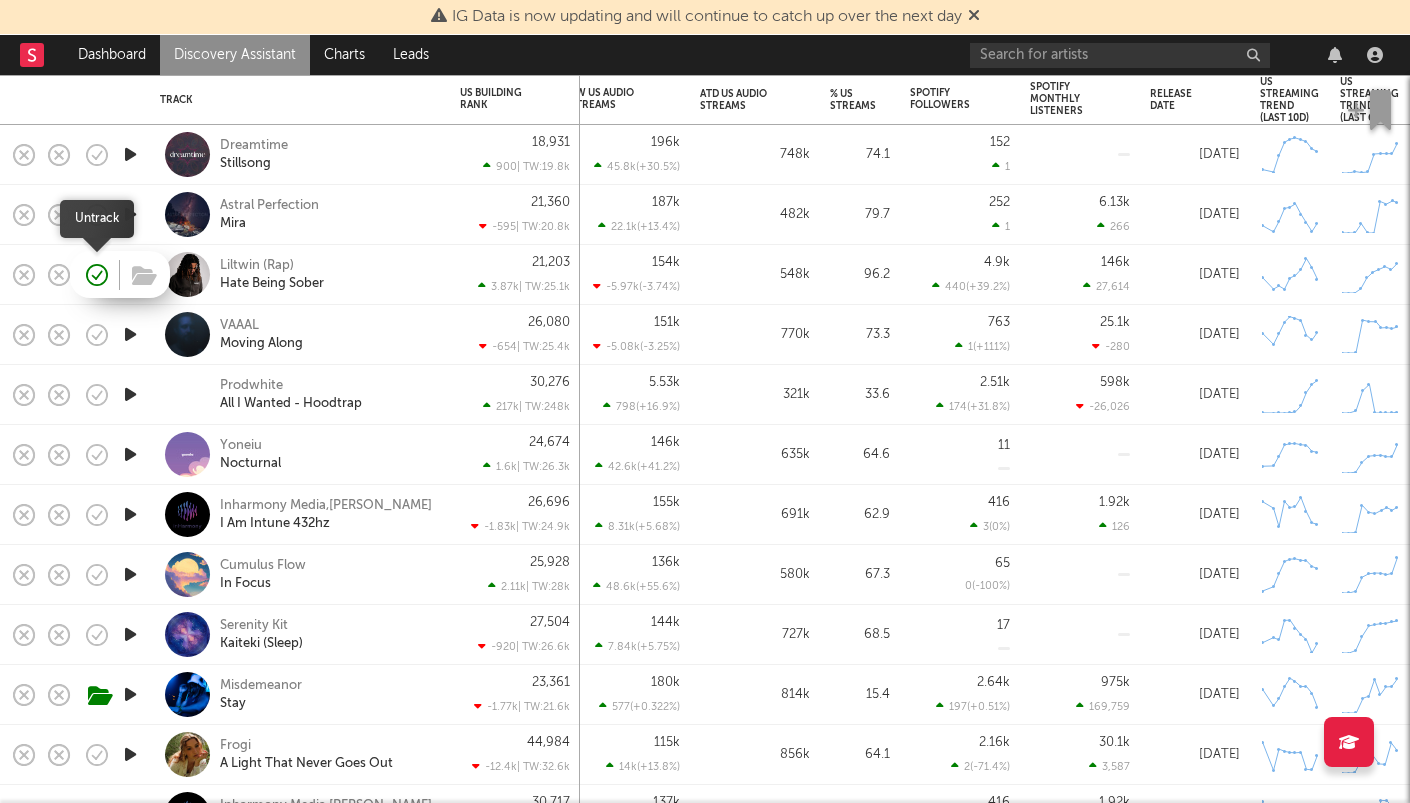 click 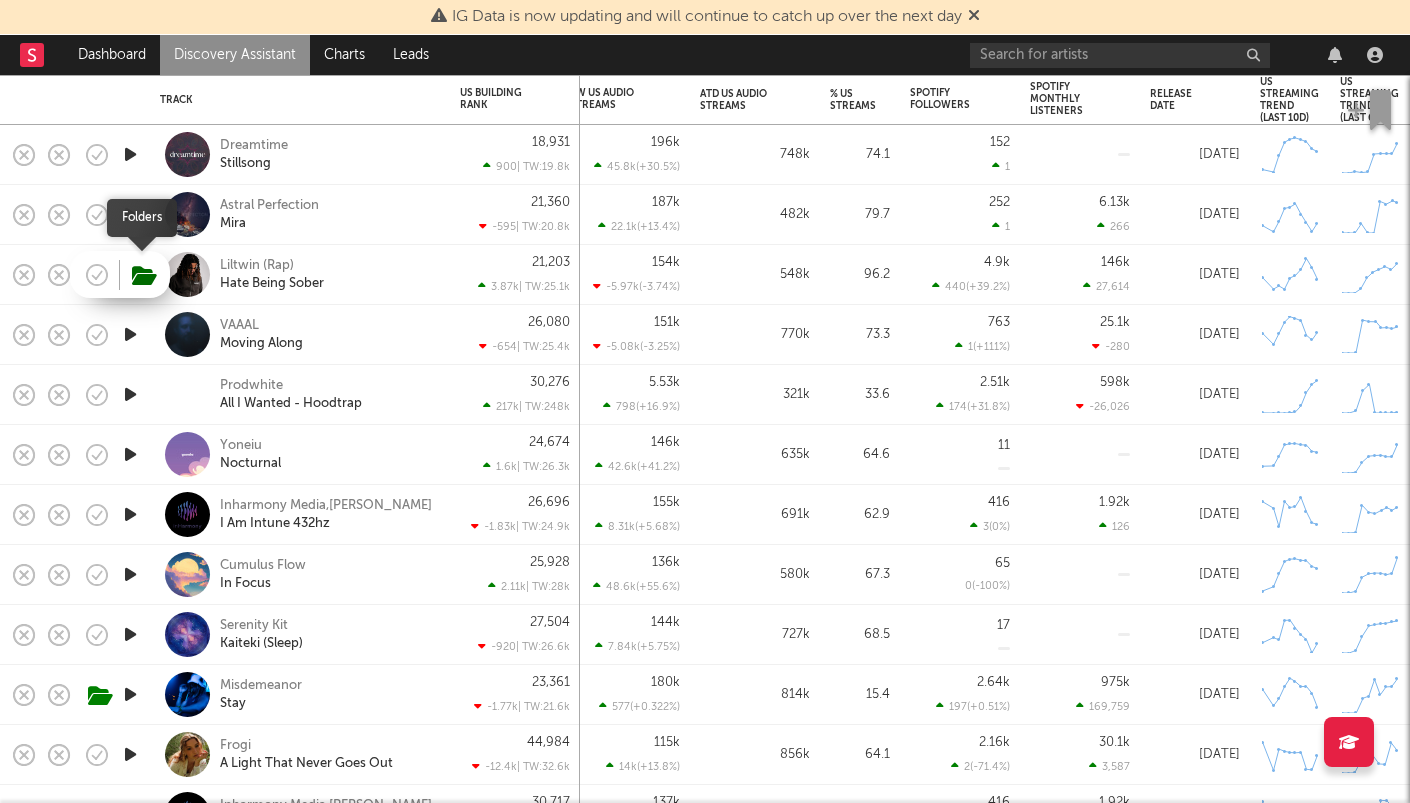 click 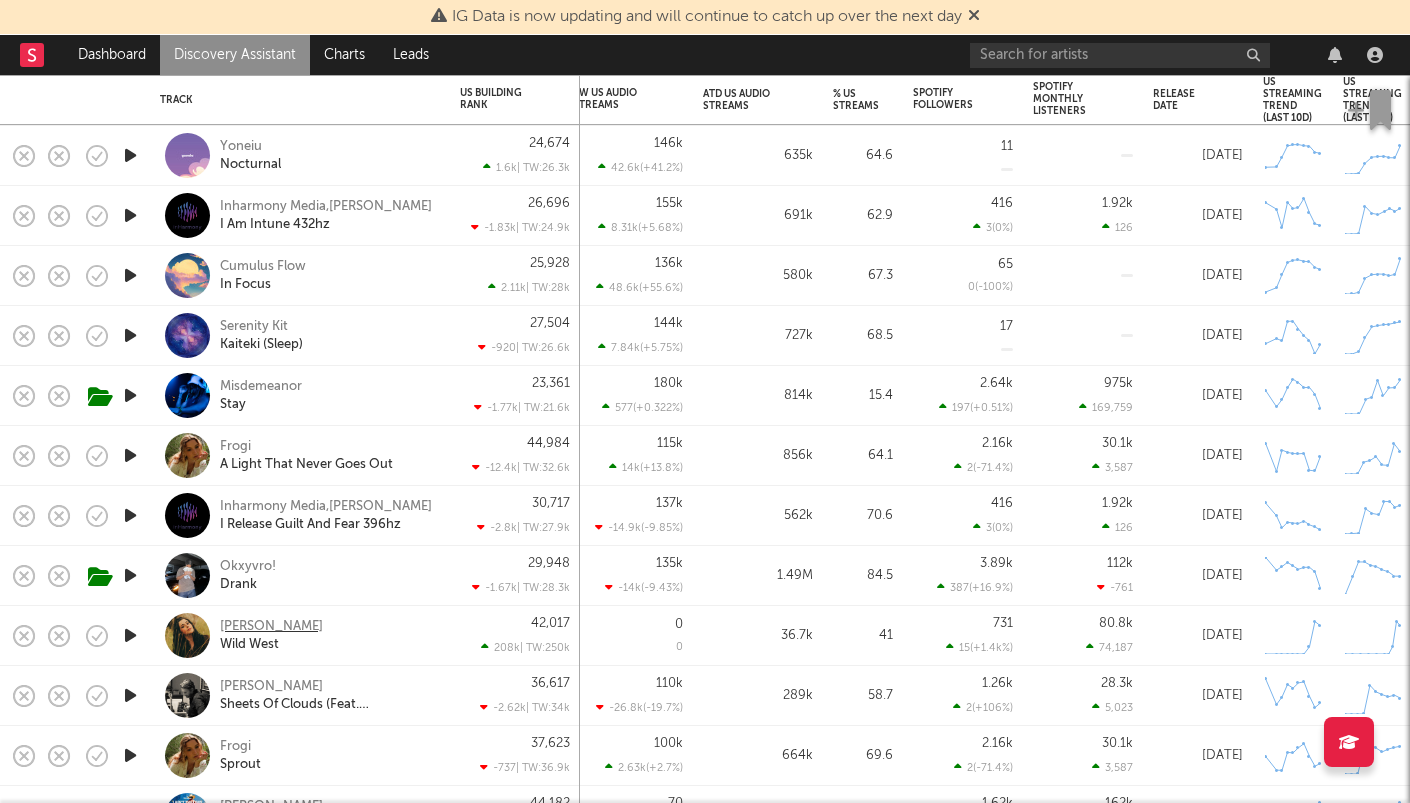 click on "Brettyn Rose" 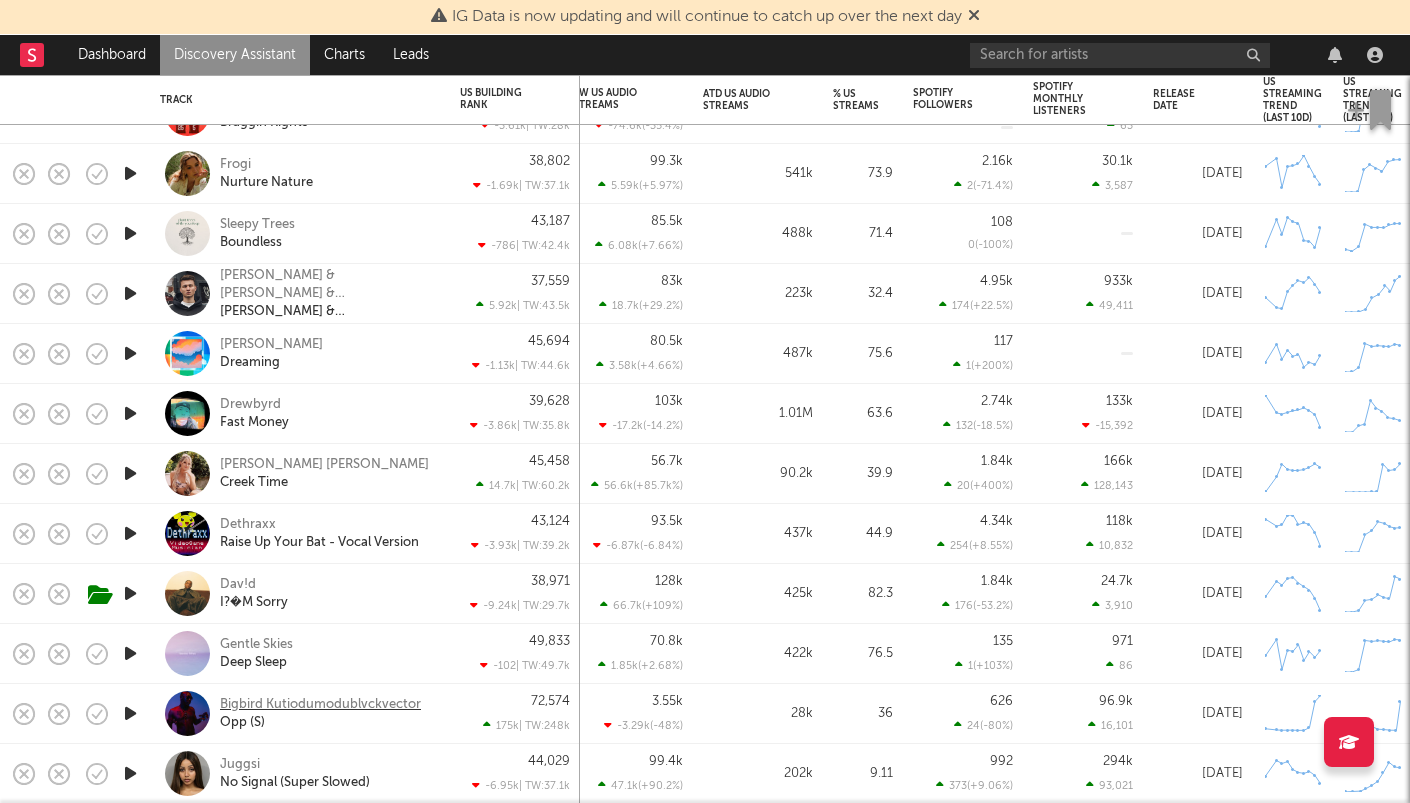 click on "Bigbird Kutiodumodublvckvector" 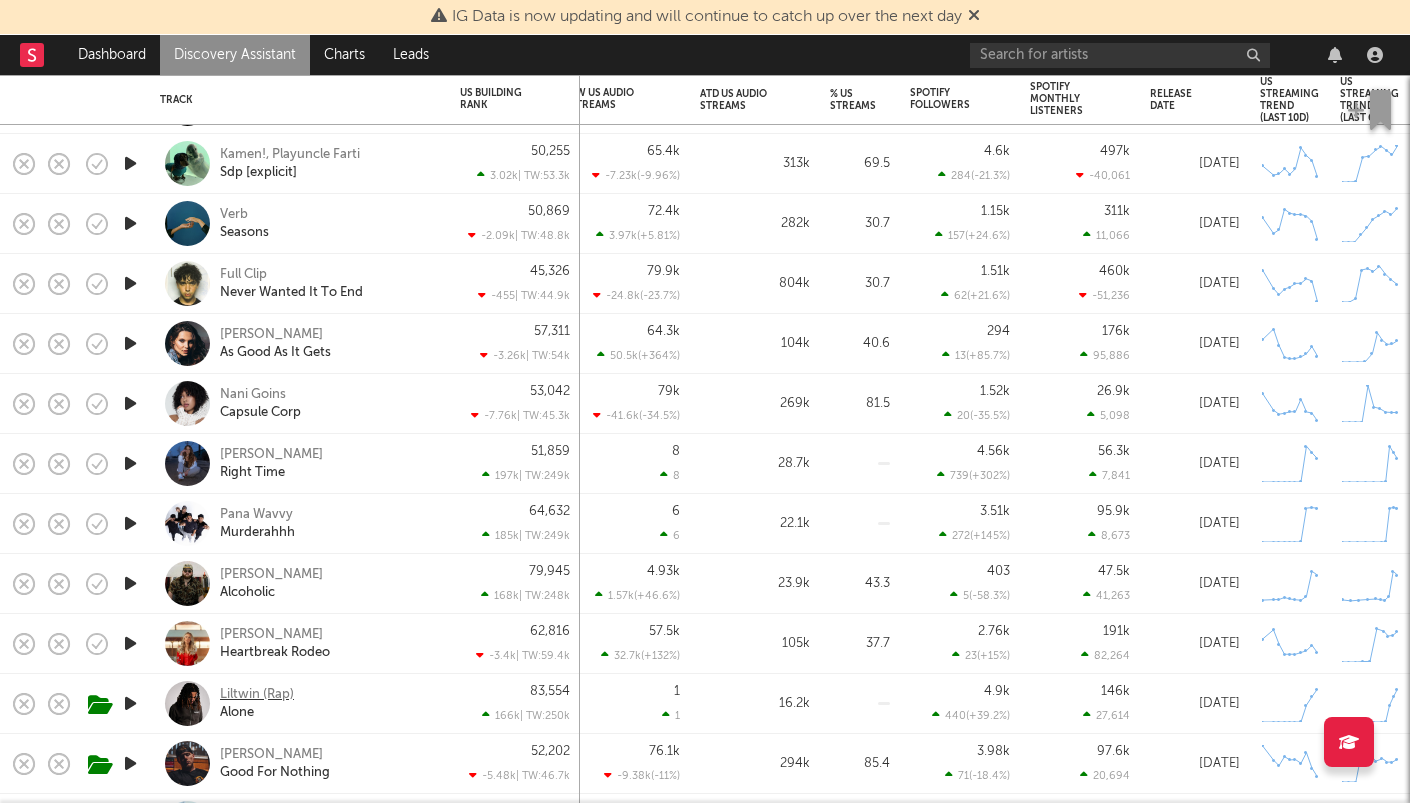 click on "Liltwin (Rap)" 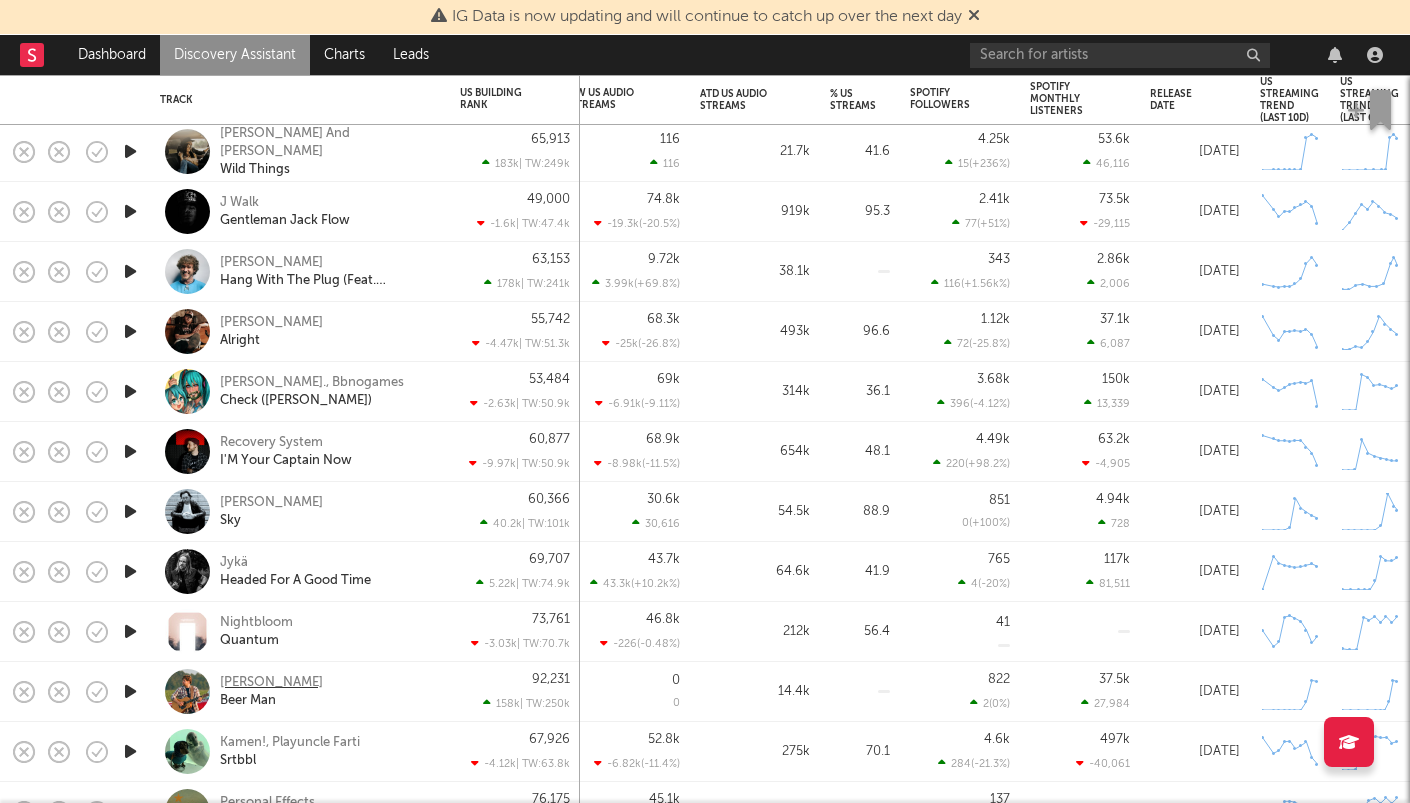click on "Clayton Hackle" 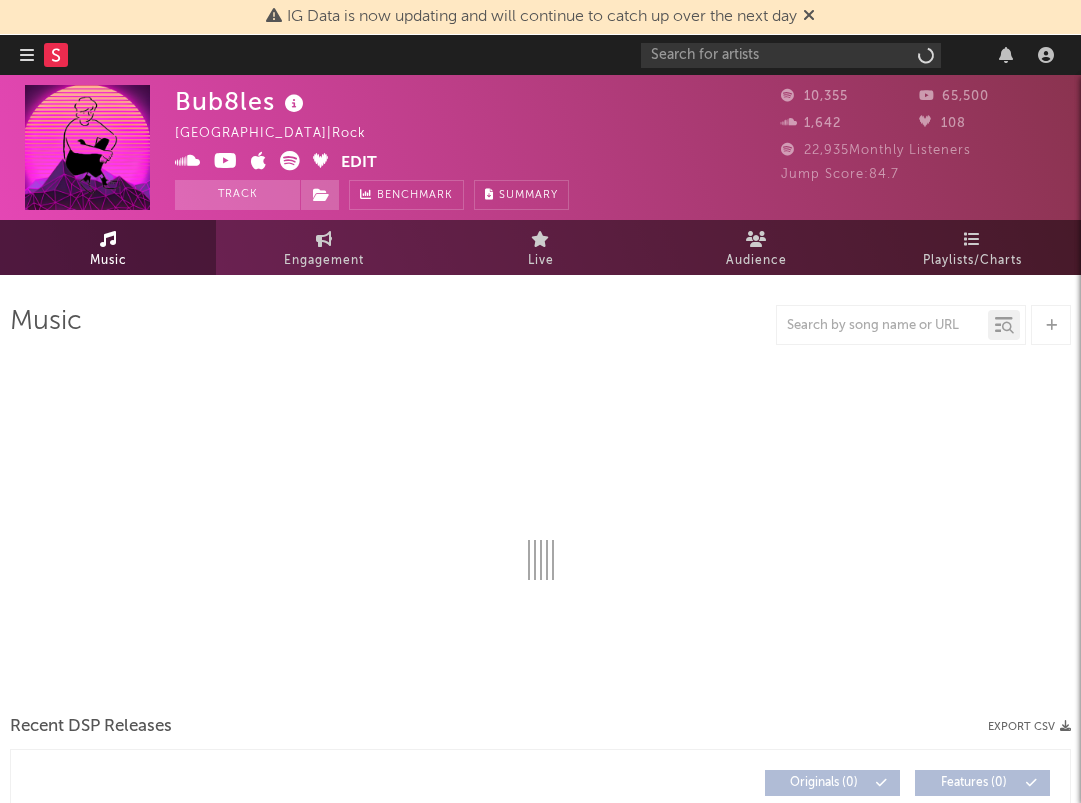 scroll, scrollTop: 0, scrollLeft: 0, axis: both 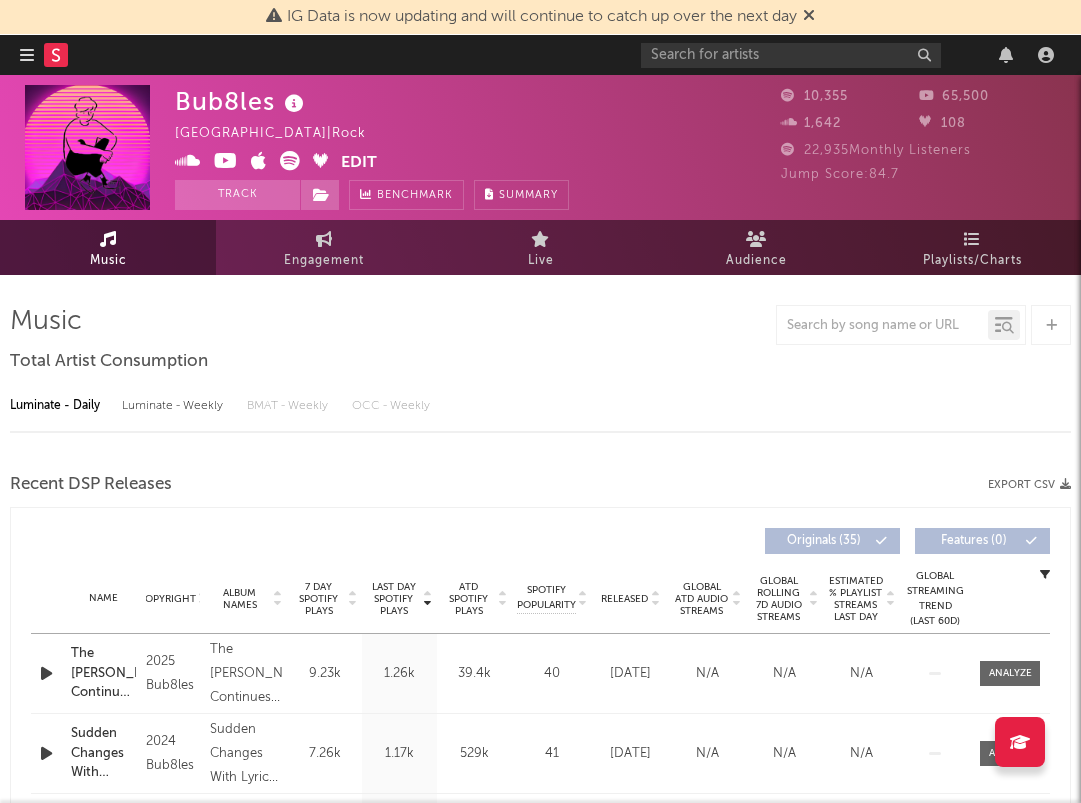 select on "6m" 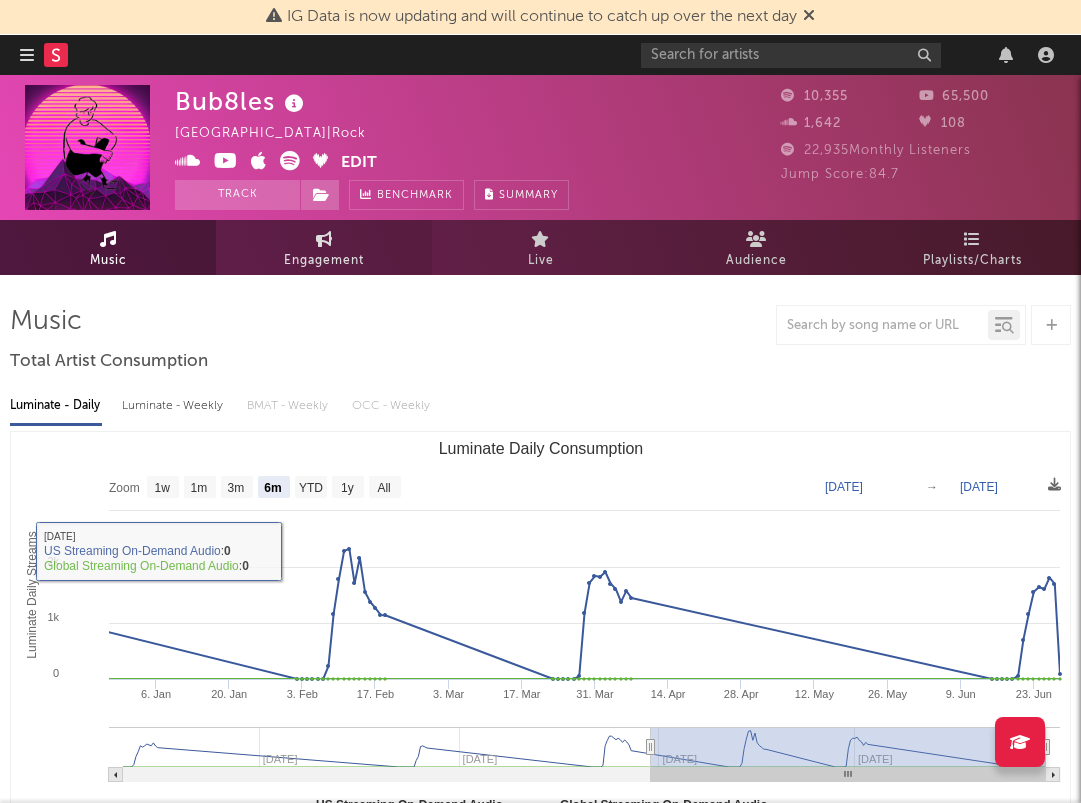click on "Engagement" at bounding box center [324, 261] 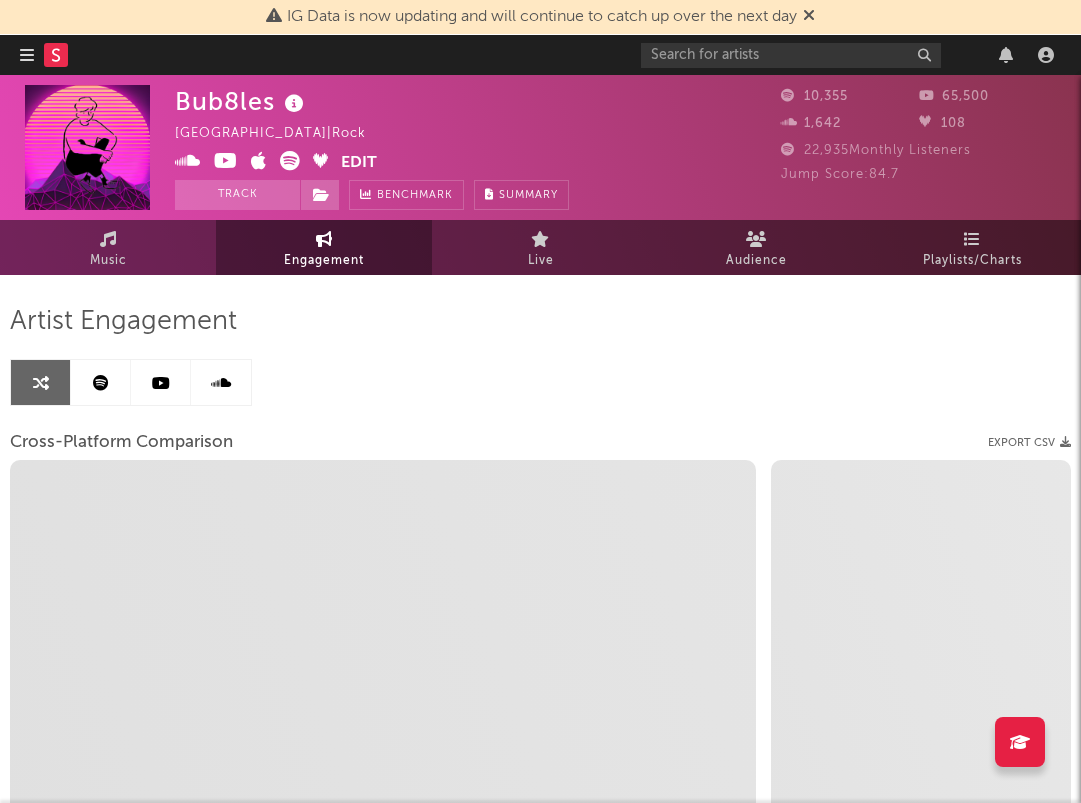 select on "1w" 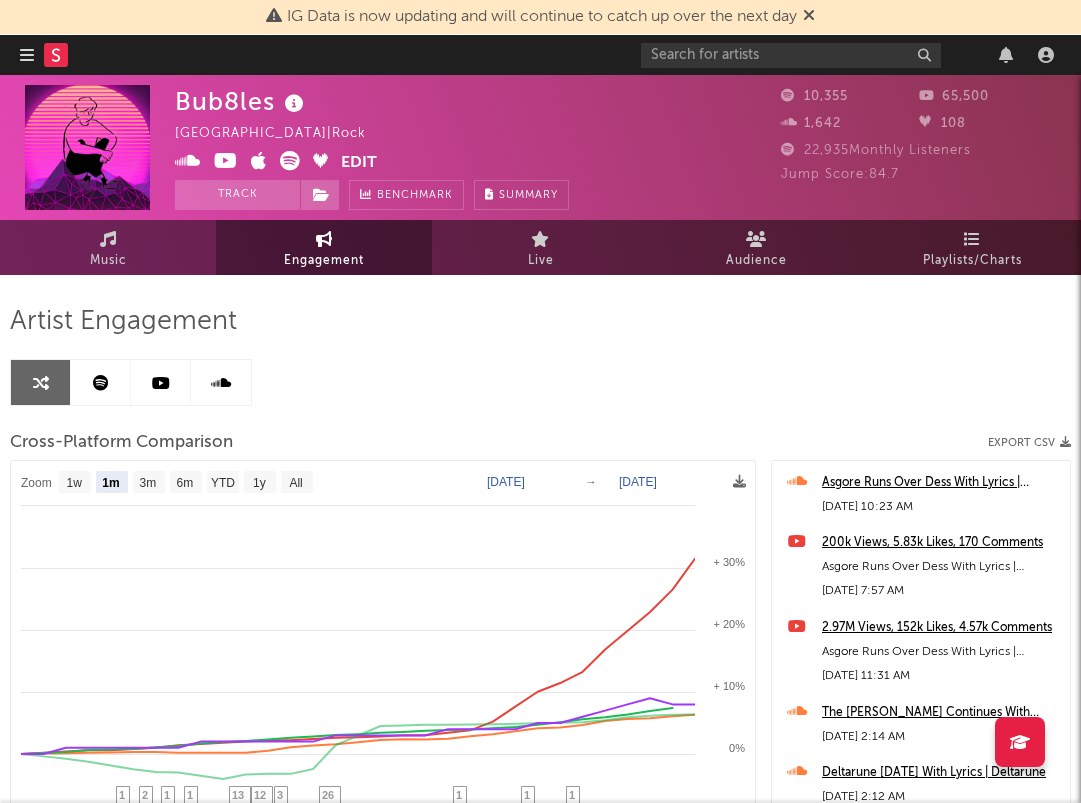 click at bounding box center [226, 161] 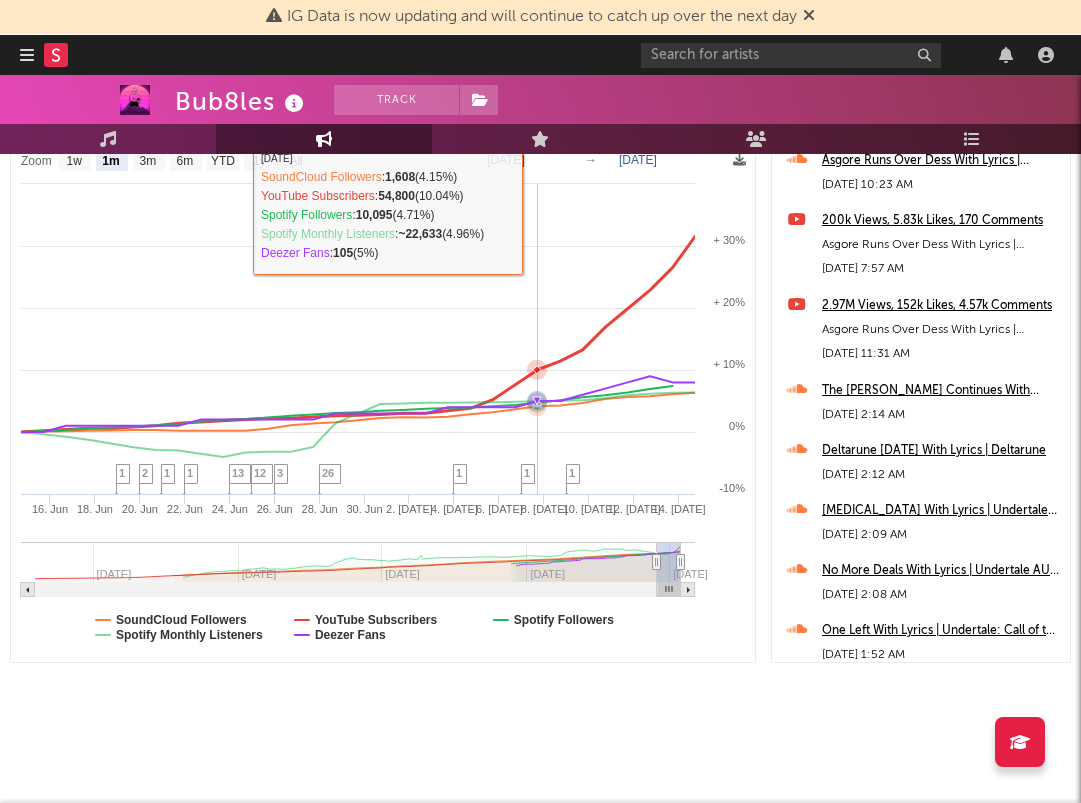 scroll, scrollTop: 322, scrollLeft: 0, axis: vertical 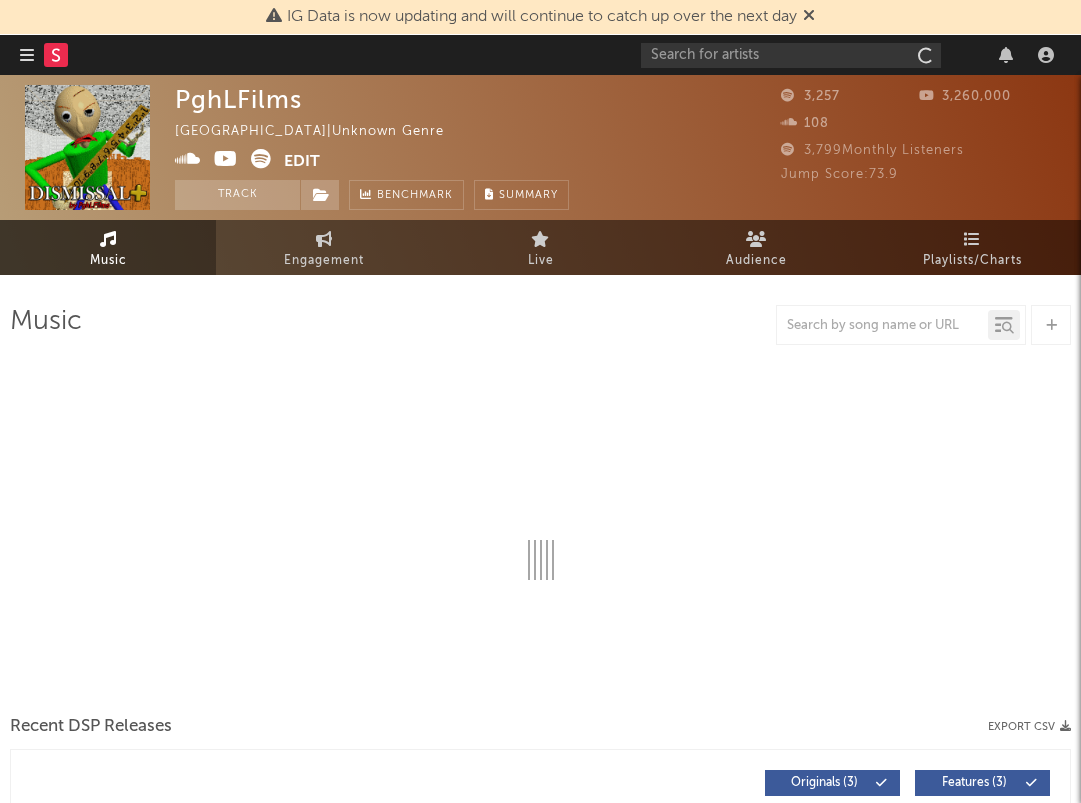 select on "1w" 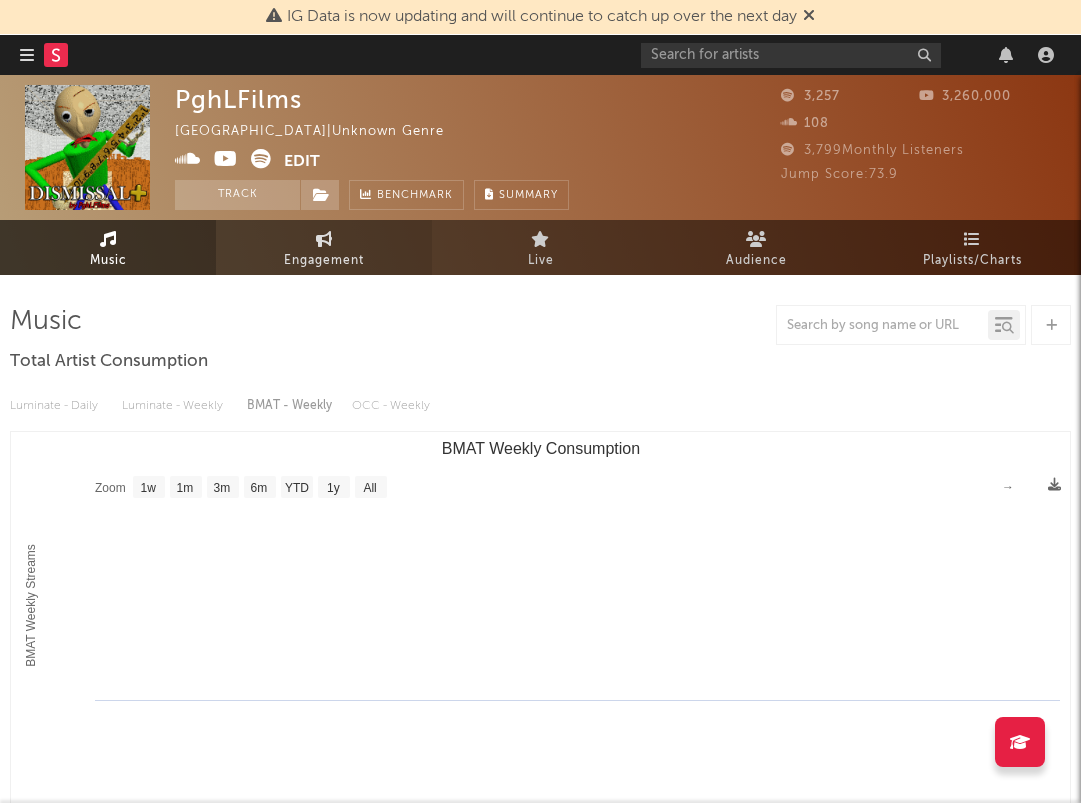 click on "Engagement" at bounding box center (324, 261) 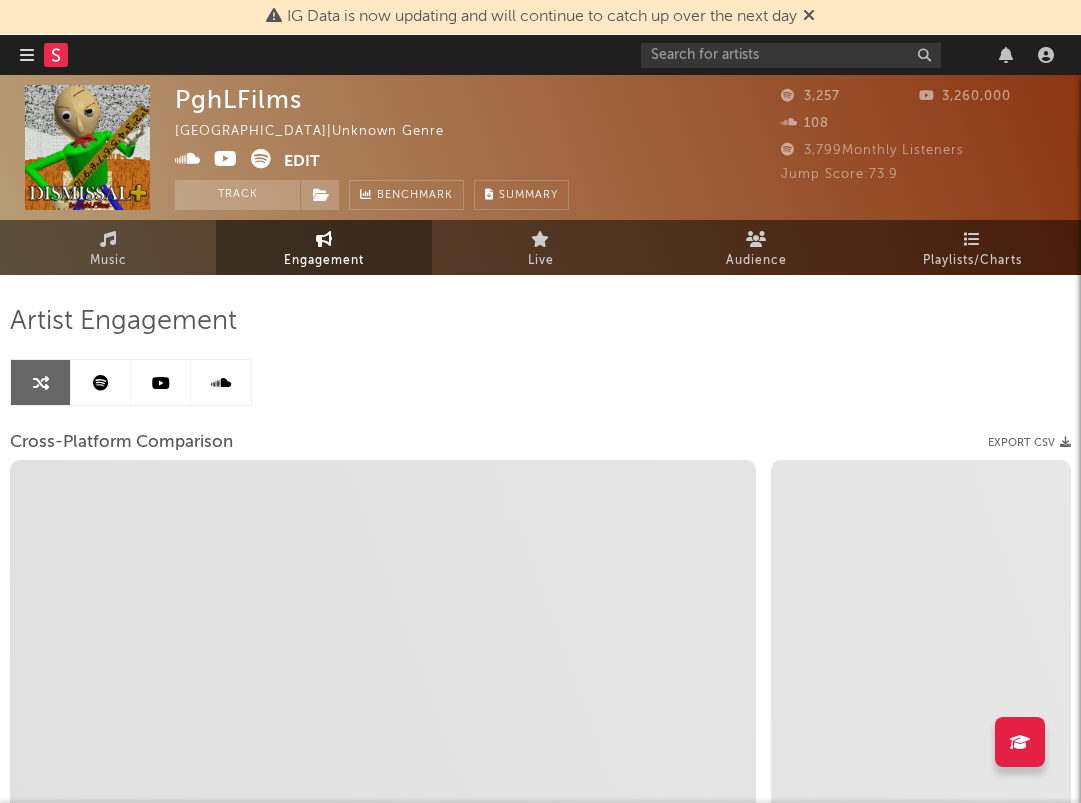 select on "1w" 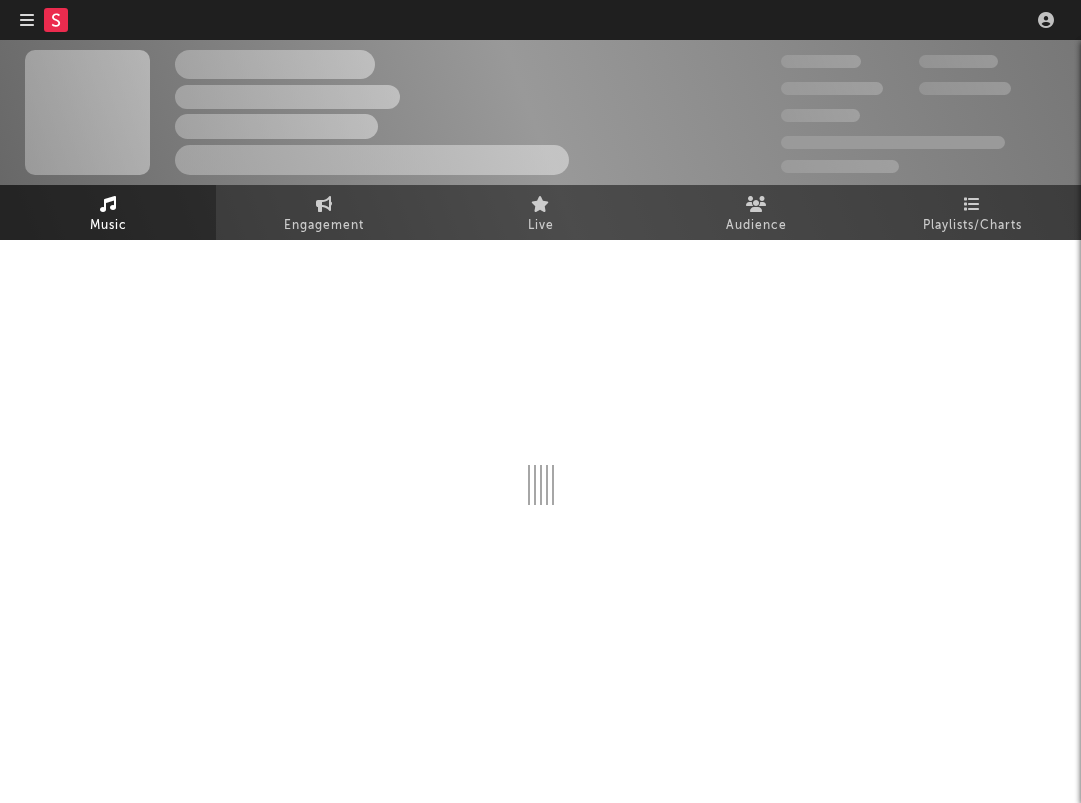 scroll, scrollTop: 0, scrollLeft: 0, axis: both 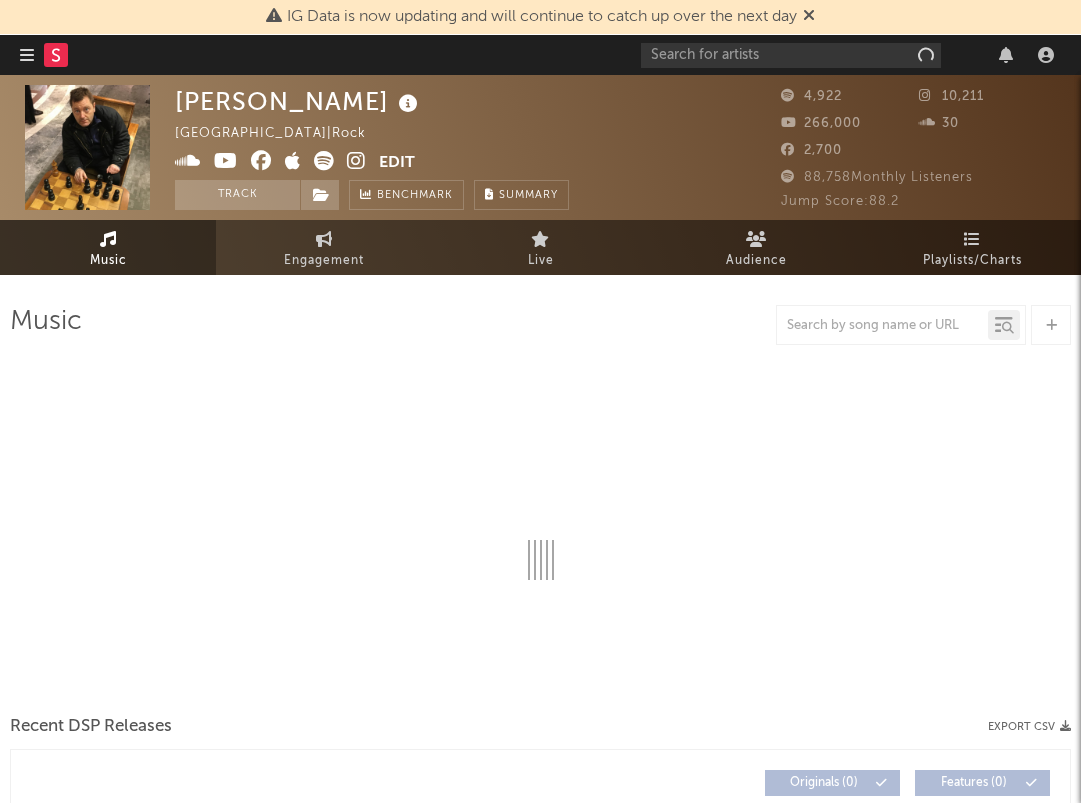 select on "1w" 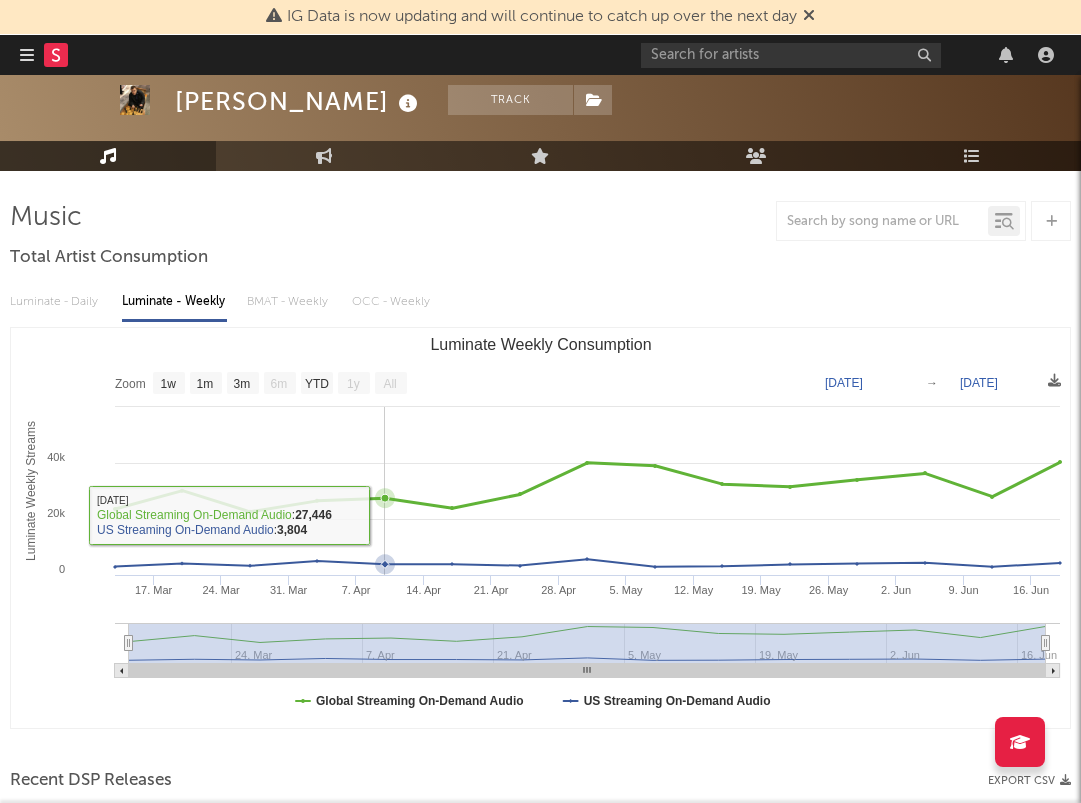 scroll, scrollTop: 106, scrollLeft: 0, axis: vertical 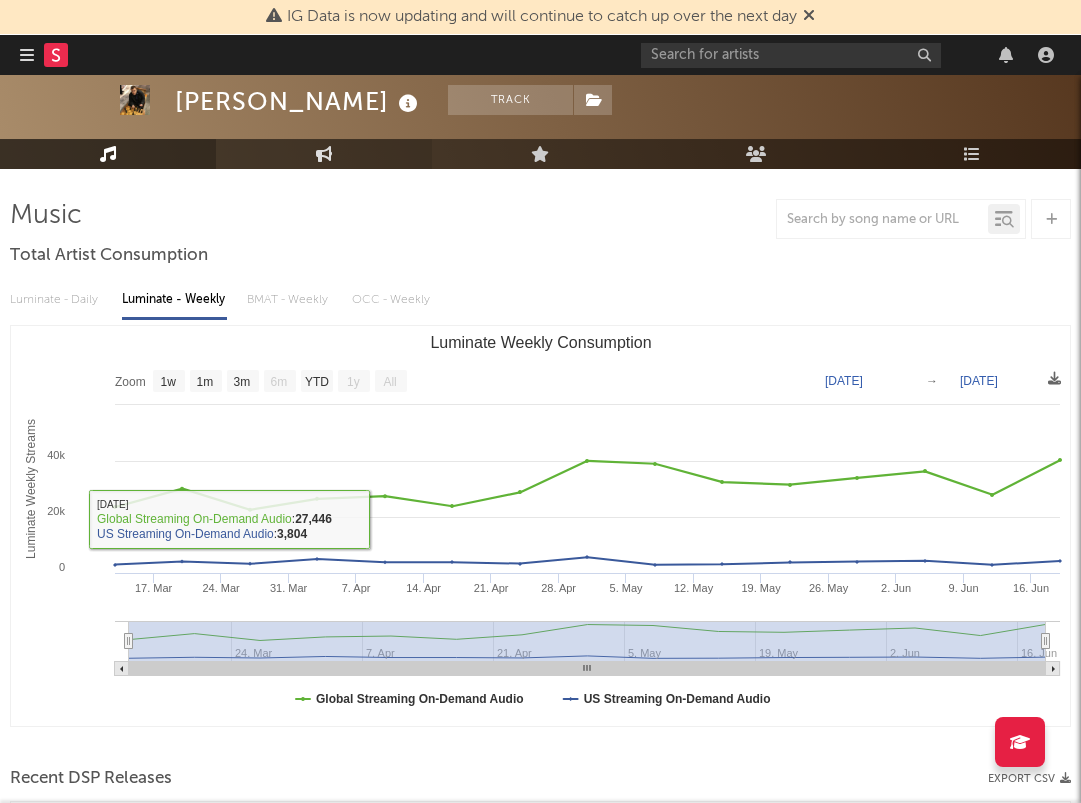 click on "Engagement" at bounding box center [324, 154] 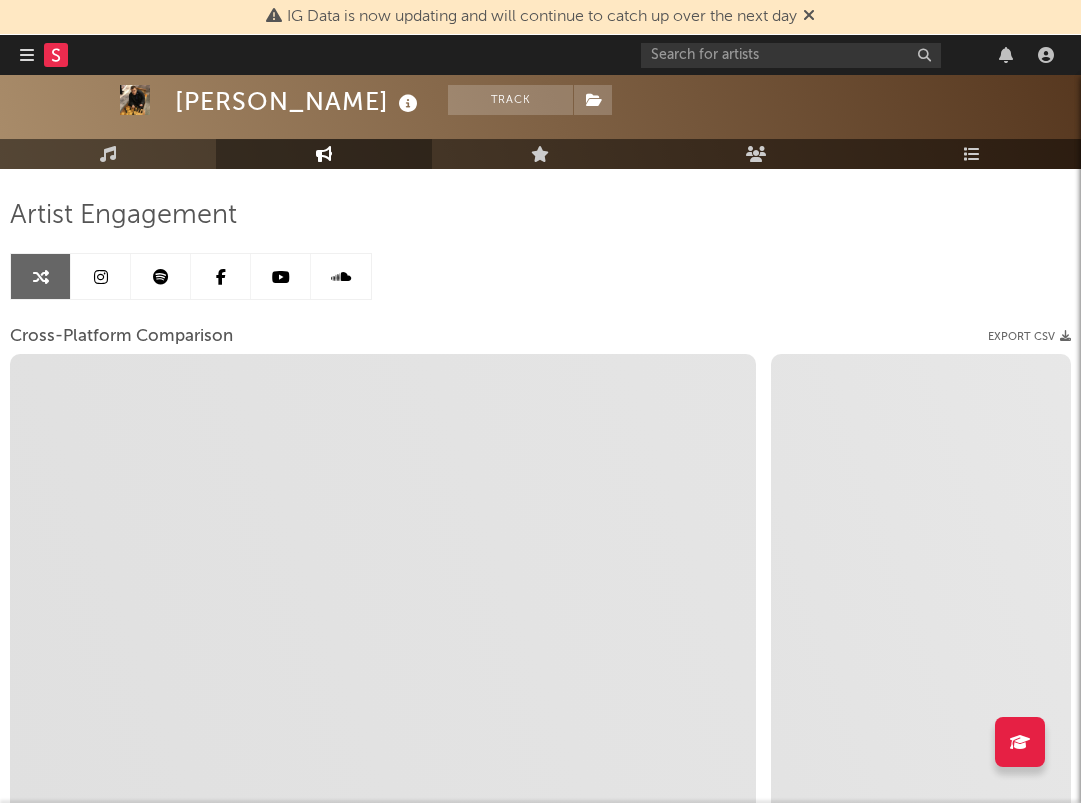 select on "1w" 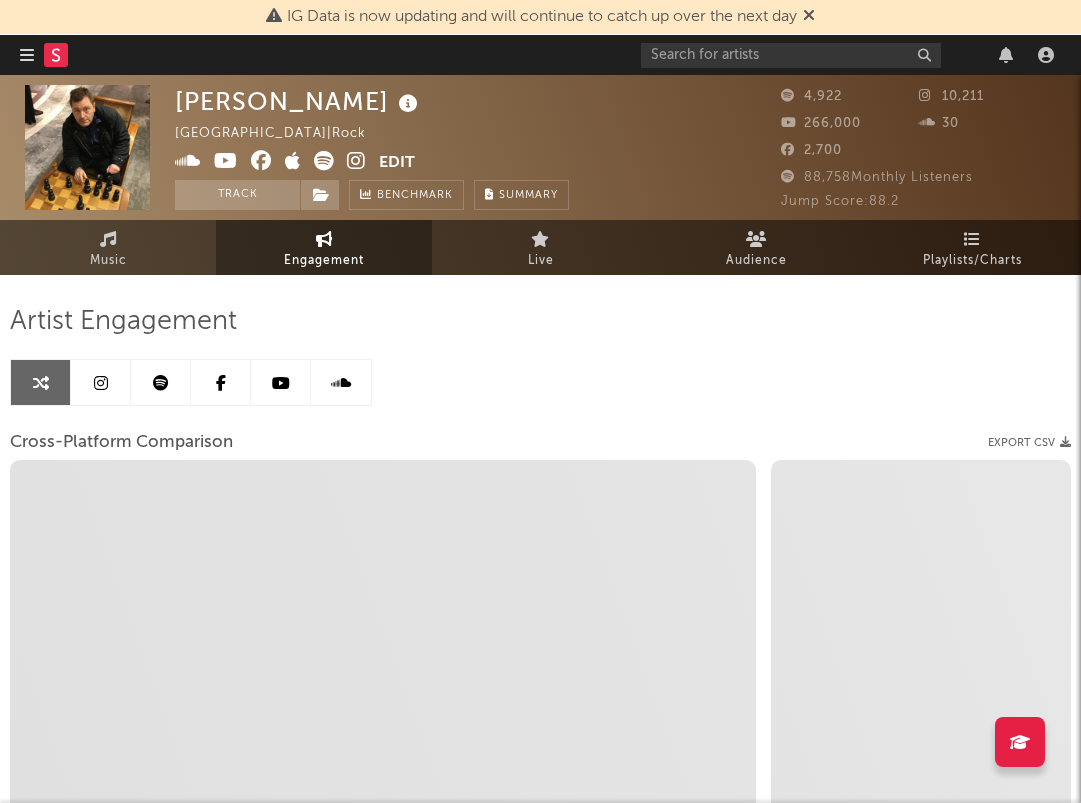 scroll, scrollTop: 0, scrollLeft: 0, axis: both 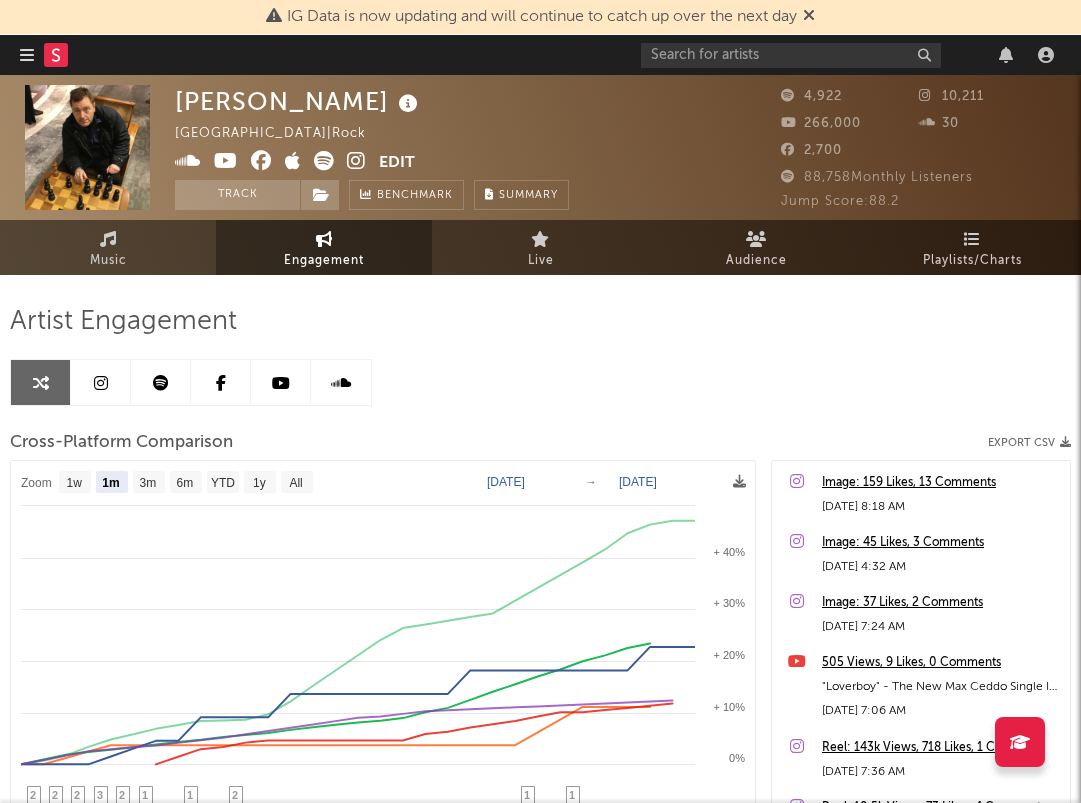 click at bounding box center (226, 161) 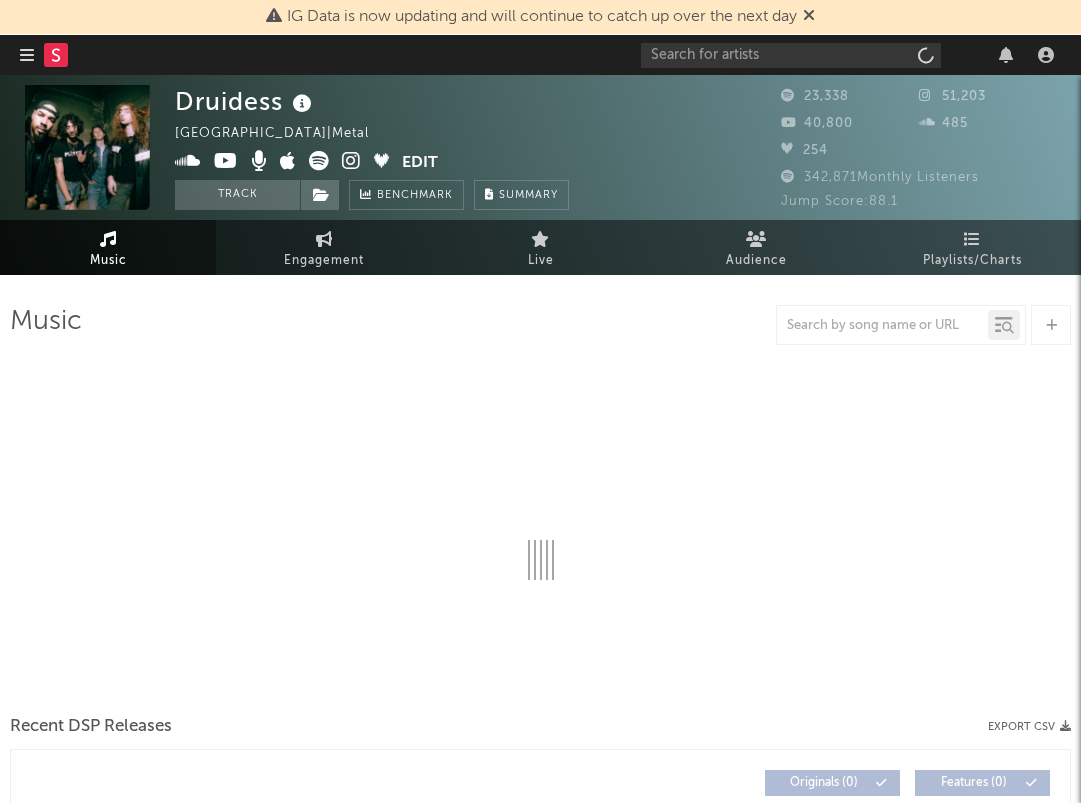 scroll, scrollTop: 0, scrollLeft: 0, axis: both 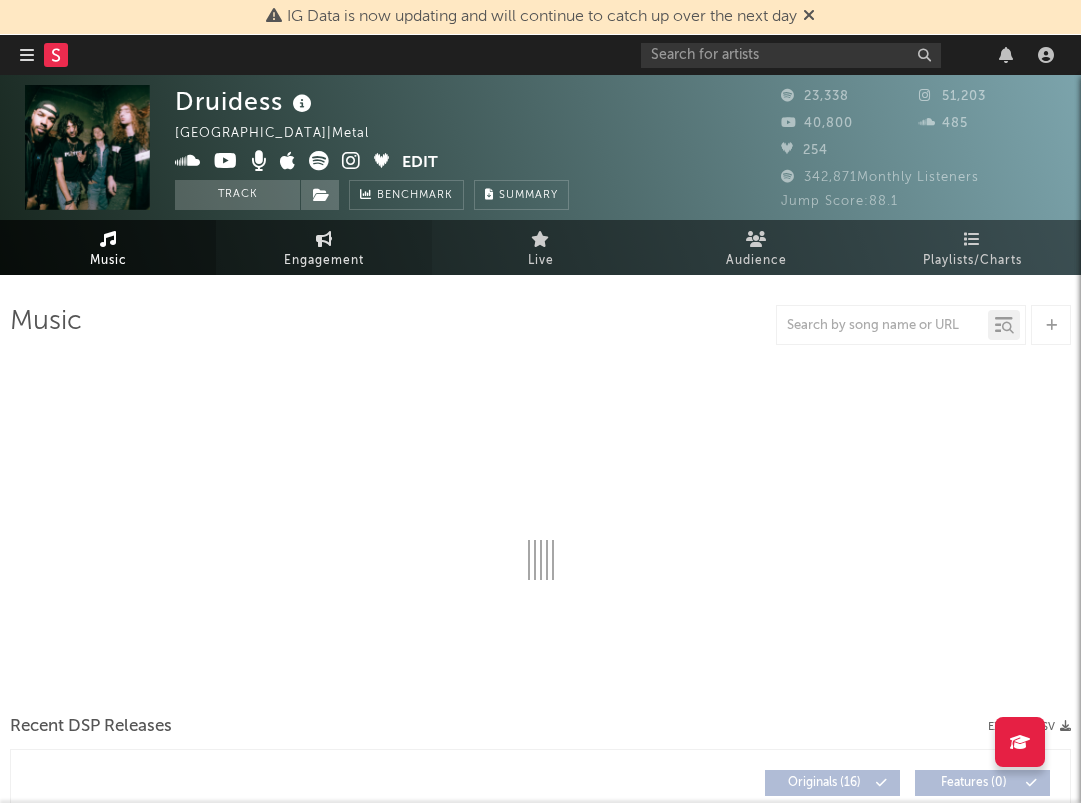 select on "6m" 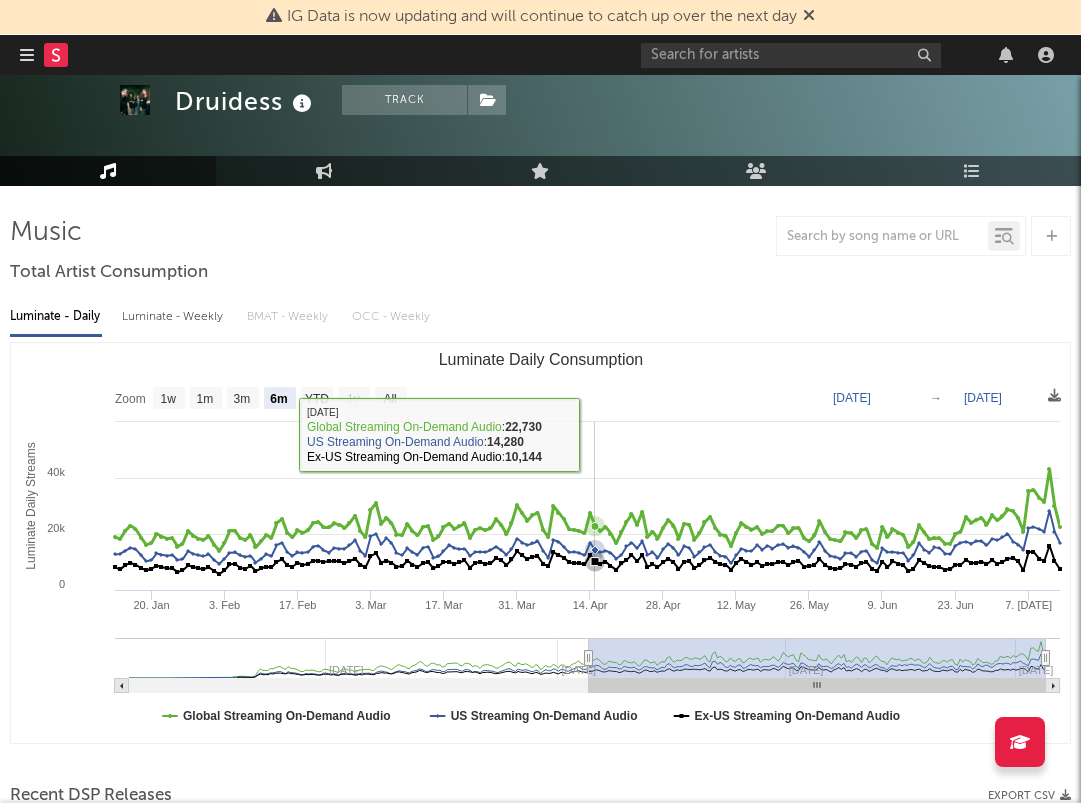 scroll, scrollTop: 123, scrollLeft: 0, axis: vertical 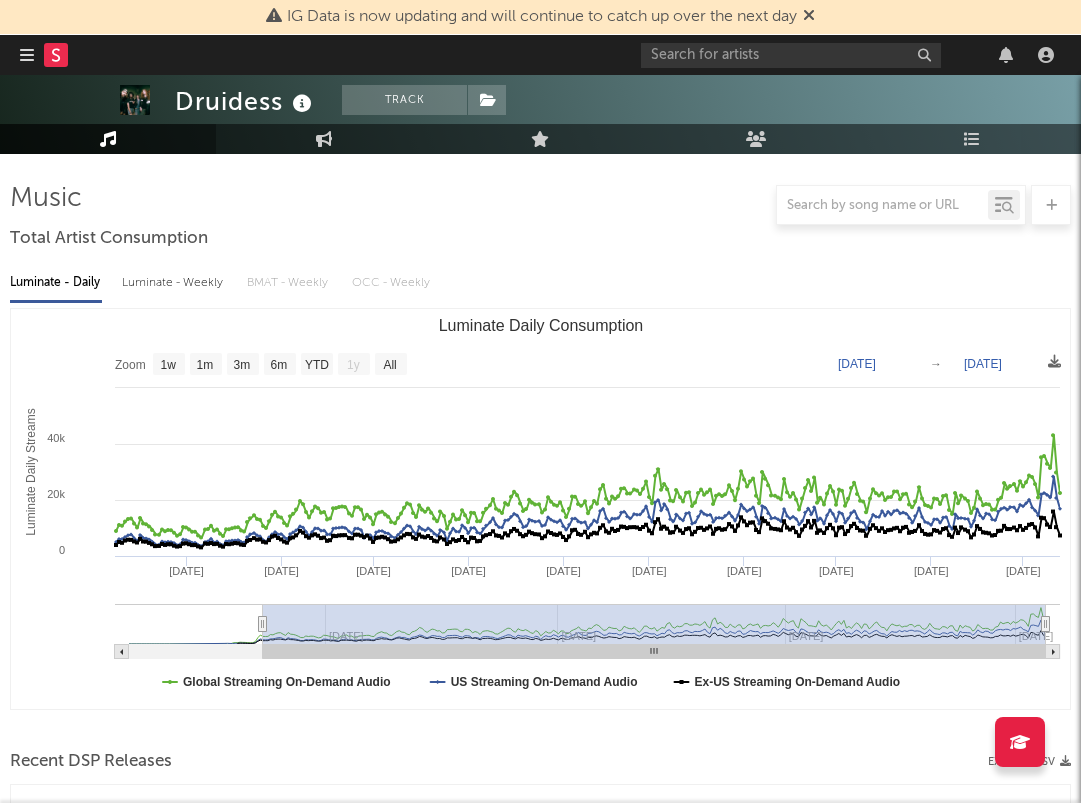 type on "[DATE]" 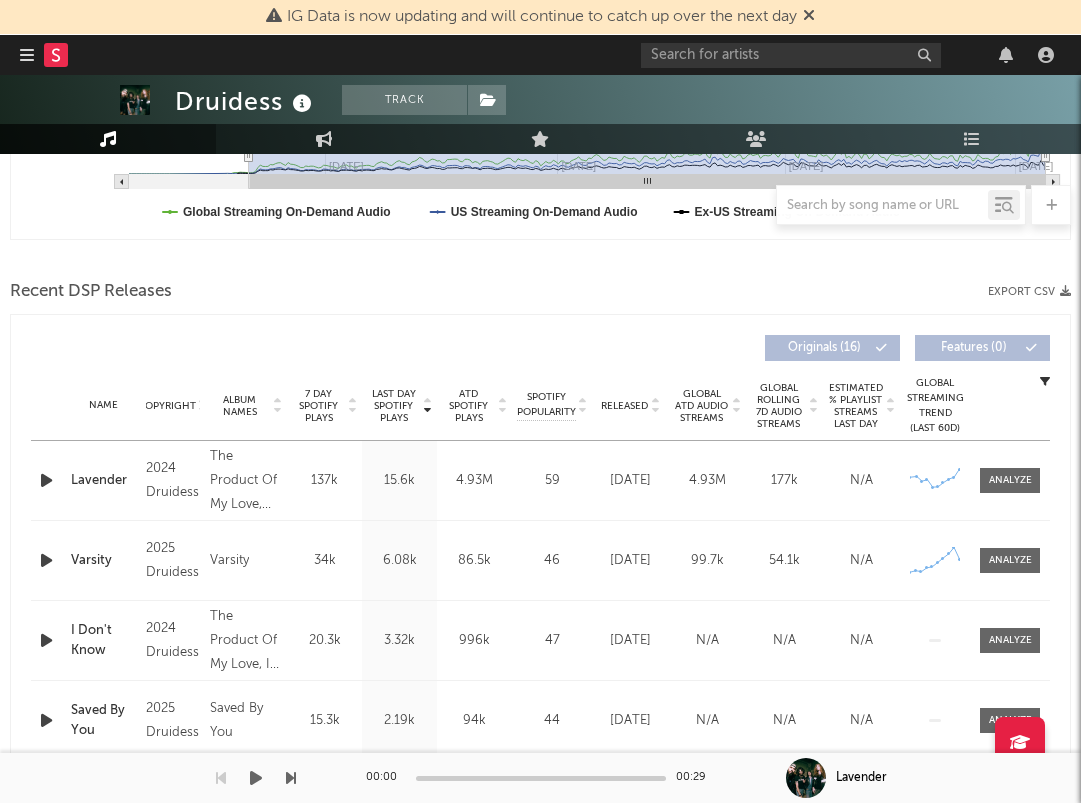 scroll, scrollTop: 606, scrollLeft: 0, axis: vertical 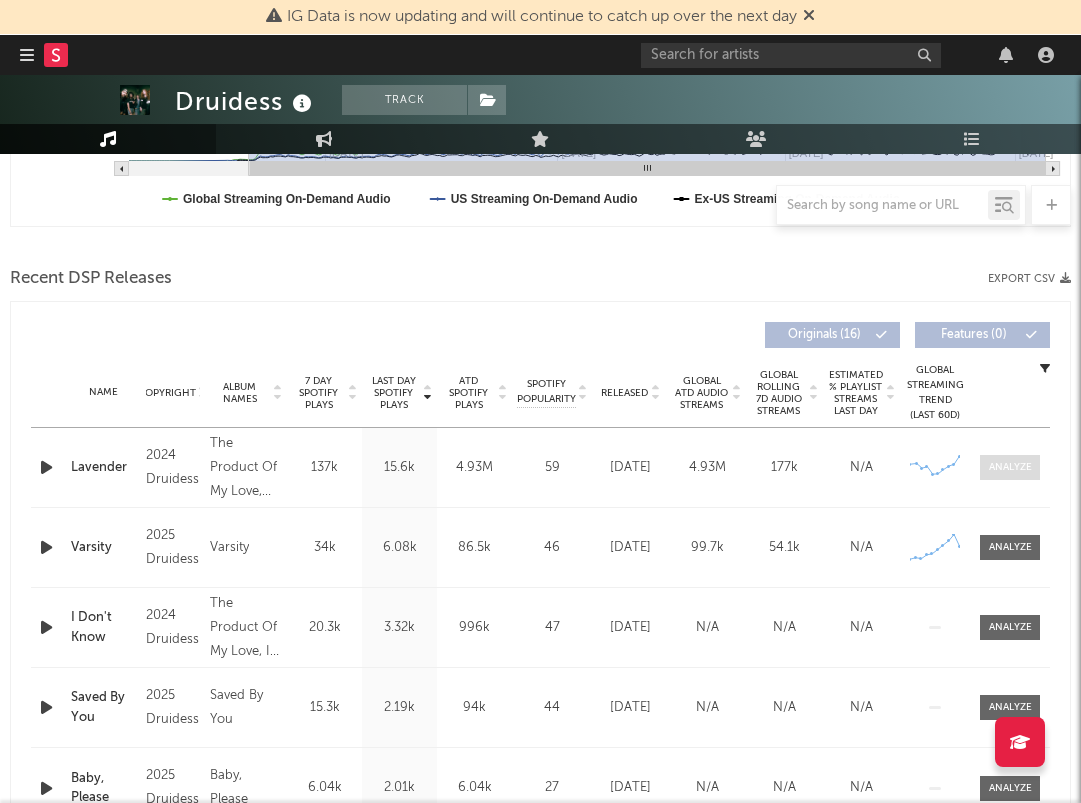 click at bounding box center [1010, 467] 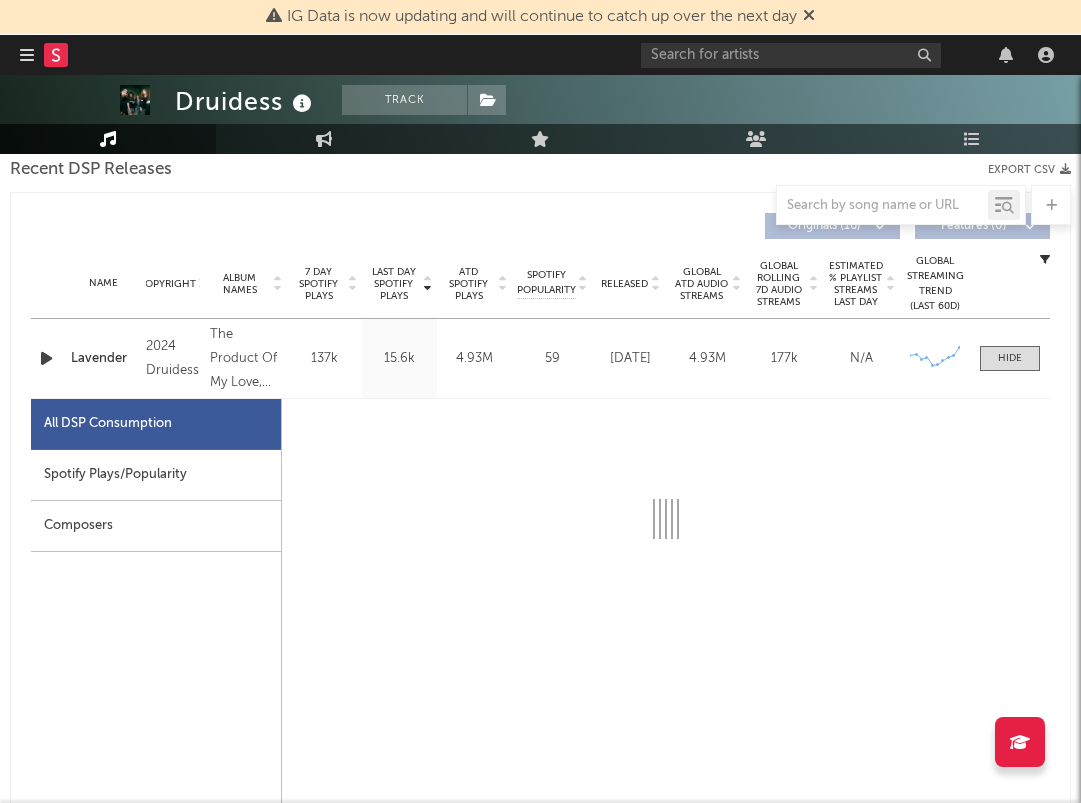 select on "6m" 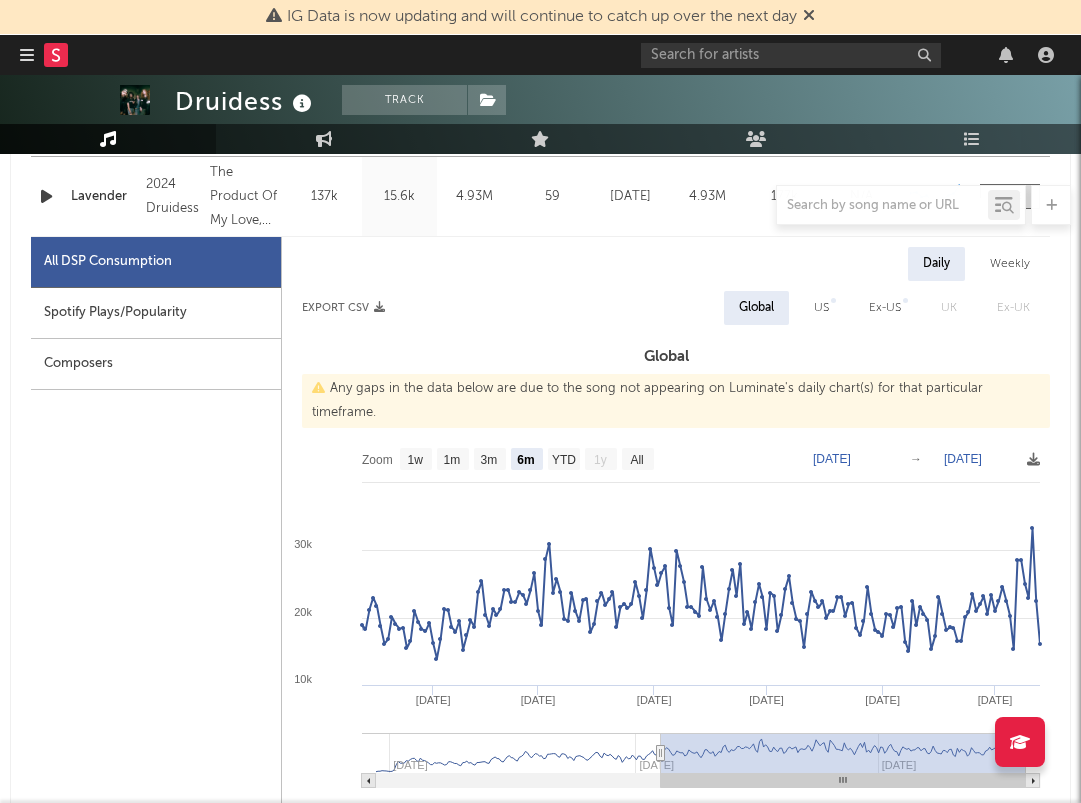 scroll, scrollTop: 988, scrollLeft: 0, axis: vertical 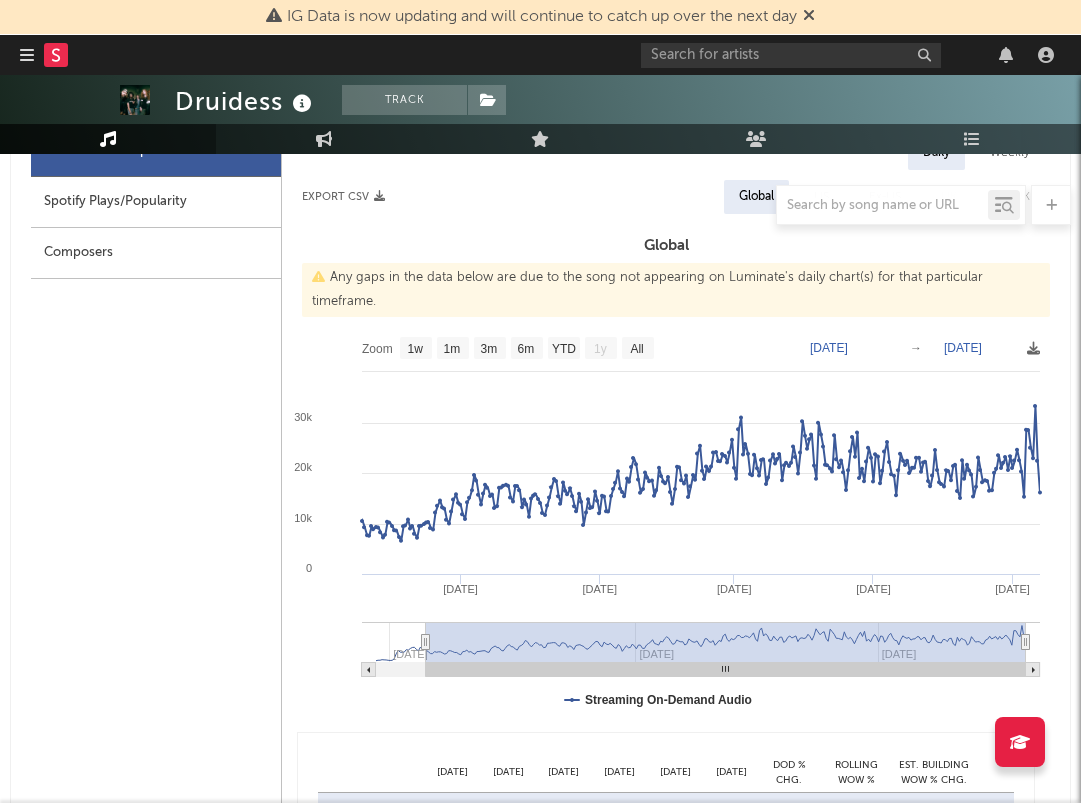 type on "2024-09-16" 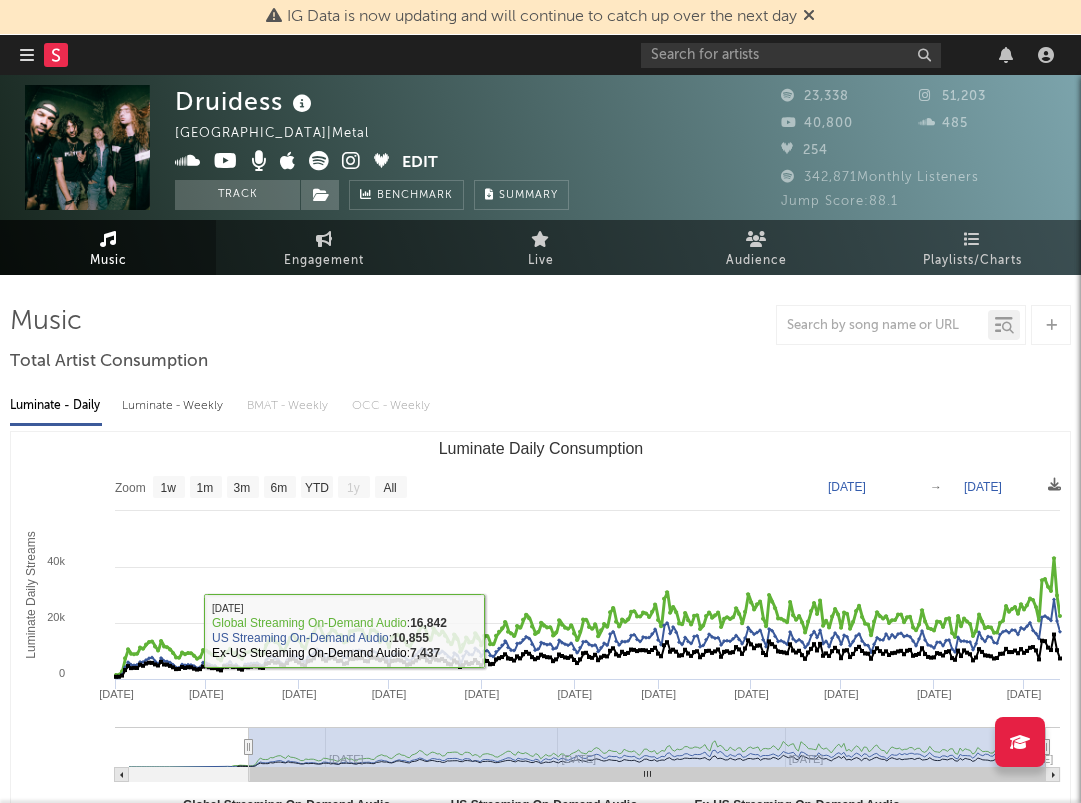 scroll, scrollTop: 0, scrollLeft: 0, axis: both 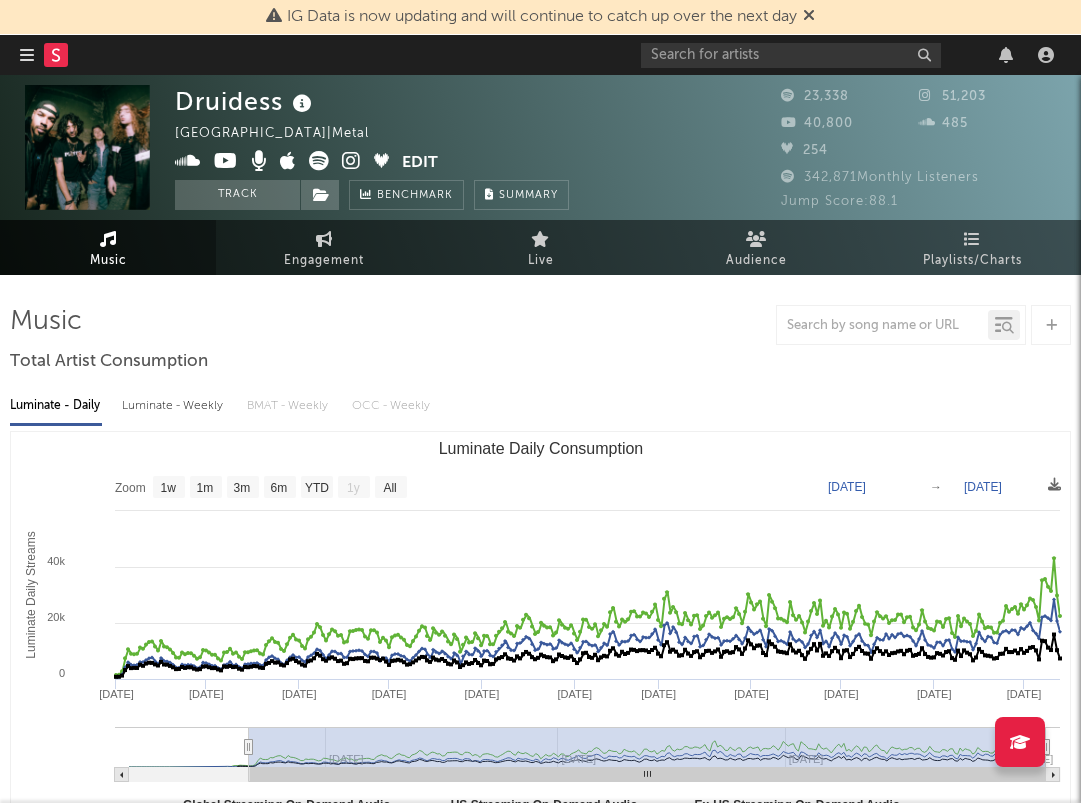 click at bounding box center (226, 161) 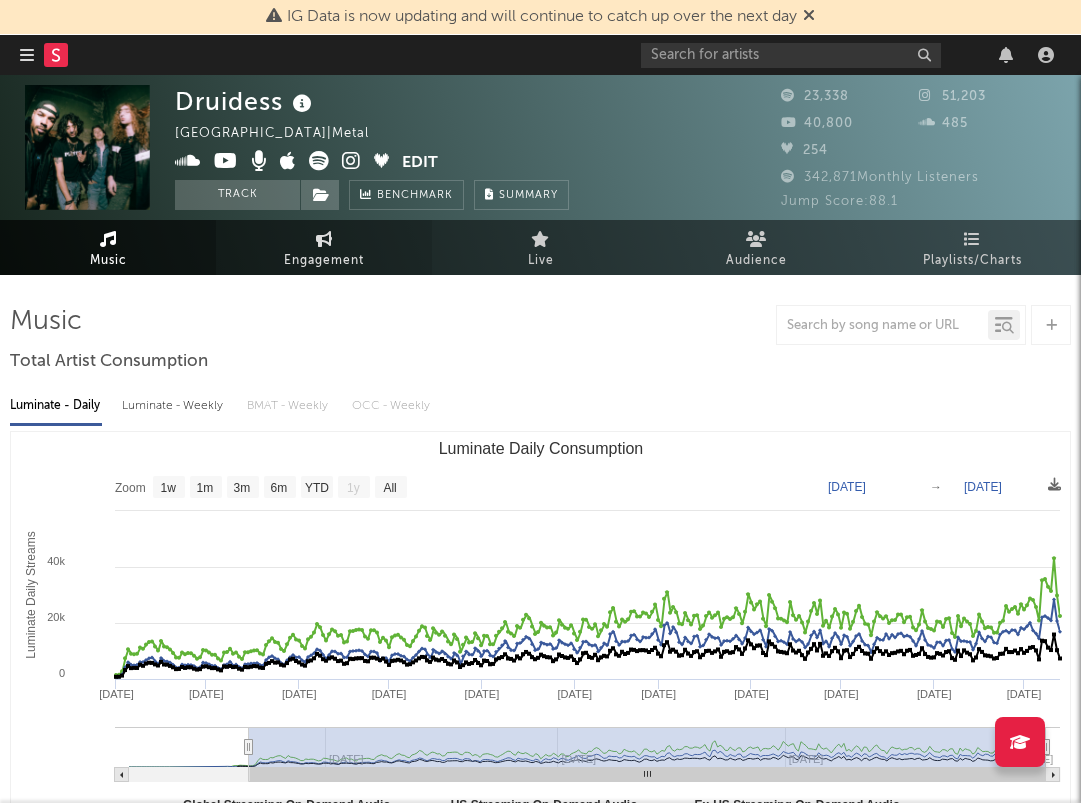 click on "Engagement" at bounding box center (324, 247) 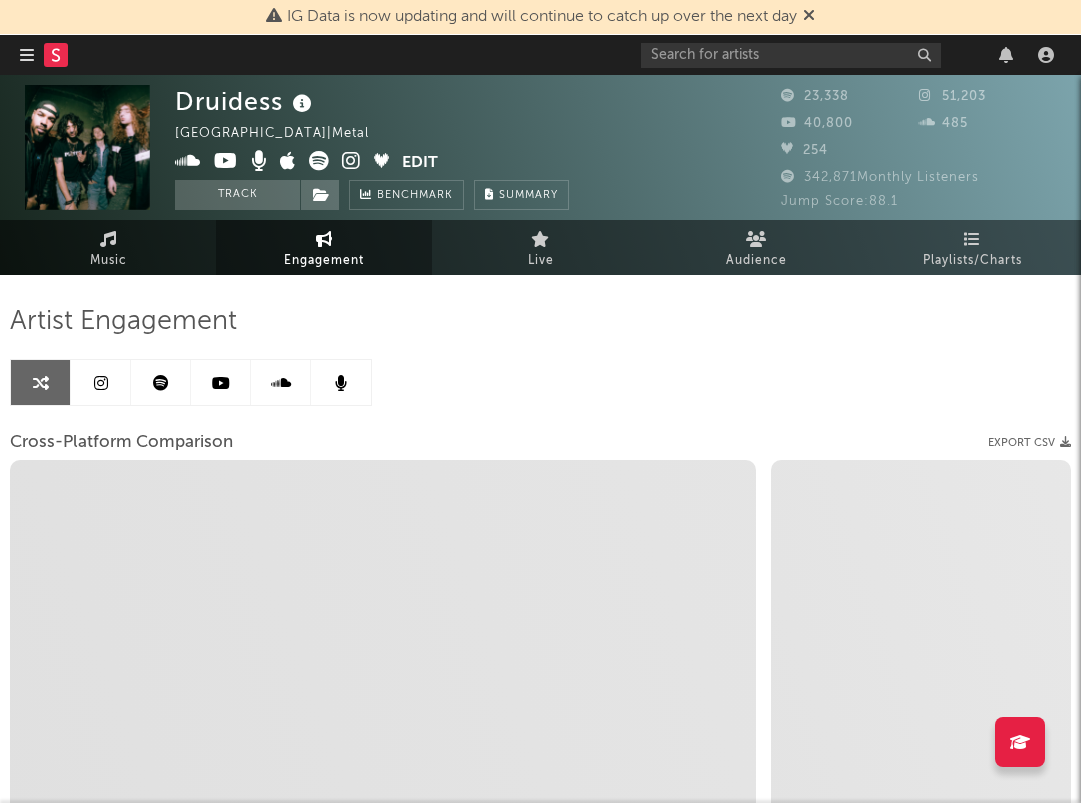 select on "1w" 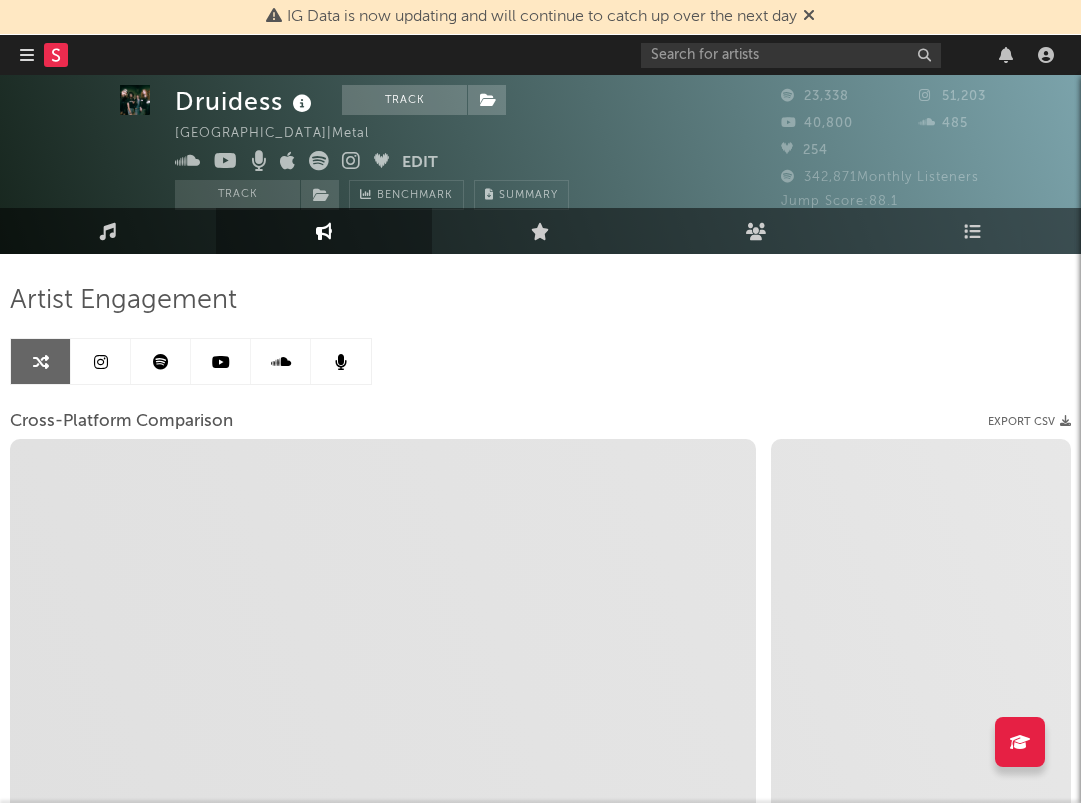 select on "1m" 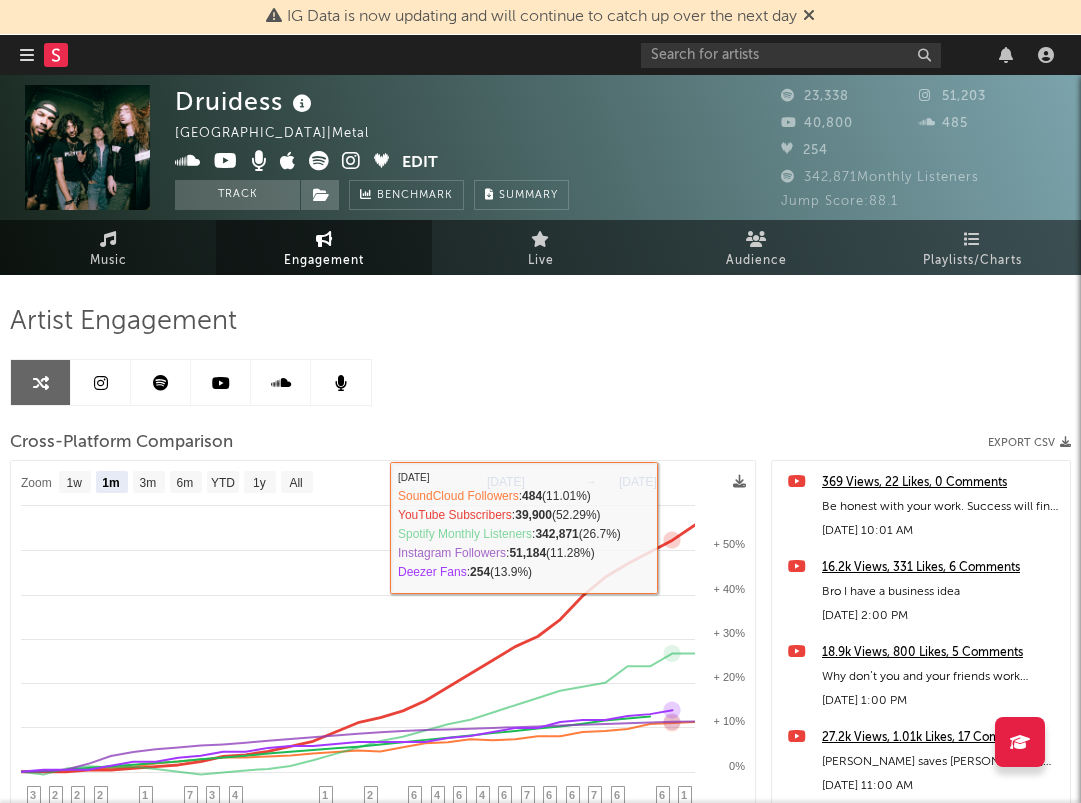 scroll, scrollTop: 0, scrollLeft: 0, axis: both 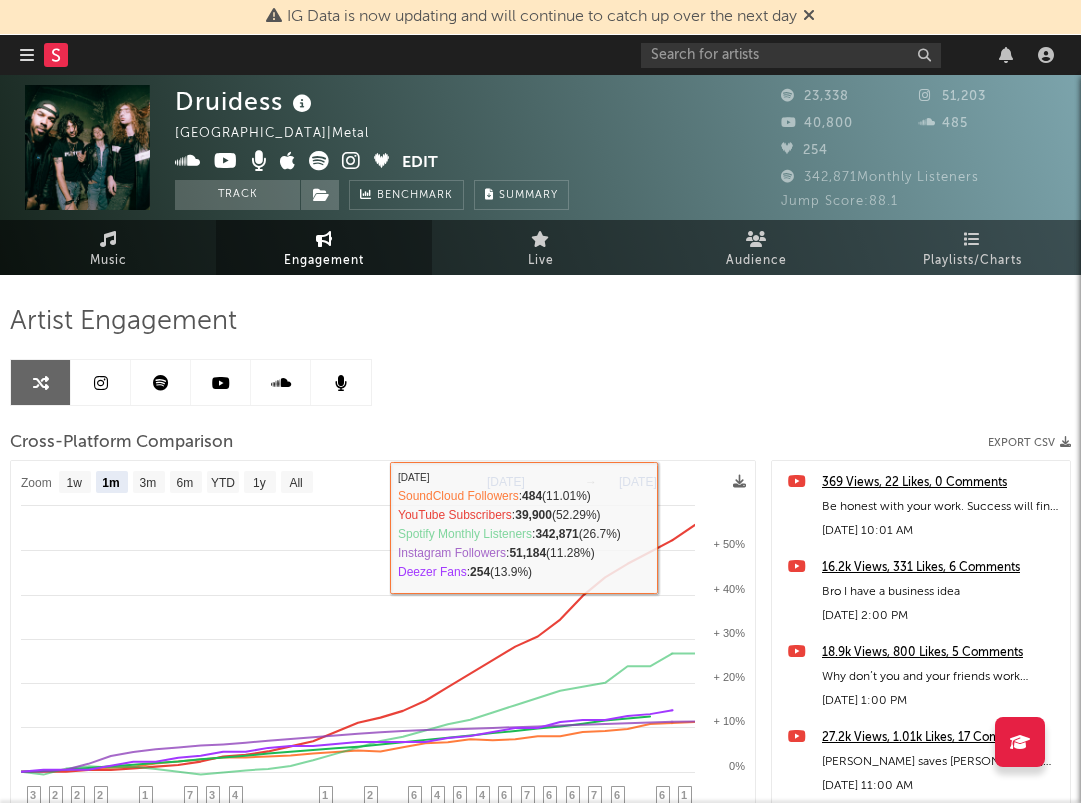 click at bounding box center (221, 383) 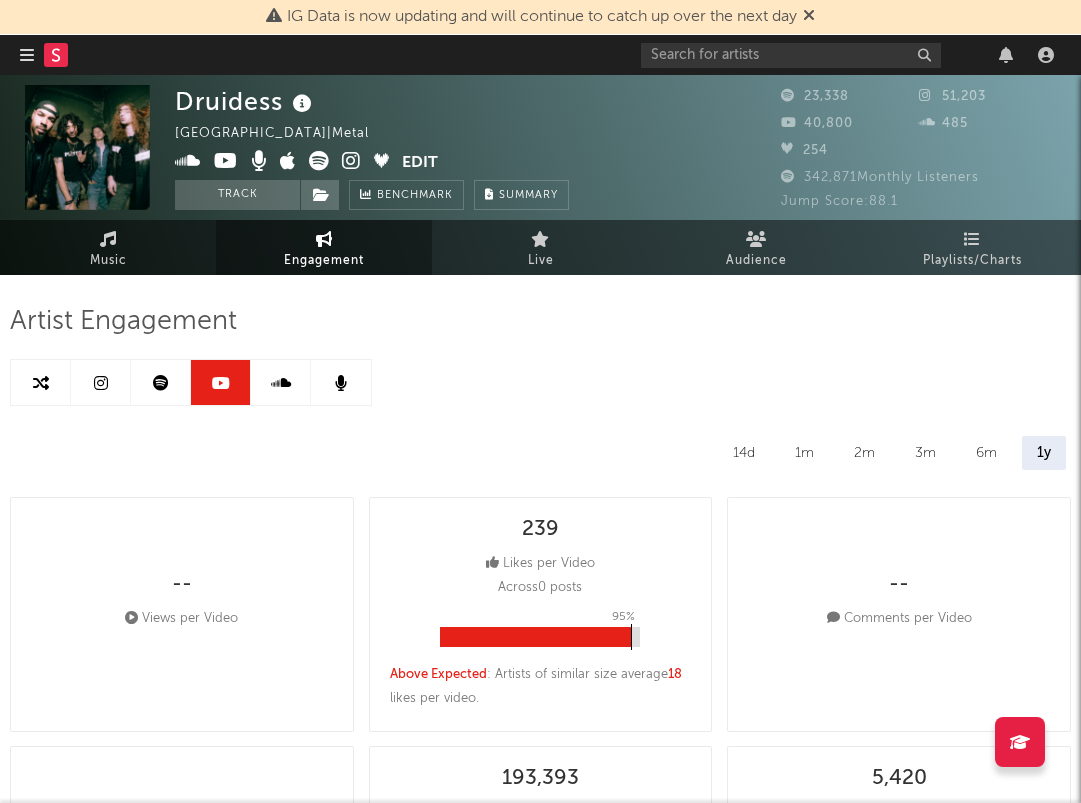 select on "6m" 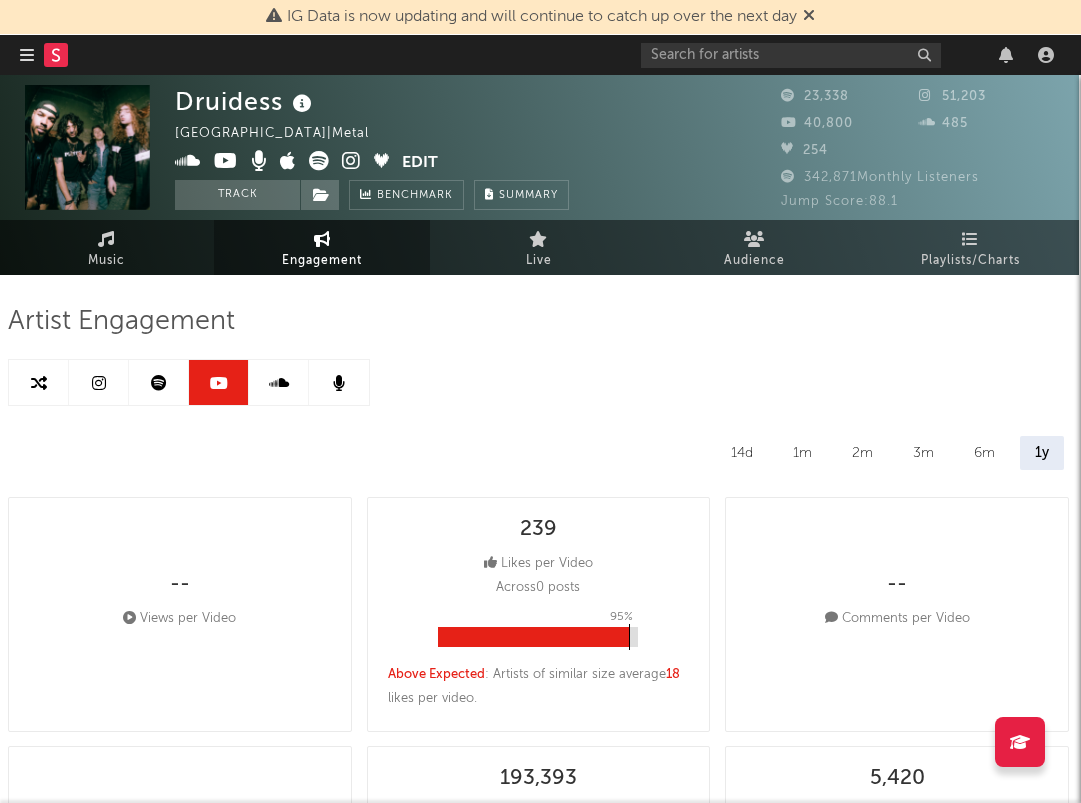 scroll, scrollTop: 0, scrollLeft: 2, axis: horizontal 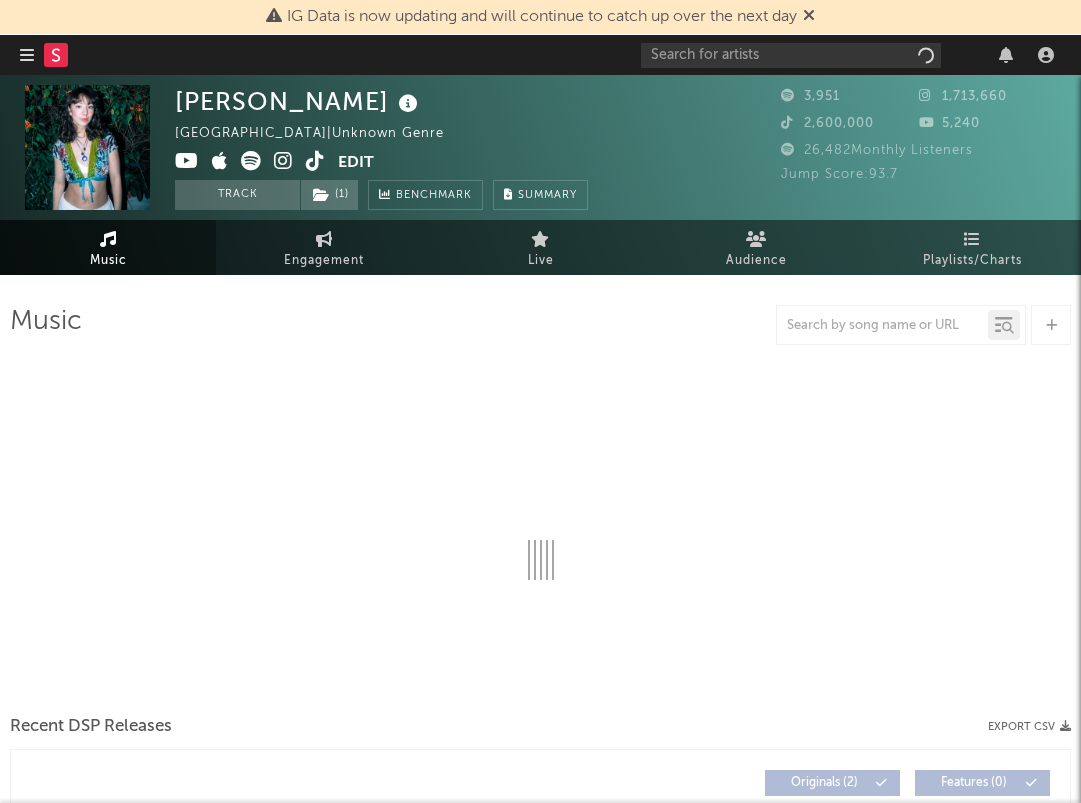 select on "1w" 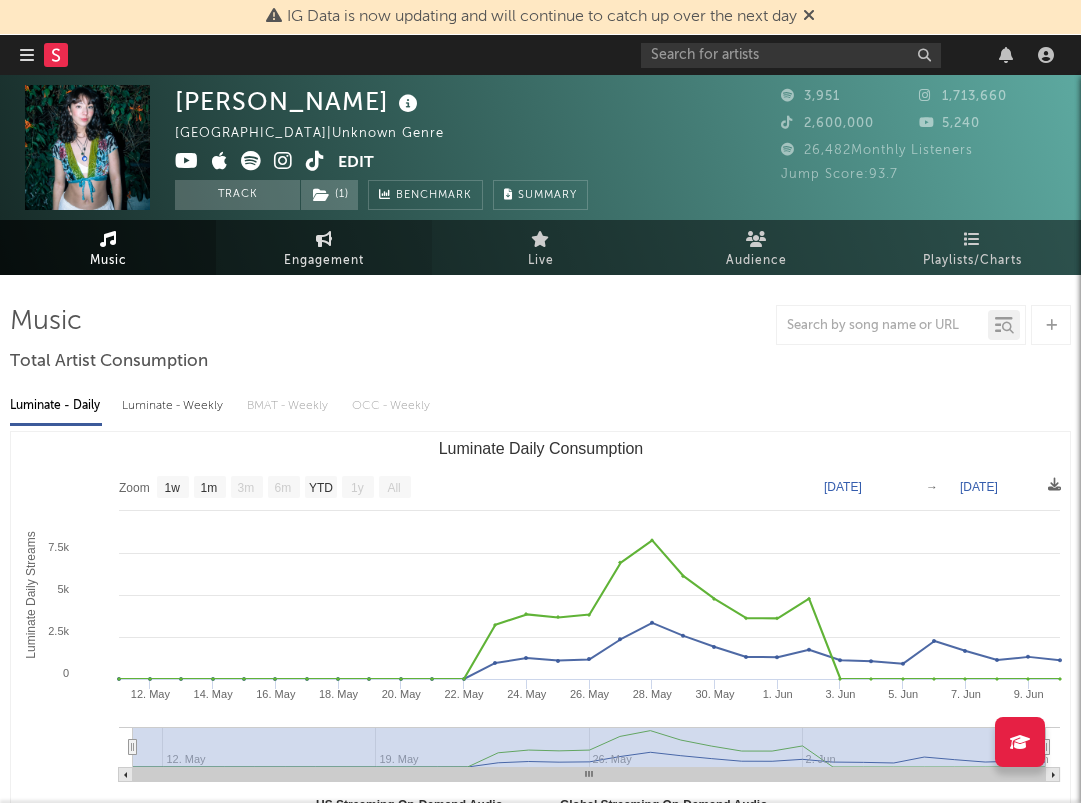 scroll, scrollTop: 0, scrollLeft: 0, axis: both 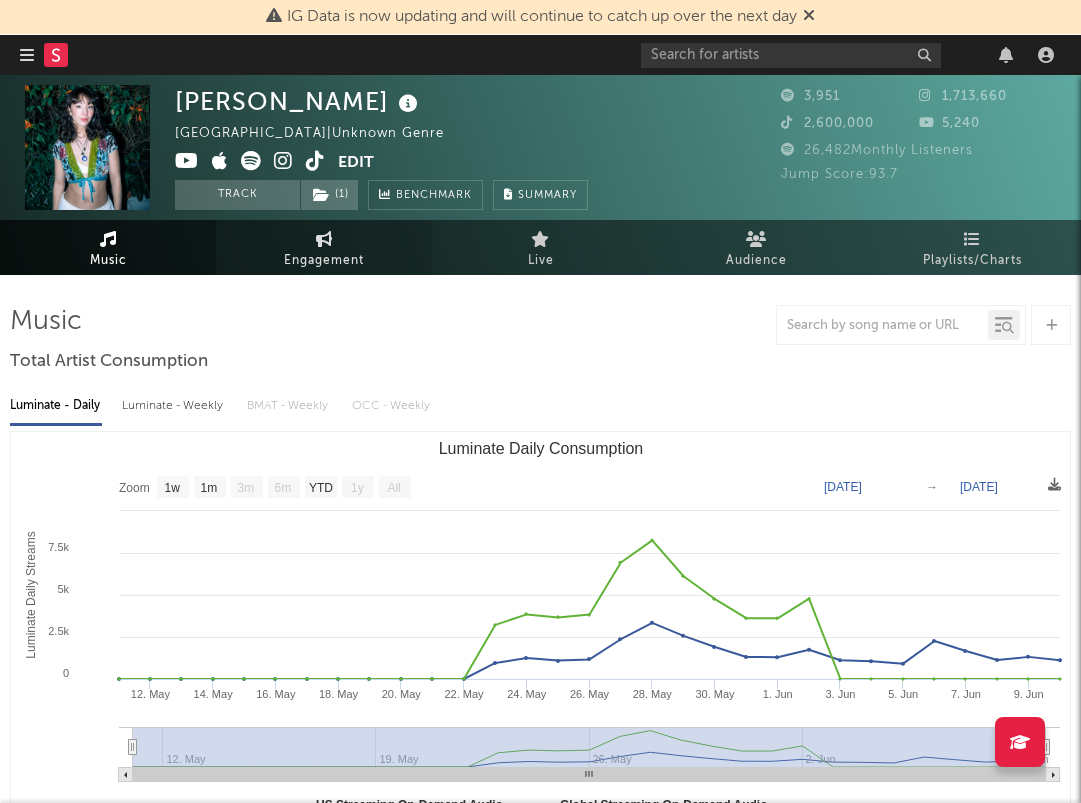 click on "Engagement" at bounding box center [324, 261] 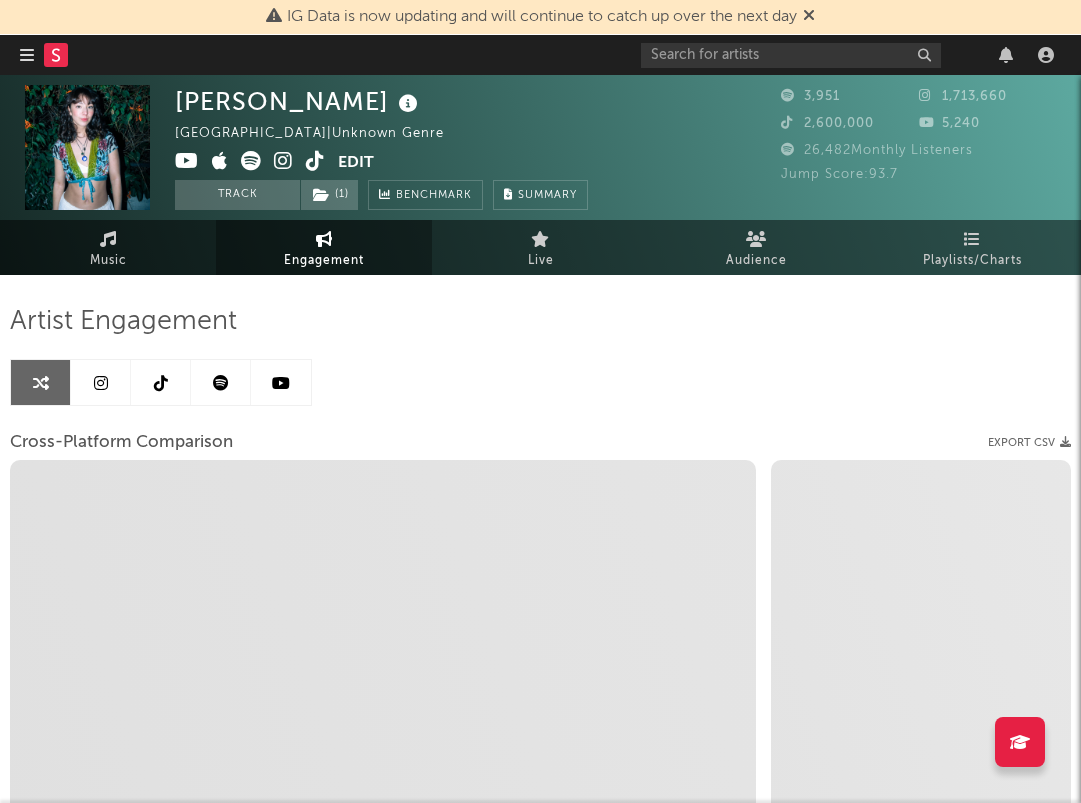 select on "1m" 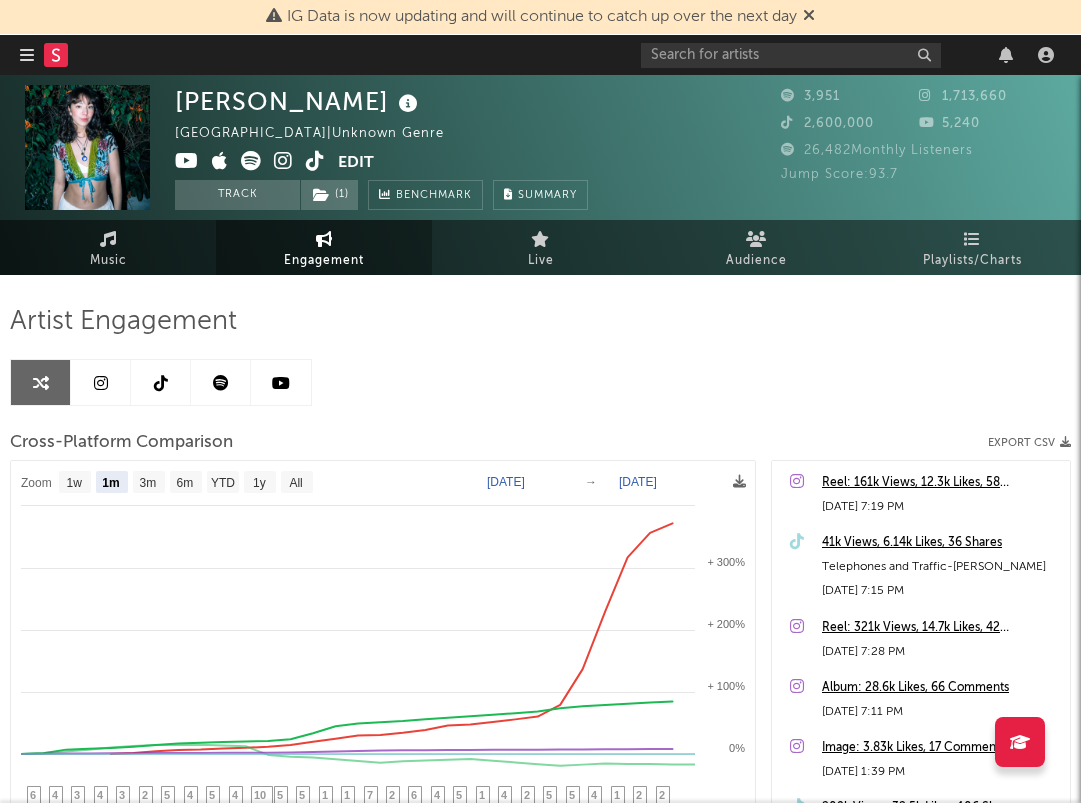 click at bounding box center [187, 161] 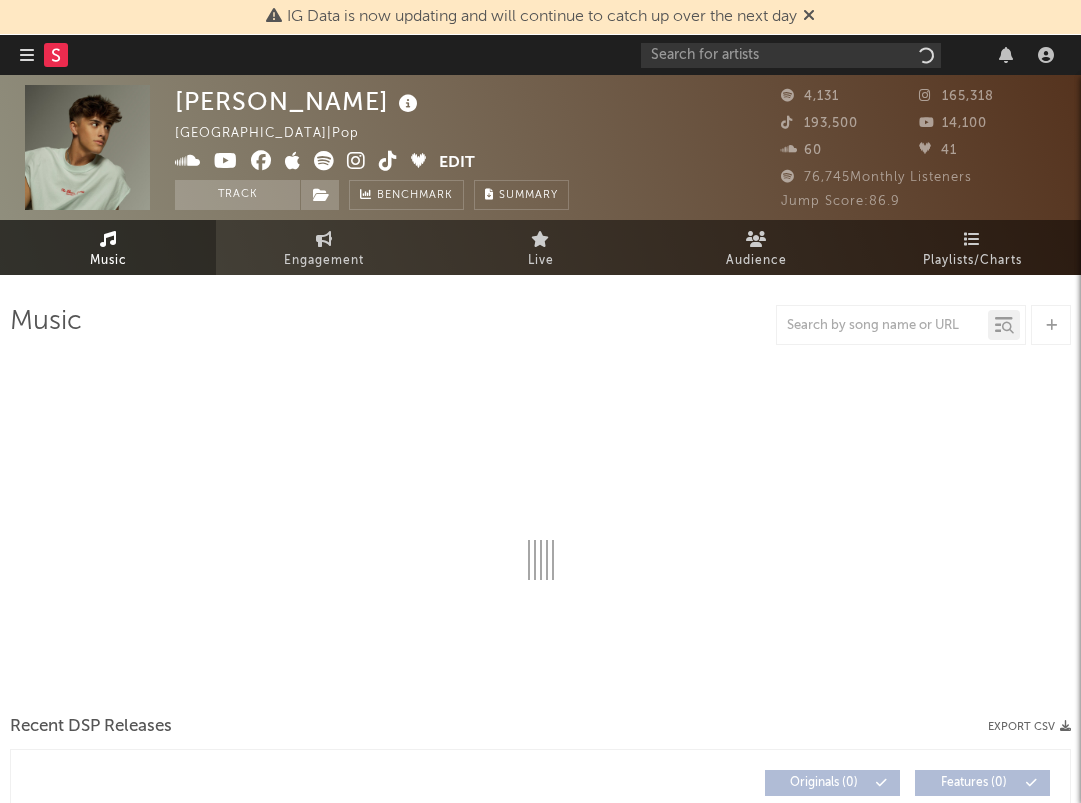 scroll, scrollTop: 0, scrollLeft: 0, axis: both 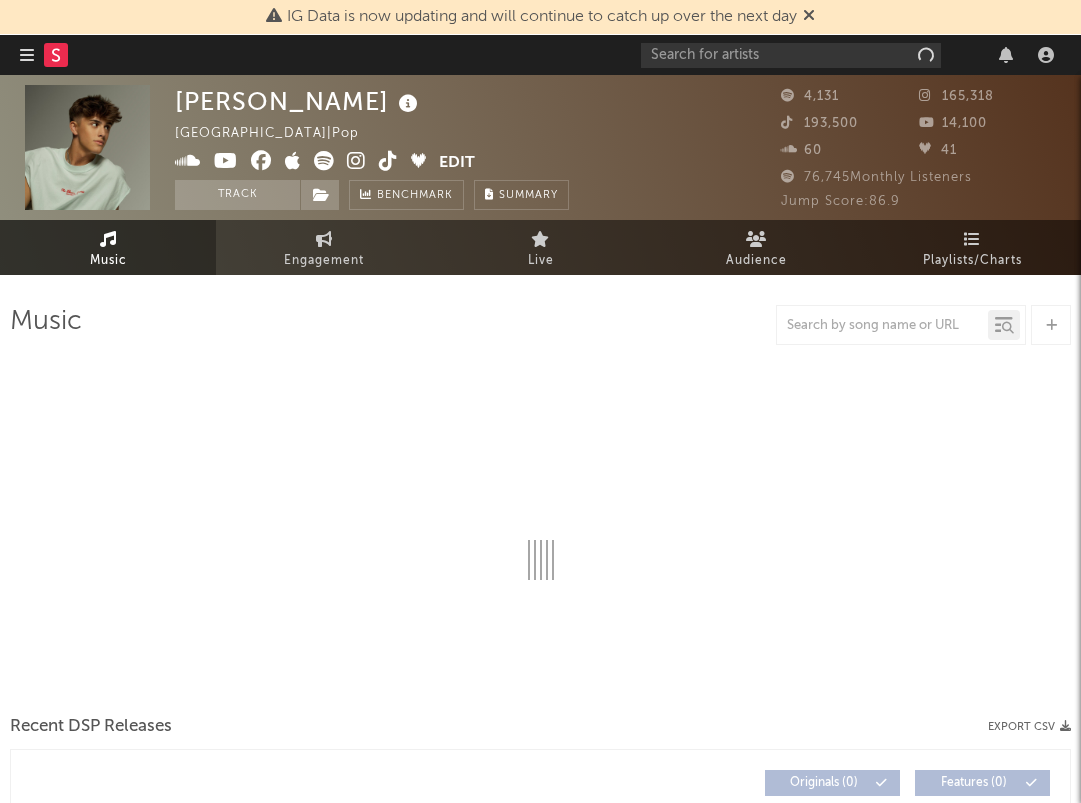 select on "6m" 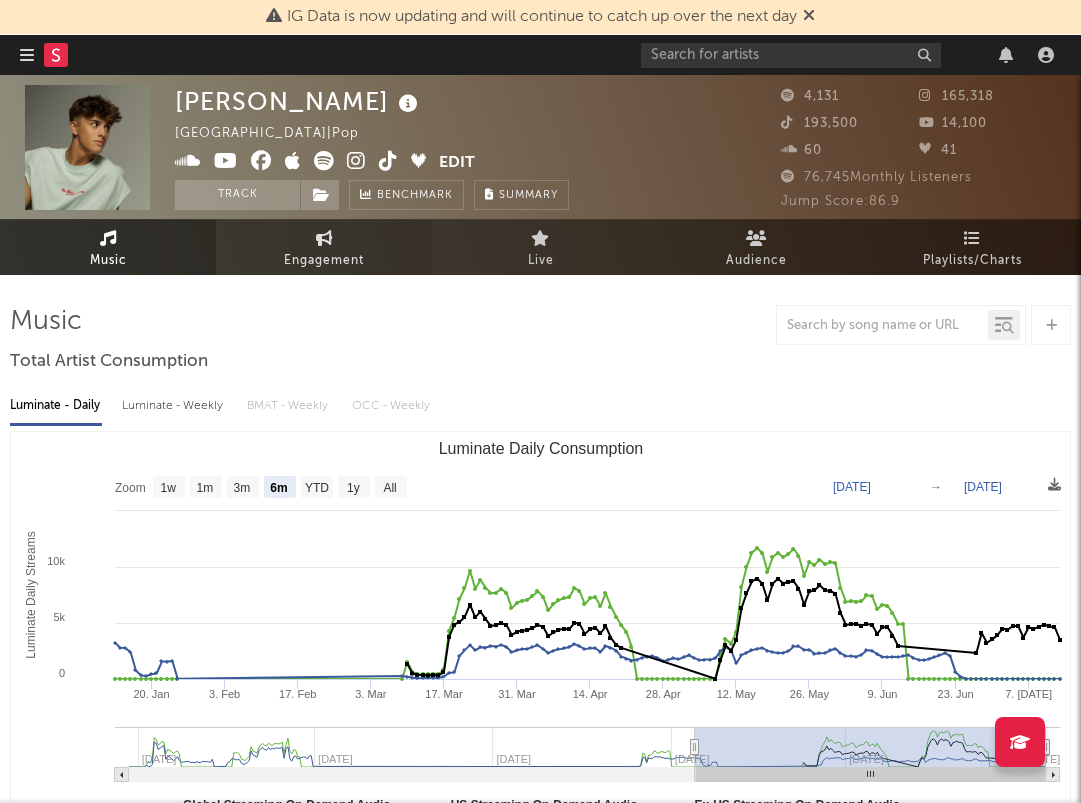 scroll, scrollTop: 0, scrollLeft: 0, axis: both 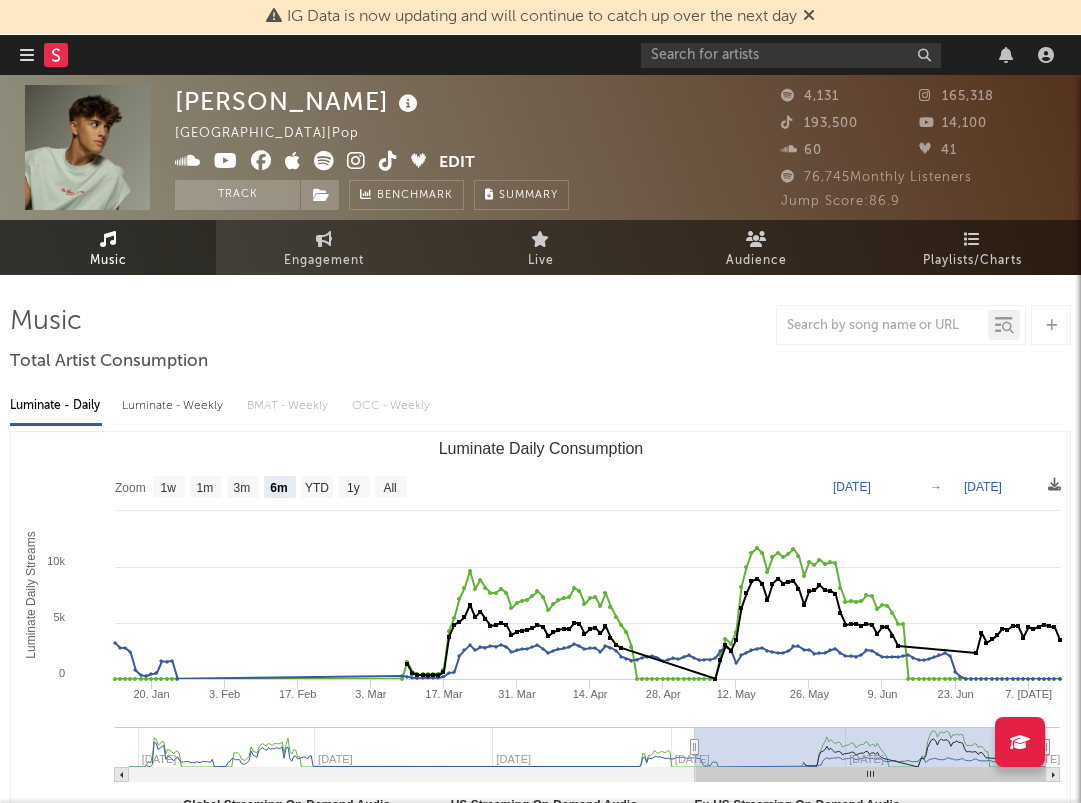 click at bounding box center (388, 161) 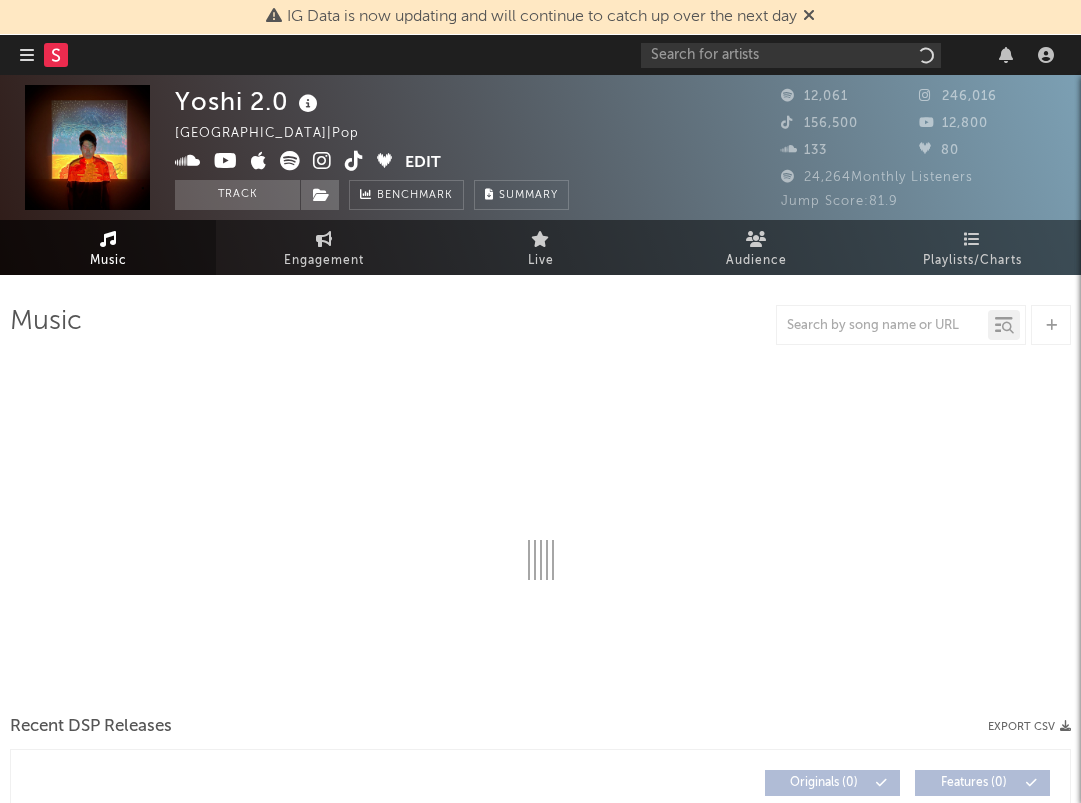 scroll, scrollTop: 0, scrollLeft: 0, axis: both 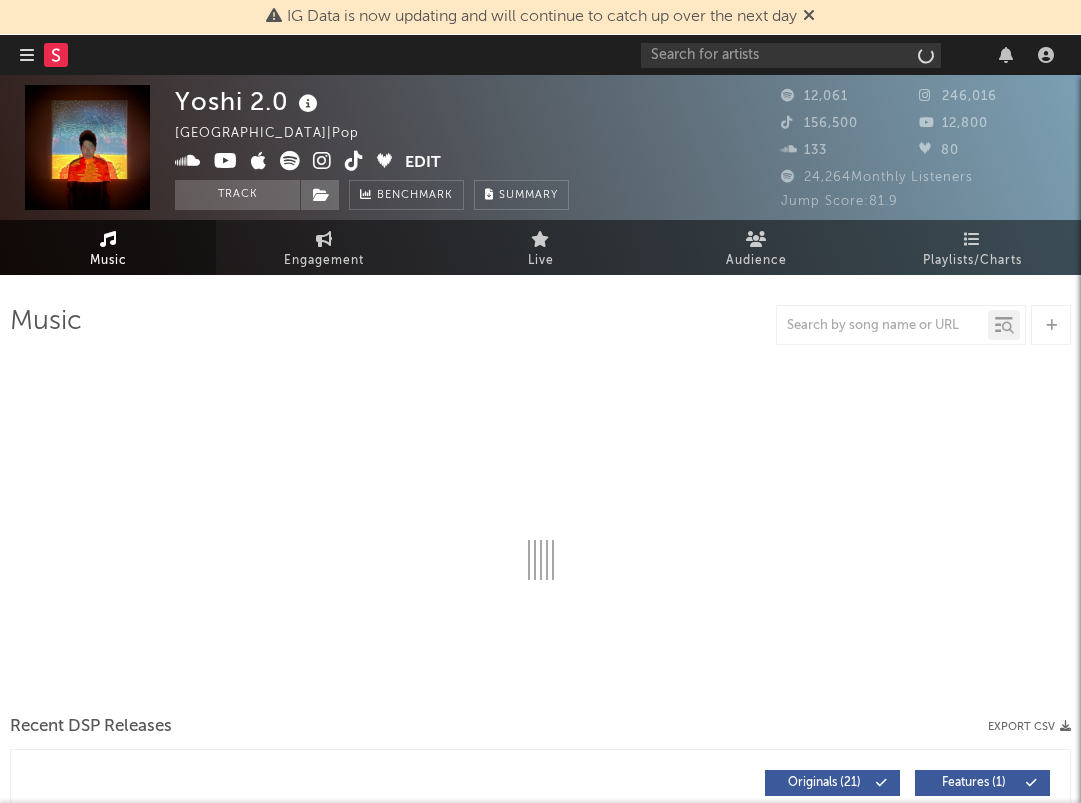 select on "6m" 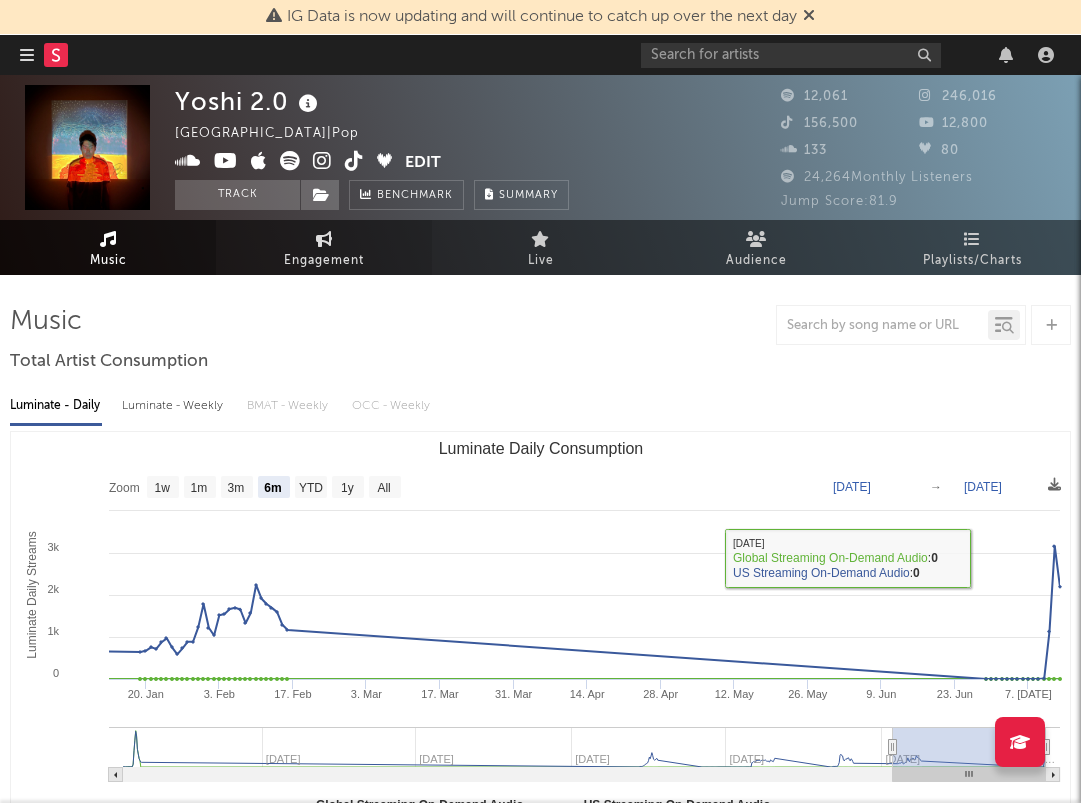 scroll, scrollTop: 0, scrollLeft: 0, axis: both 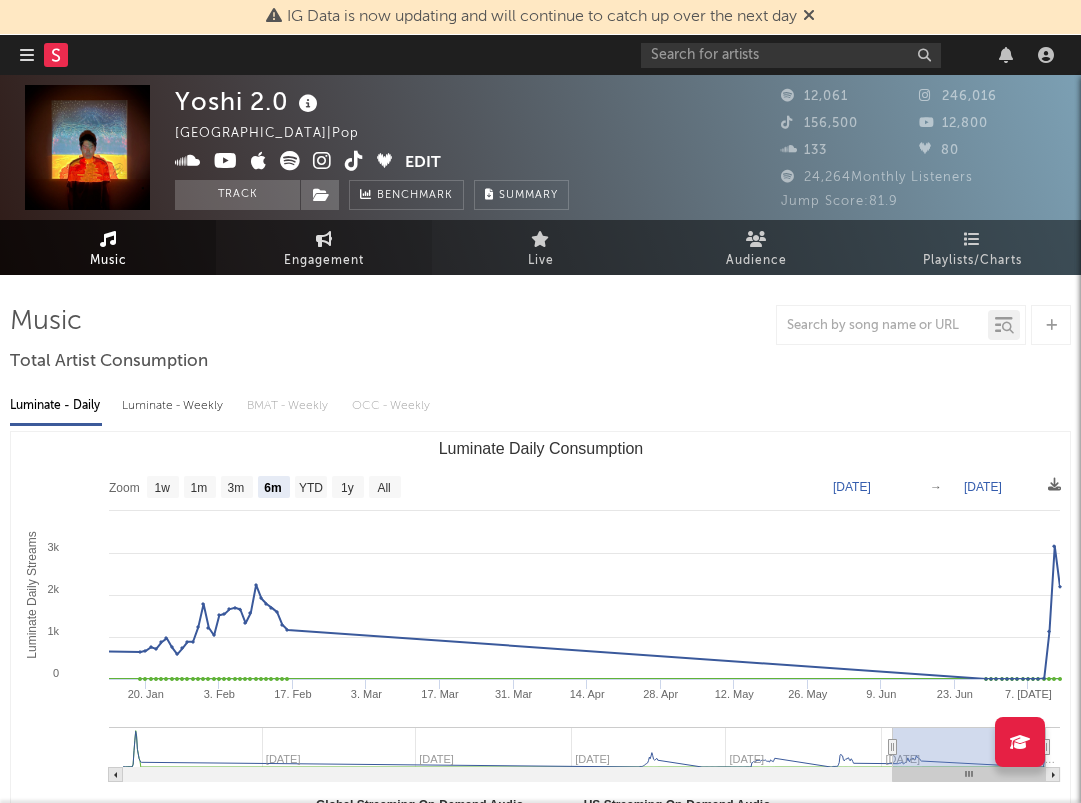 click on "Engagement" at bounding box center [324, 247] 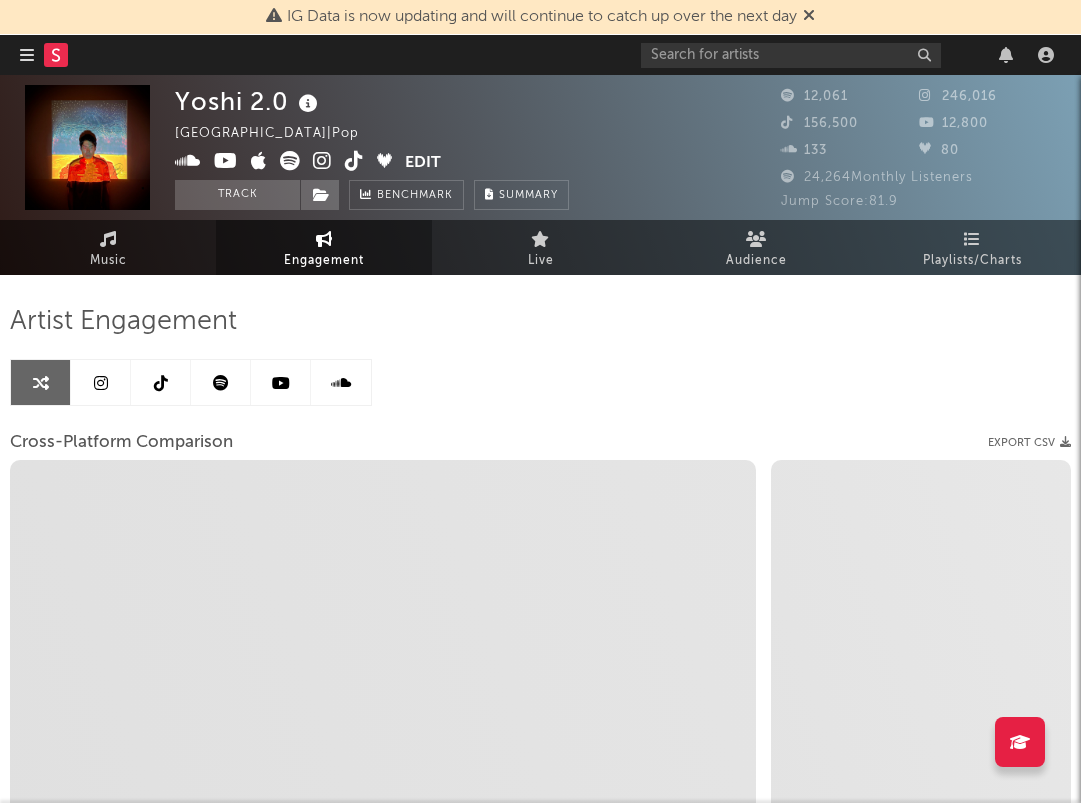 select on "1w" 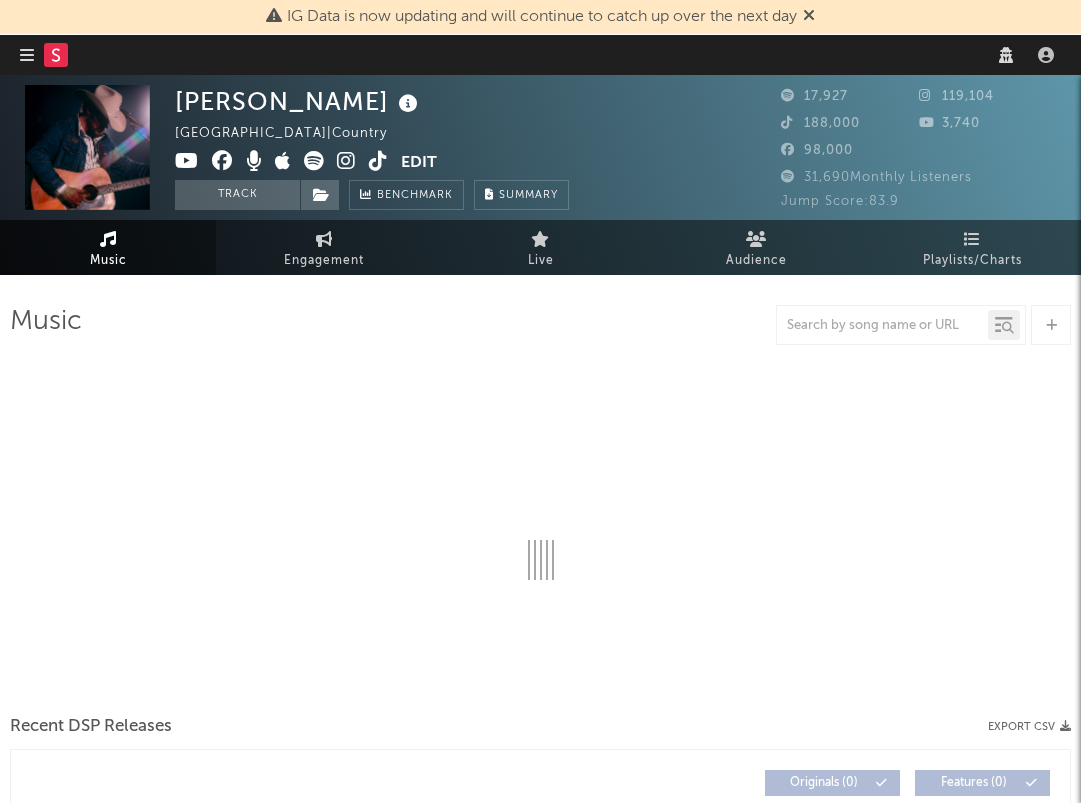 scroll, scrollTop: 0, scrollLeft: 0, axis: both 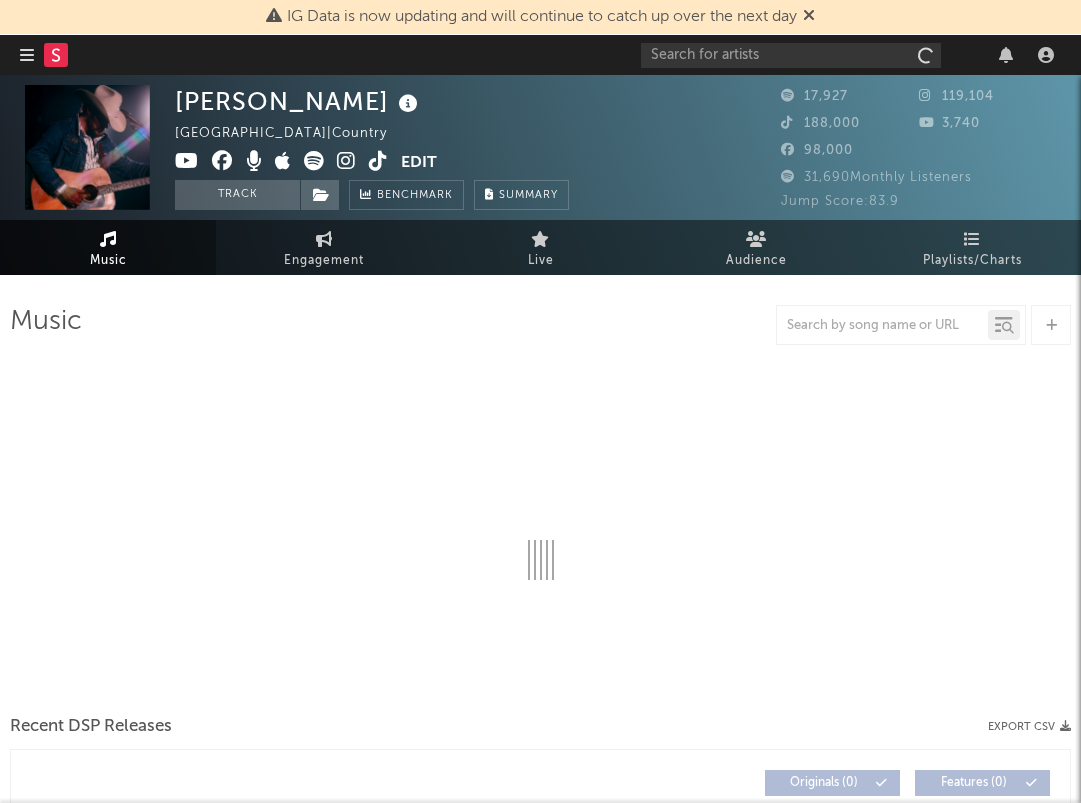 select on "6m" 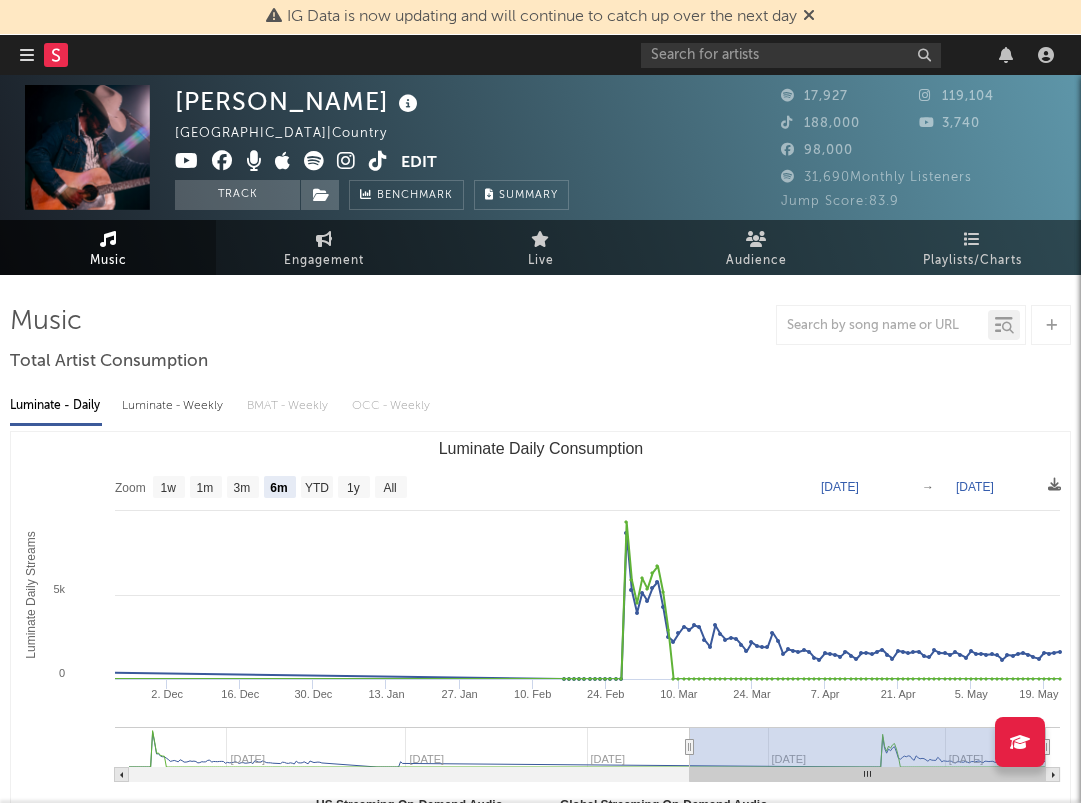 scroll, scrollTop: 6, scrollLeft: 0, axis: vertical 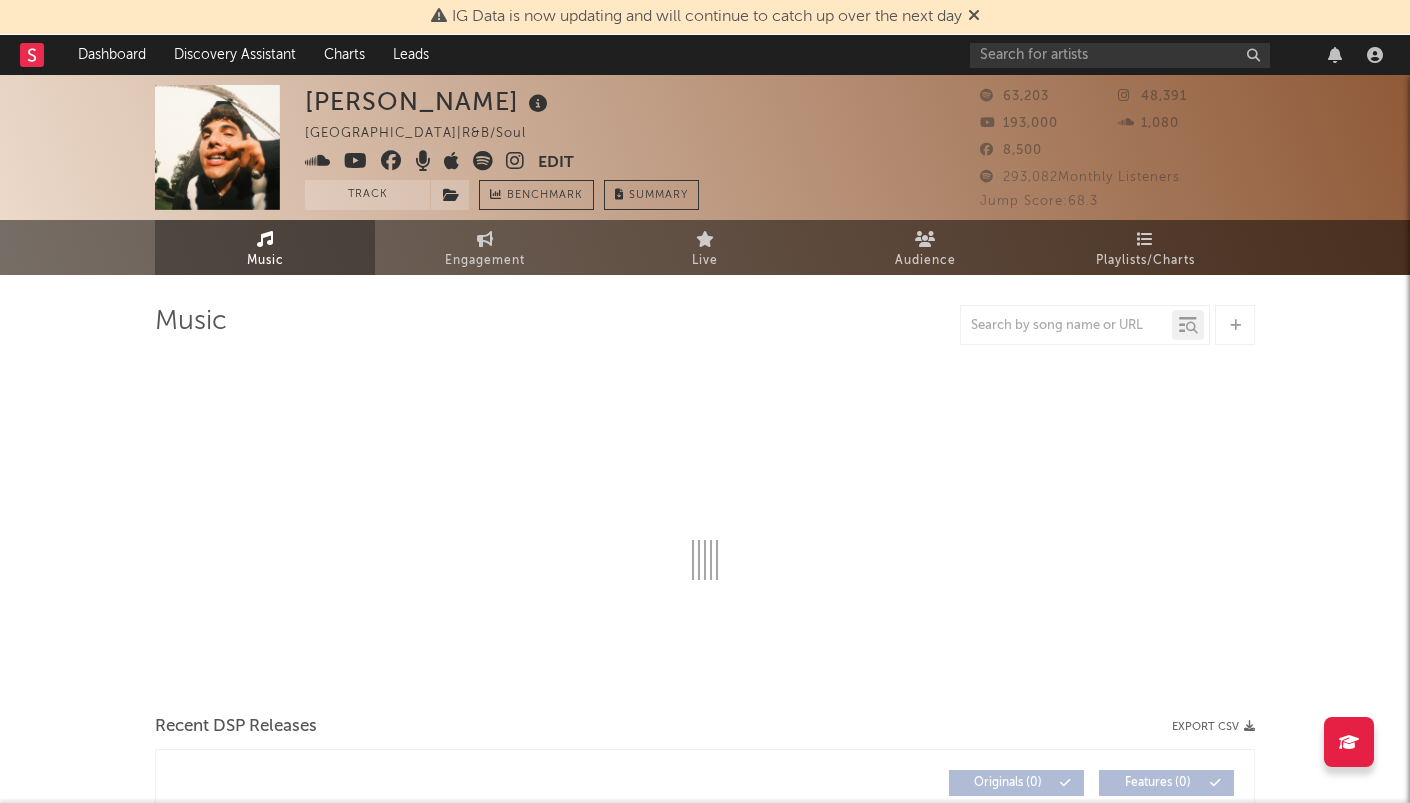 select on "6m" 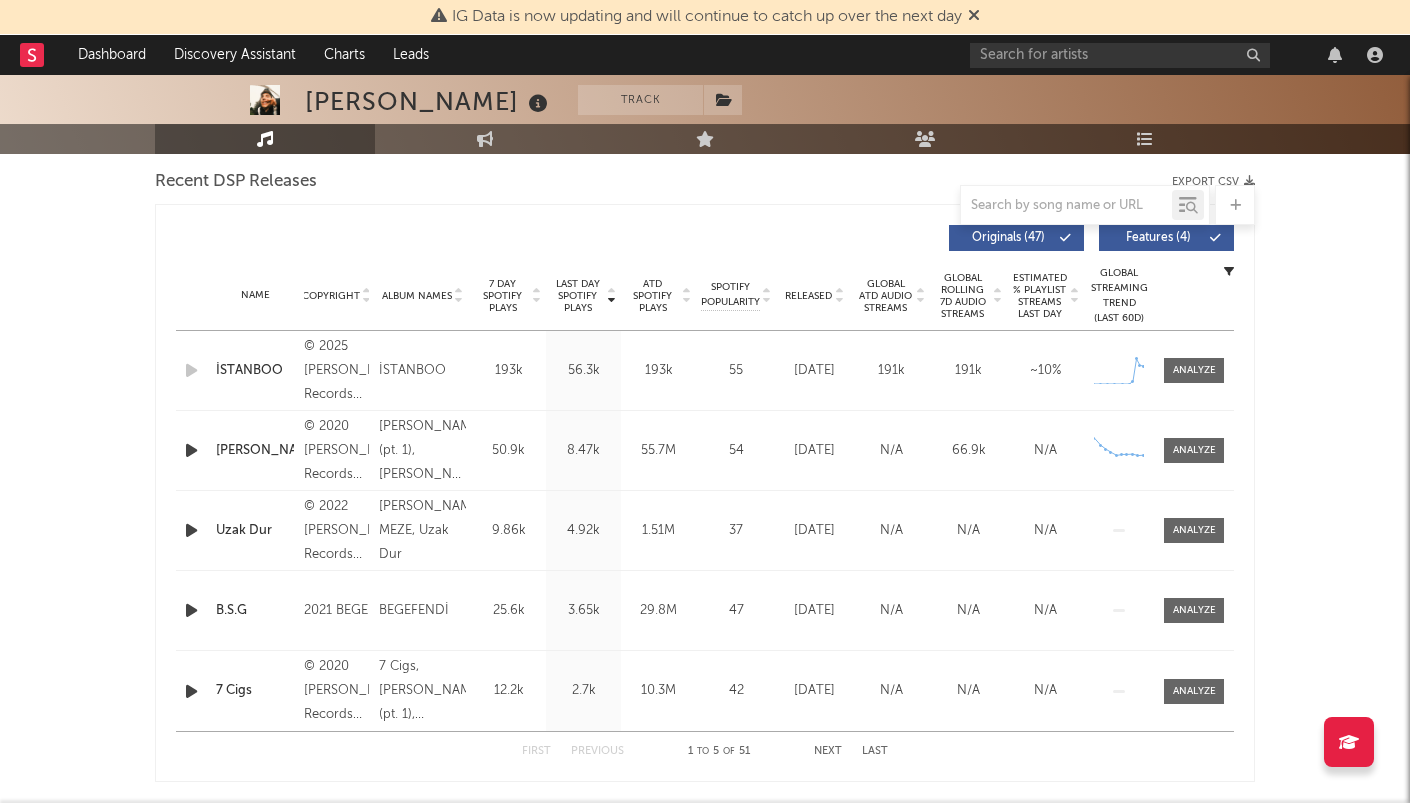 scroll, scrollTop: 705, scrollLeft: 0, axis: vertical 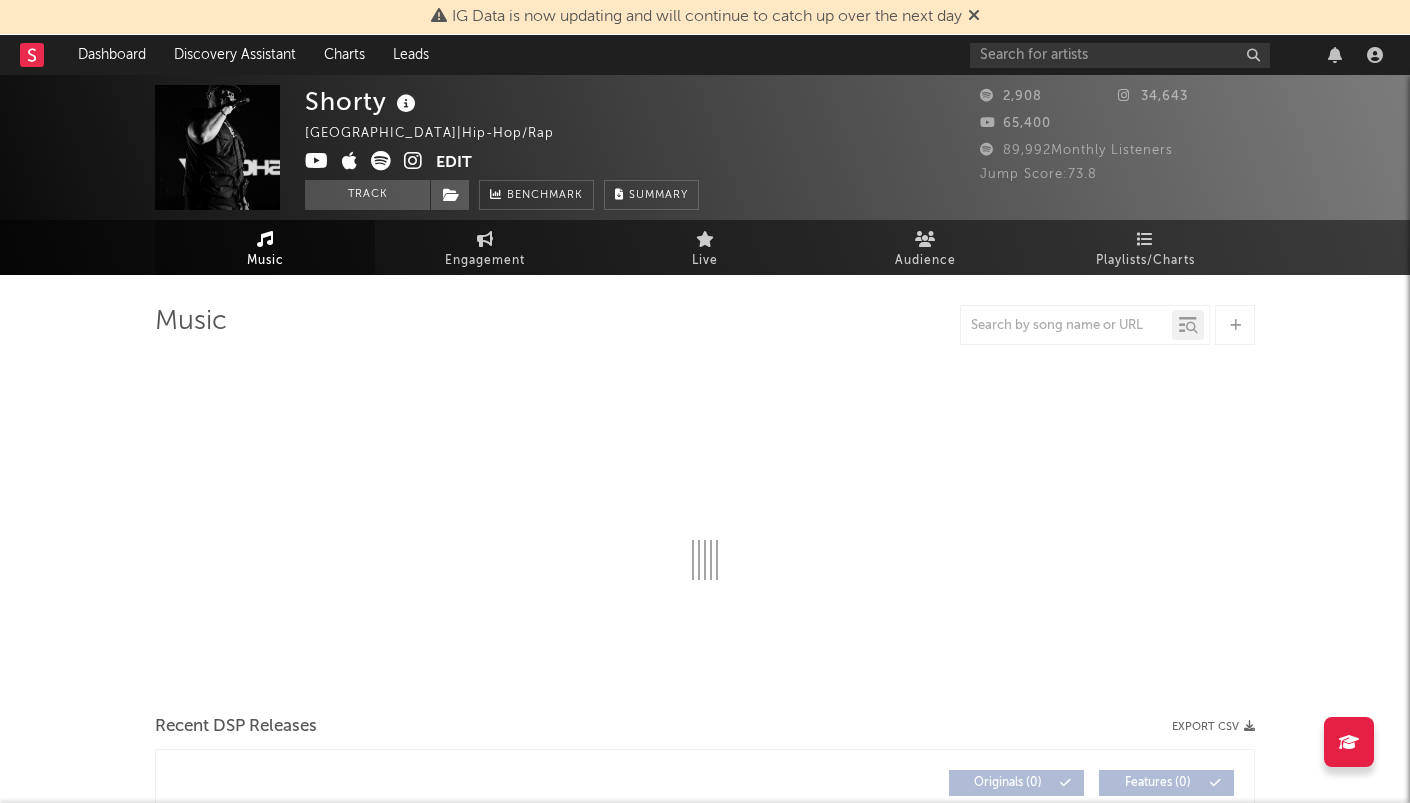 select on "1w" 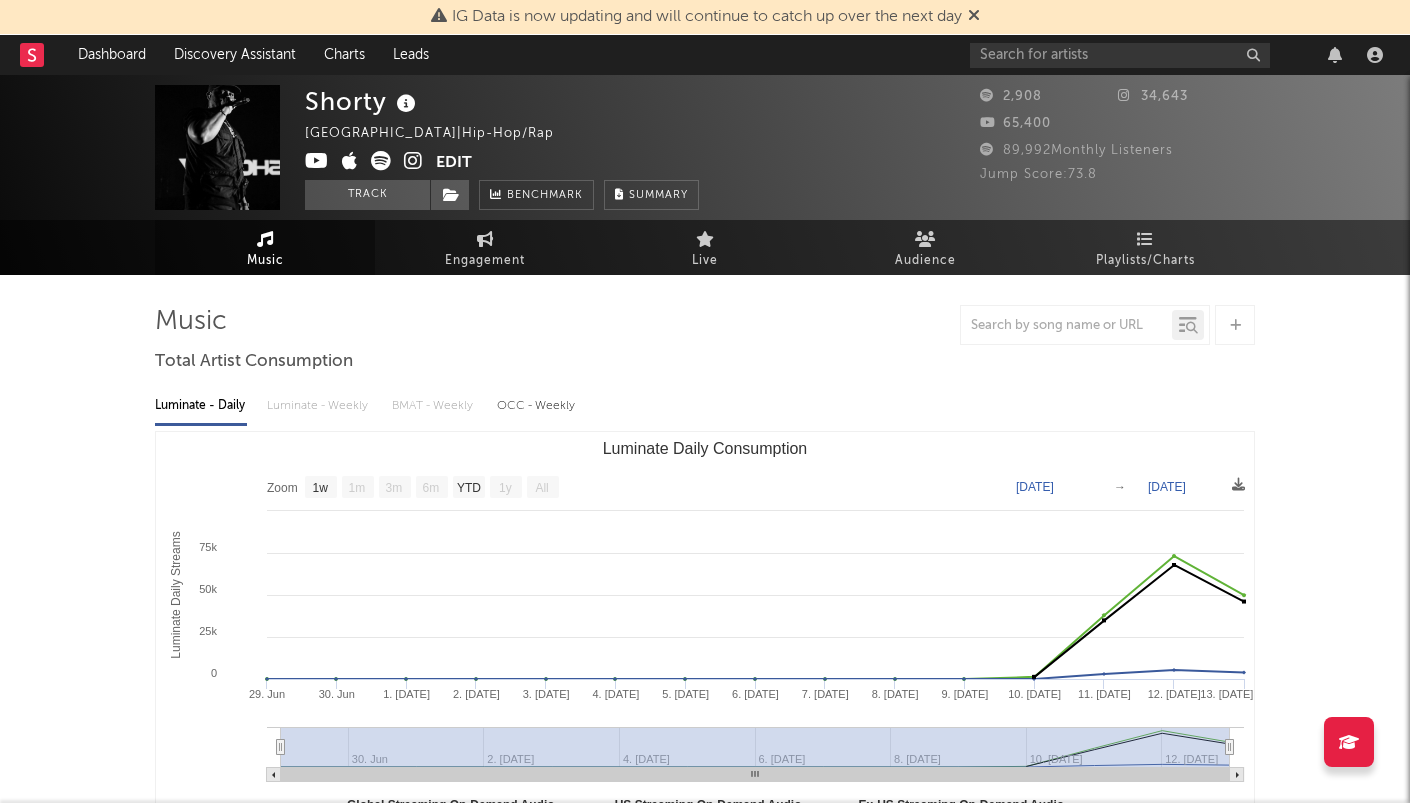 scroll, scrollTop: 0, scrollLeft: 0, axis: both 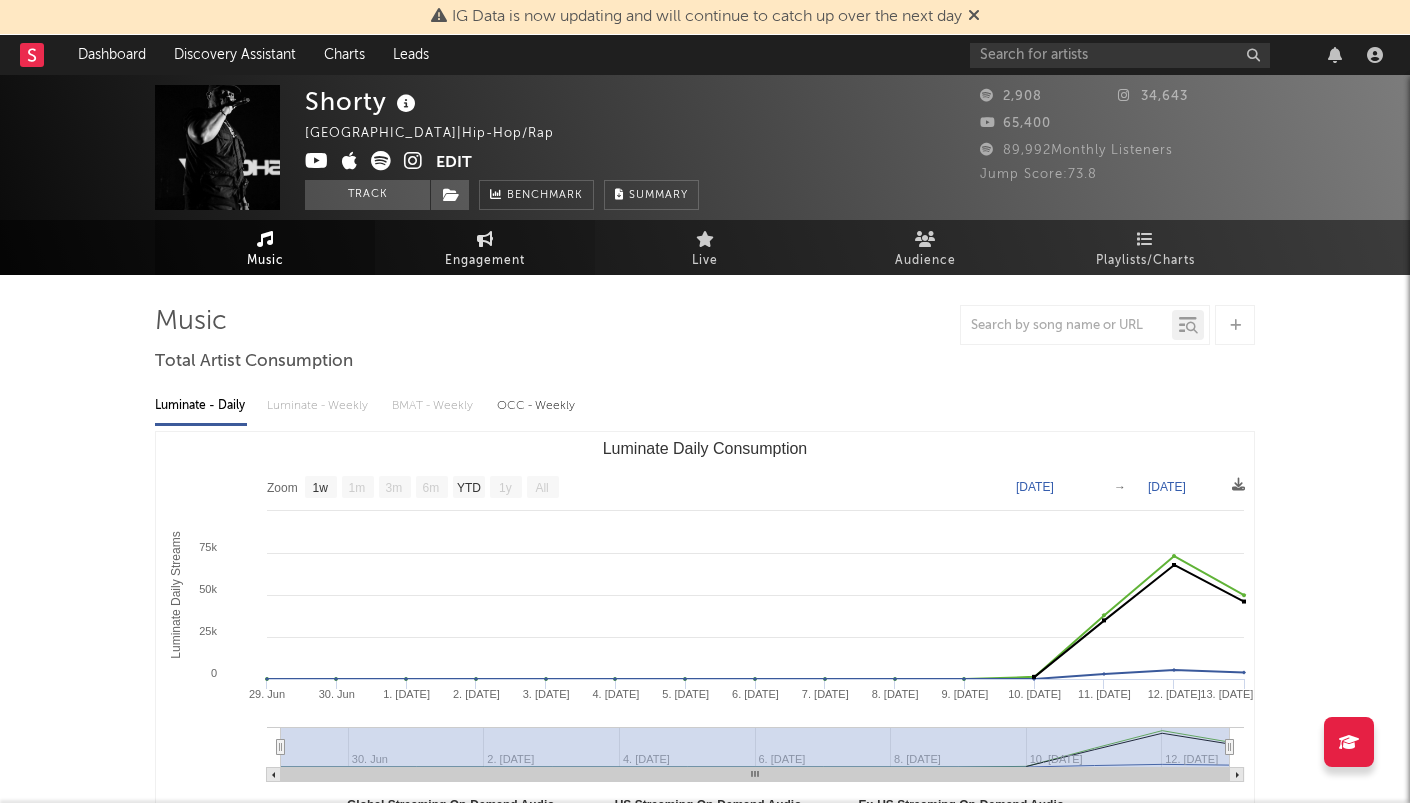 click on "Engagement" at bounding box center (485, 247) 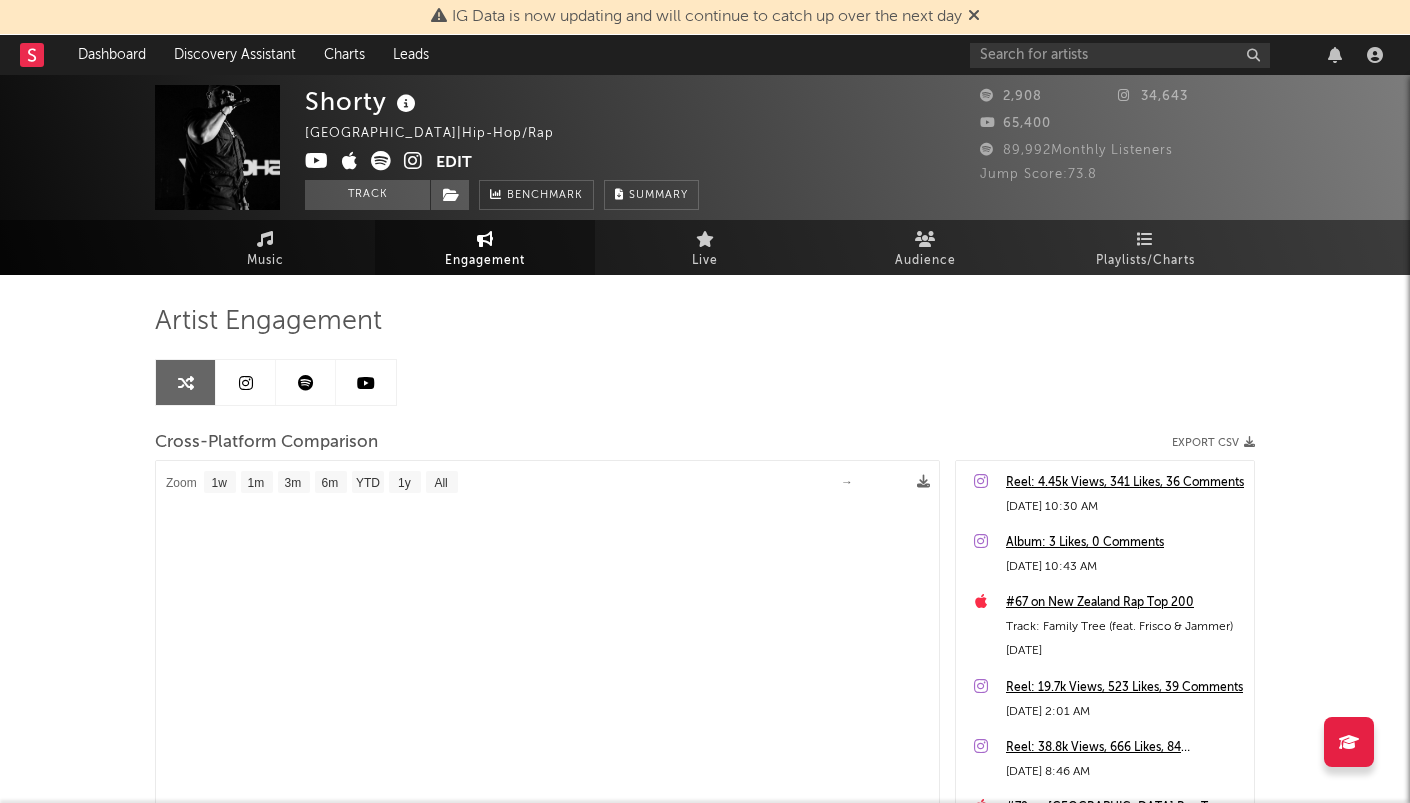 select on "1m" 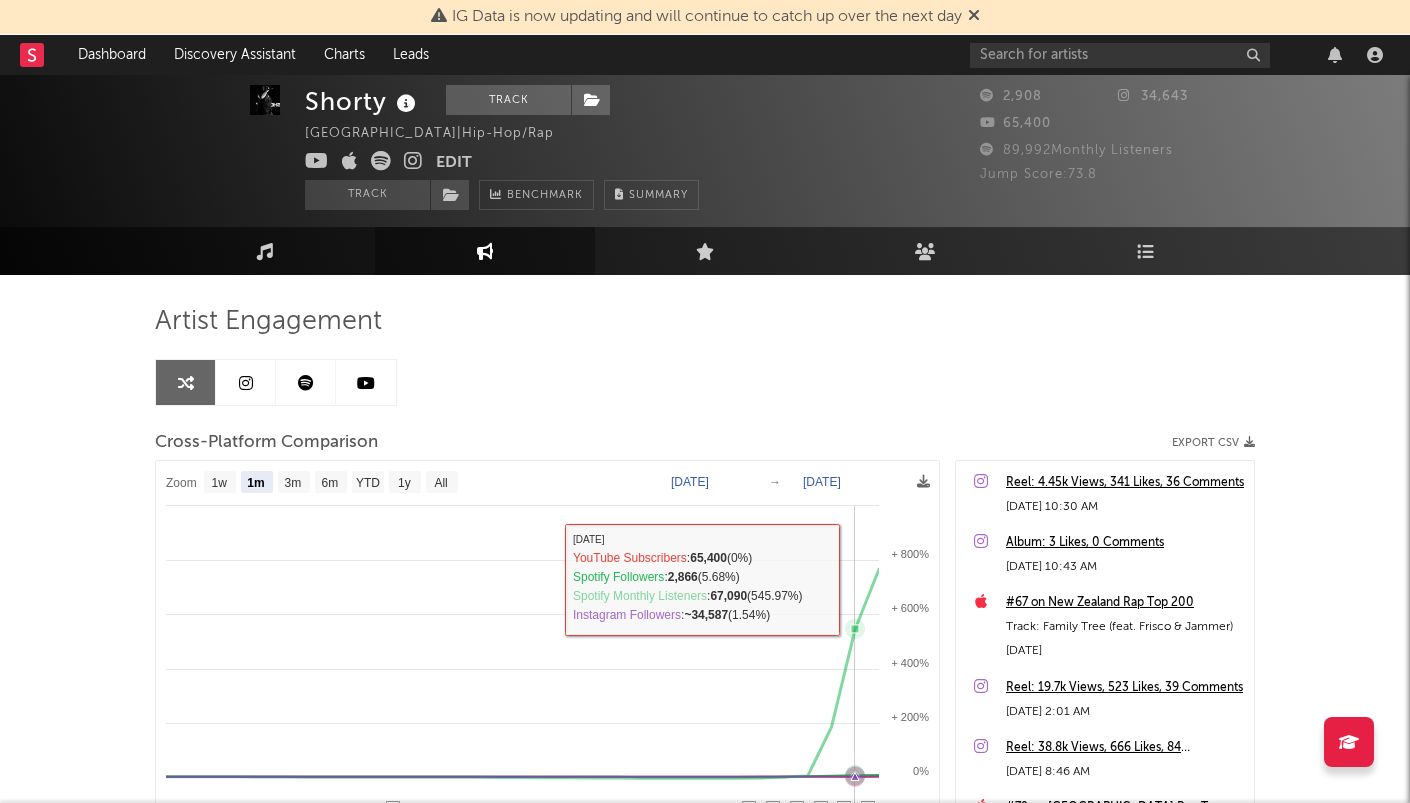 scroll, scrollTop: 307, scrollLeft: 0, axis: vertical 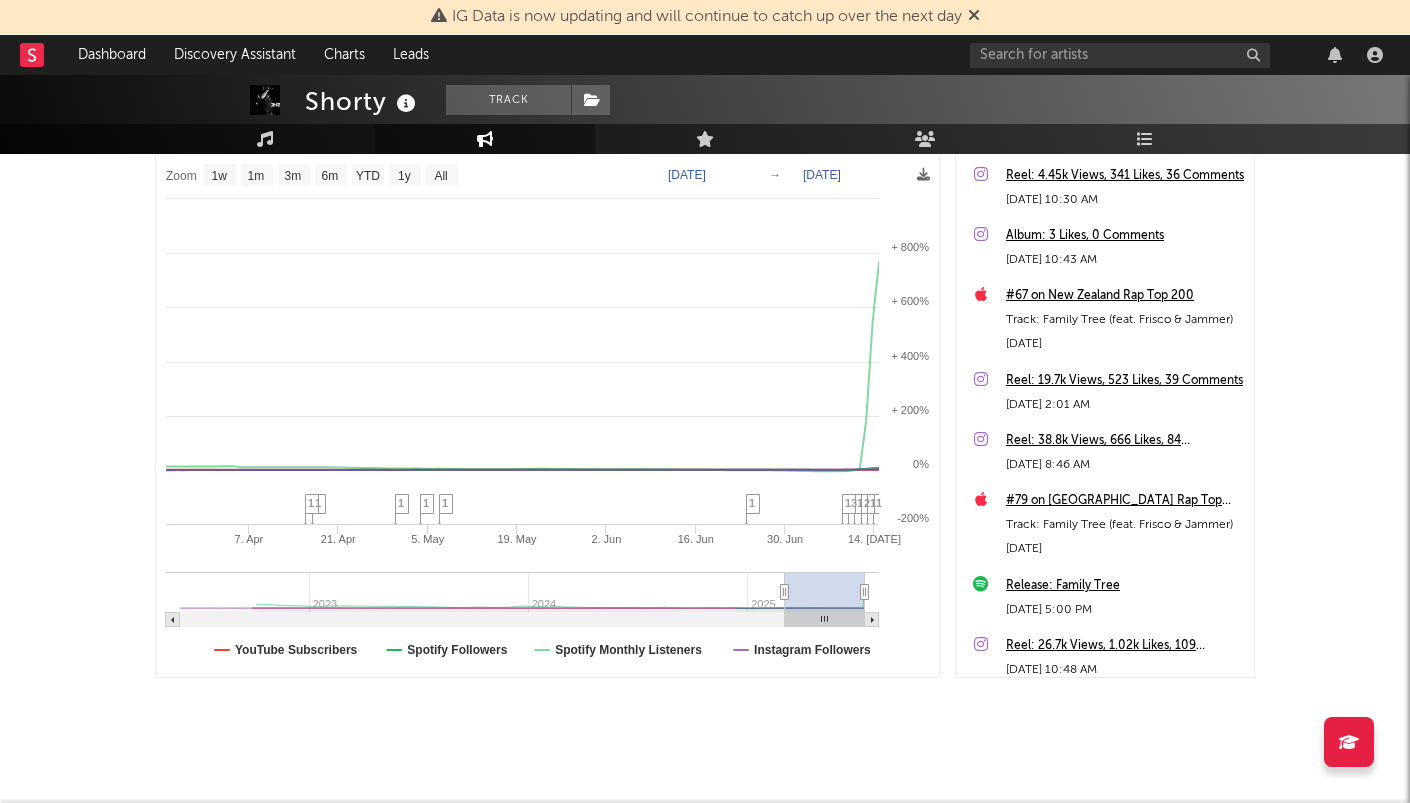 type on "[DATE]" 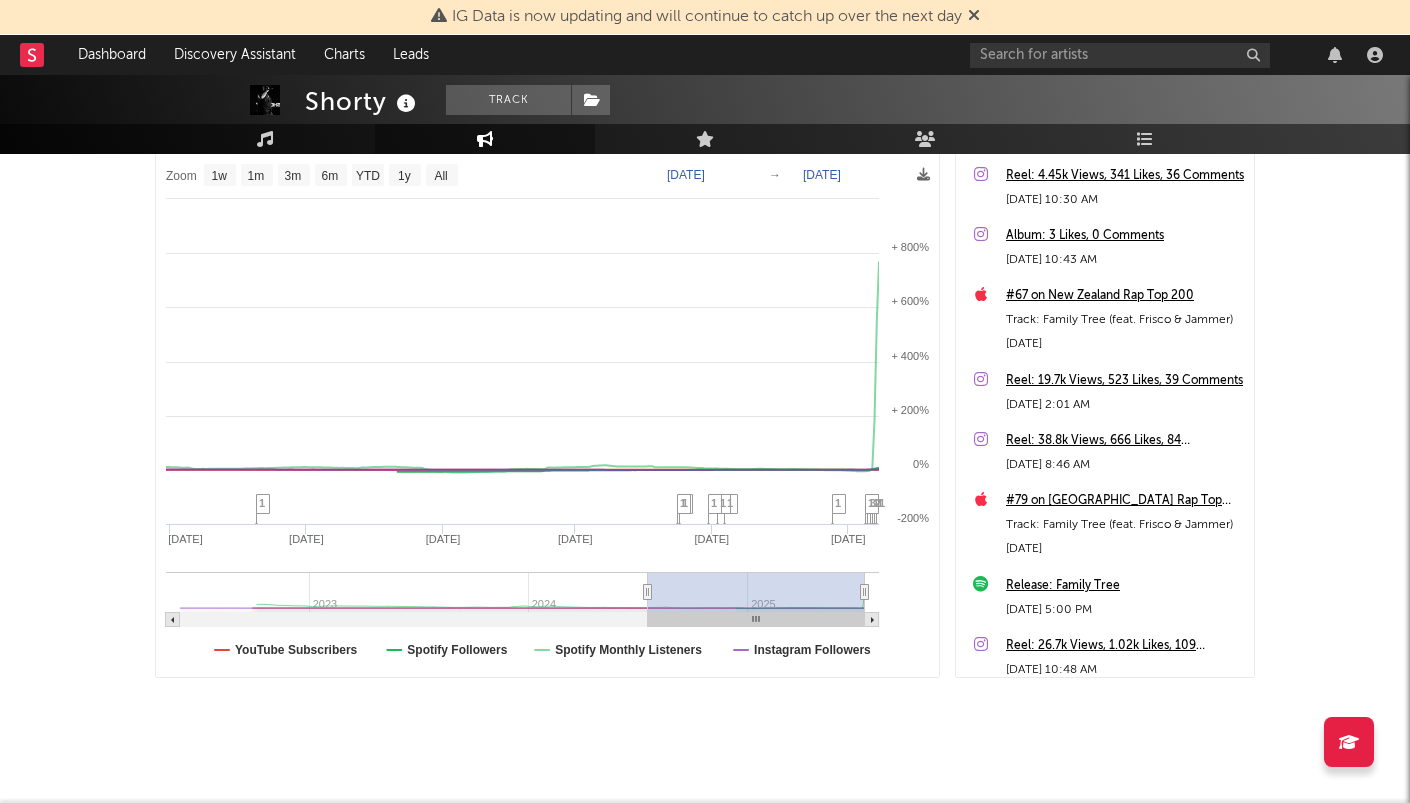 type on "2024-04-02" 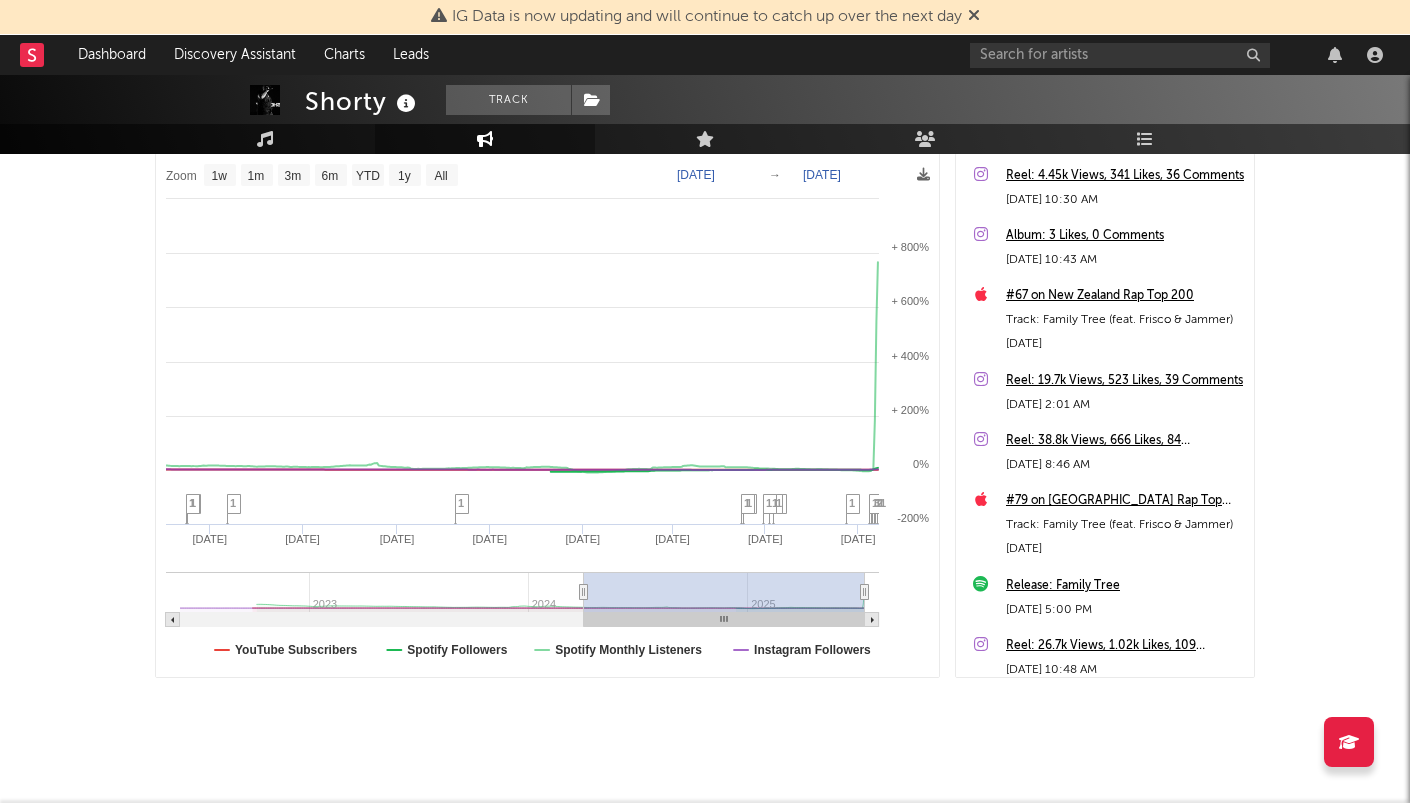 drag, startPoint x: 849, startPoint y: 587, endPoint x: 584, endPoint y: 582, distance: 265.04718 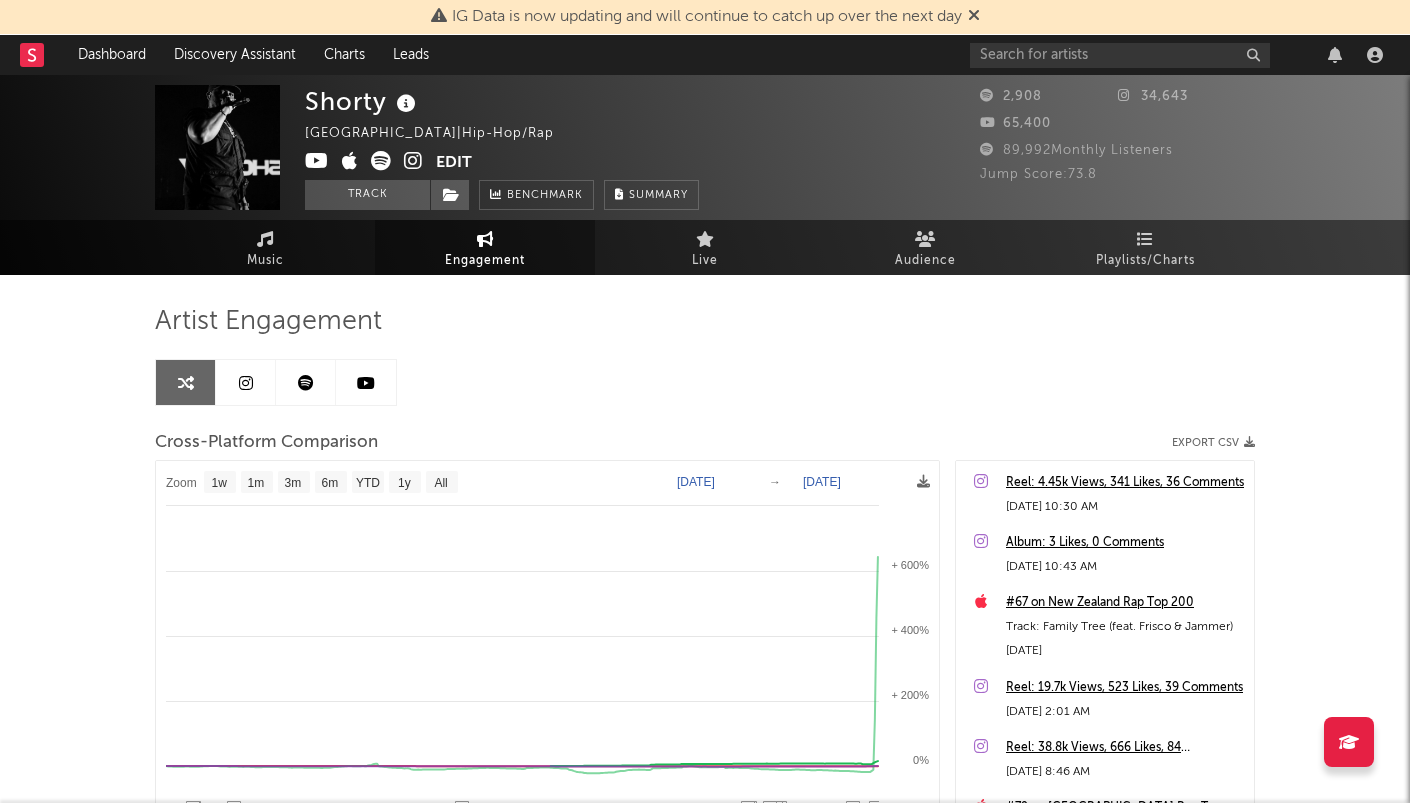 scroll, scrollTop: 0, scrollLeft: 0, axis: both 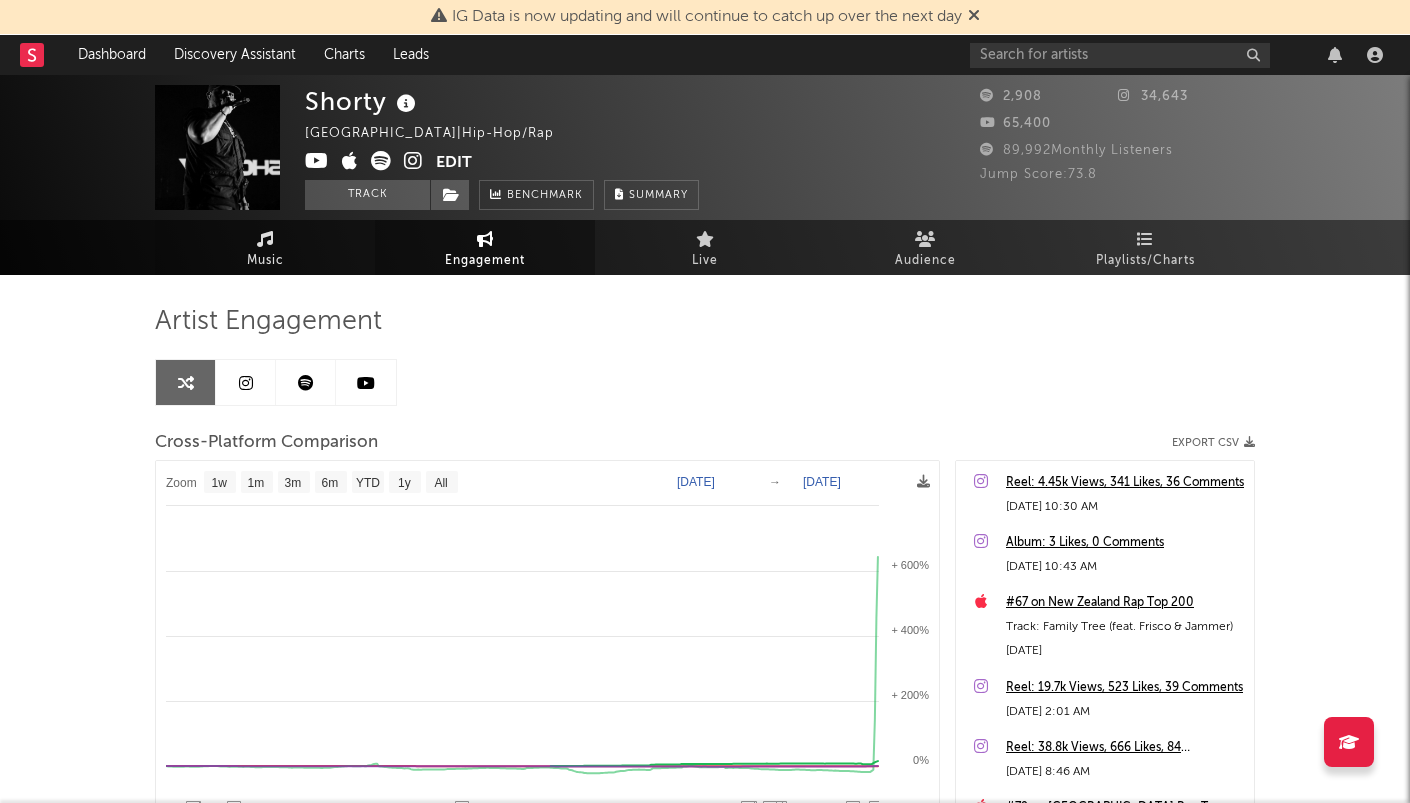 click on "Music" at bounding box center [265, 247] 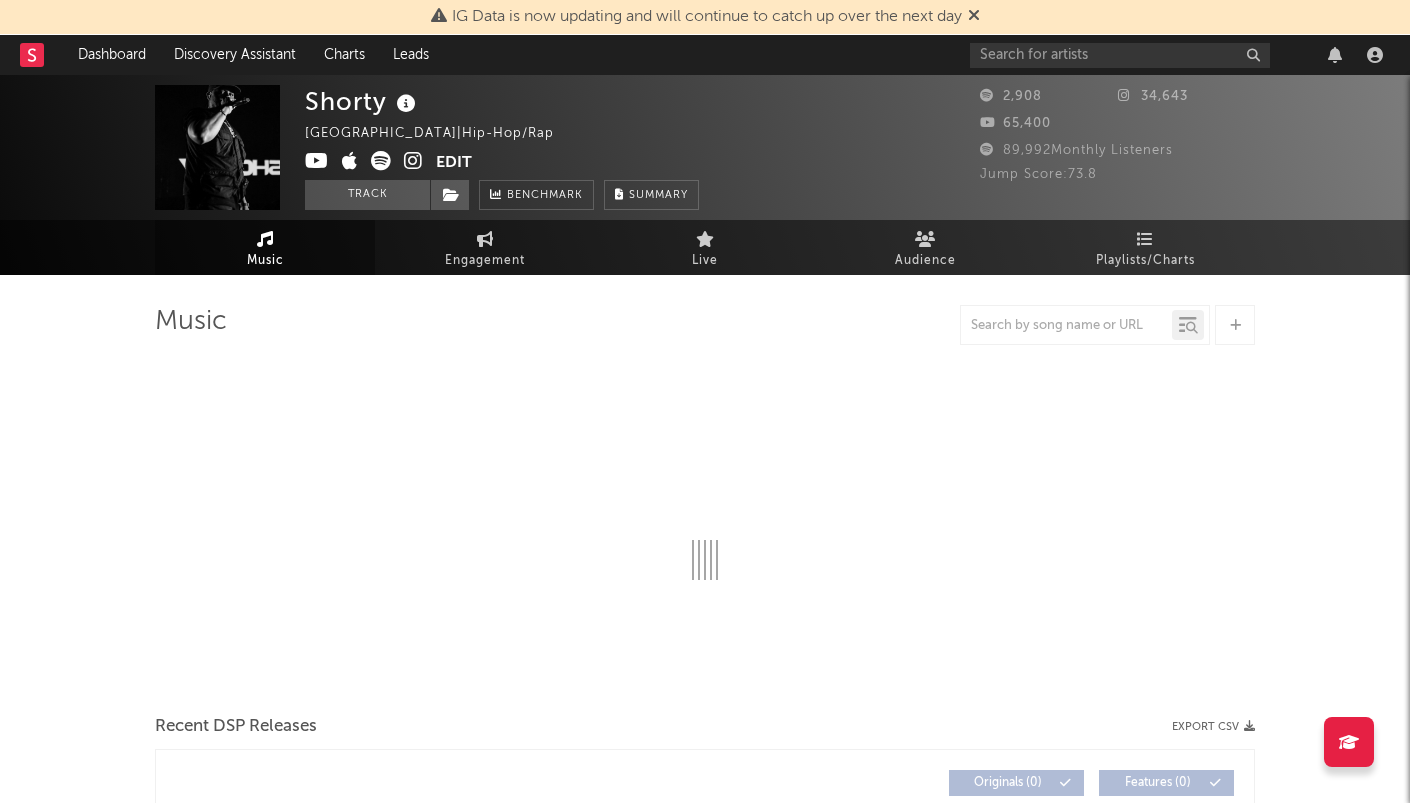 select on "1w" 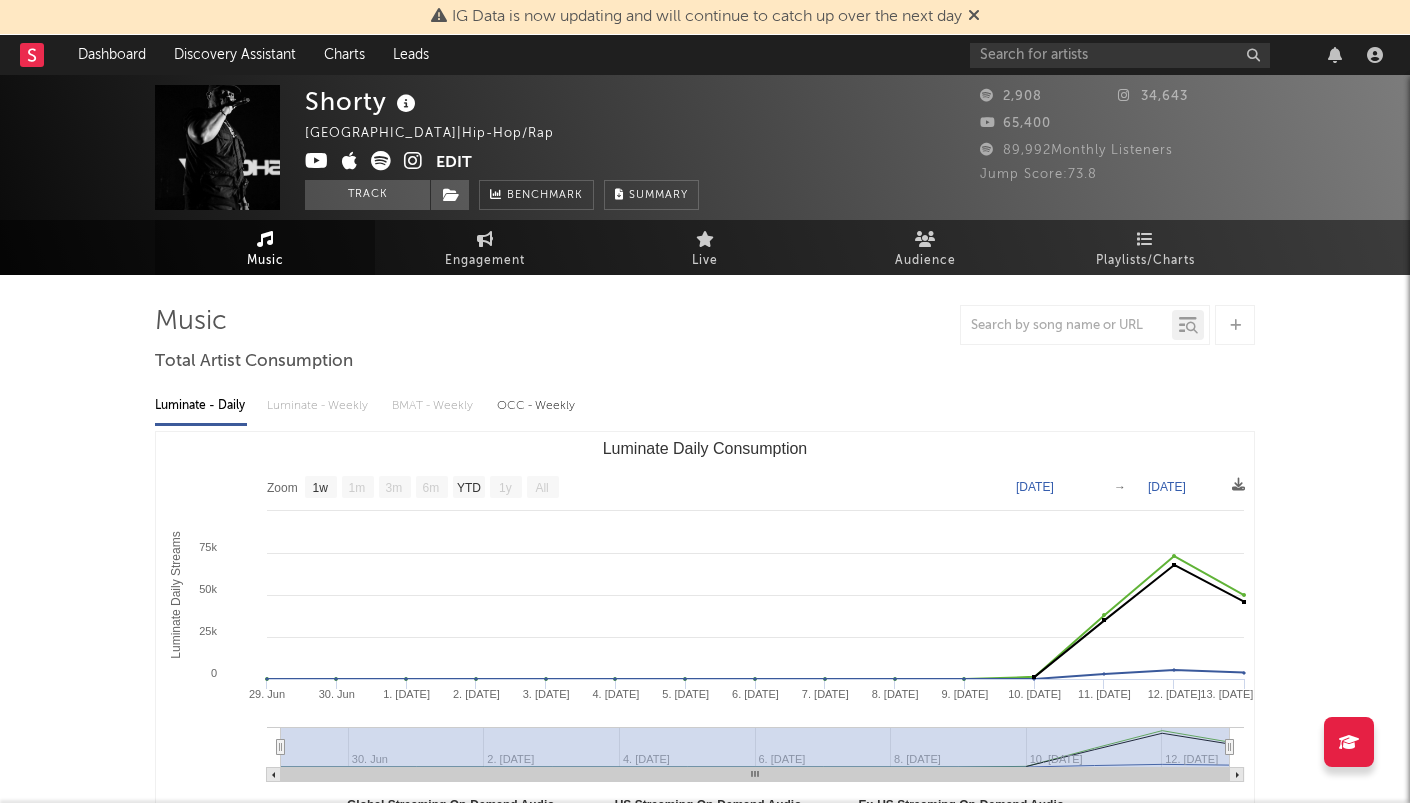 click at bounding box center (413, 161) 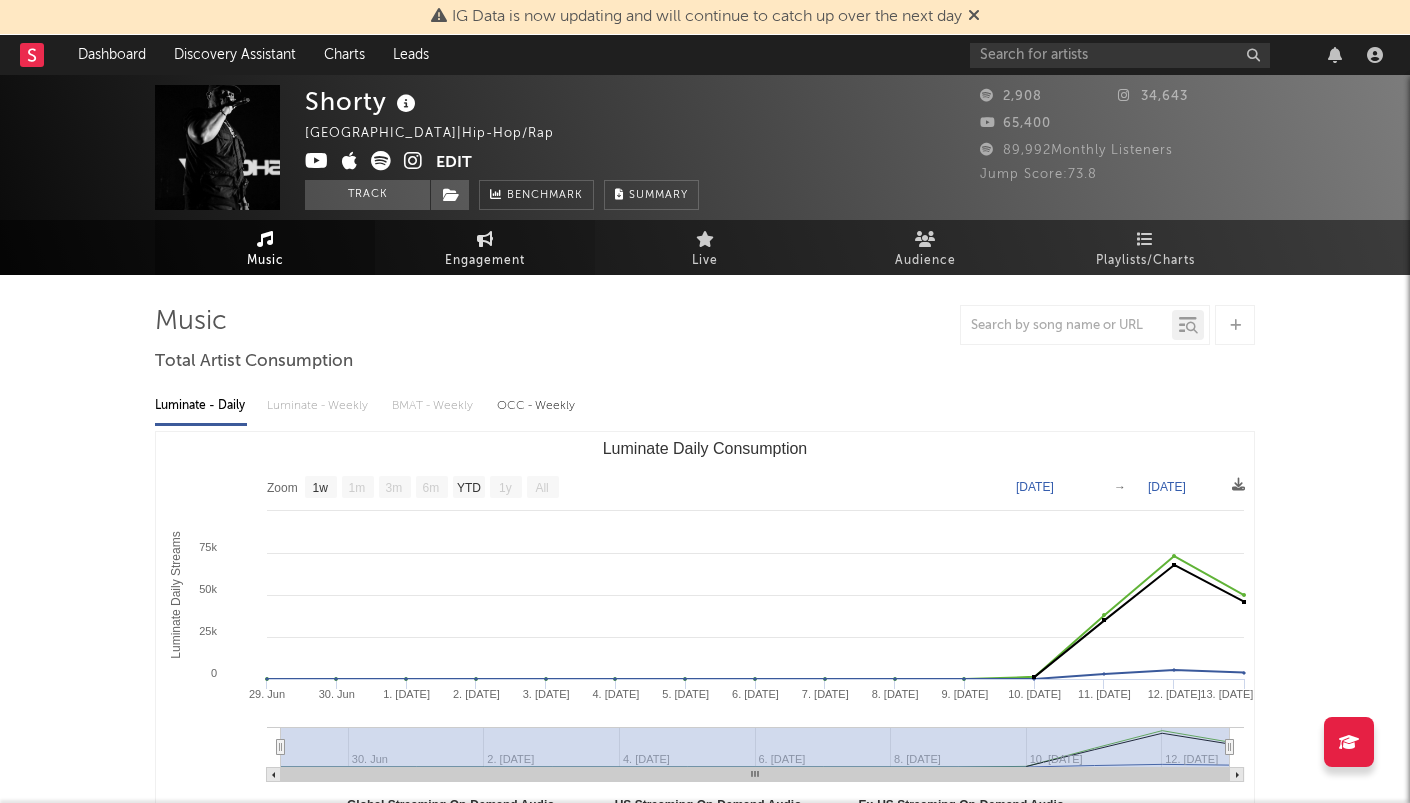 click on "Engagement" at bounding box center [485, 261] 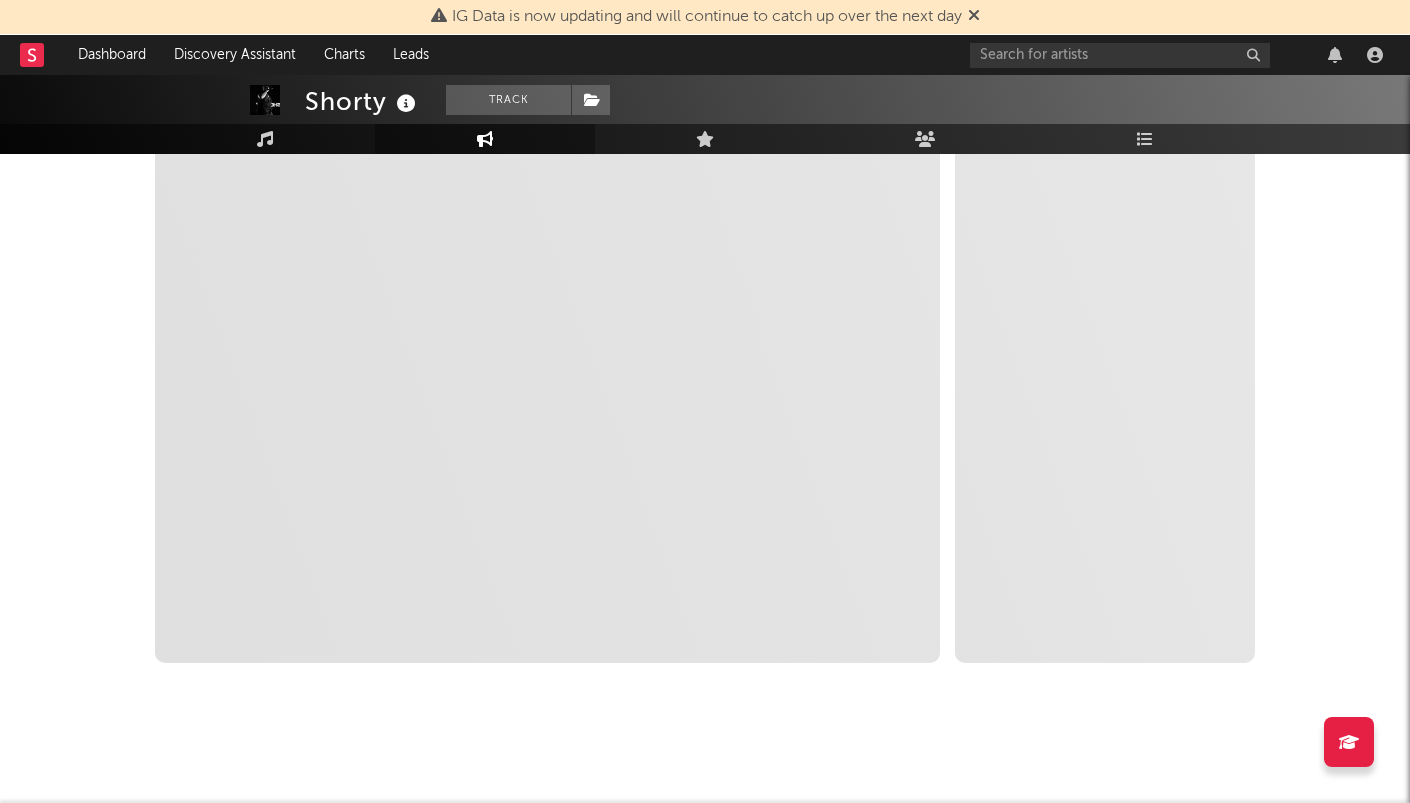 select on "1m" 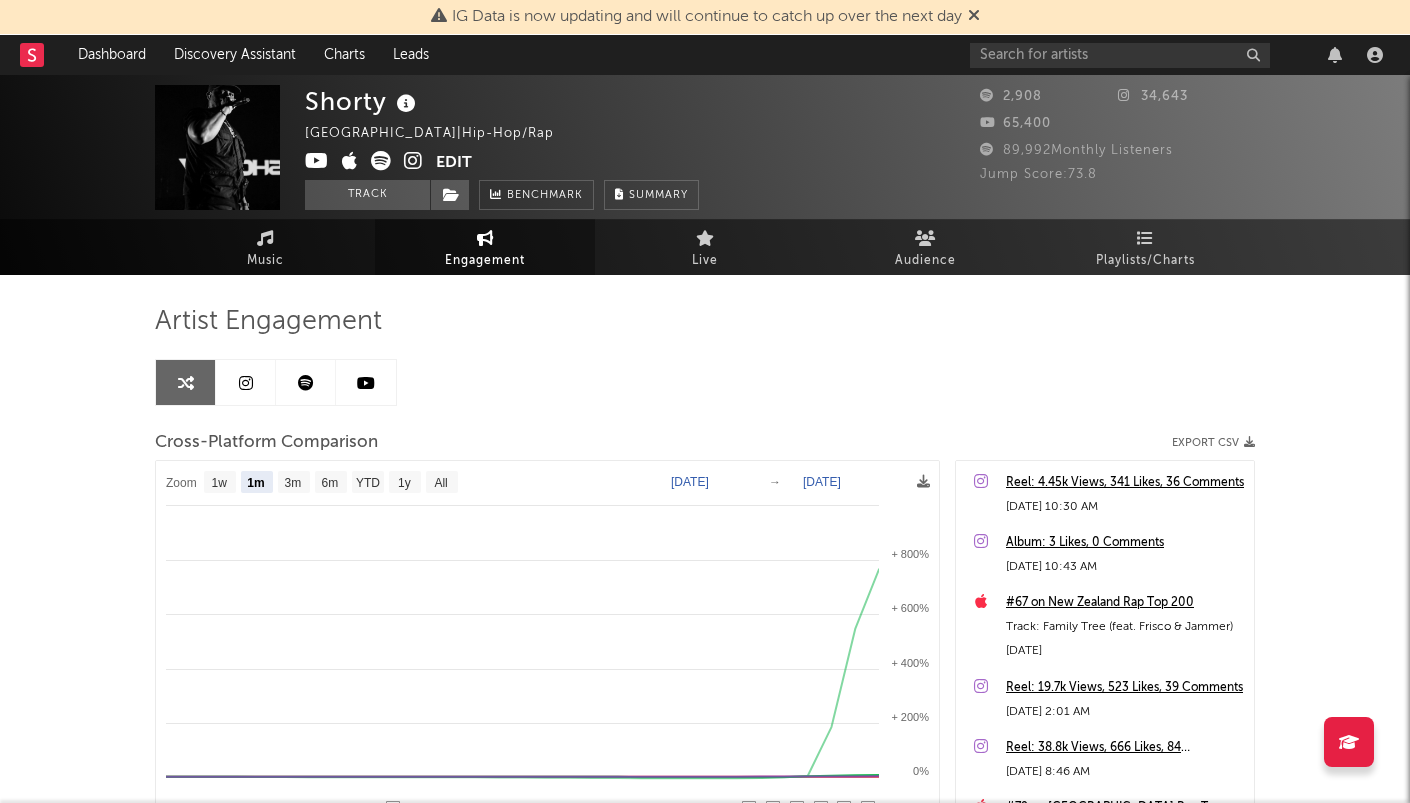 scroll, scrollTop: 0, scrollLeft: 0, axis: both 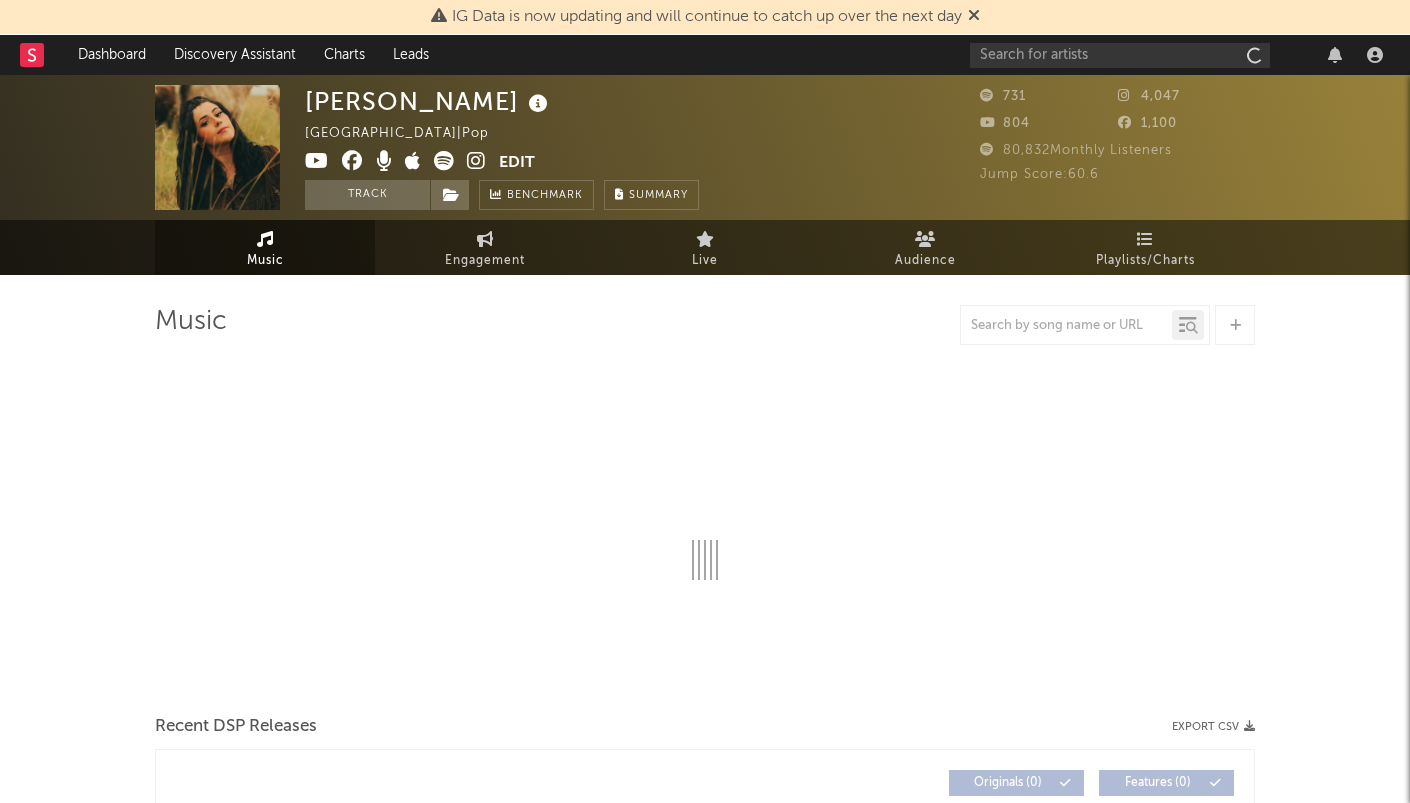 select on "6m" 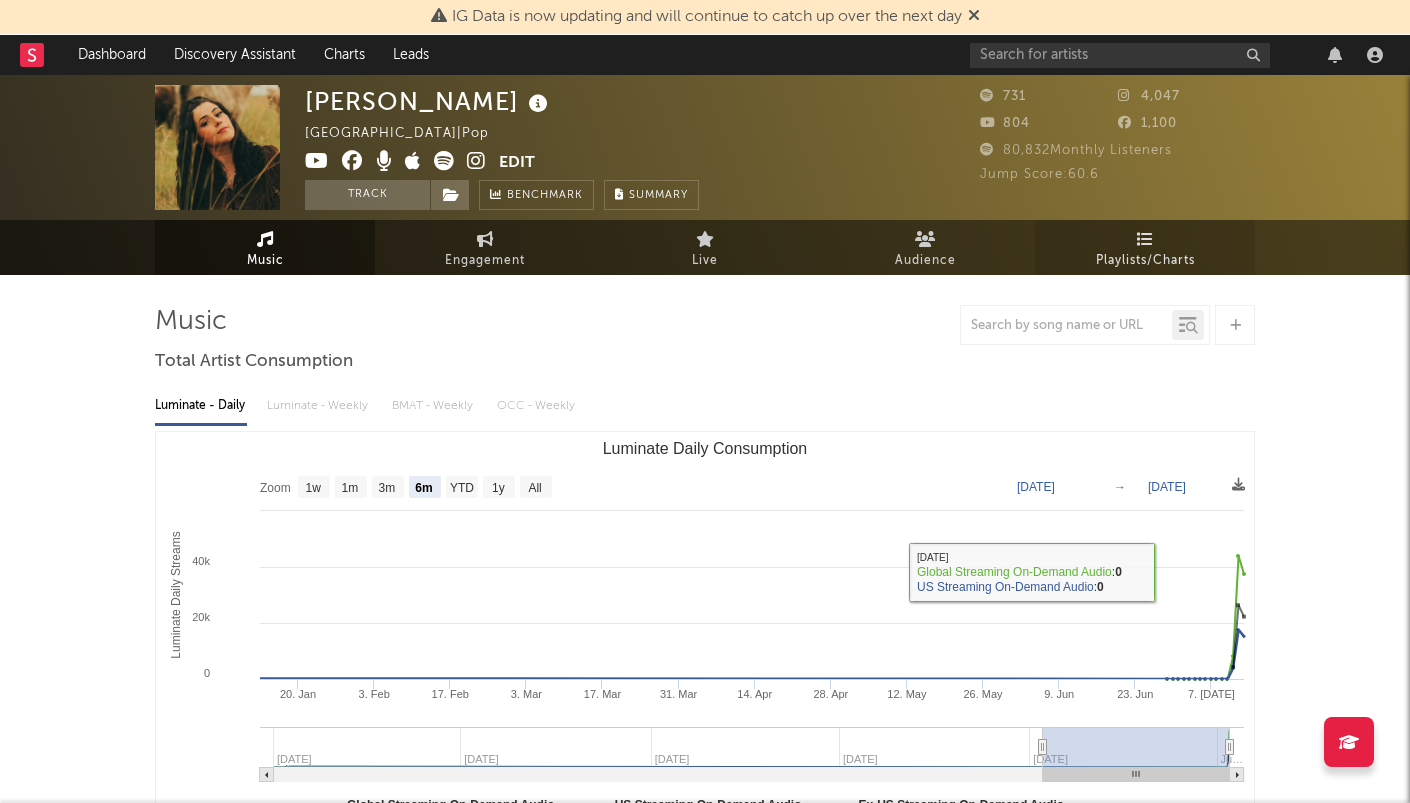 scroll, scrollTop: 0, scrollLeft: 0, axis: both 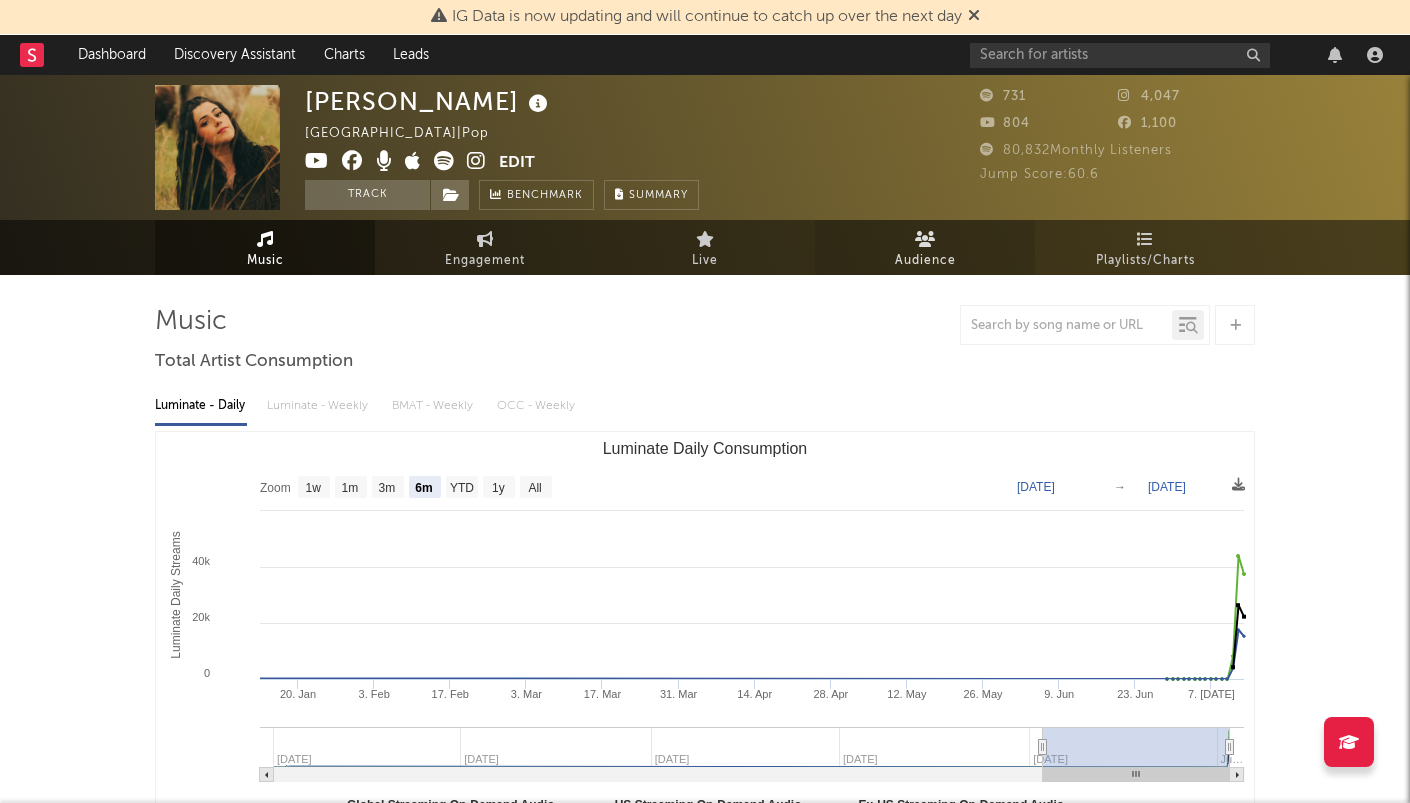 click on "Audience" at bounding box center [925, 261] 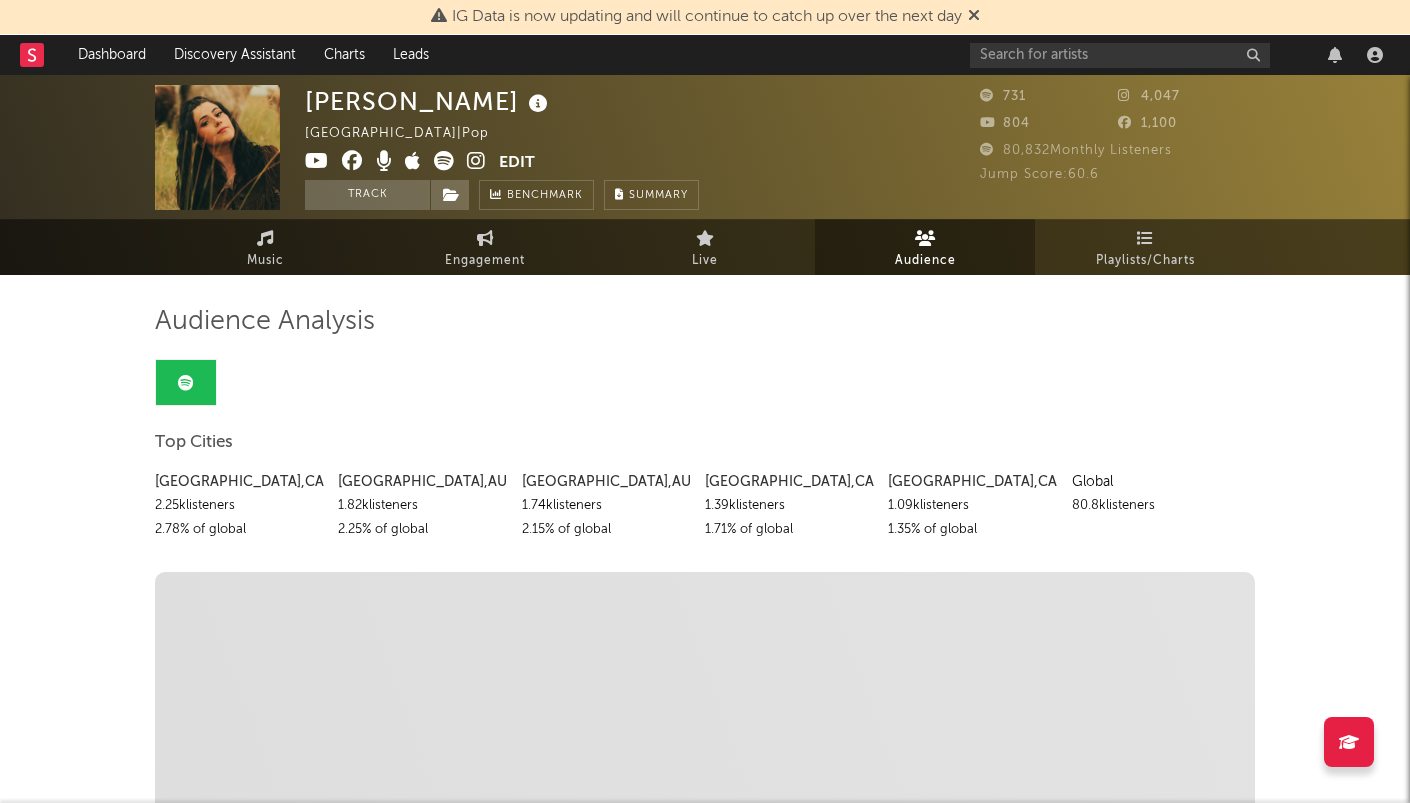 scroll, scrollTop: 0, scrollLeft: 0, axis: both 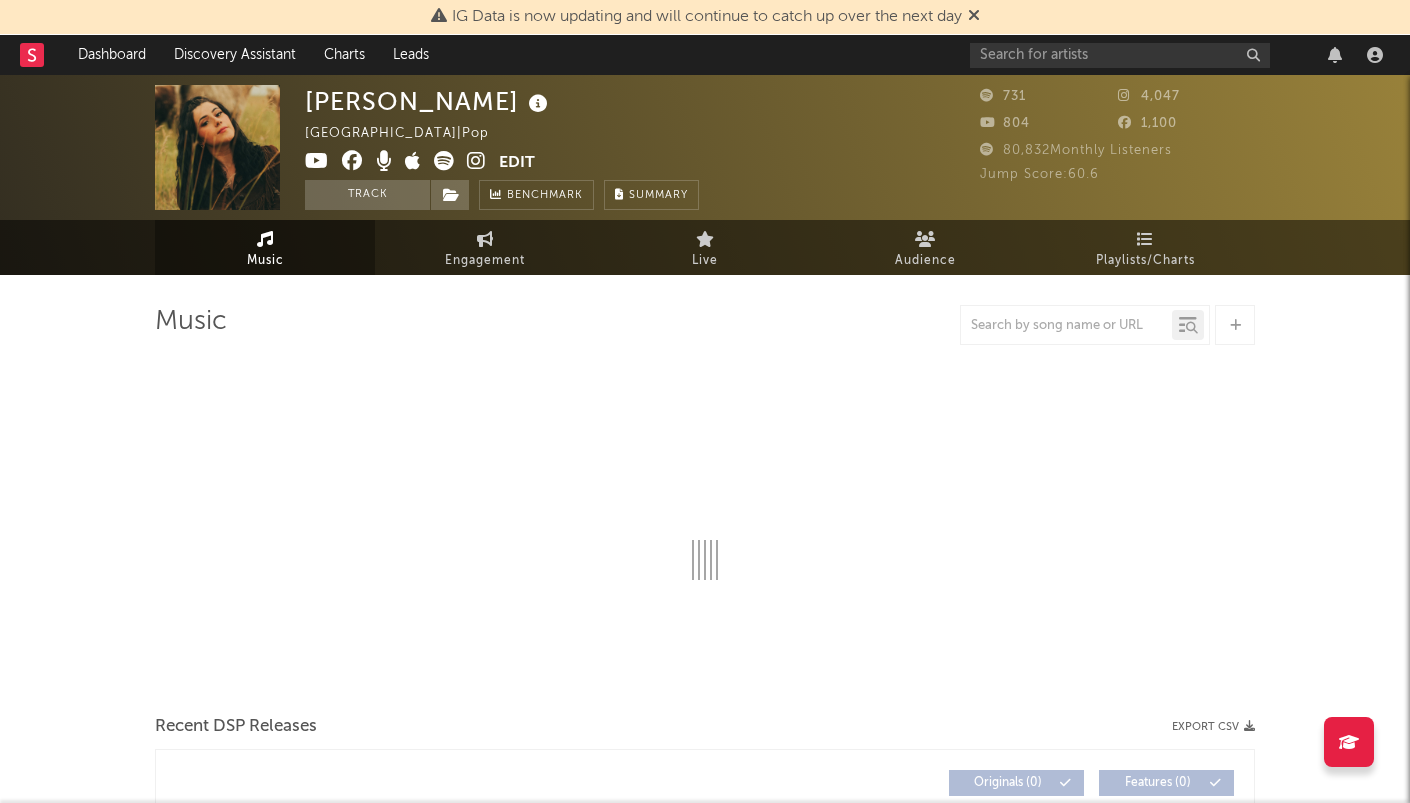 select on "6m" 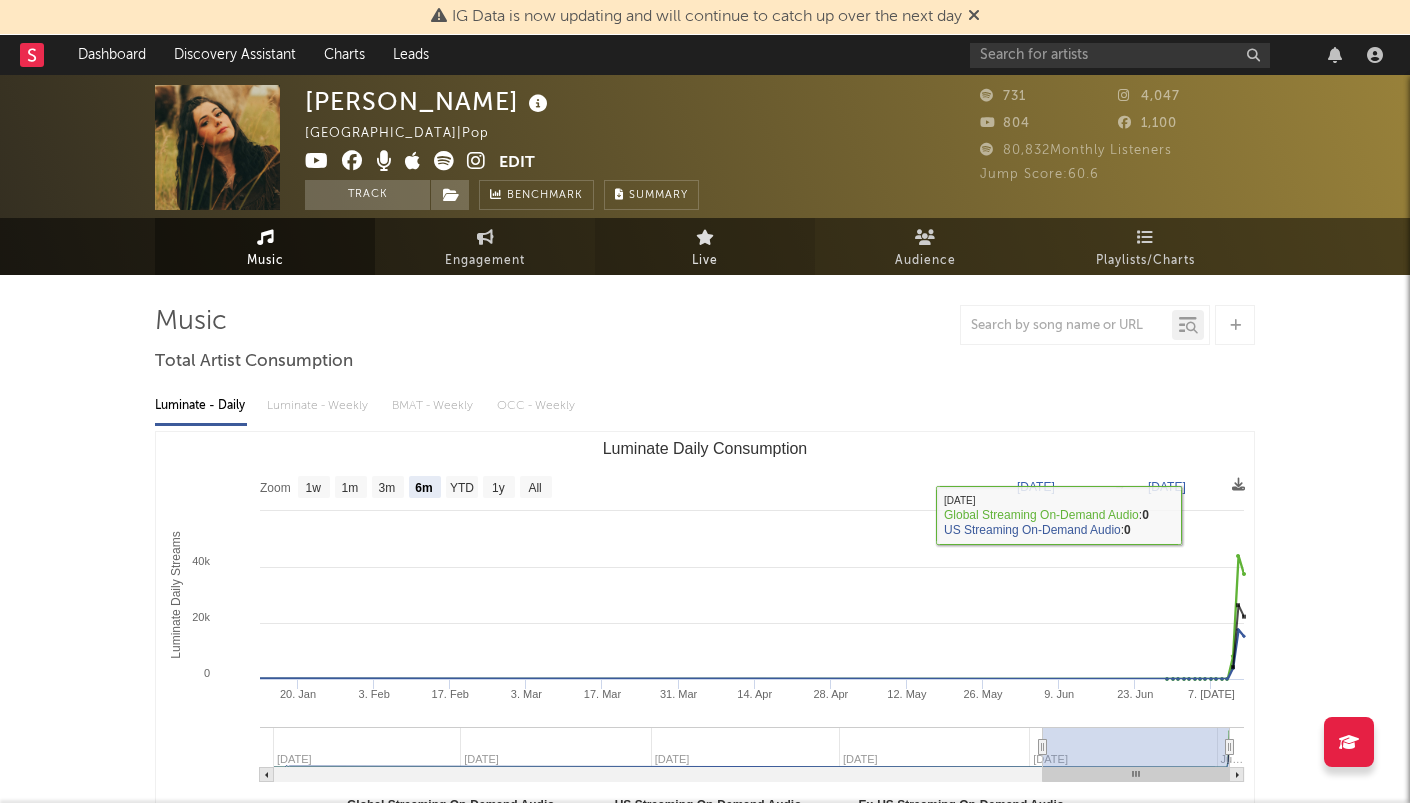 scroll, scrollTop: 0, scrollLeft: 0, axis: both 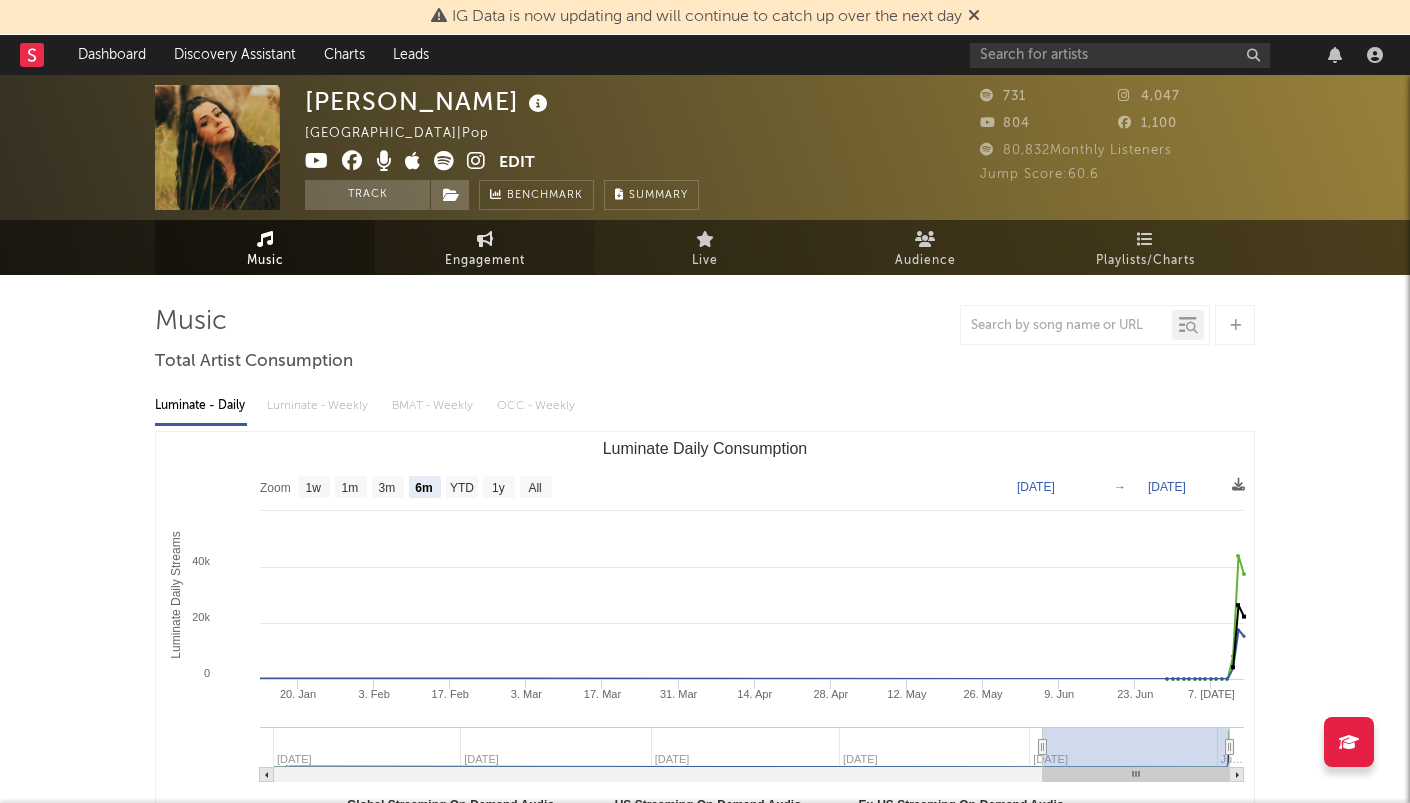 click on "Engagement" at bounding box center (485, 247) 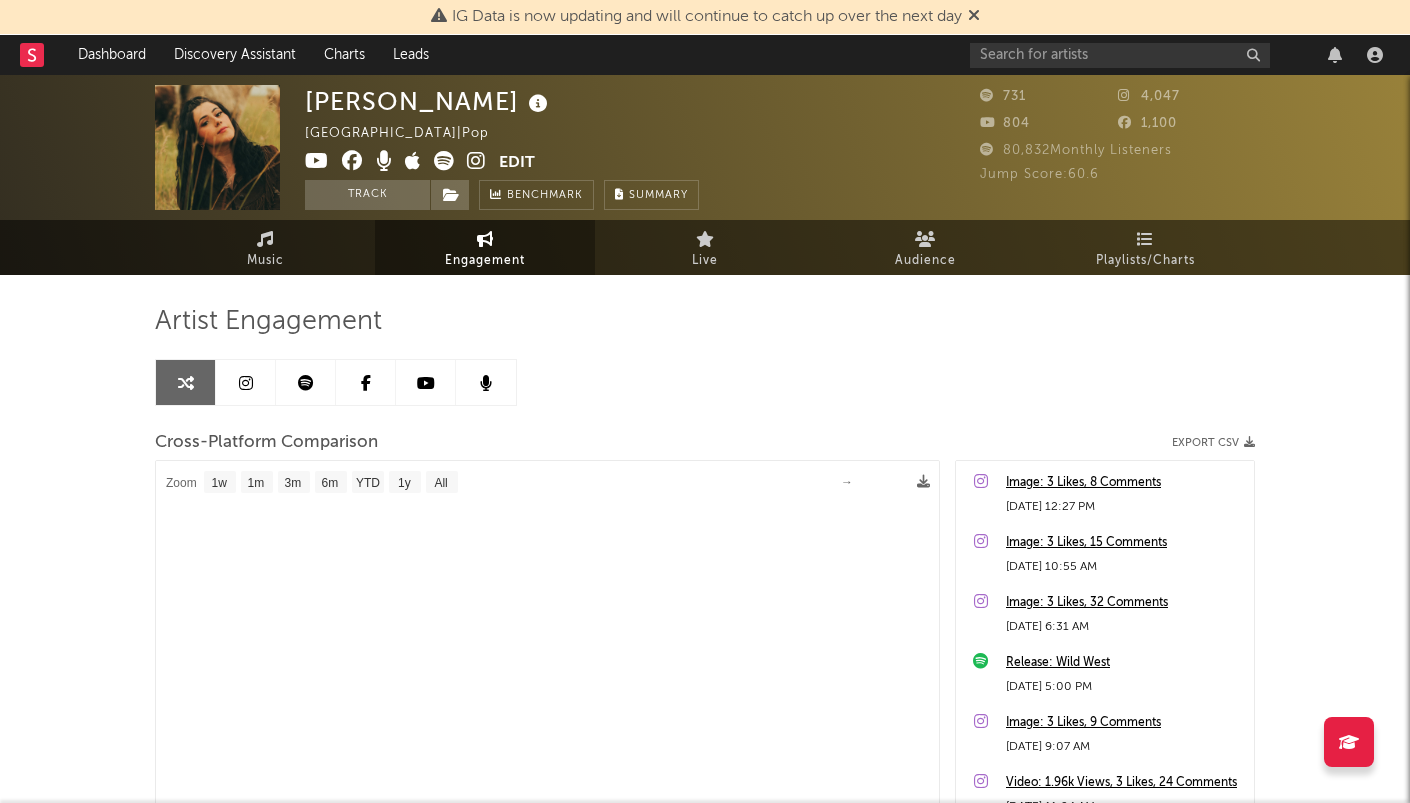 select on "1m" 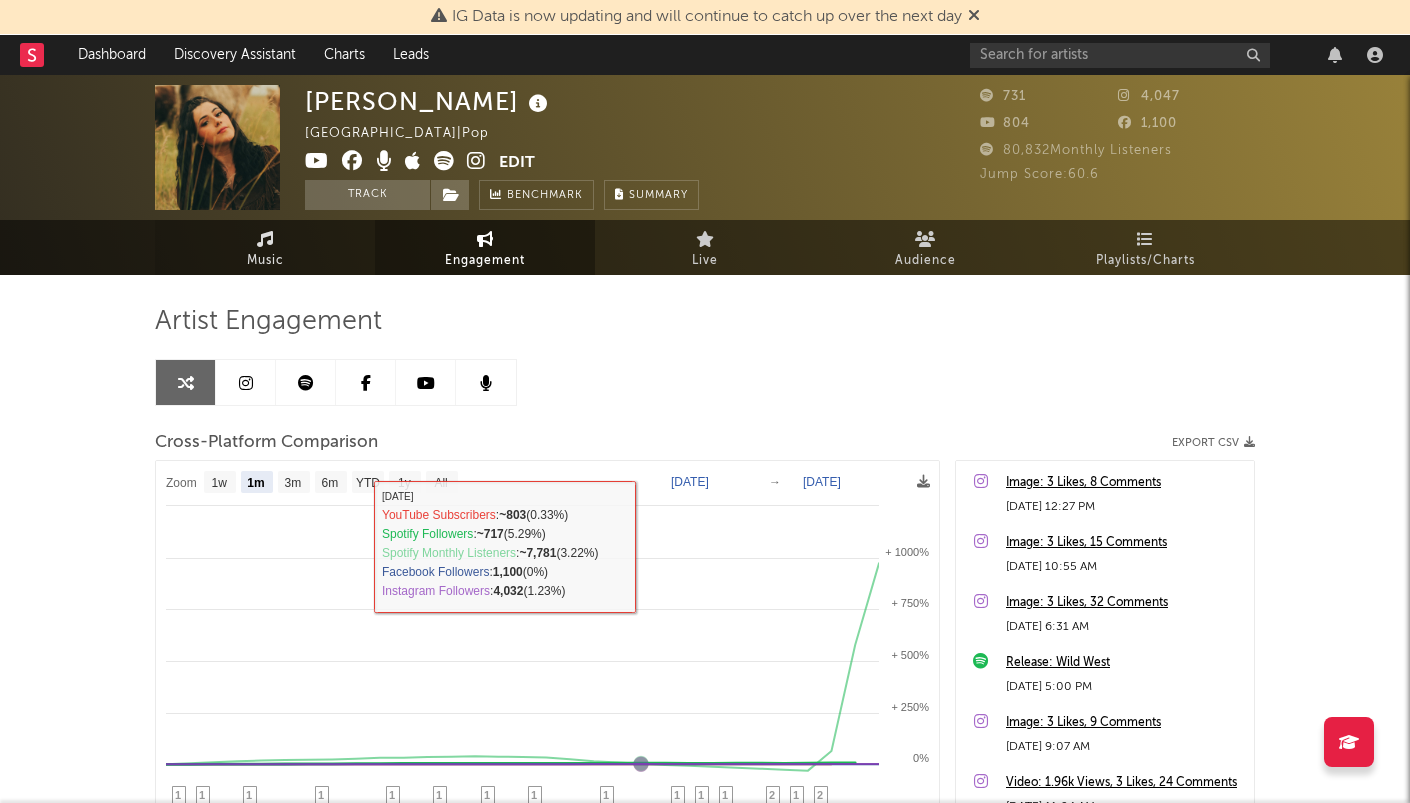 scroll, scrollTop: 0, scrollLeft: 0, axis: both 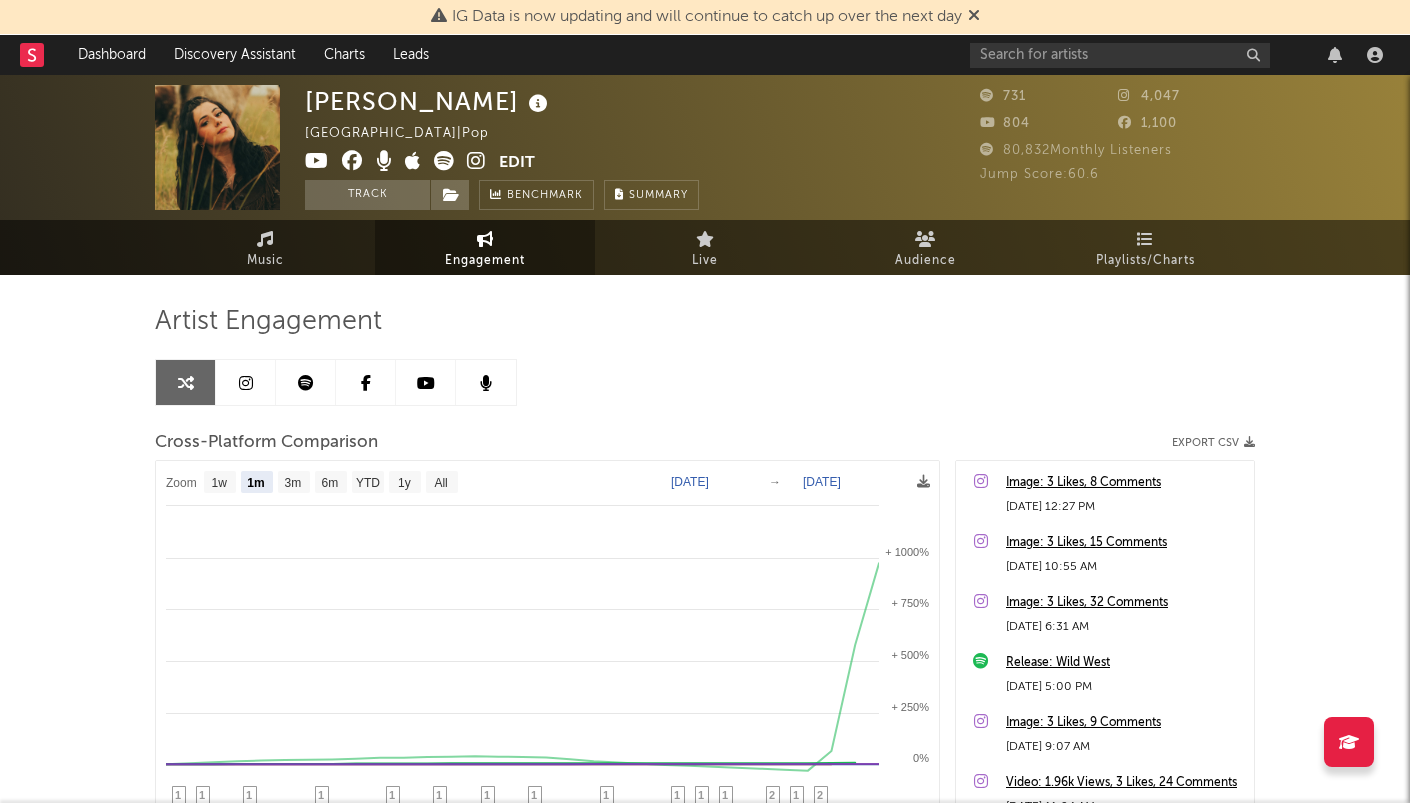 click at bounding box center (476, 161) 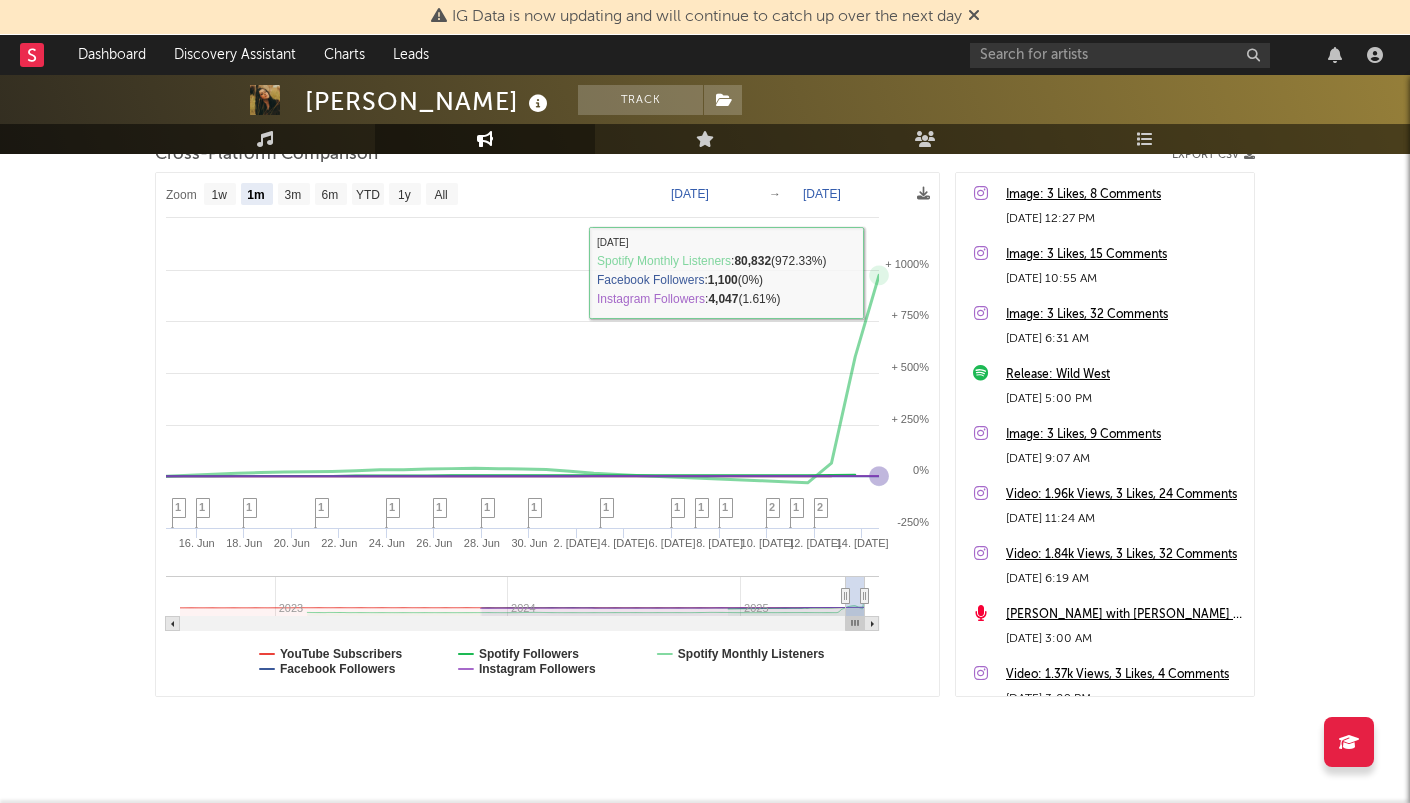 scroll, scrollTop: 289, scrollLeft: 0, axis: vertical 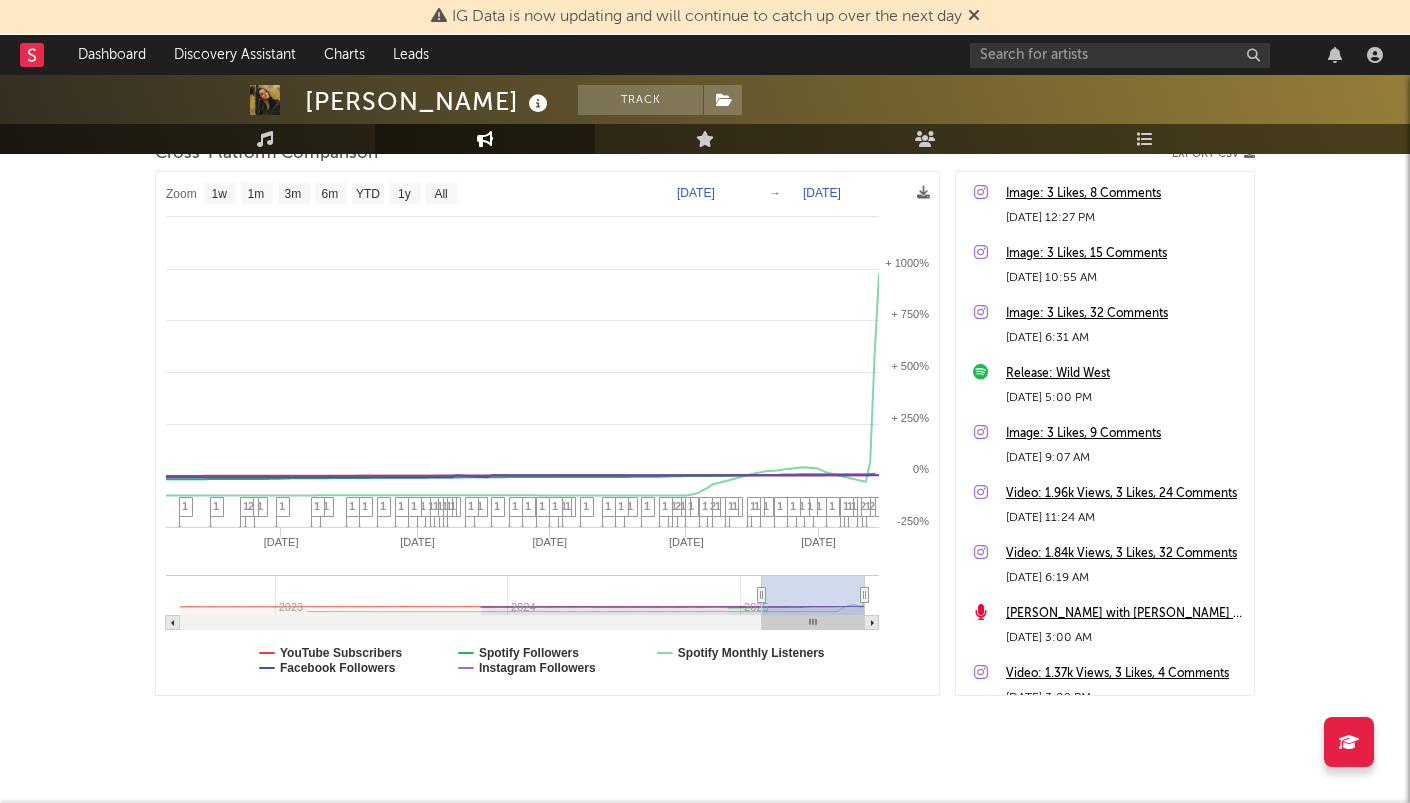 type on "2025-01-29" 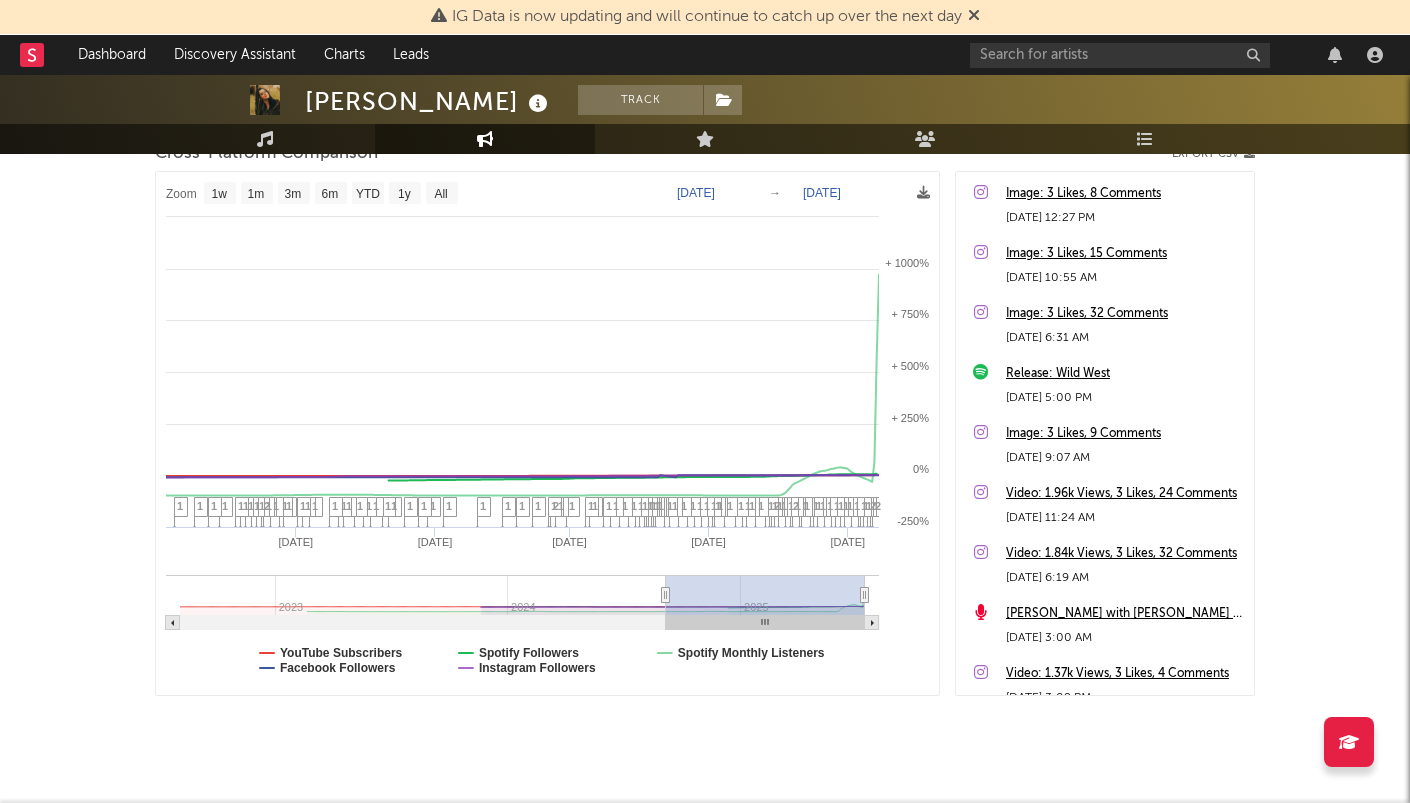 type on "2024-09-03" 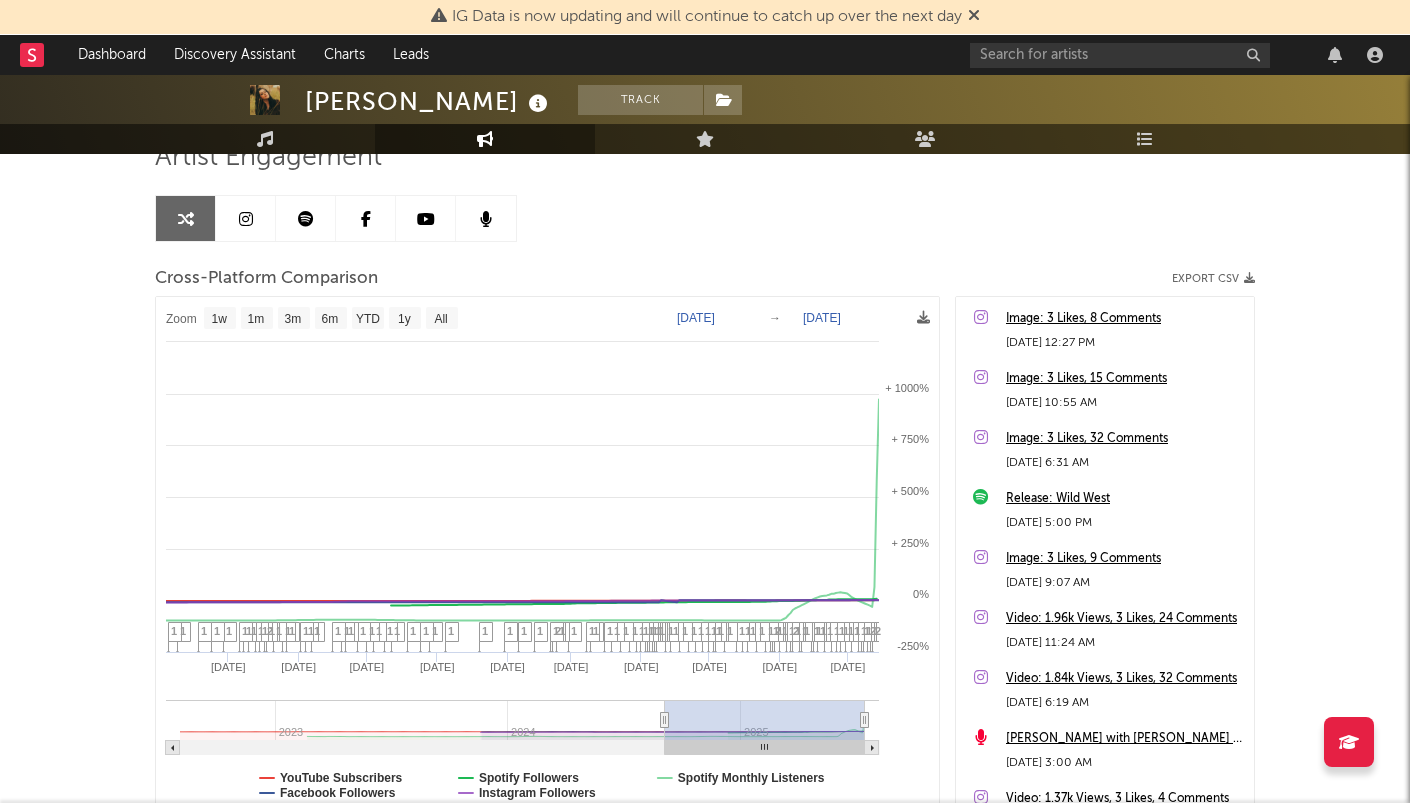 select on "1w" 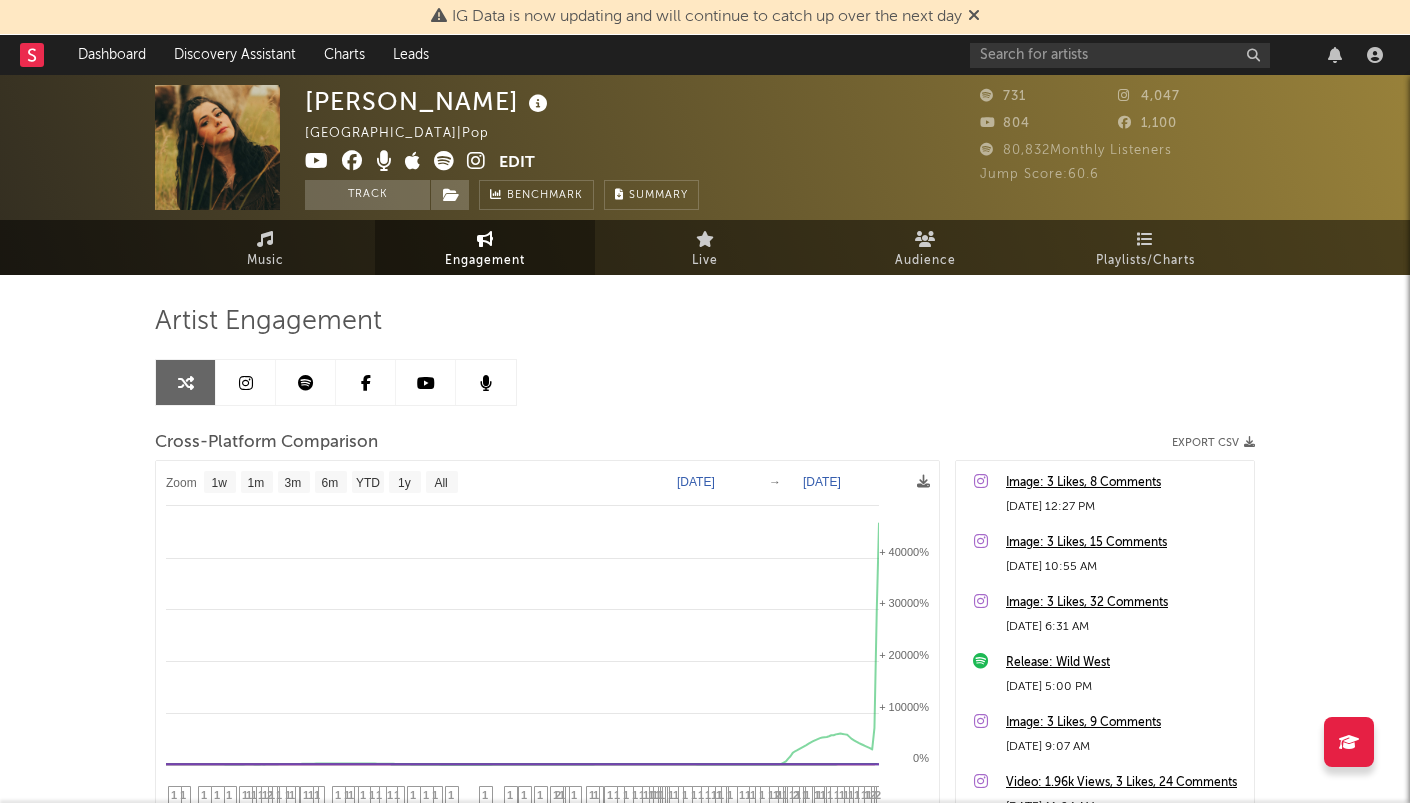 scroll, scrollTop: 0, scrollLeft: 0, axis: both 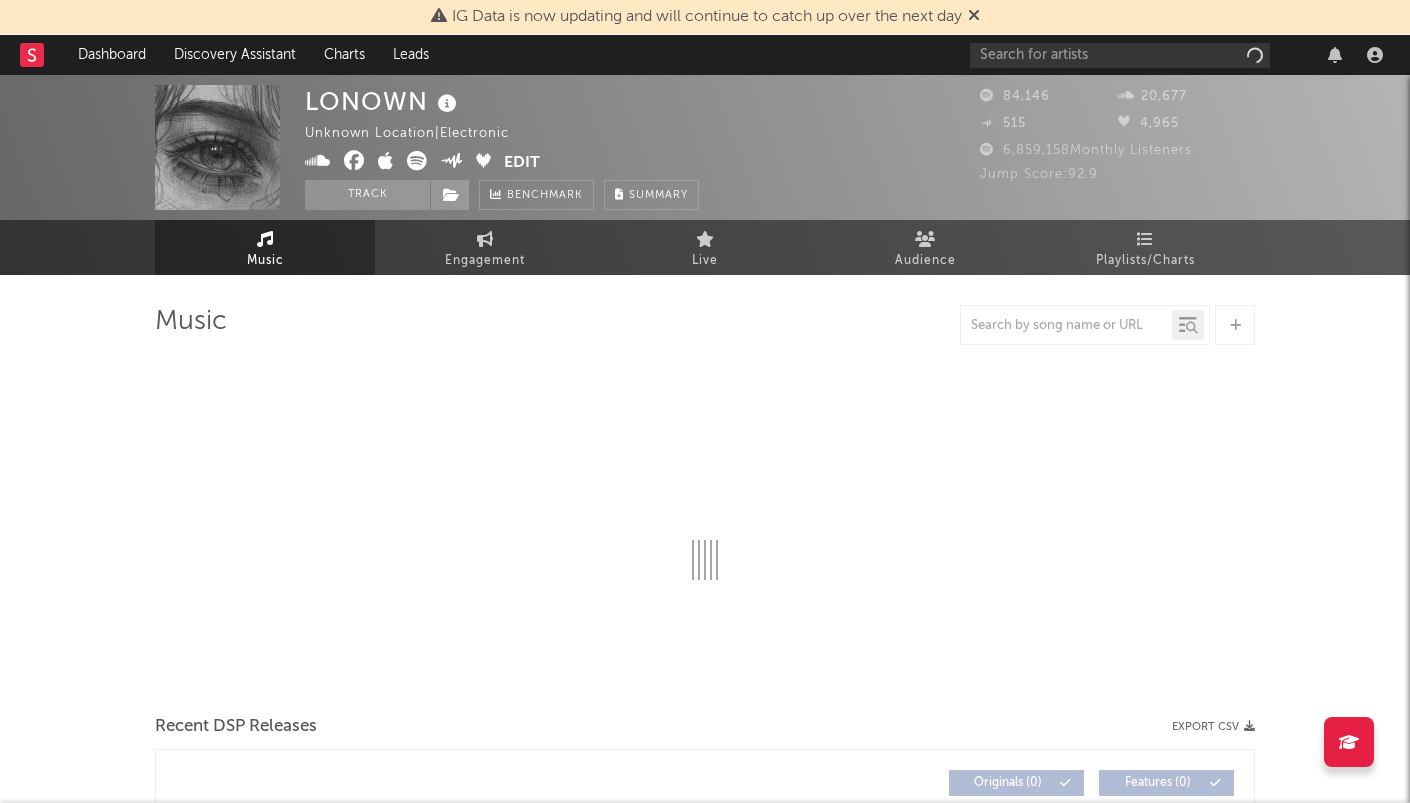 select on "6m" 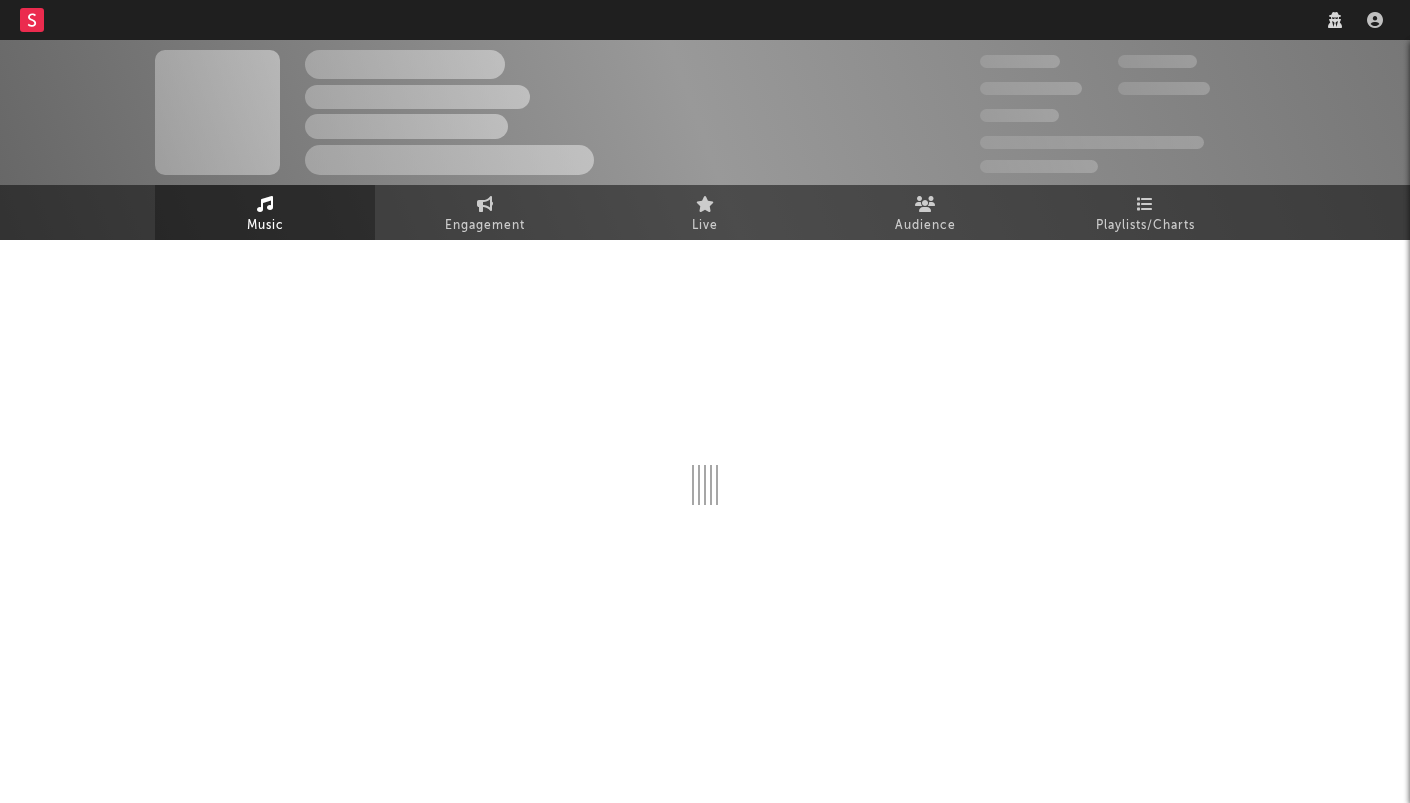 scroll, scrollTop: 0, scrollLeft: 0, axis: both 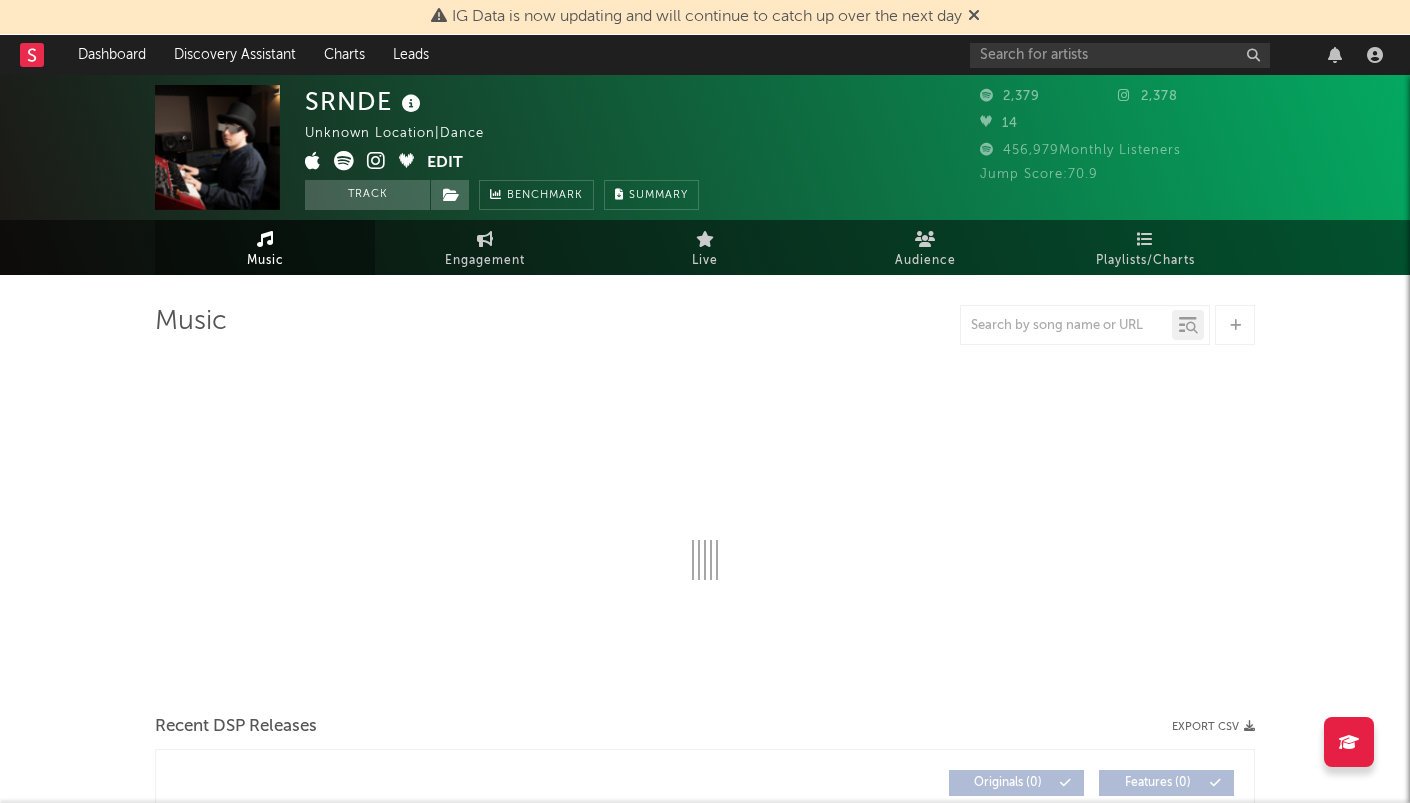 select on "6m" 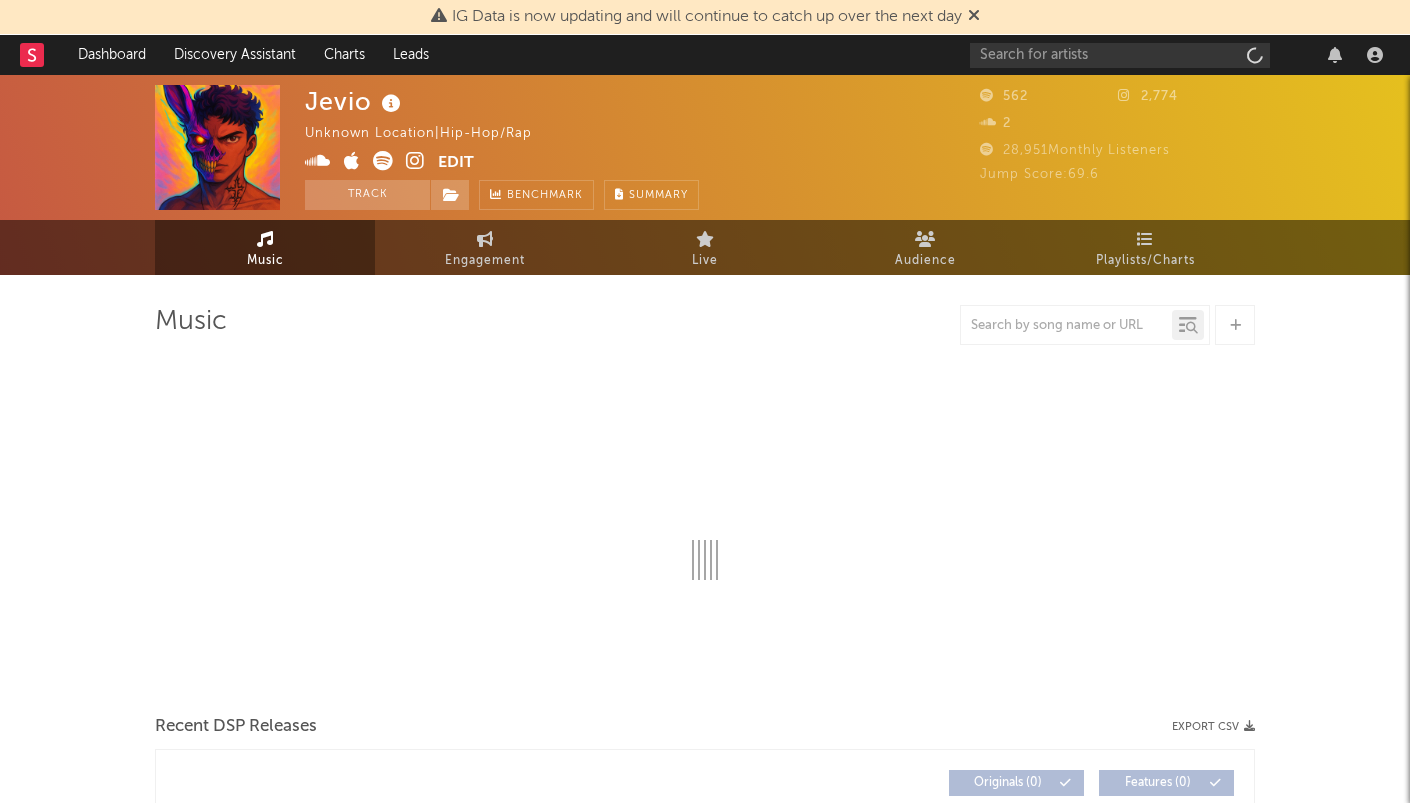 scroll, scrollTop: 0, scrollLeft: 0, axis: both 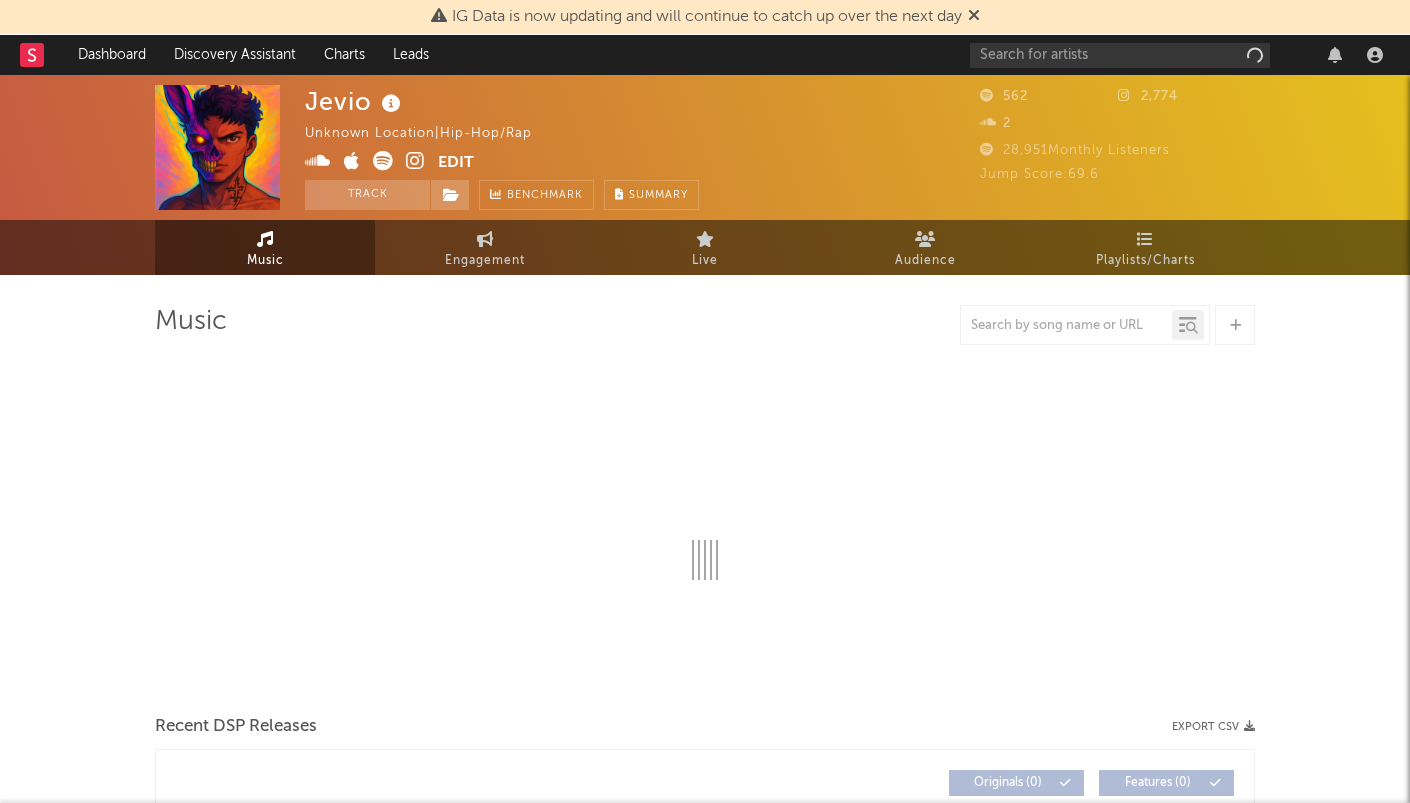 select on "6m" 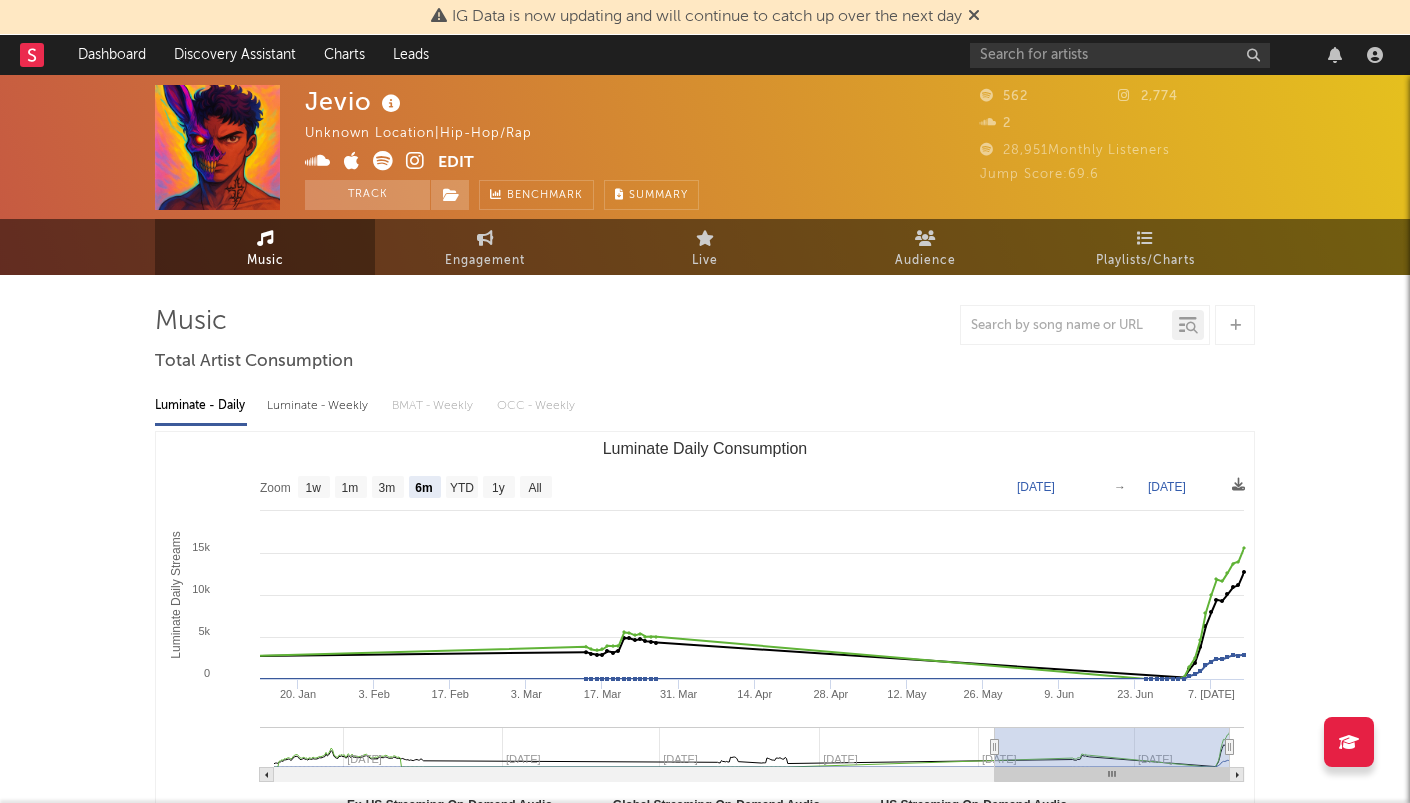 scroll, scrollTop: 0, scrollLeft: 0, axis: both 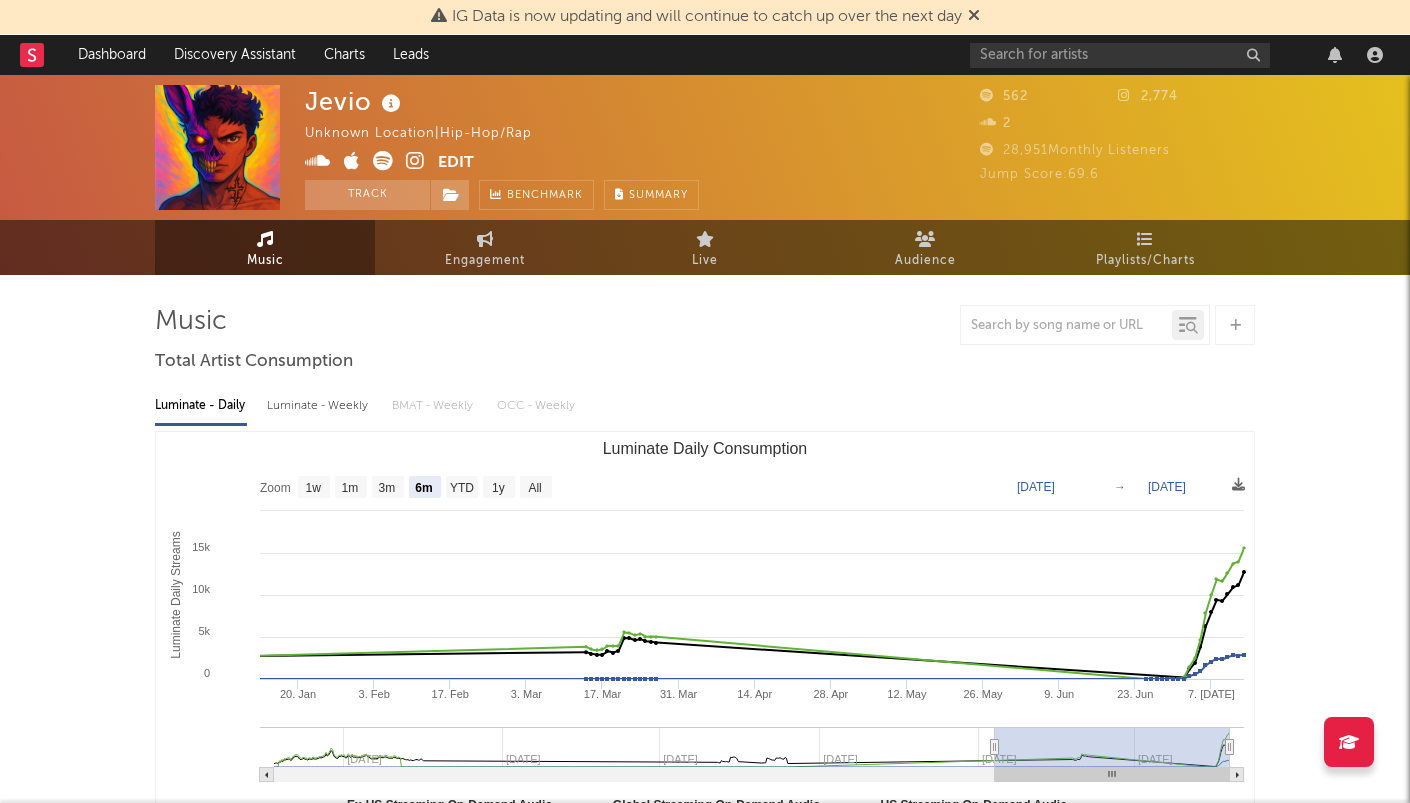 click at bounding box center [415, 161] 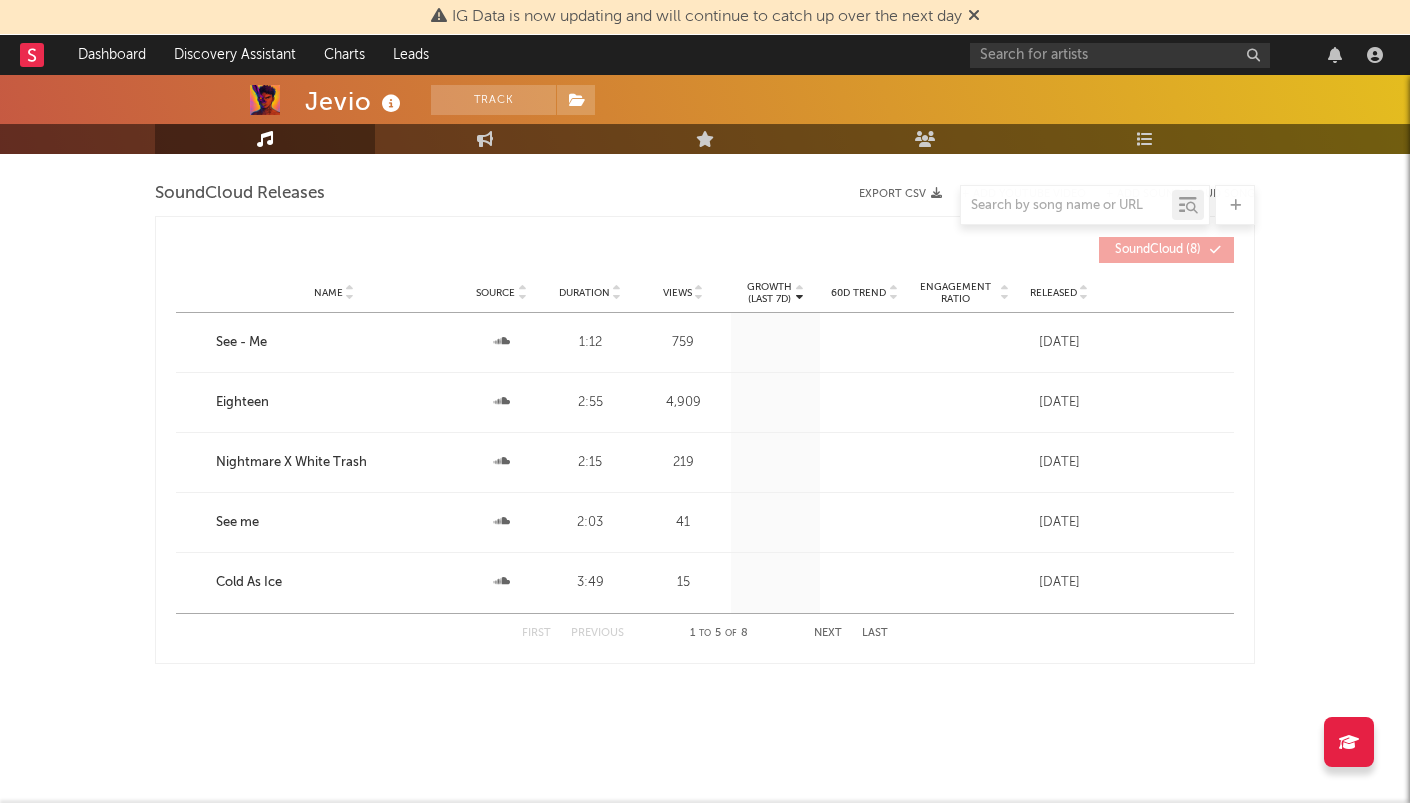 scroll, scrollTop: 1331, scrollLeft: 0, axis: vertical 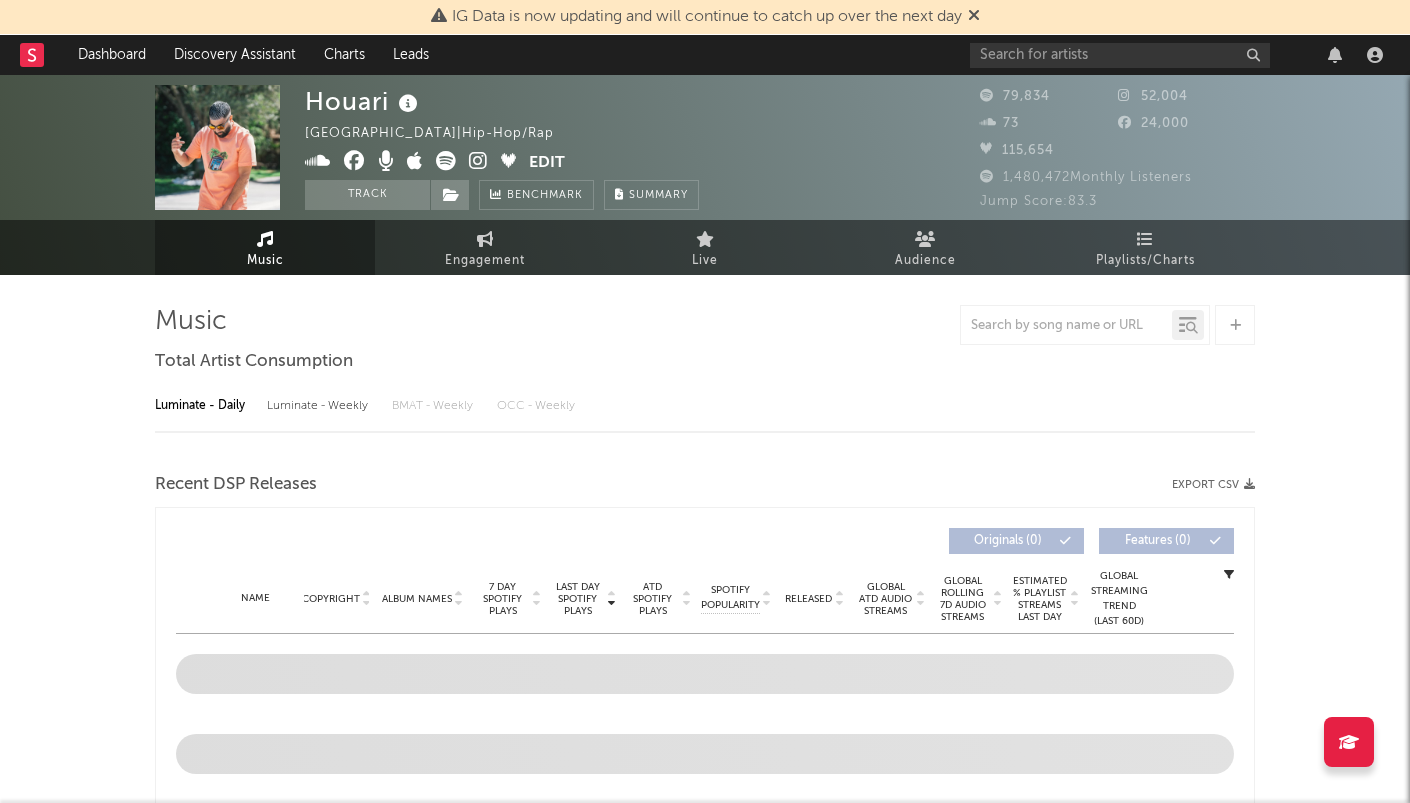 select on "6m" 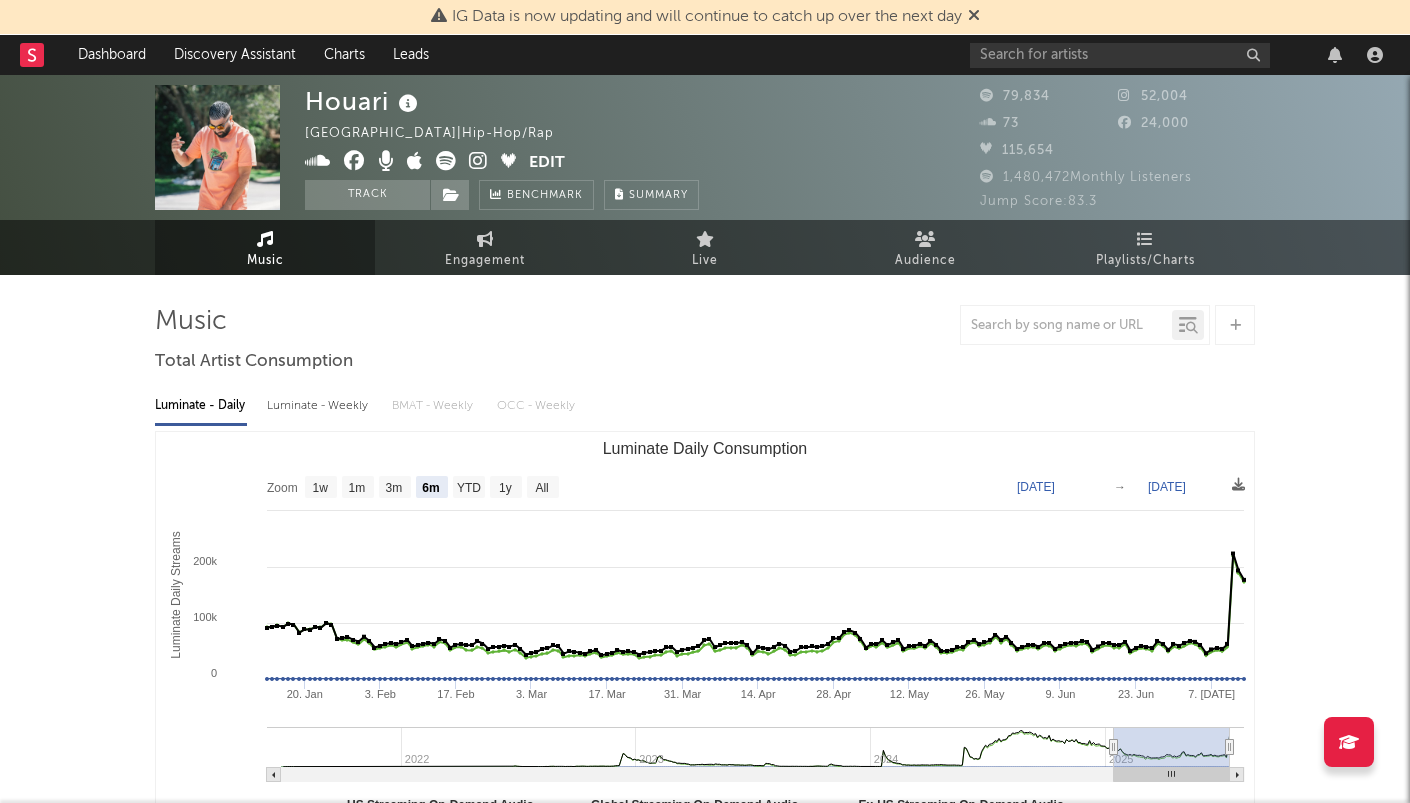 type on "2025-01-11" 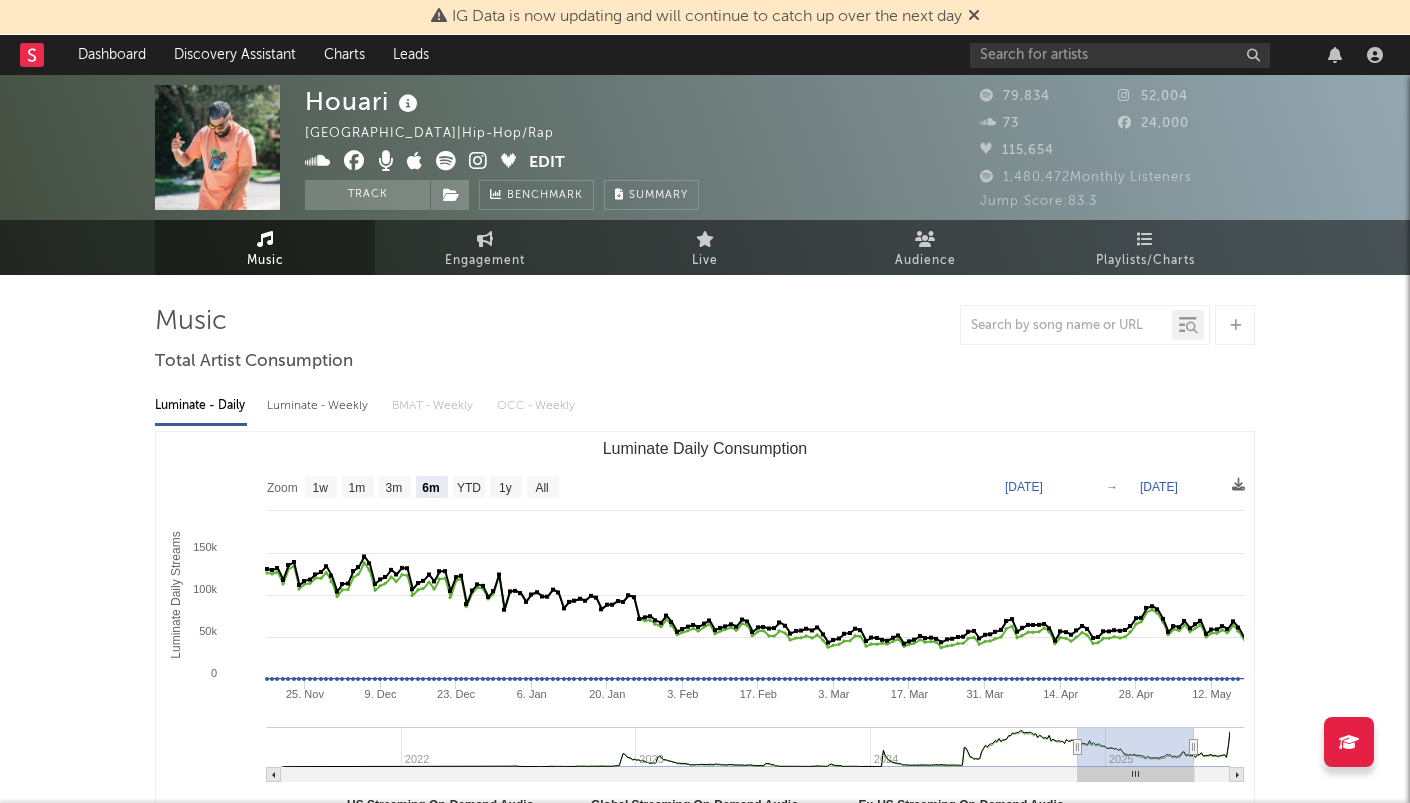 type on "2024-11-17" 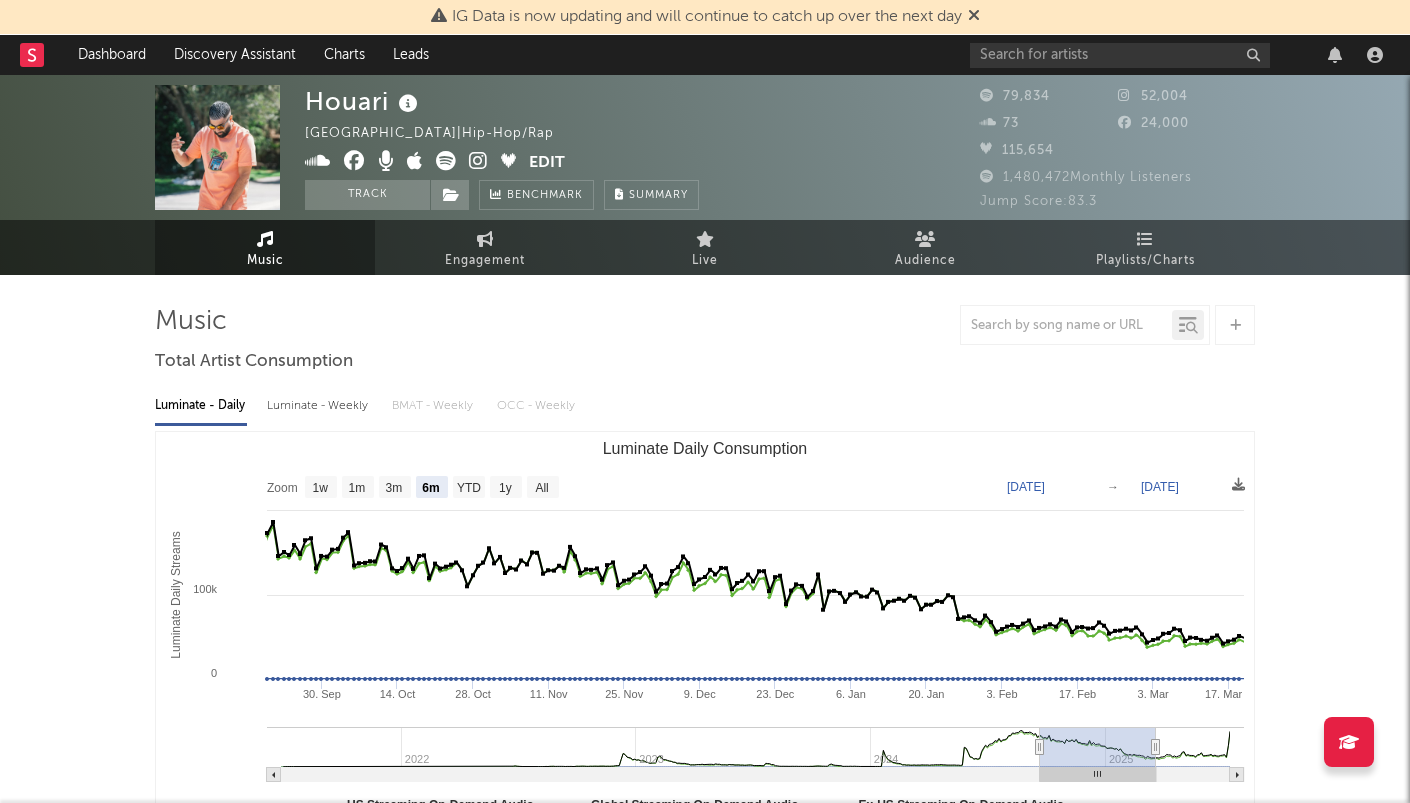 type on "2024-09-19" 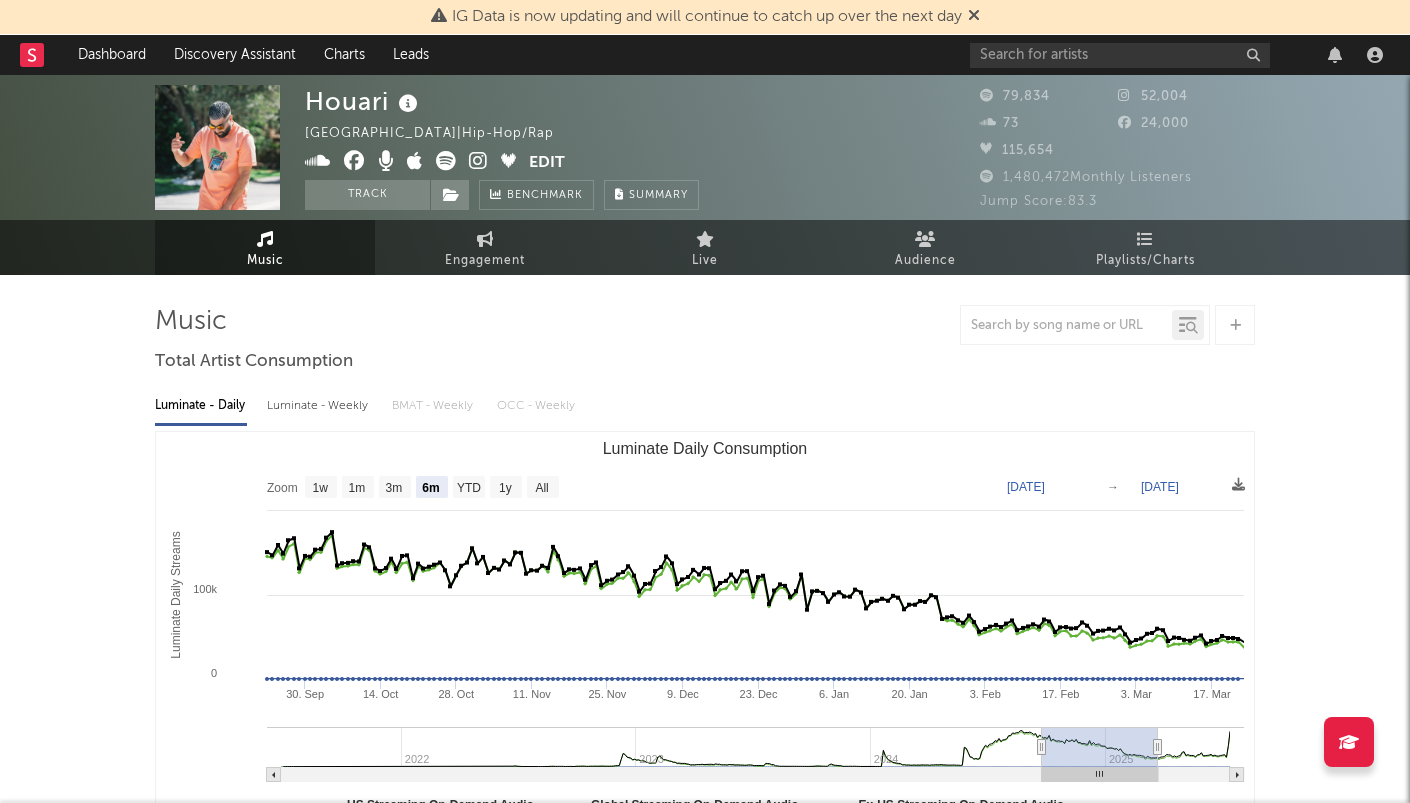type on "2024-09-22" 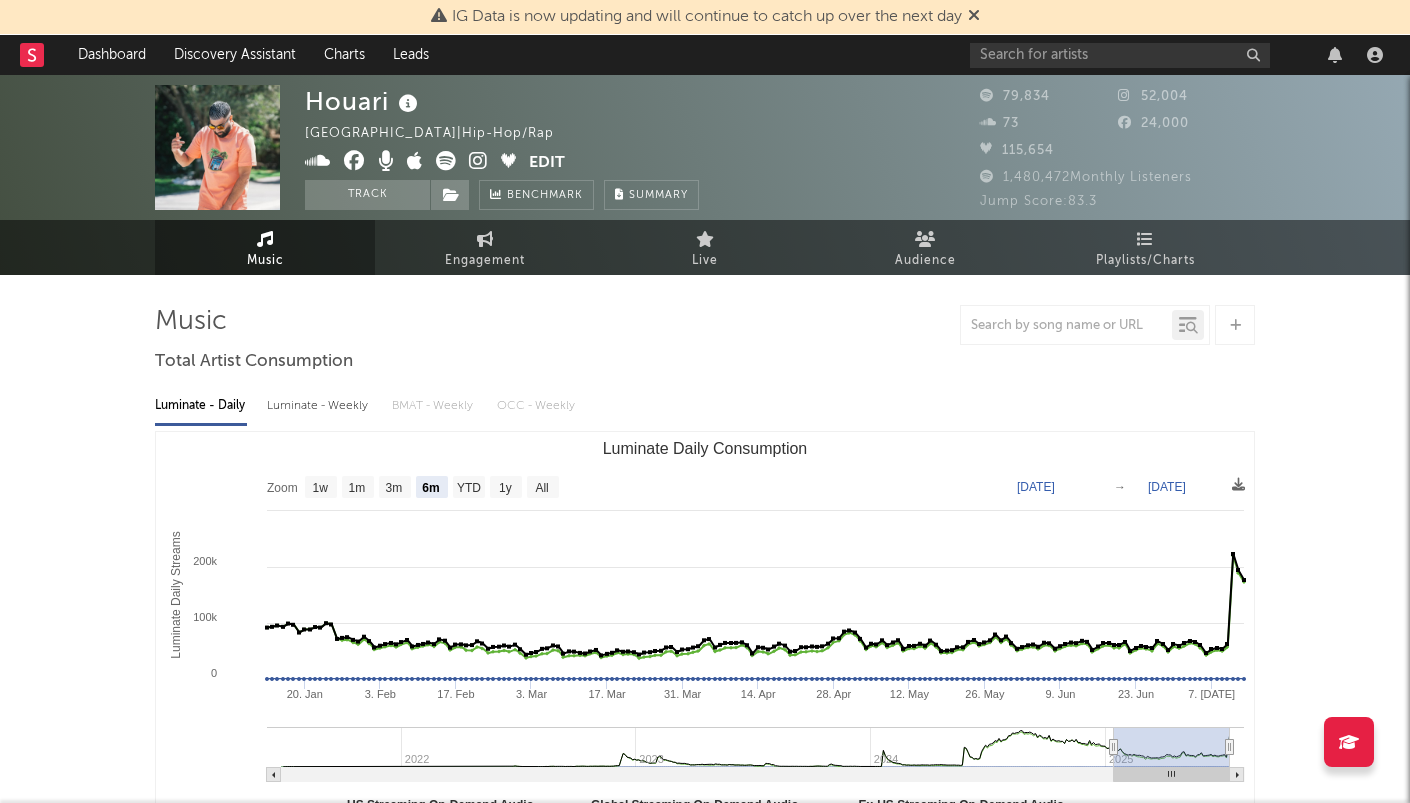 drag, startPoint x: 1119, startPoint y: 743, endPoint x: 1172, endPoint y: 738, distance: 53.235325 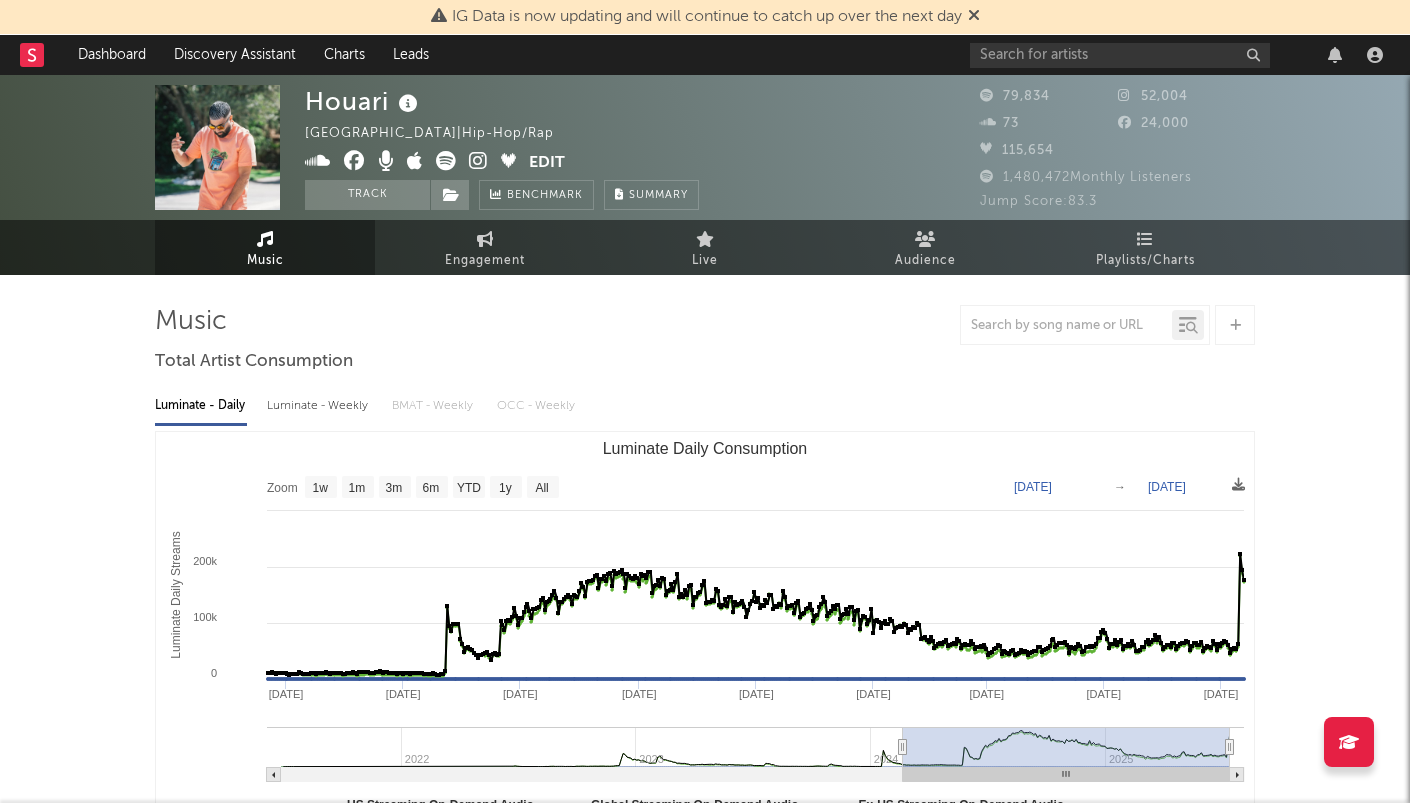type on "2024-02-21" 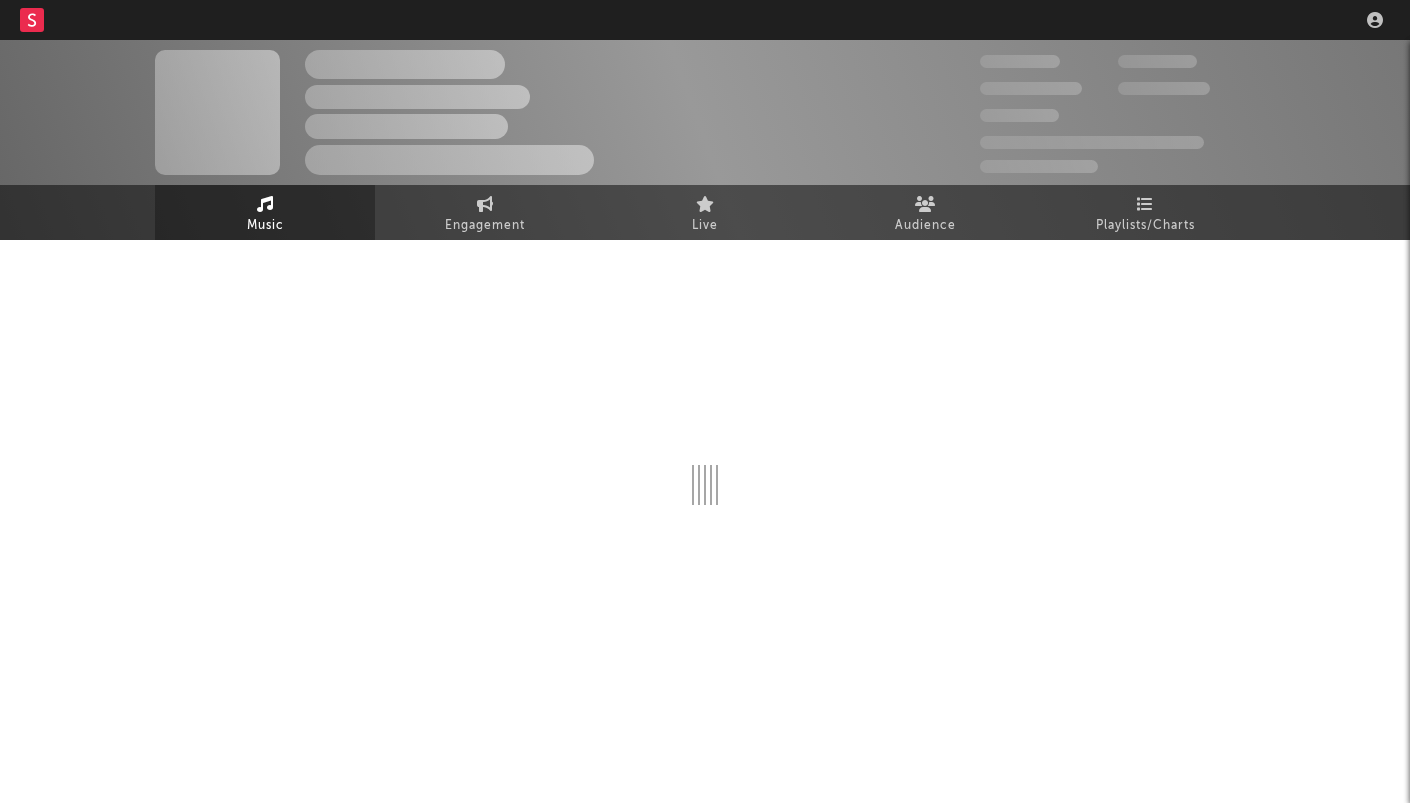 scroll, scrollTop: 0, scrollLeft: 0, axis: both 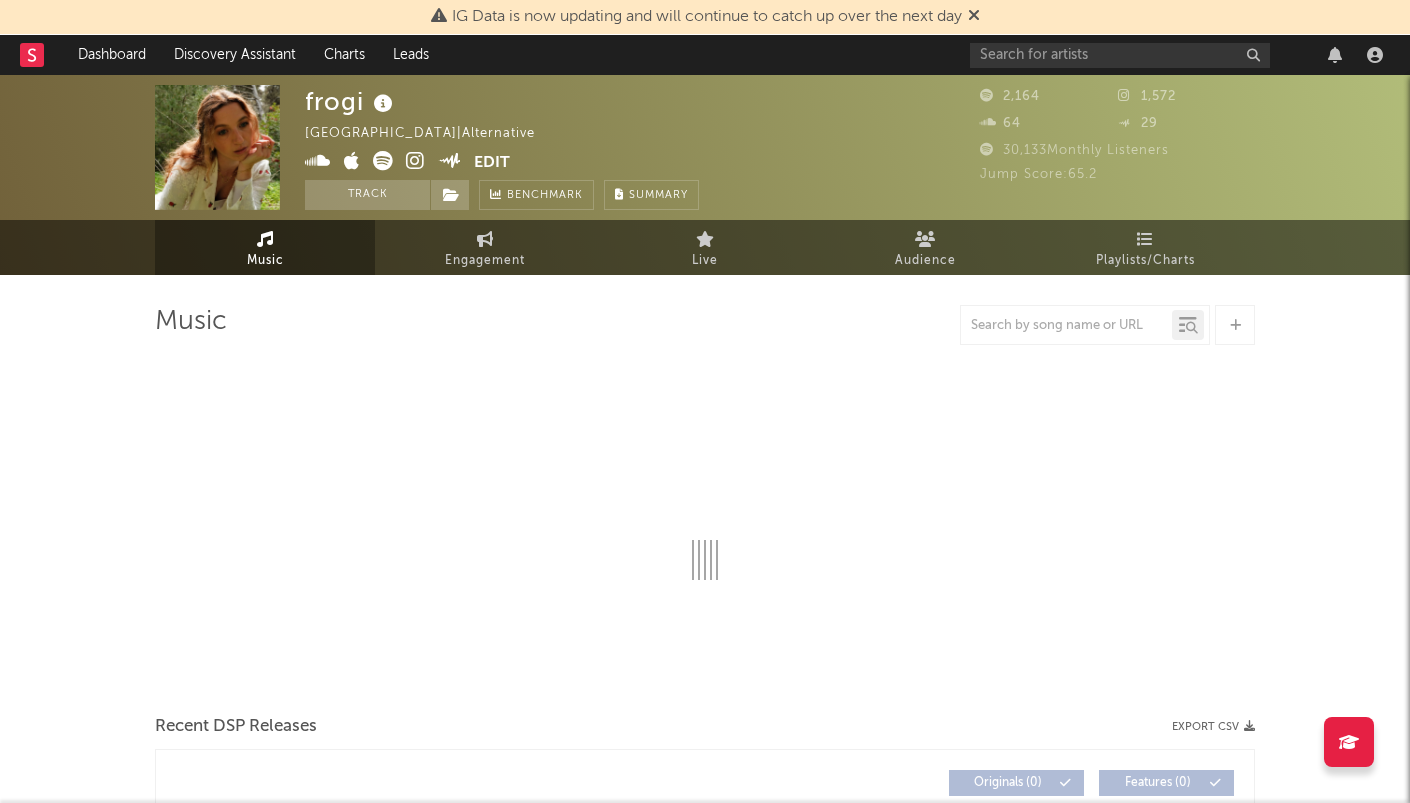 select on "6m" 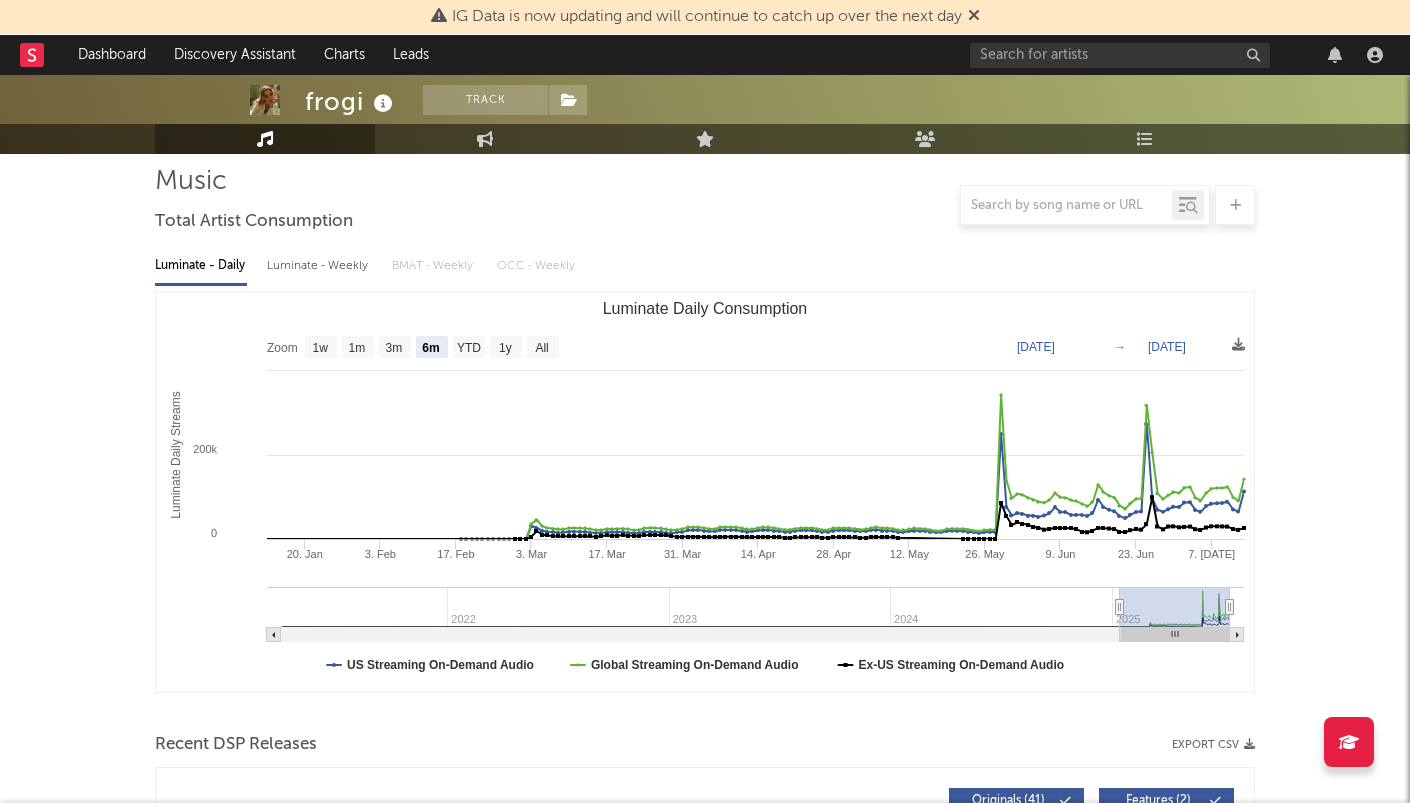 scroll, scrollTop: 214, scrollLeft: 0, axis: vertical 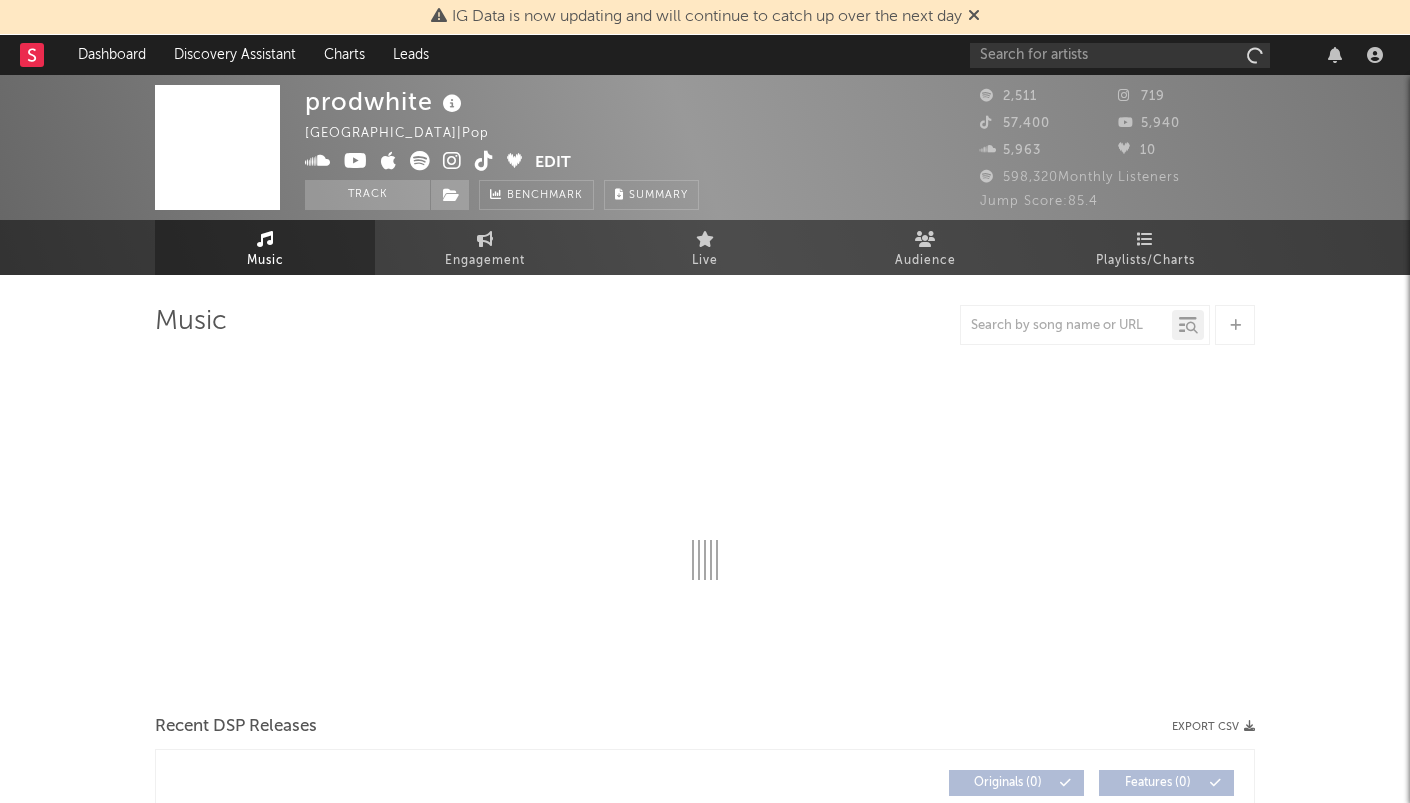 select on "1w" 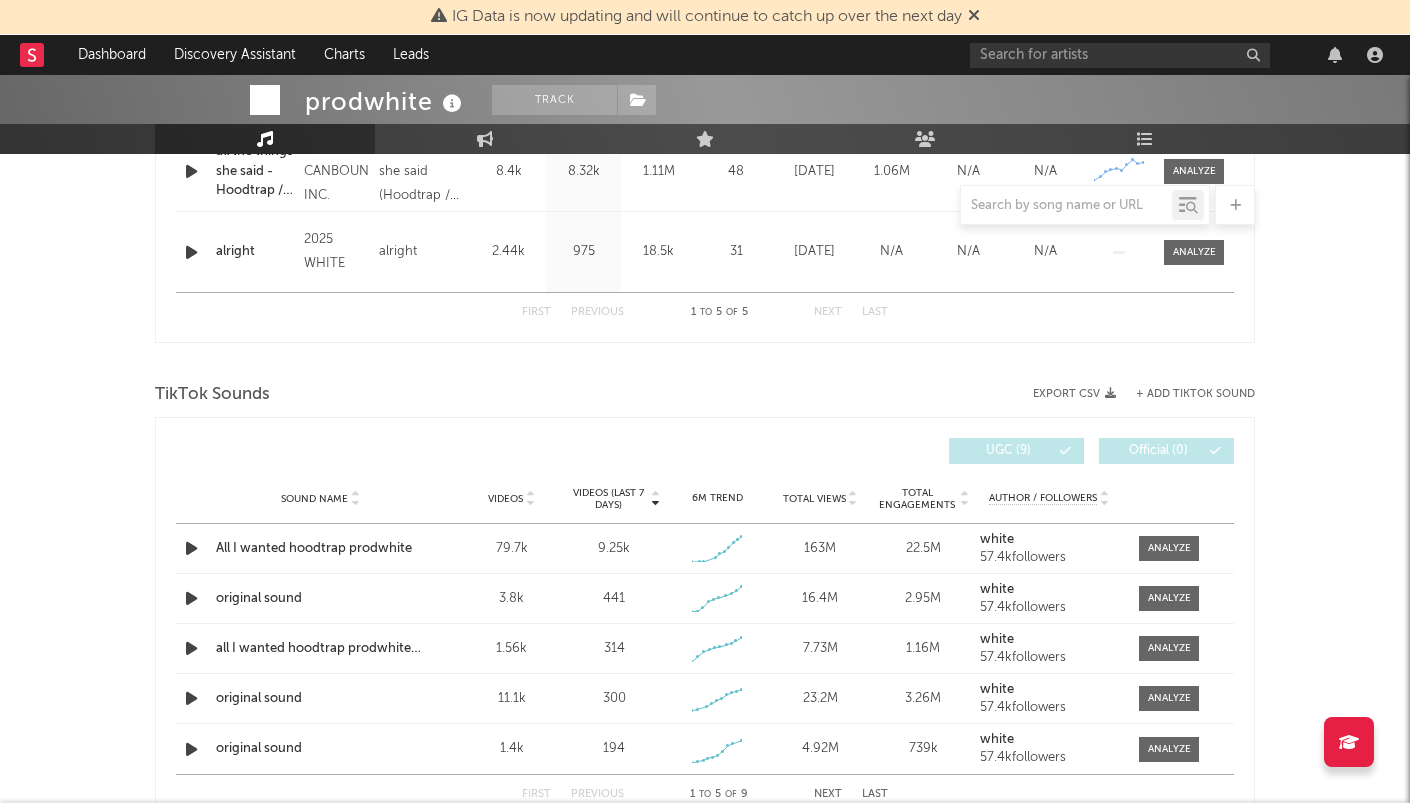 scroll, scrollTop: 1188, scrollLeft: 0, axis: vertical 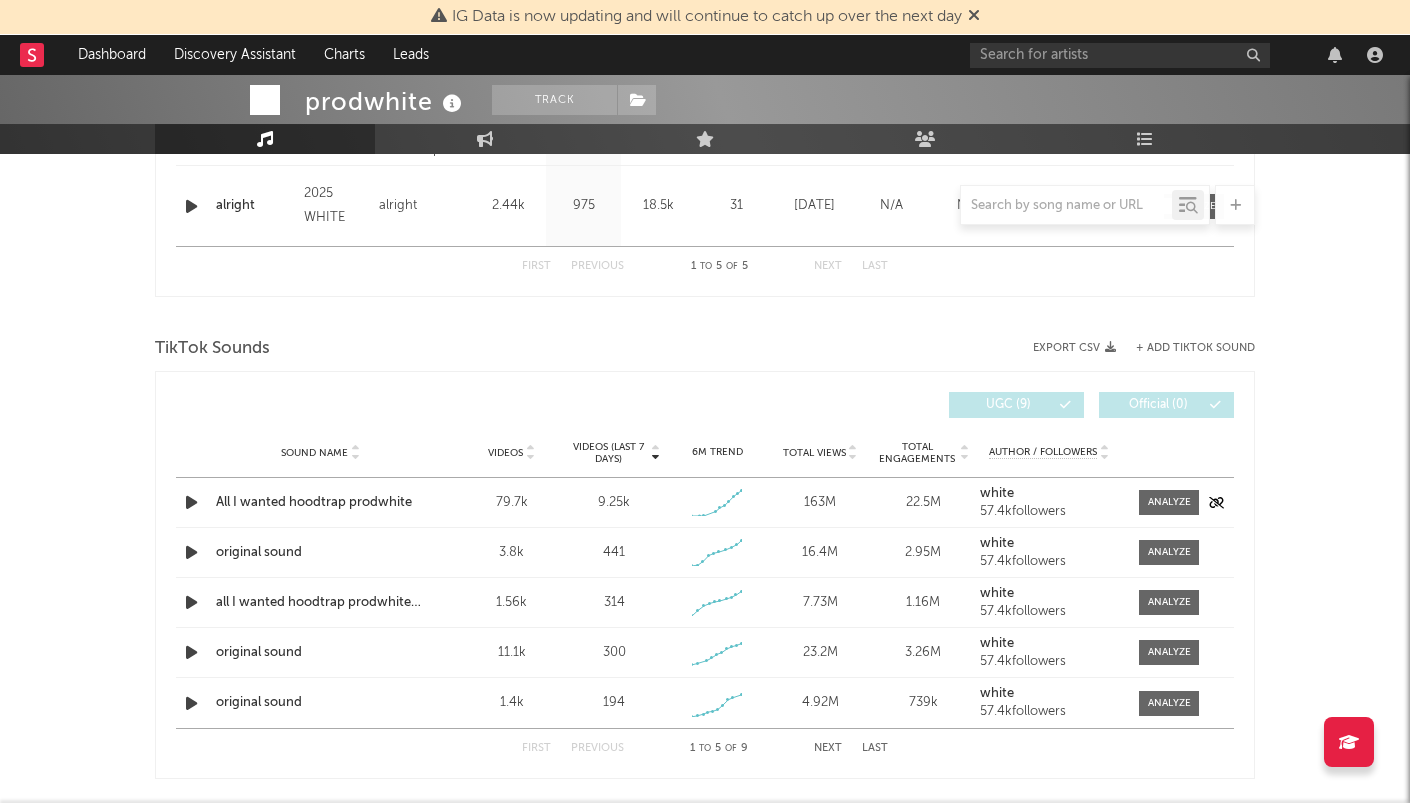 click on "All I wanted hoodtrap prodwhite" at bounding box center [320, 503] 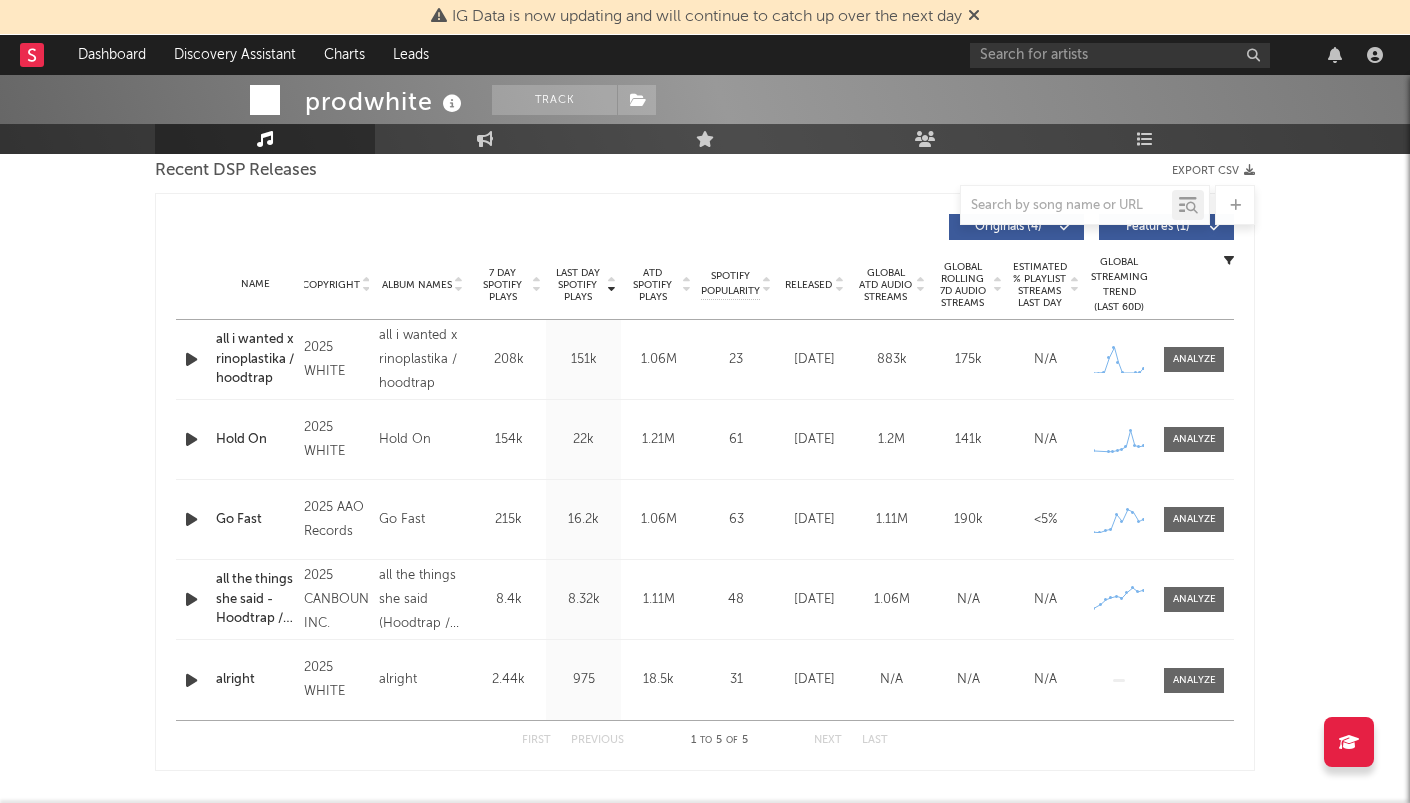 scroll, scrollTop: 717, scrollLeft: 0, axis: vertical 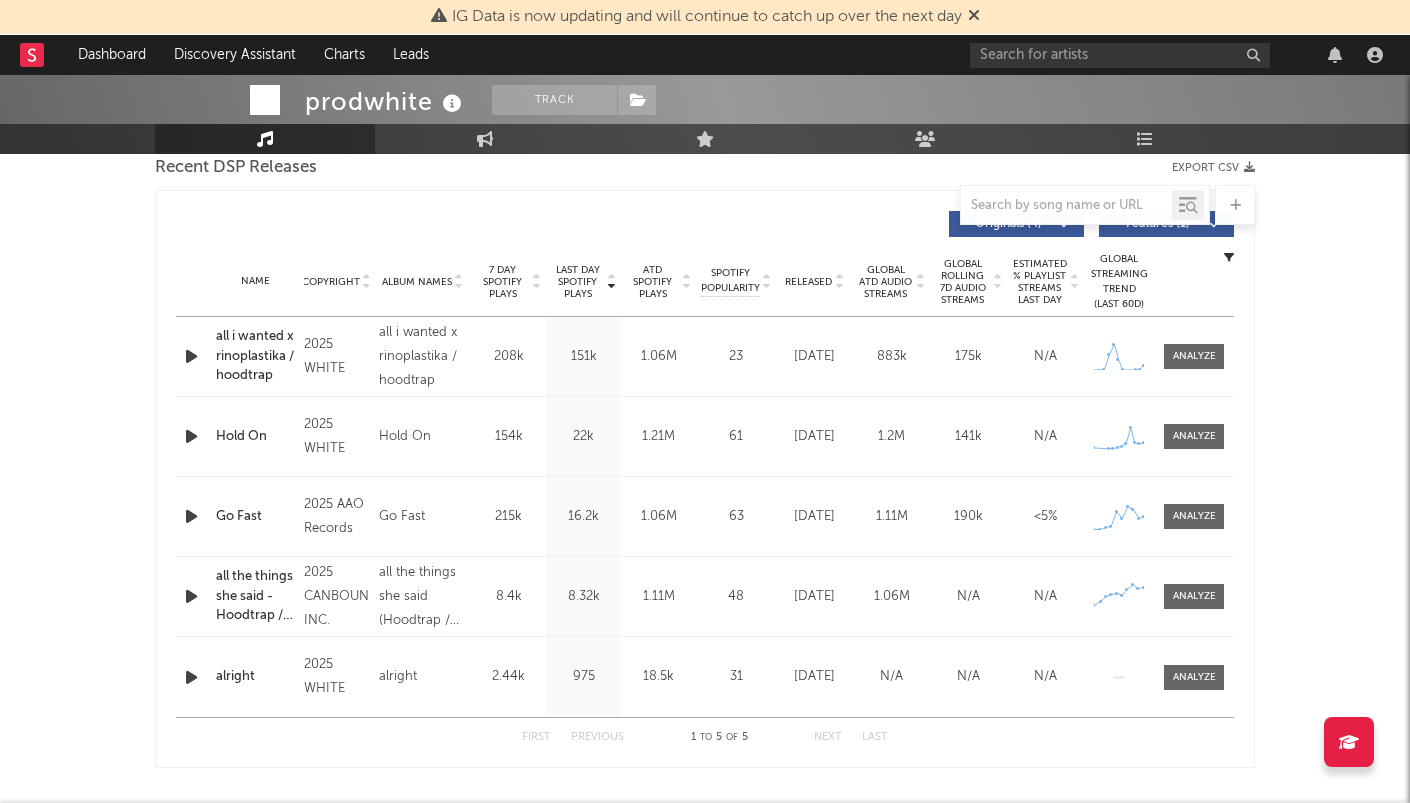 click at bounding box center (1180, 55) 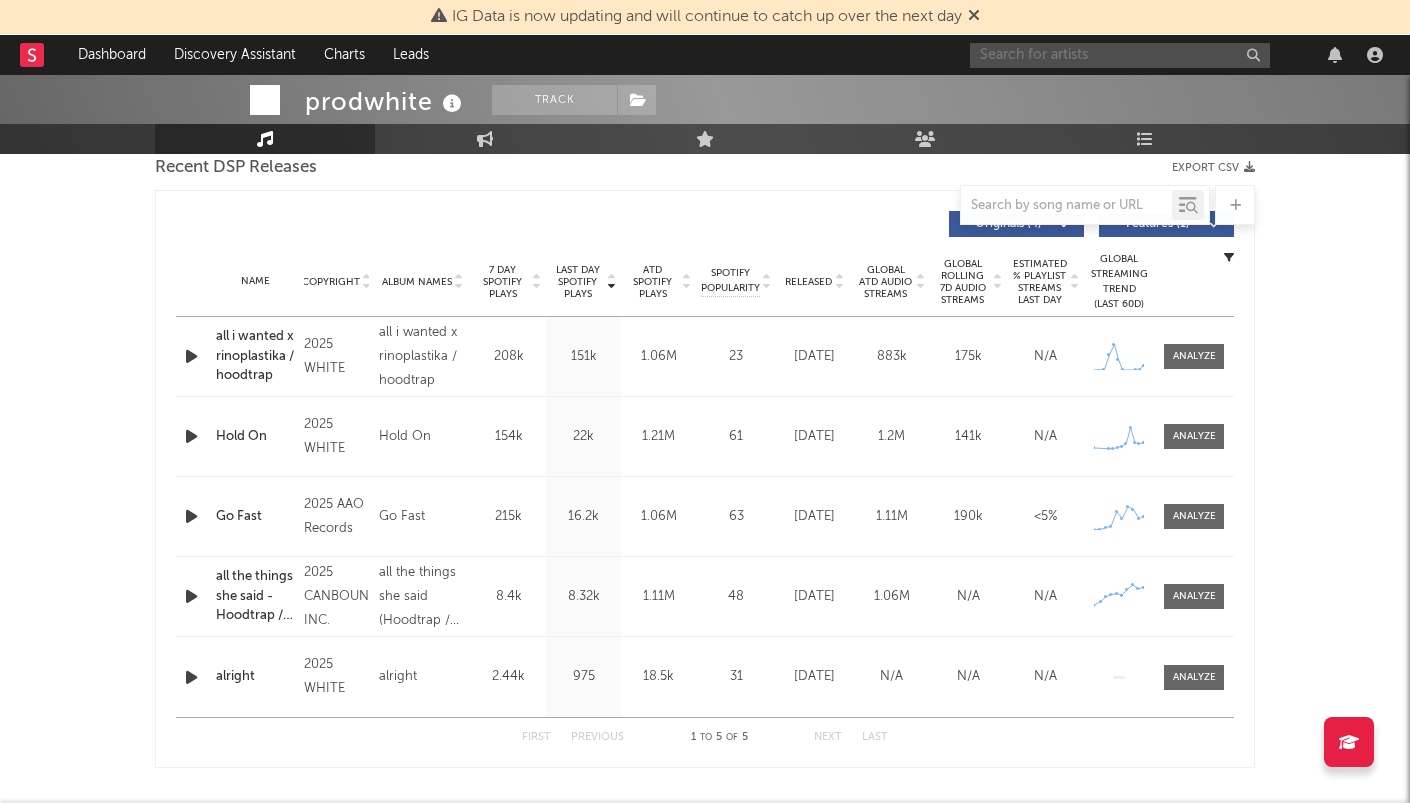 click at bounding box center [1120, 55] 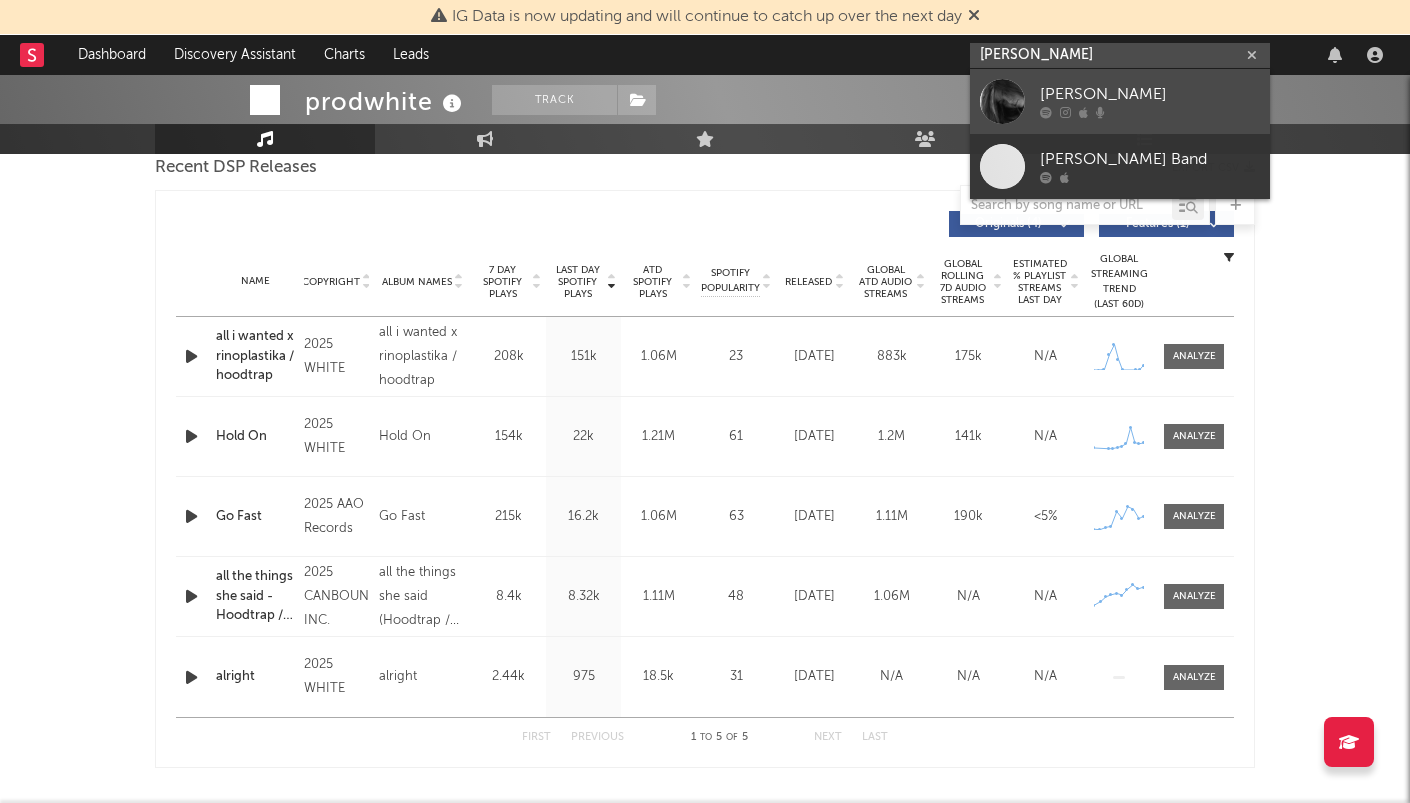 type on "Ryann barnes" 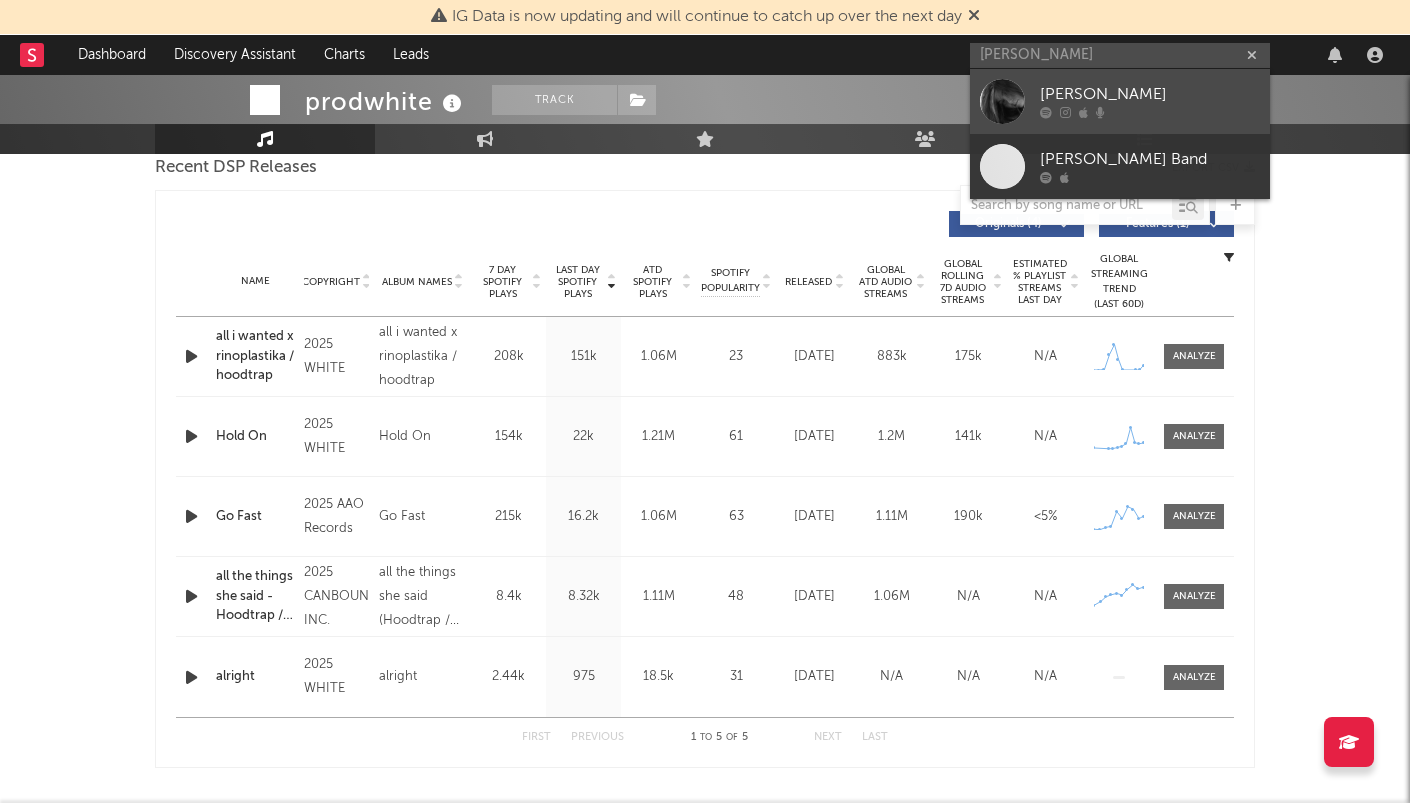 click on "[PERSON_NAME]" at bounding box center (1120, 101) 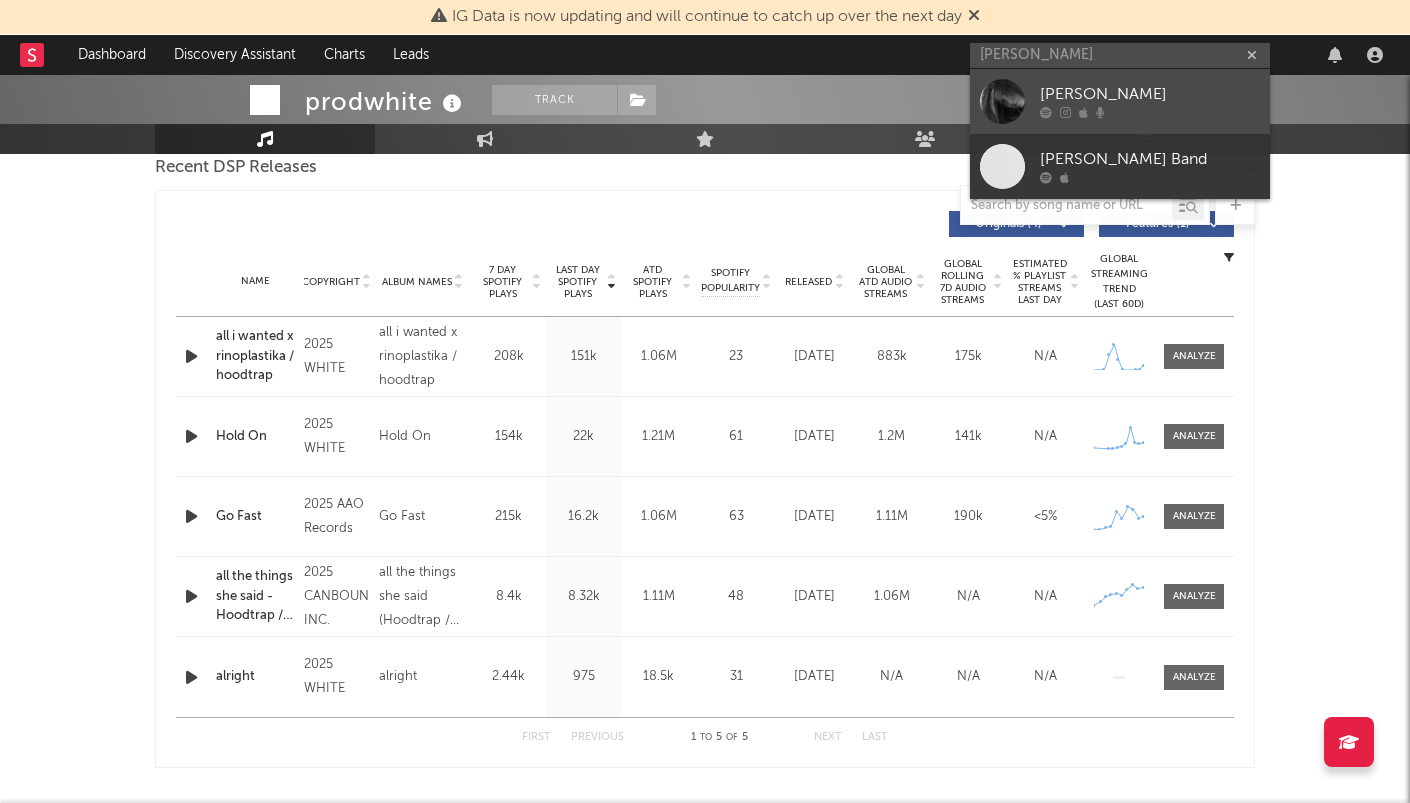 type 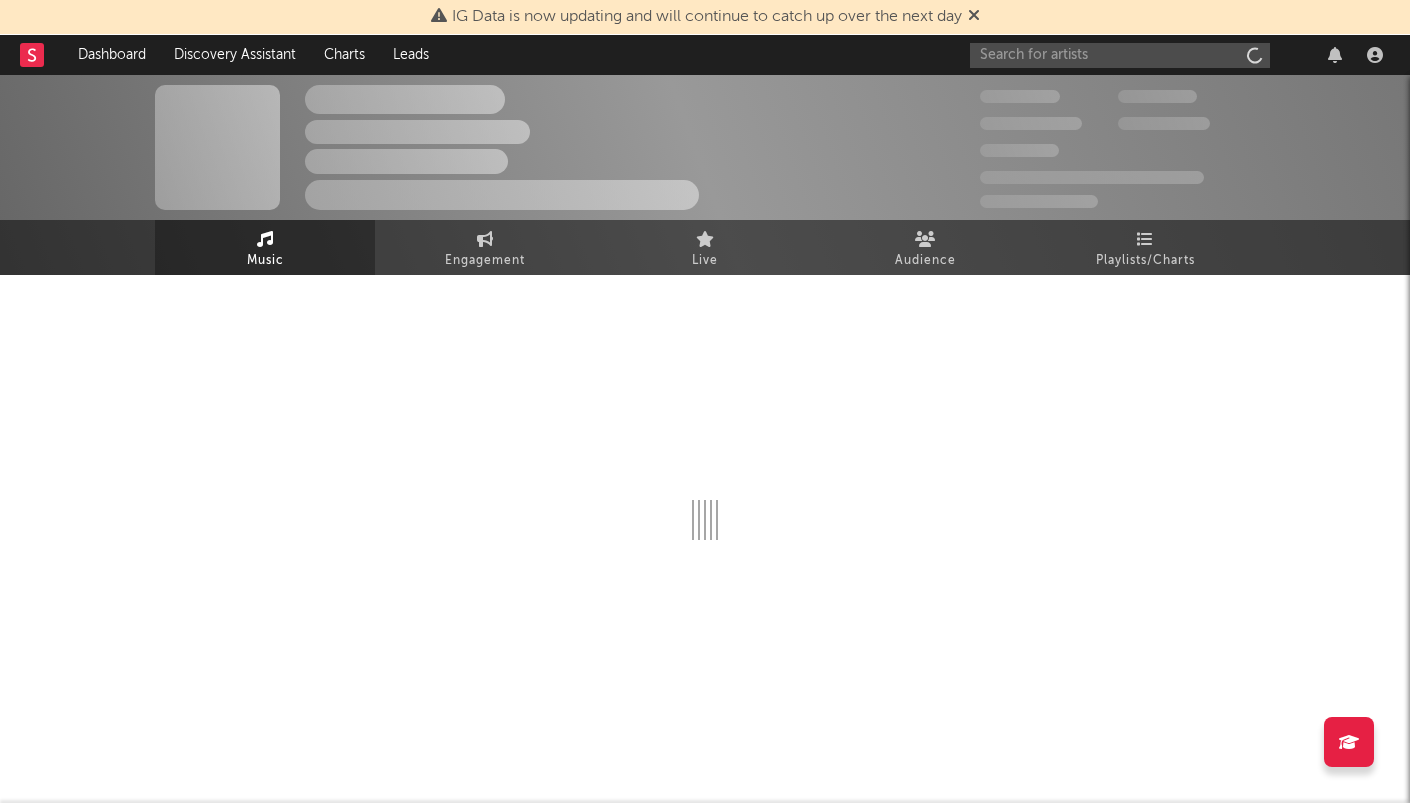 scroll, scrollTop: 0, scrollLeft: 0, axis: both 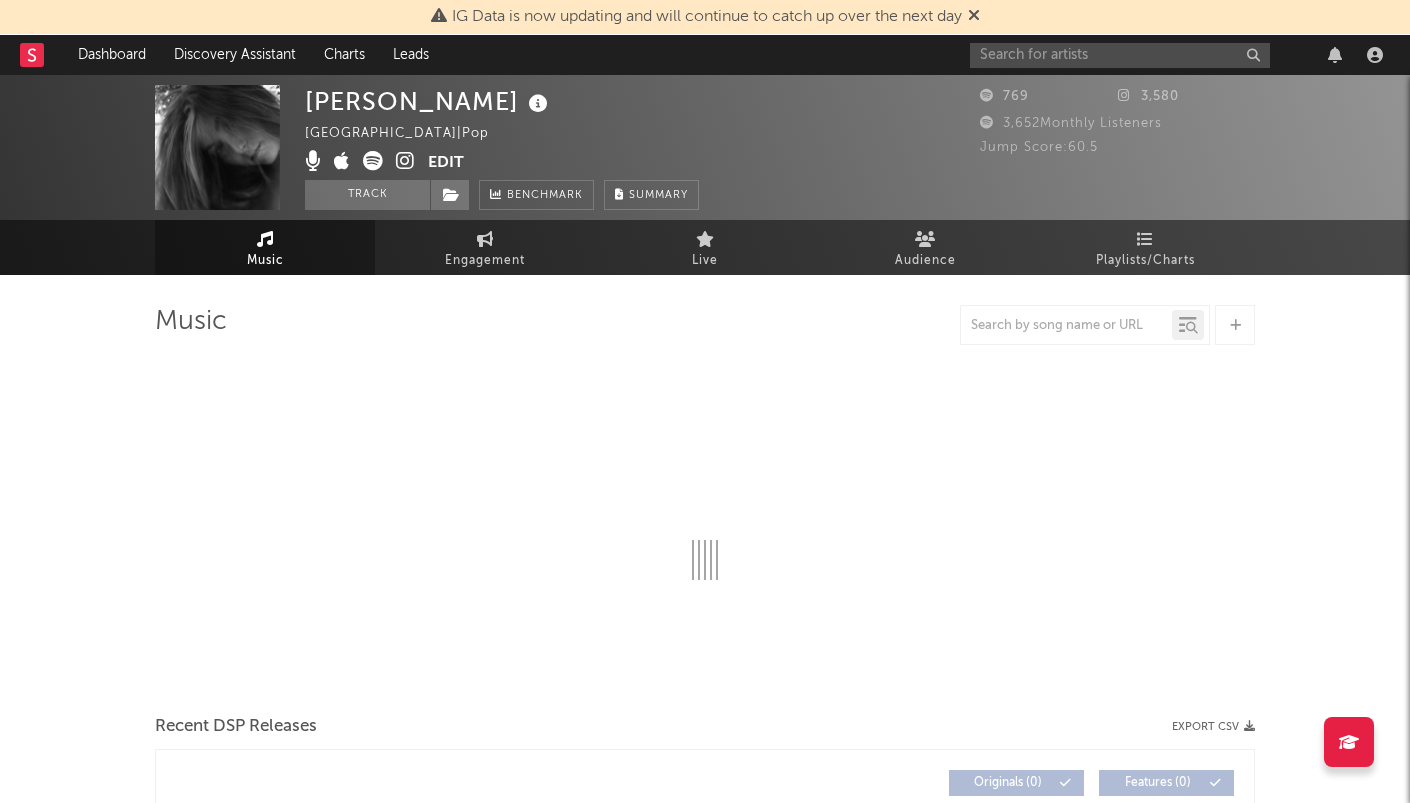 select on "6m" 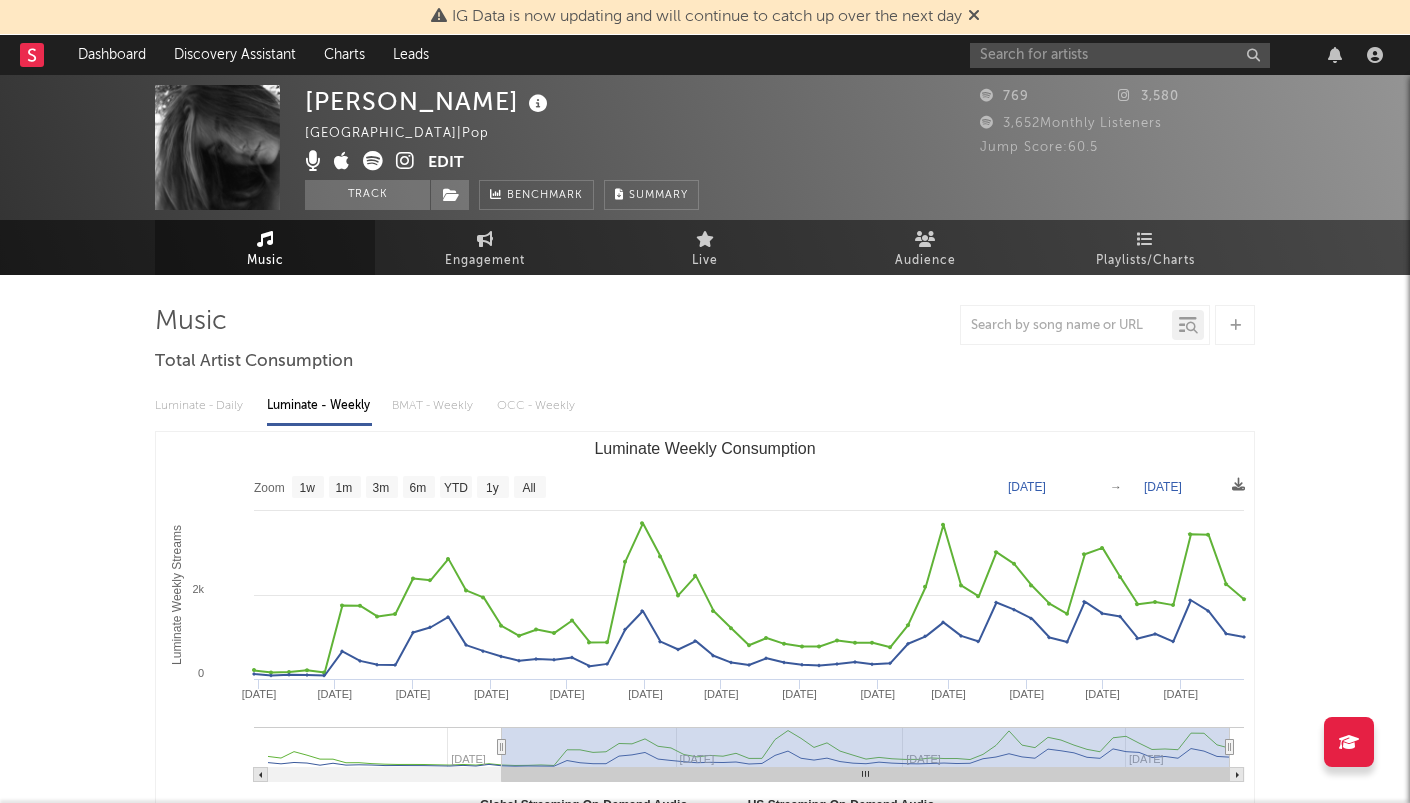 type on "2024-05-28" 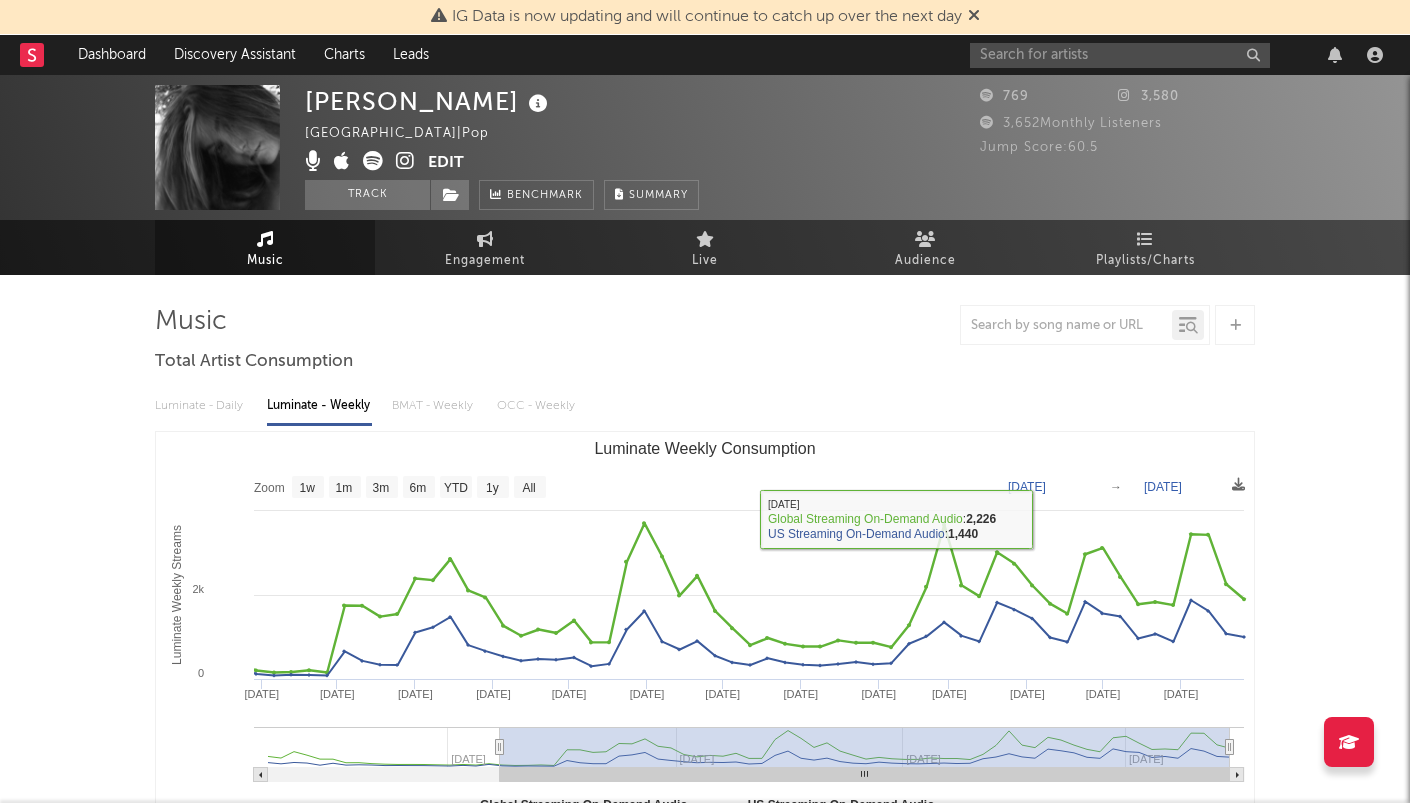 scroll, scrollTop: 0, scrollLeft: 0, axis: both 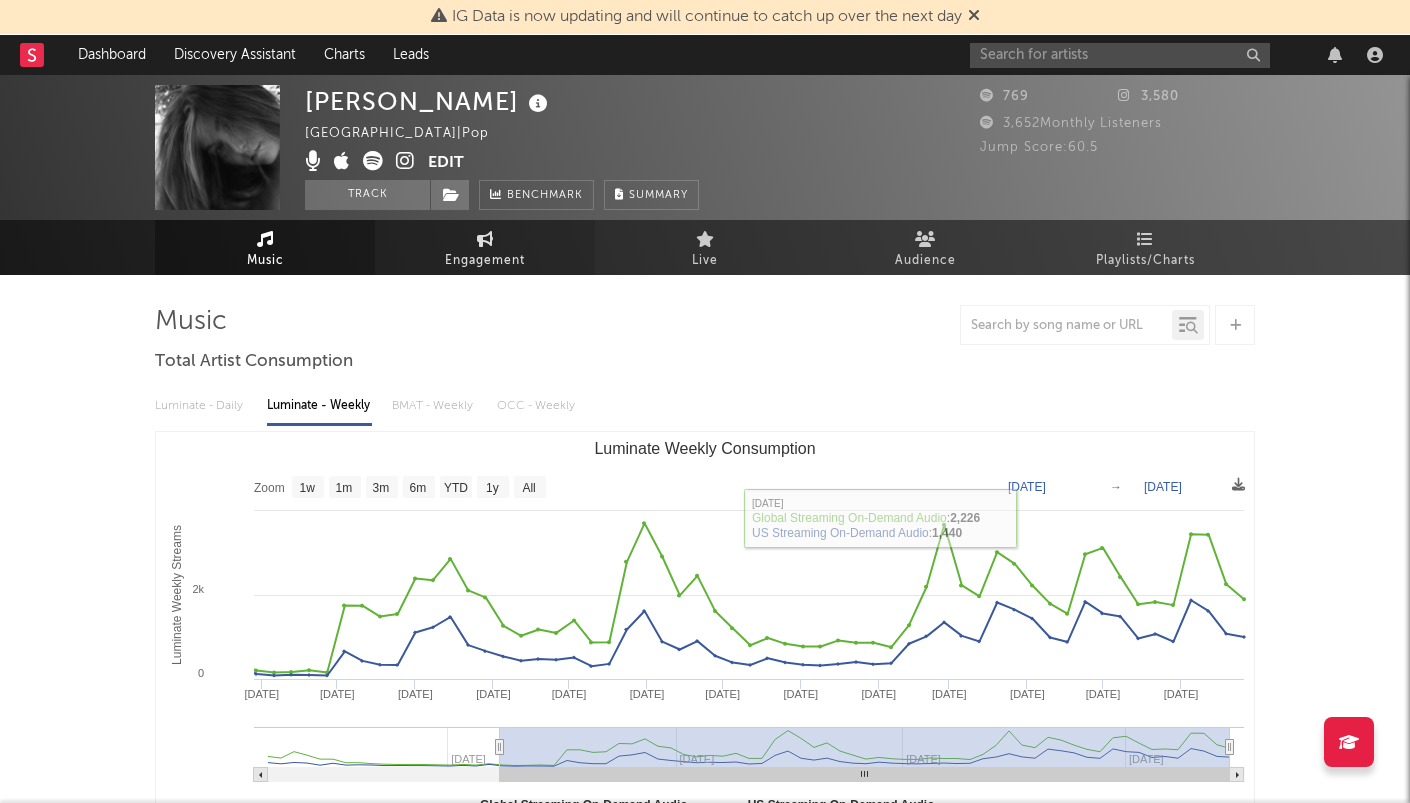 click on "Engagement" at bounding box center (485, 261) 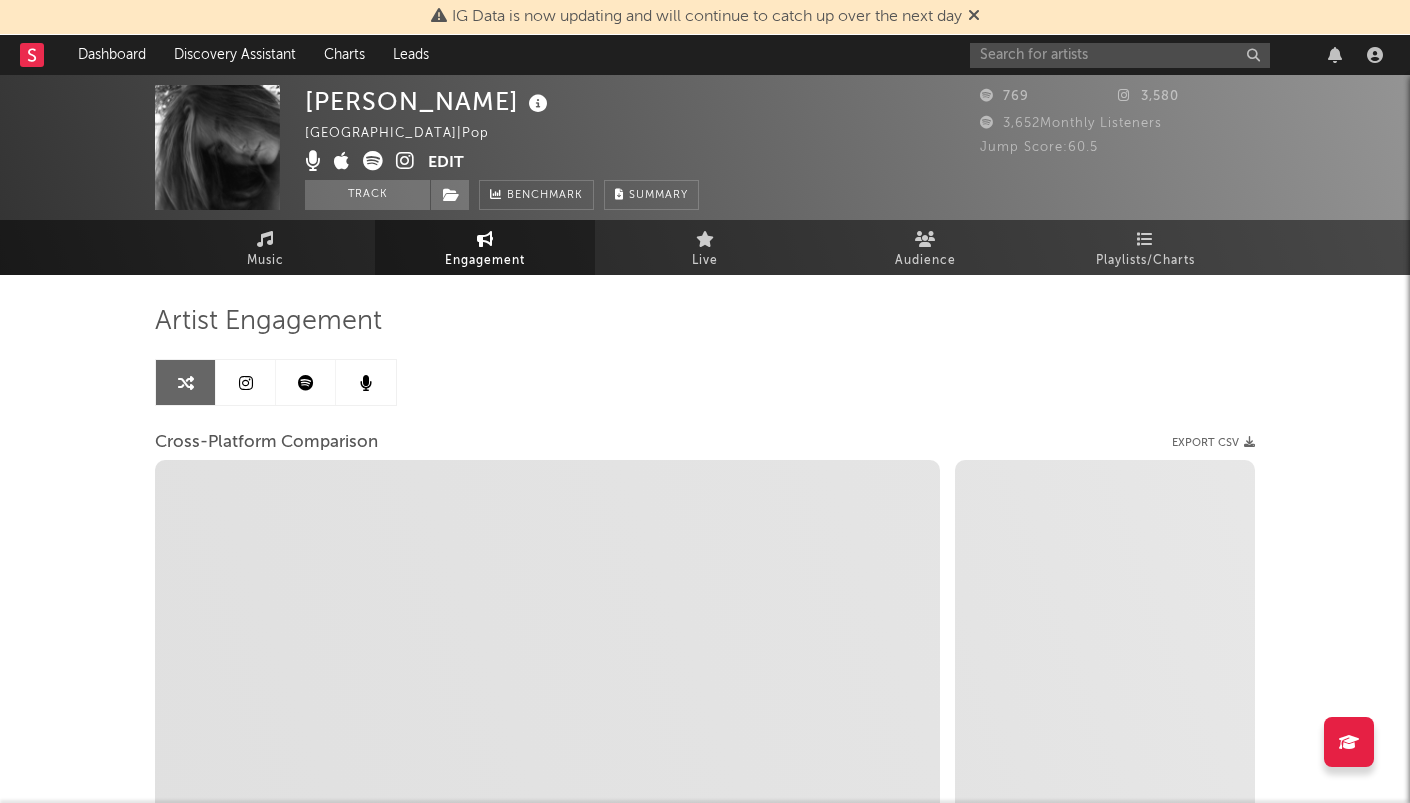 select on "1w" 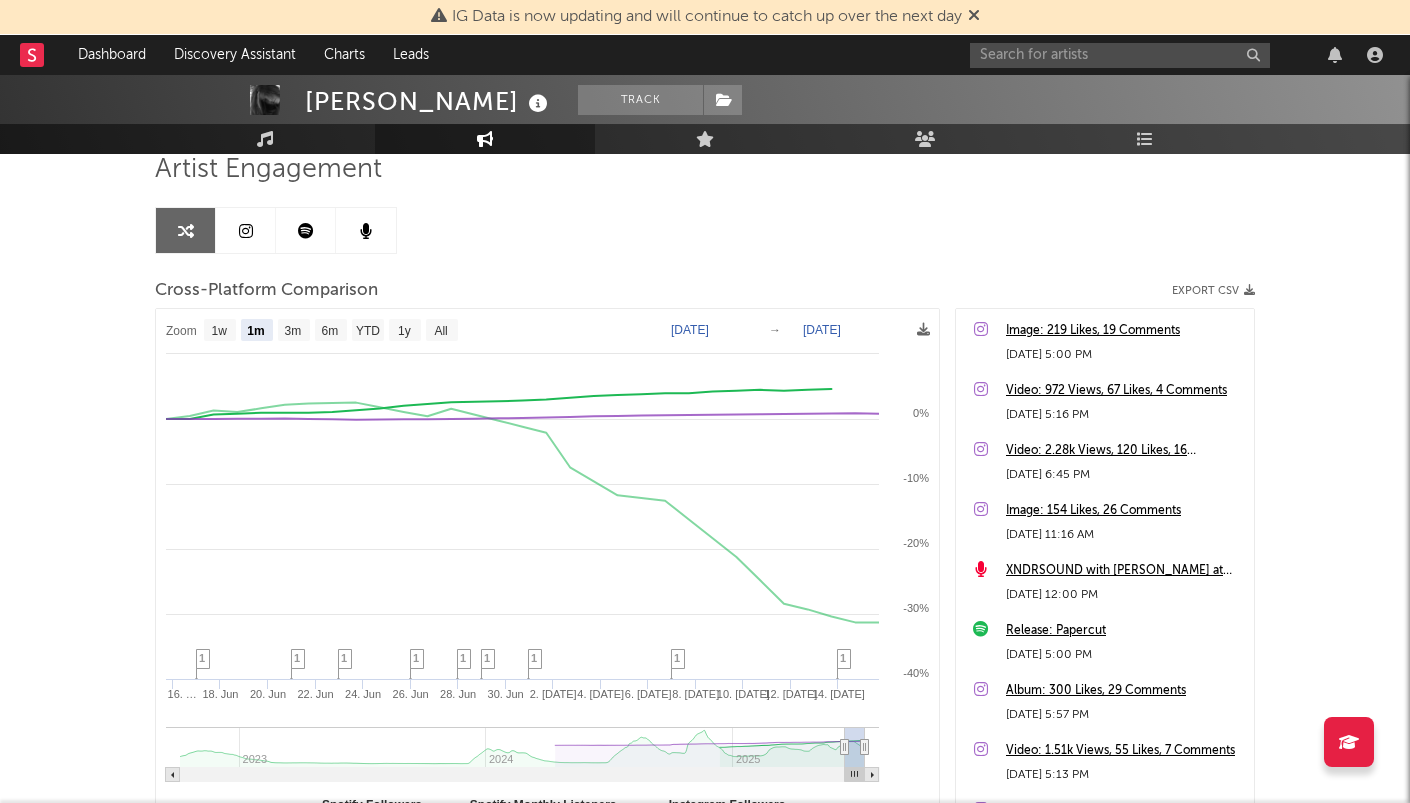scroll, scrollTop: 154, scrollLeft: 0, axis: vertical 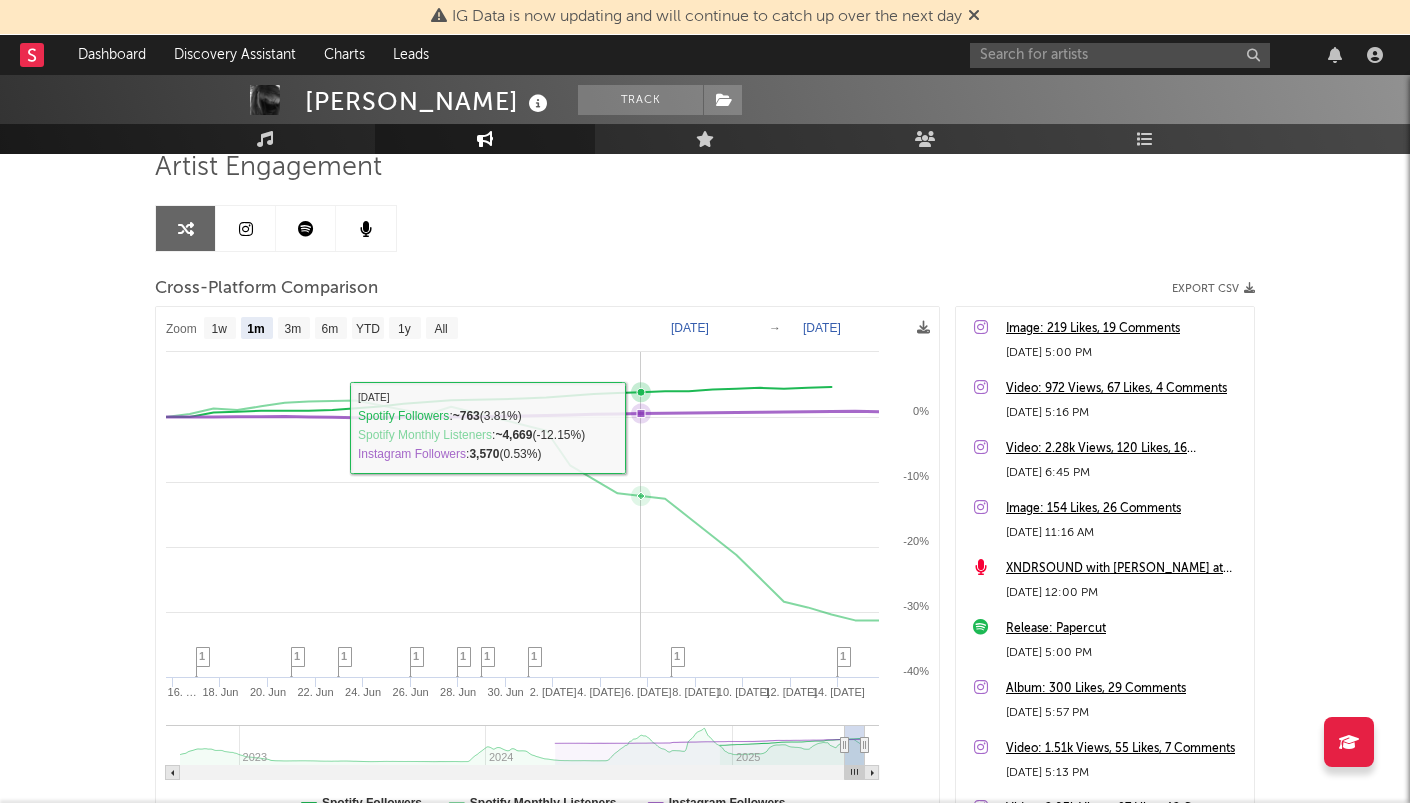 click 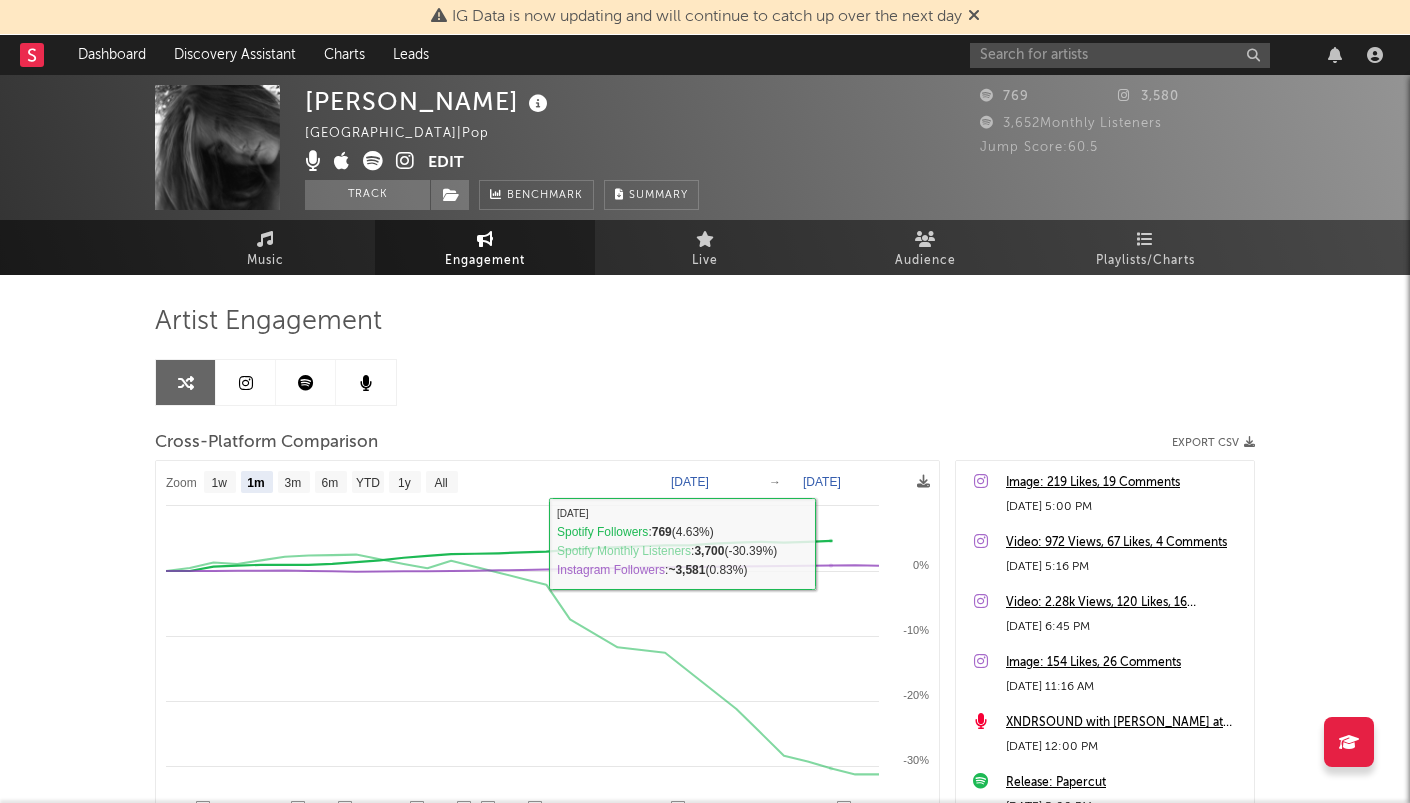 scroll, scrollTop: 0, scrollLeft: 0, axis: both 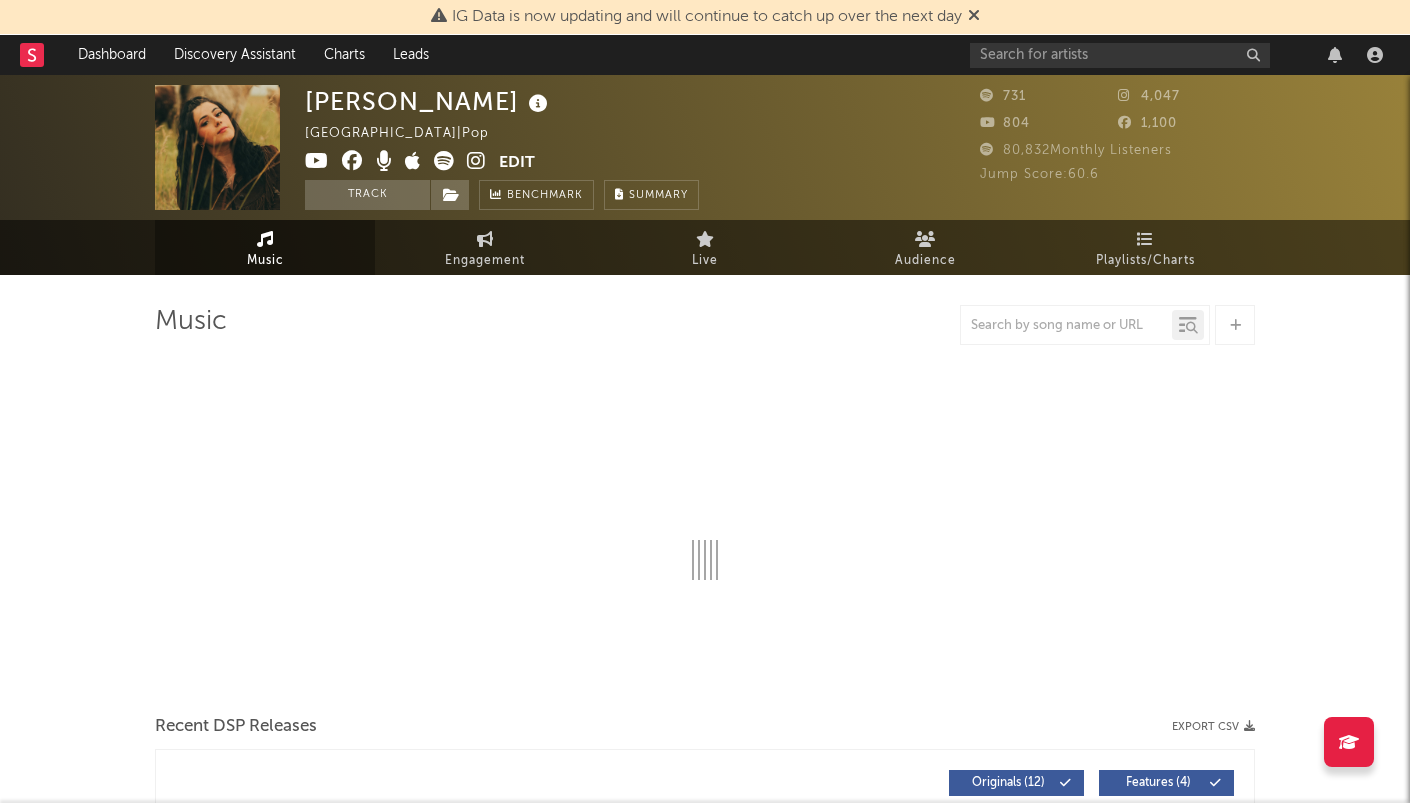 select on "6m" 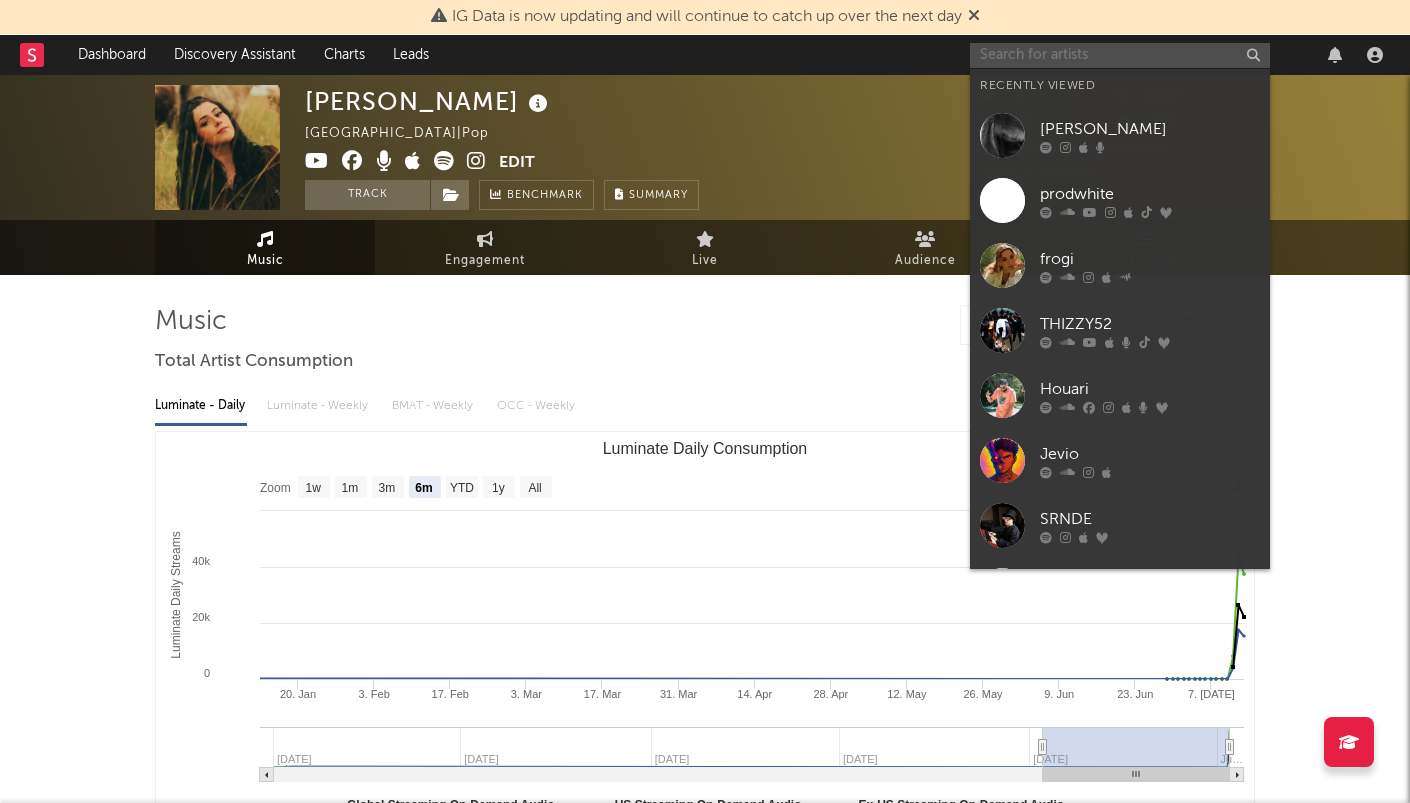 click at bounding box center (1120, 55) 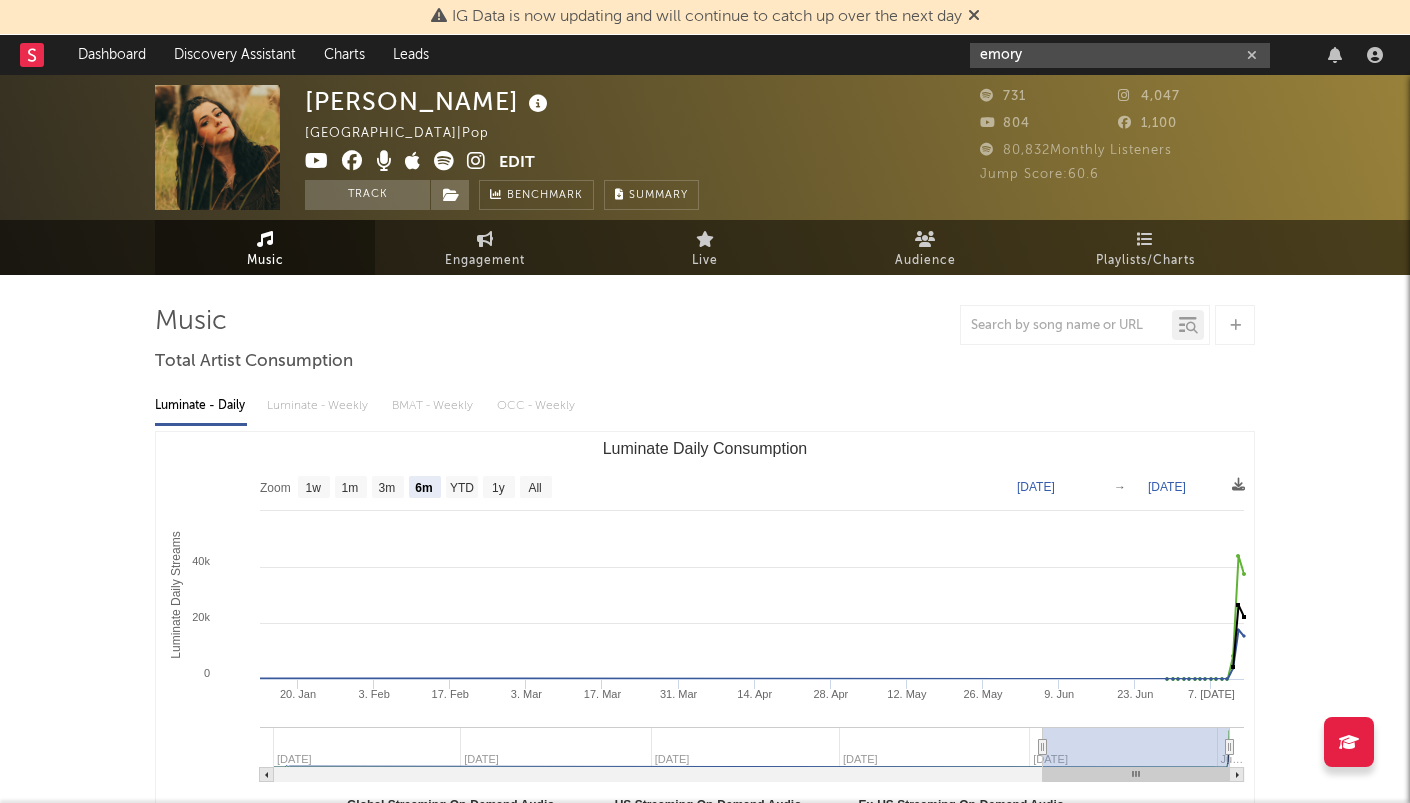 click on "emory" at bounding box center [1120, 55] 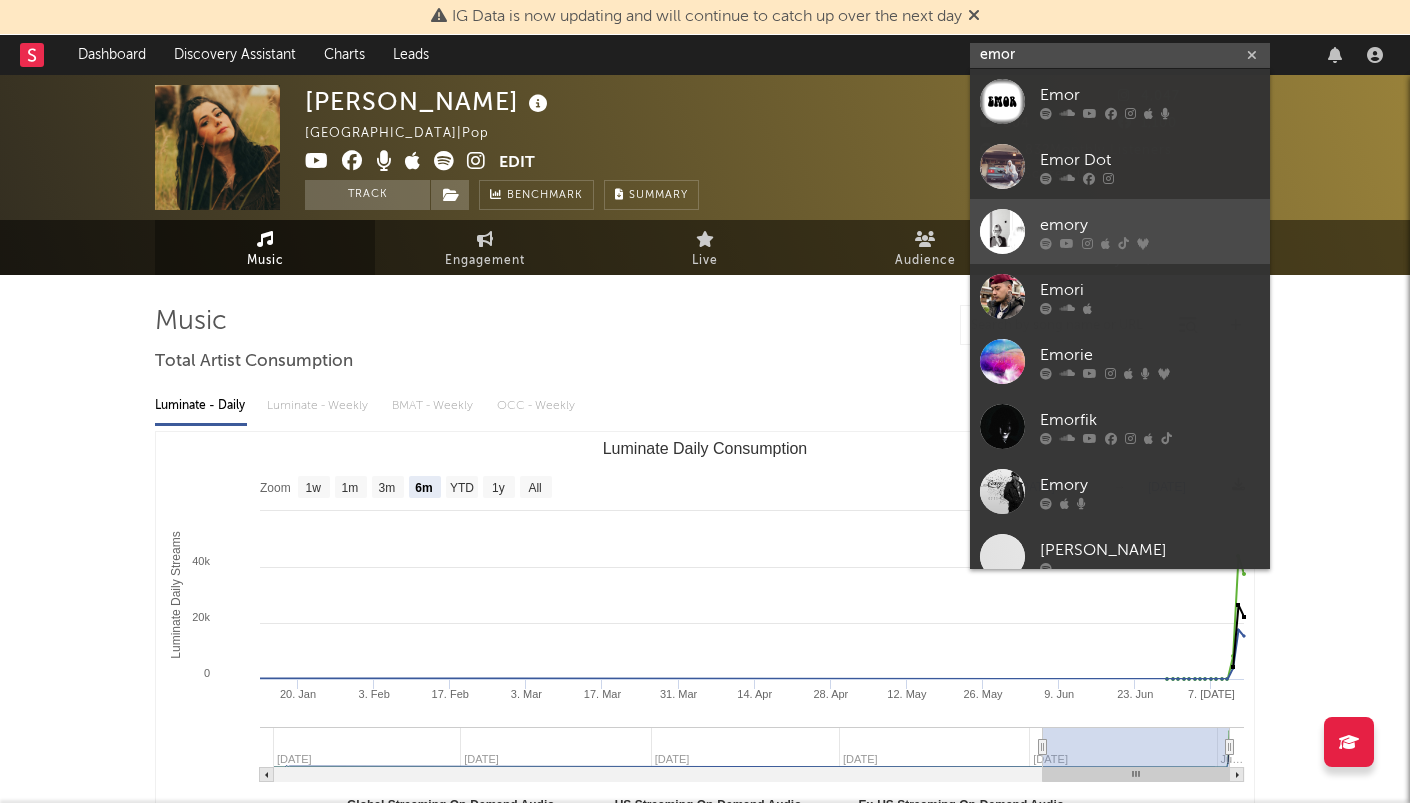 type on "emor" 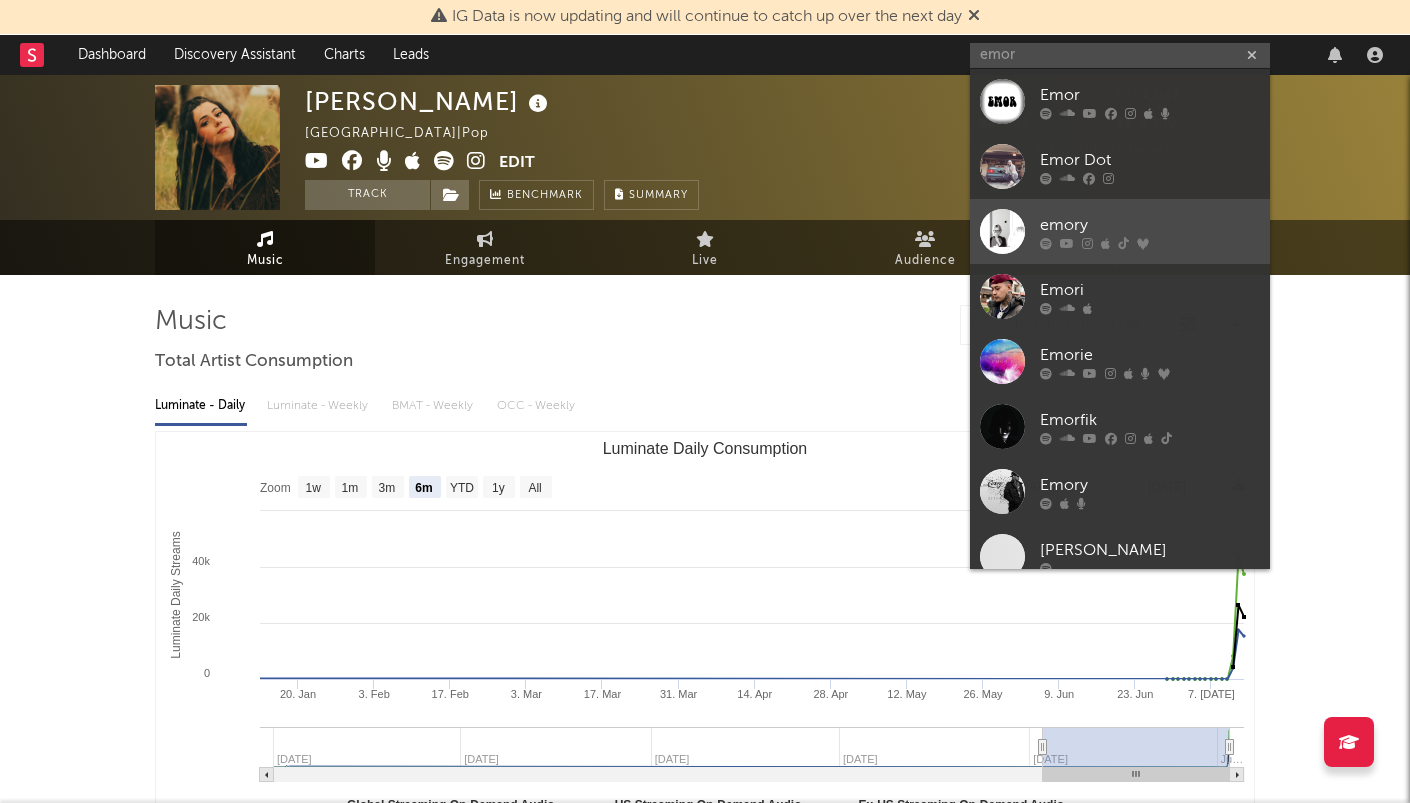 click on "emory" at bounding box center [1150, 225] 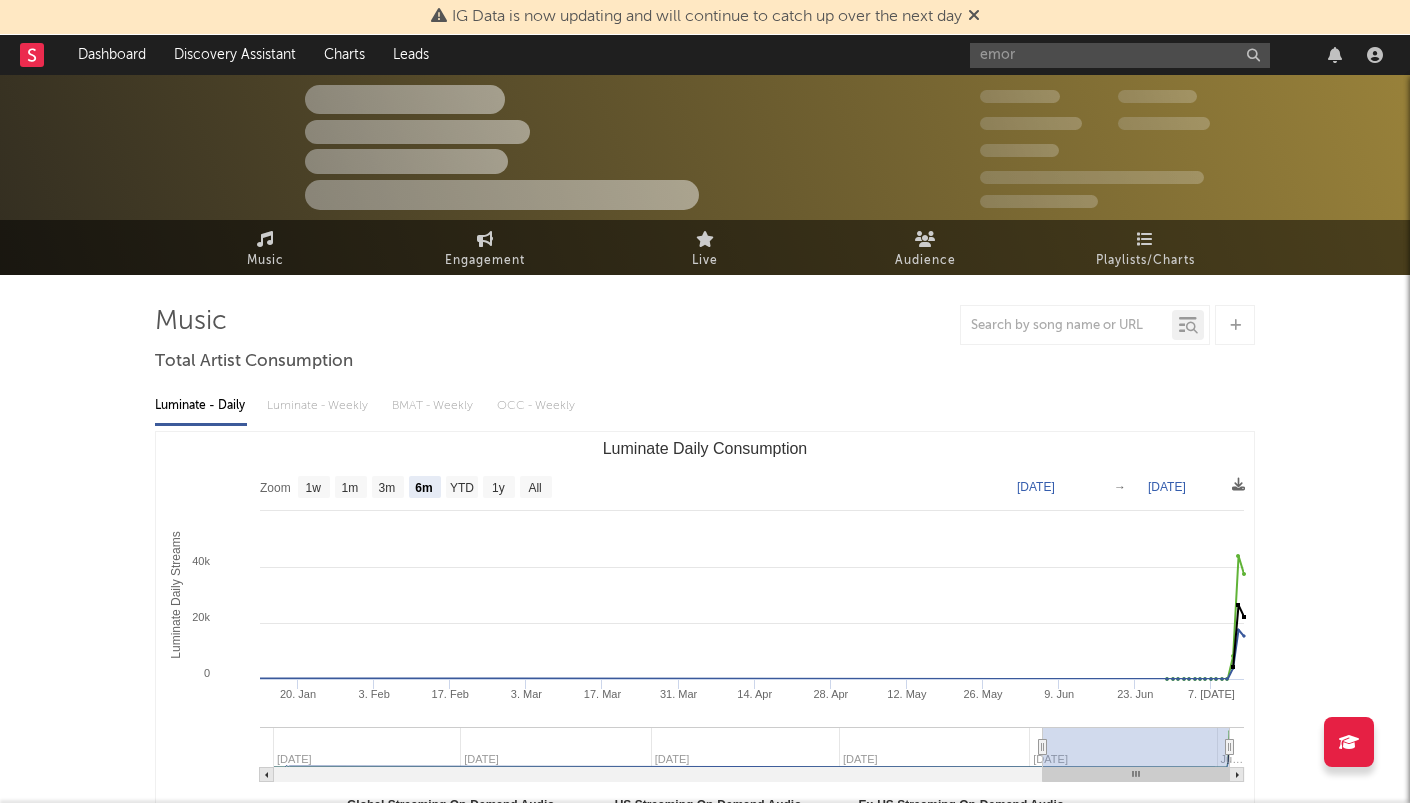 type 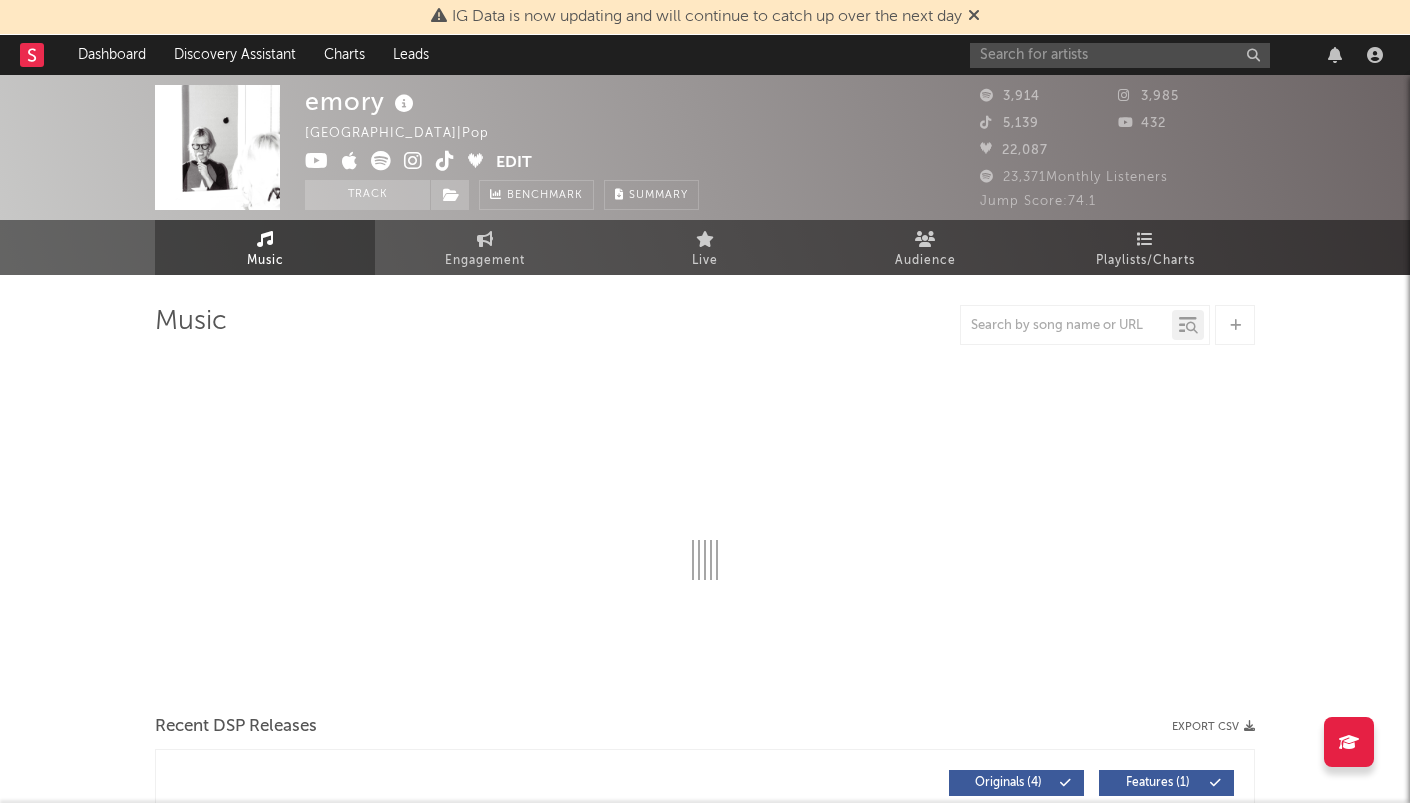 select on "6m" 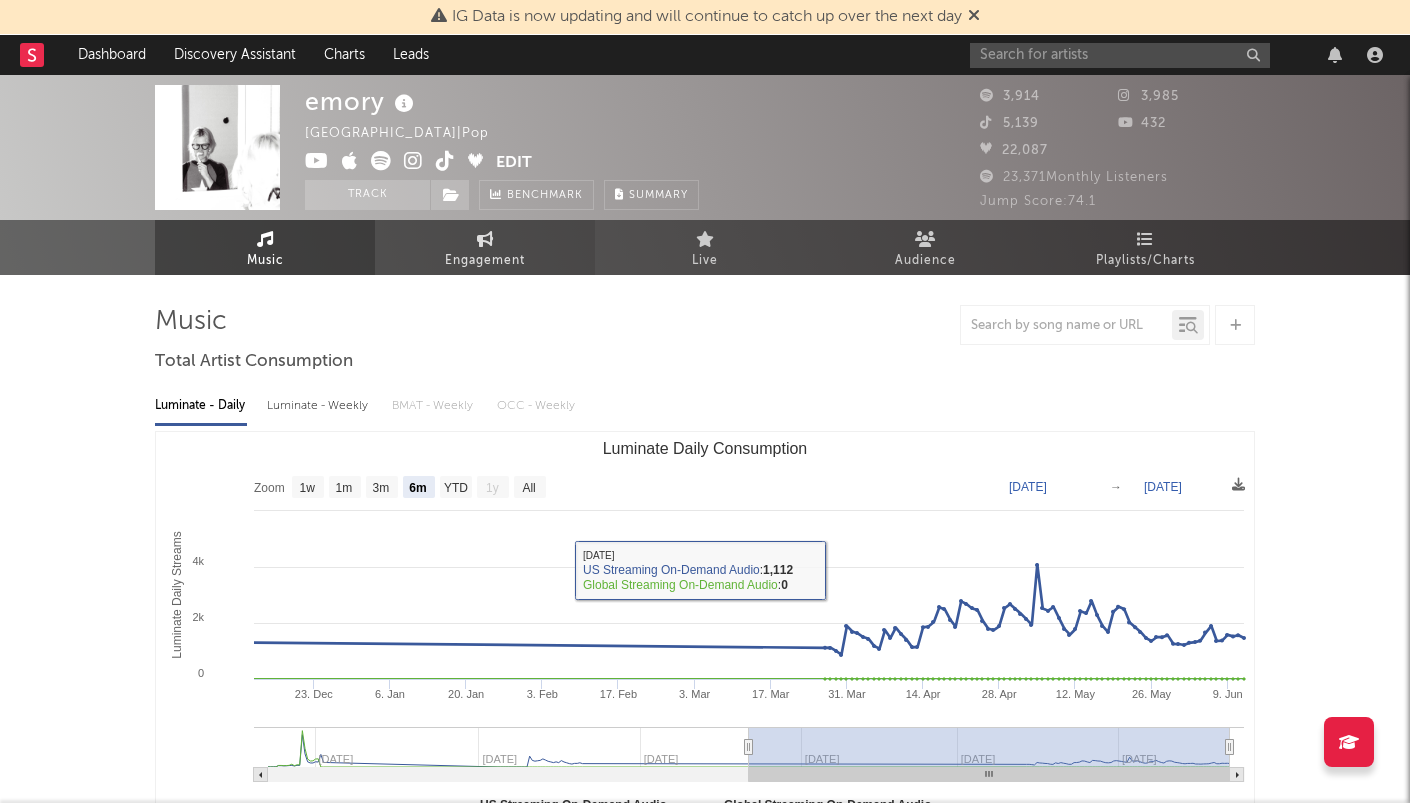 scroll, scrollTop: 0, scrollLeft: 0, axis: both 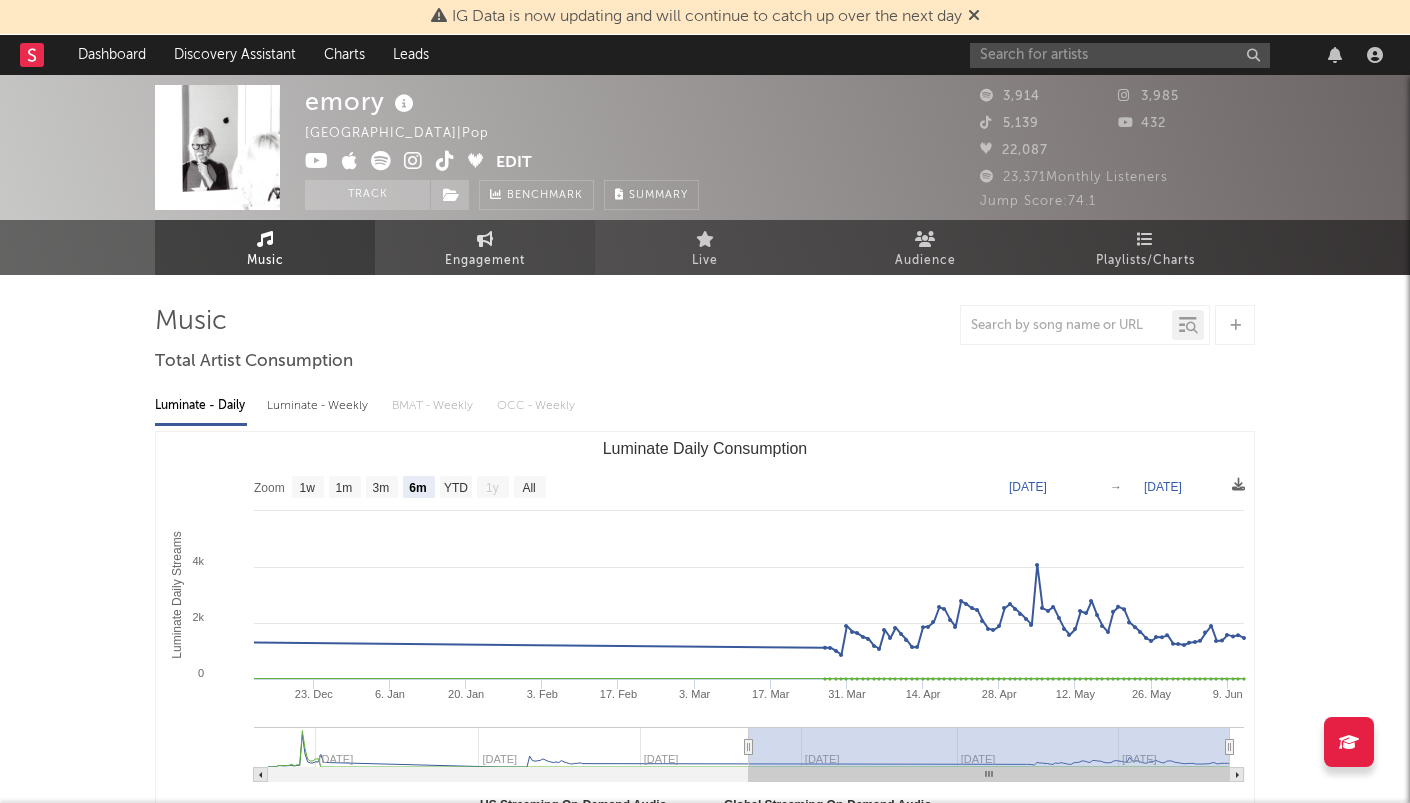 click on "Engagement" at bounding box center (485, 261) 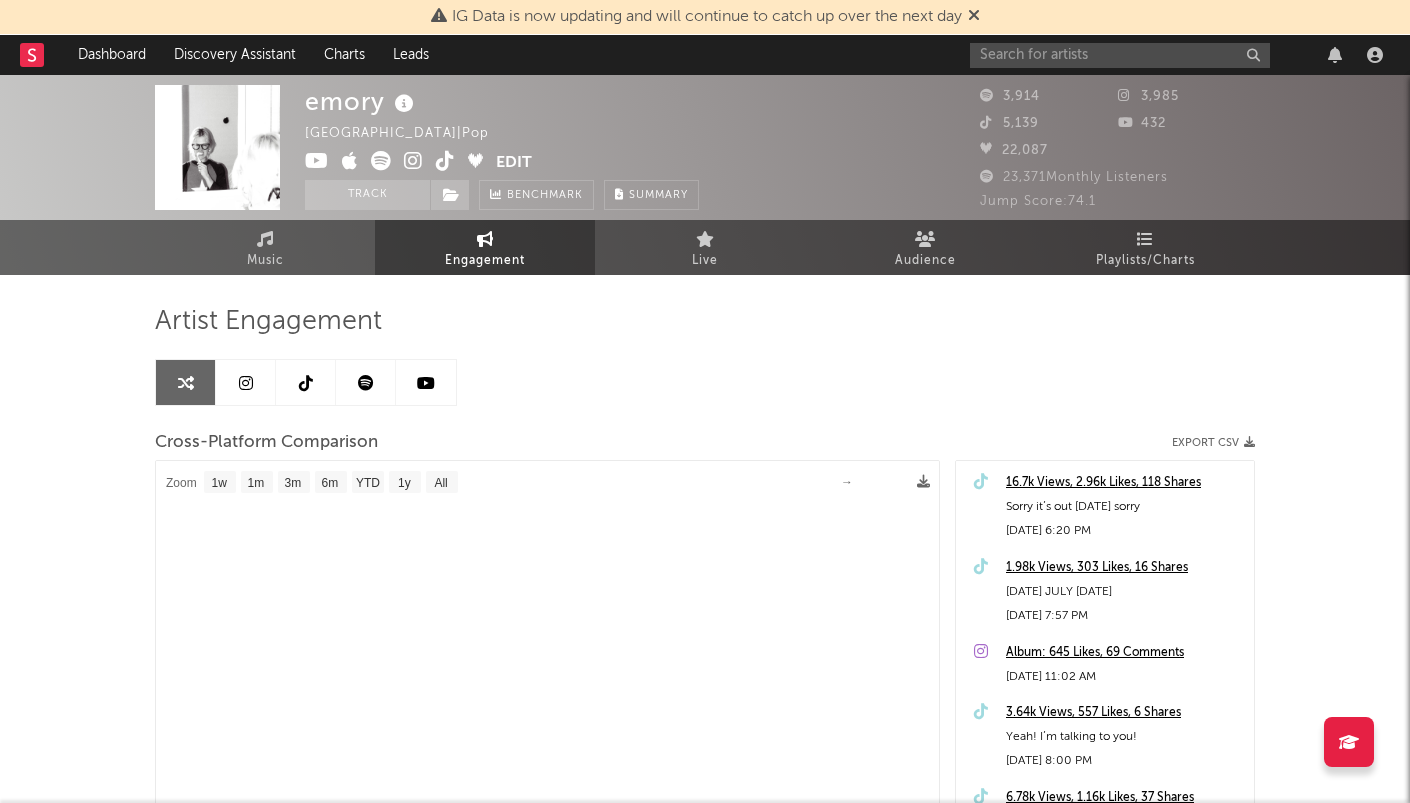 select on "1m" 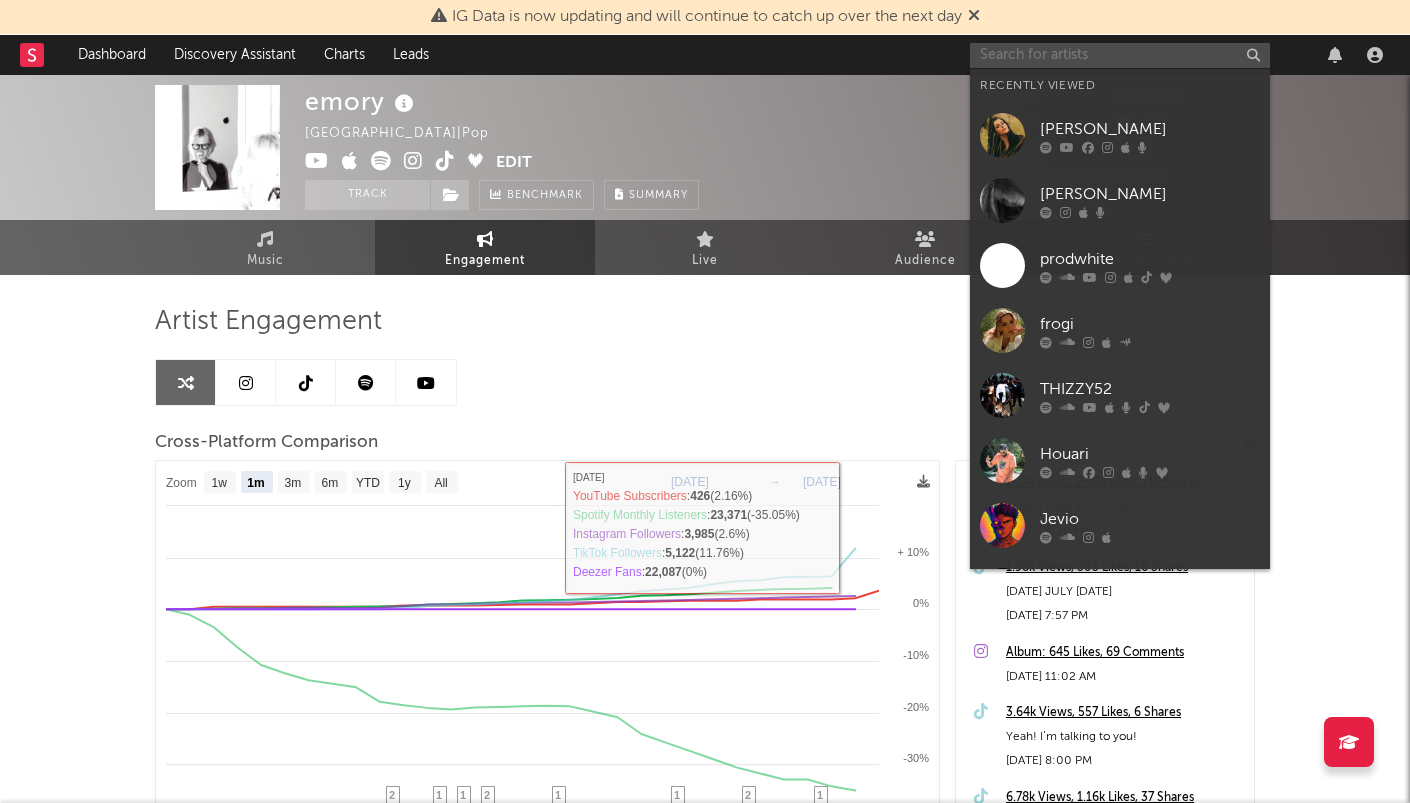 click at bounding box center (1120, 55) 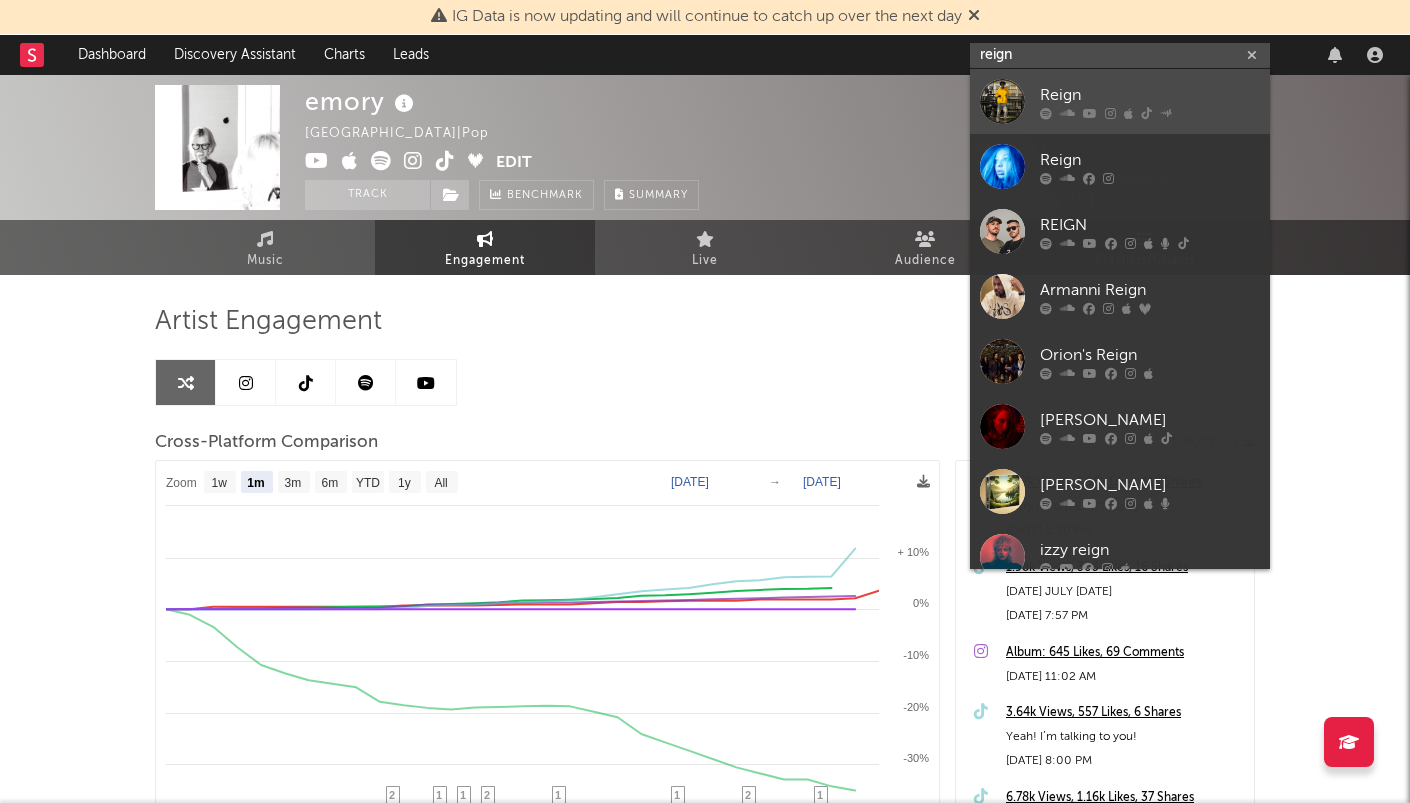 type on "reign" 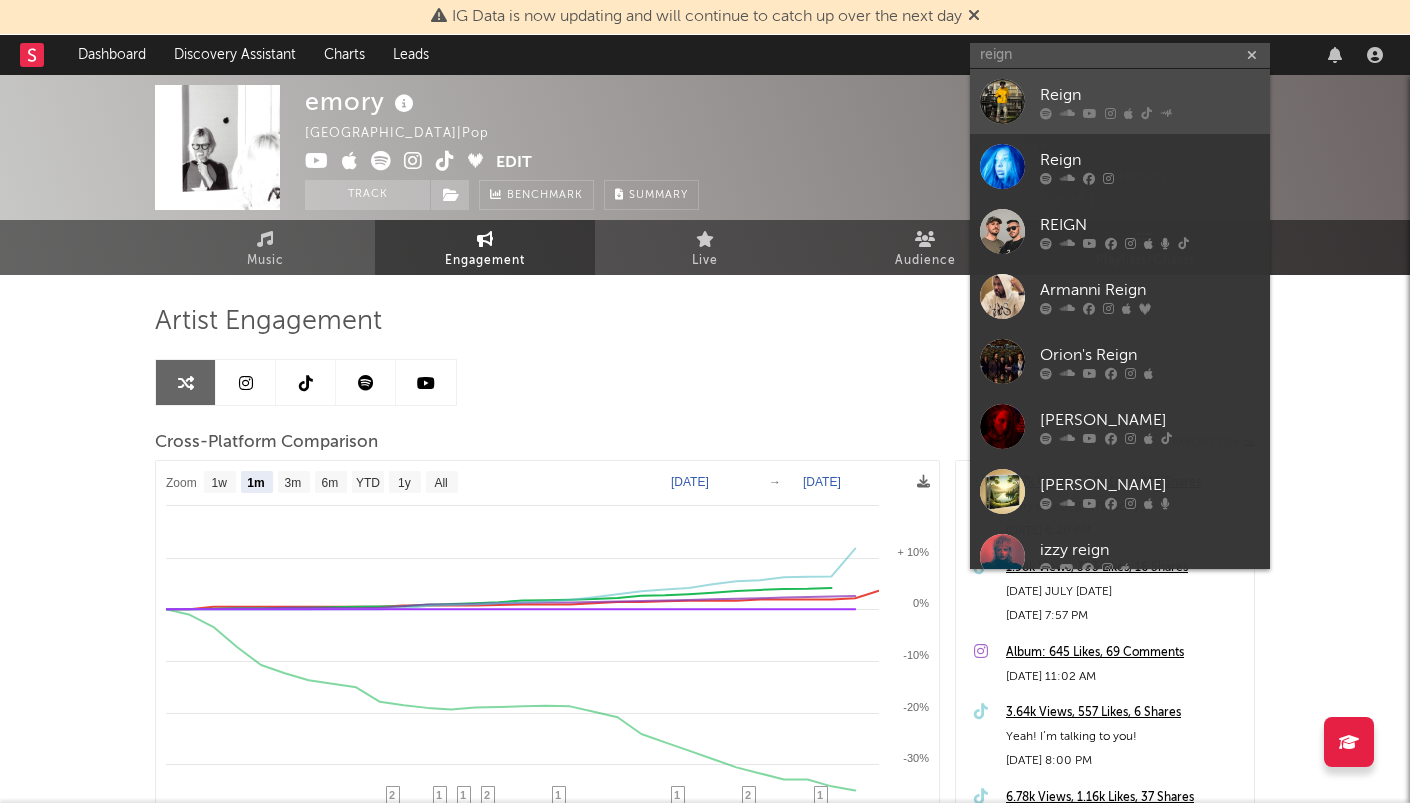 click on "Reign" at bounding box center [1150, 95] 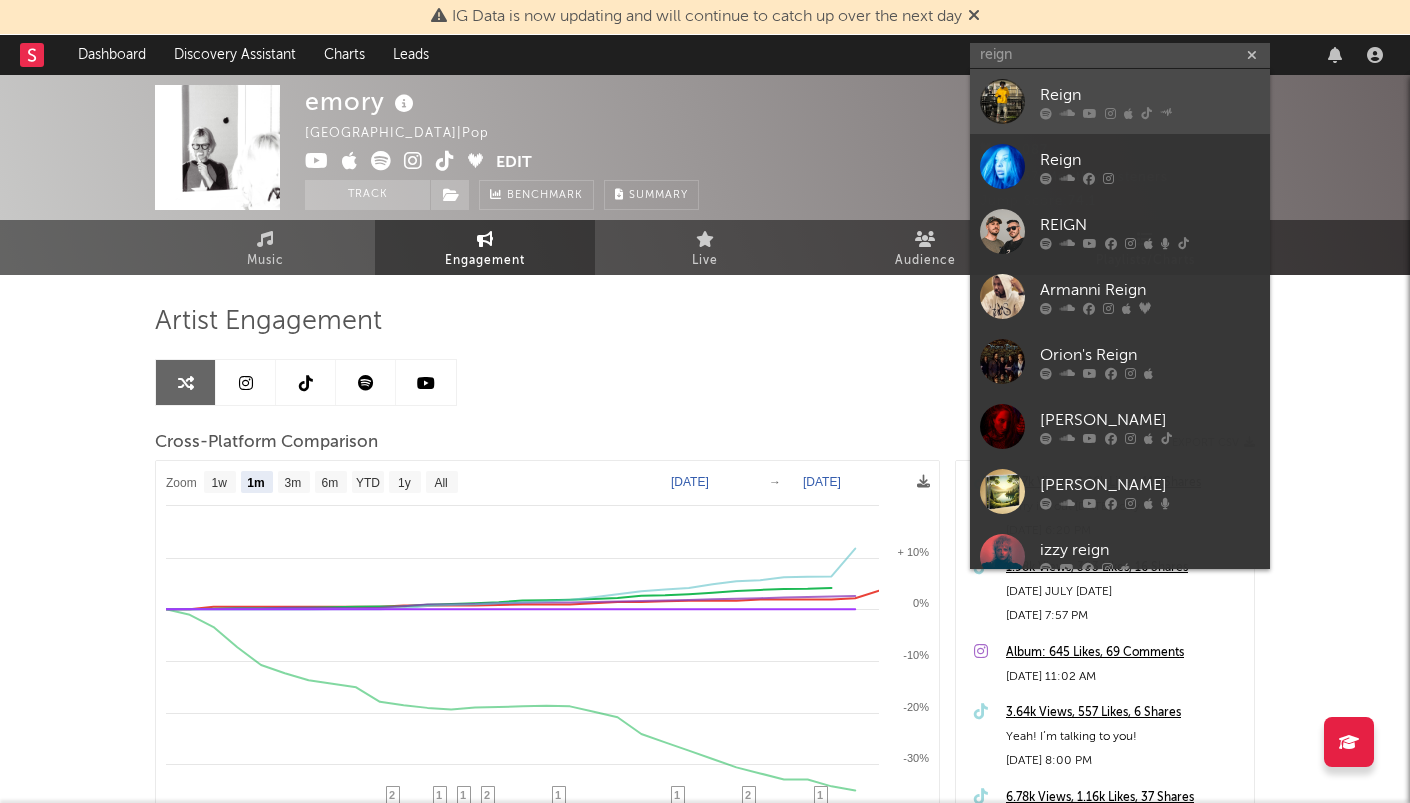 type 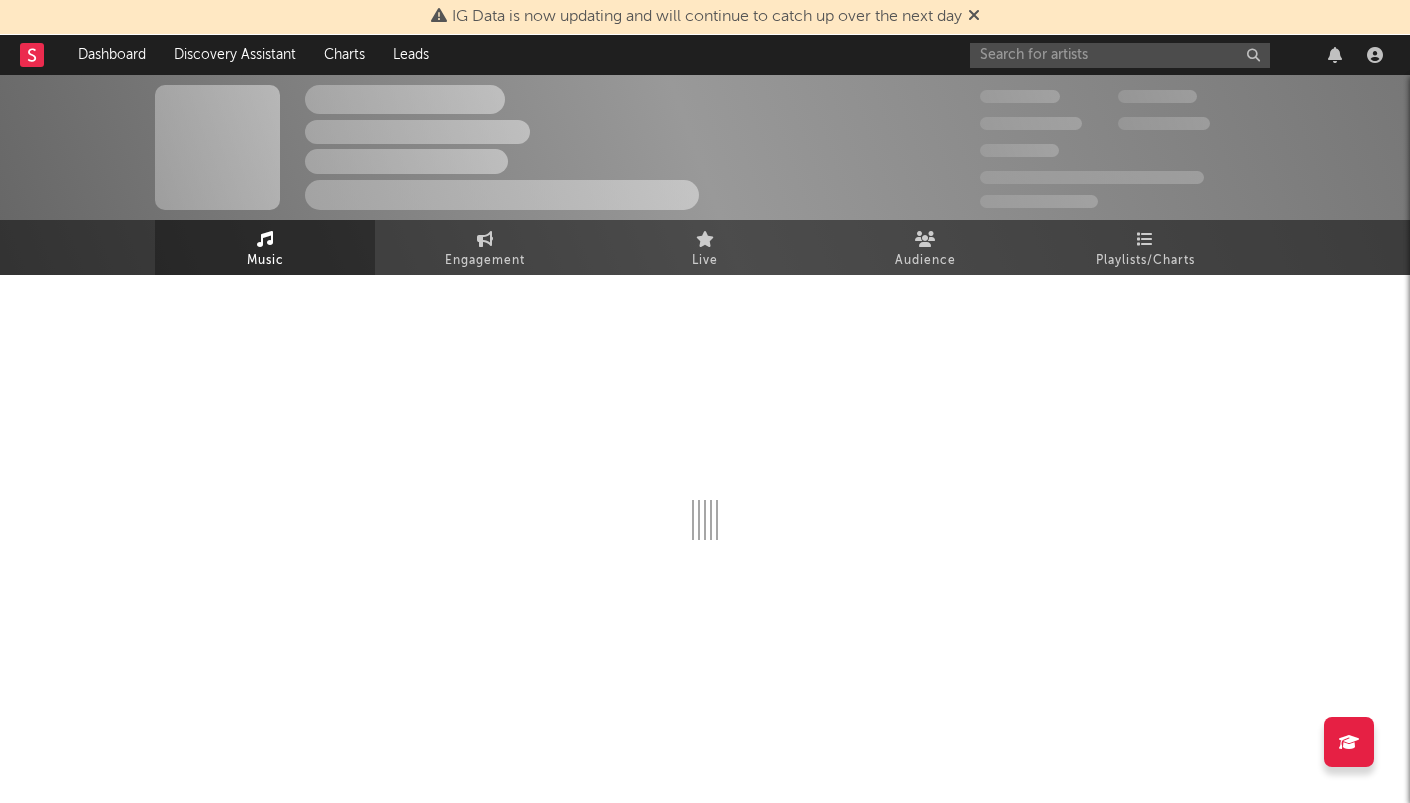 select on "6m" 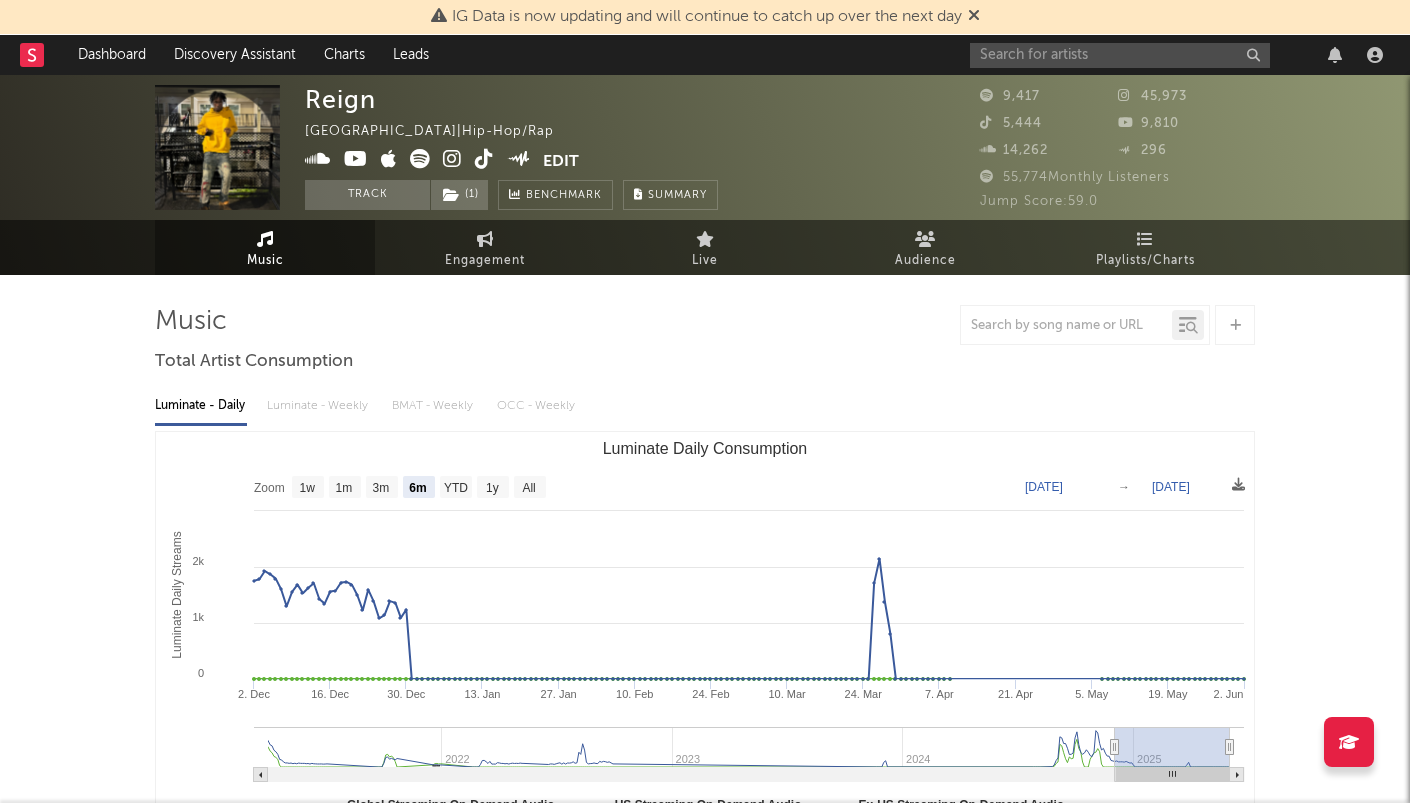 click at bounding box center [1180, 55] 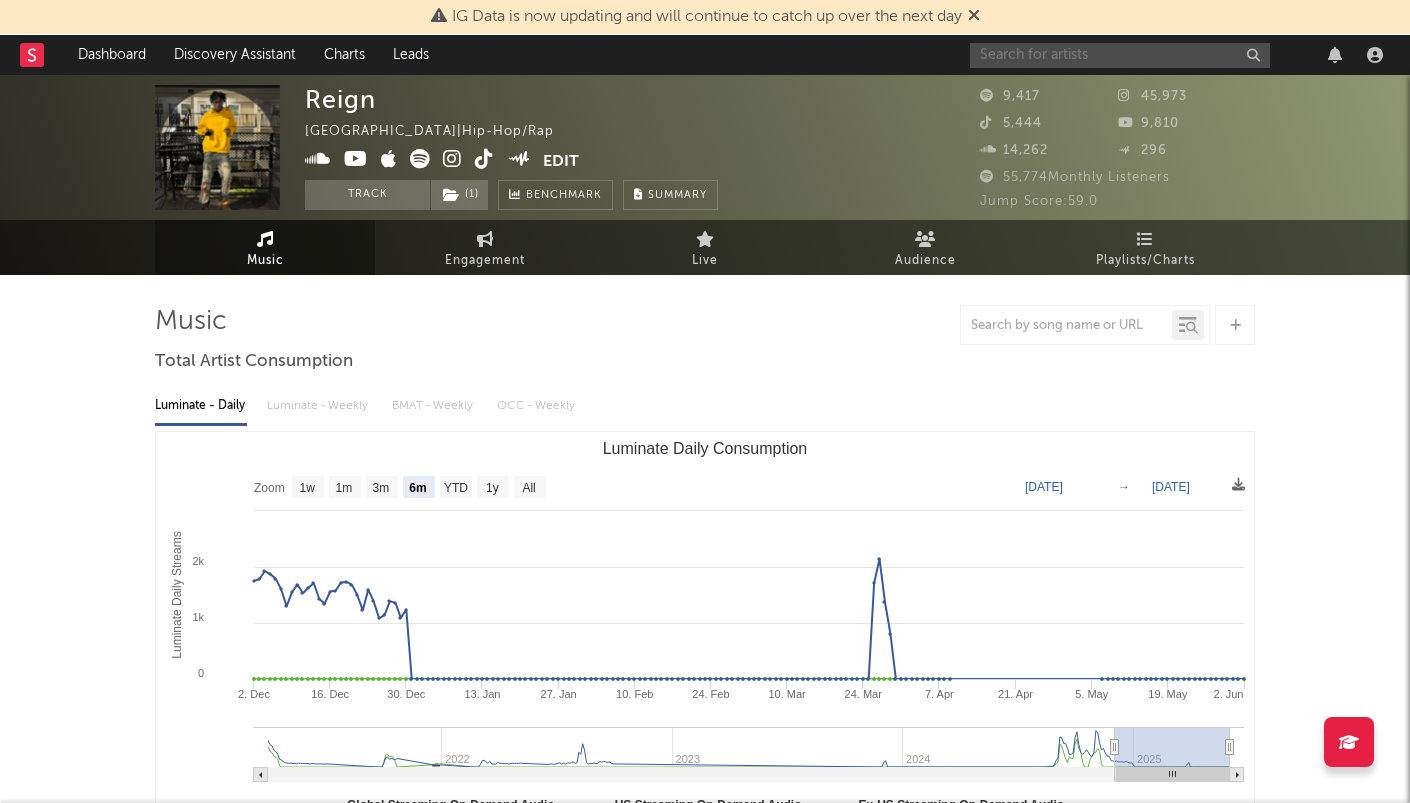 click at bounding box center (1120, 55) 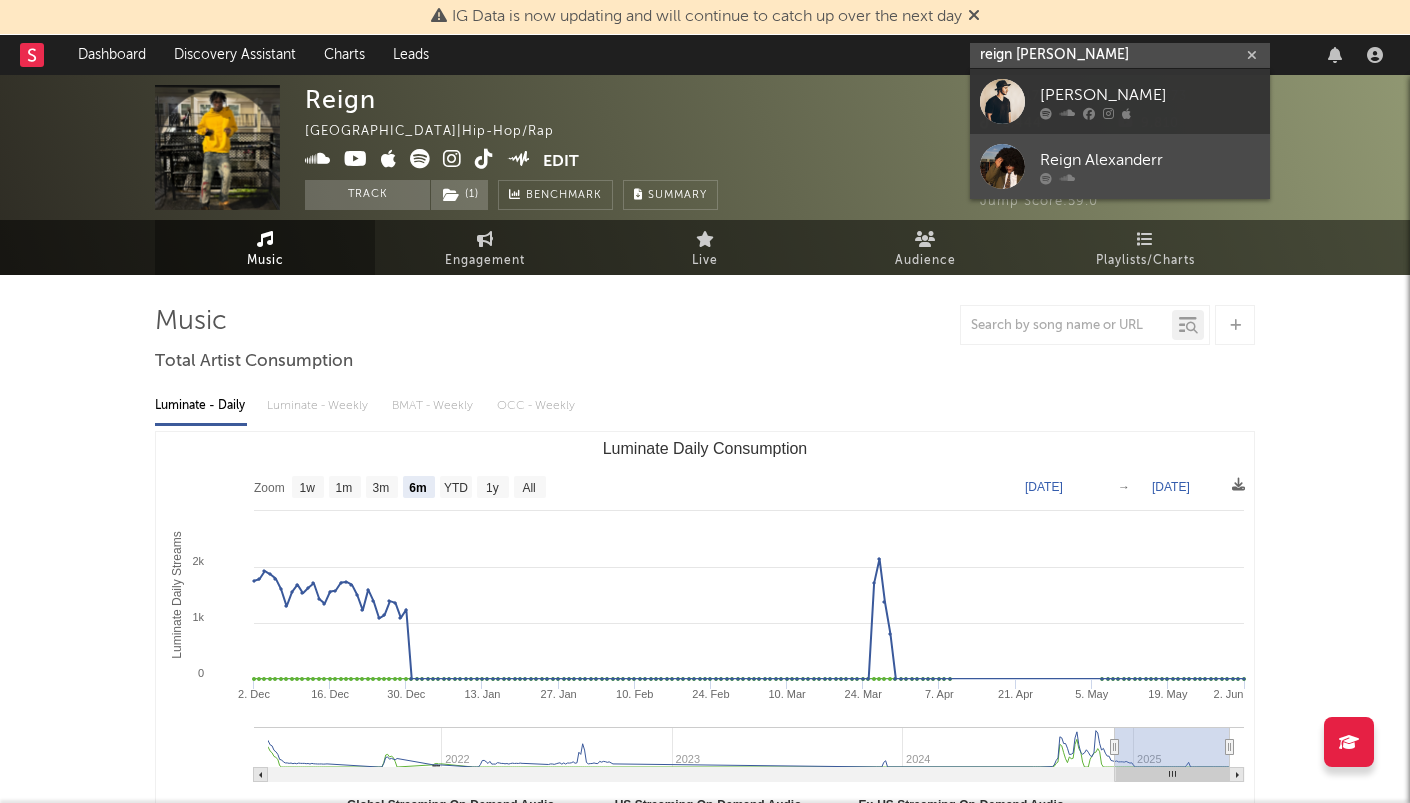 type on "reign alex" 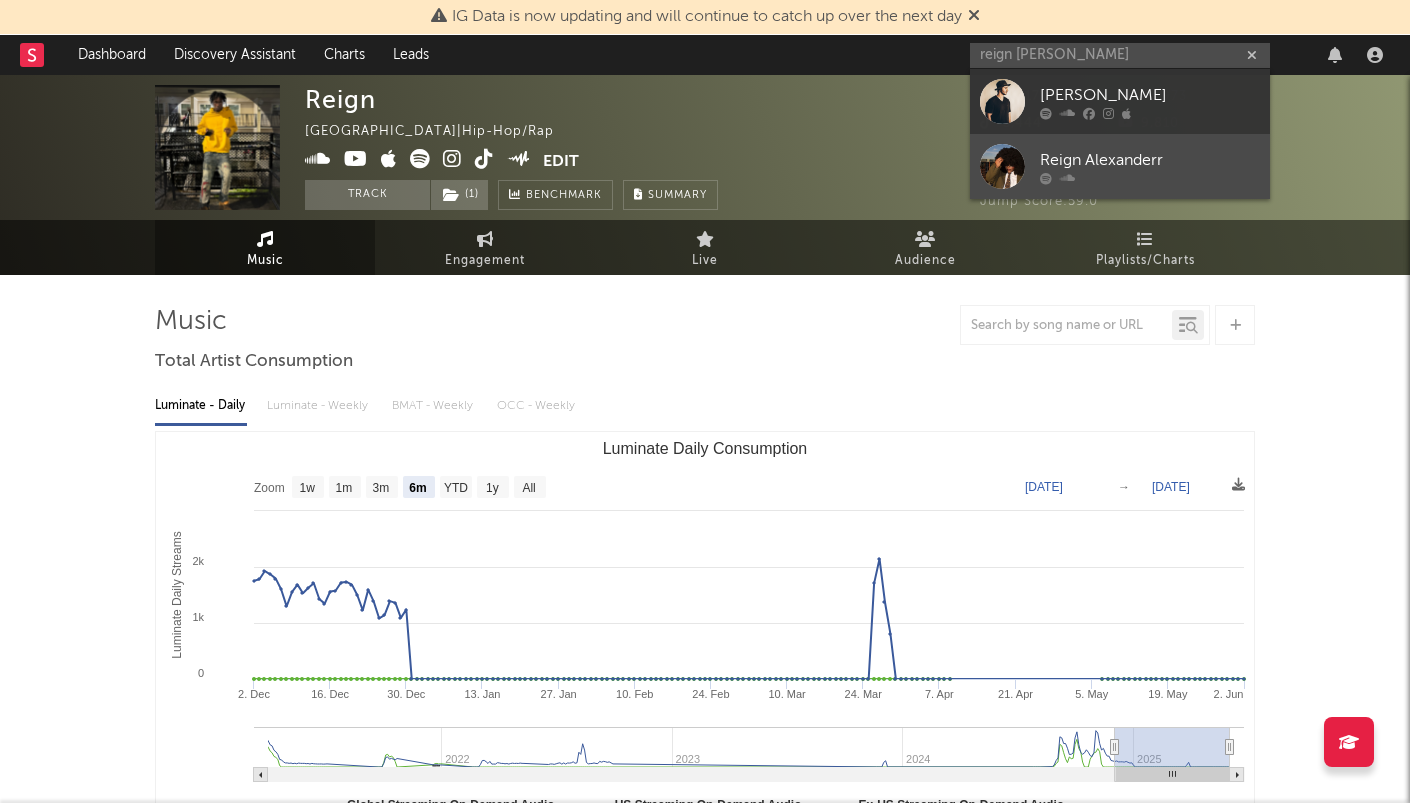 click on "Reign Alexanderr" at bounding box center [1150, 160] 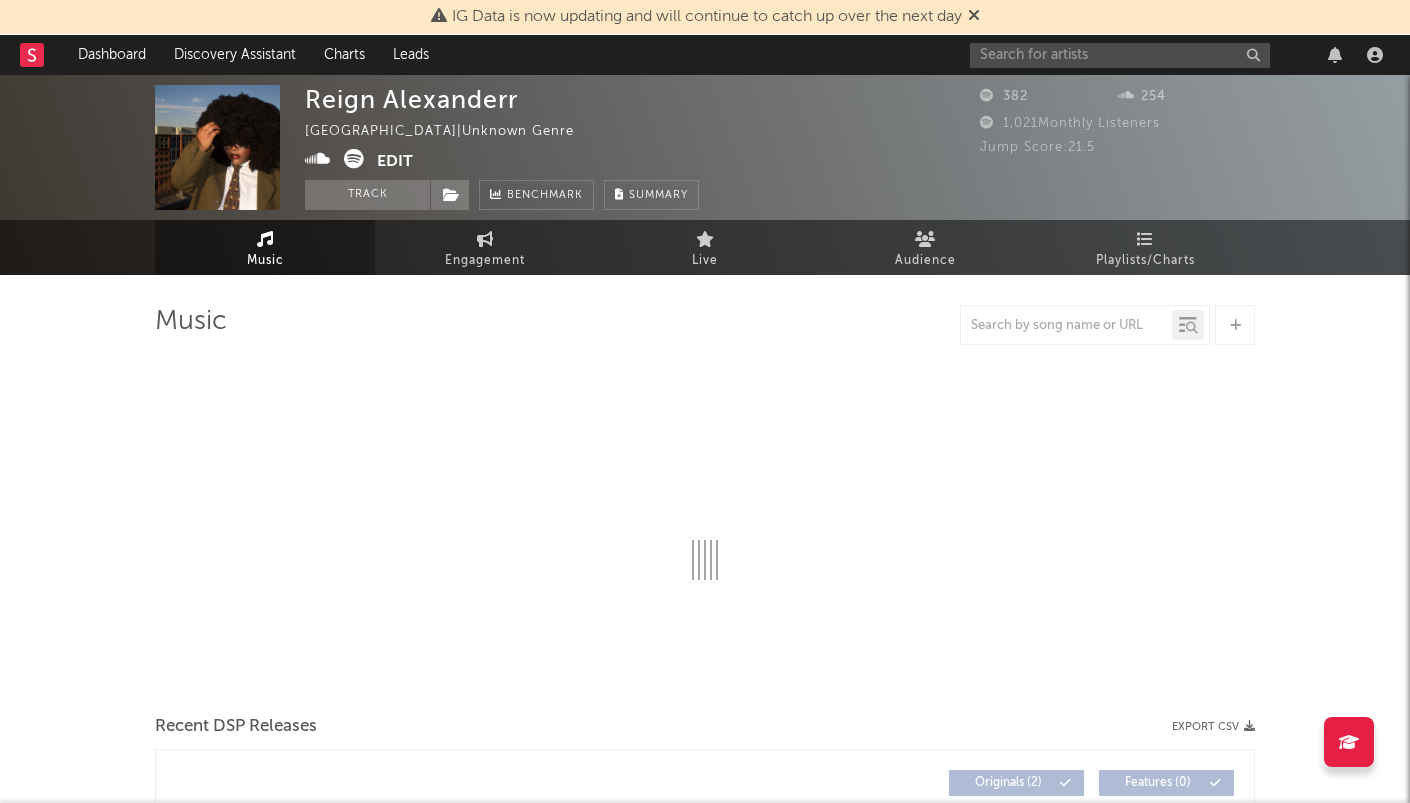 select on "1w" 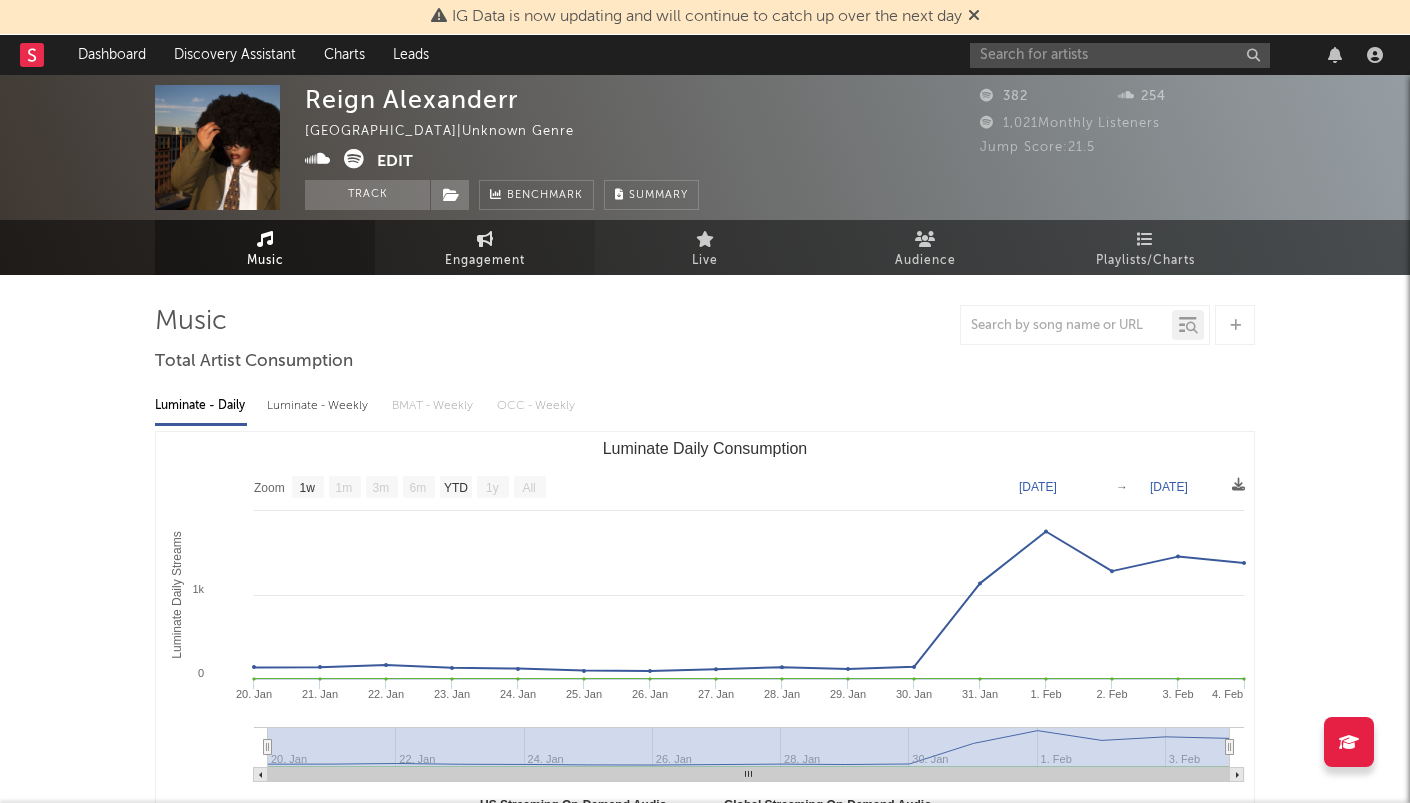 click on "Engagement" at bounding box center (485, 247) 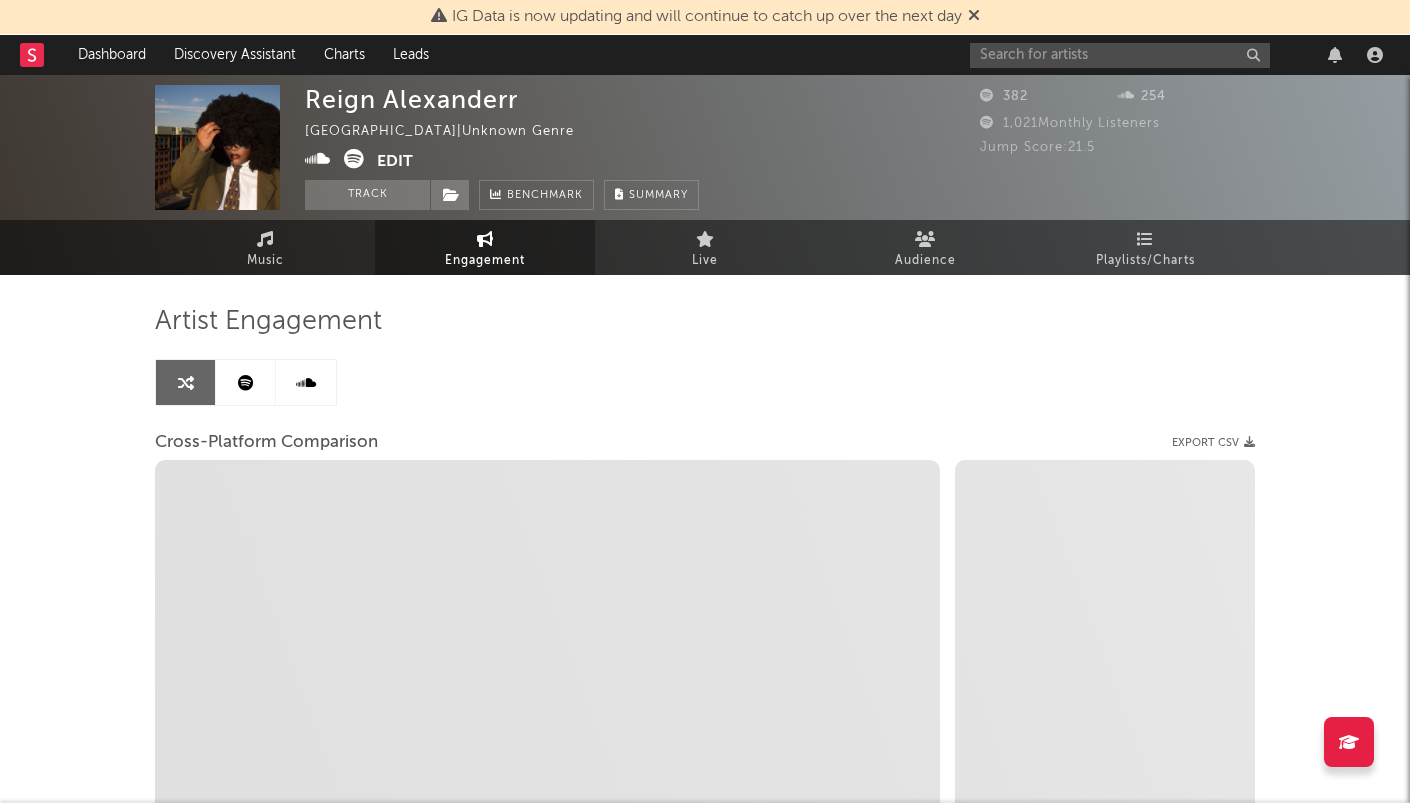 select on "1m" 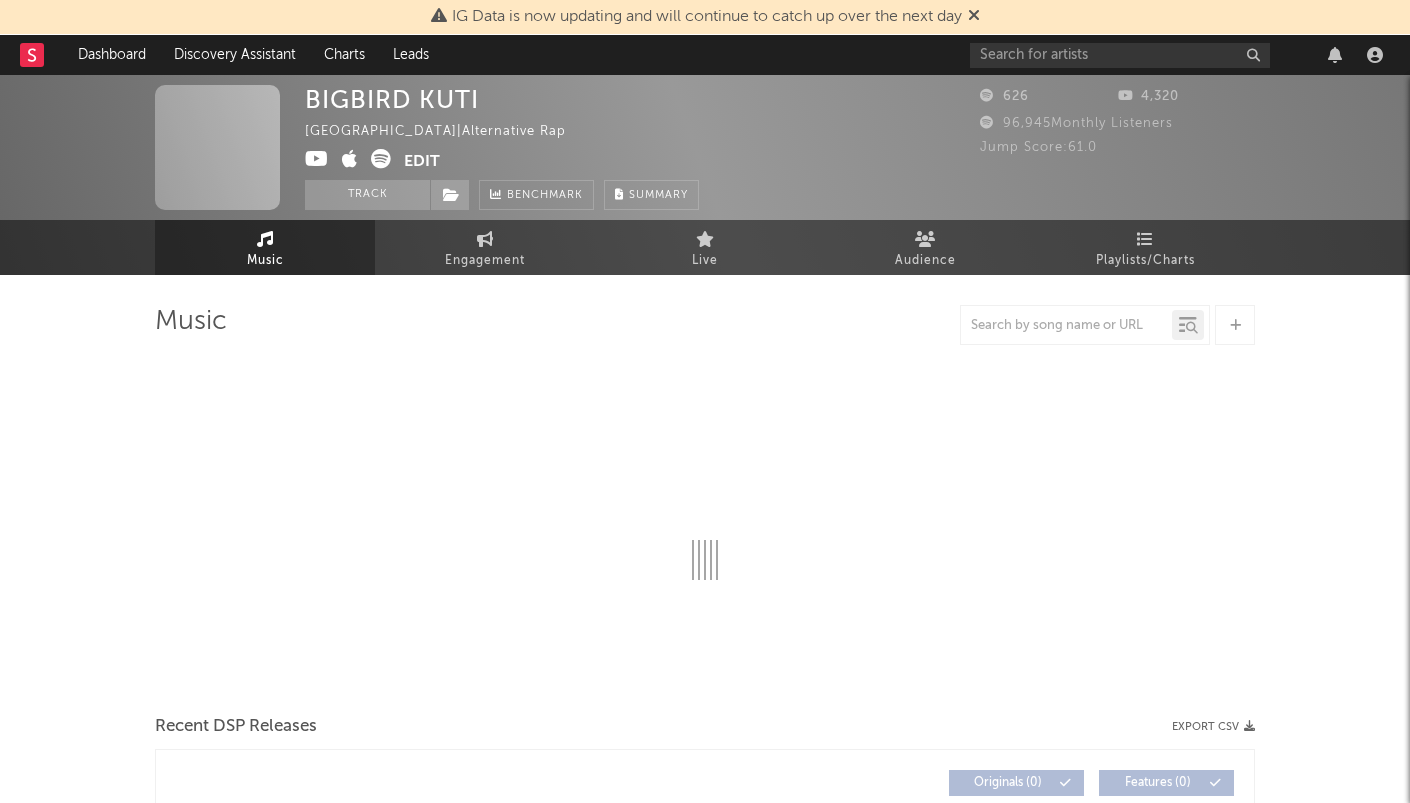 scroll, scrollTop: 0, scrollLeft: 0, axis: both 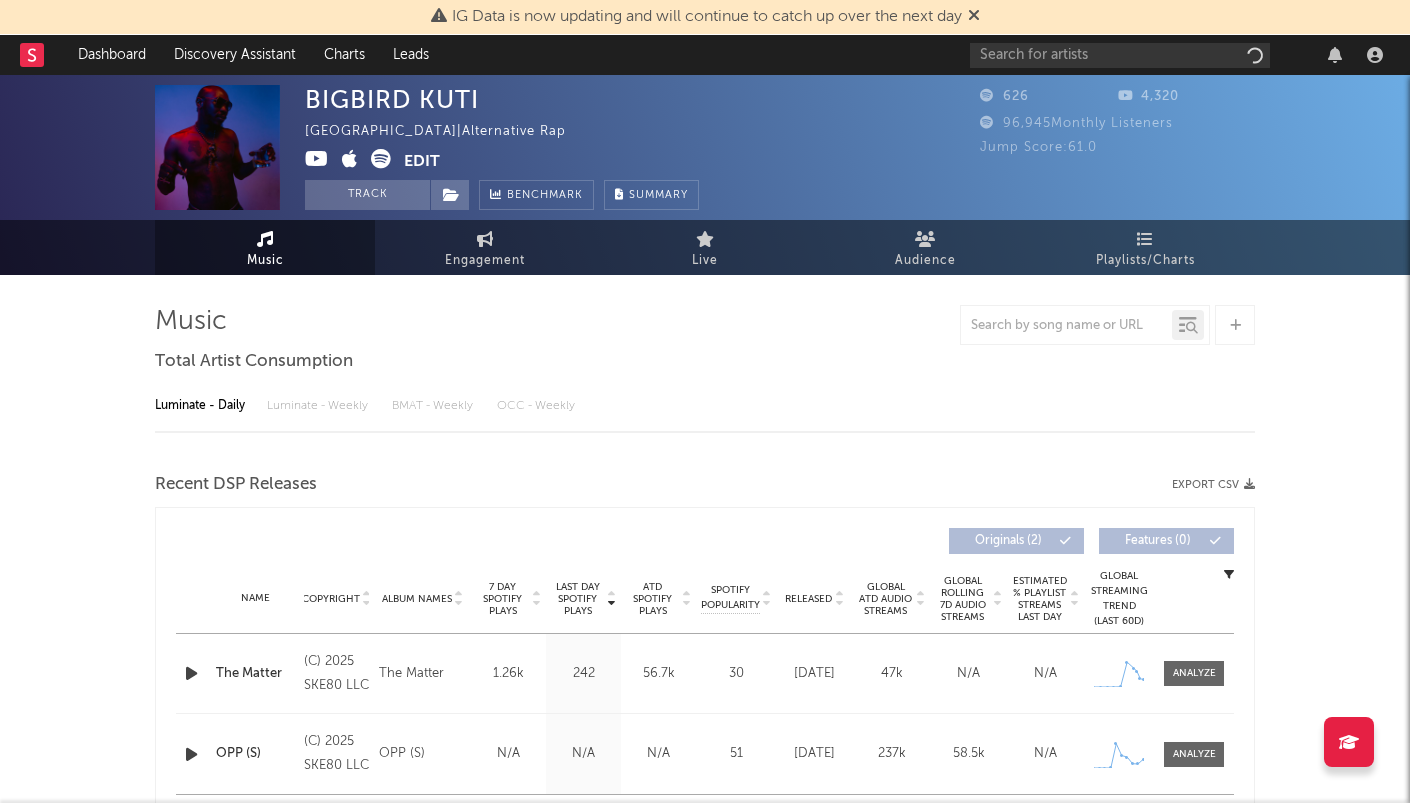 select on "1w" 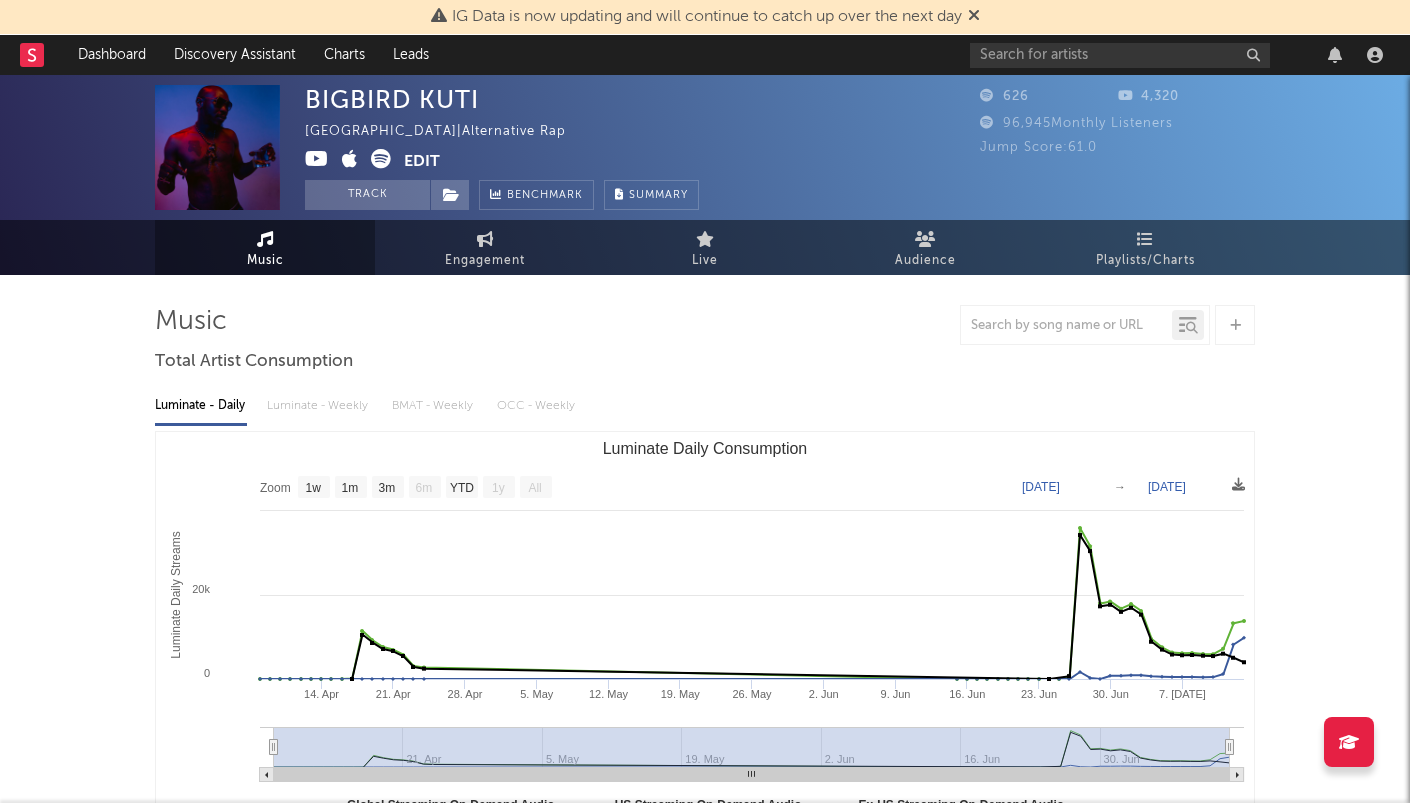 scroll, scrollTop: 0, scrollLeft: 0, axis: both 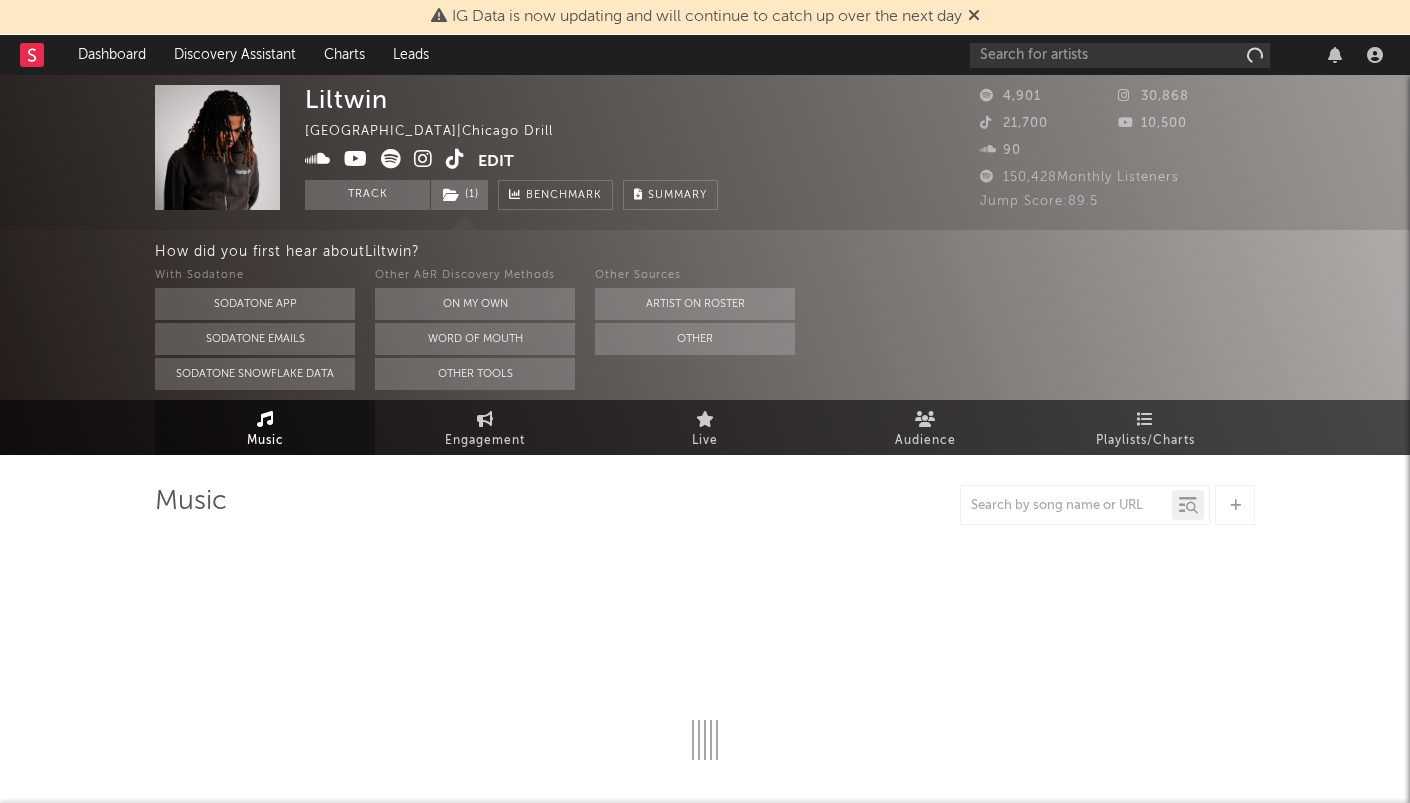 select on "6m" 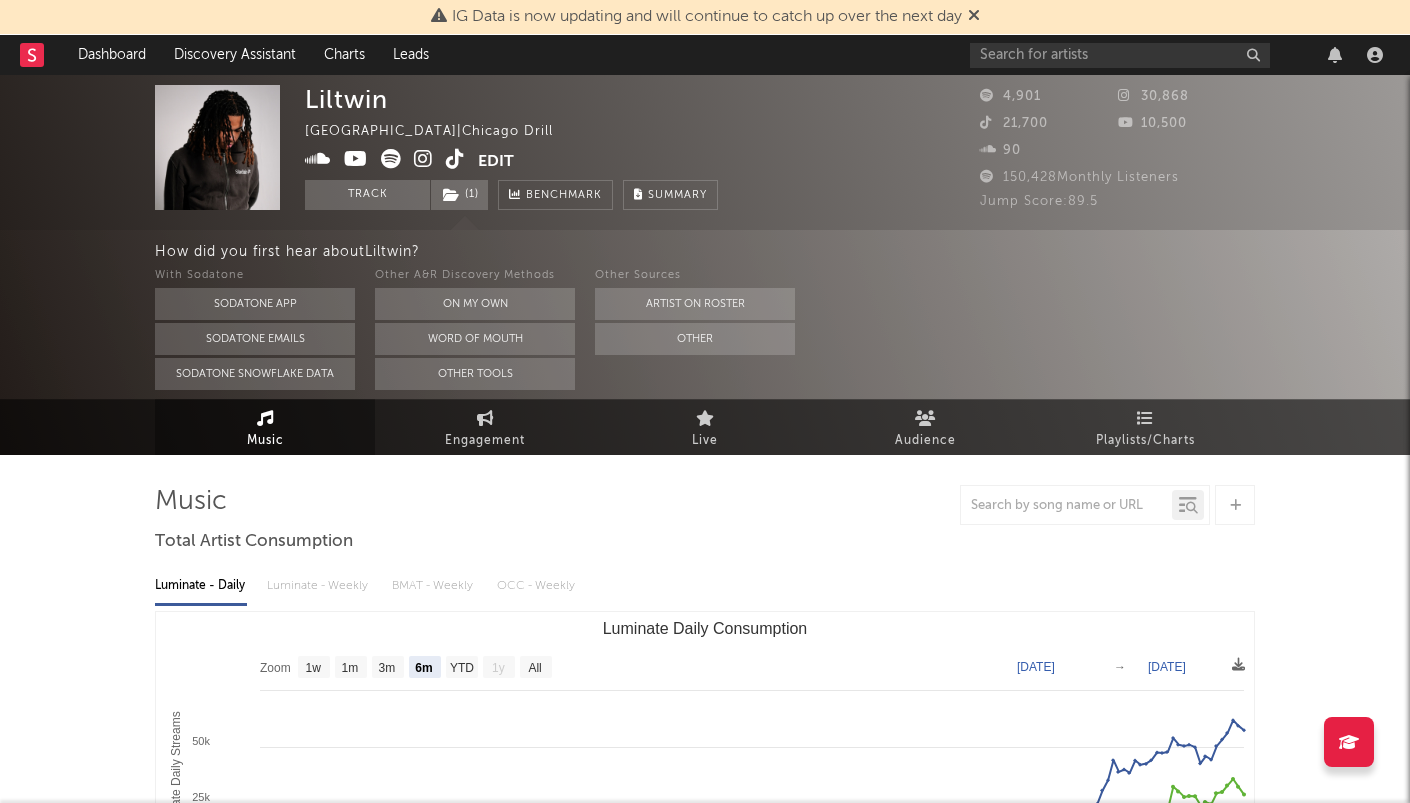 scroll, scrollTop: 0, scrollLeft: 0, axis: both 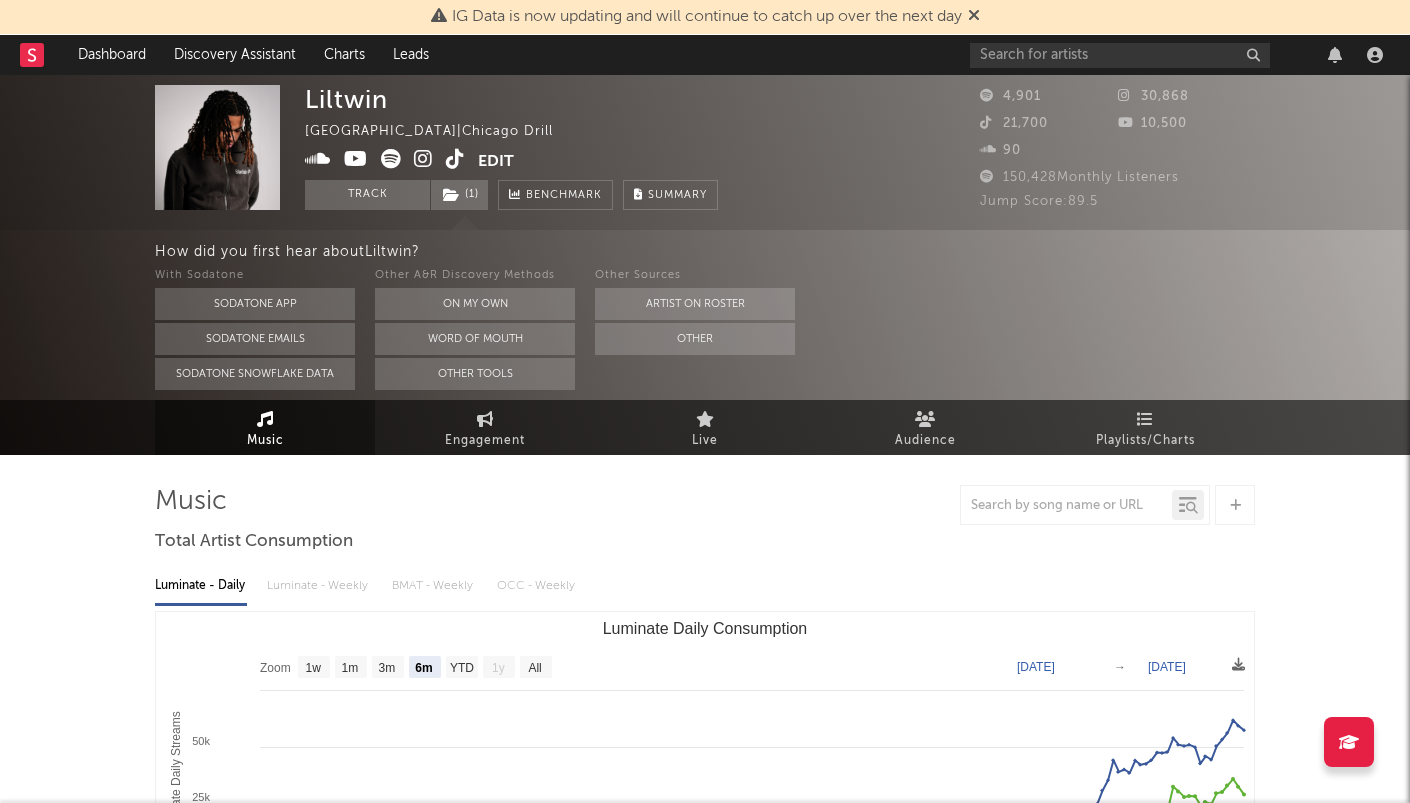 click at bounding box center [356, 159] 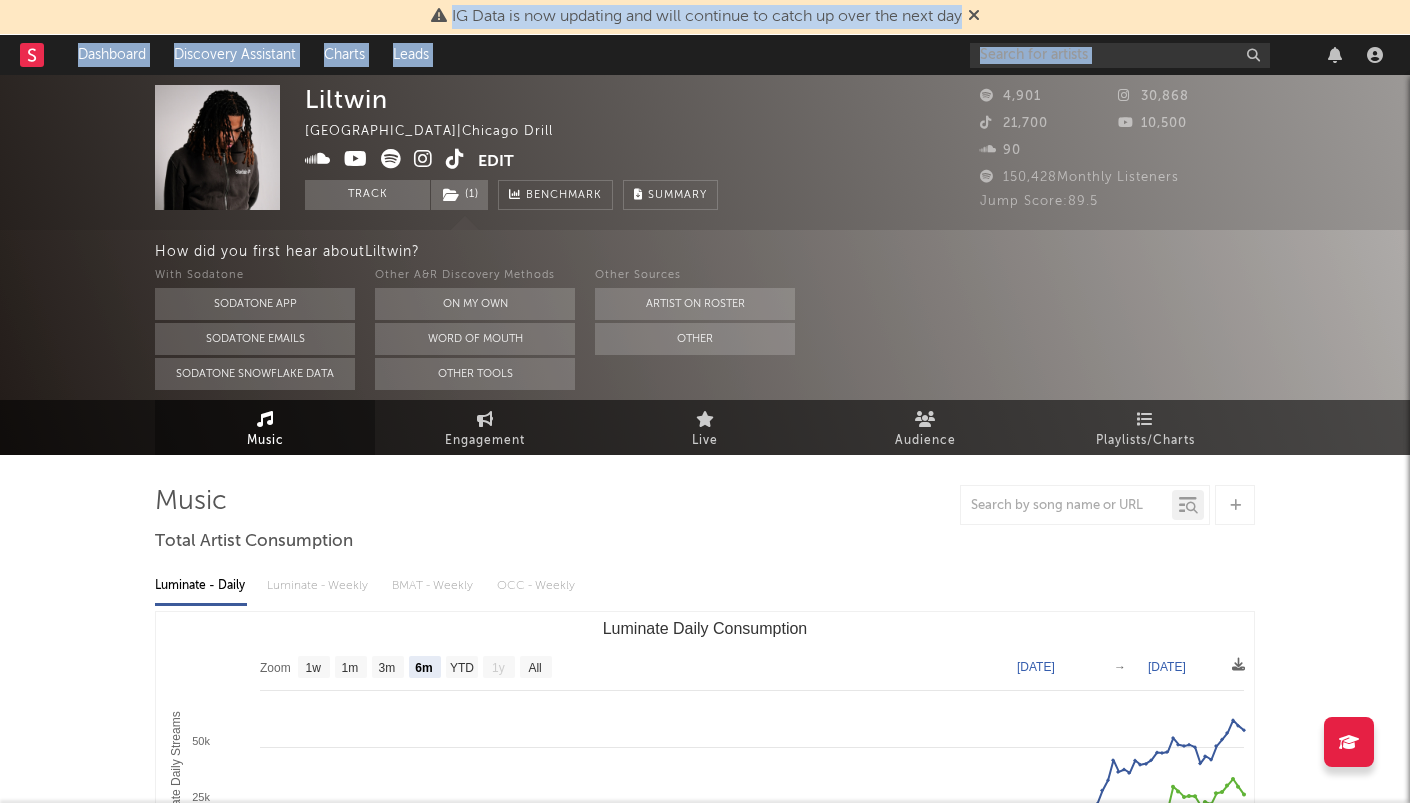 click on "IG Data is now updating and will continue to catch up over the next day Dashboard Discovery Assistant Charts Leads Notifications Settings Mark all as read All Growth Releases/Events Playlisting [DATE] proderics 9:54am Added 18.0x more Tiktok followers than their usual daily growth (+100 compared to +6 on average). thebandfriday 9:24am Added 8.84x more Instagram followers than their usual daily growth (+54 compared to +6 on average). Dogpark 8:51am Added 19.0x more YouTube subscribers than their usual daily growth (+100 compared to +5 on average). [DATE] Stunna [PERSON_NAME] 9:37am Added 49.0x more Tiktok followers than their usual daily growth (+4.9k compared to +100 on average). [PERSON_NAME] 2:54am Released a new YouTube video - BEAUTIFUL BOYYY #newmusic #musician #indie #indiefolk #eshatewari #singersongwriter #beautifulboy. [DATE] [PERSON_NAME] 5:00pm Released a new Spotify album - [PERSON_NAME] "On The Radar" Freestyle Pt. 2. We Are Not Friends 2:54pm [PERSON_NAME] 3:39am [DATE] 5:00pm 1:51pm (" at bounding box center [705, 1563] 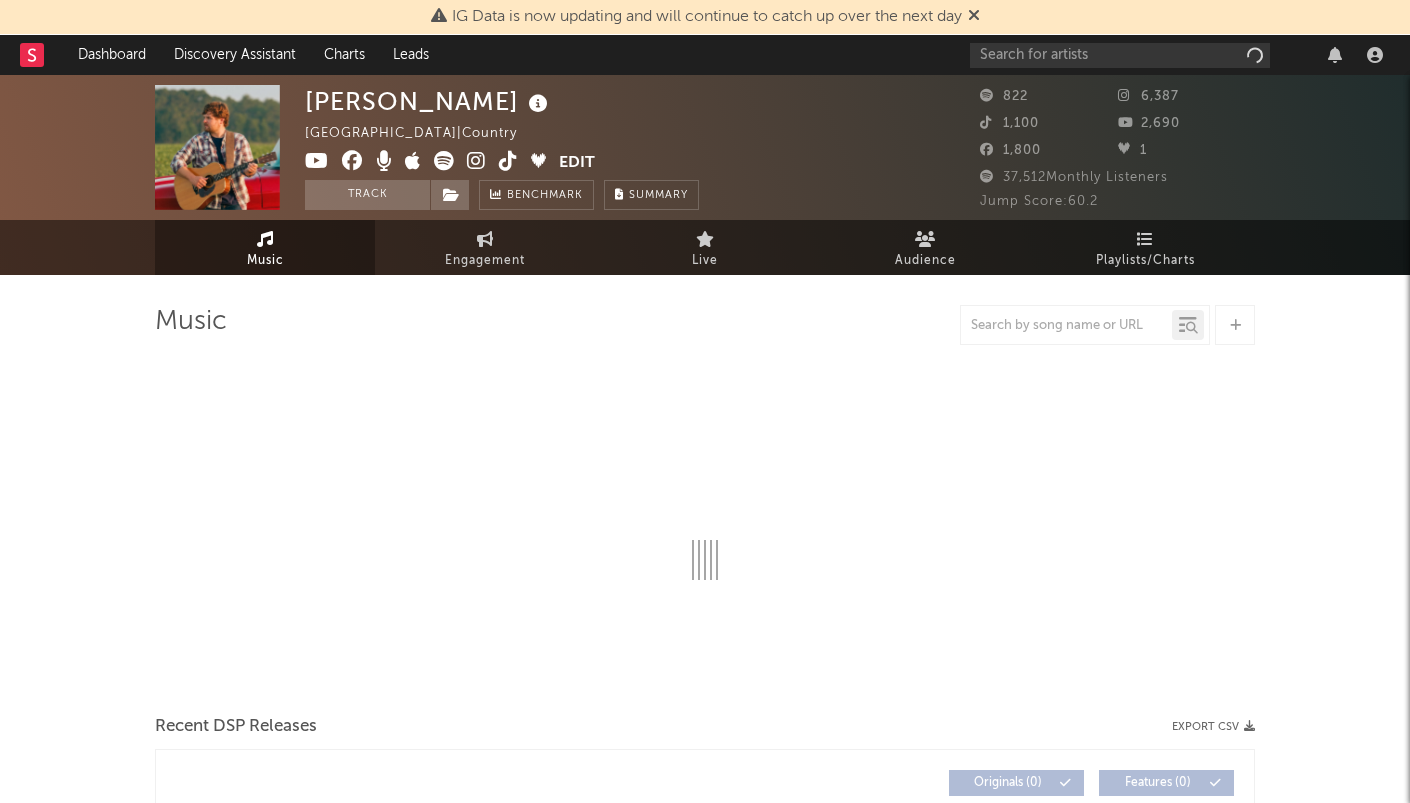 select on "6m" 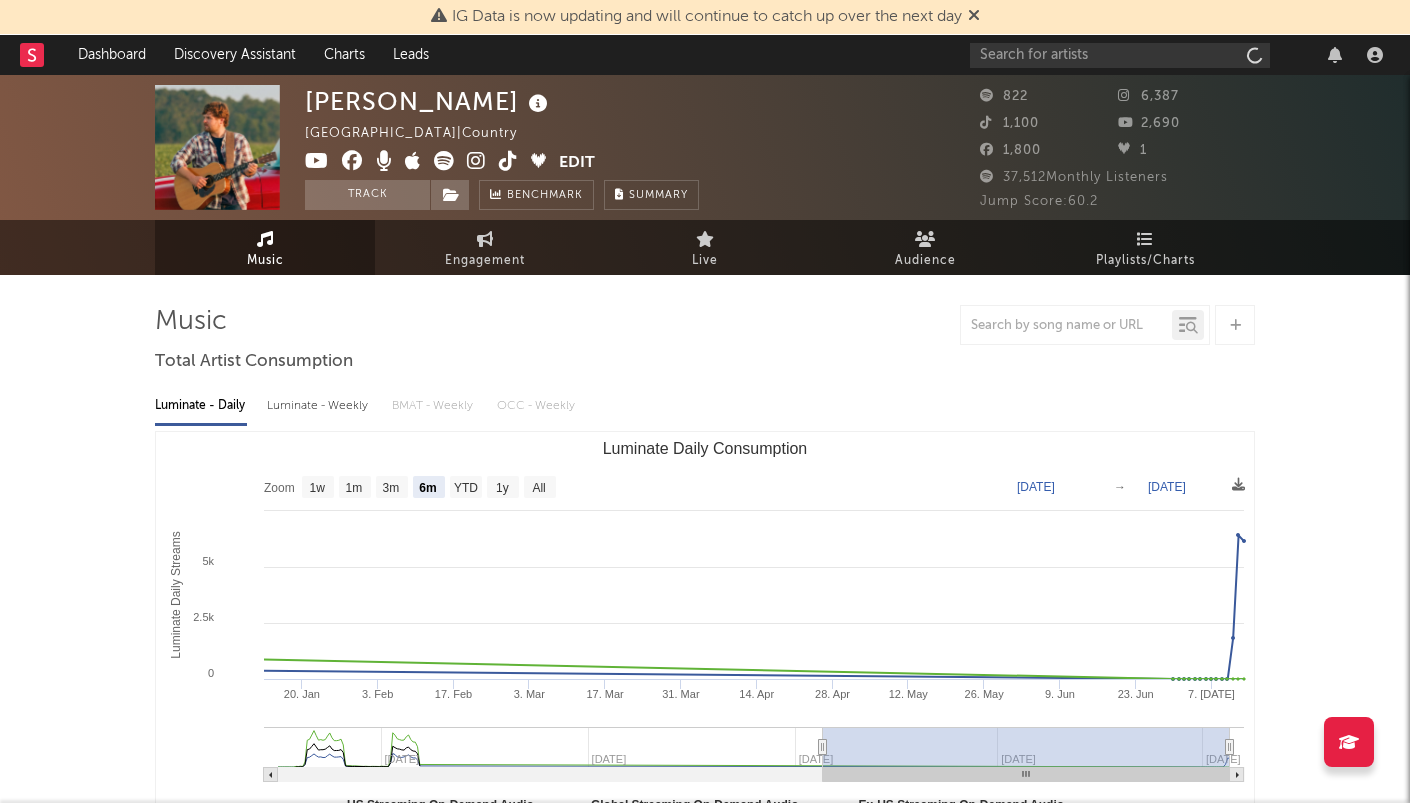 scroll, scrollTop: 0, scrollLeft: 0, axis: both 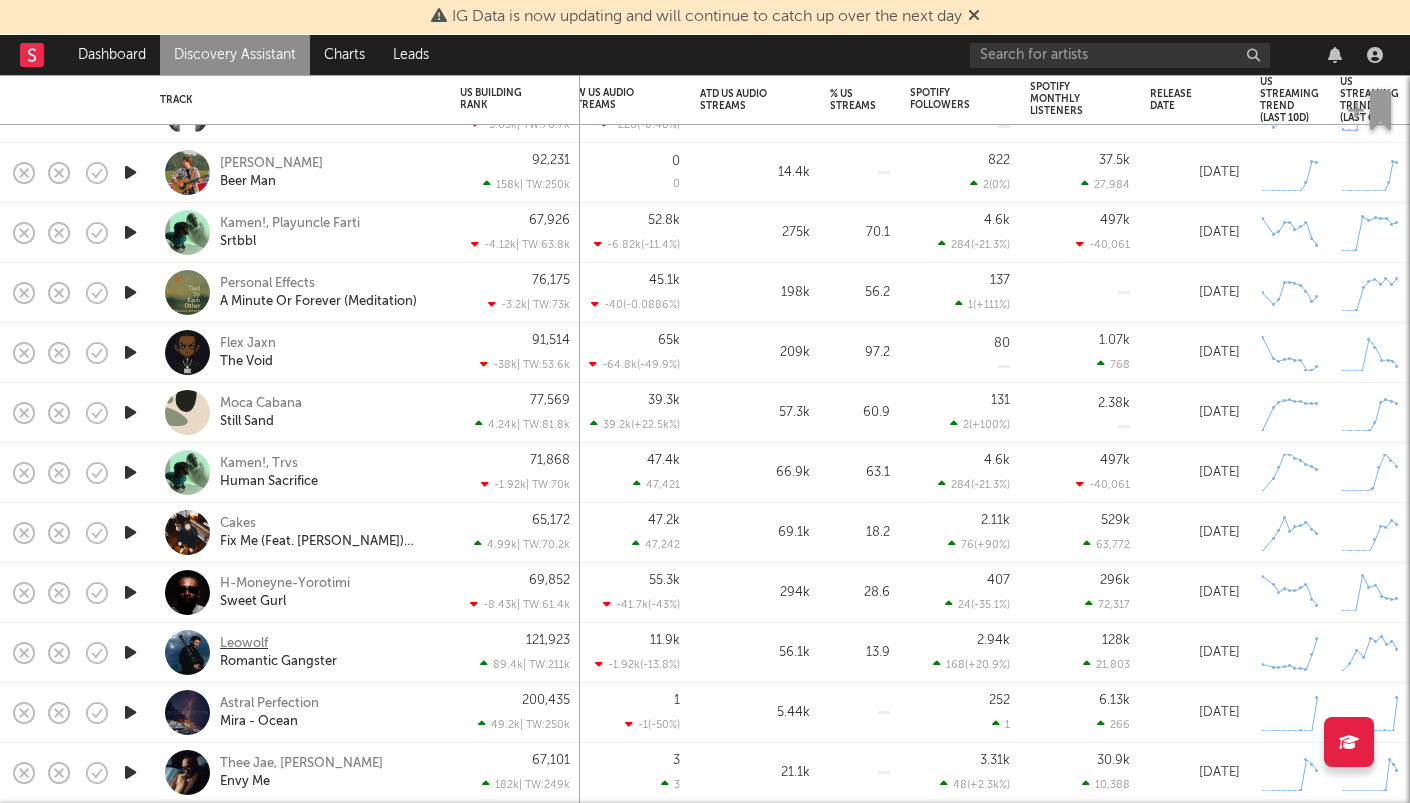 click on "Leowolf" at bounding box center (244, 644) 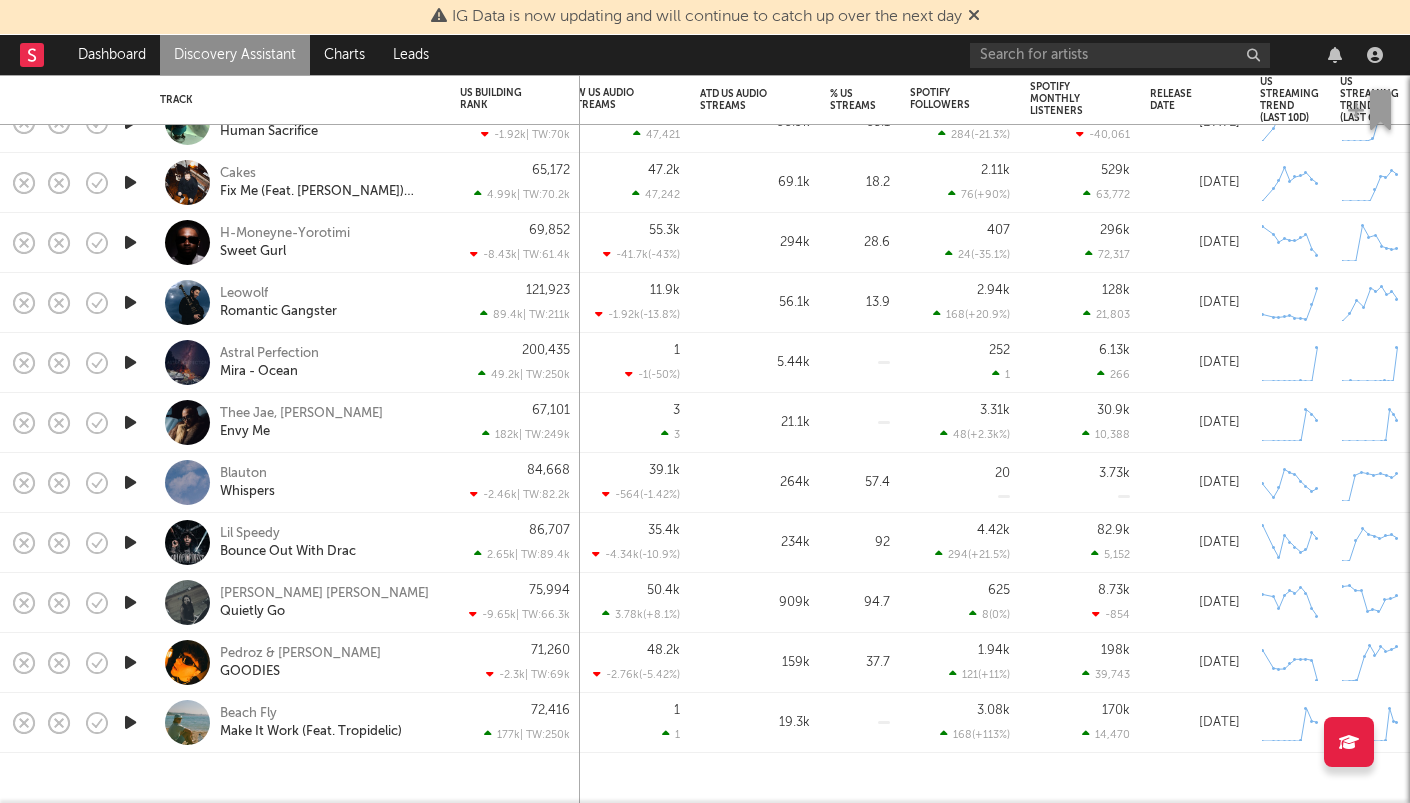 click on "Discovery Assistant" at bounding box center [235, 55] 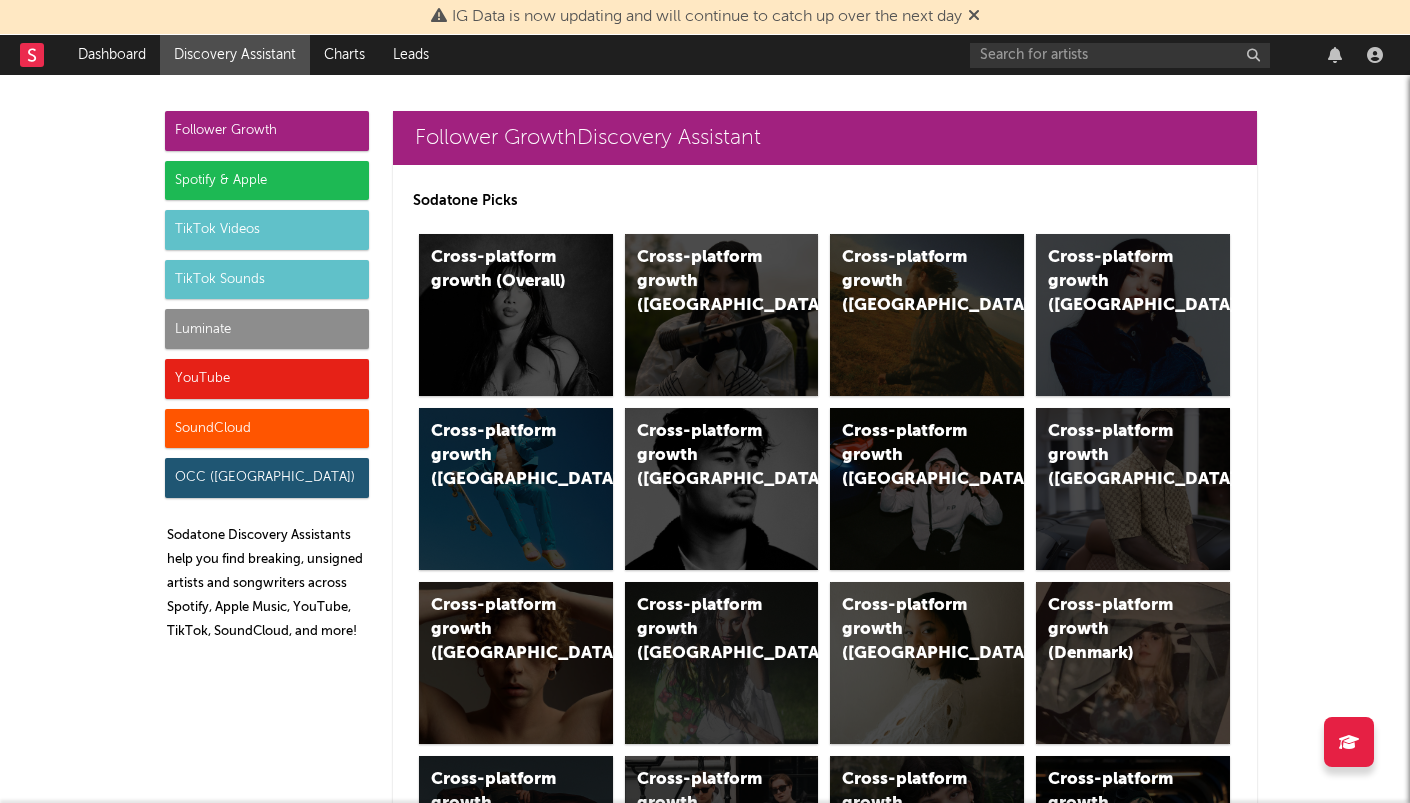 click on "TikTok Sounds" at bounding box center (267, 280) 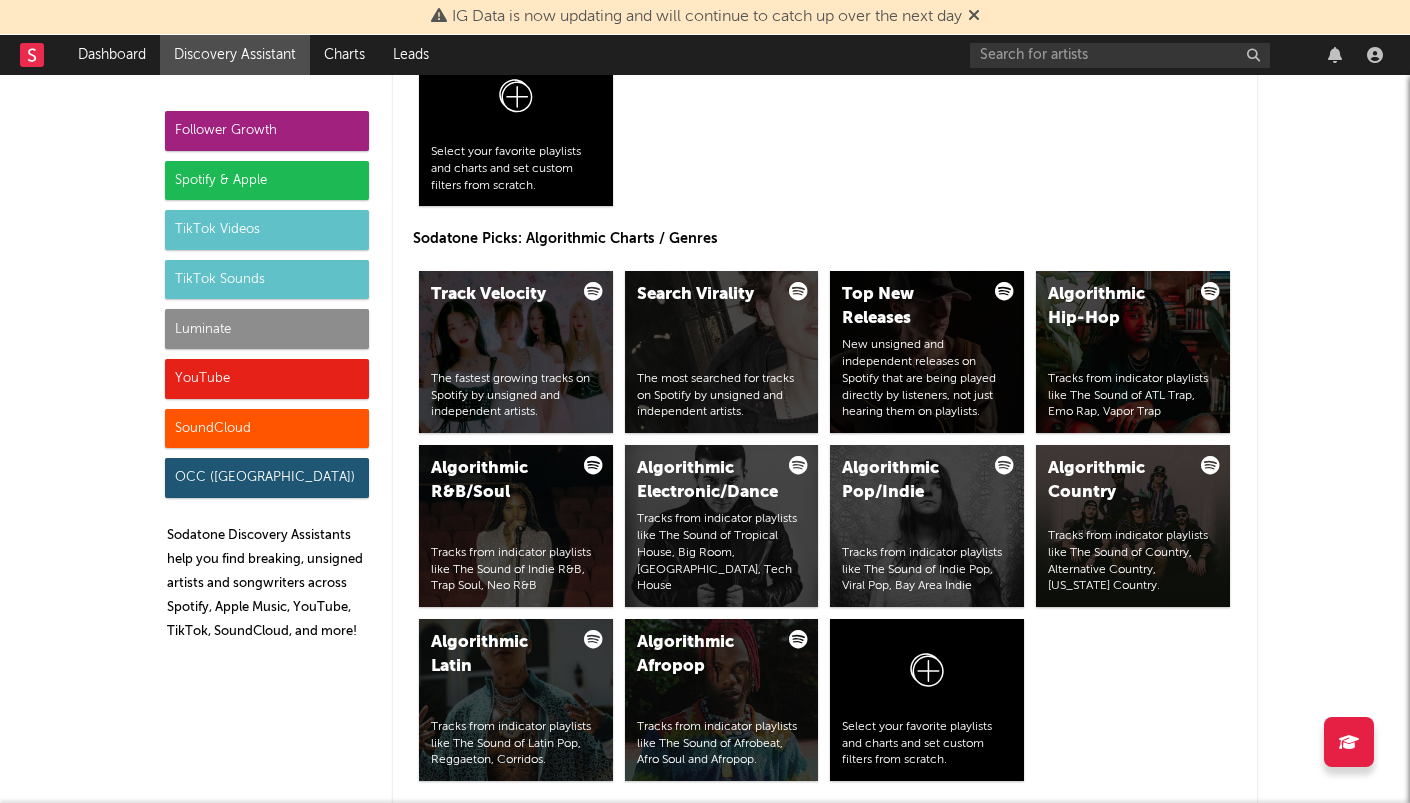 scroll, scrollTop: 6706, scrollLeft: 0, axis: vertical 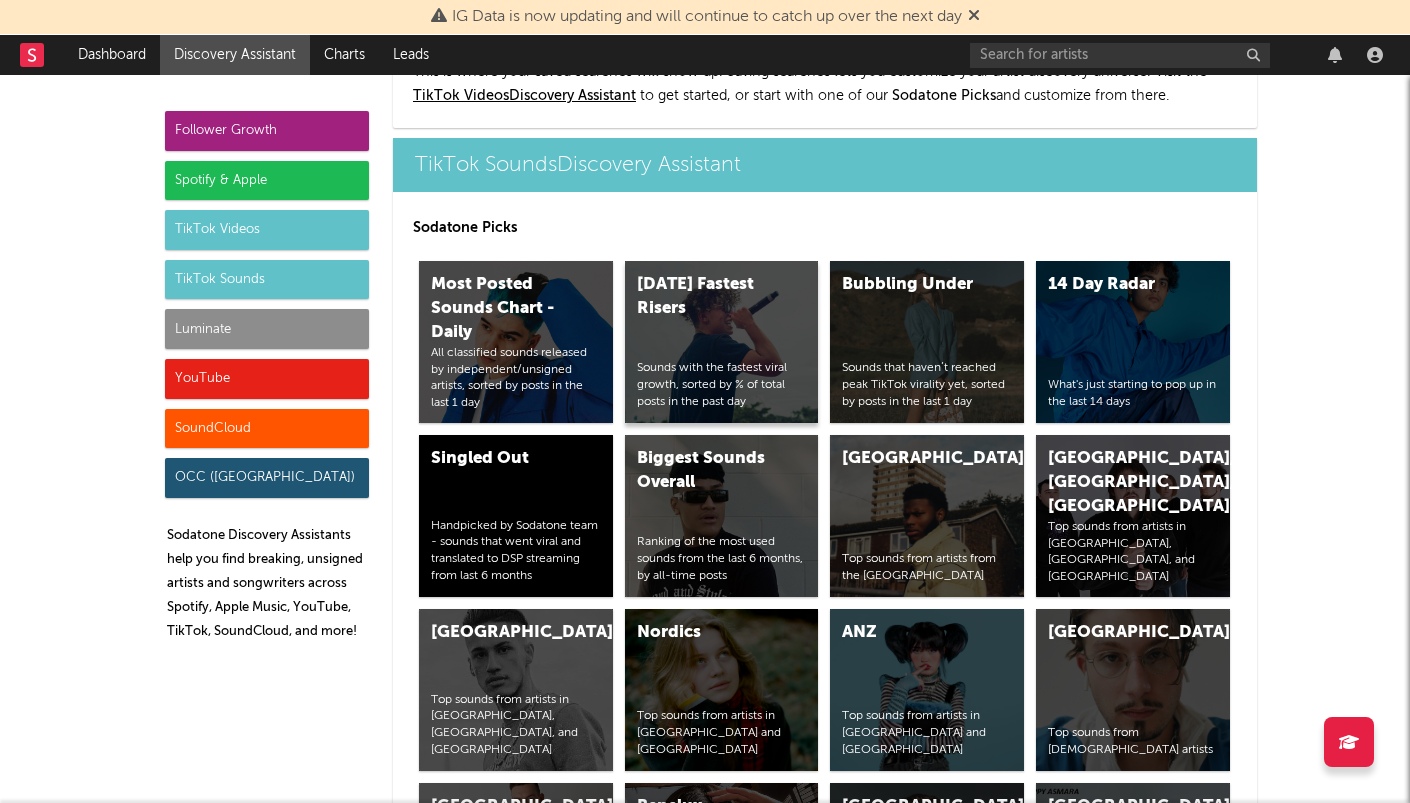 click on "Sounds with the fastest viral growth, sorted by % of total posts in the past day" at bounding box center [722, 385] 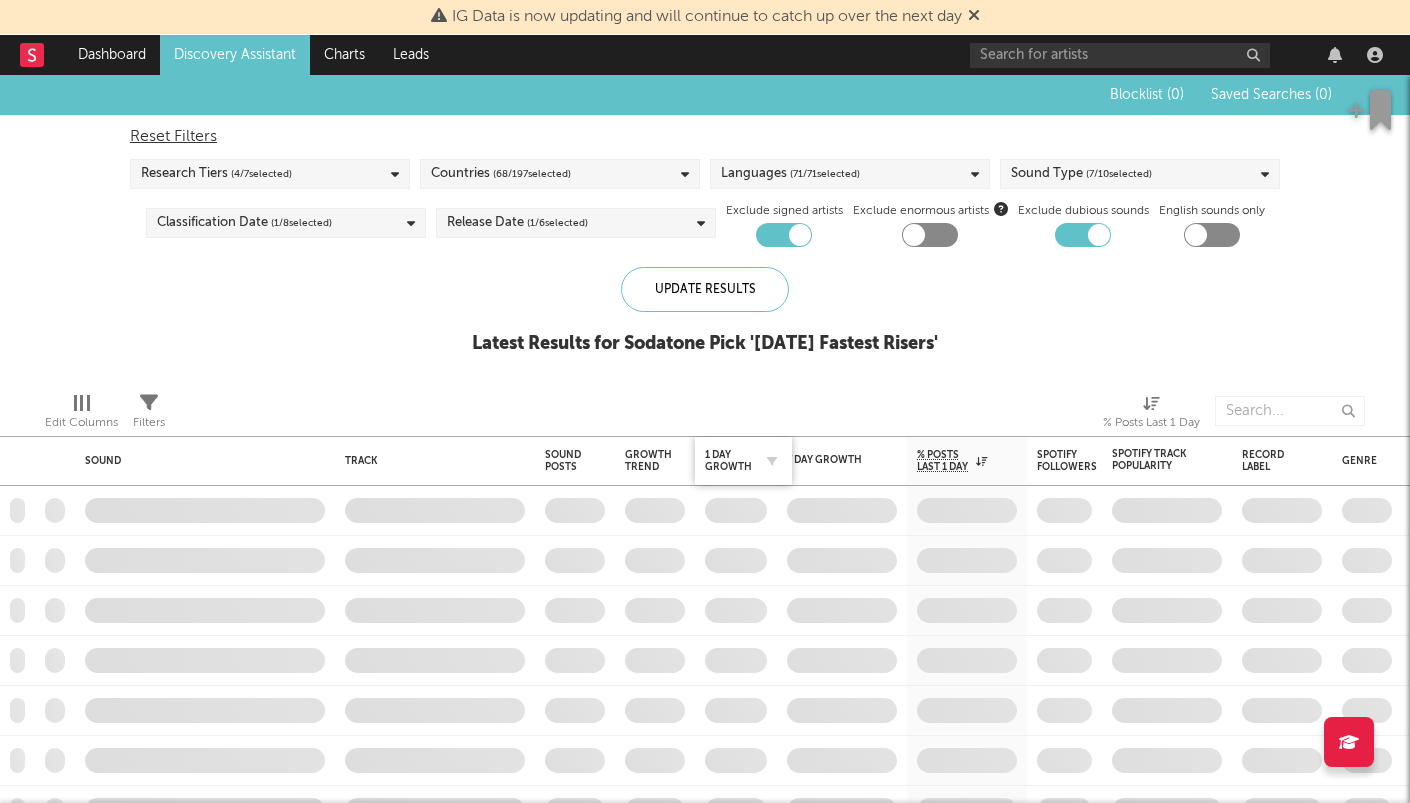 checkbox on "true" 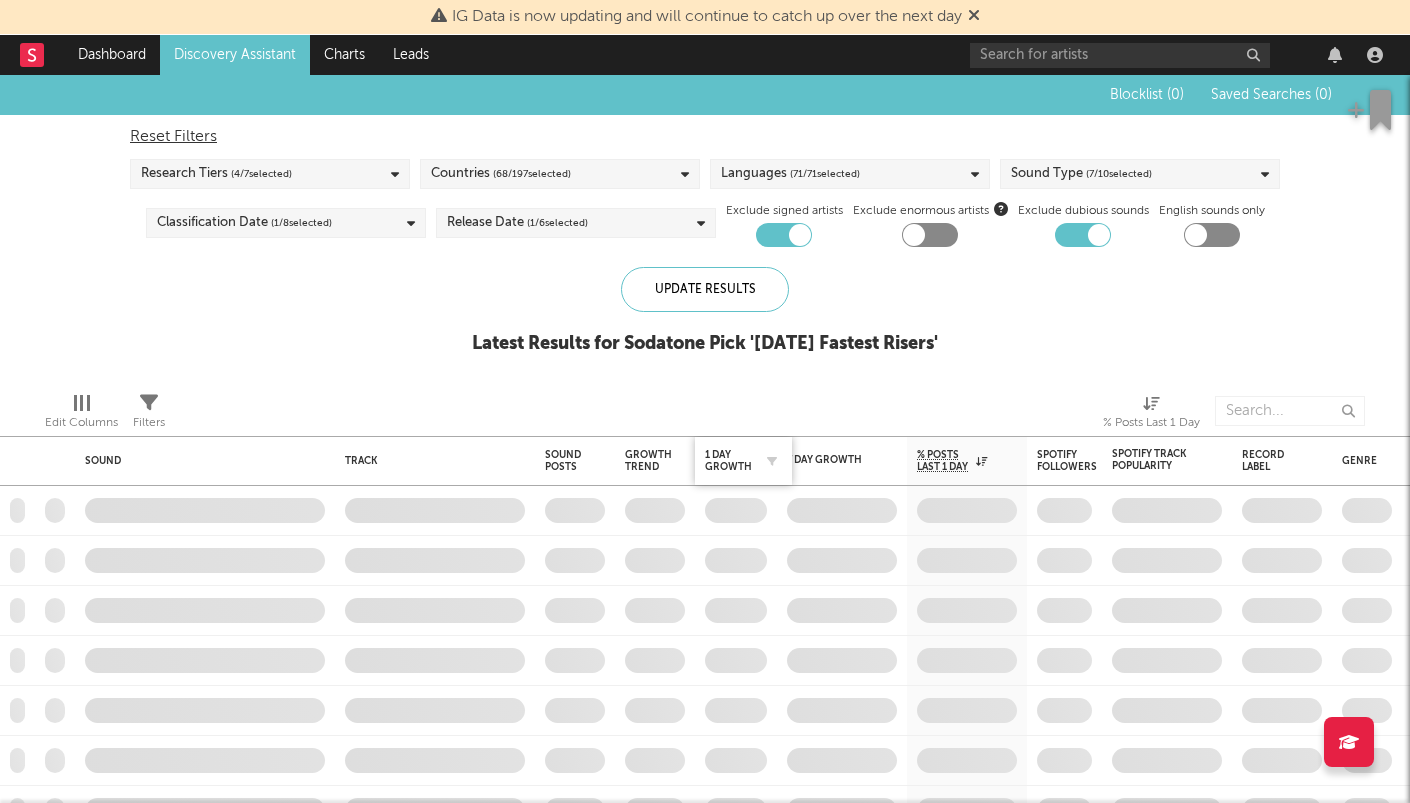 checkbox on "true" 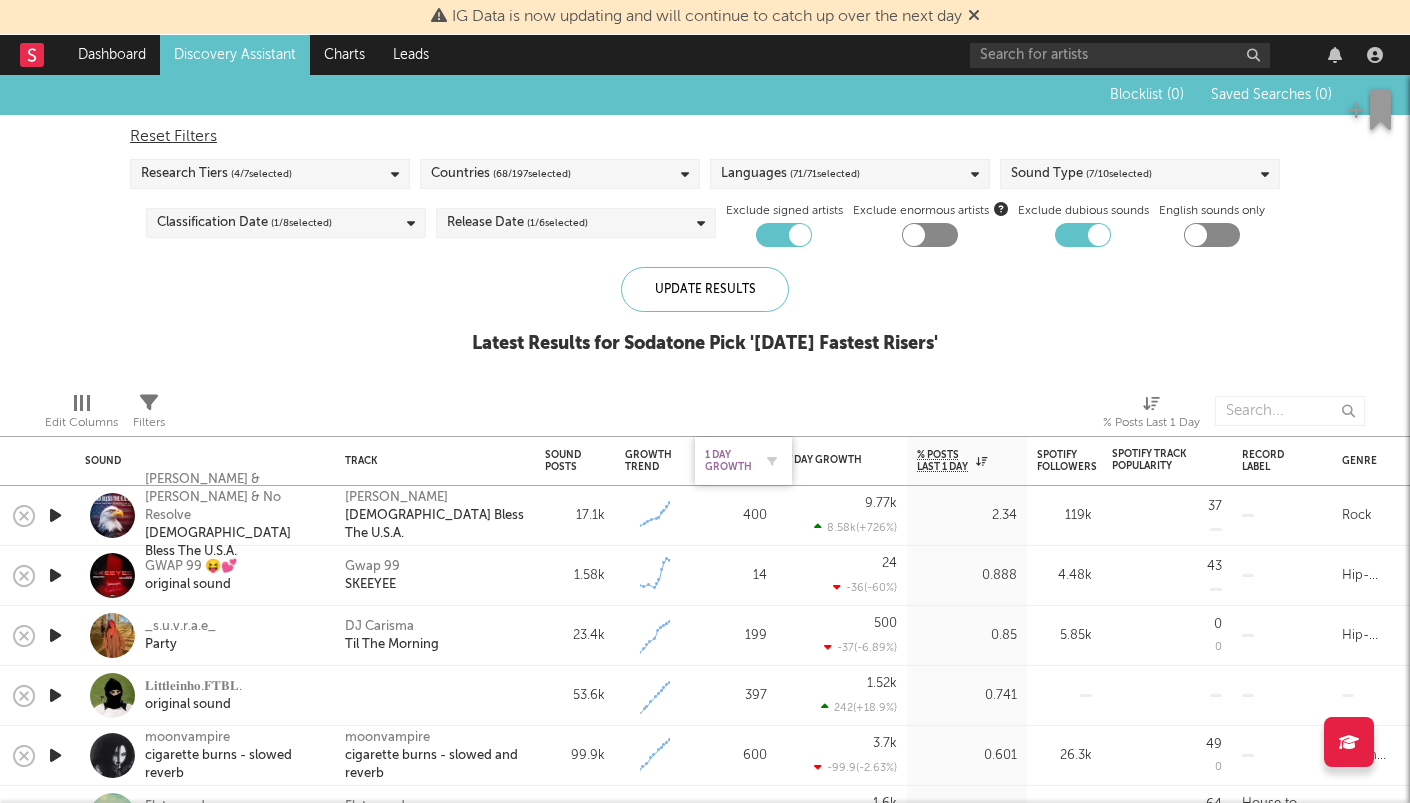 click on "1 Day Growth" at bounding box center [728, 461] 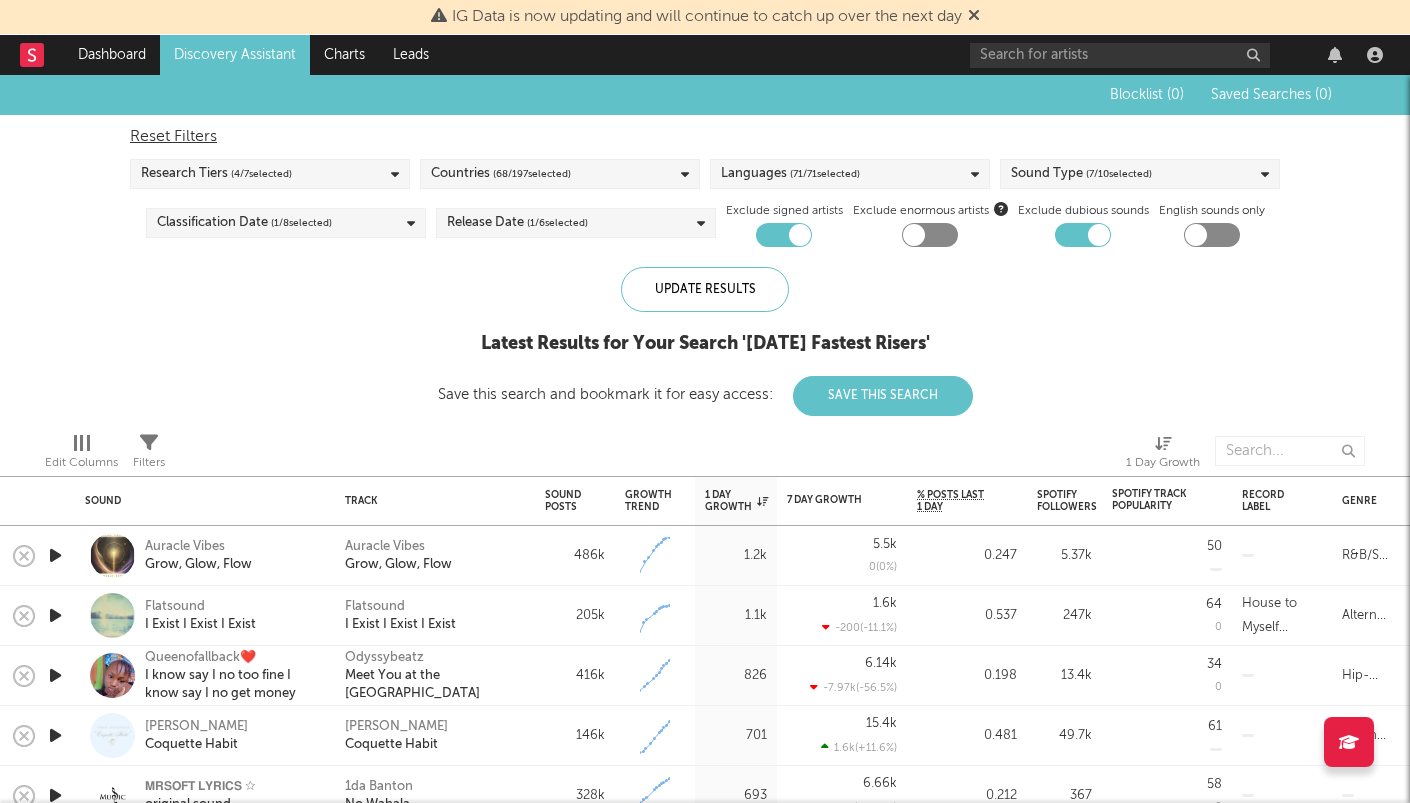click at bounding box center [914, 235] 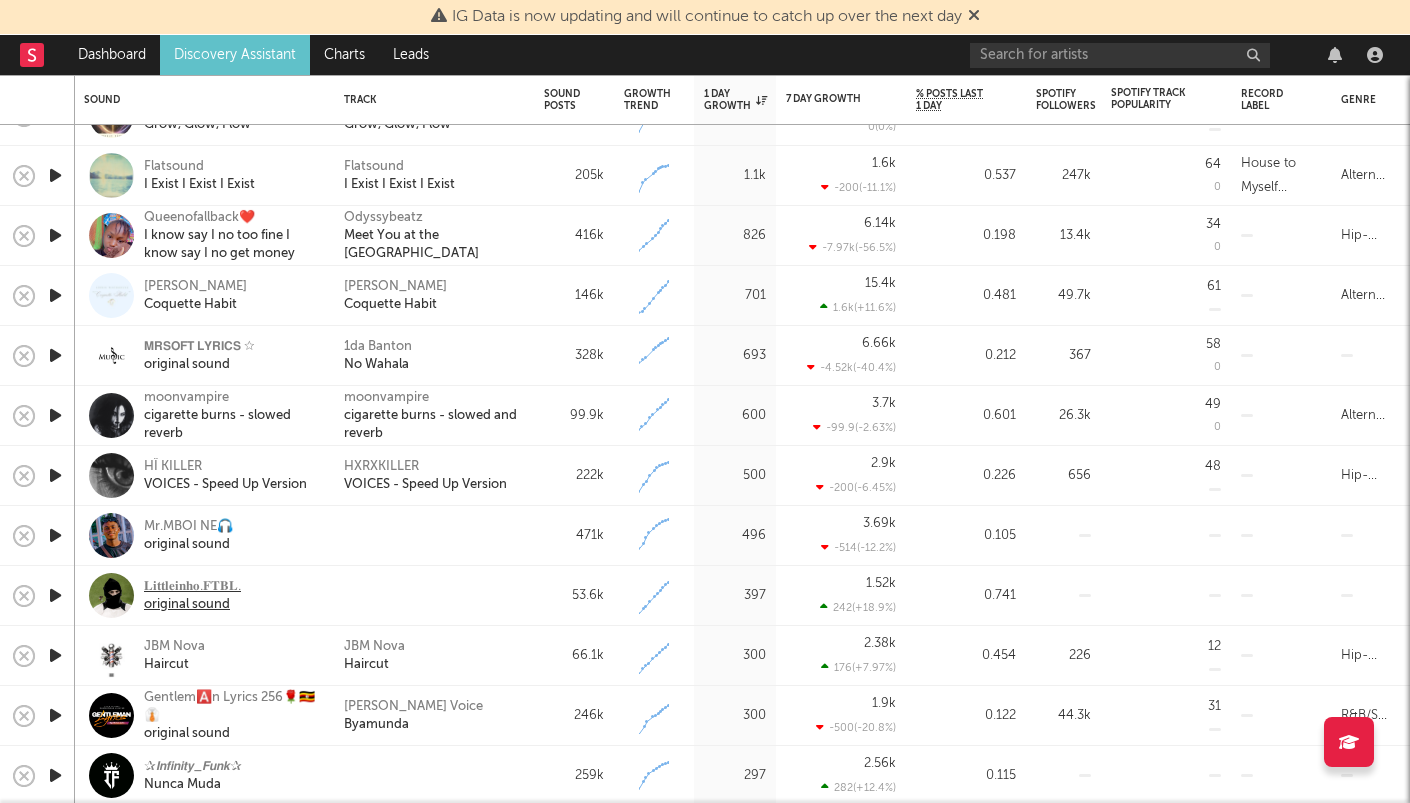 click on "𝐋𝐢𝐭𝐭𝐥𝐞𝐢𝐧𝐡𝐨.𝐅𝐓𝐁𝐋." at bounding box center (192, 587) 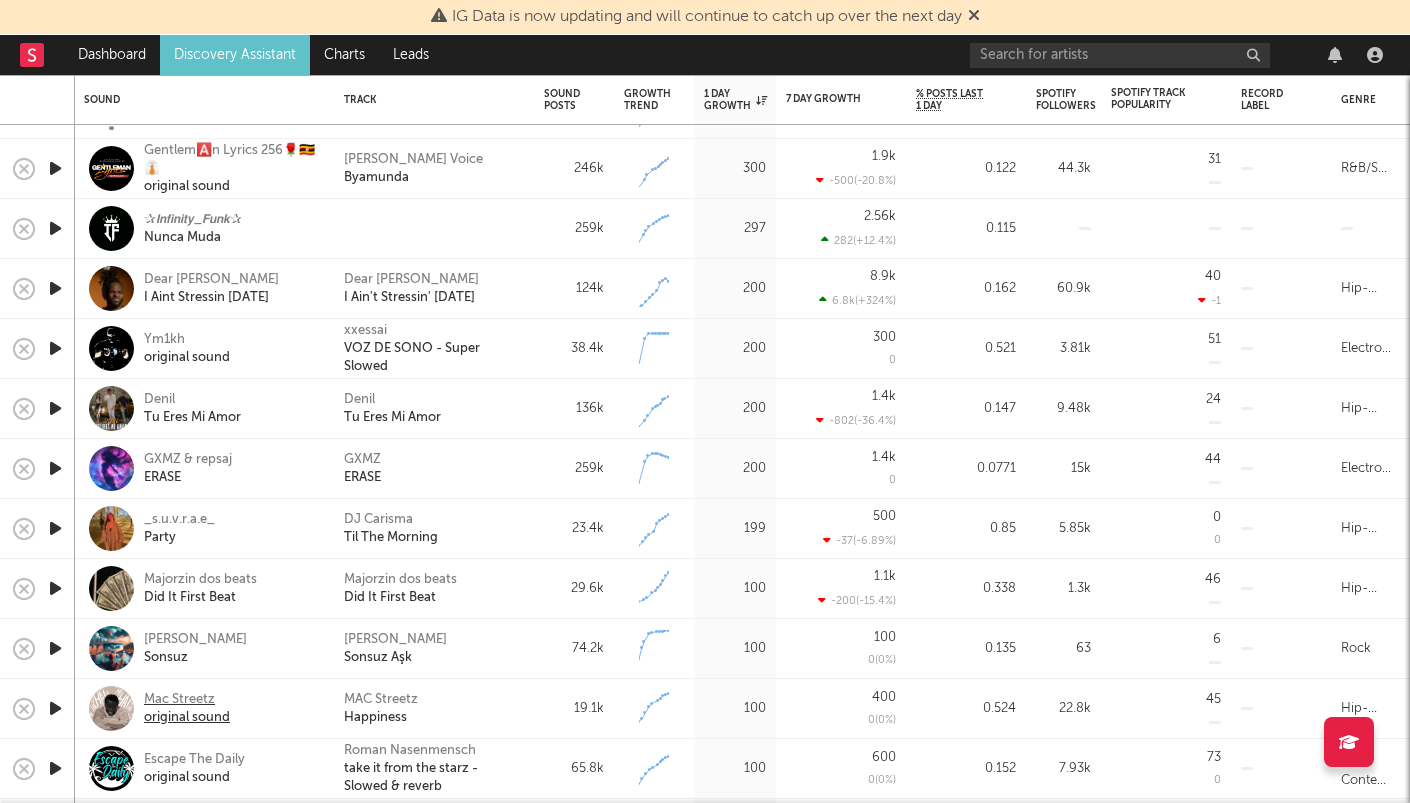 click on "Mac Streetz" at bounding box center [187, 700] 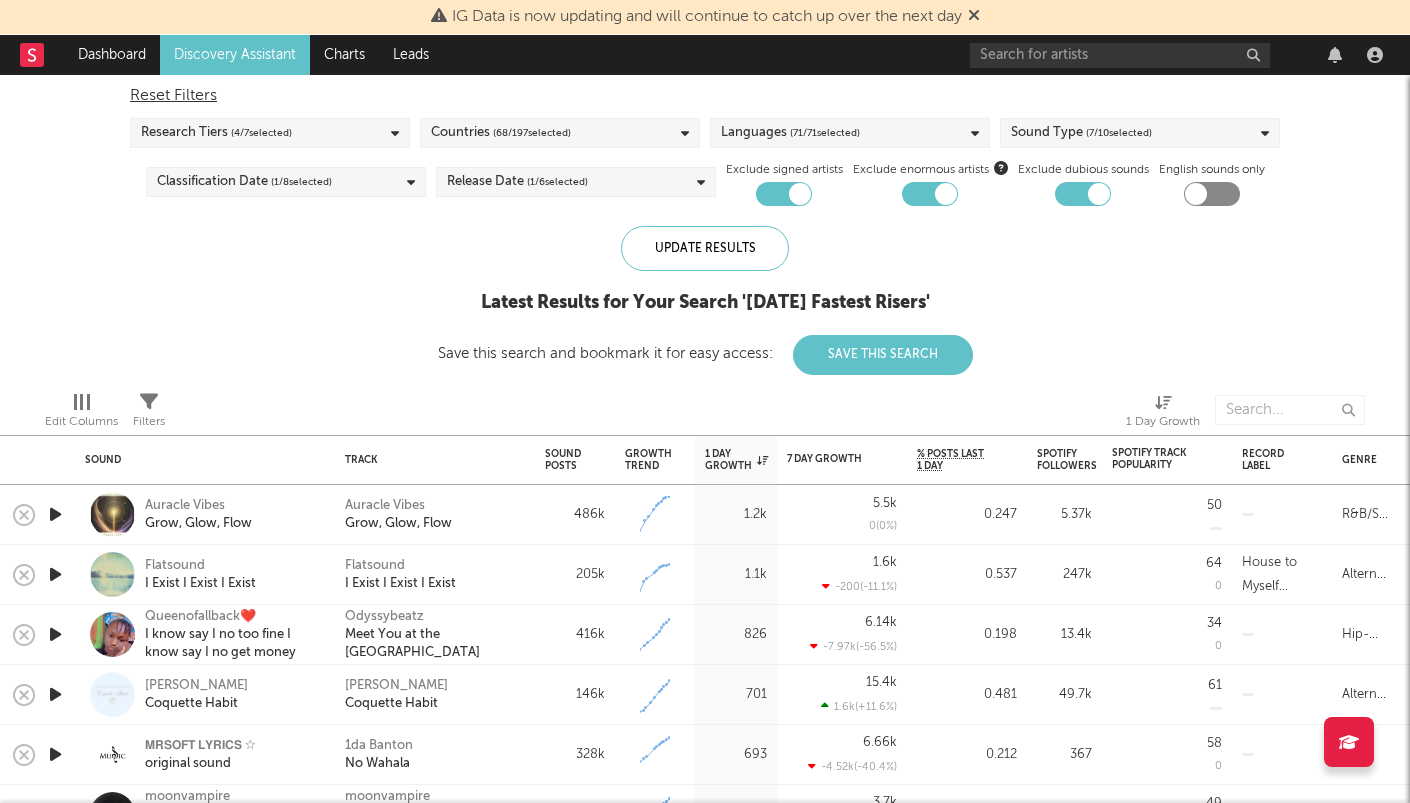 click on "Discovery Assistant" at bounding box center [235, 55] 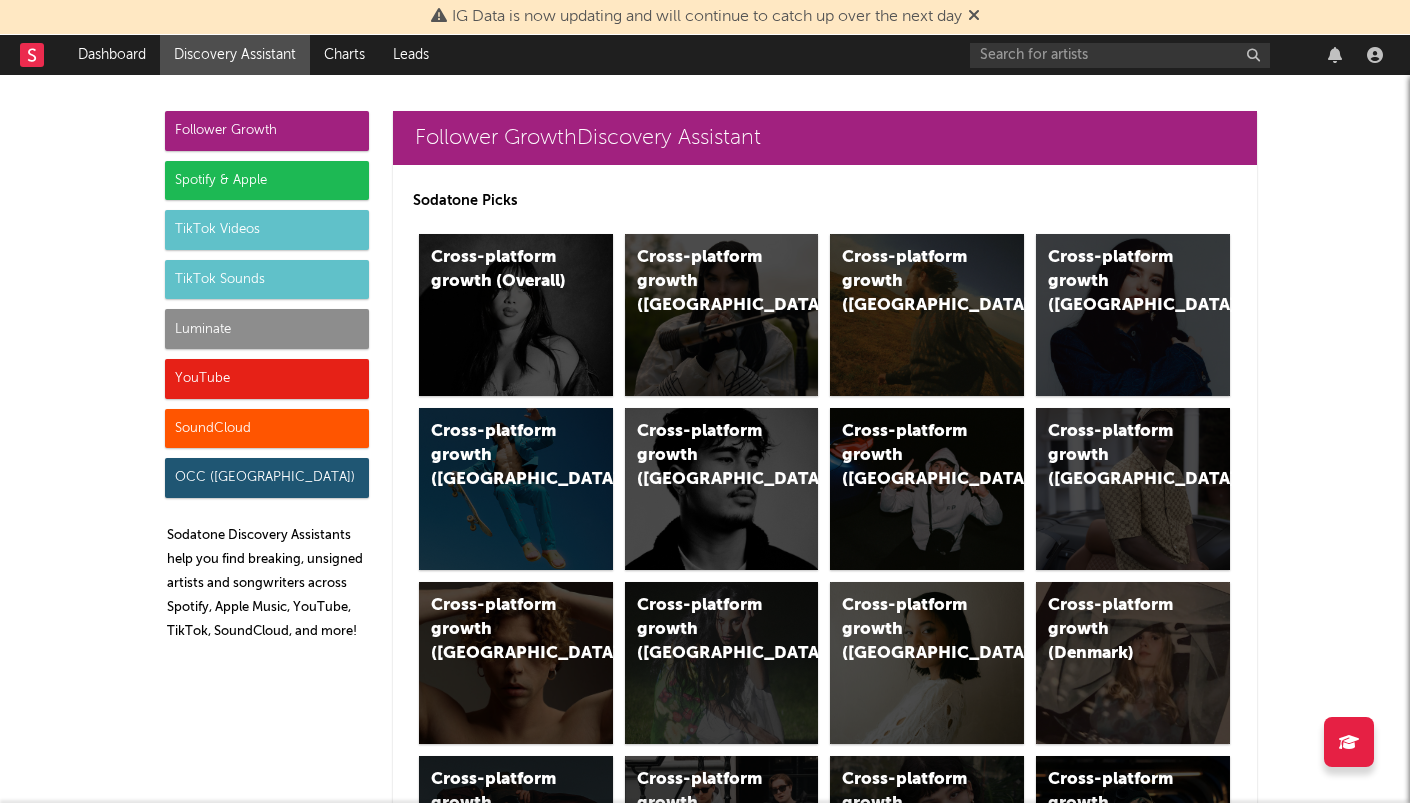 click on "Luminate" at bounding box center [267, 329] 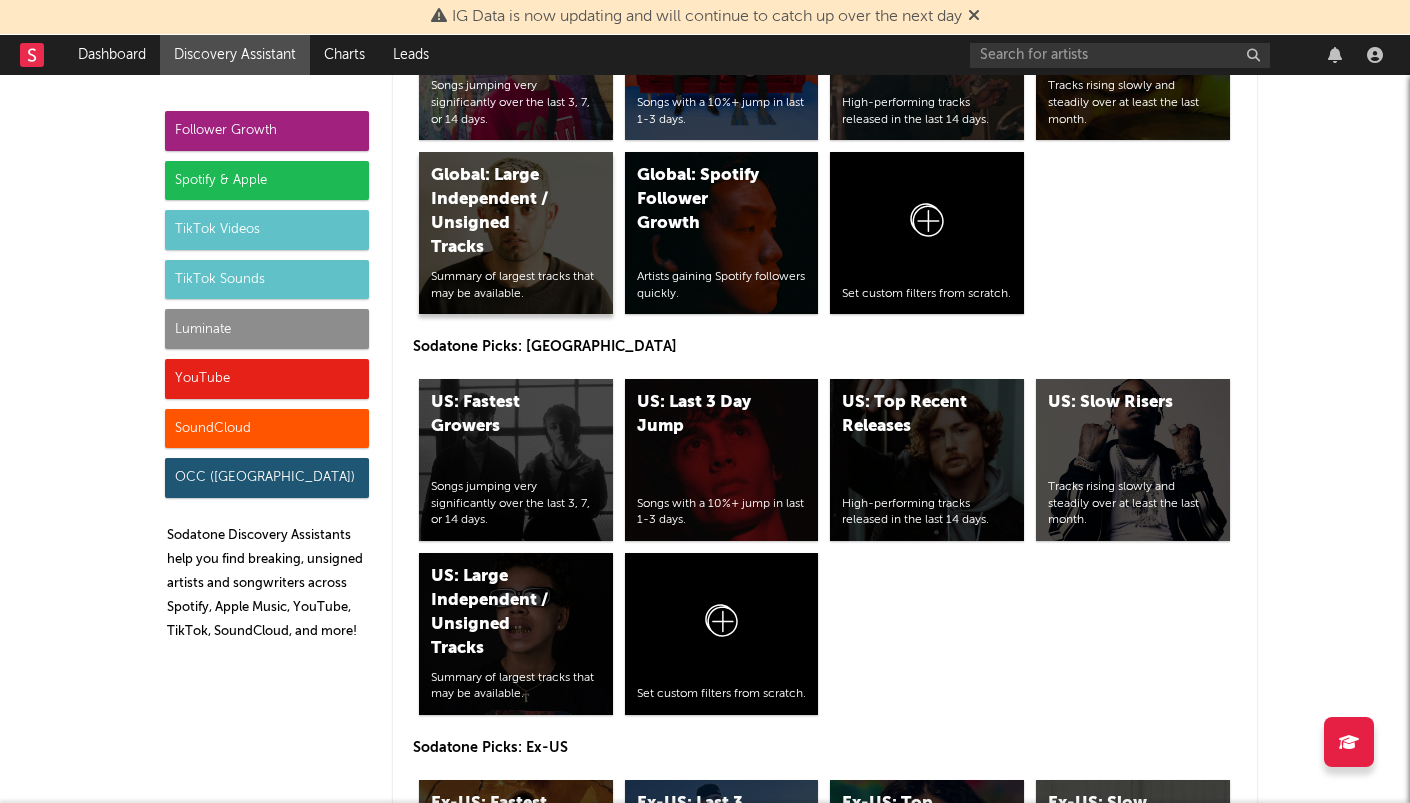 scroll, scrollTop: 8994, scrollLeft: 0, axis: vertical 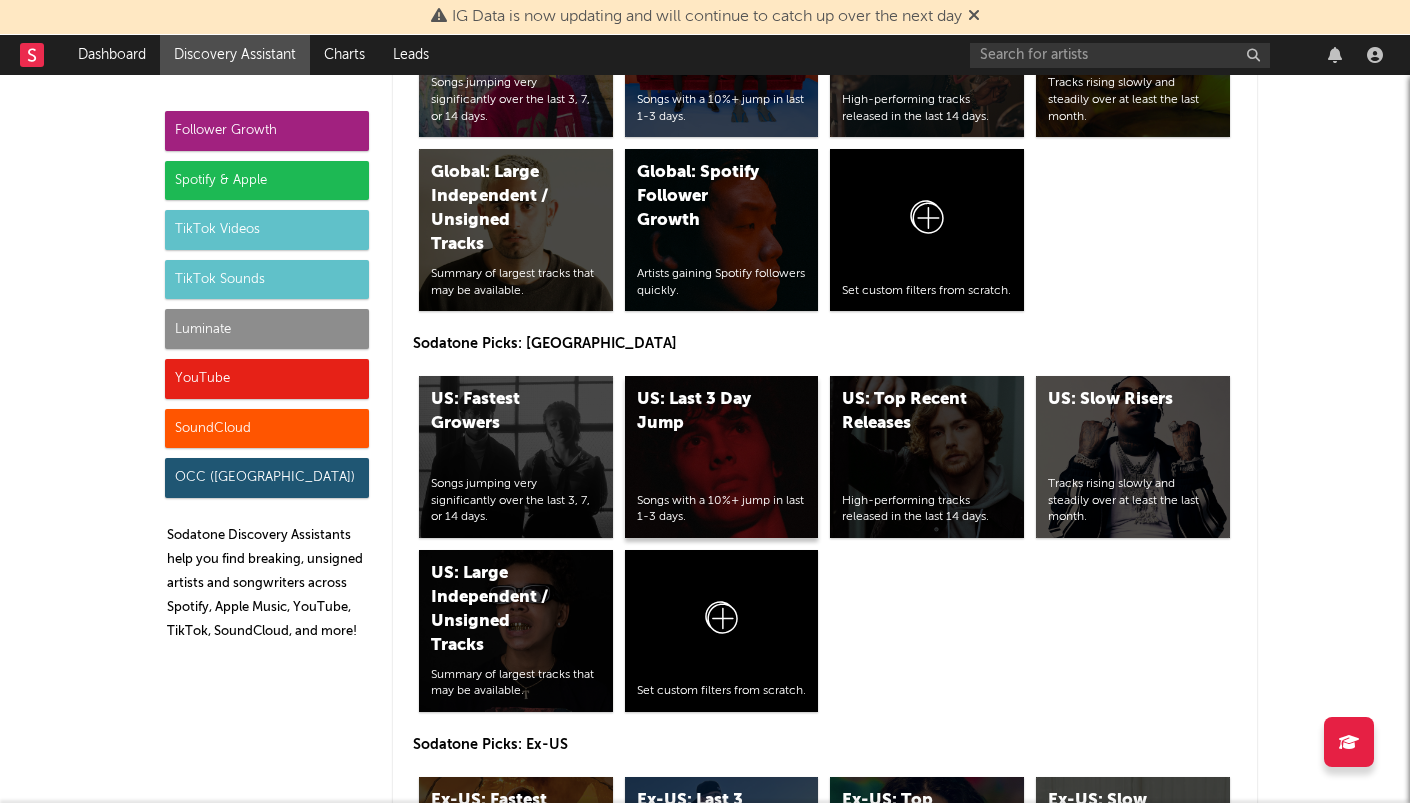 click on "US: Last 3 Day Jump Songs with a 10%+ jump in last 1-3 days." at bounding box center (722, 457) 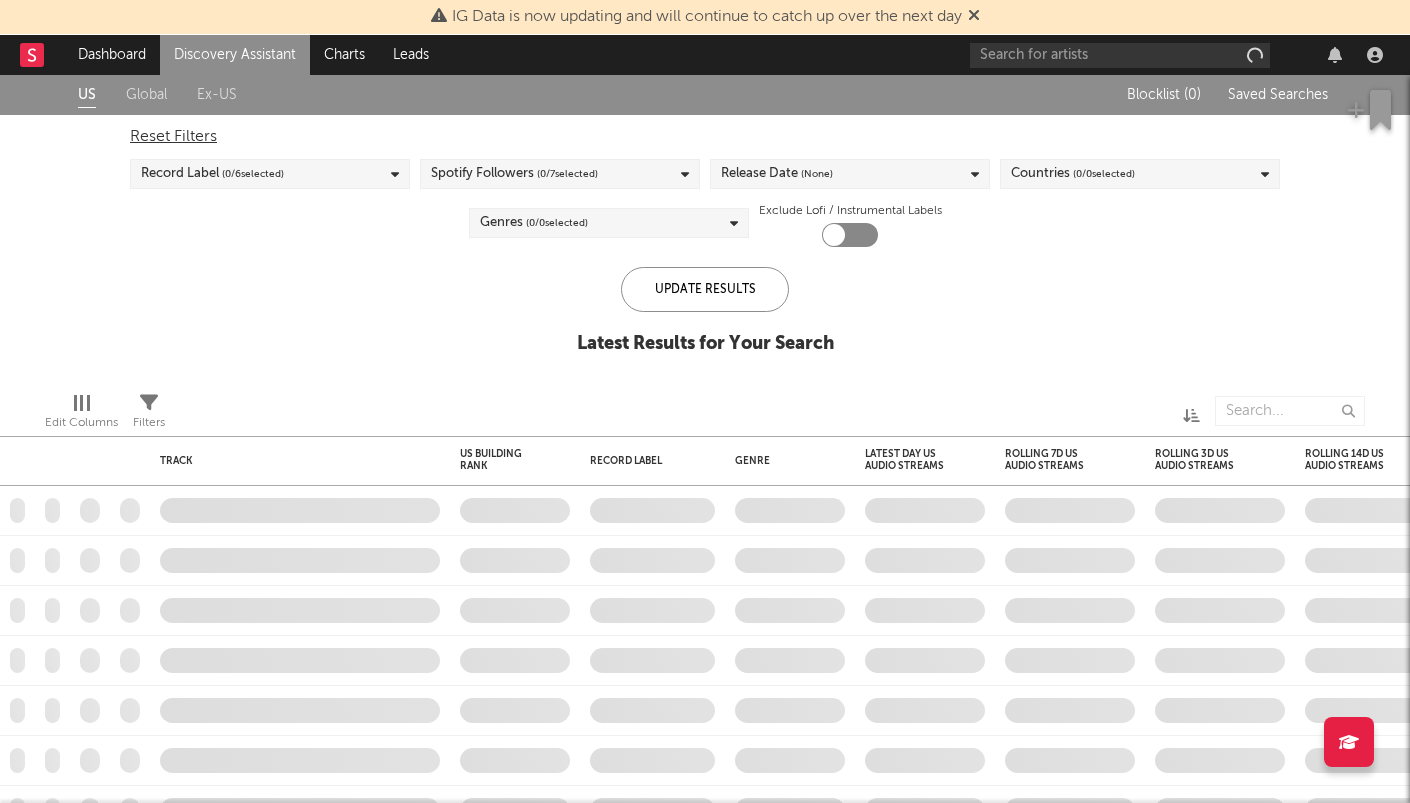 checkbox on "true" 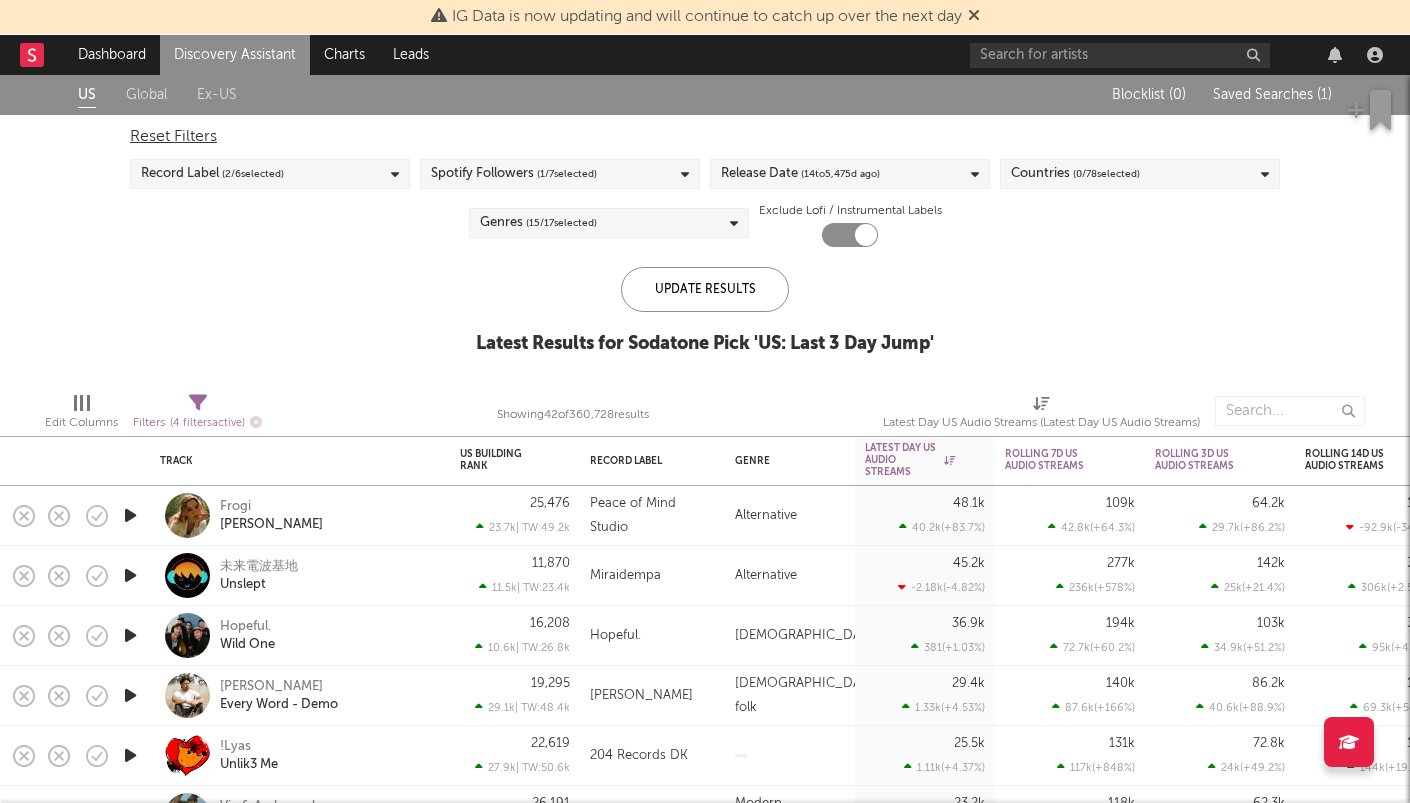 click on "( 15 / 17  selected)" at bounding box center [561, 223] 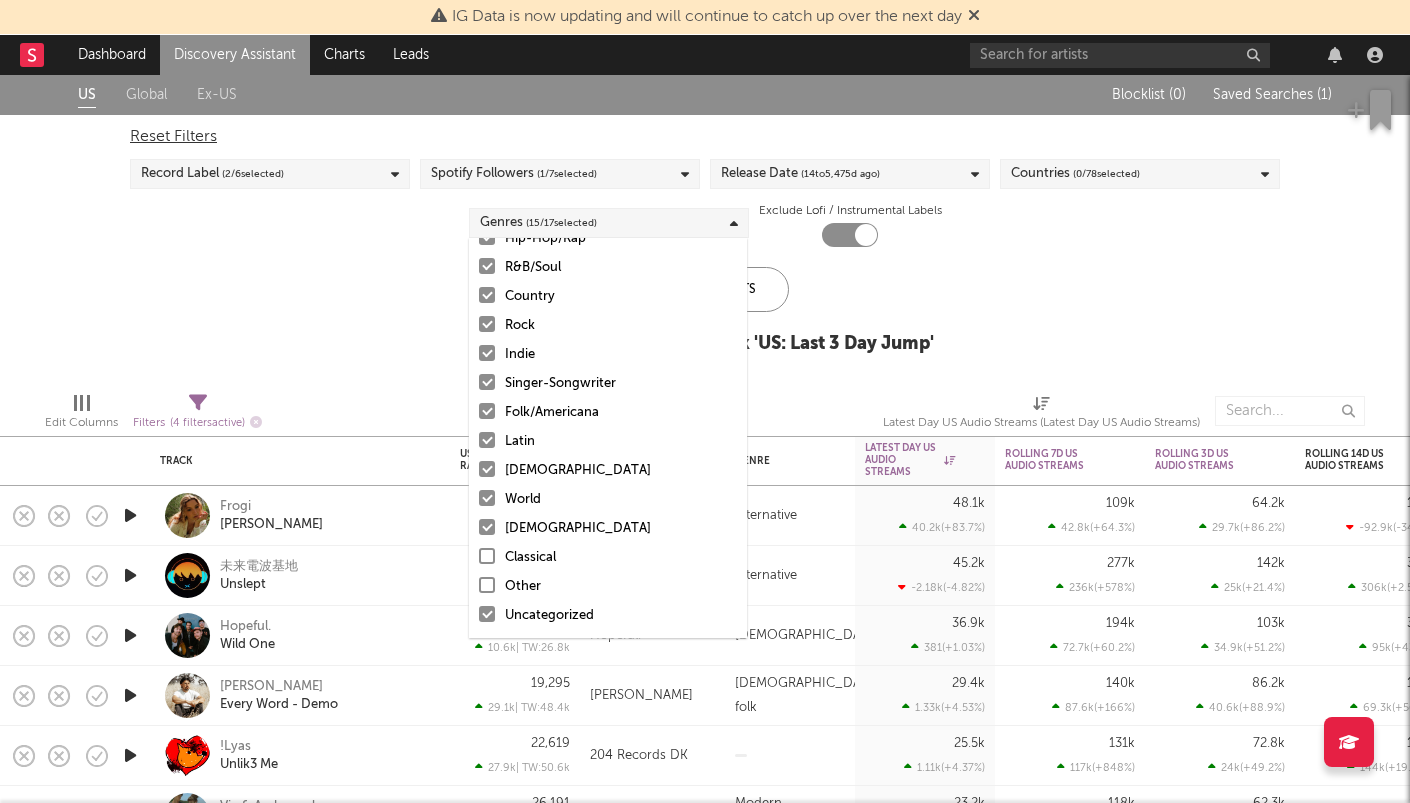 scroll, scrollTop: 141, scrollLeft: 0, axis: vertical 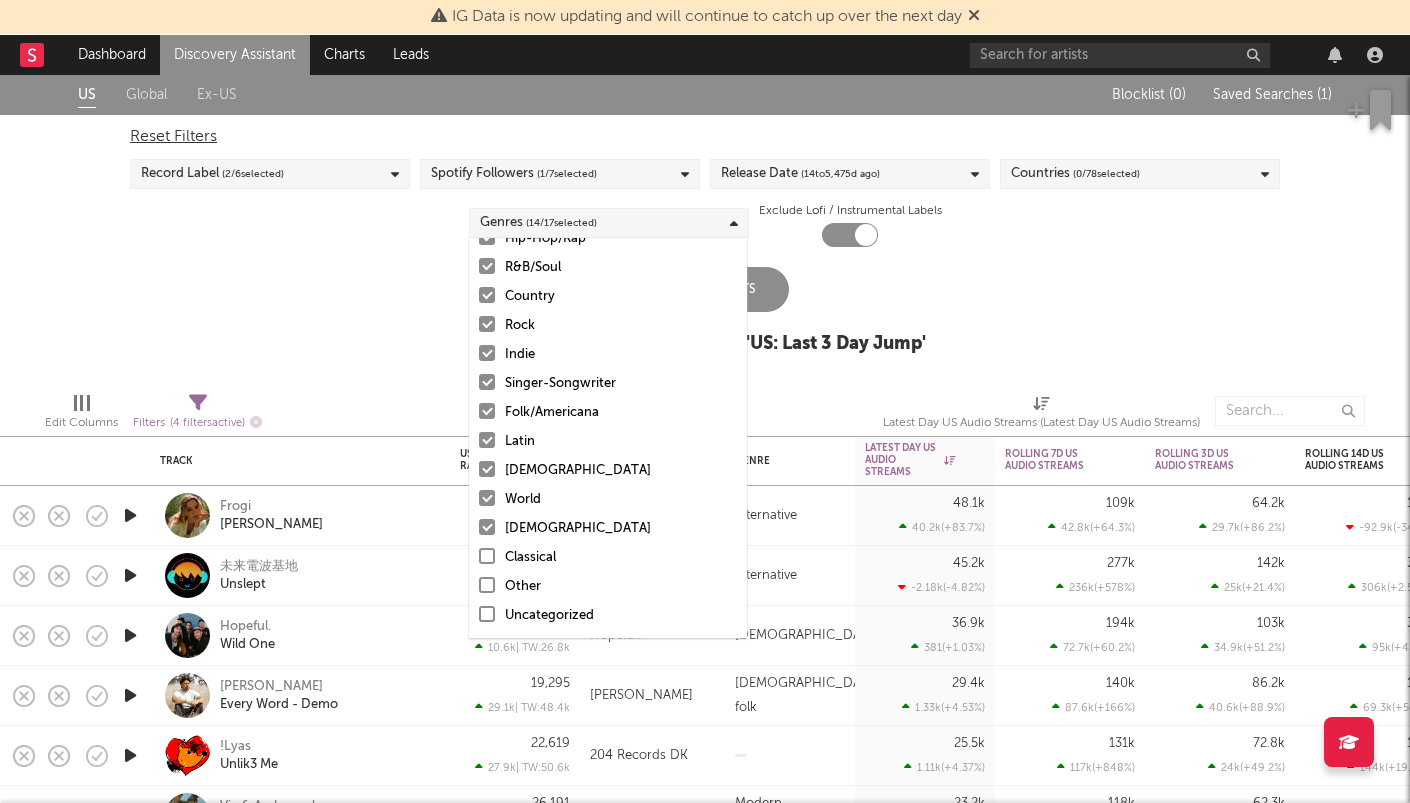 click on "[DEMOGRAPHIC_DATA]" at bounding box center (621, 529) 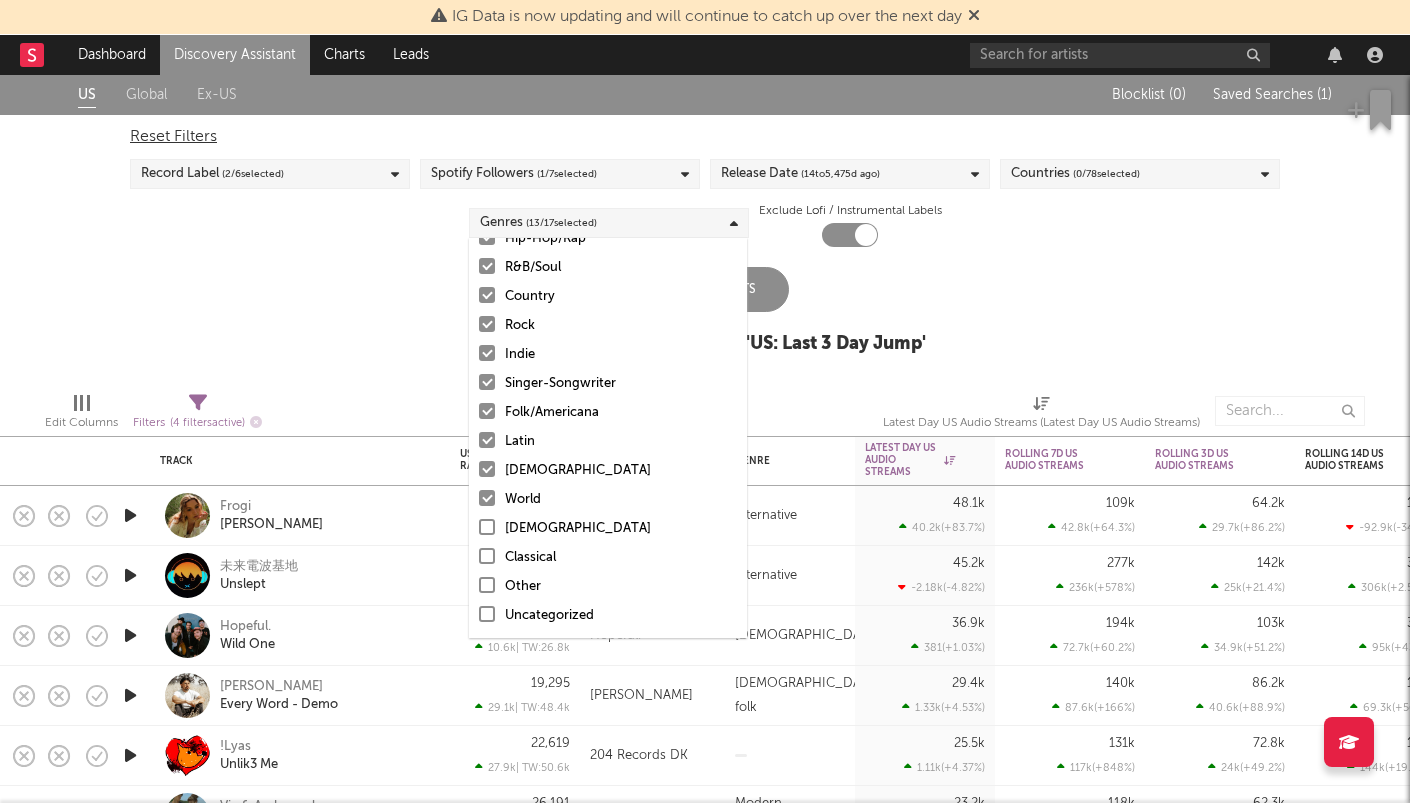 click on "World" at bounding box center (621, 500) 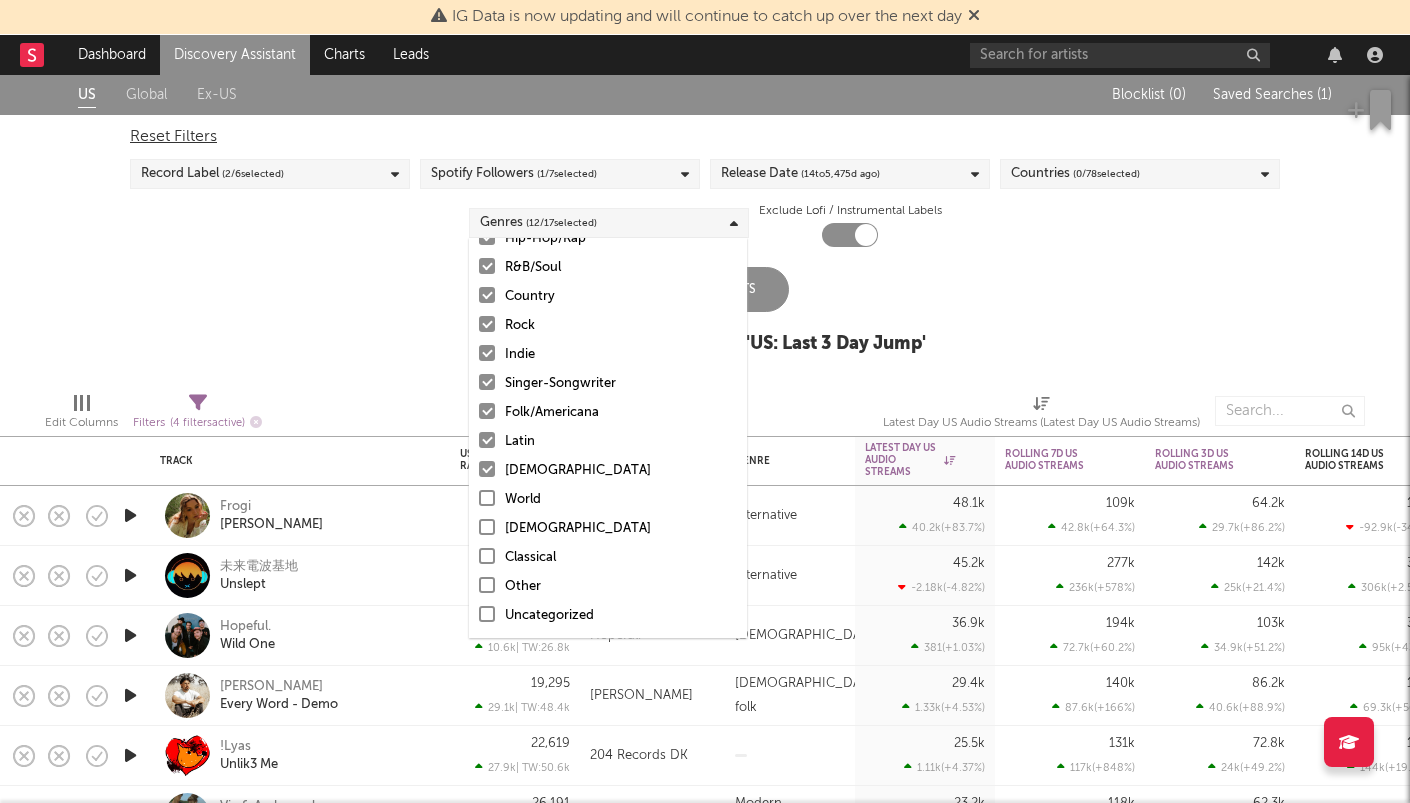 click on "African" at bounding box center (621, 471) 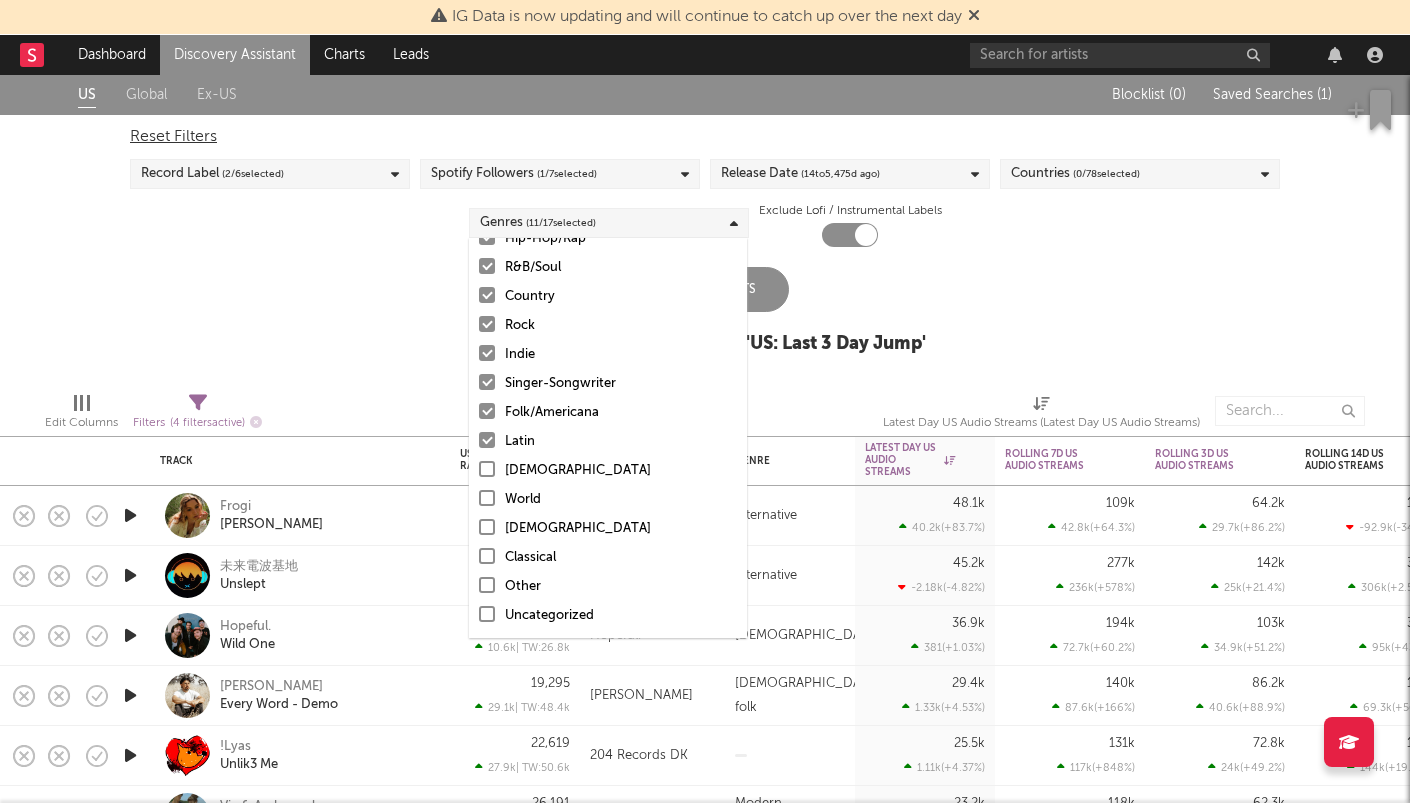 click on "Latin" at bounding box center [621, 442] 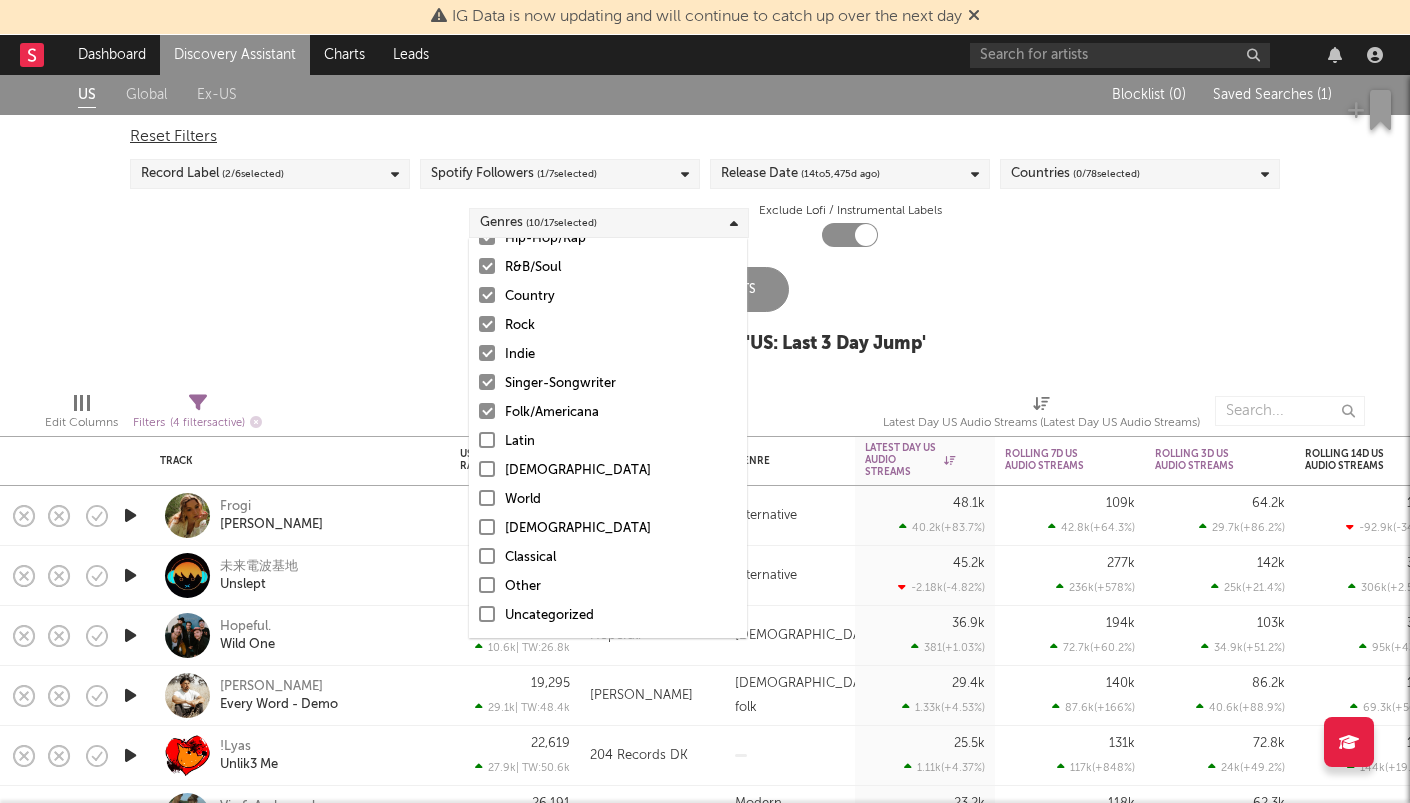 click on "Update Results" at bounding box center [705, 289] 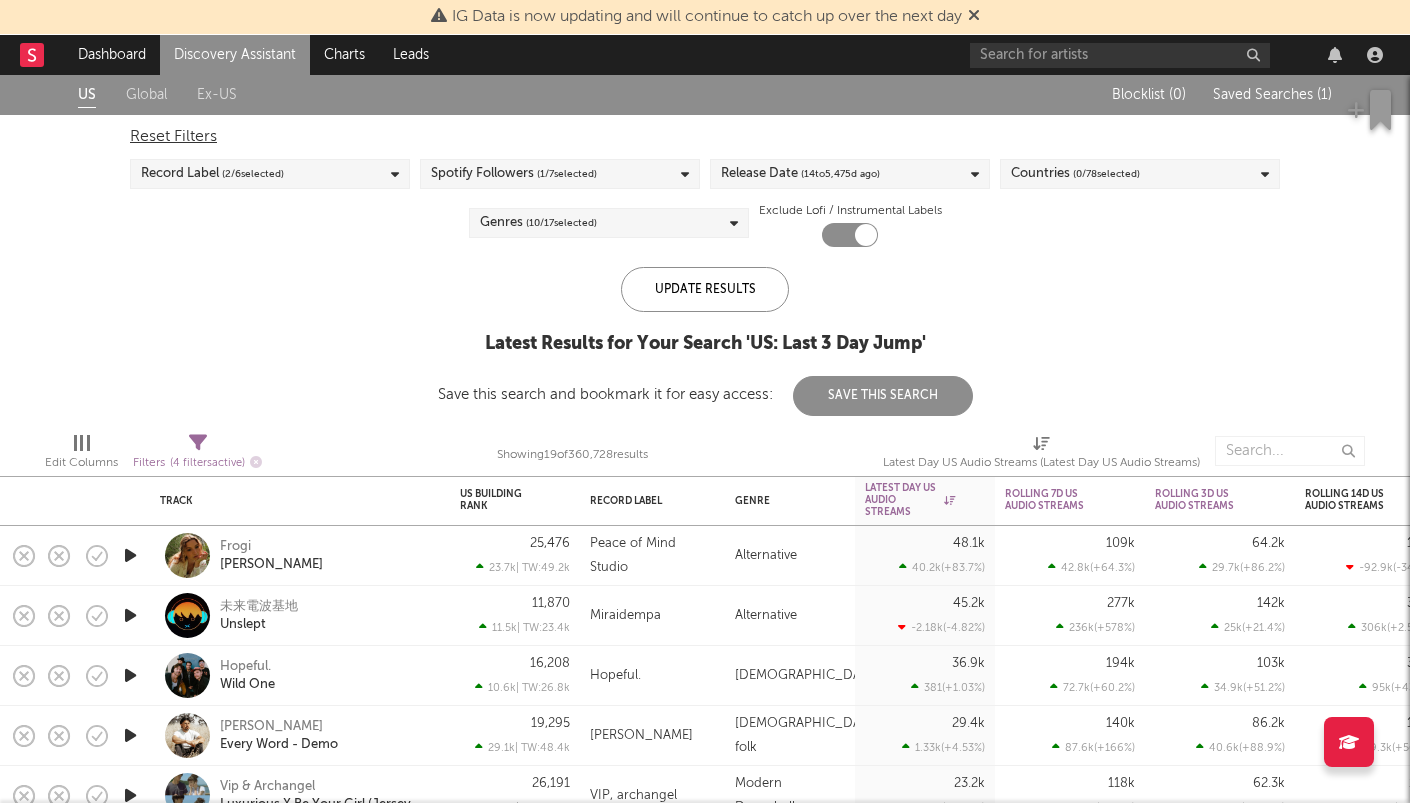 click on "Spotify Followers ( 1 / 7  selected)" at bounding box center (514, 174) 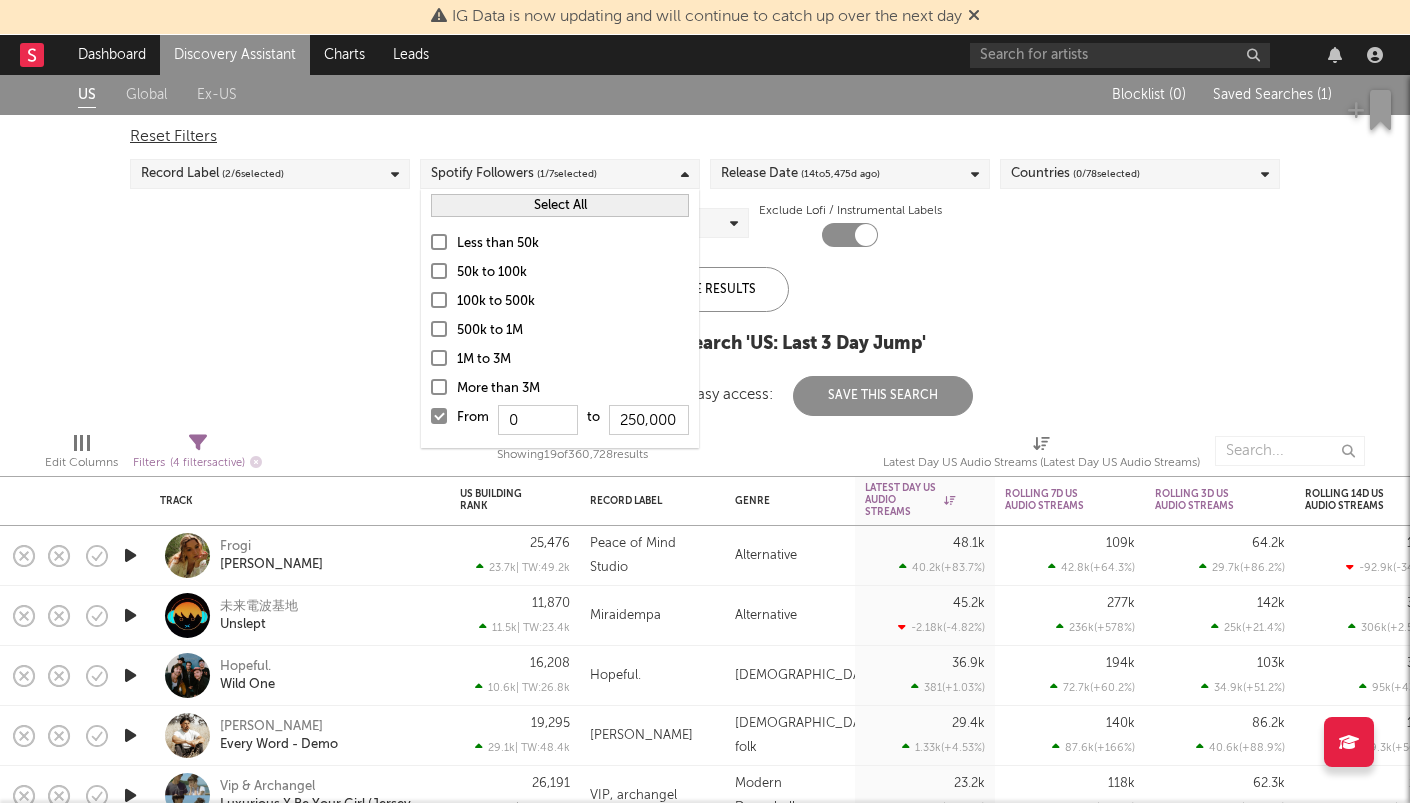 click on "Less than 50k" at bounding box center (573, 244) 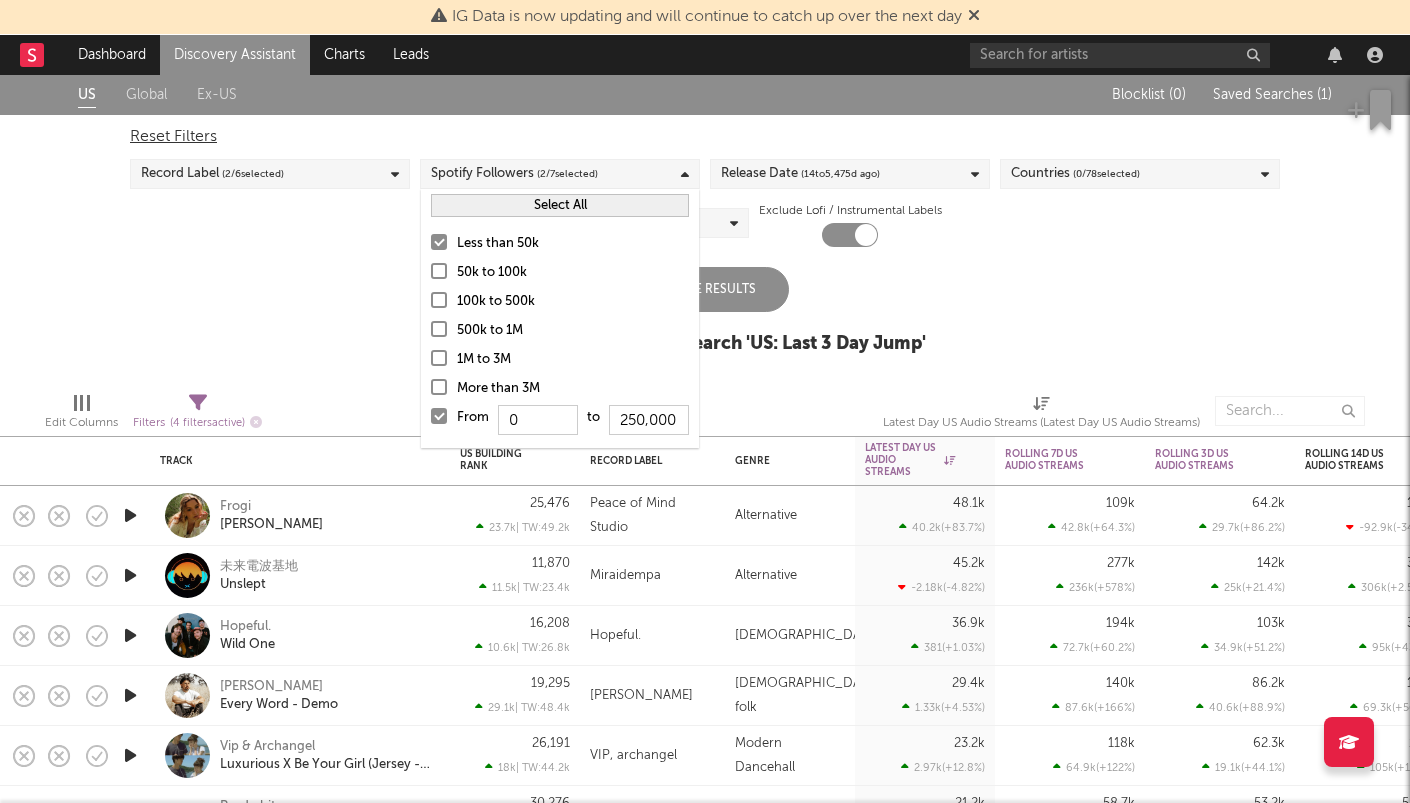 click at bounding box center (439, 416) 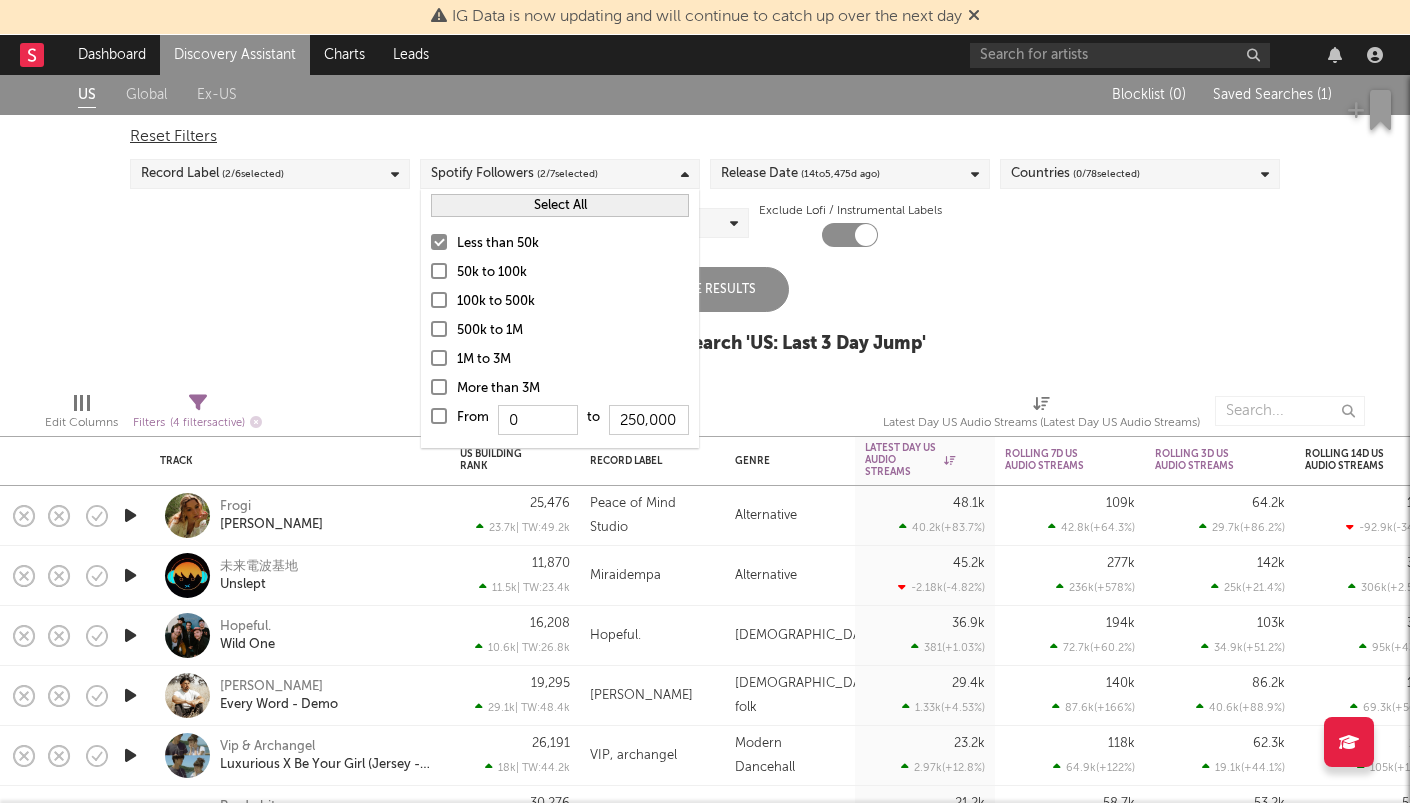 type 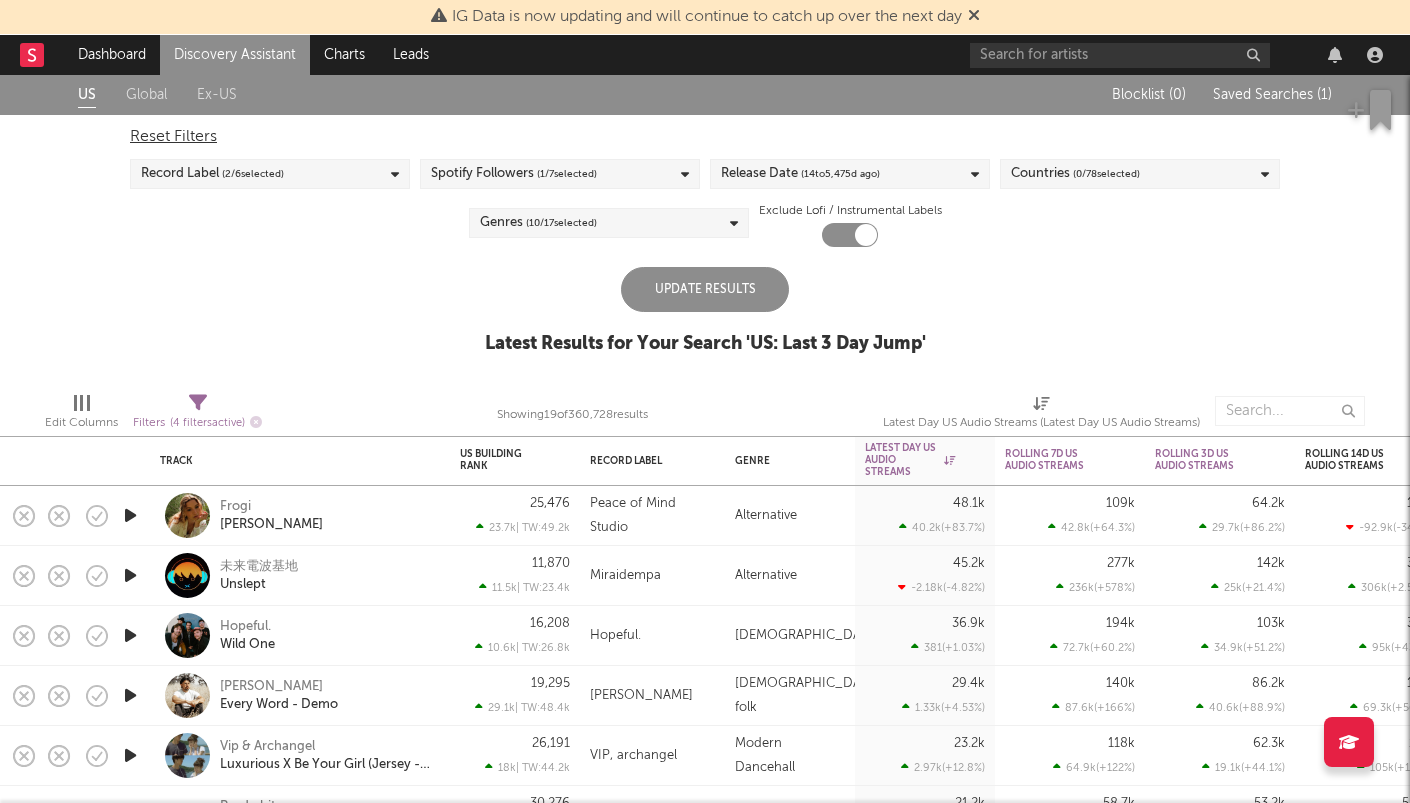 click on "Update Results" at bounding box center [705, 289] 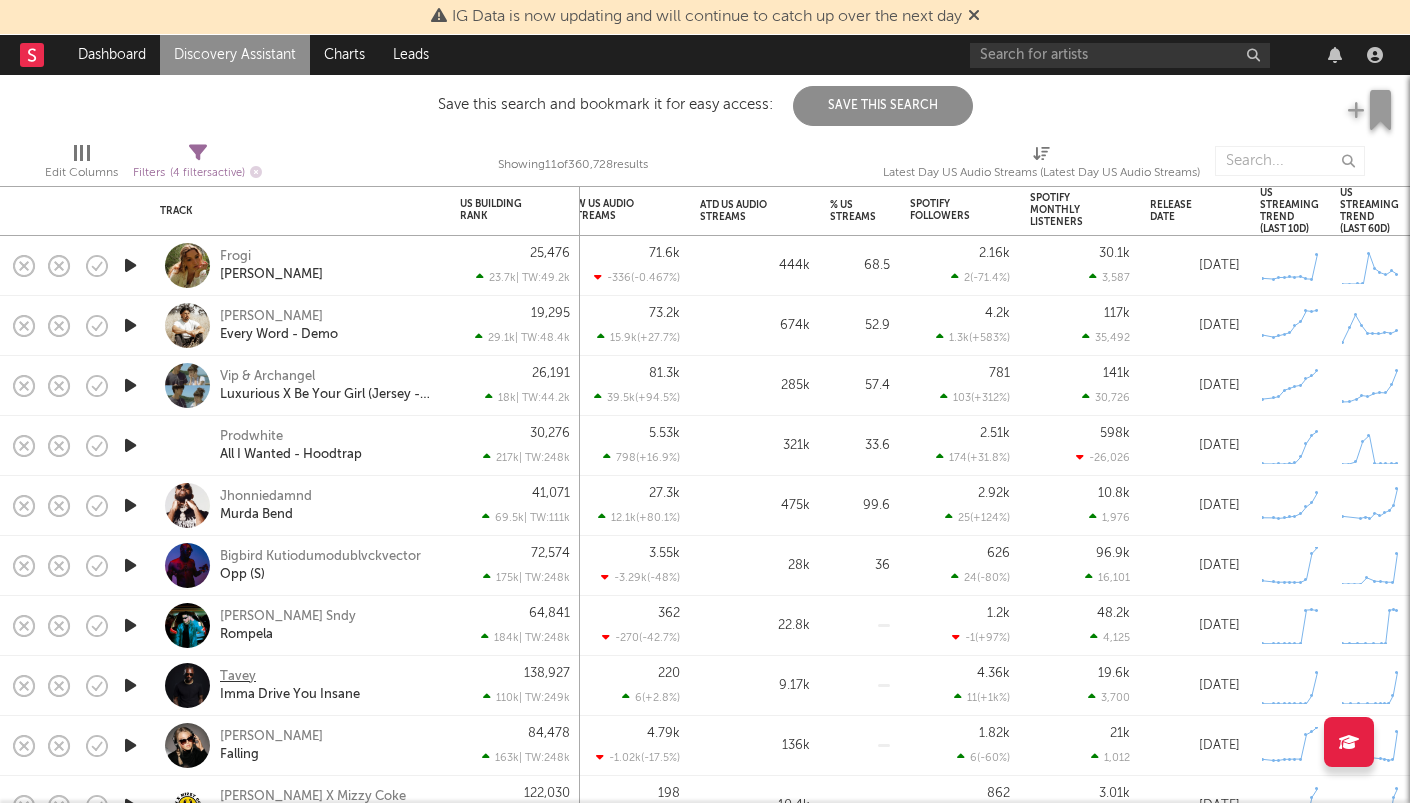 click on "Tavey" at bounding box center [238, 677] 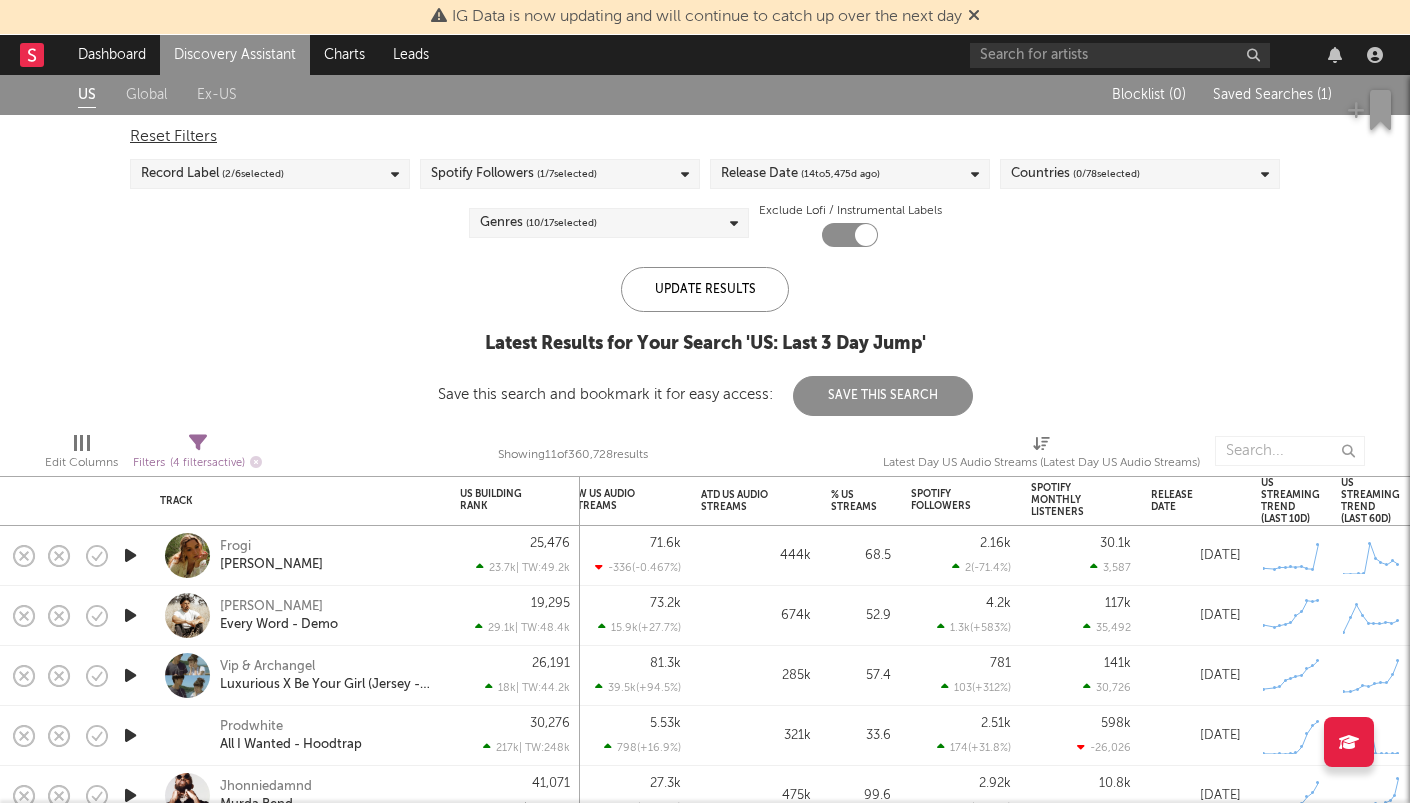 click on "( 14  to  5,475 d ago)" at bounding box center [840, 174] 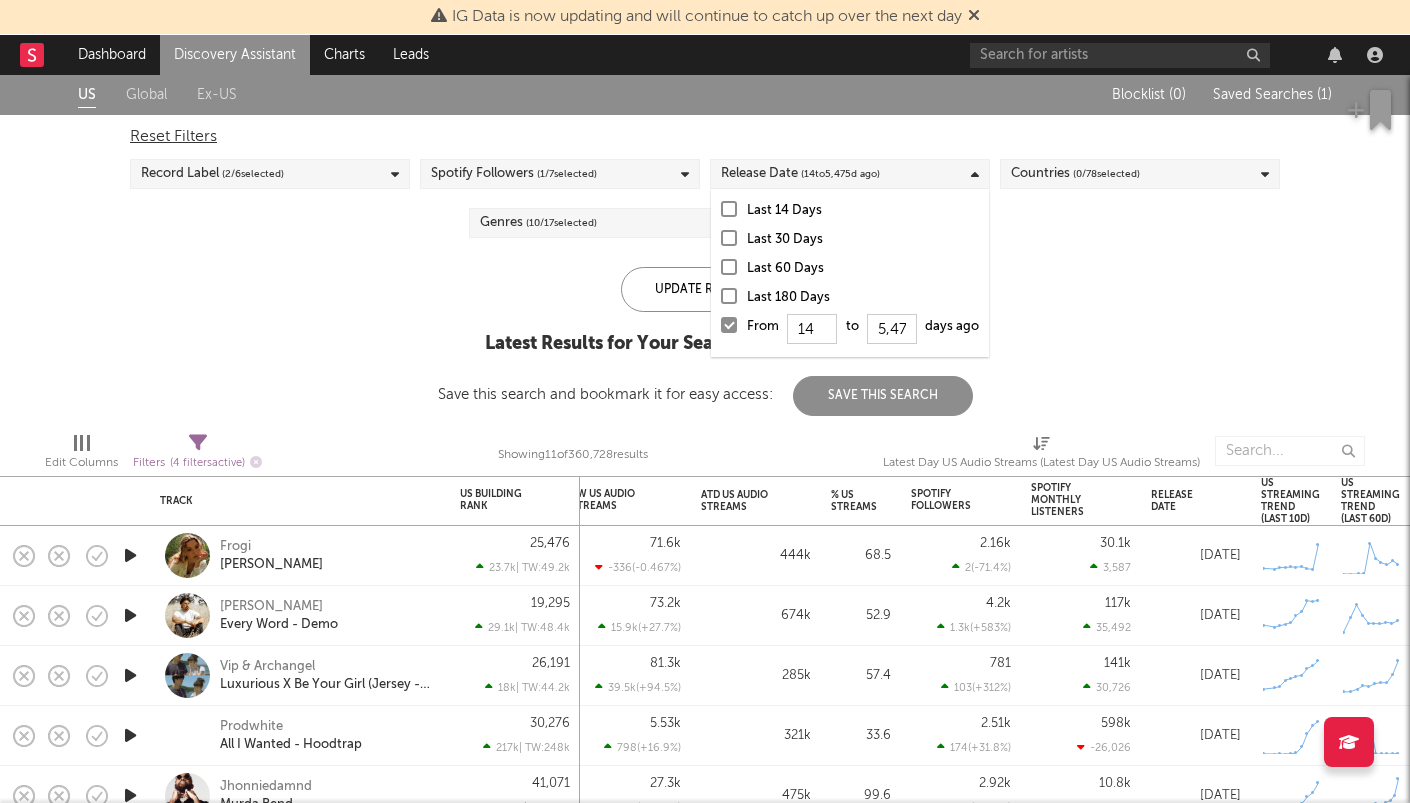 click on "Last 60 Days" at bounding box center [863, 269] 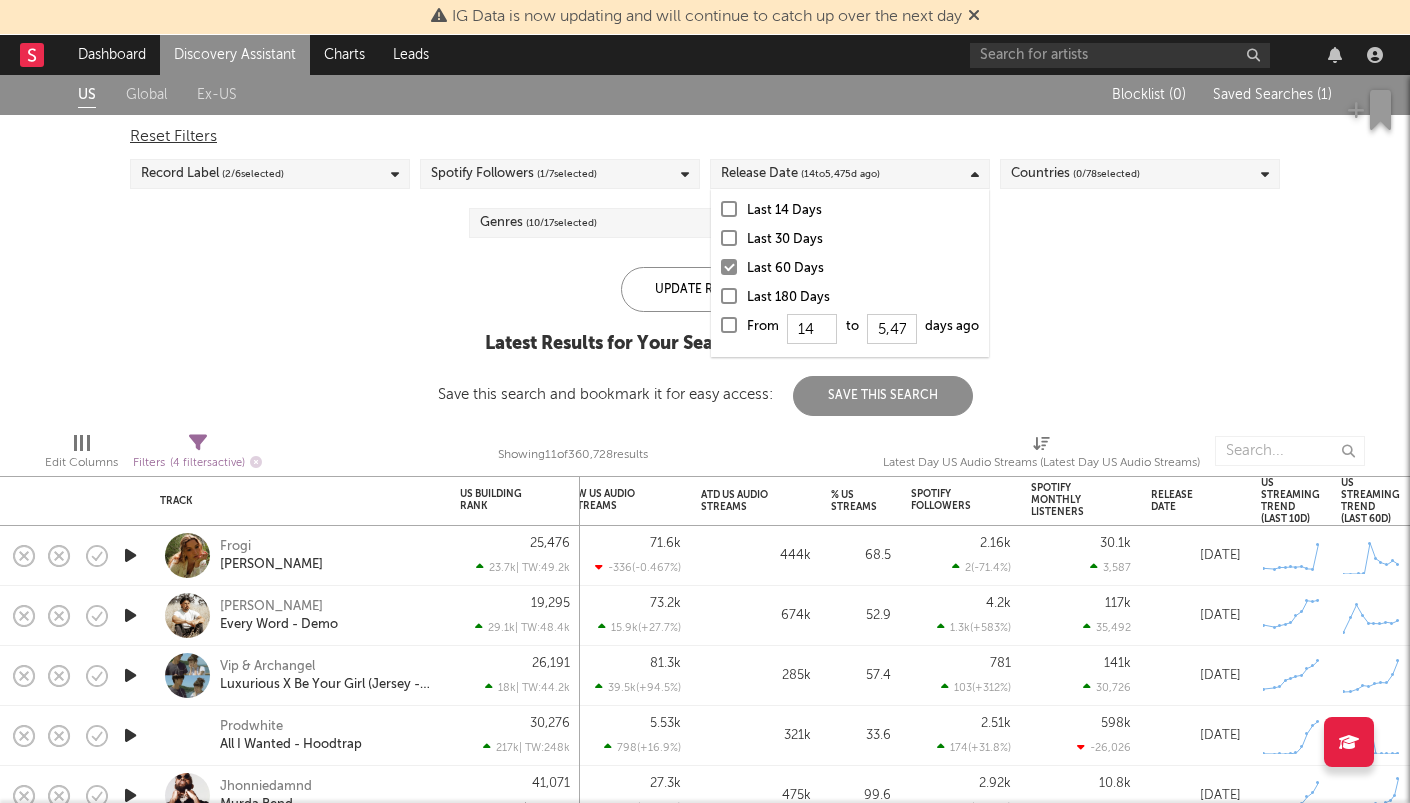 type 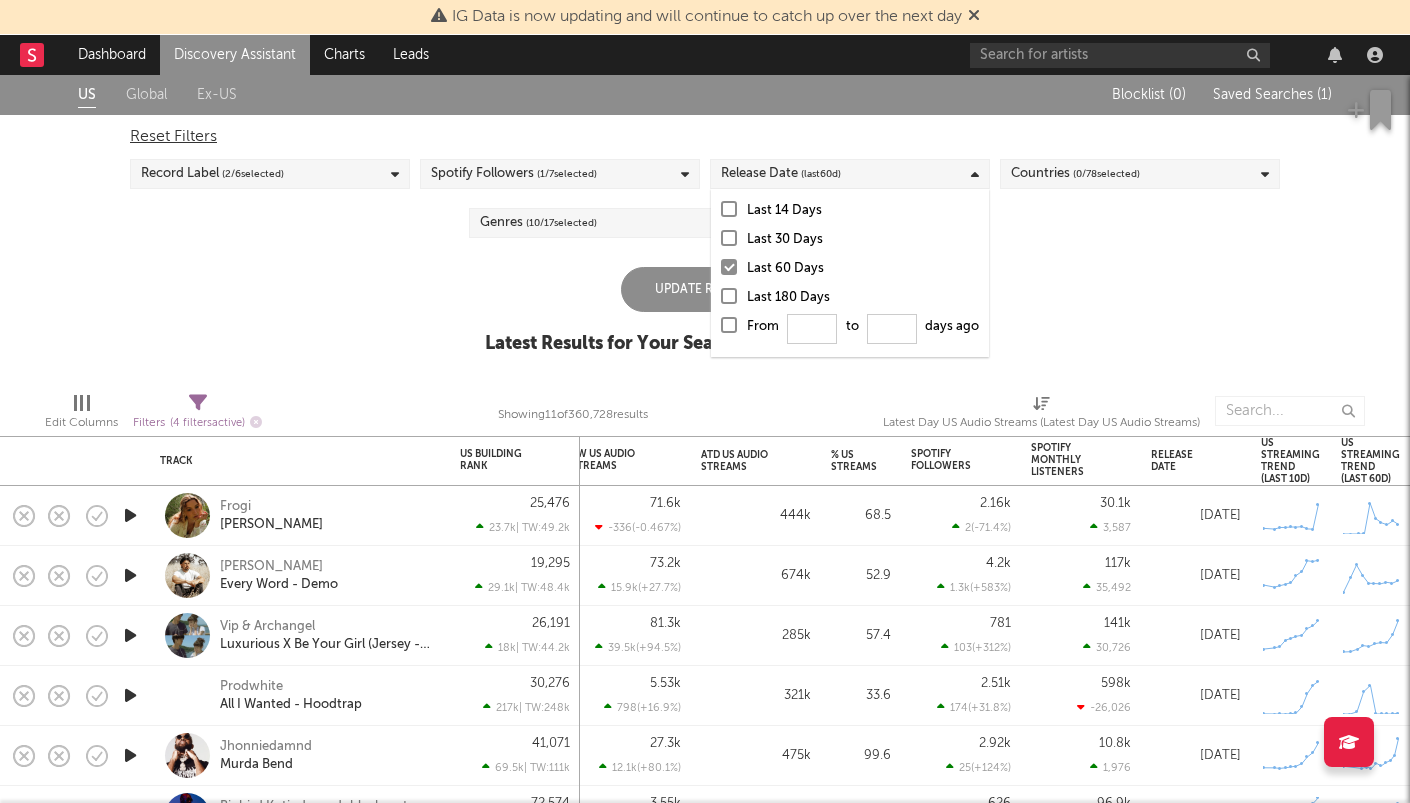 click on "Last 180 Days" at bounding box center (863, 298) 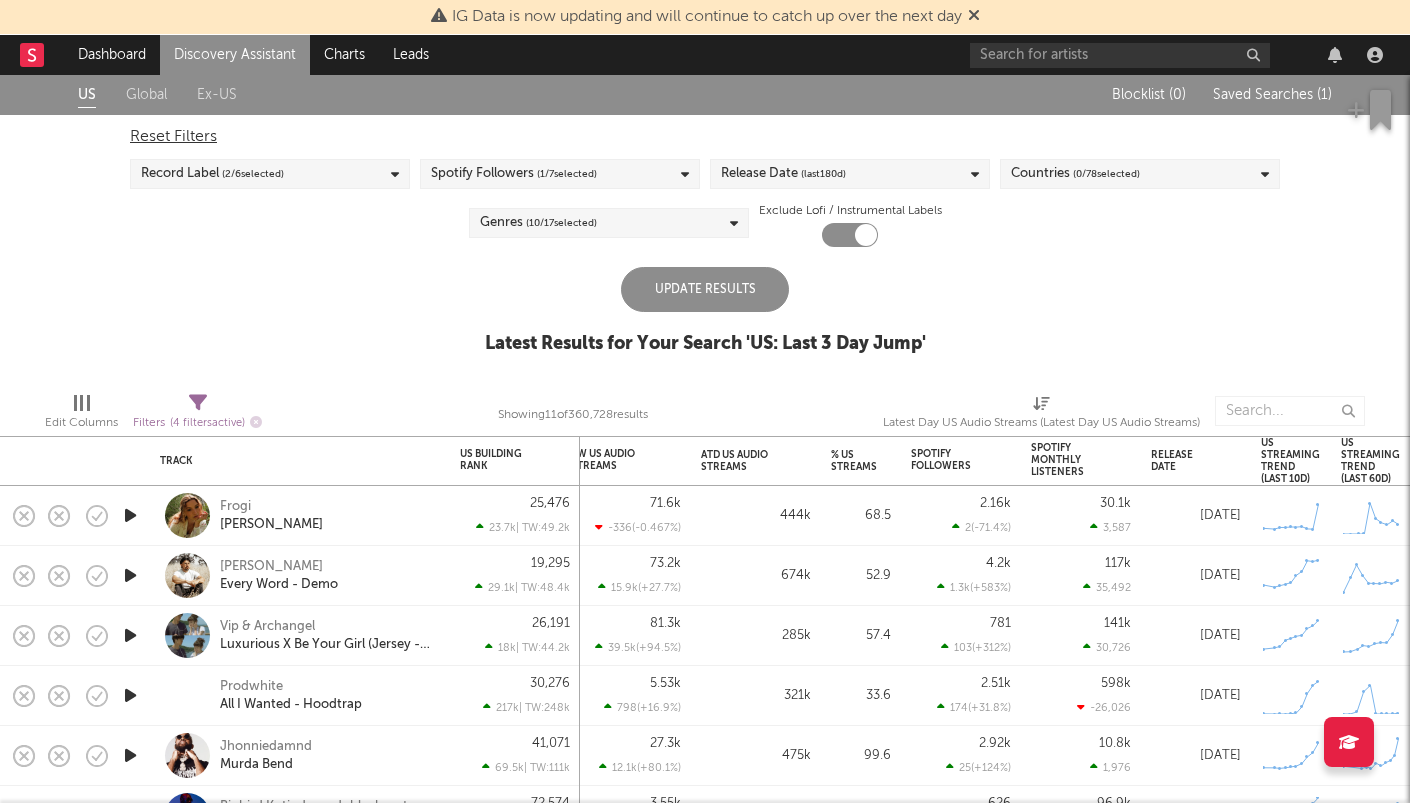 click on "Update Results" at bounding box center (705, 289) 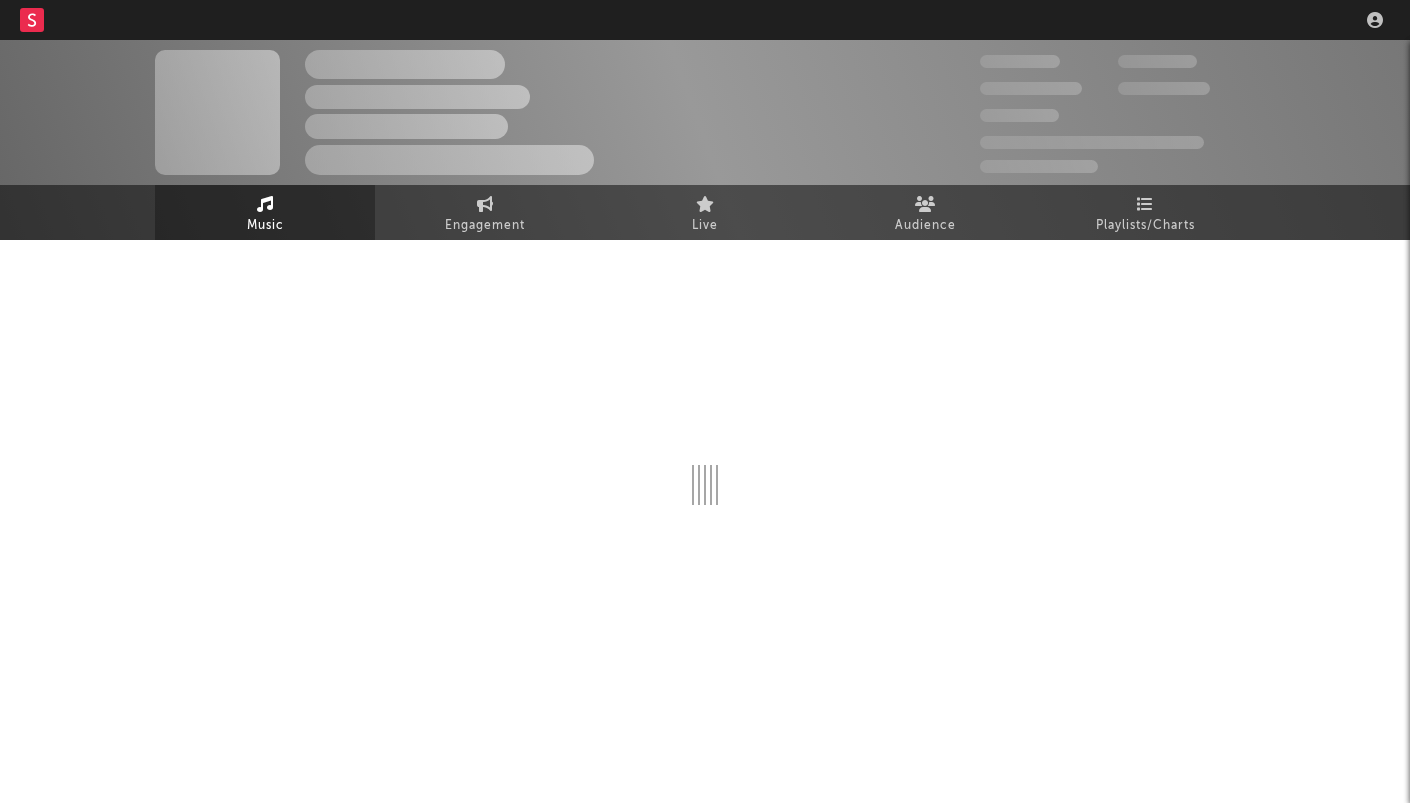 scroll, scrollTop: 0, scrollLeft: 0, axis: both 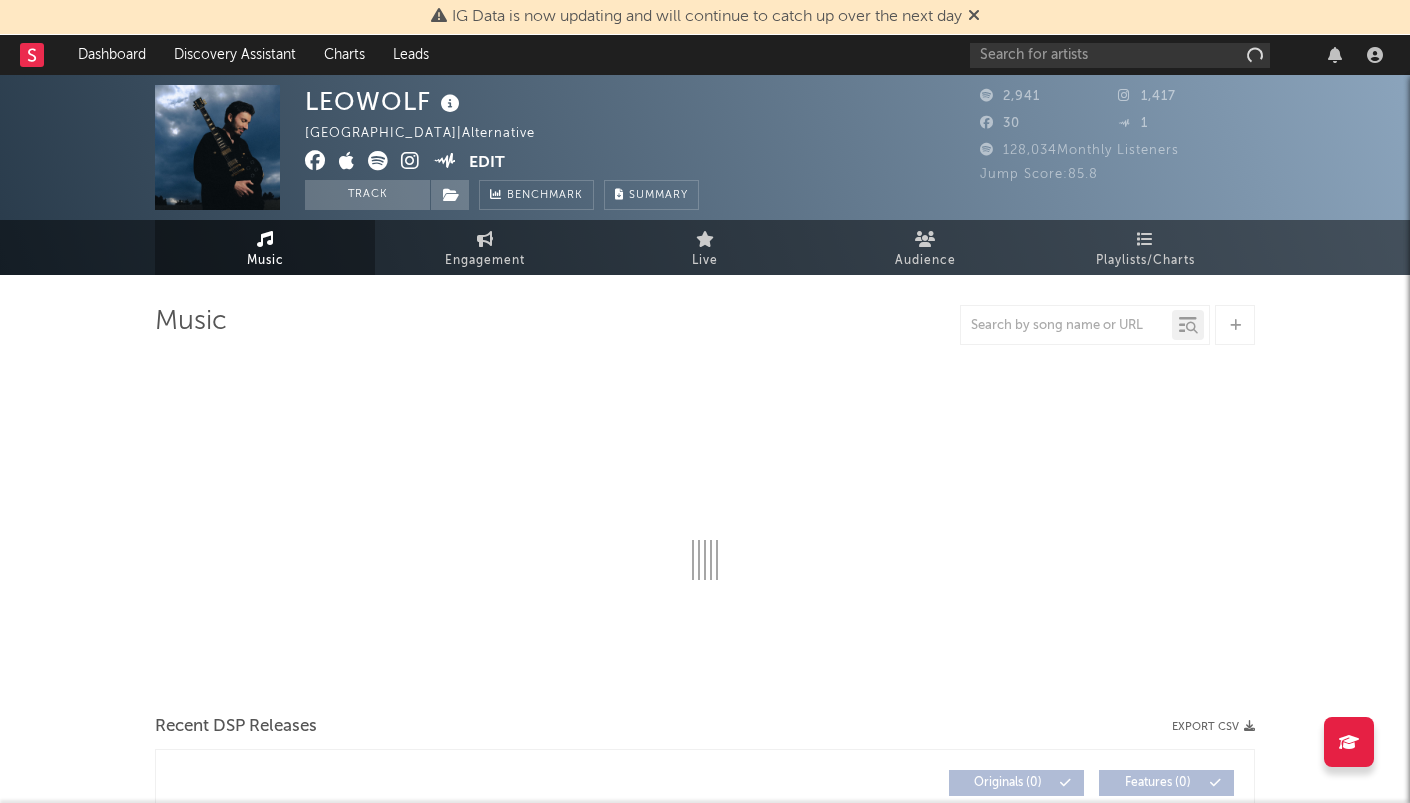 select on "6m" 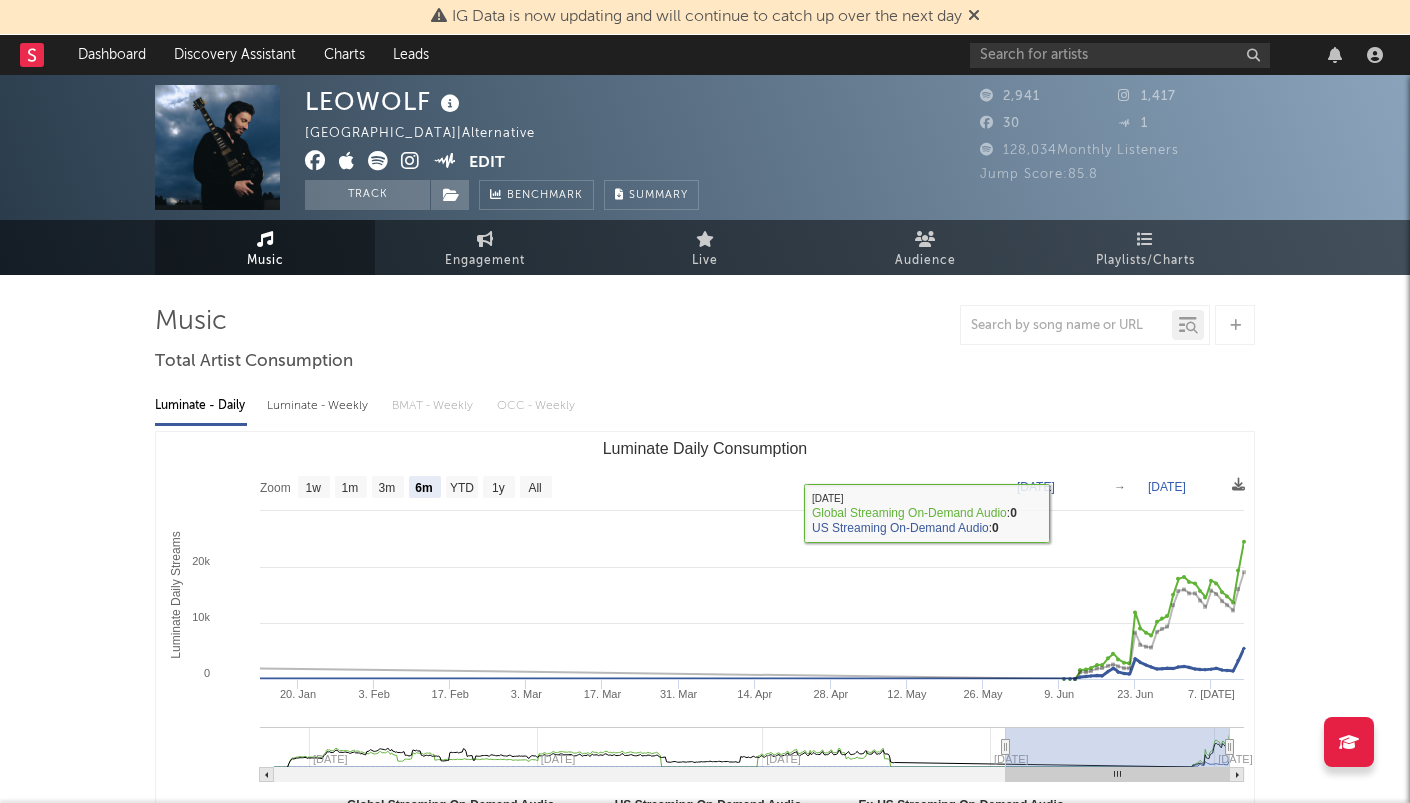 scroll, scrollTop: 0, scrollLeft: 0, axis: both 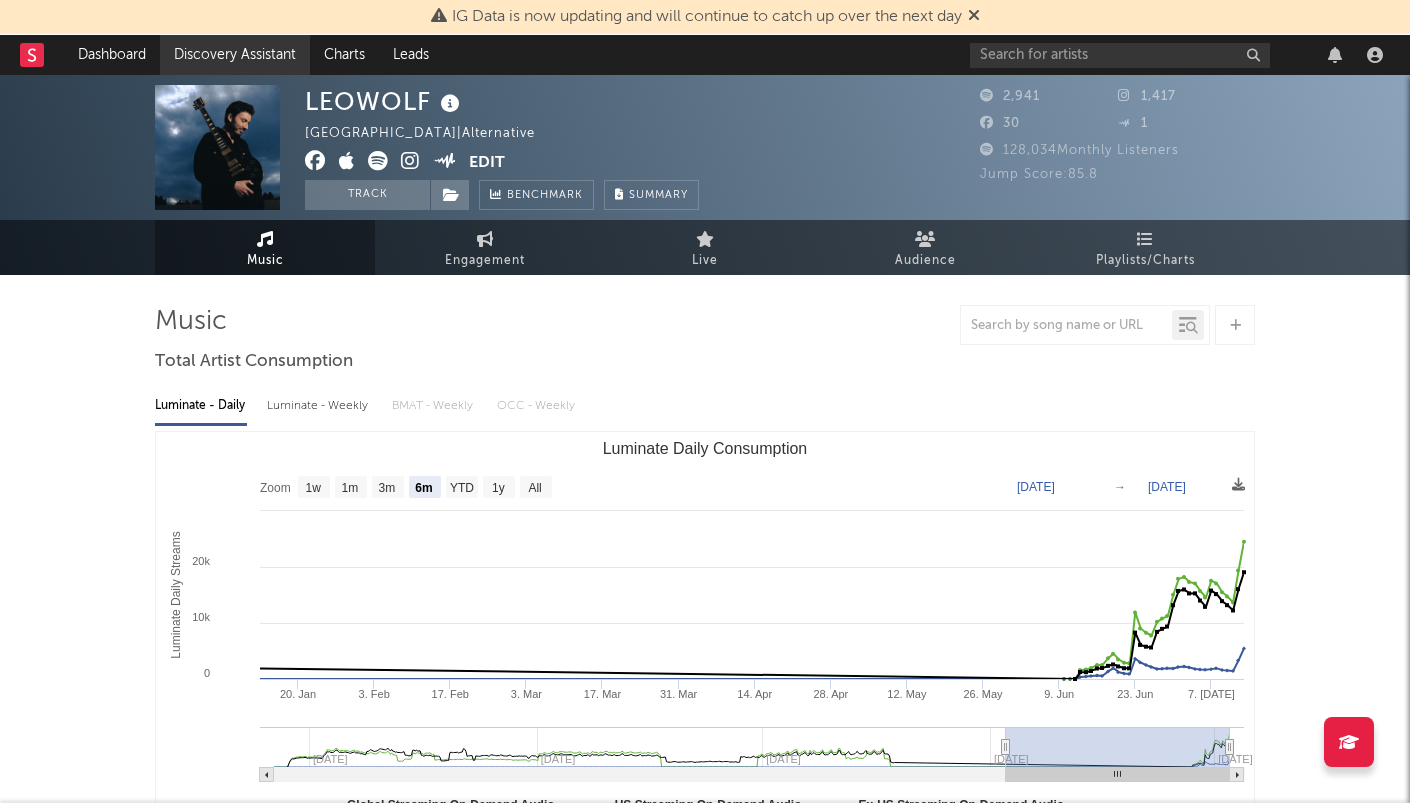 click on "Discovery Assistant" at bounding box center (235, 55) 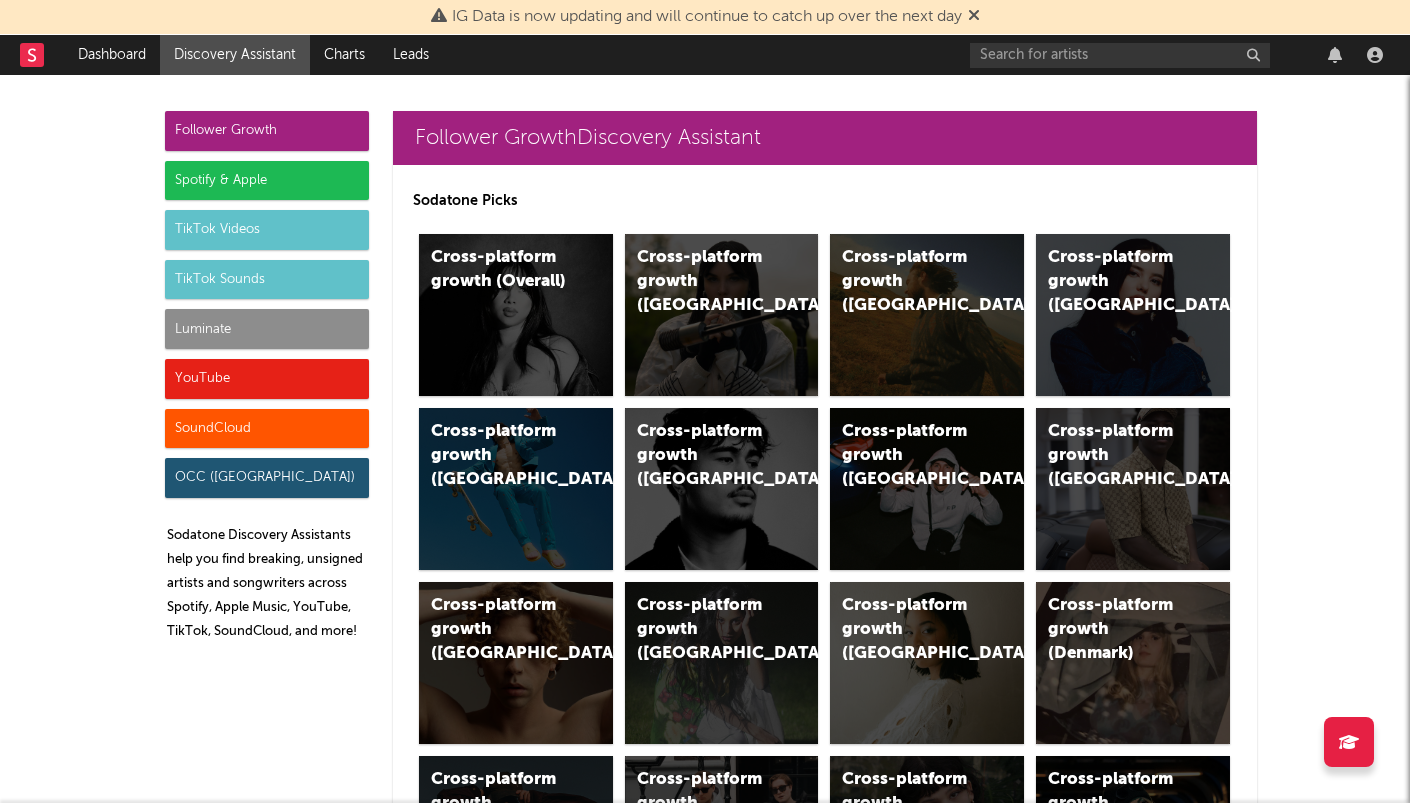 click on "Luminate" at bounding box center (267, 329) 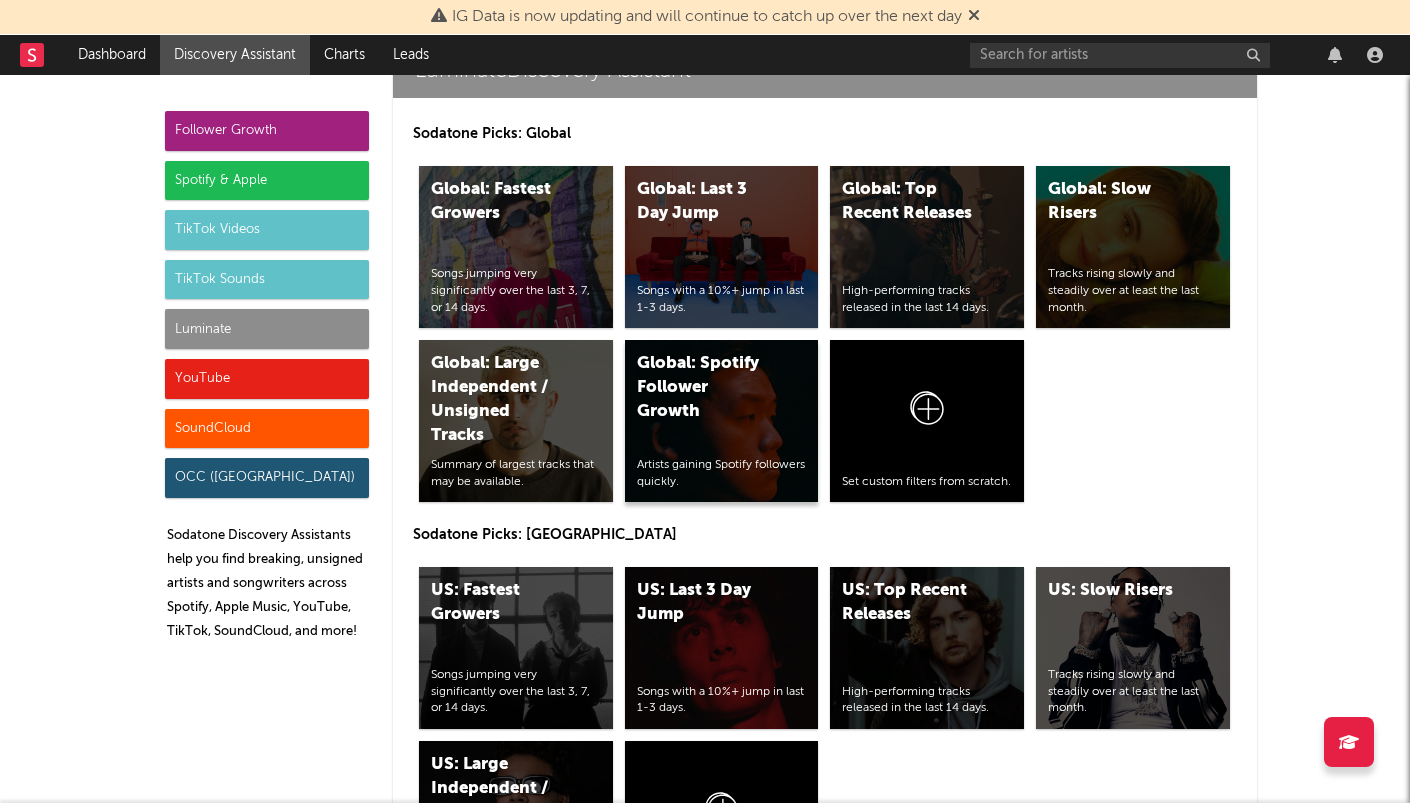 scroll, scrollTop: 8829, scrollLeft: 0, axis: vertical 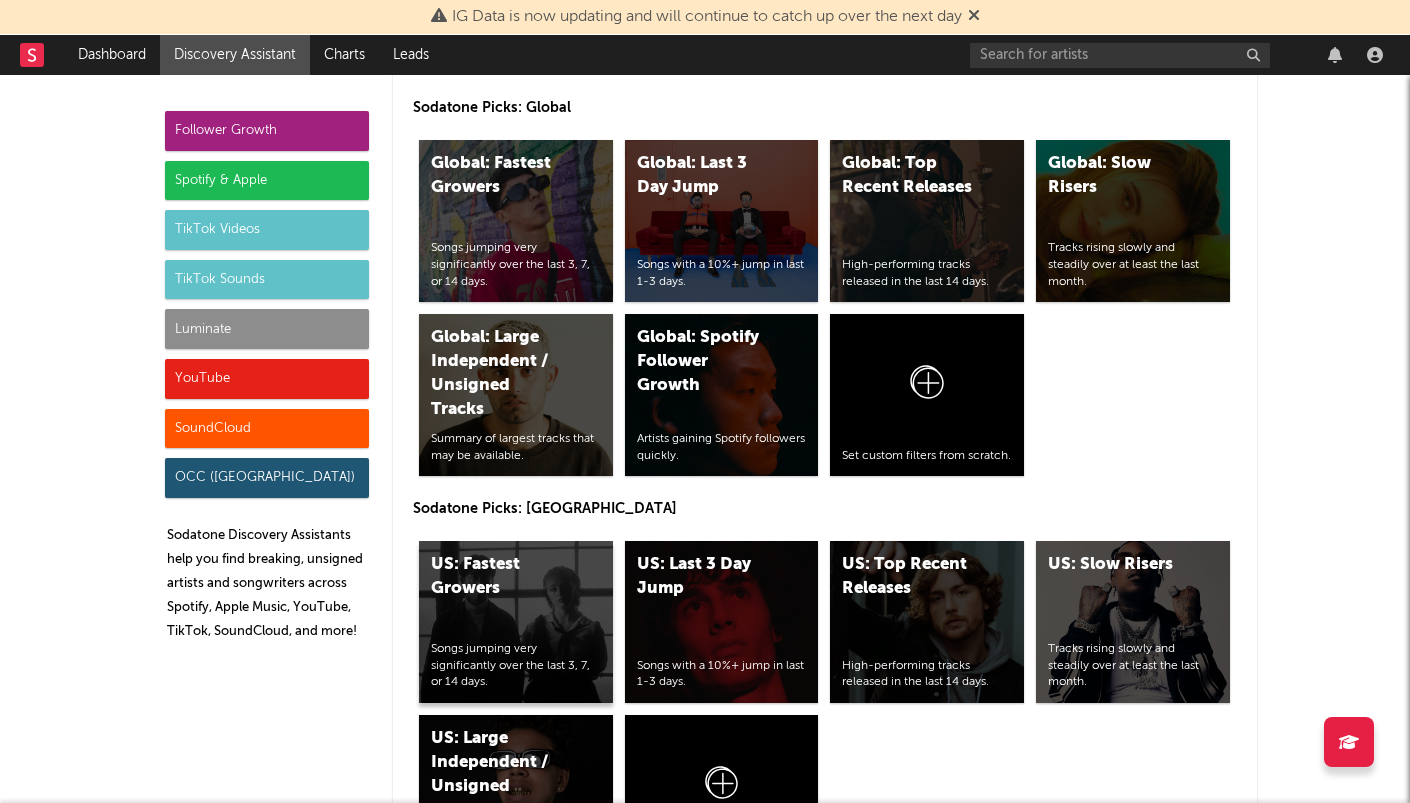 click on "US: Fastest Growers Songs jumping very significantly over the last 3, 7, or 14 days." at bounding box center [516, 622] 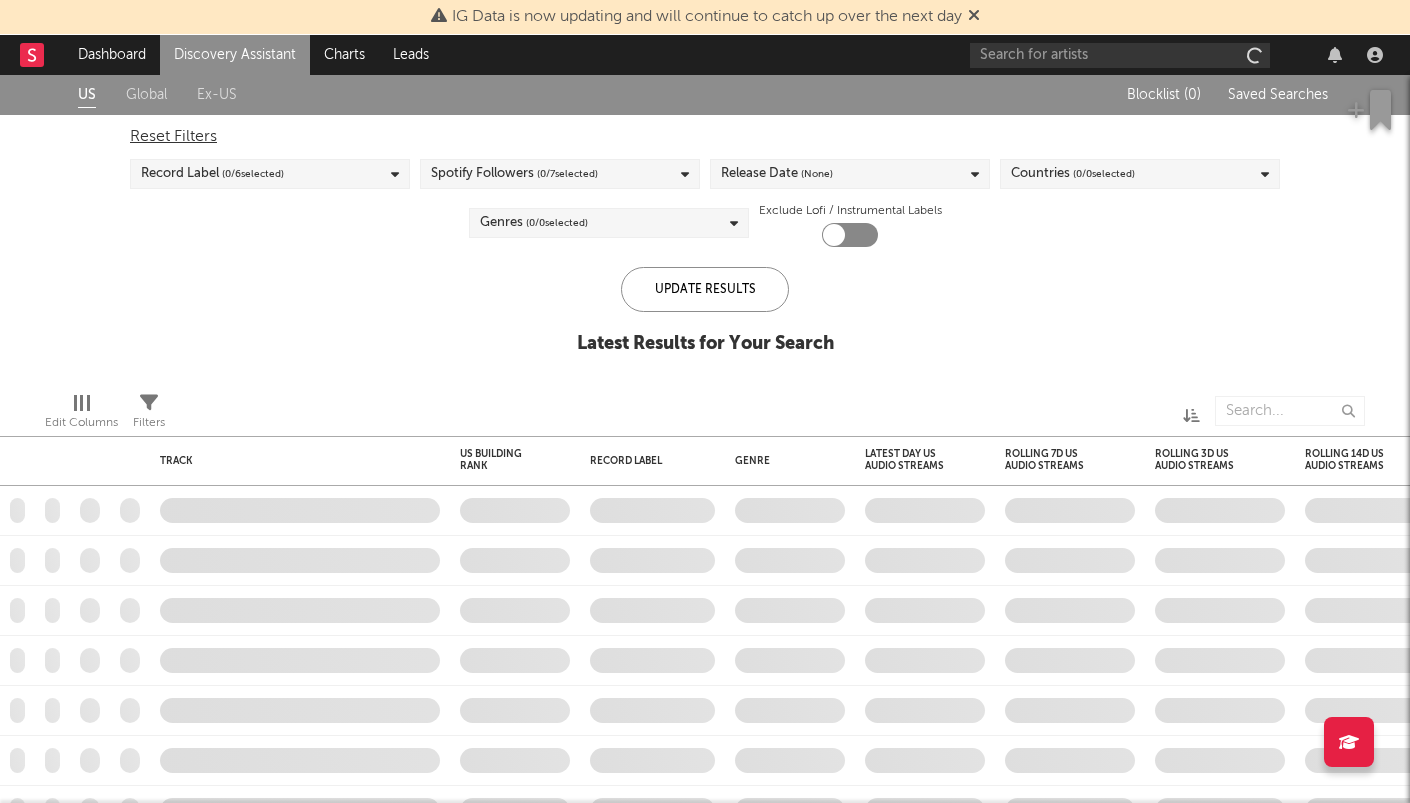 checkbox on "true" 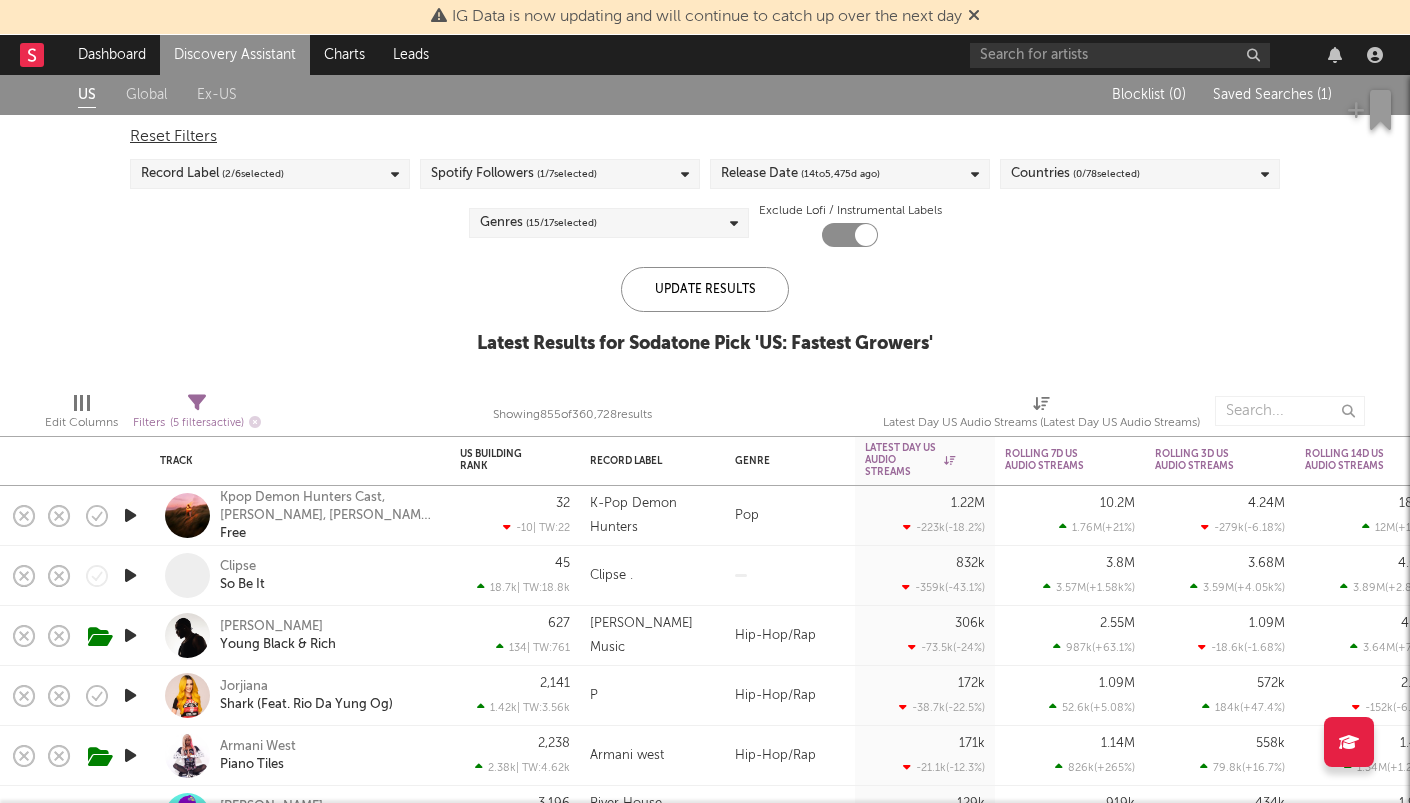 click on "Release Date ( 14  to  [DATE])" at bounding box center (850, 174) 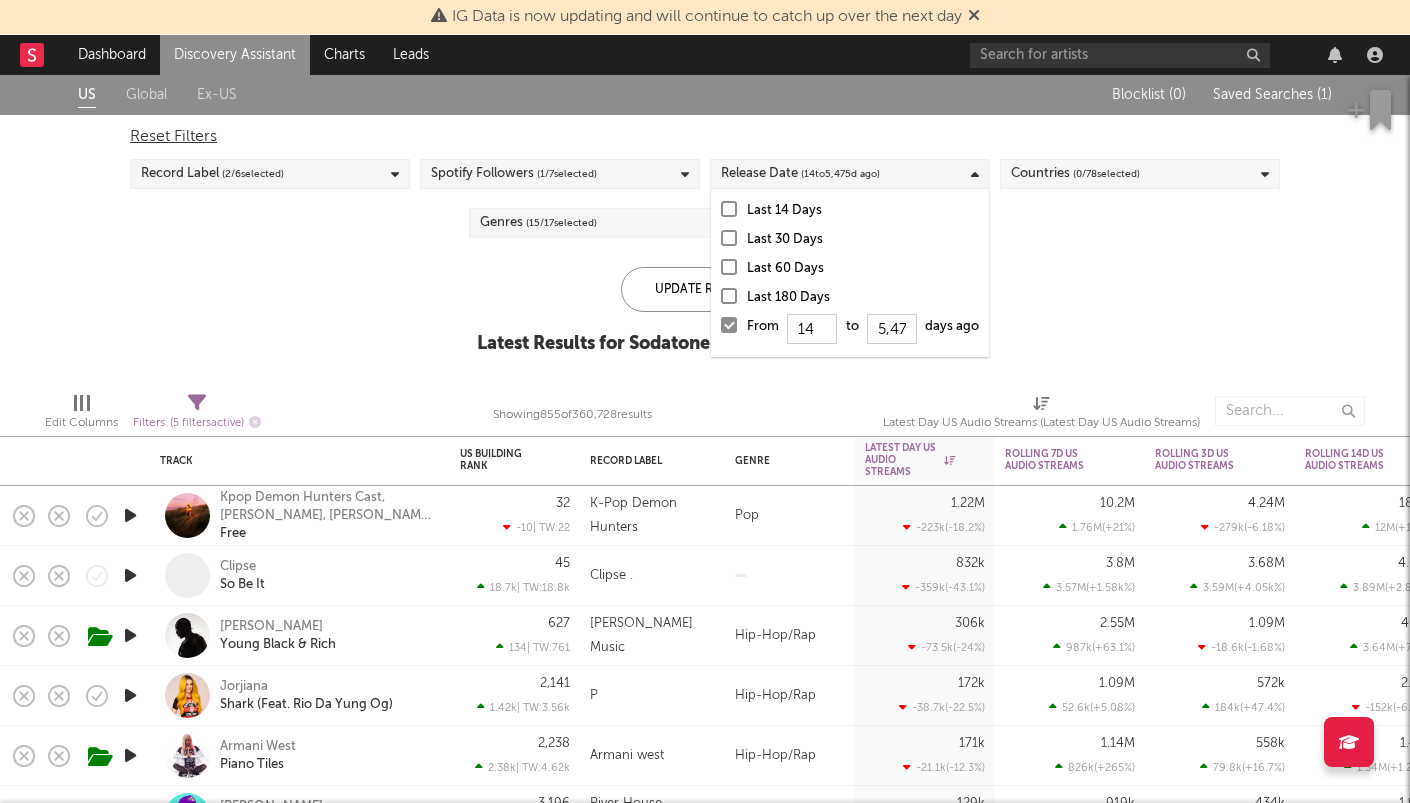click at bounding box center [729, 325] 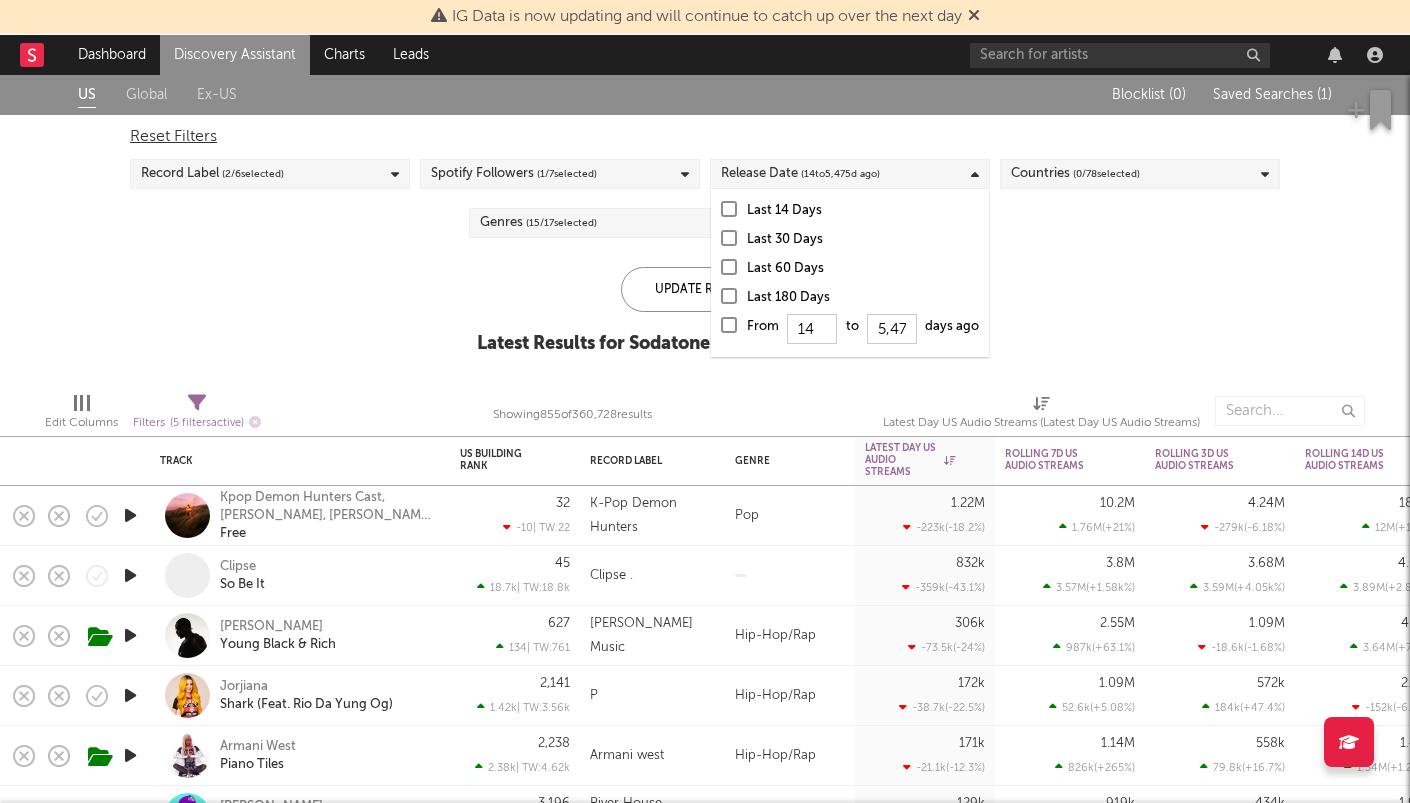type 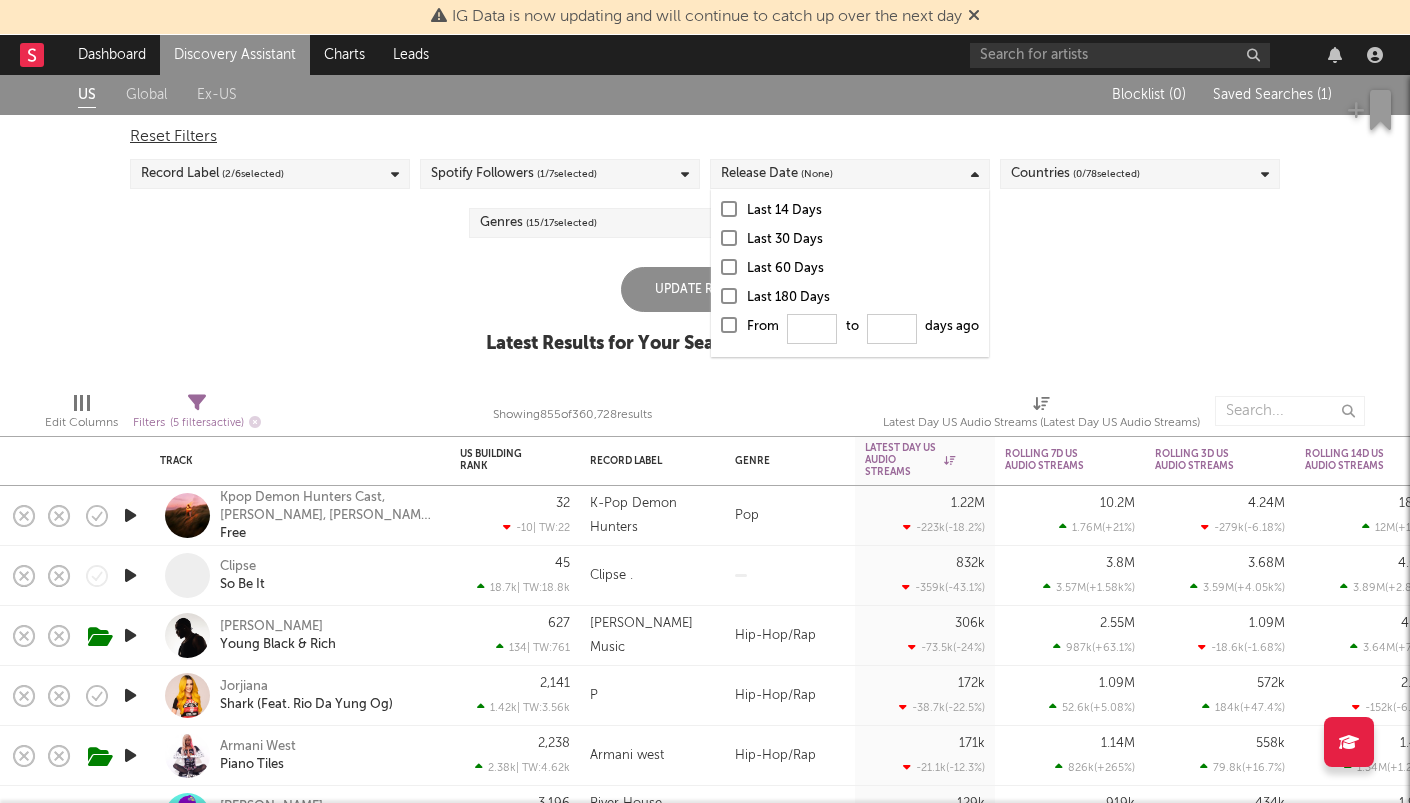 click at bounding box center [729, 296] 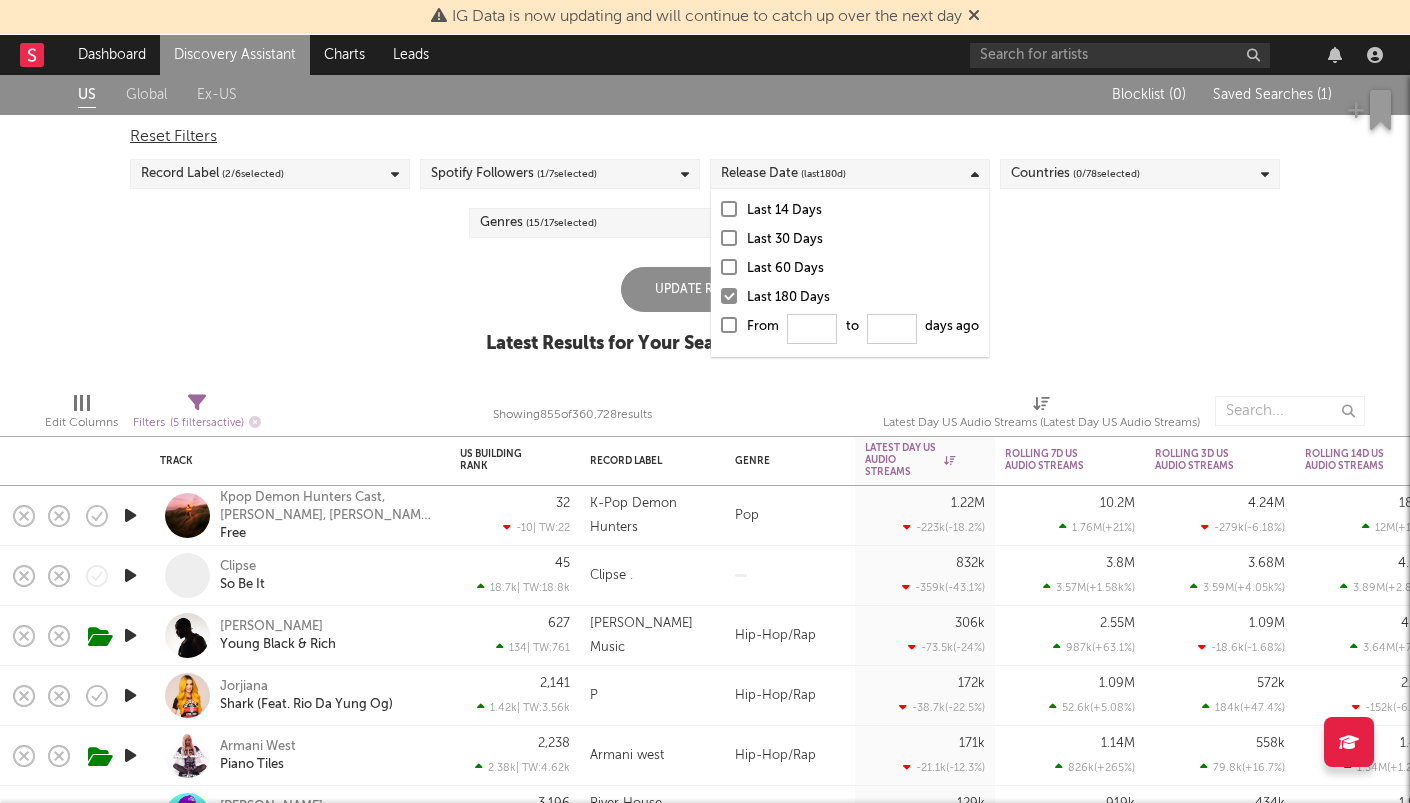click on "( 1 / 7  selected)" at bounding box center (567, 174) 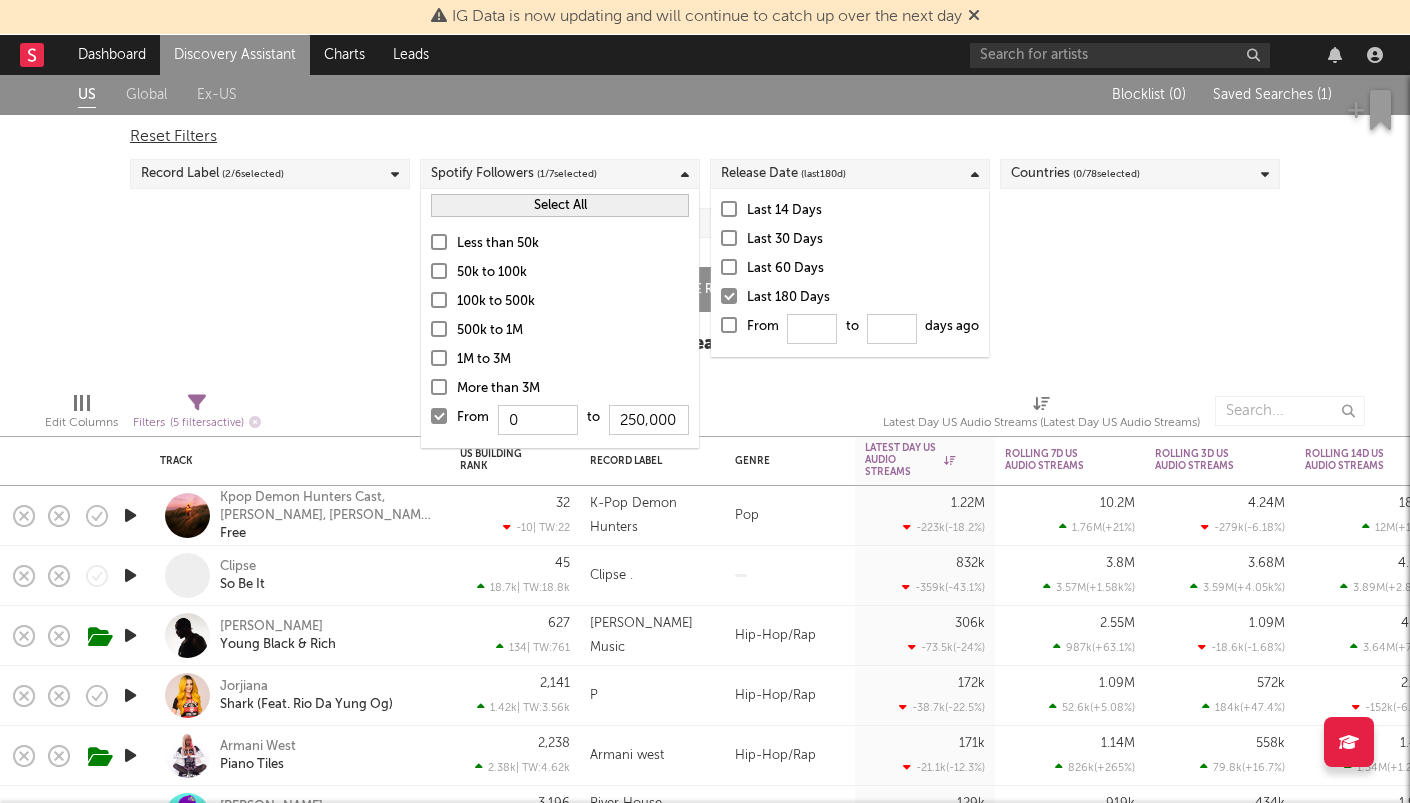 click on "Less than 50k" at bounding box center (573, 244) 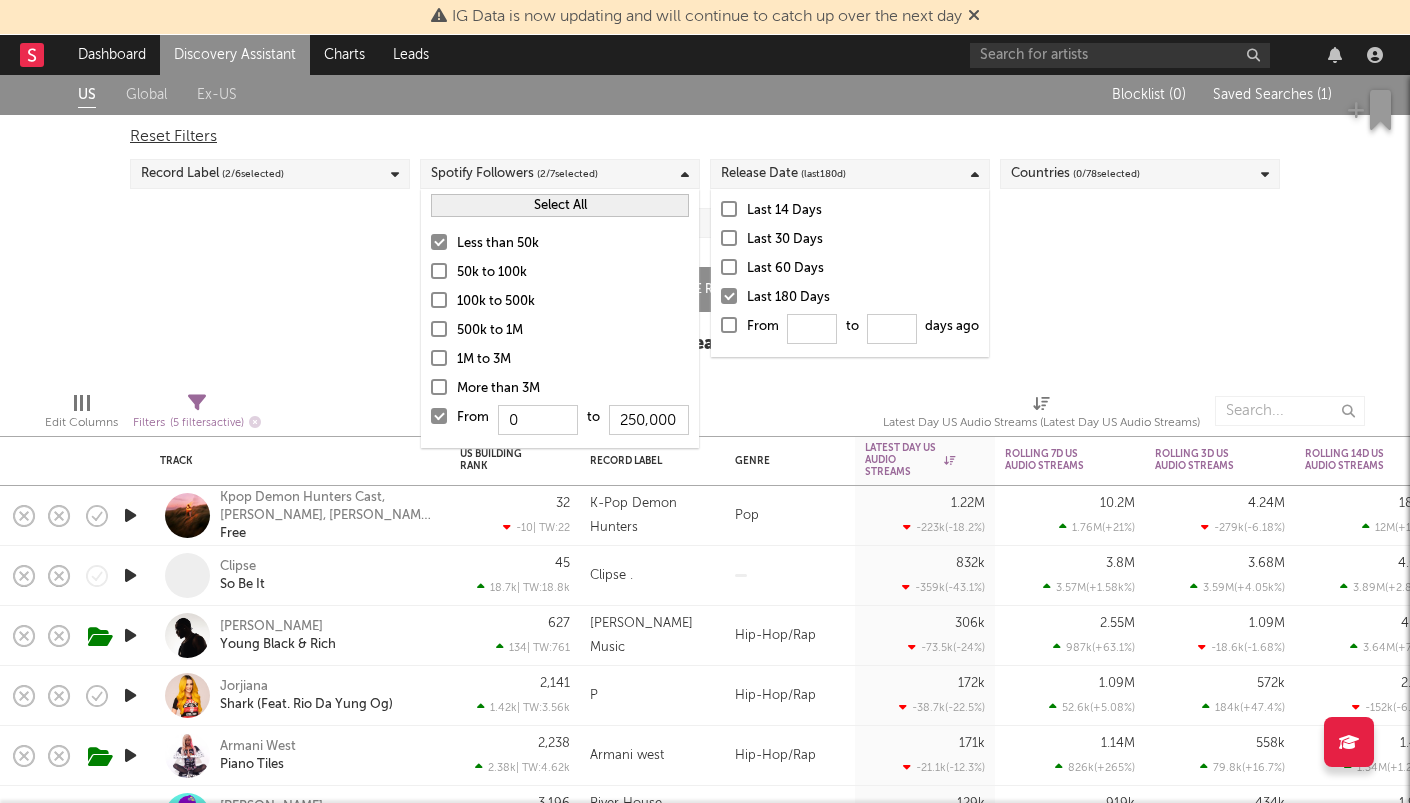 click at bounding box center (439, 416) 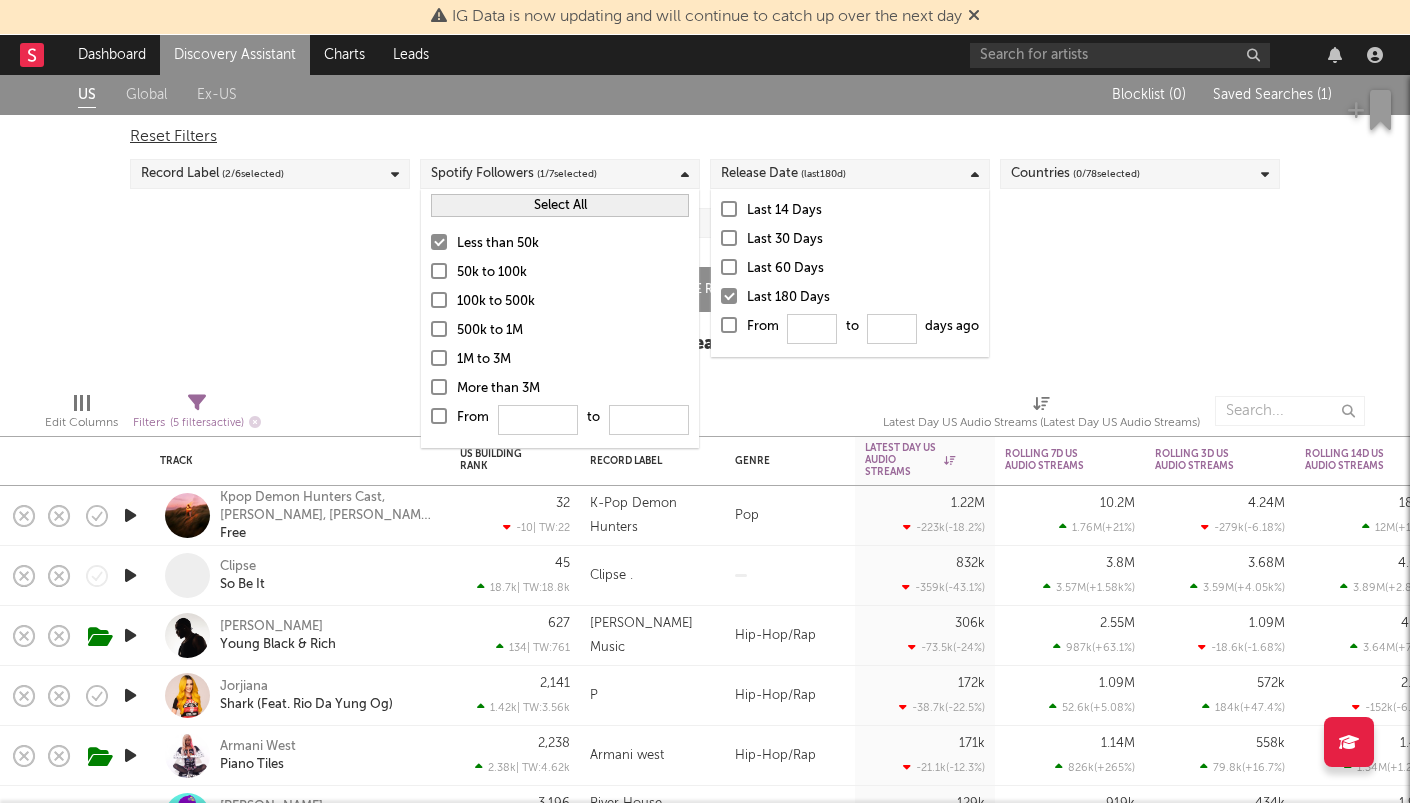 type 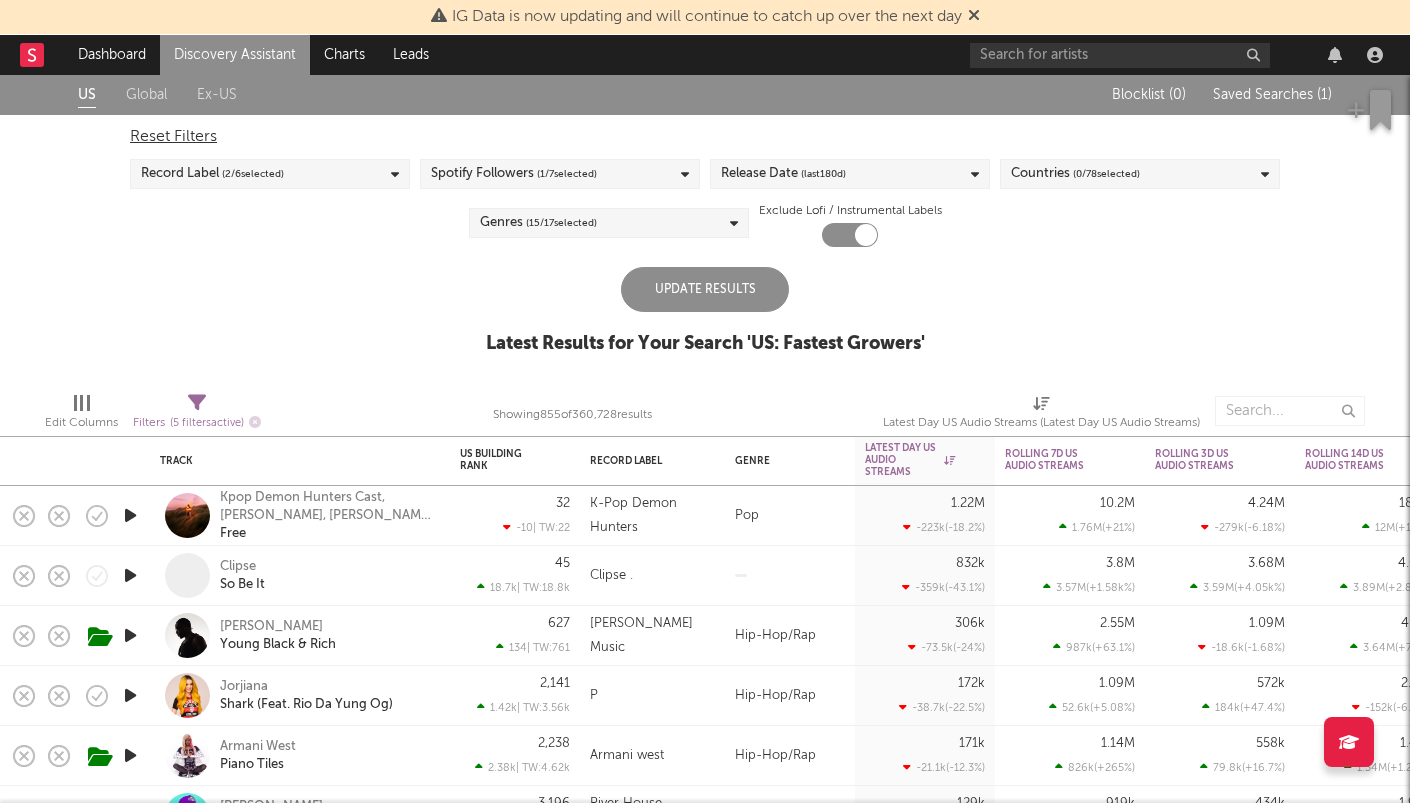 click on "( 15 / 17  selected)" at bounding box center [561, 223] 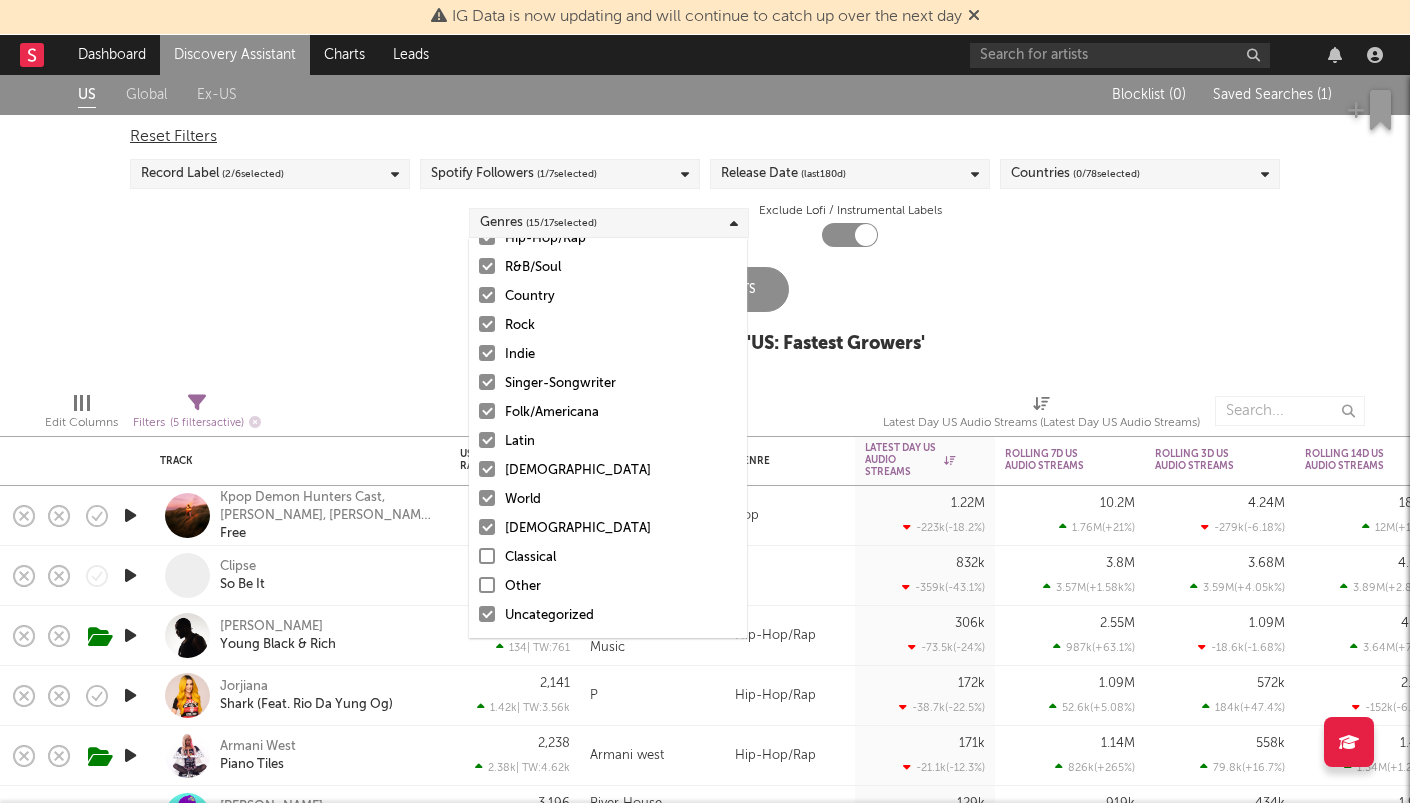 scroll, scrollTop: 141, scrollLeft: 0, axis: vertical 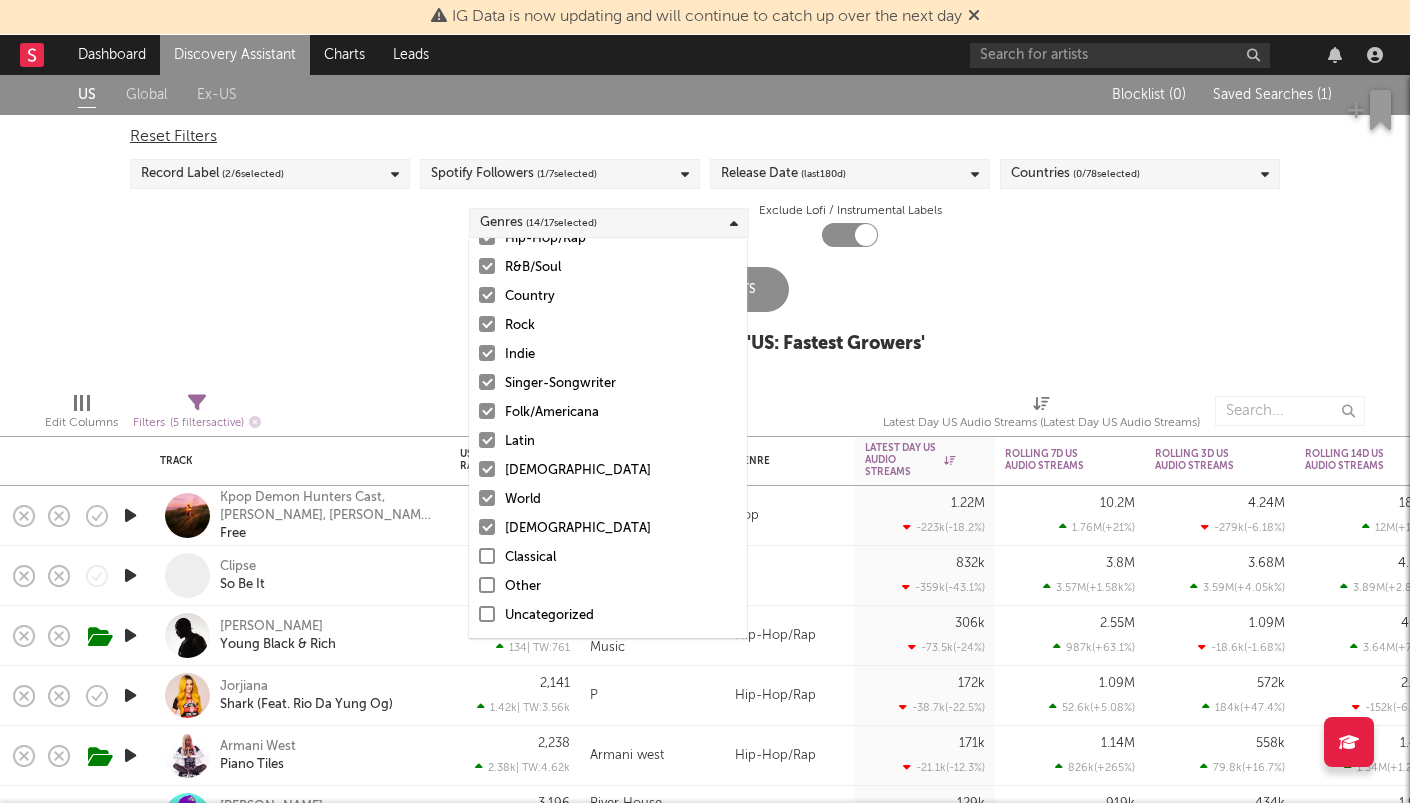 click on "[DEMOGRAPHIC_DATA]" at bounding box center [621, 529] 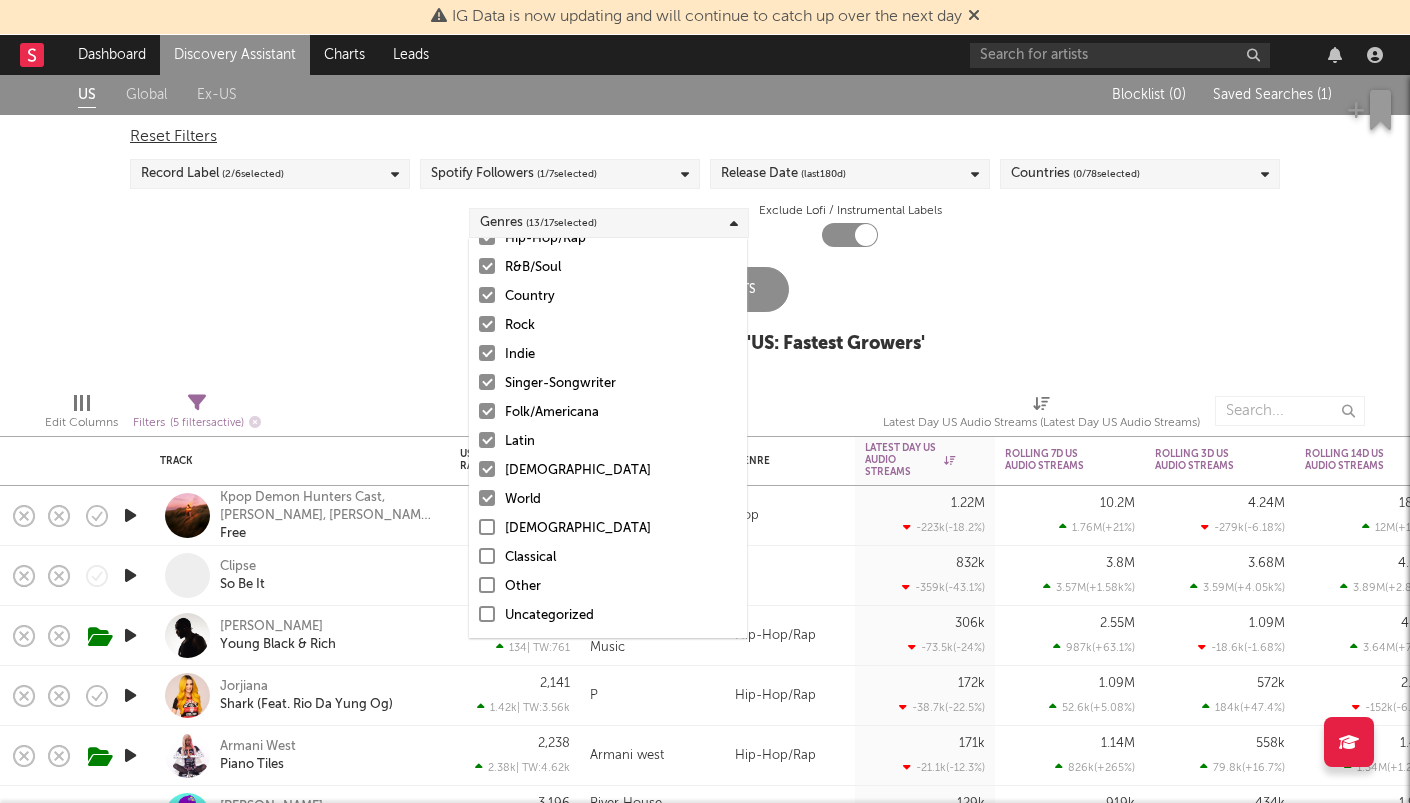 click on "World" at bounding box center [621, 500] 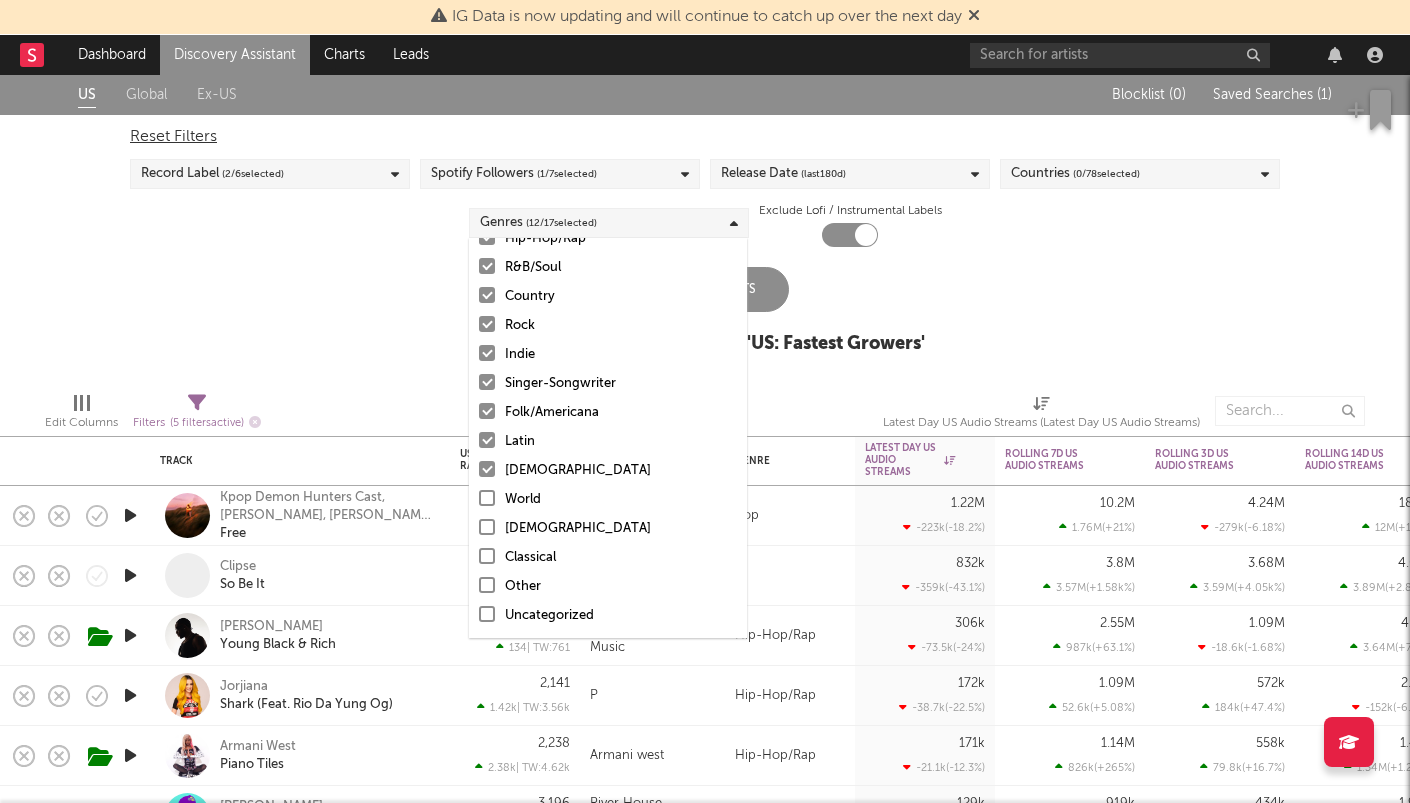 click on "[DEMOGRAPHIC_DATA]" at bounding box center (621, 471) 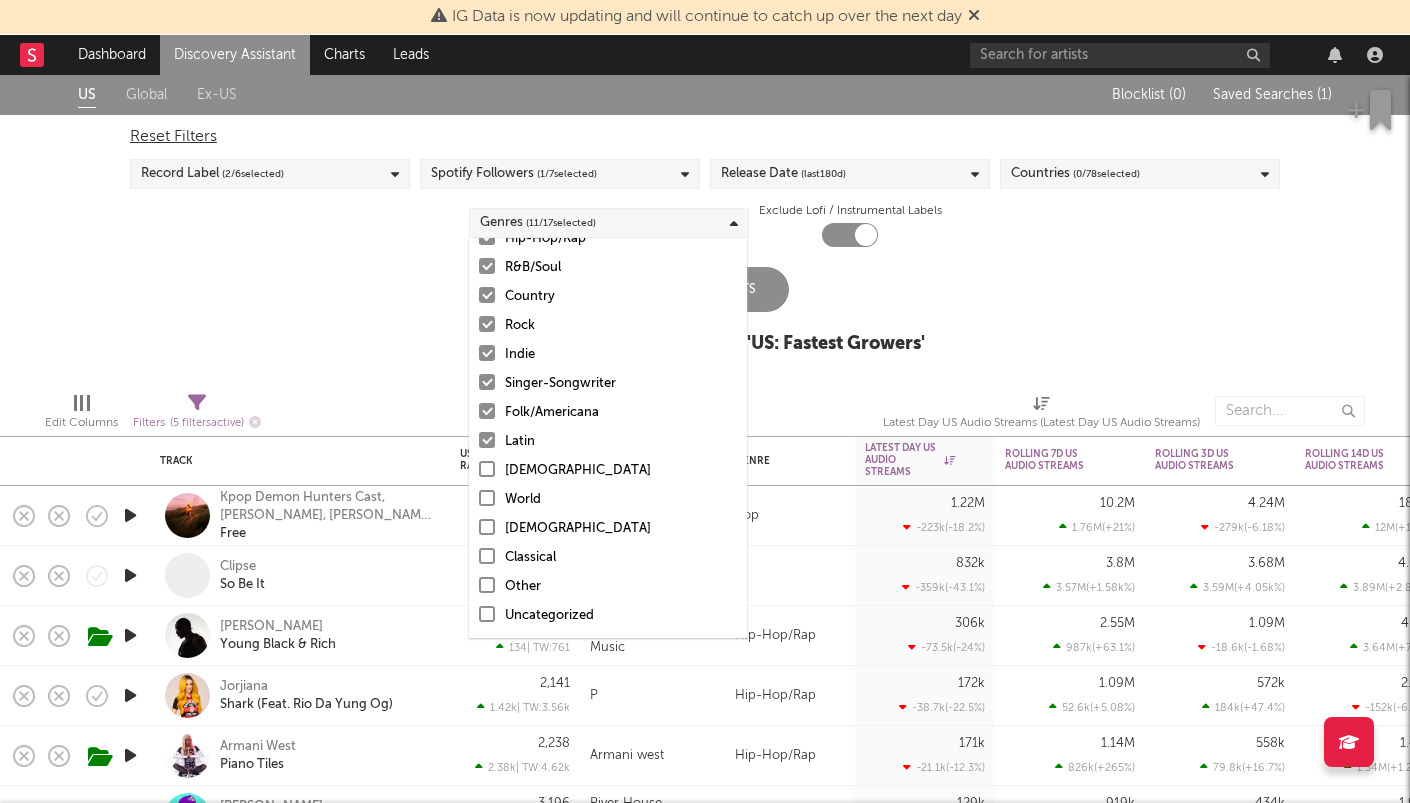 click on "Latin" at bounding box center (621, 442) 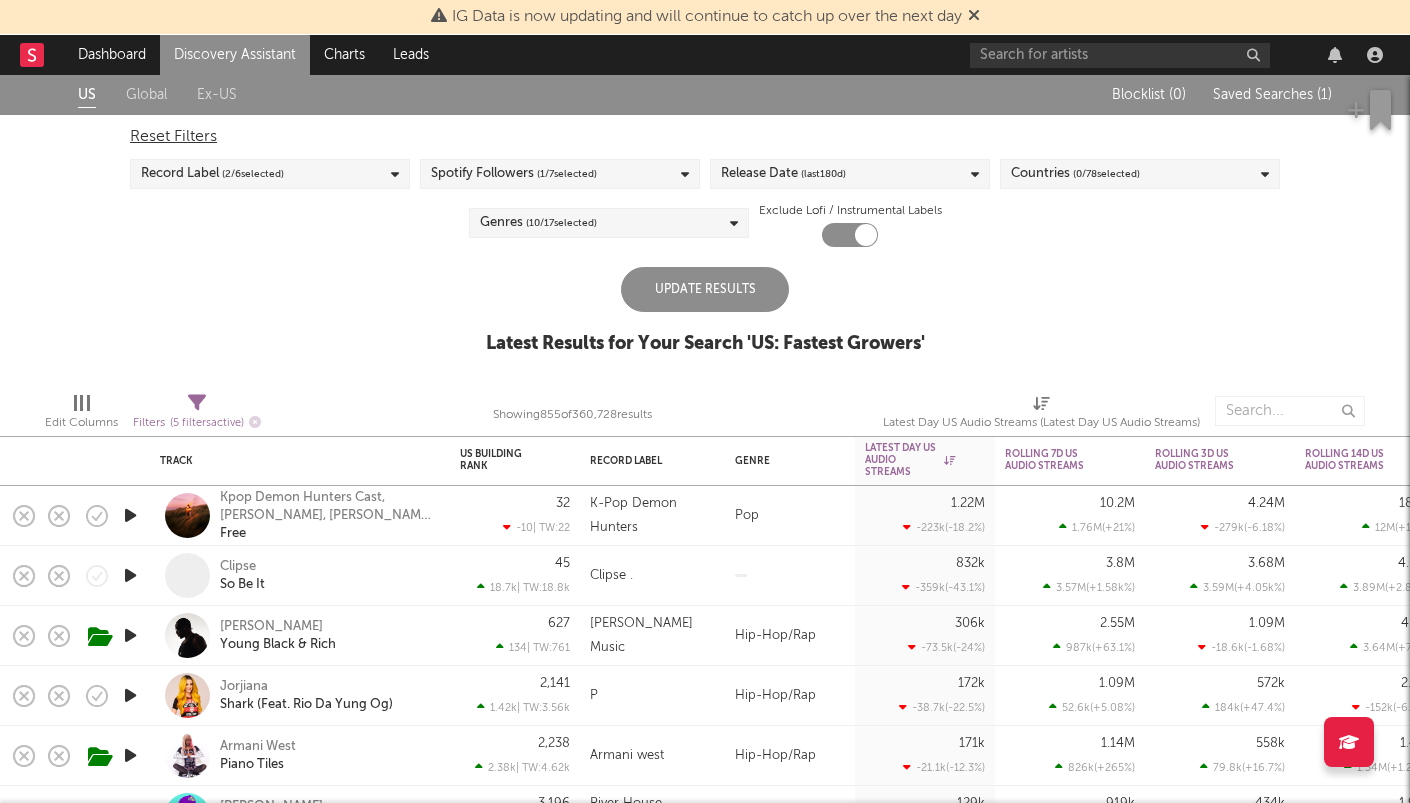 click on "Update Results" at bounding box center [705, 289] 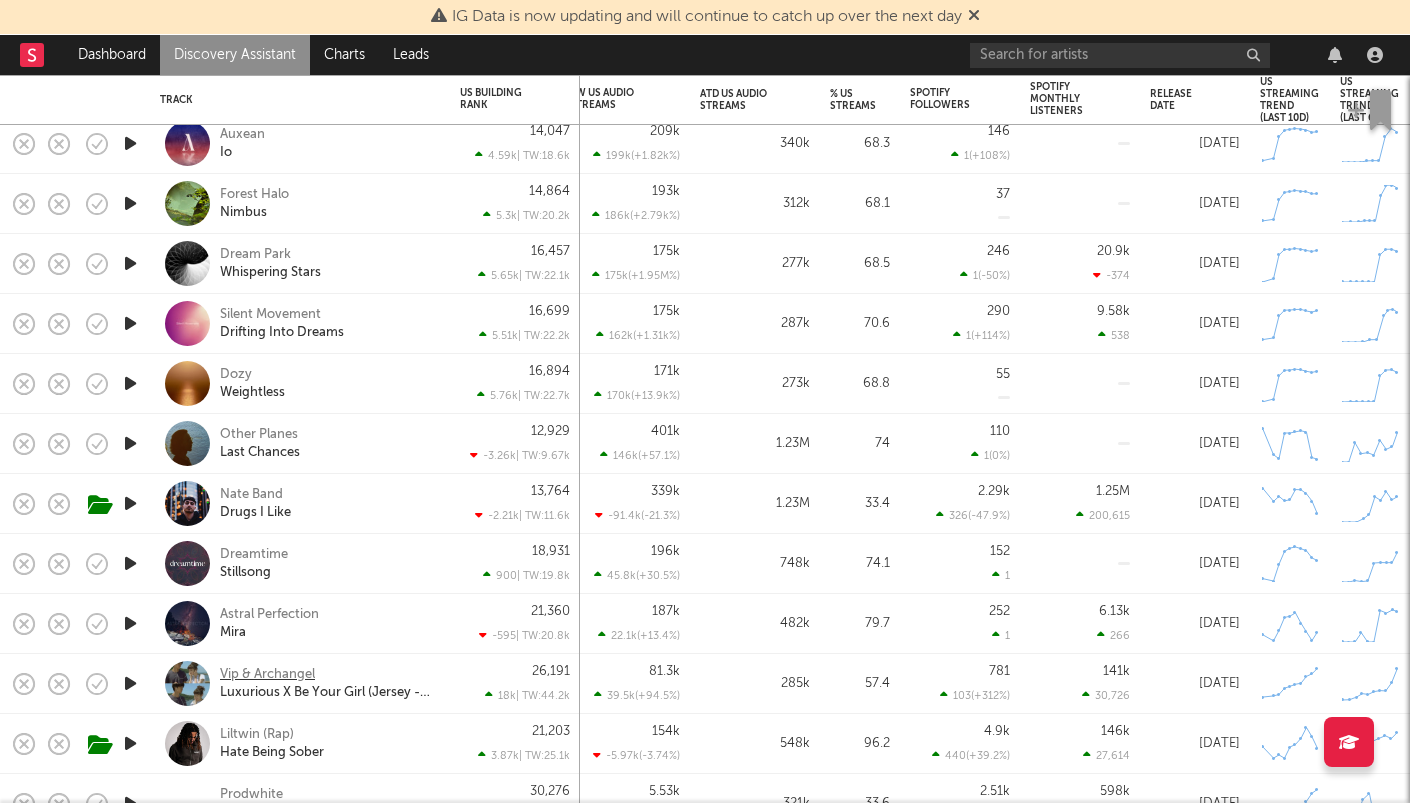 click on "Vip & Archangel" at bounding box center [267, 675] 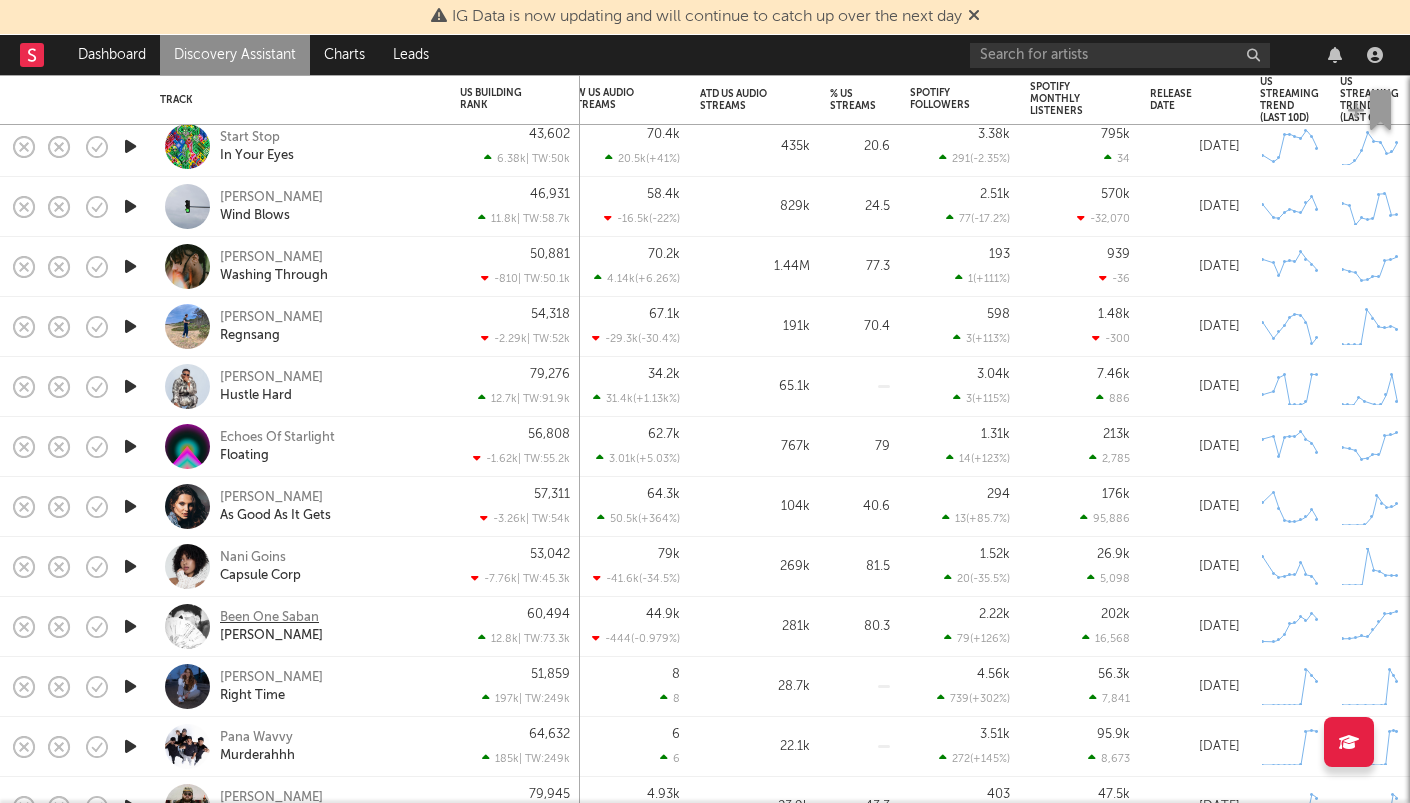 click on "Been One Saban" at bounding box center [269, 618] 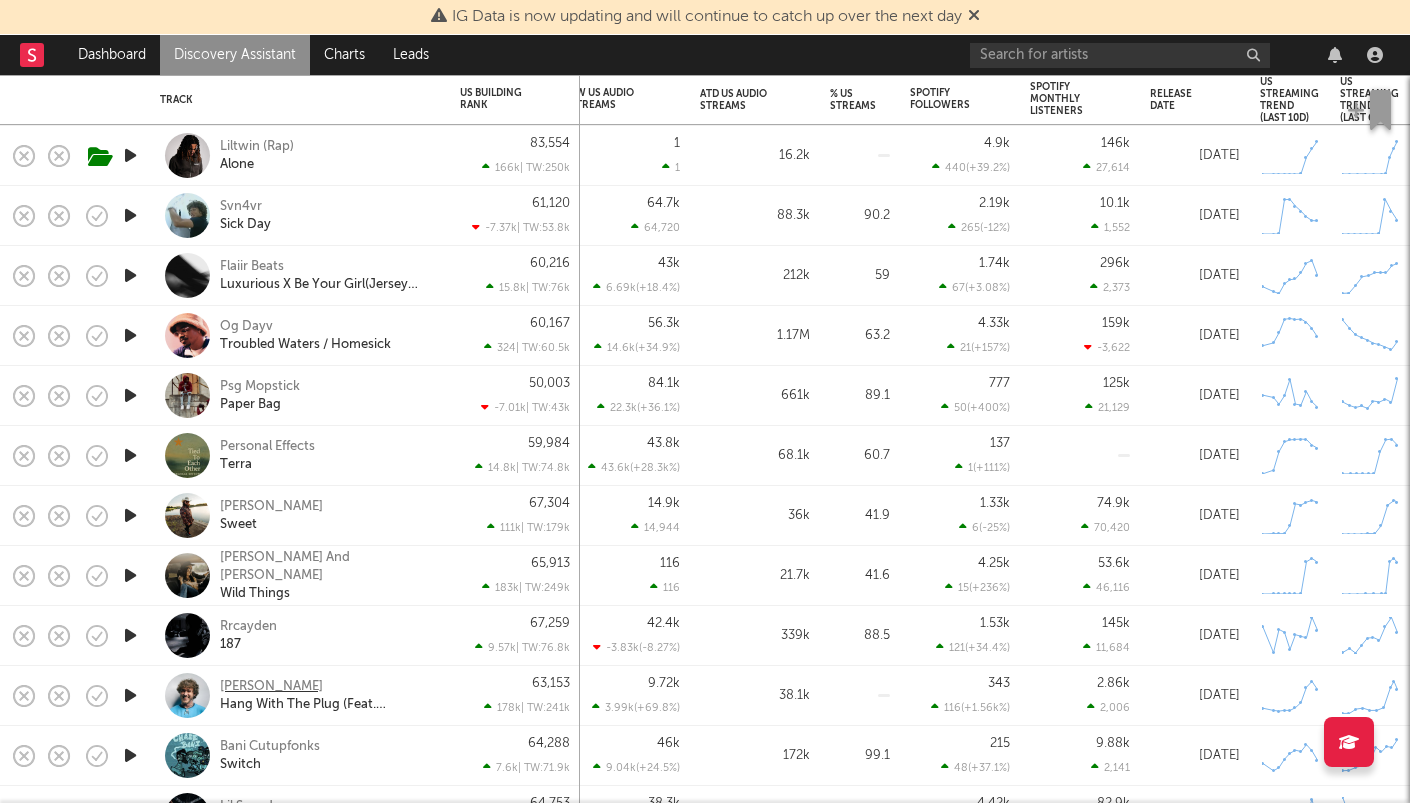 click on "Patrick Moss" at bounding box center (271, 687) 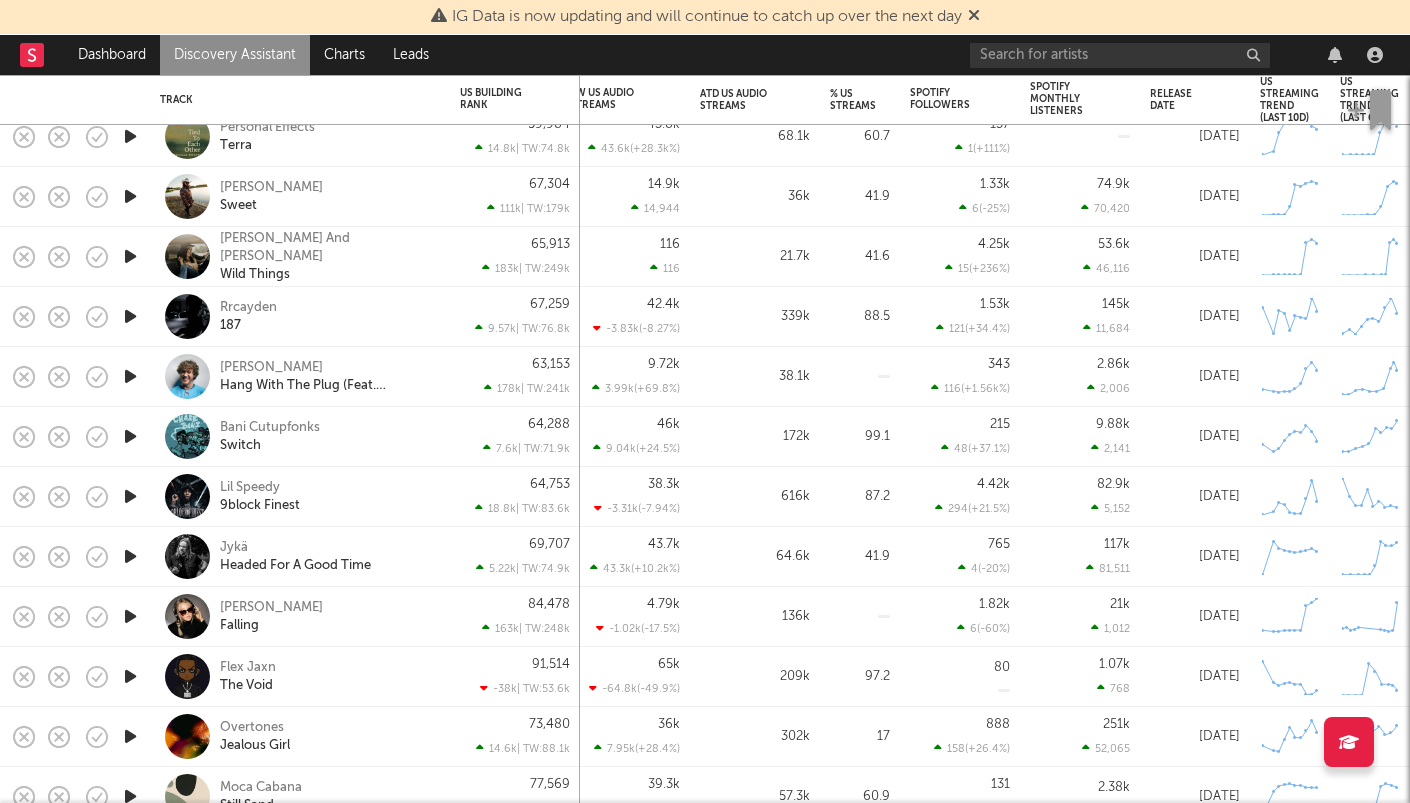click on "Mary-Clair Falling" at bounding box center (300, 616) 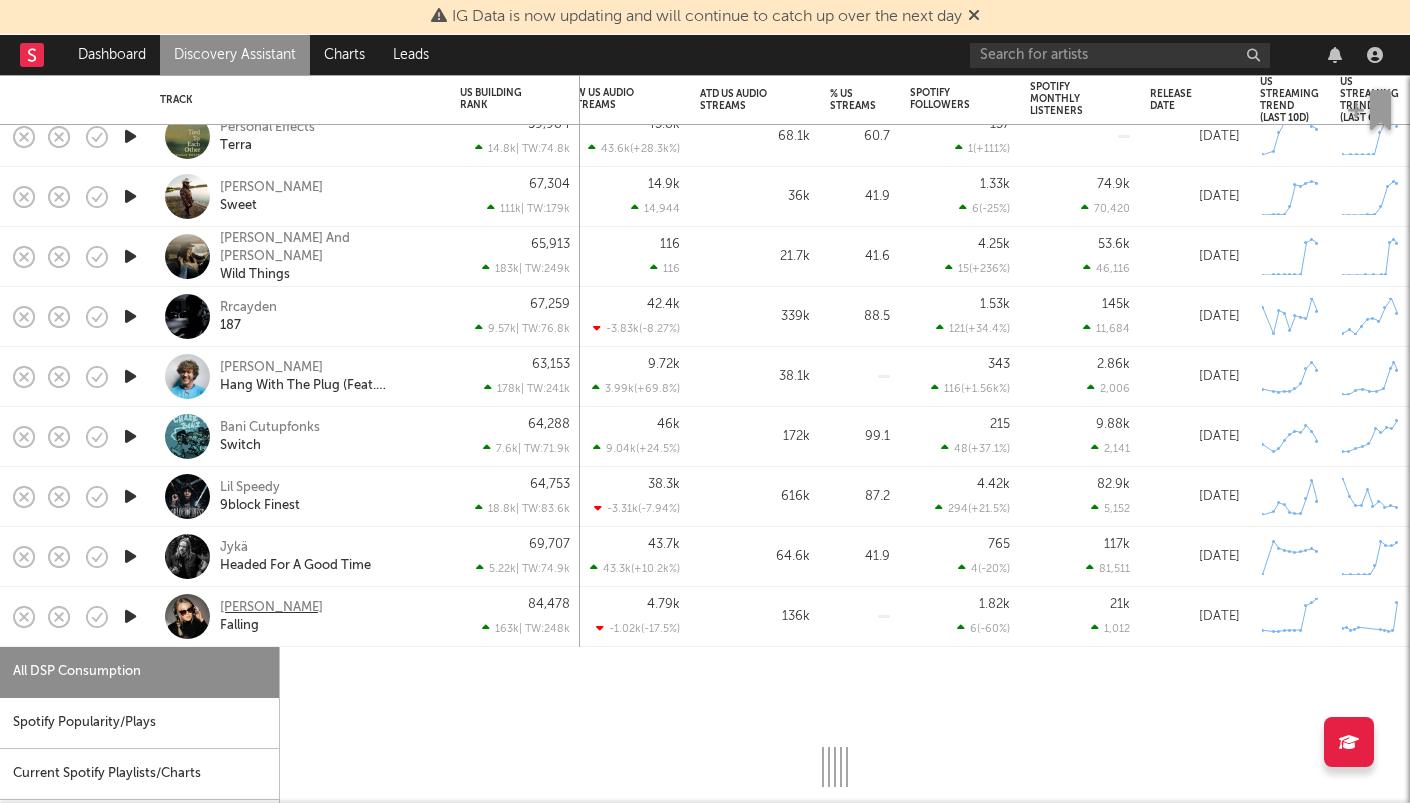 select on "1w" 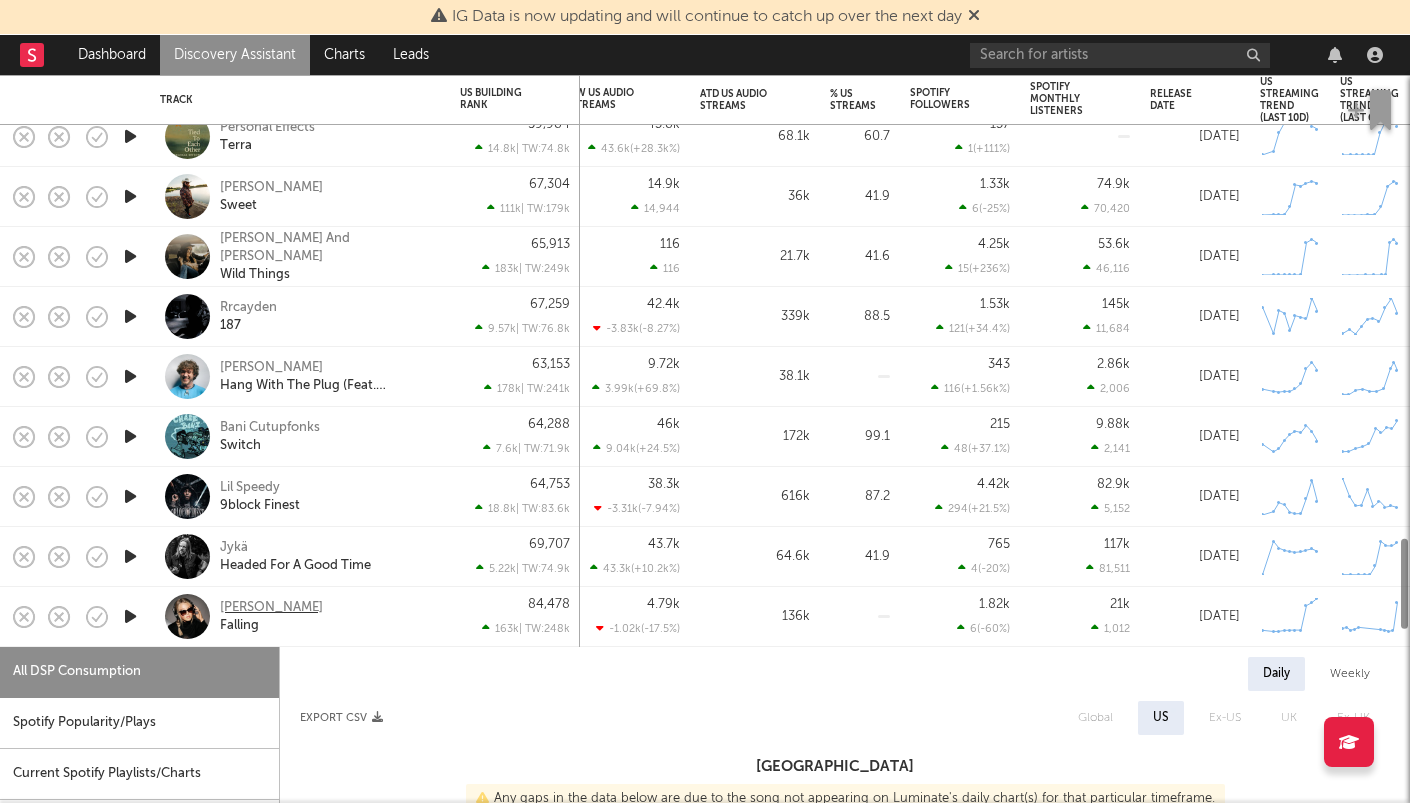 click on "Mary-Clair" at bounding box center (271, 608) 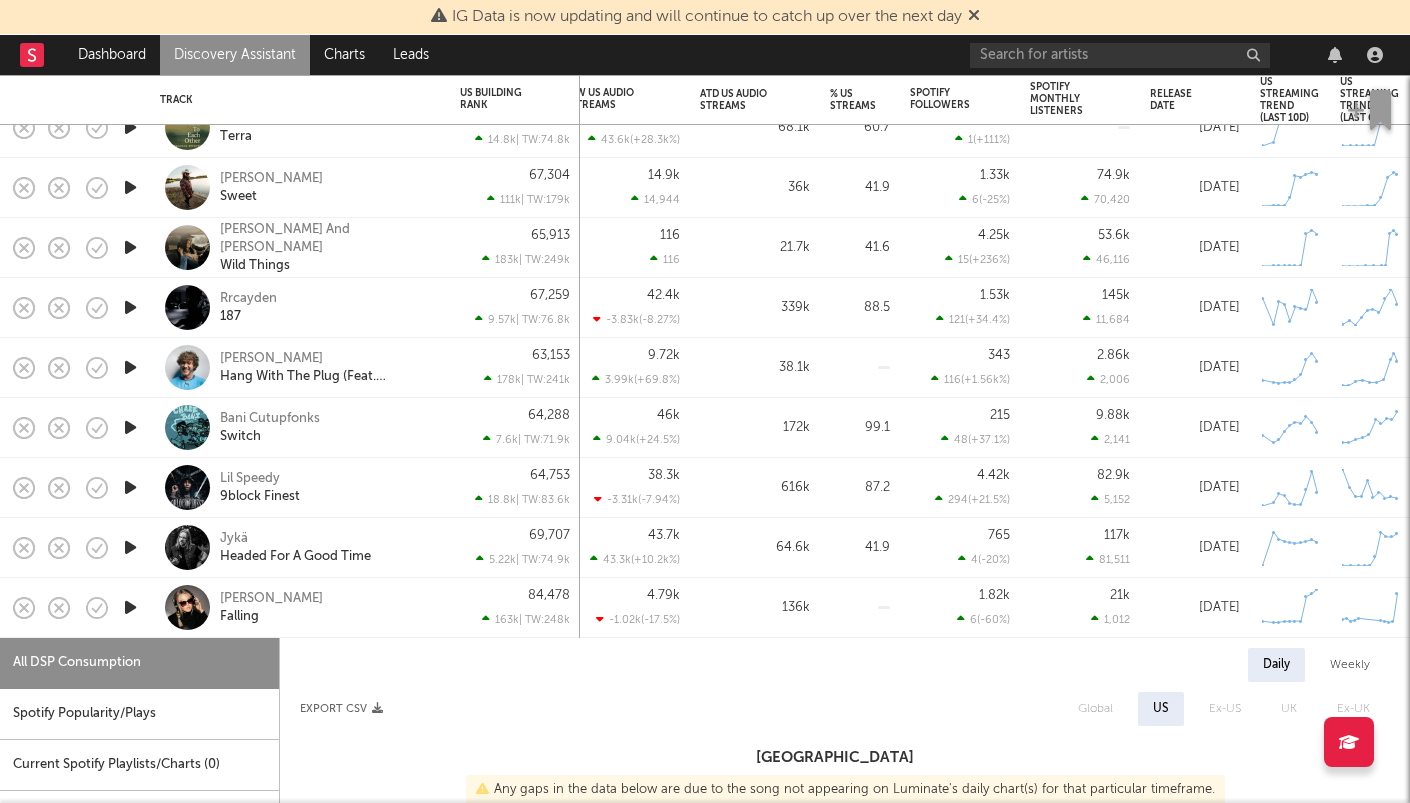 click on "136k" at bounding box center (755, 608) 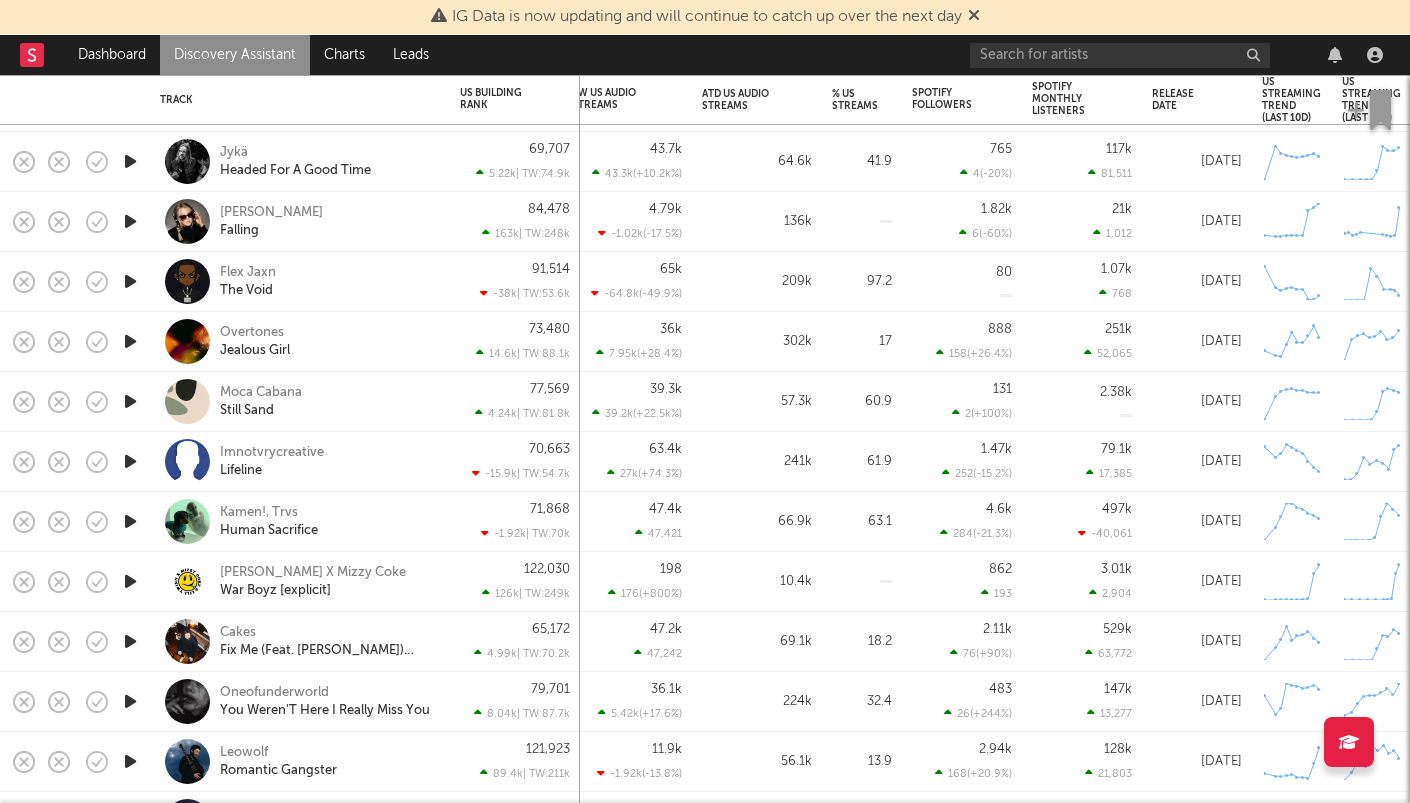 click on "Lill Twinn X Mizzy Coke War Boyz [explicit]" at bounding box center (300, 581) 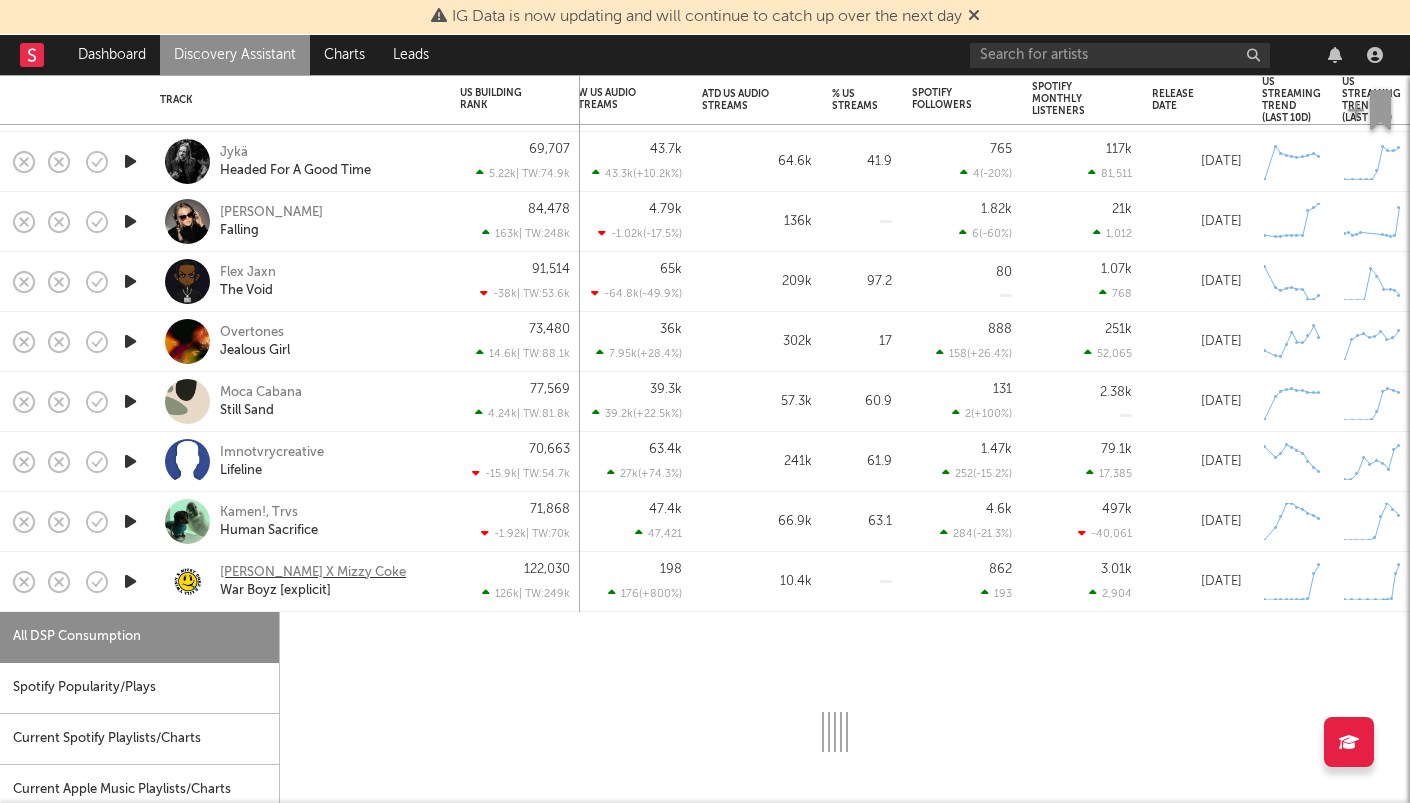 select on "1w" 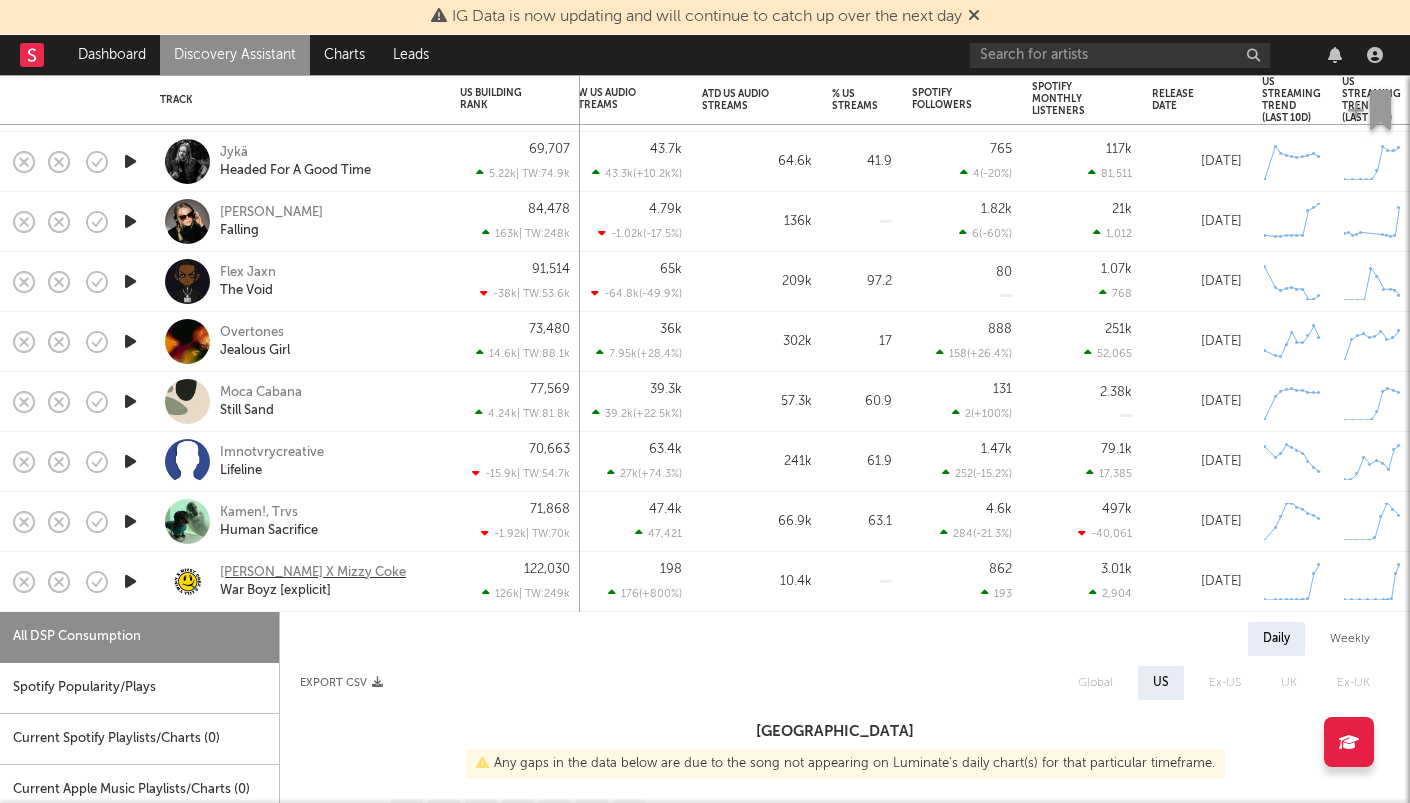 click on "Lill Twinn X Mizzy Coke" at bounding box center [313, 573] 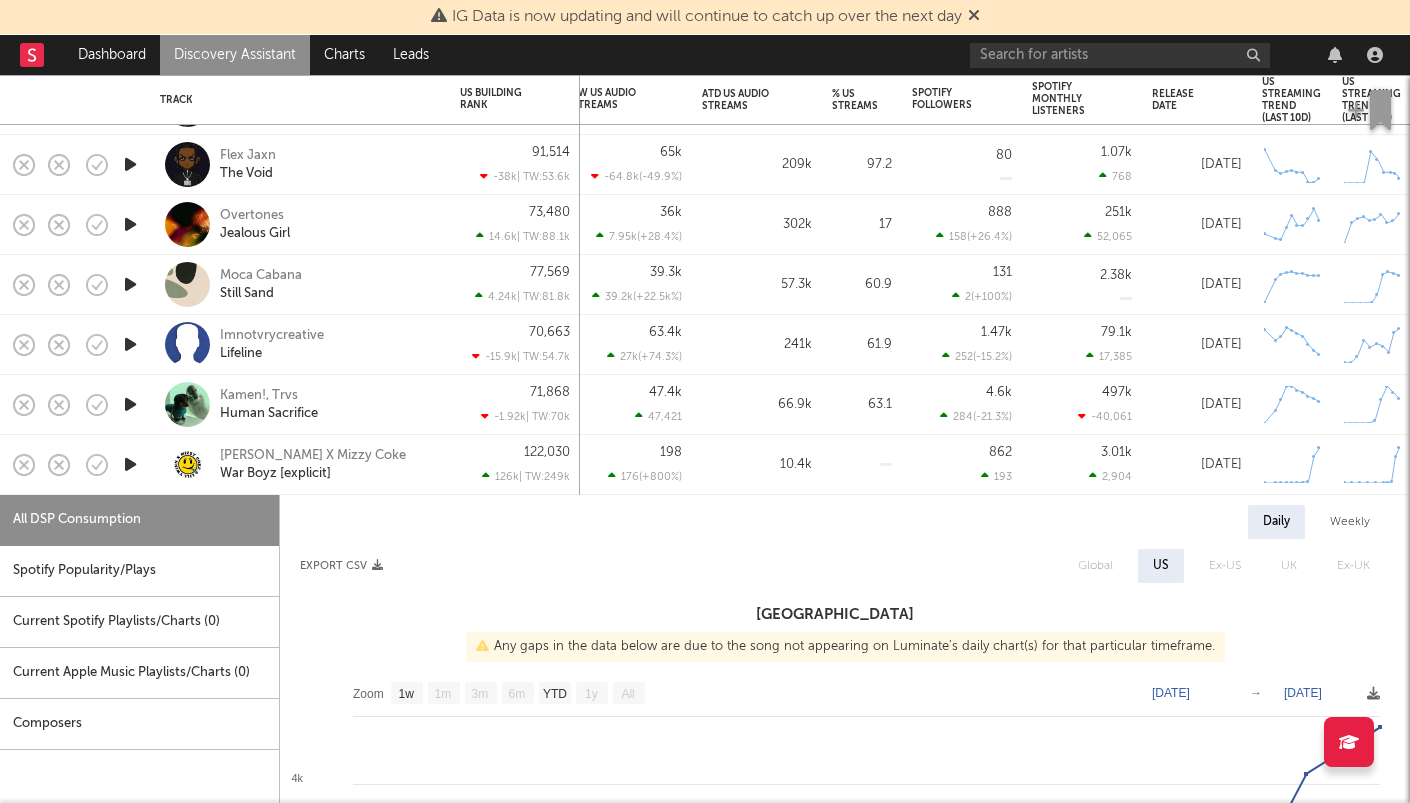 click on "Lill Twinn X Mizzy Coke War Boyz [explicit]" at bounding box center [300, 464] 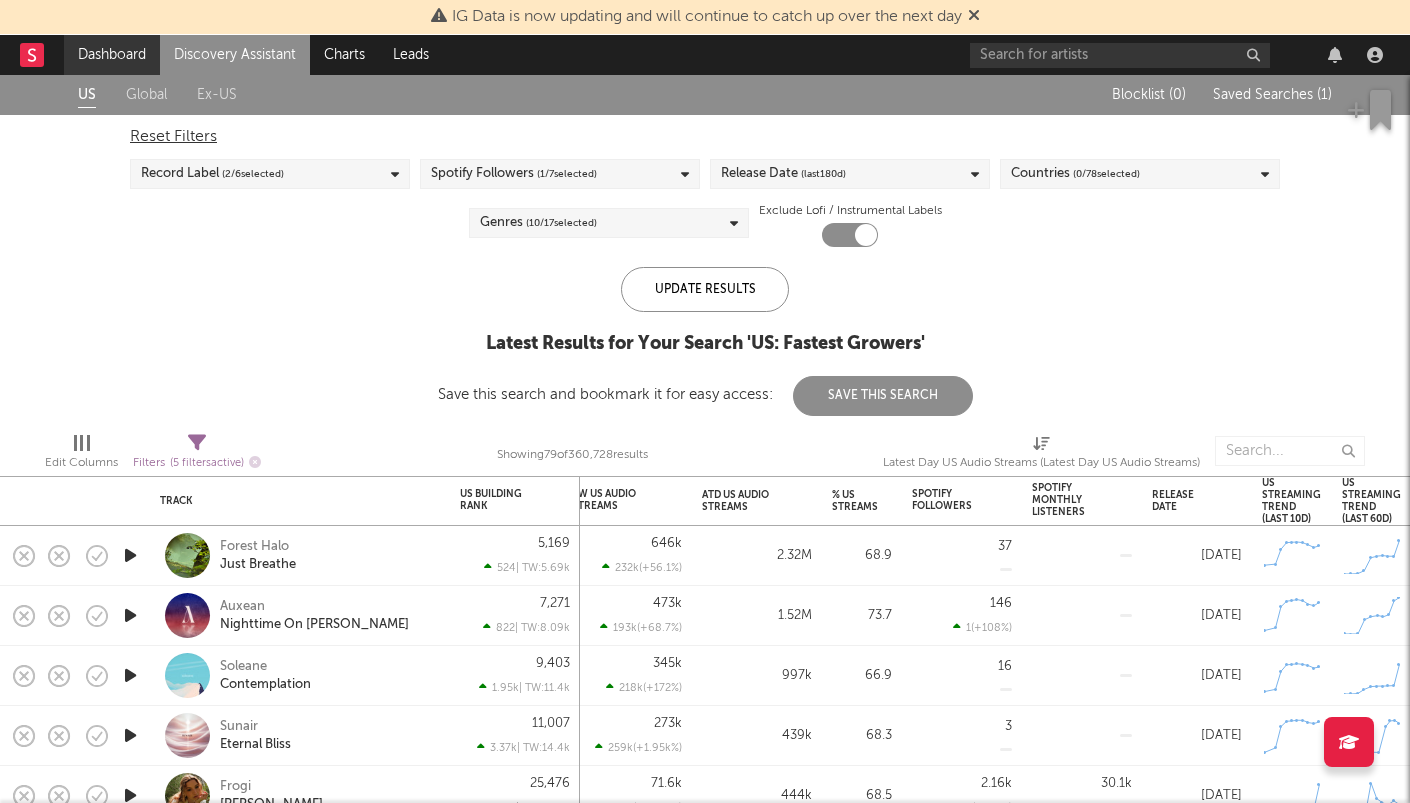 click on "Dashboard" at bounding box center (112, 55) 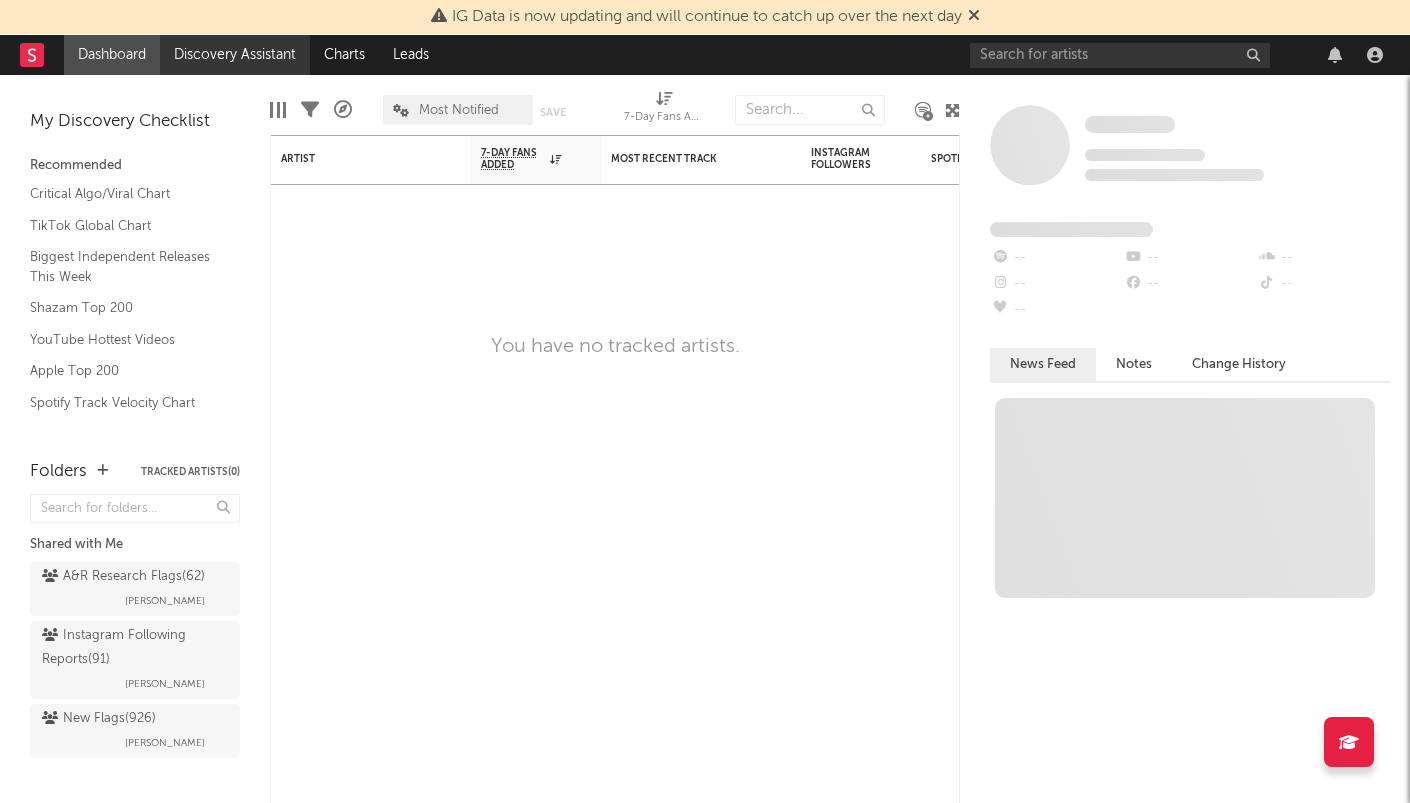 click on "Discovery Assistant" at bounding box center [235, 55] 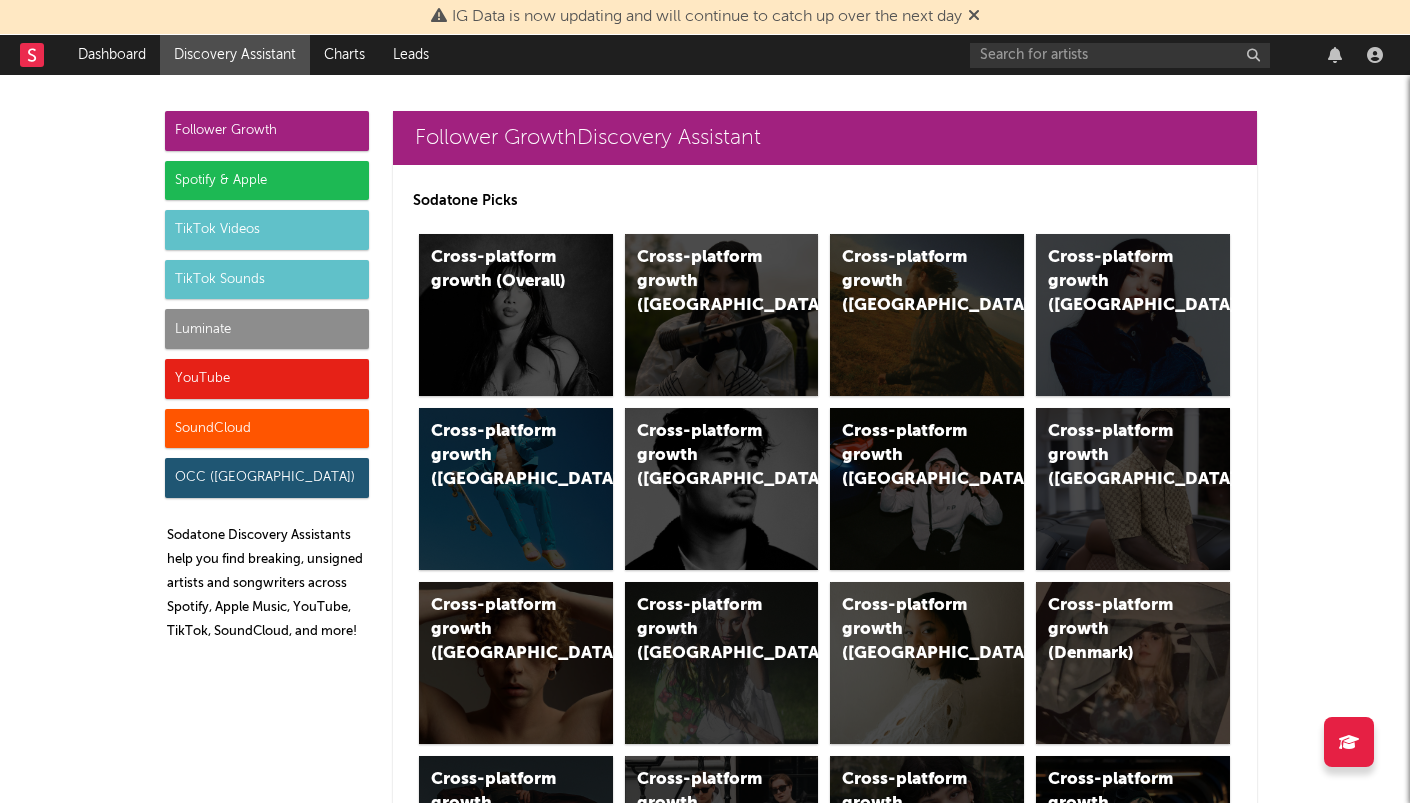 click on "Discovery Assistant" at bounding box center (235, 55) 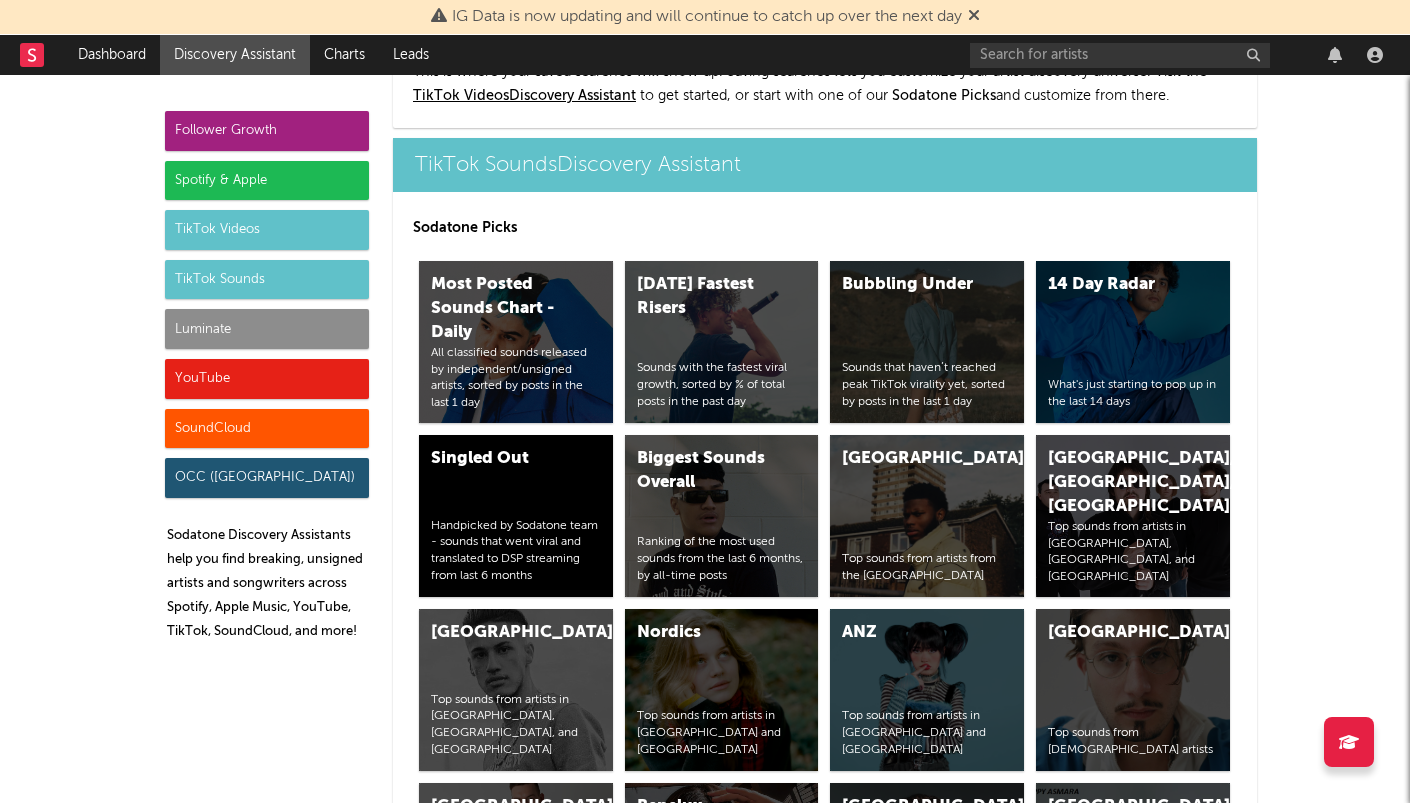 scroll, scrollTop: 6706, scrollLeft: 0, axis: vertical 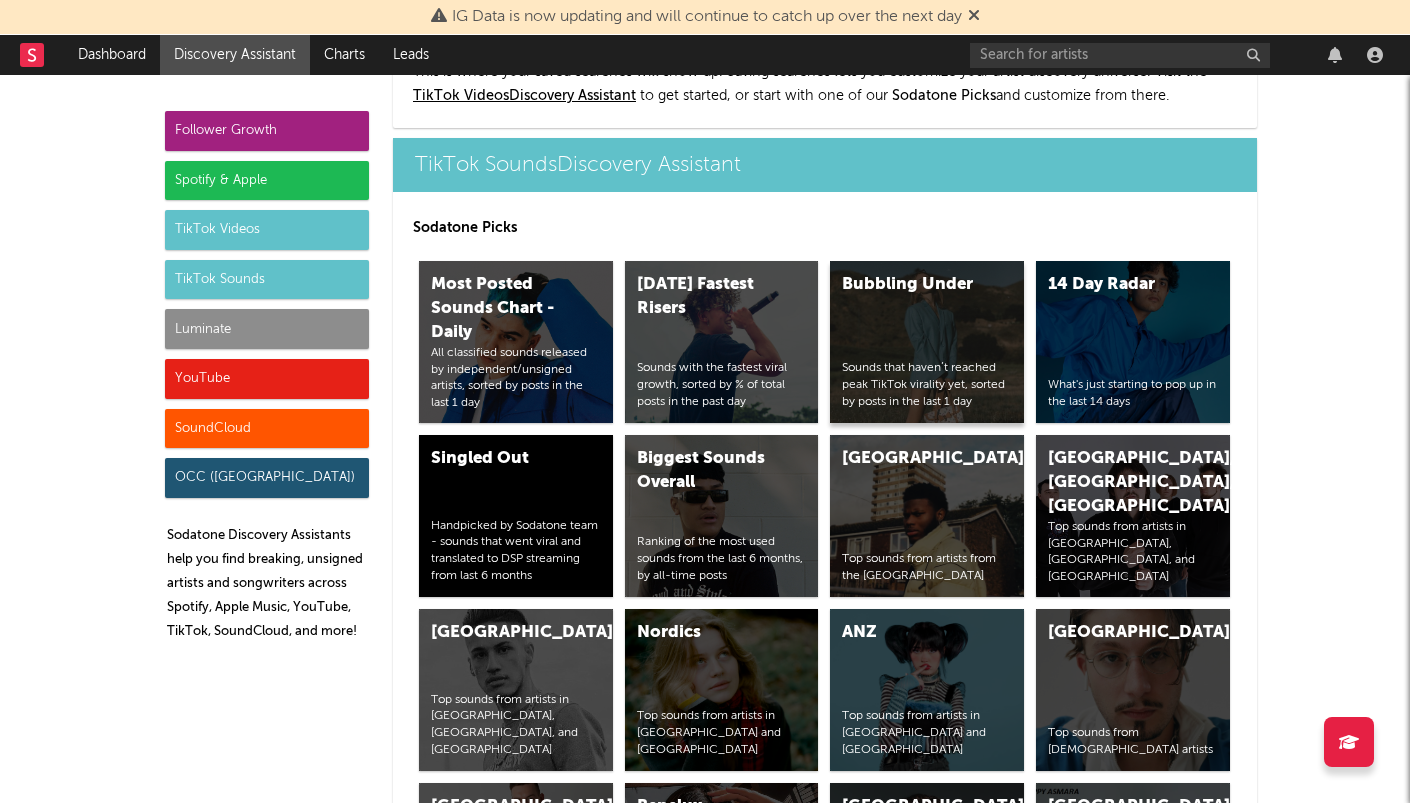 click on "Sounds that haven’t reached peak TikTok virality yet, sorted by posts in the last 1 day" at bounding box center [927, 385] 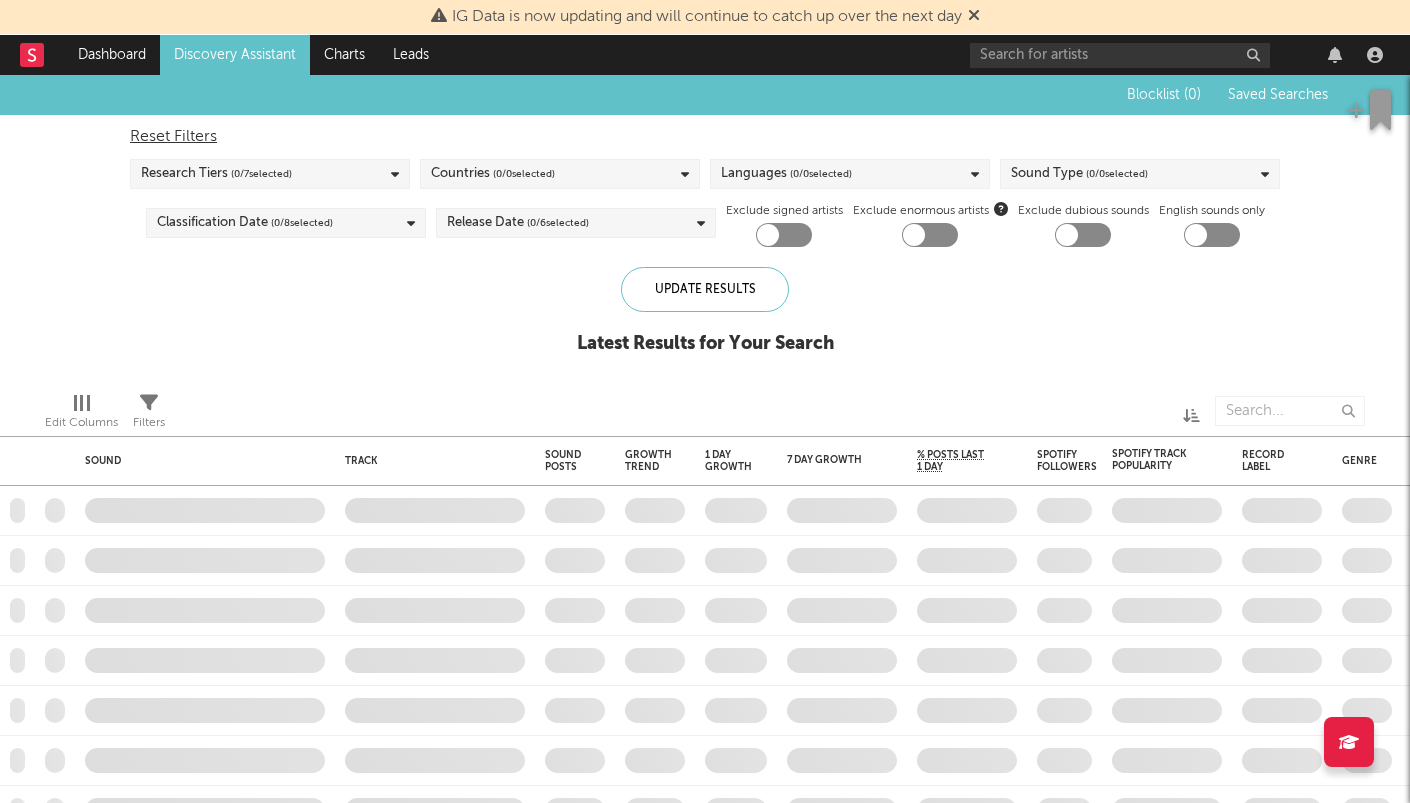 checkbox on "true" 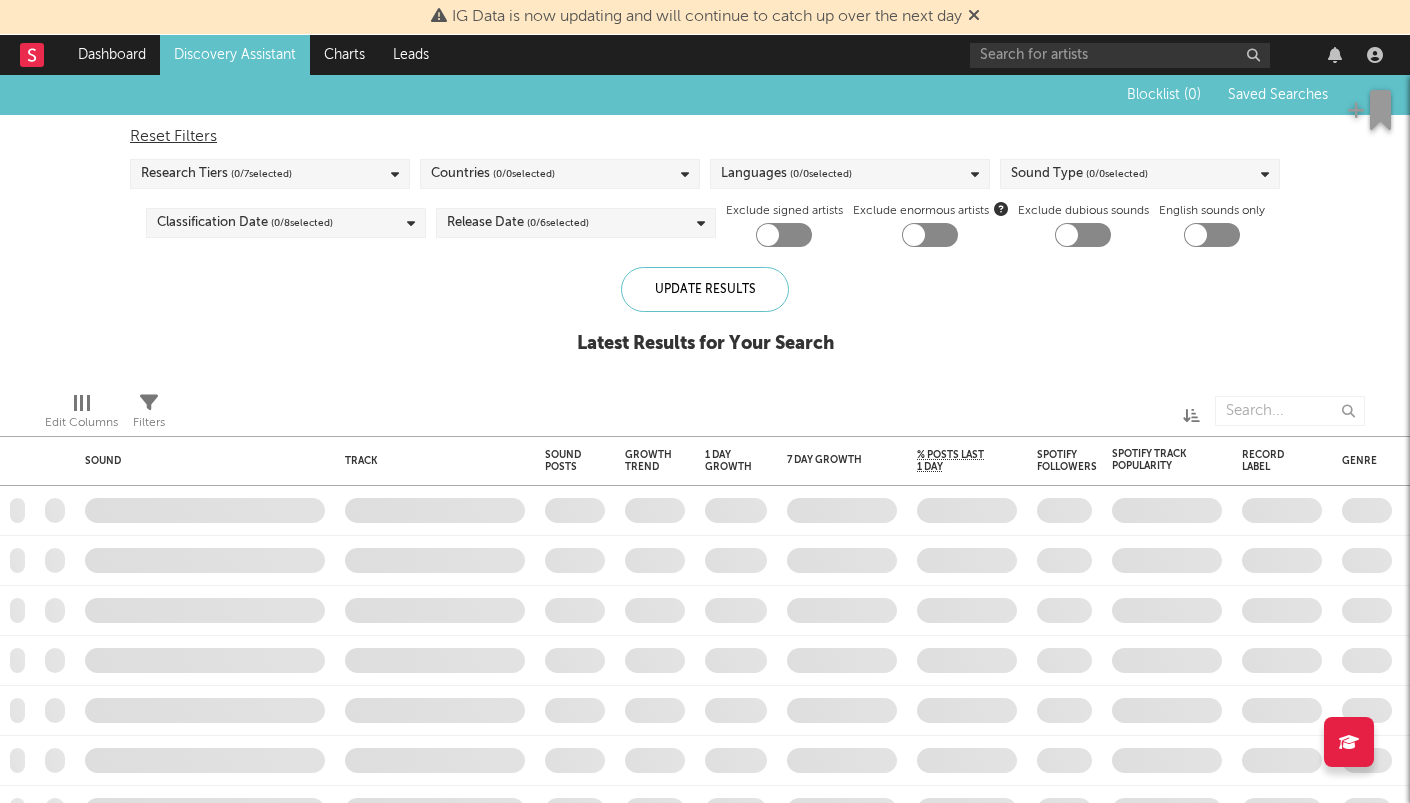 checkbox on "true" 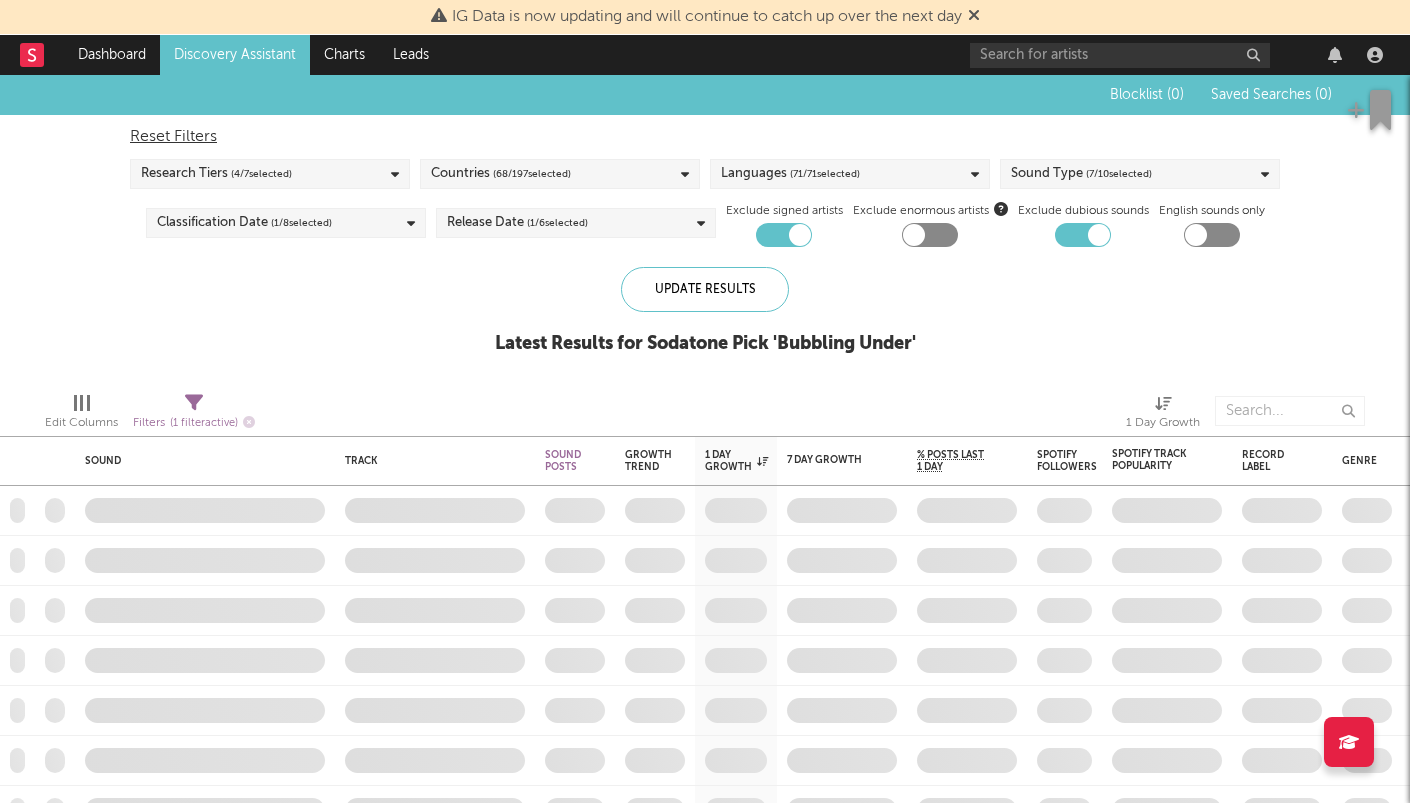 click at bounding box center (930, 235) 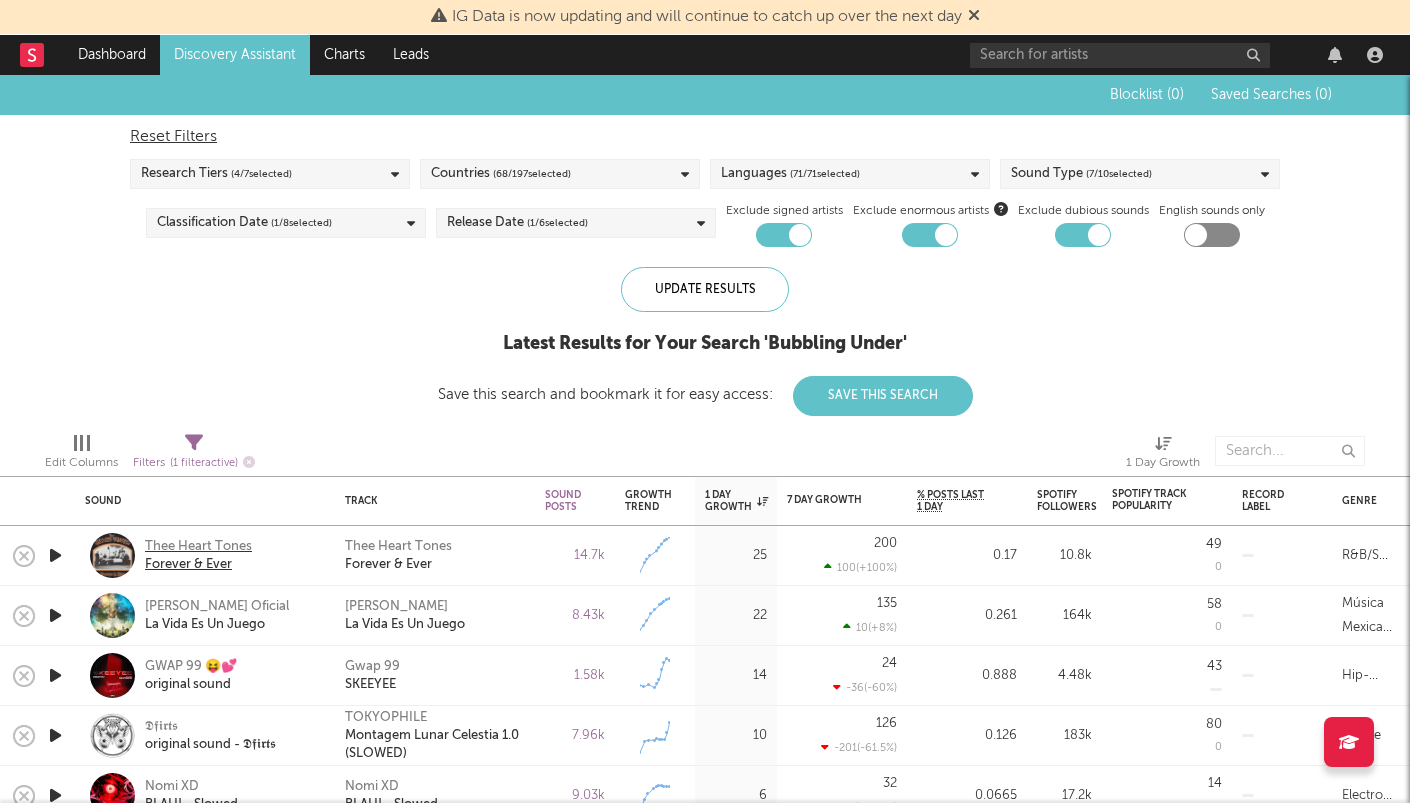click on "Thee Heart Tones" at bounding box center [198, 547] 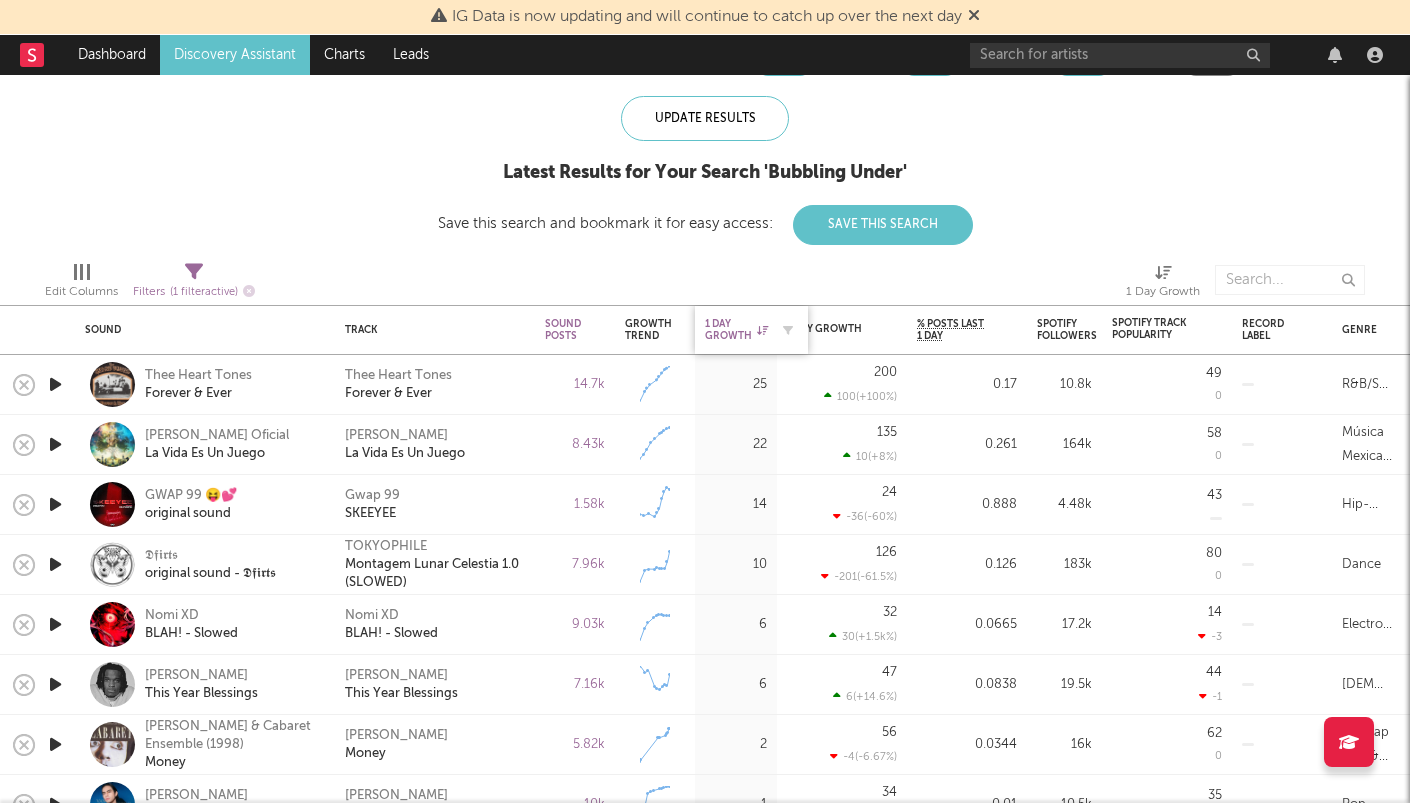 click on "1 Day Growth" at bounding box center (736, 330) 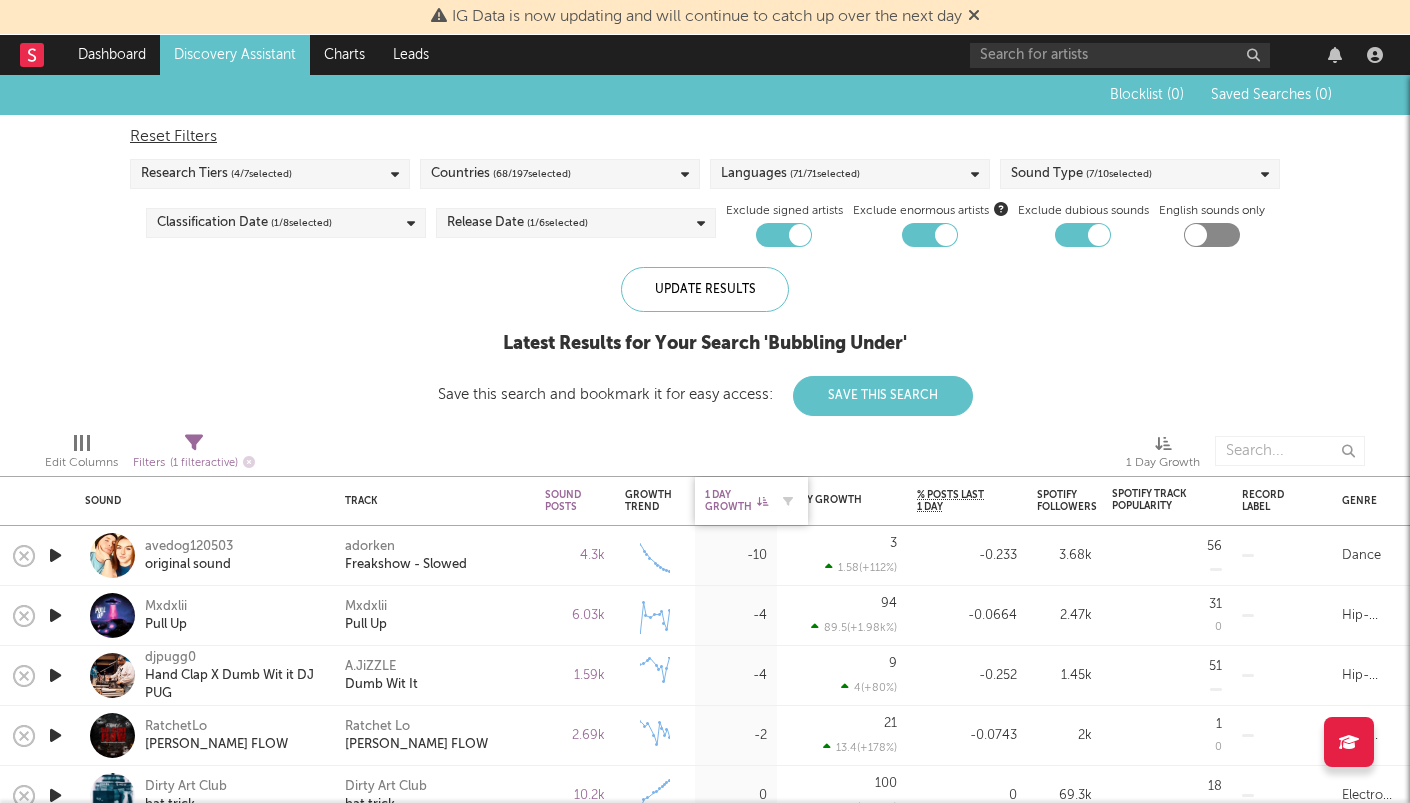 click on "1 Day Growth" at bounding box center [736, 501] 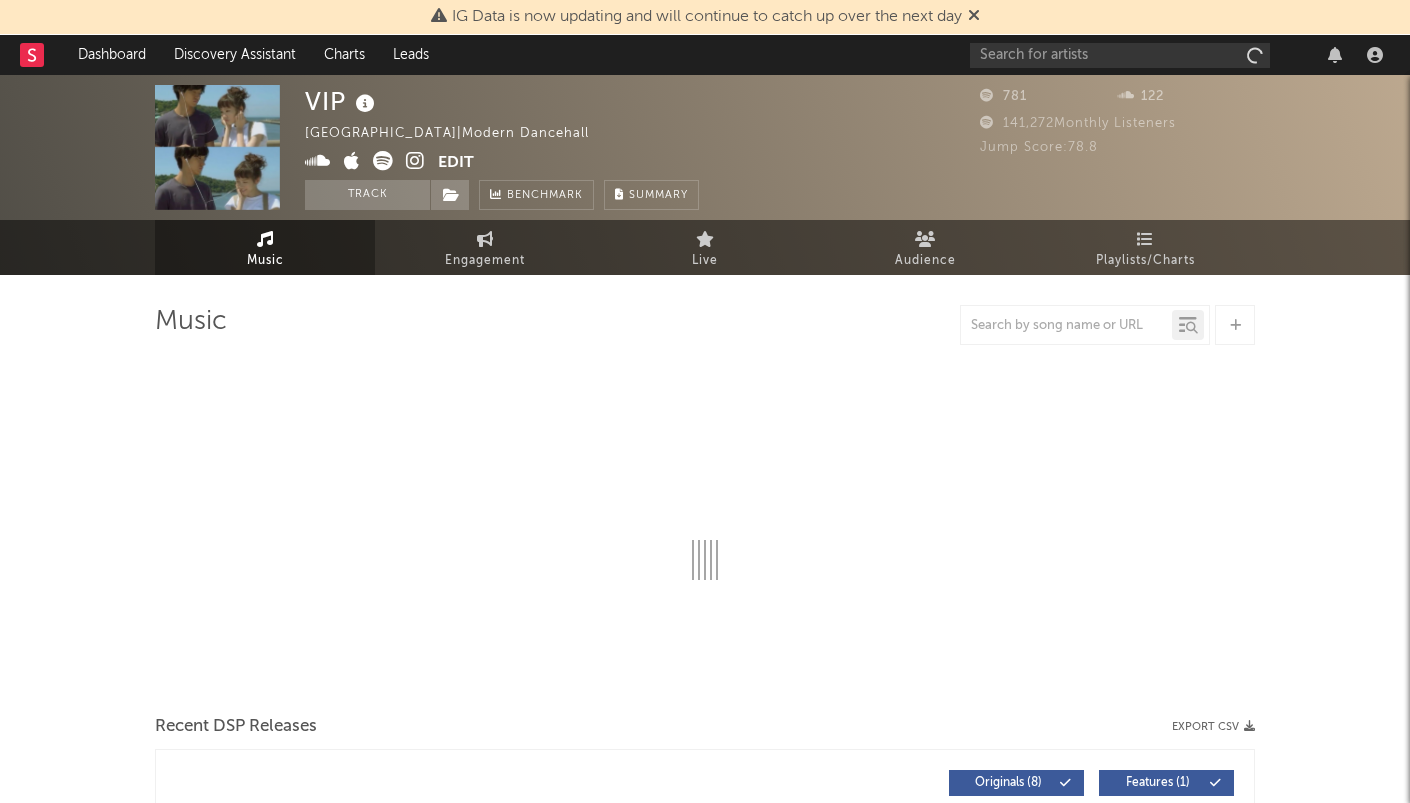 select on "6m" 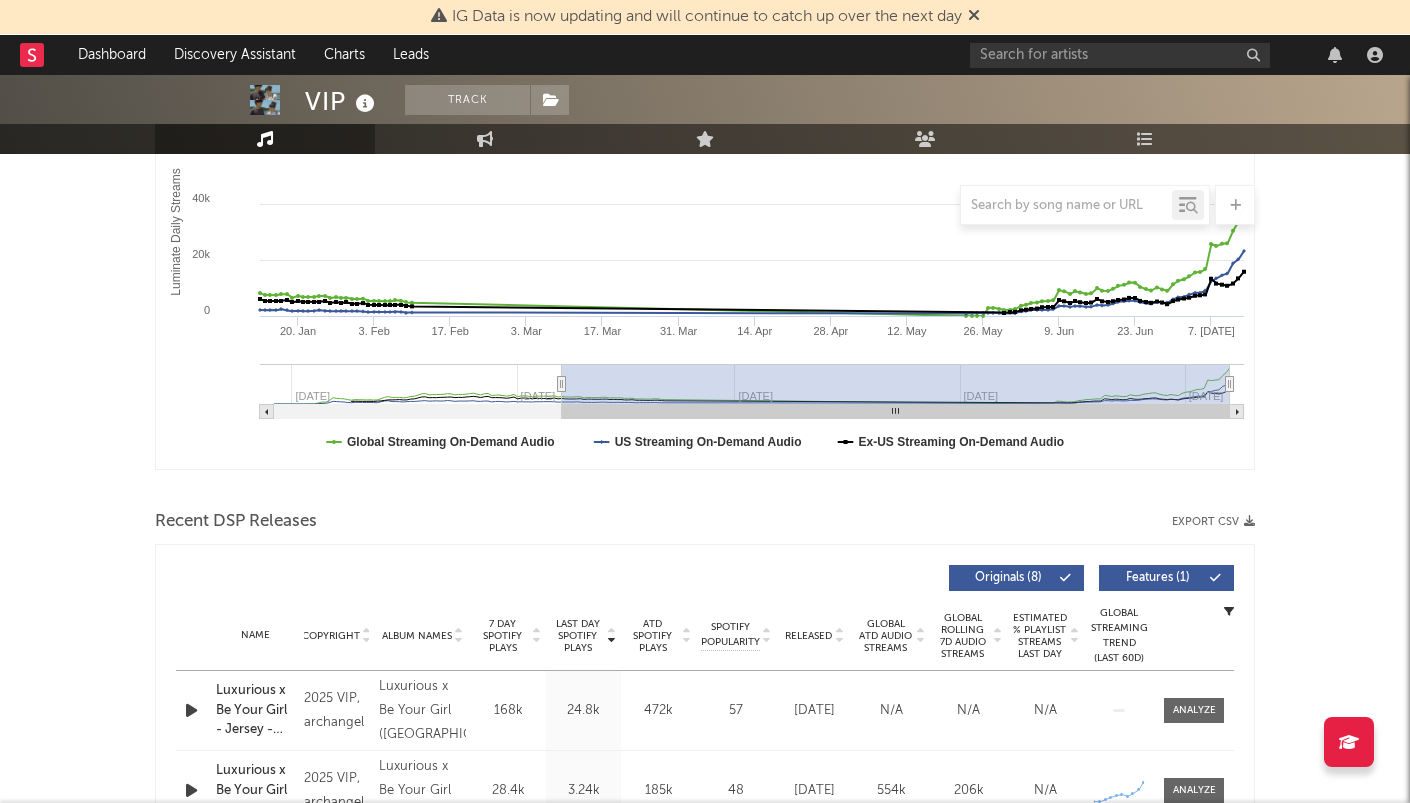 scroll, scrollTop: 376, scrollLeft: 0, axis: vertical 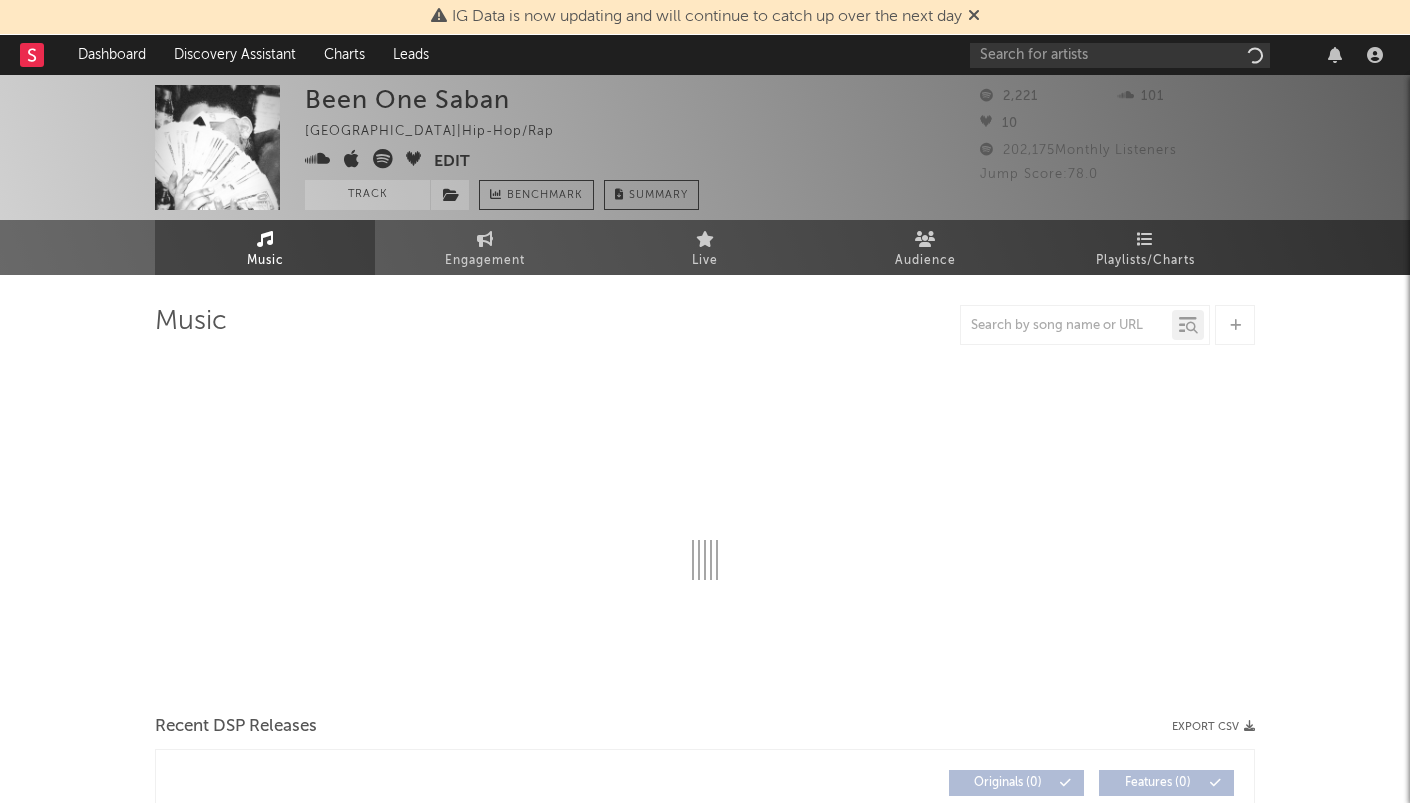 select on "6m" 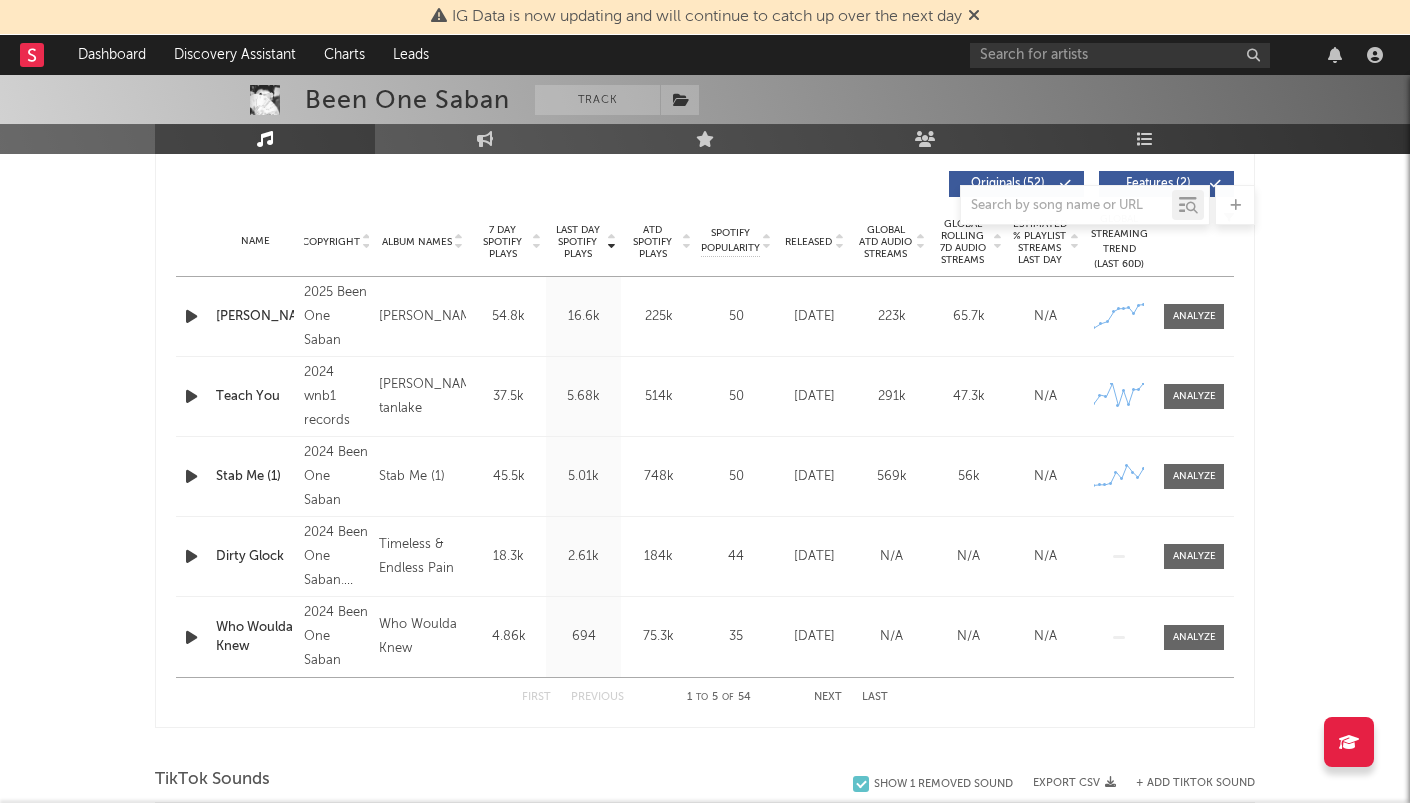 scroll, scrollTop: 771, scrollLeft: 0, axis: vertical 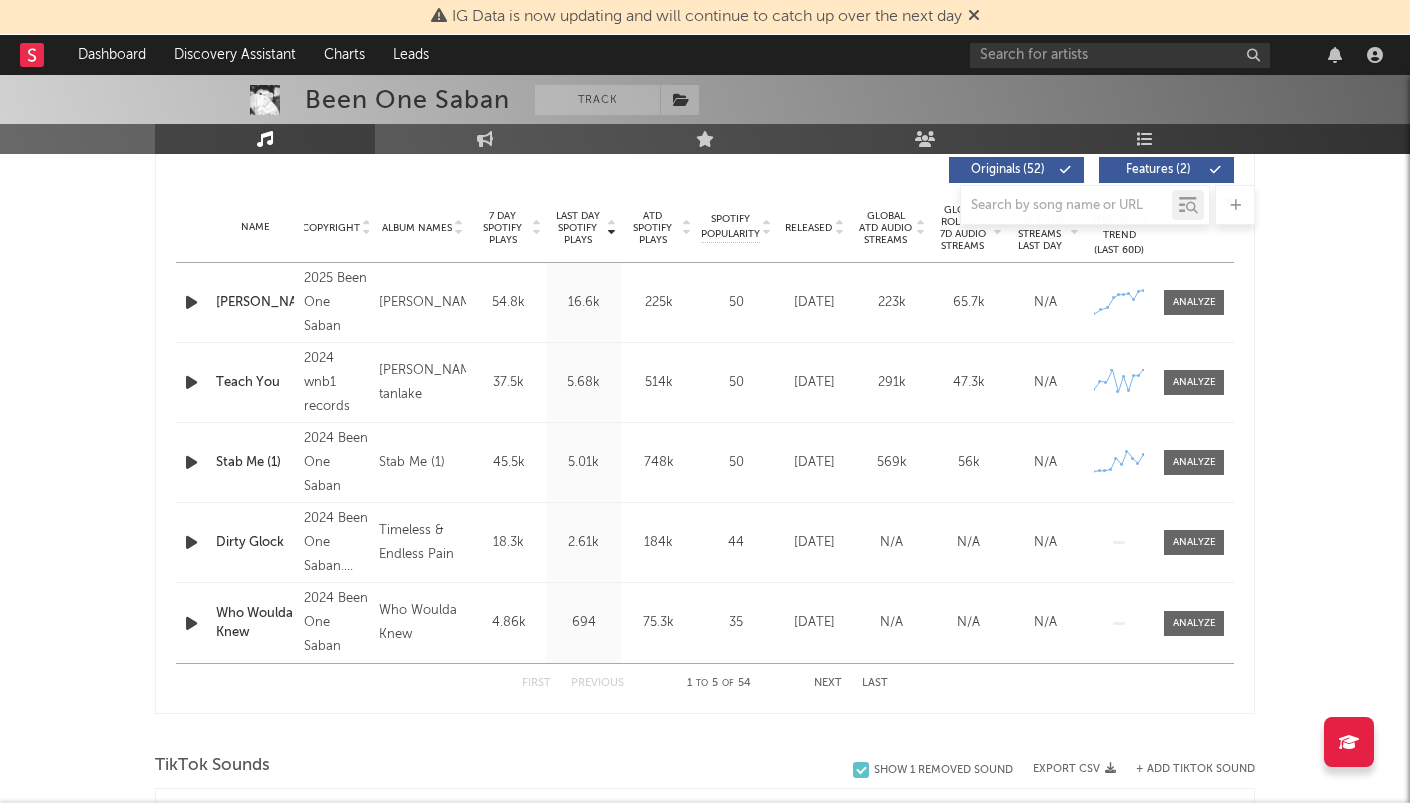 click on "Released" at bounding box center (808, 228) 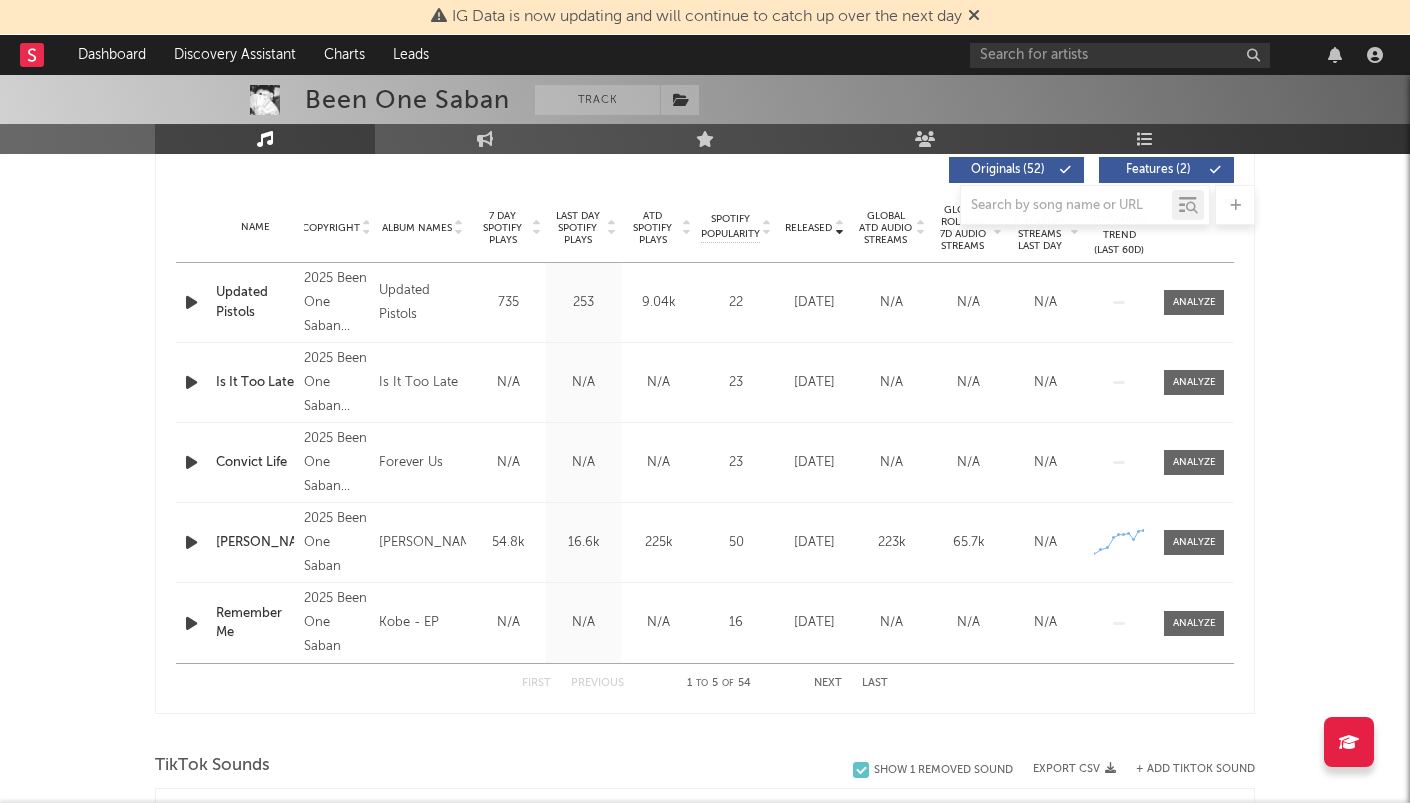 click on "Released" at bounding box center (808, 228) 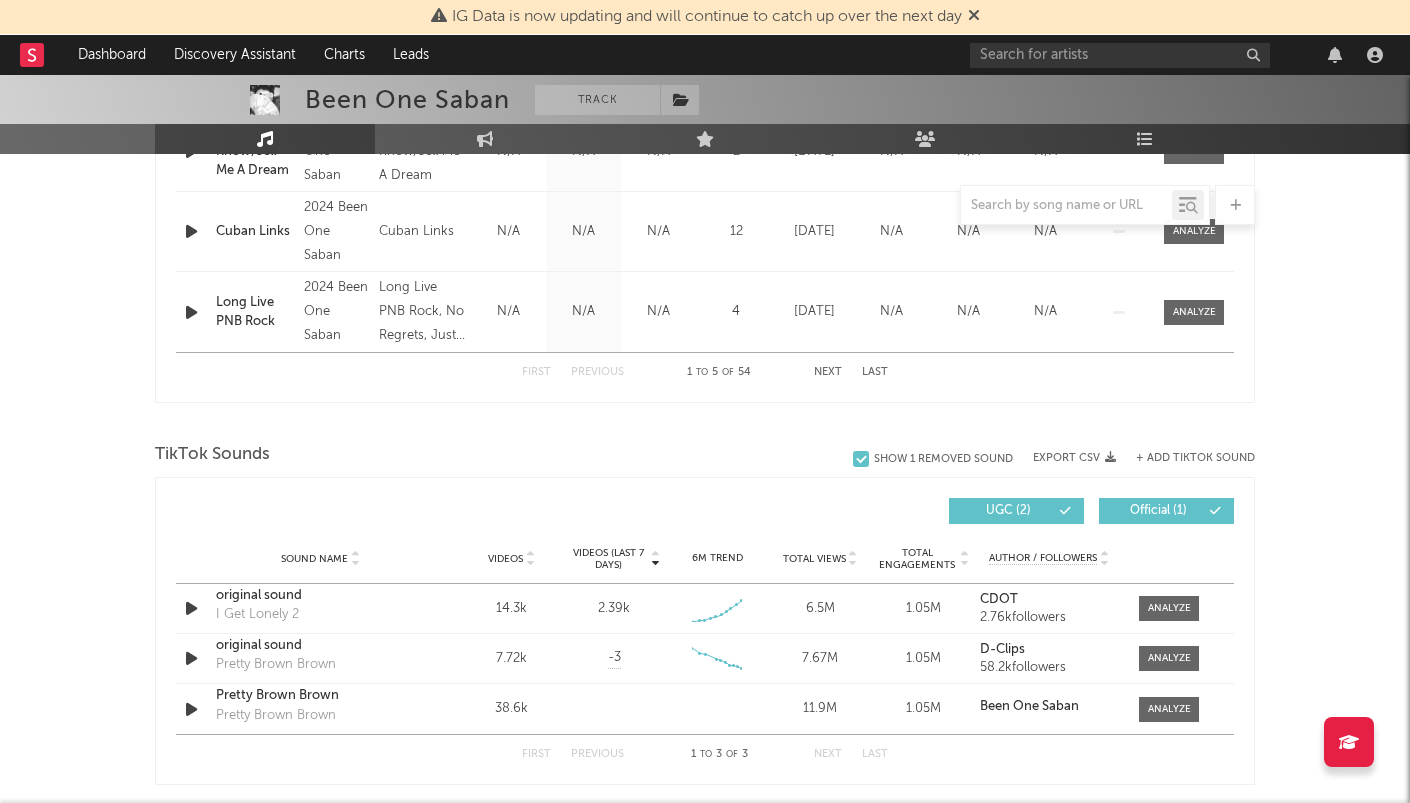 scroll, scrollTop: 1108, scrollLeft: 0, axis: vertical 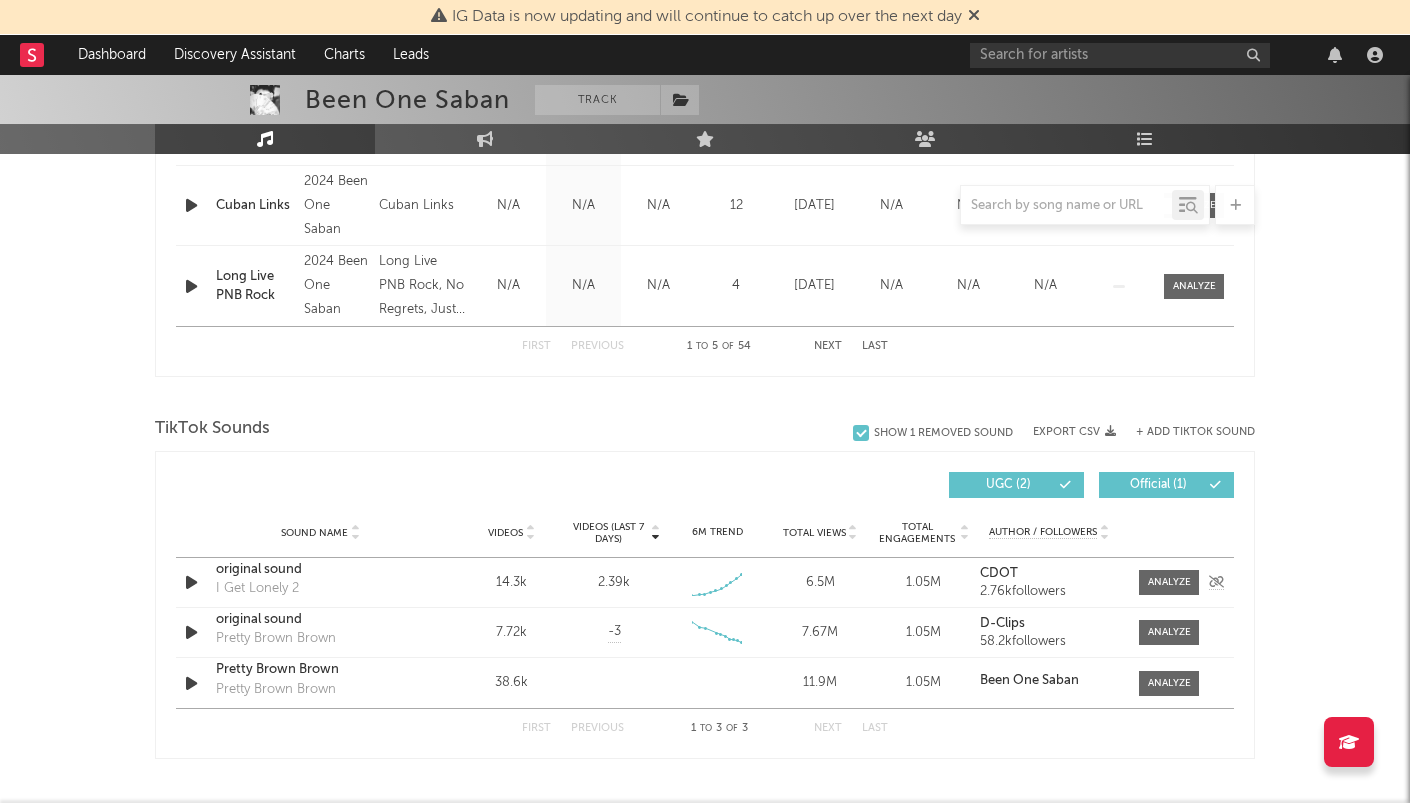click on "original sound" at bounding box center (320, 570) 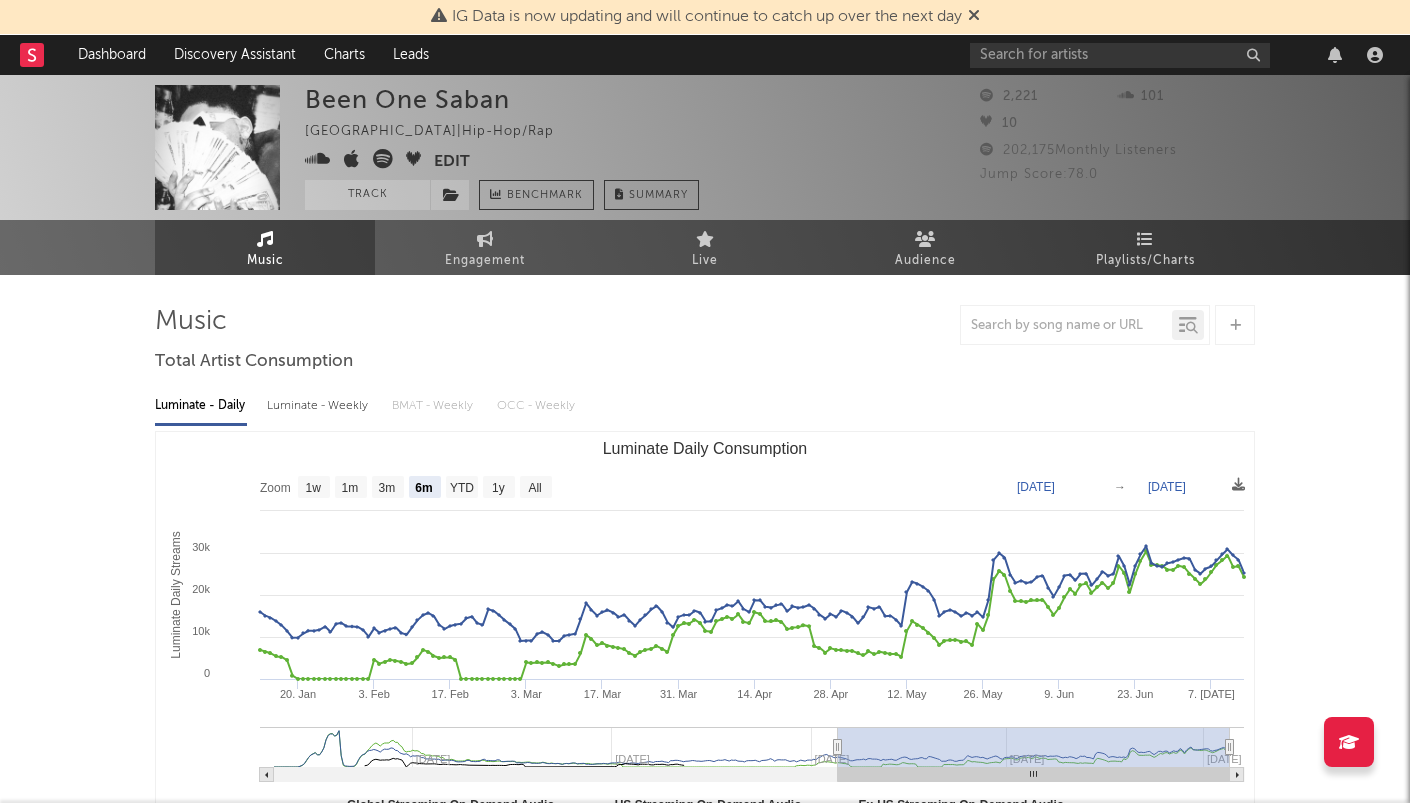 scroll, scrollTop: 0, scrollLeft: 0, axis: both 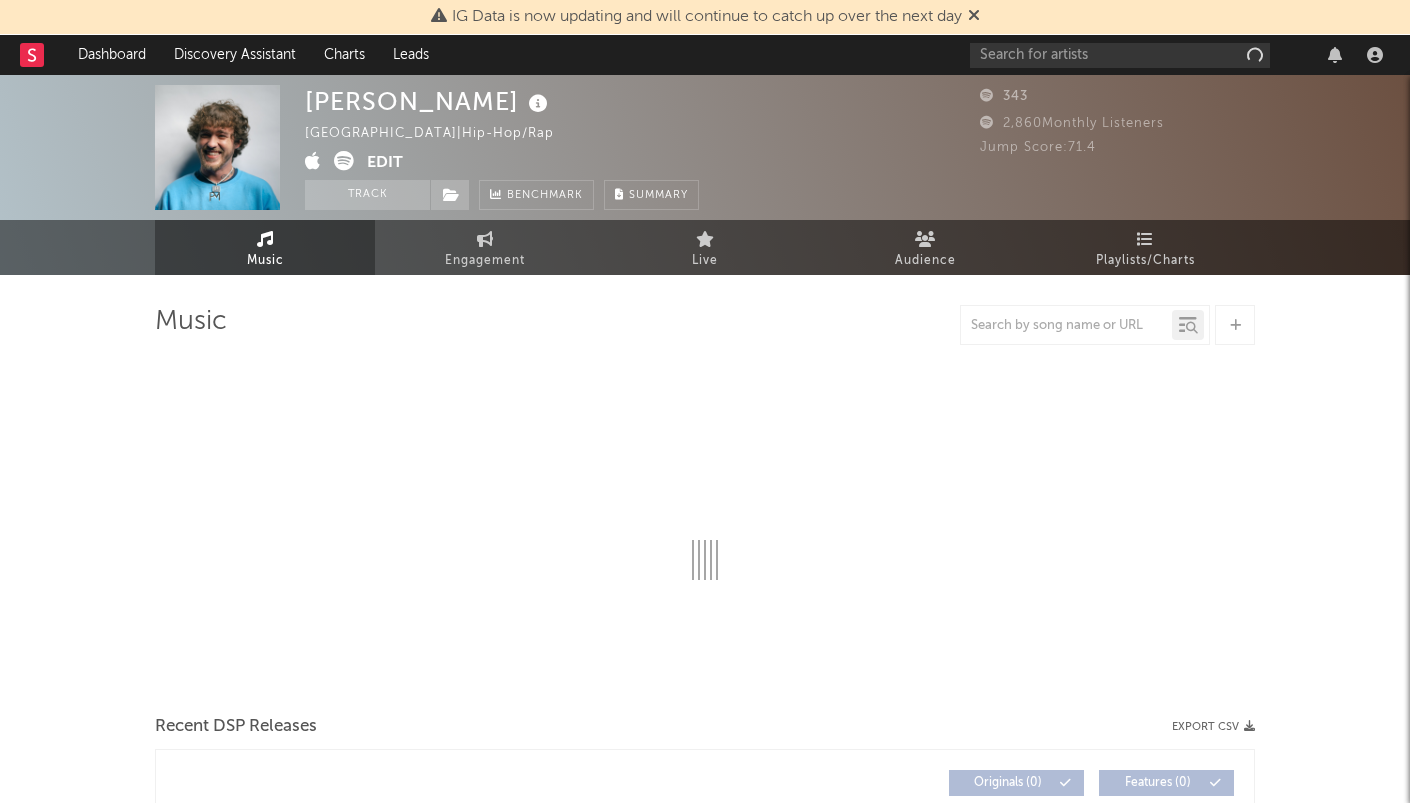 select on "1w" 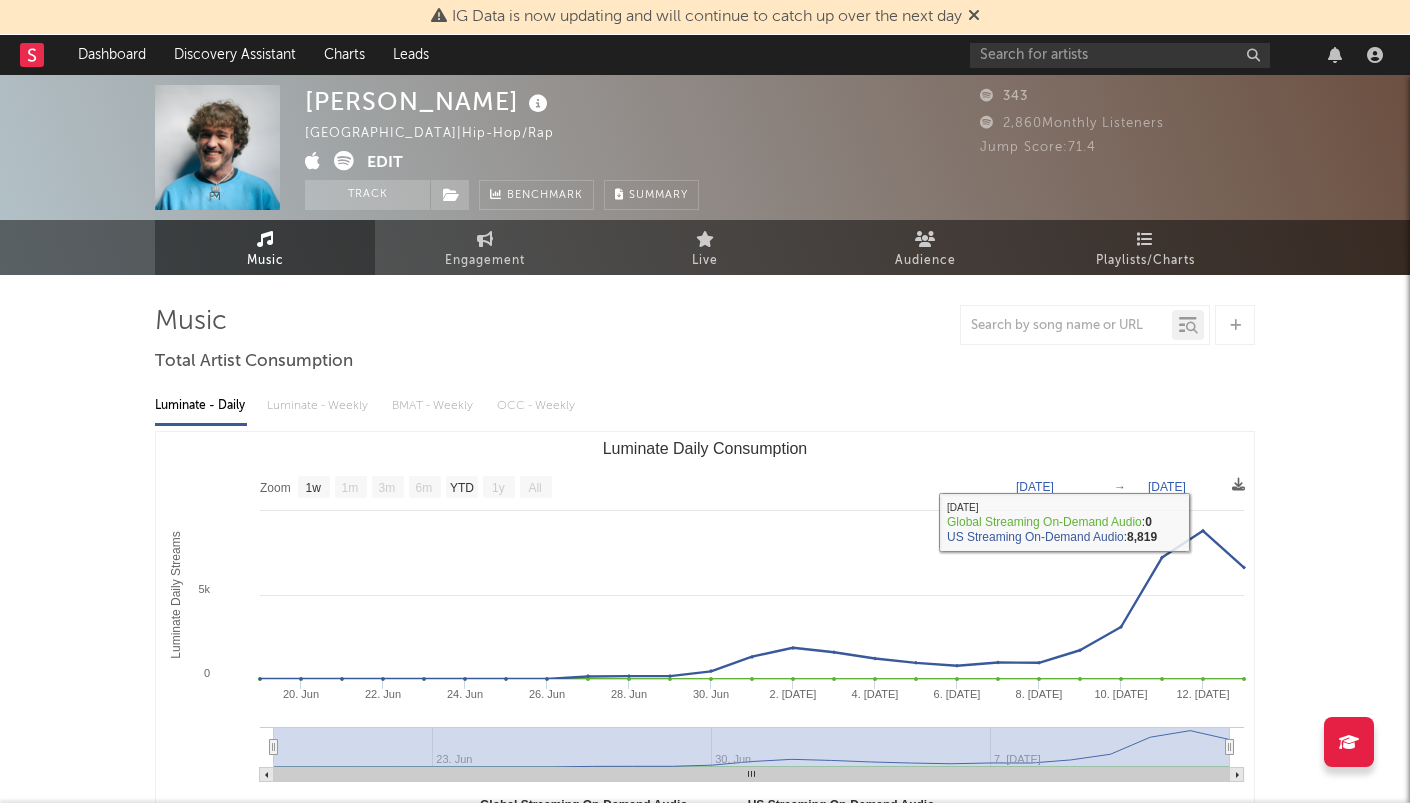 scroll, scrollTop: 0, scrollLeft: 0, axis: both 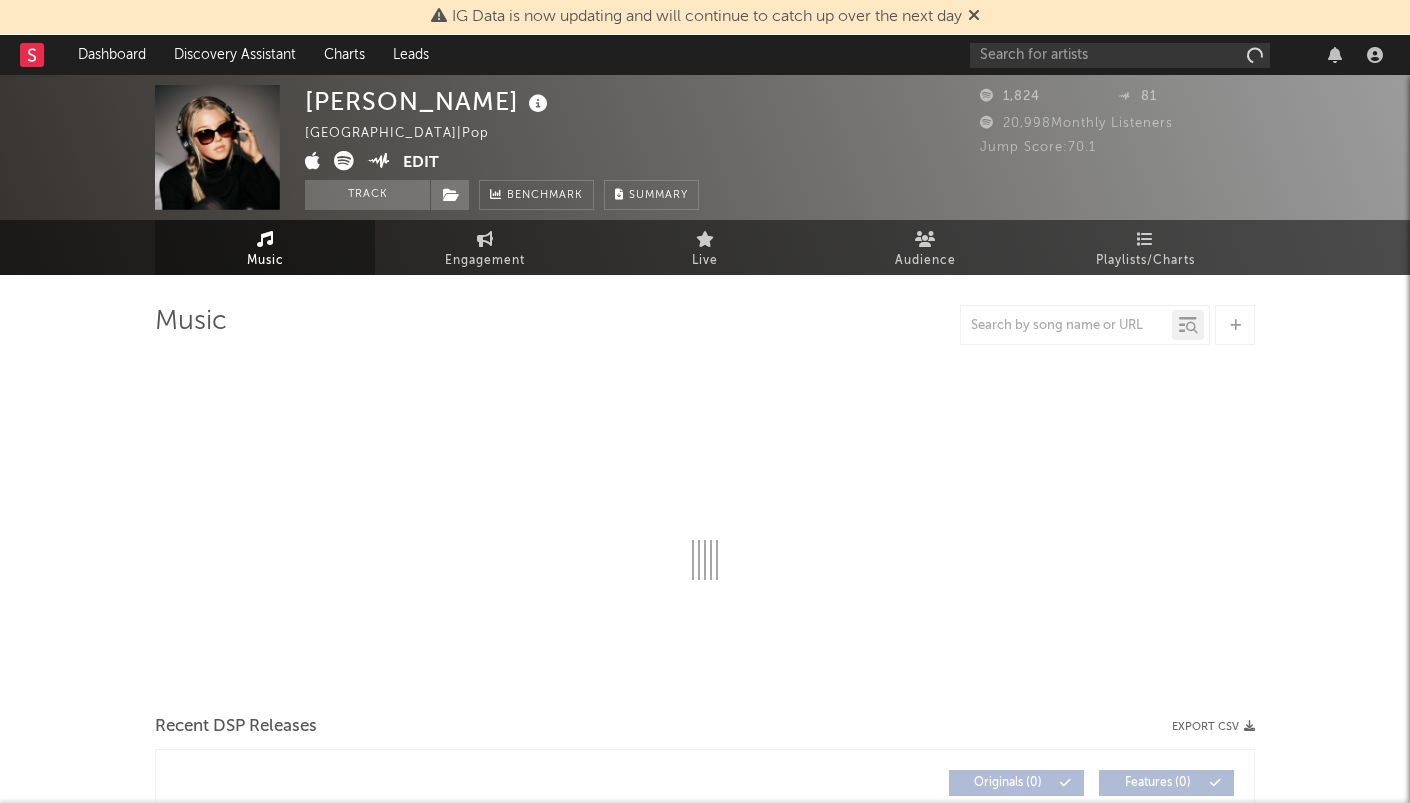 select on "1w" 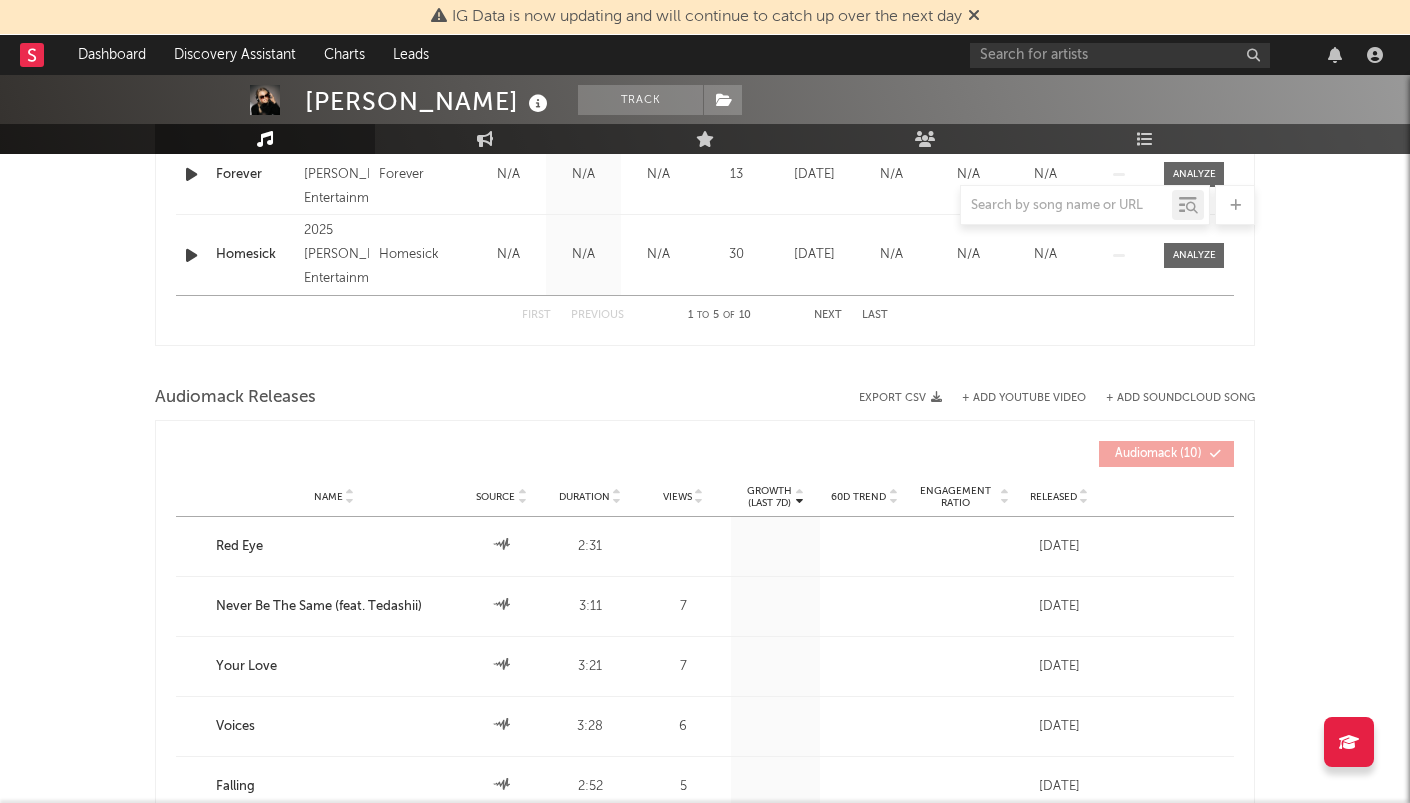 scroll, scrollTop: 1248, scrollLeft: 0, axis: vertical 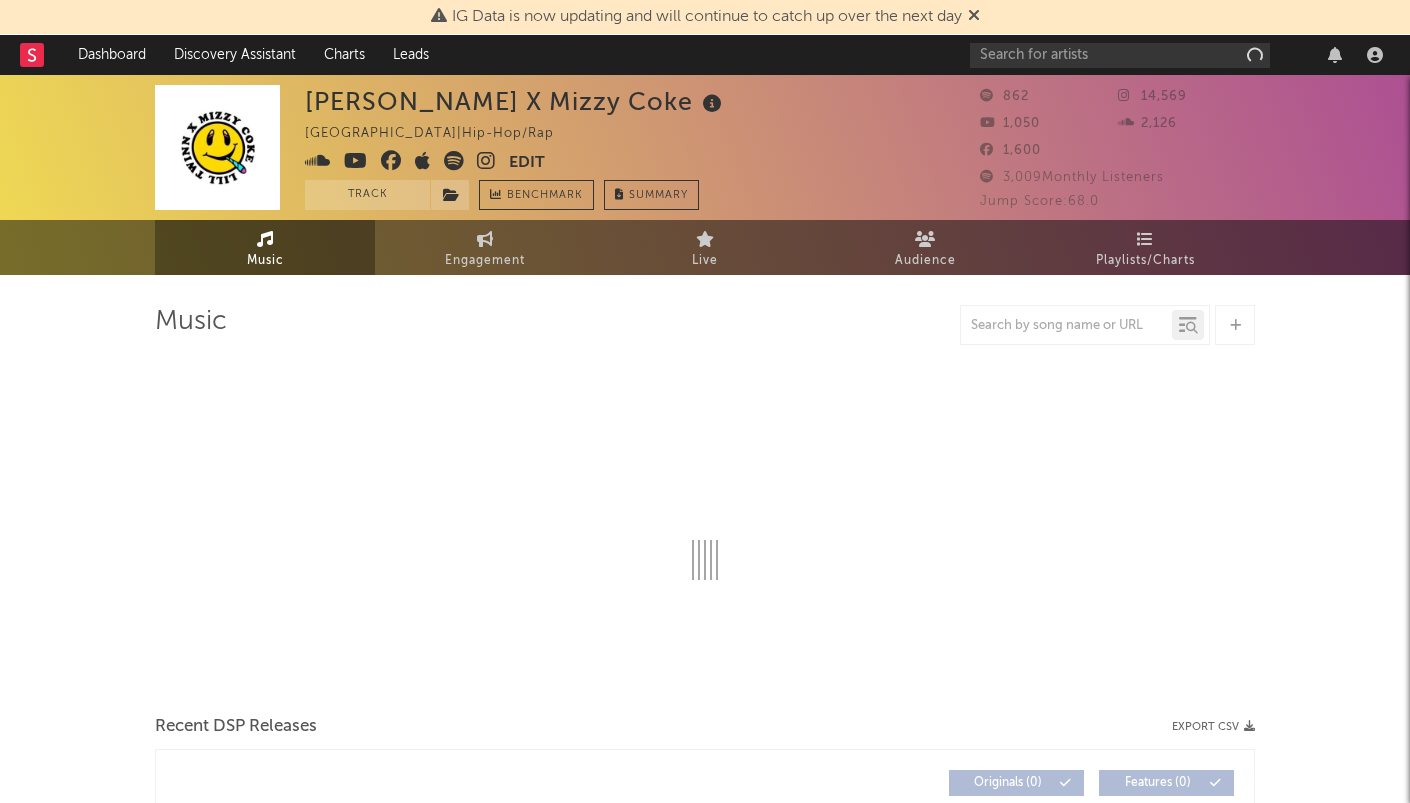 select on "1w" 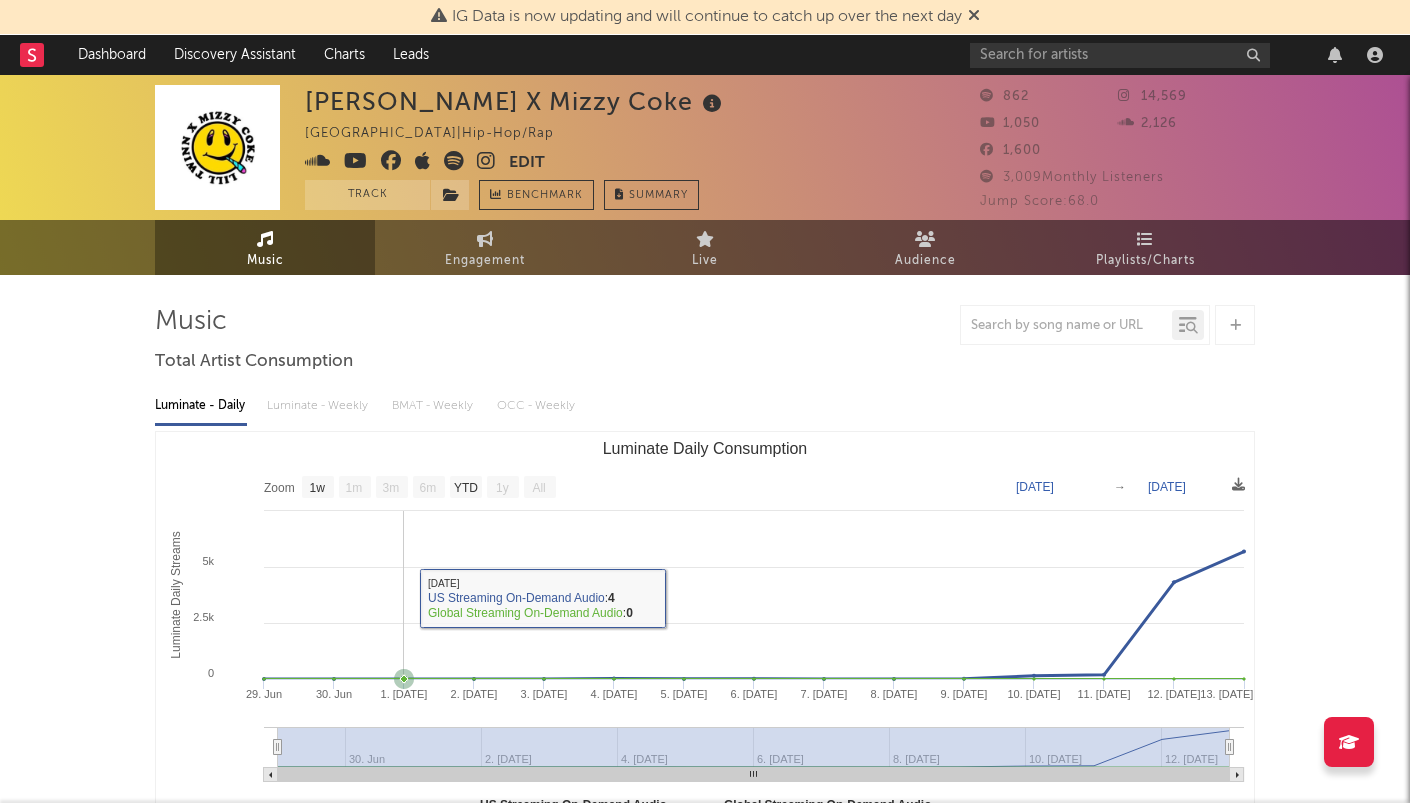 scroll, scrollTop: 15, scrollLeft: 0, axis: vertical 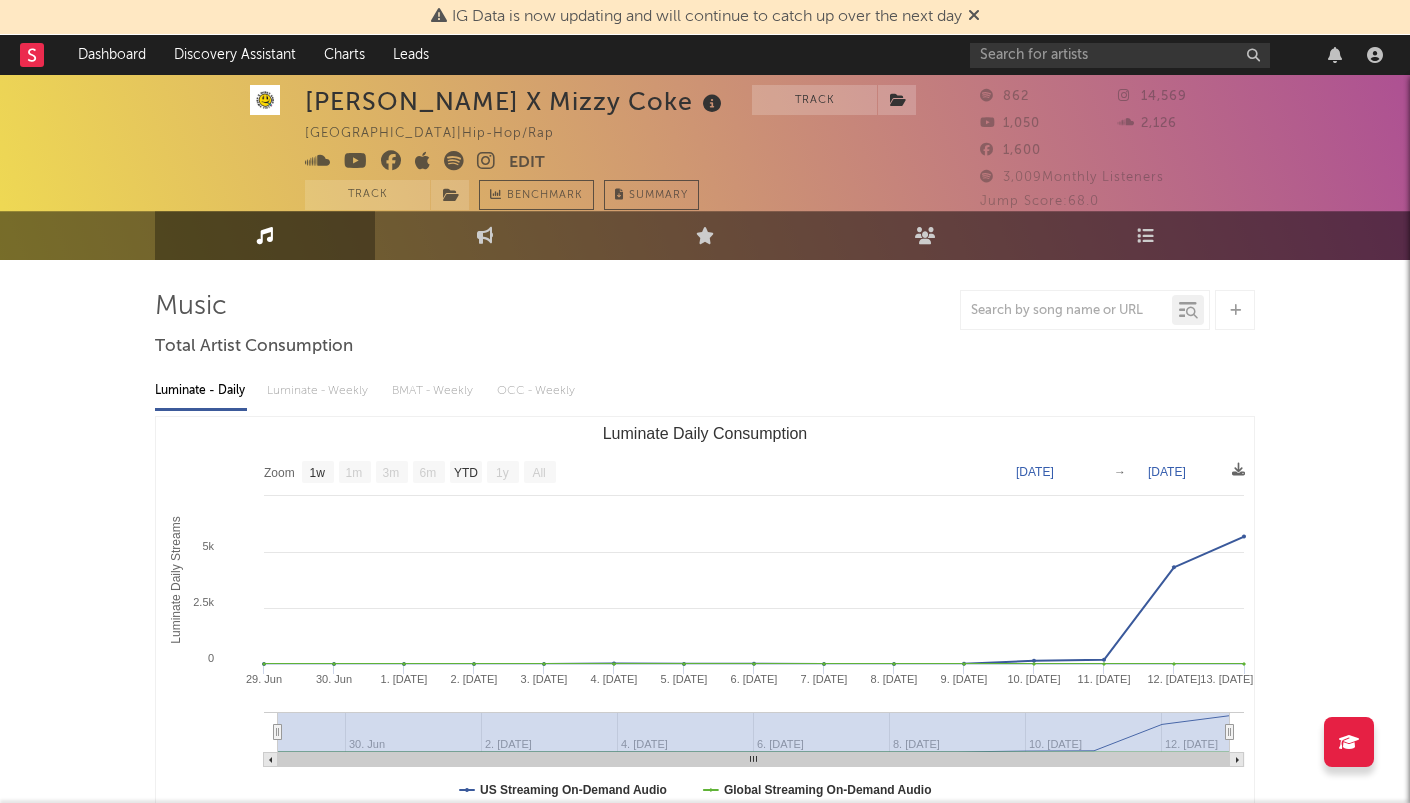 click at bounding box center (486, 161) 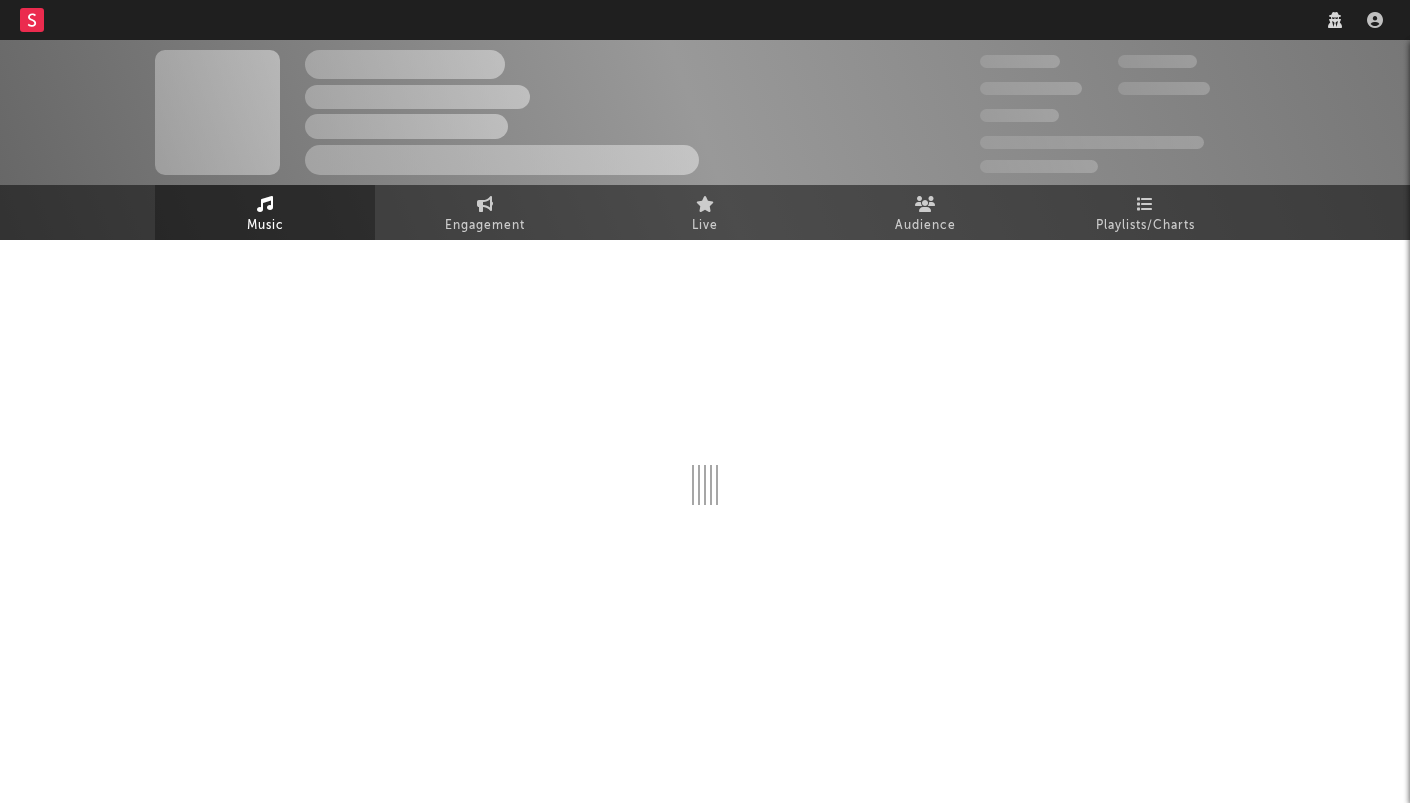scroll, scrollTop: 0, scrollLeft: 0, axis: both 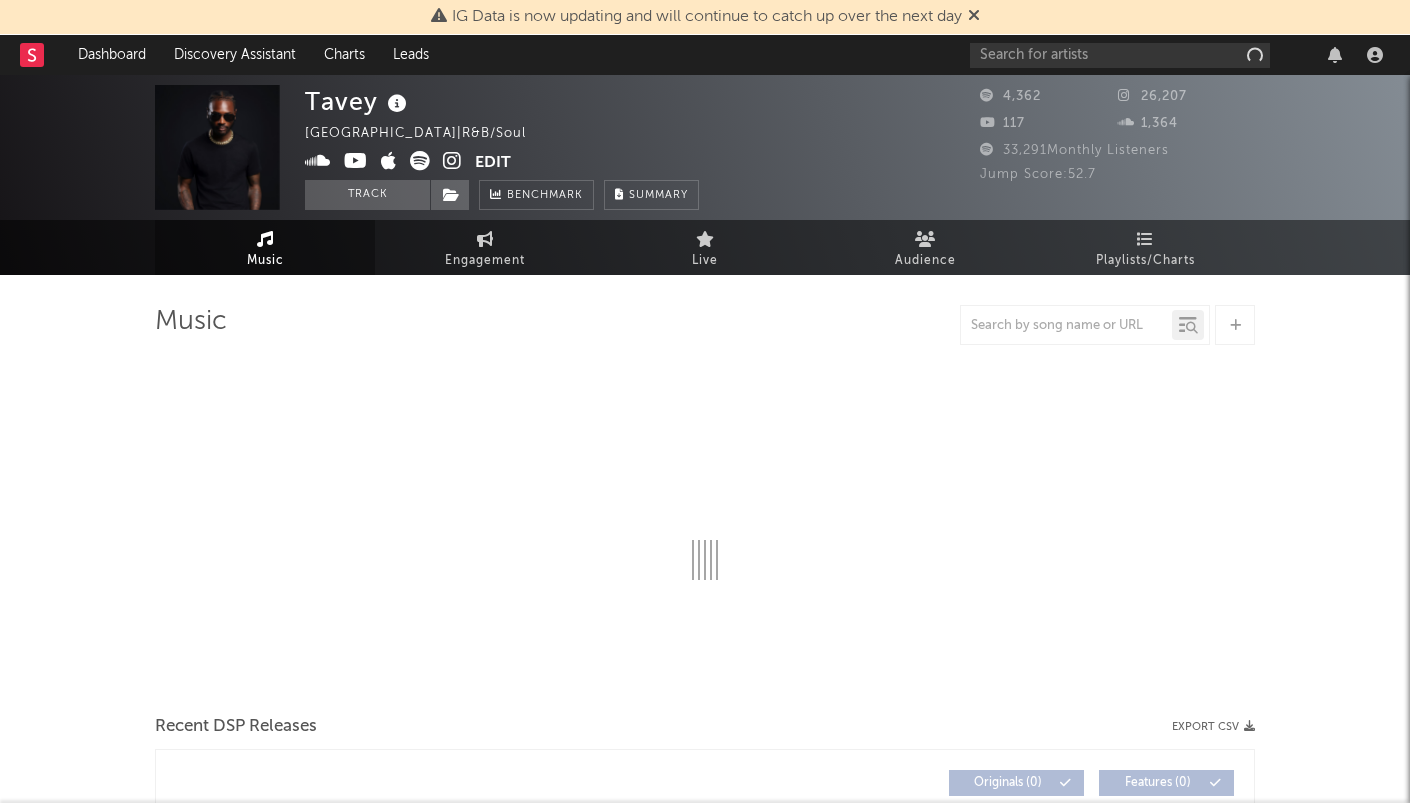 select on "1w" 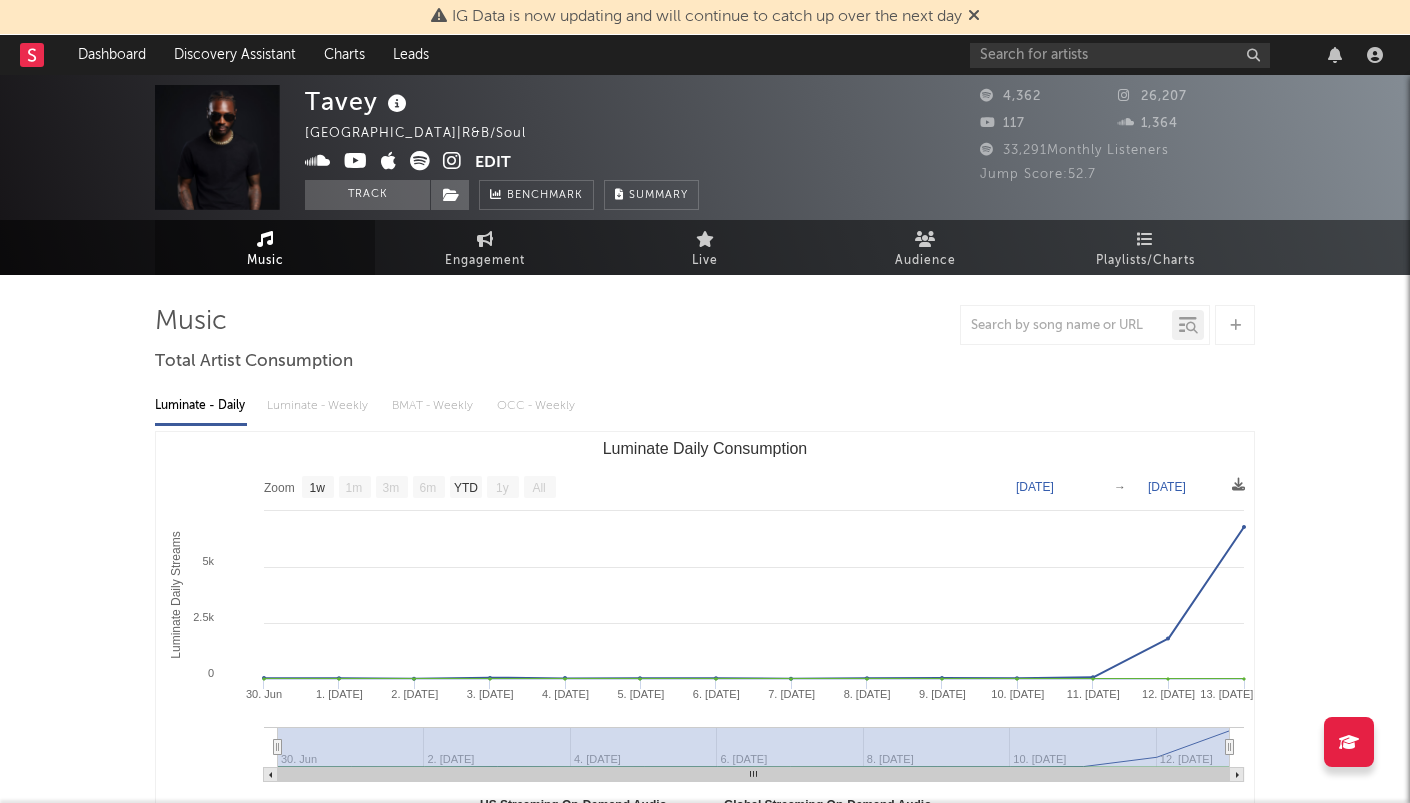 click at bounding box center [452, 161] 